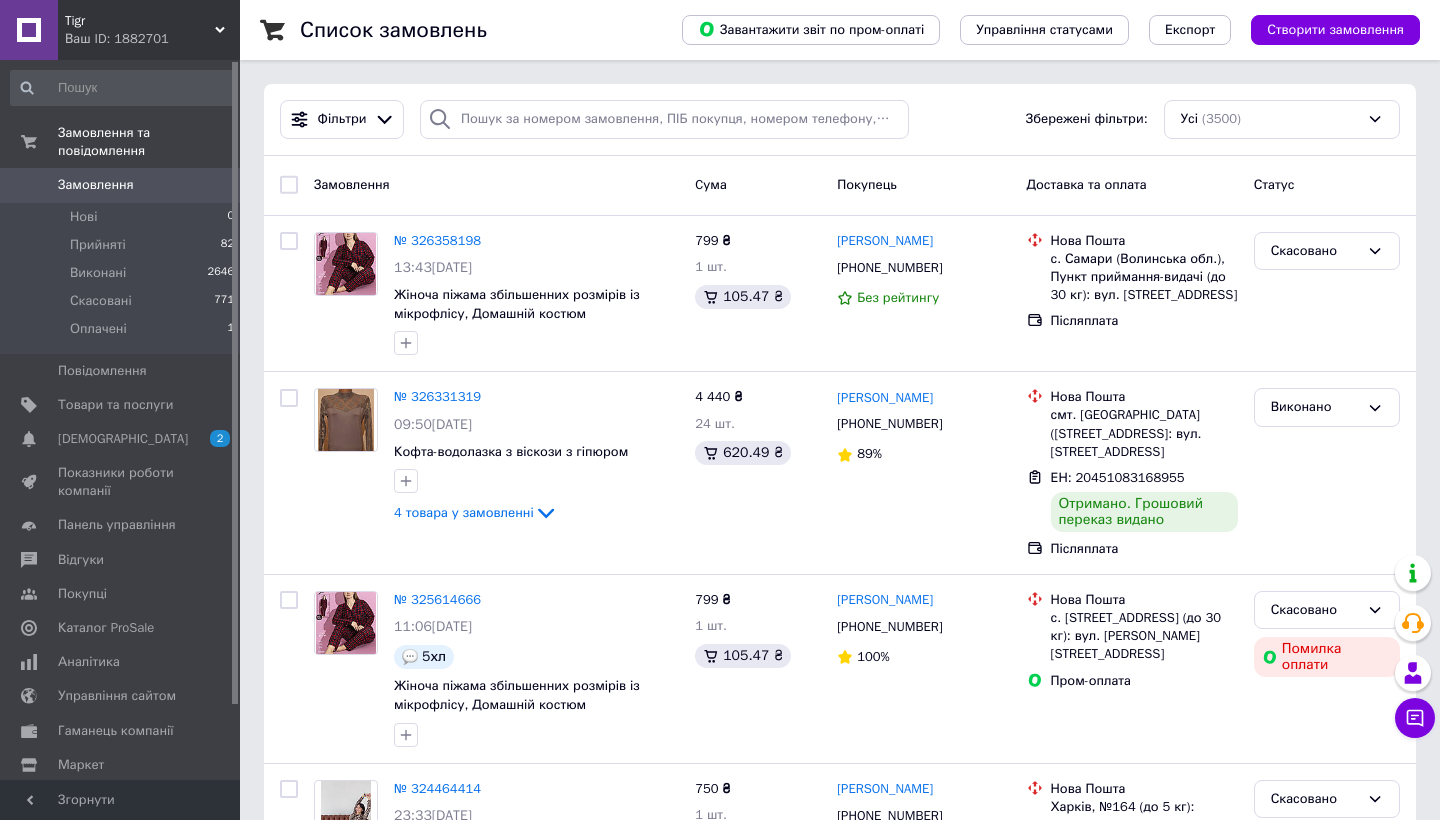 scroll, scrollTop: 0, scrollLeft: 0, axis: both 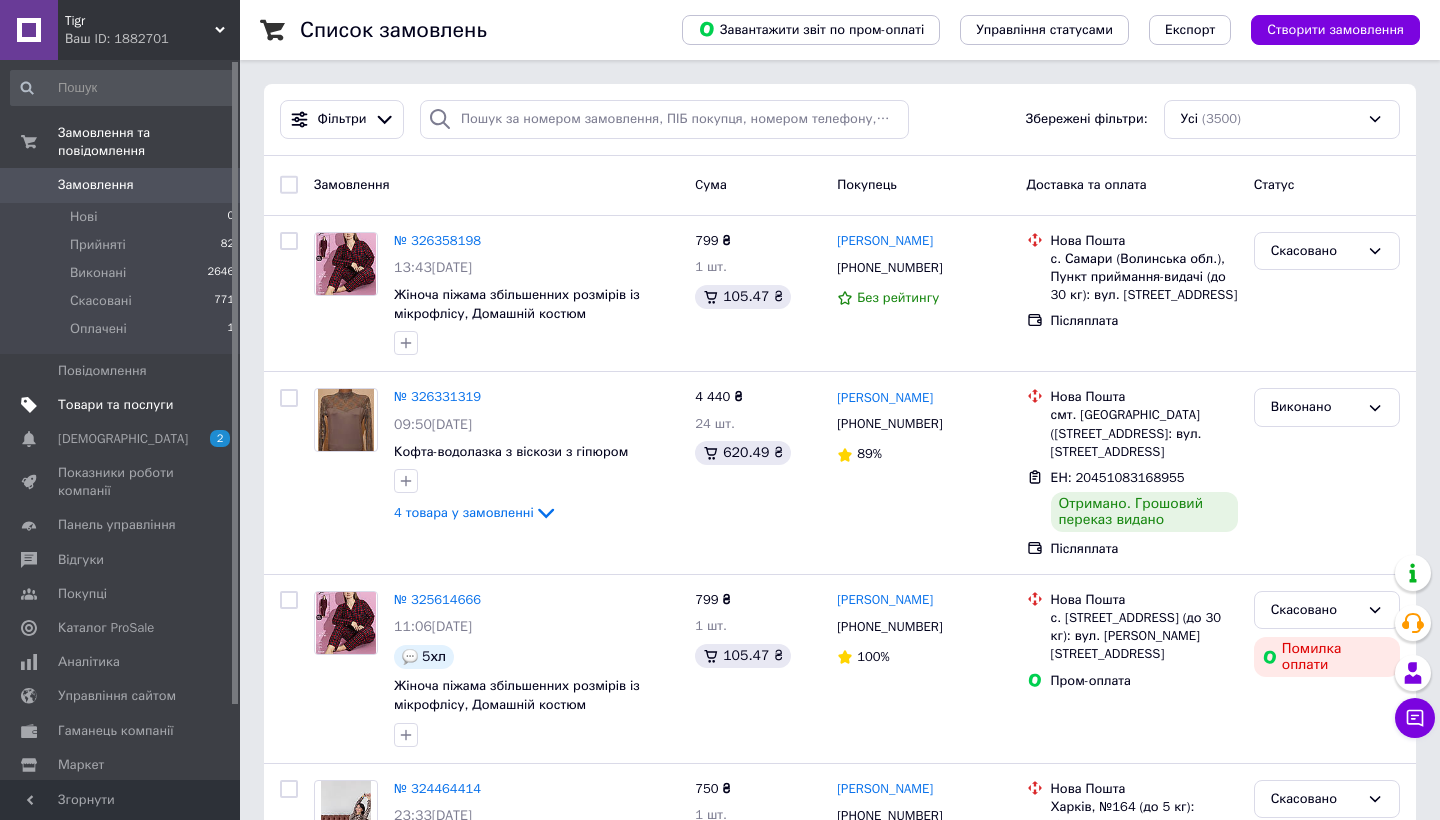 click on "Товари та послуги" at bounding box center (115, 405) 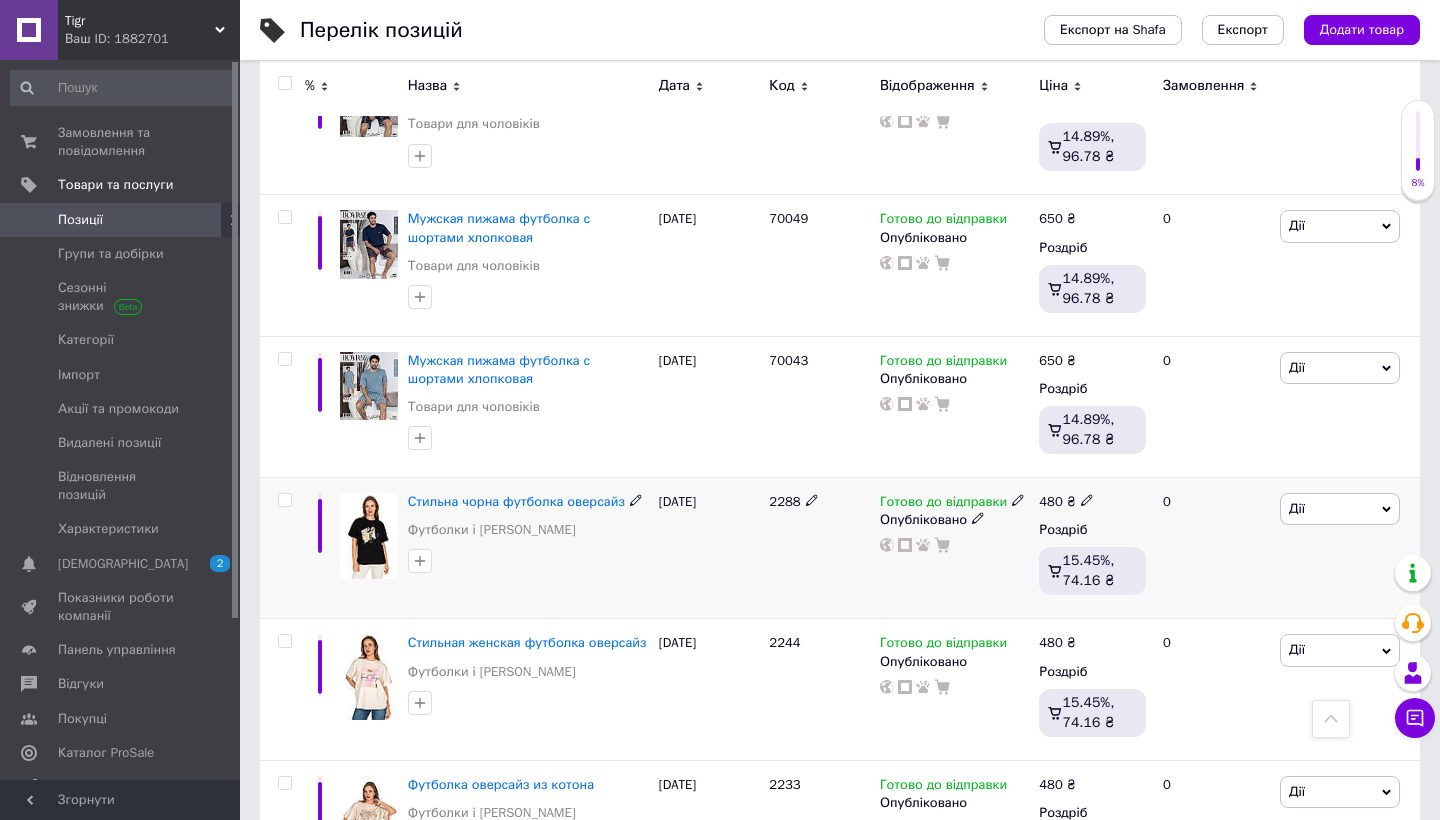 scroll, scrollTop: 803, scrollLeft: 0, axis: vertical 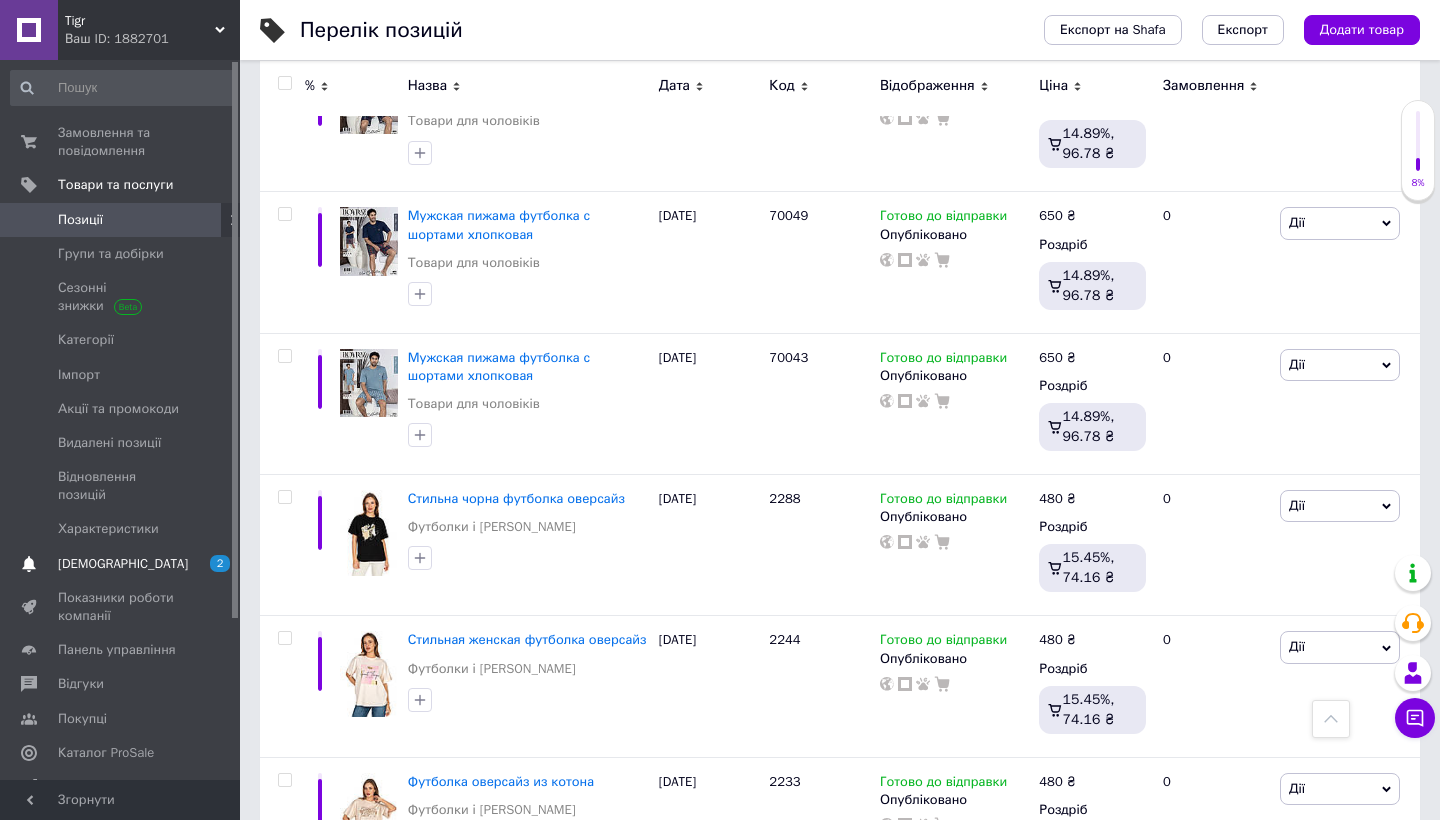 click on "[DEMOGRAPHIC_DATA]" at bounding box center [123, 564] 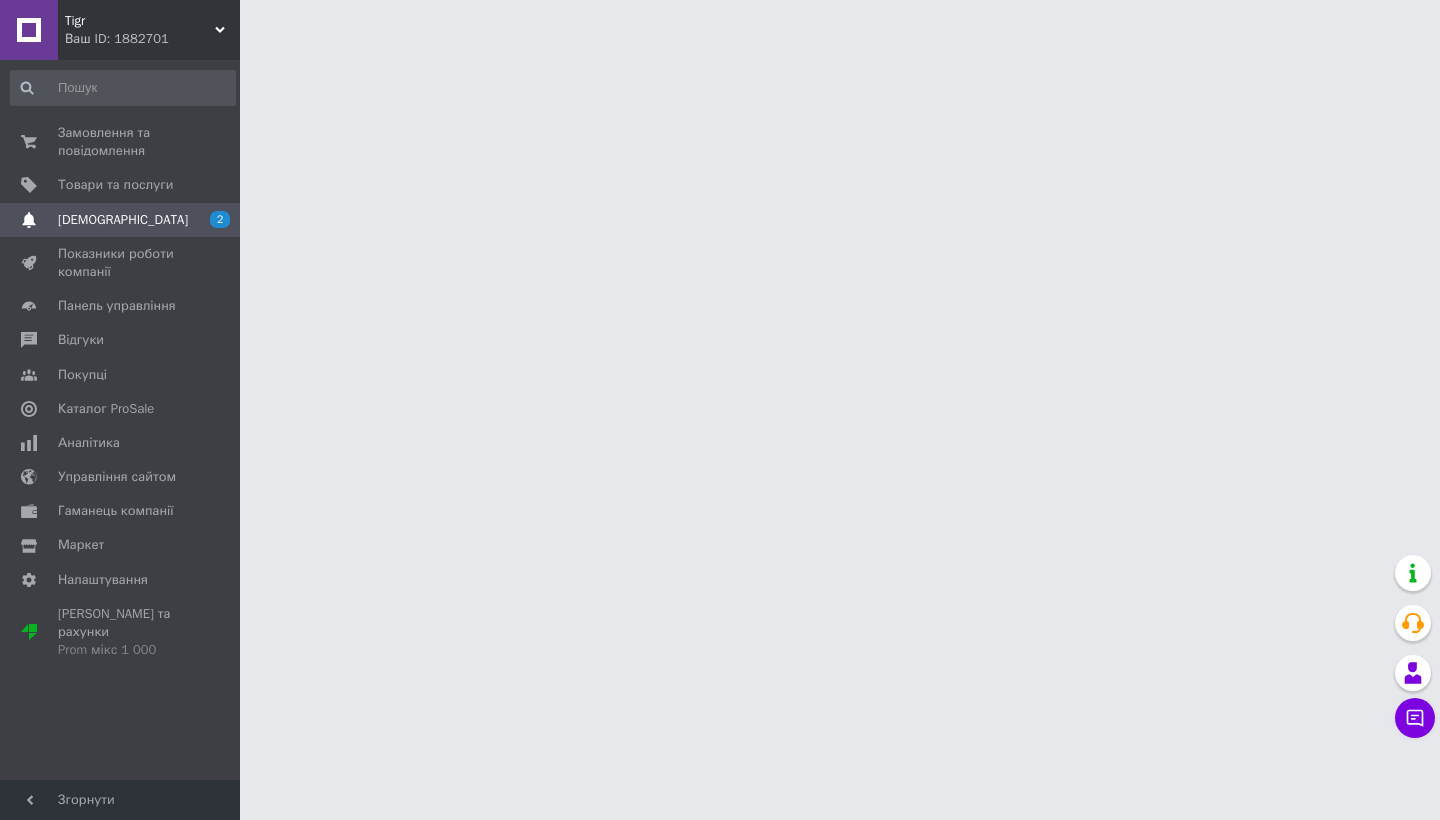 scroll, scrollTop: 0, scrollLeft: 0, axis: both 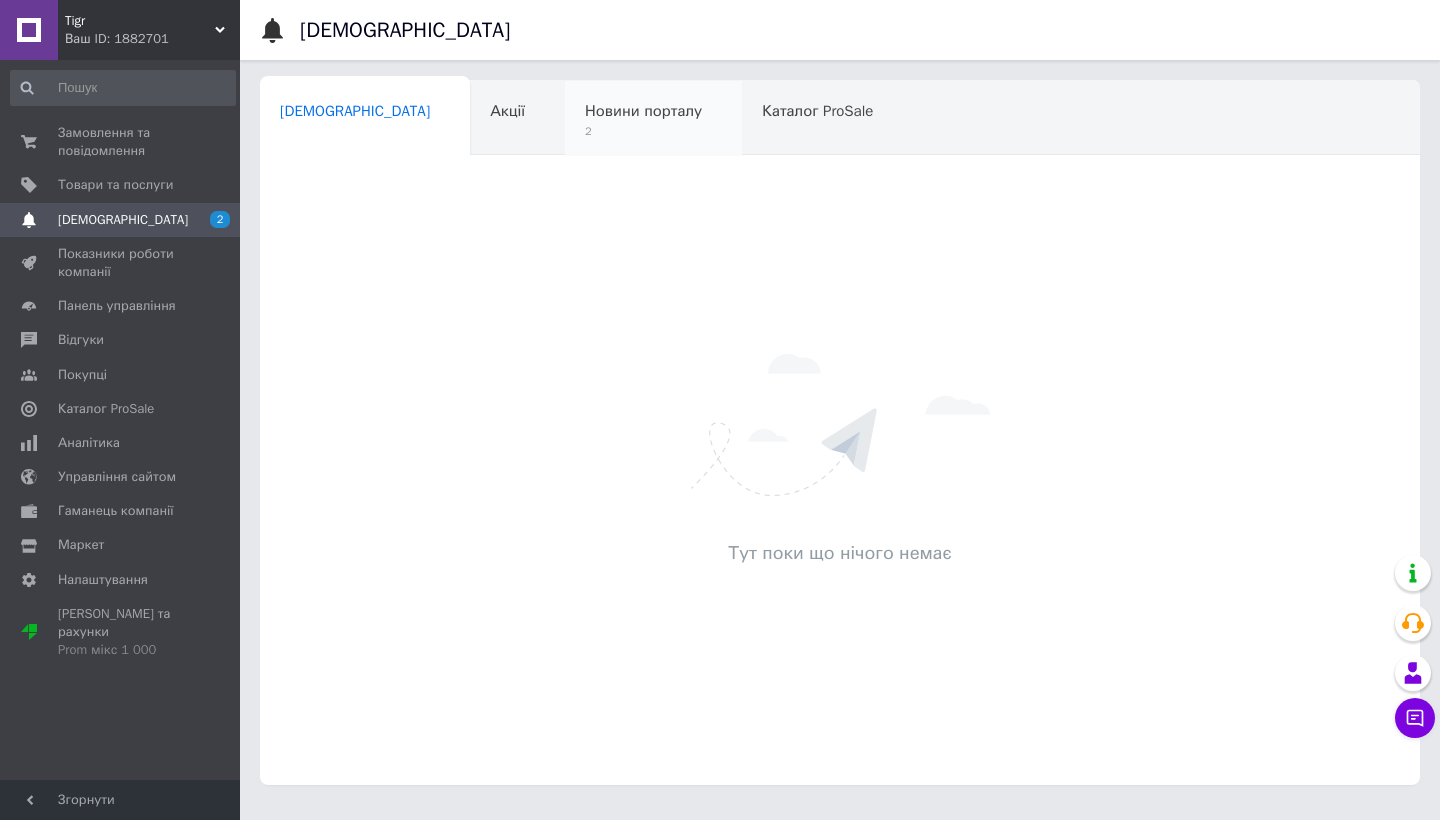 click on "Новини порталу" at bounding box center [643, 111] 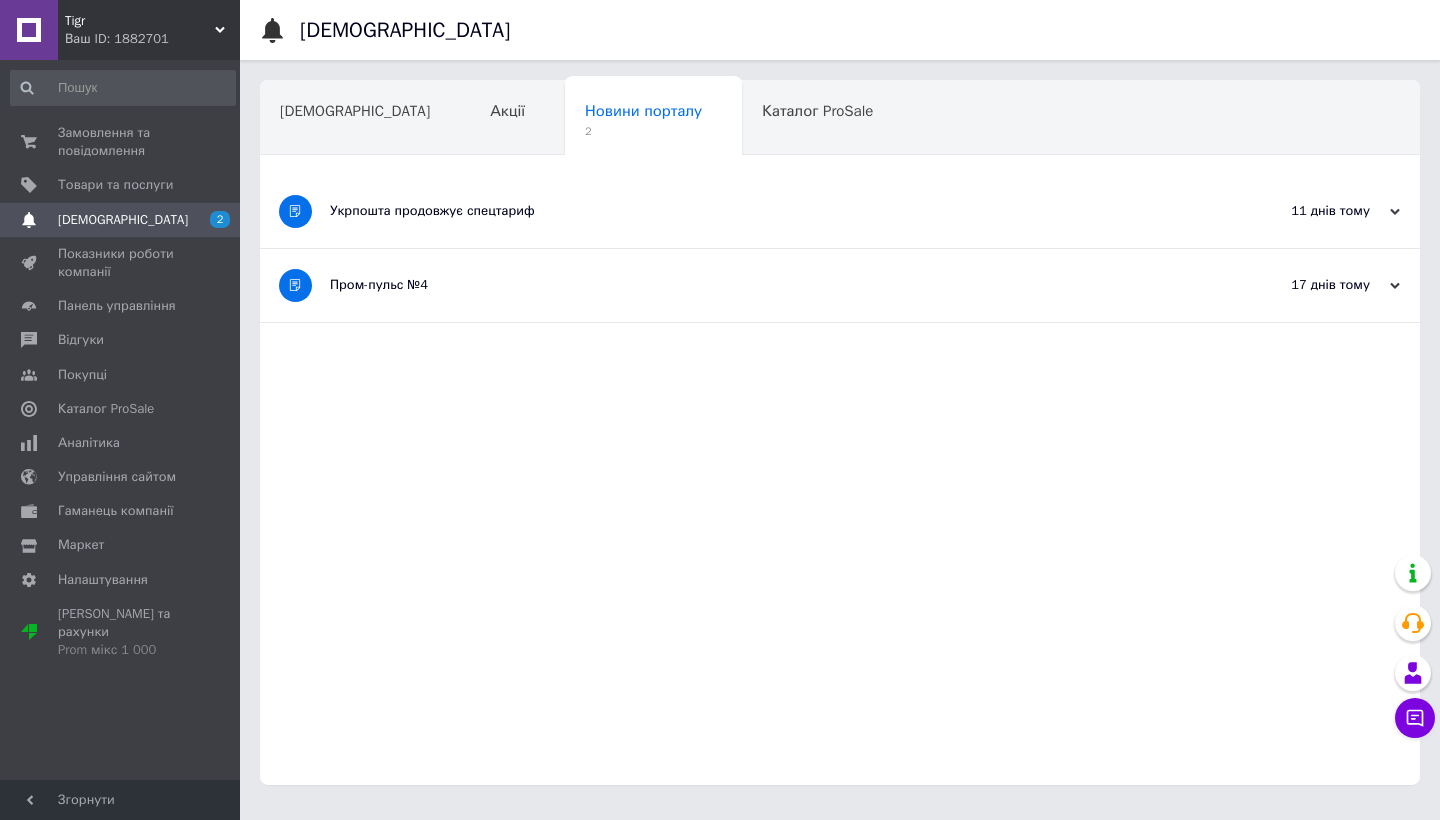 click on "Укрпошта продовжує спецтариф" at bounding box center (765, 211) 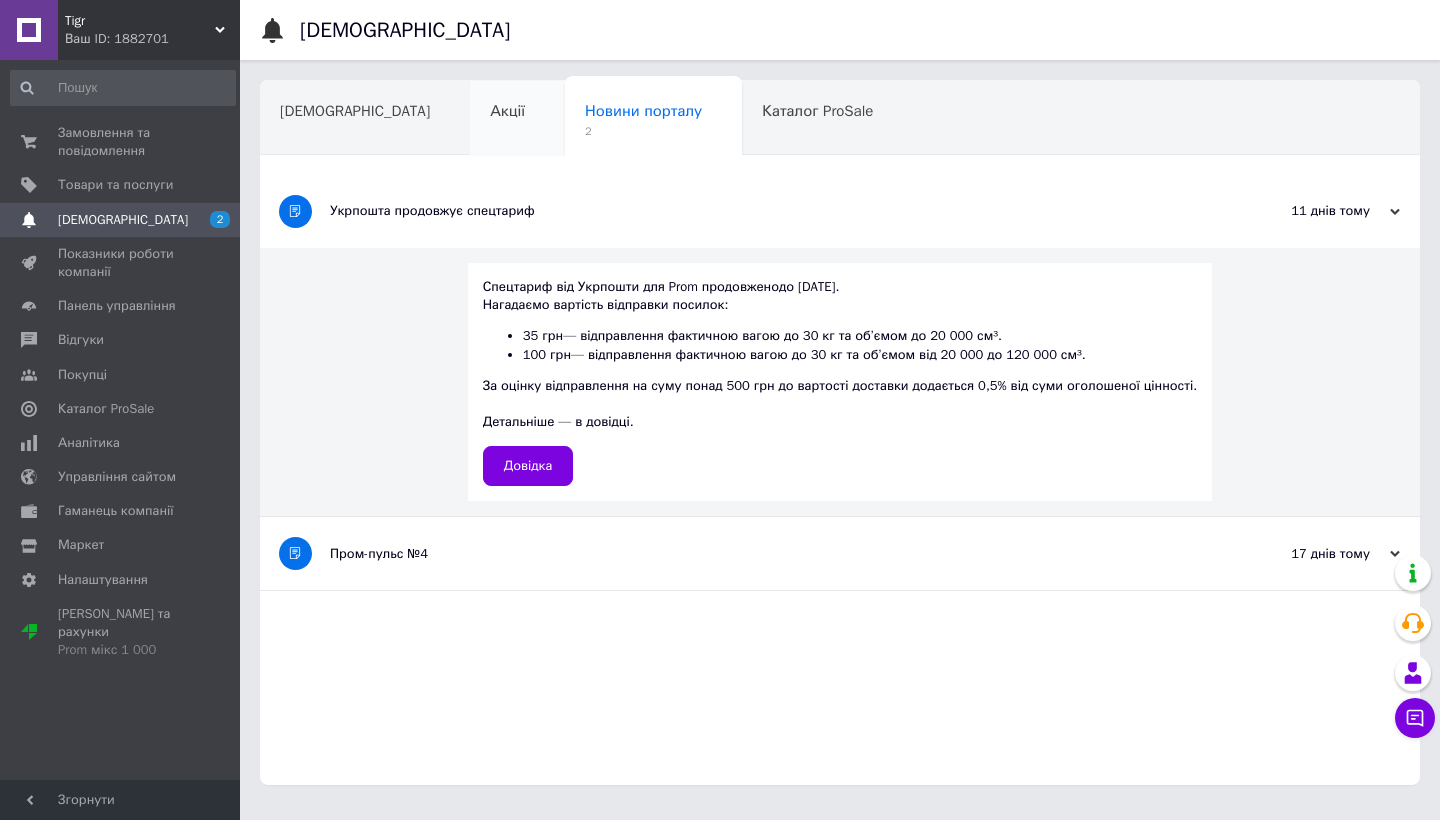click on "Акції" at bounding box center [517, 119] 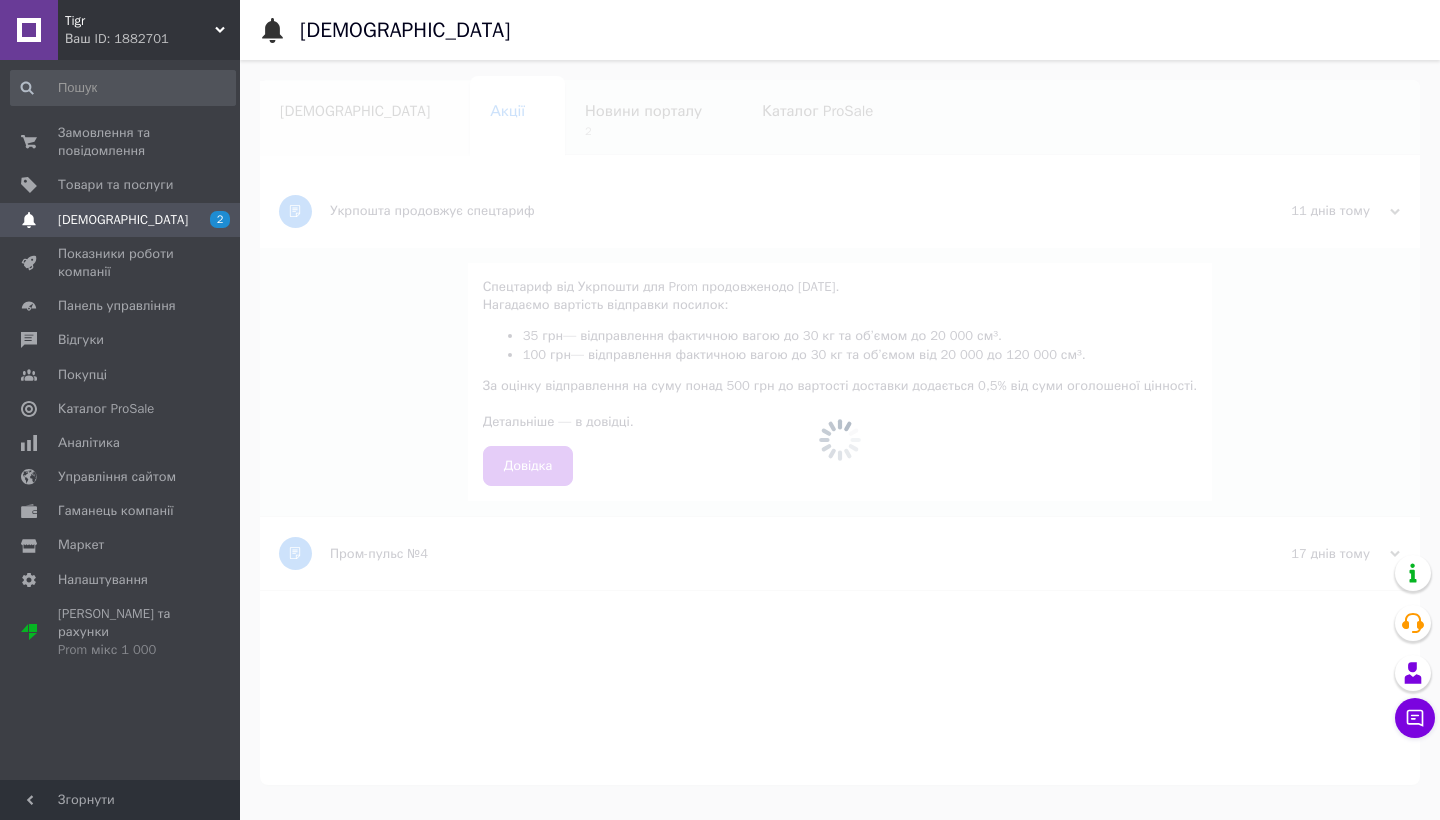 click on "[DEMOGRAPHIC_DATA]" at bounding box center (365, 119) 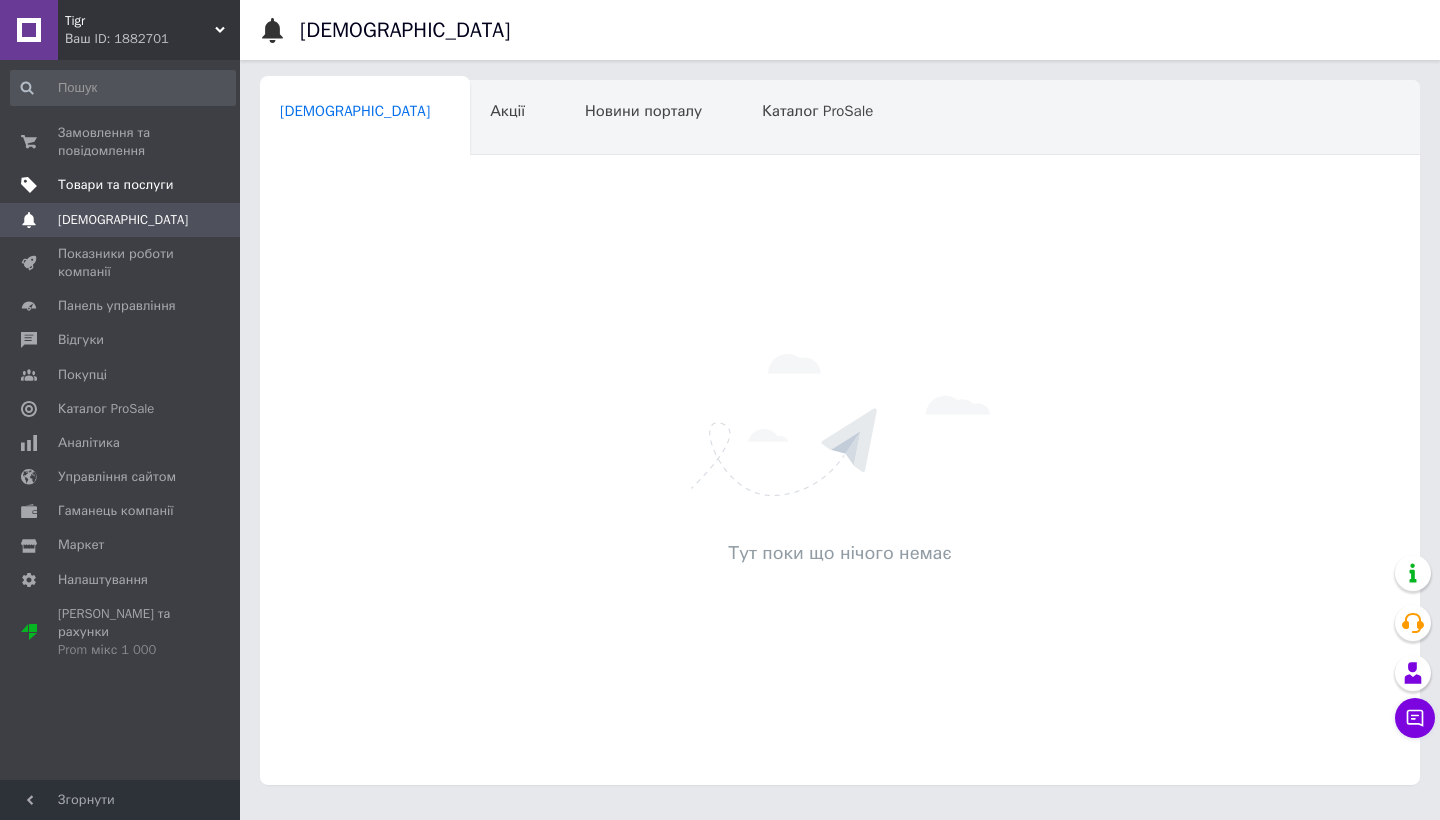 click on "Товари та послуги" at bounding box center (115, 185) 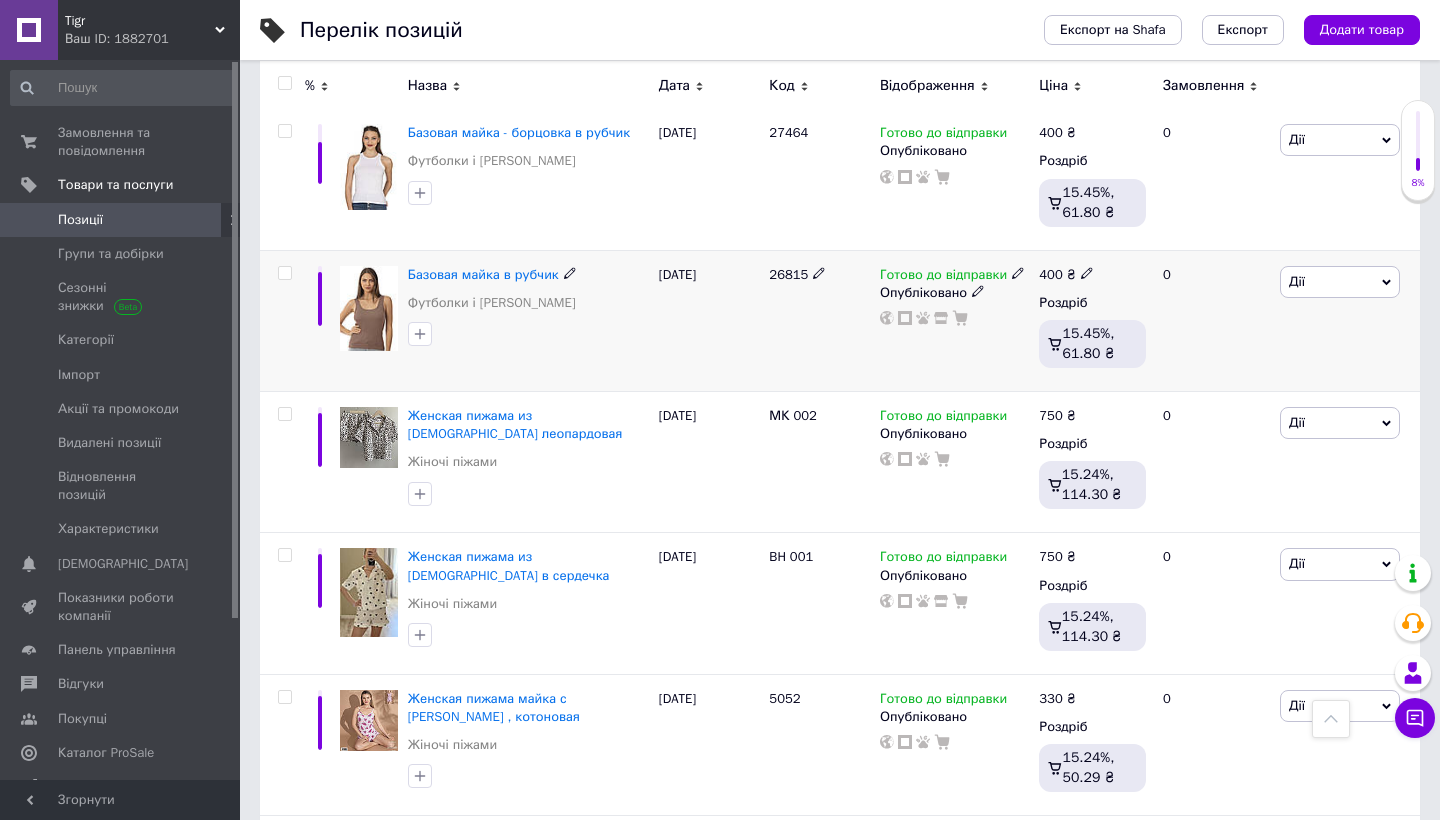 scroll, scrollTop: 1598, scrollLeft: 0, axis: vertical 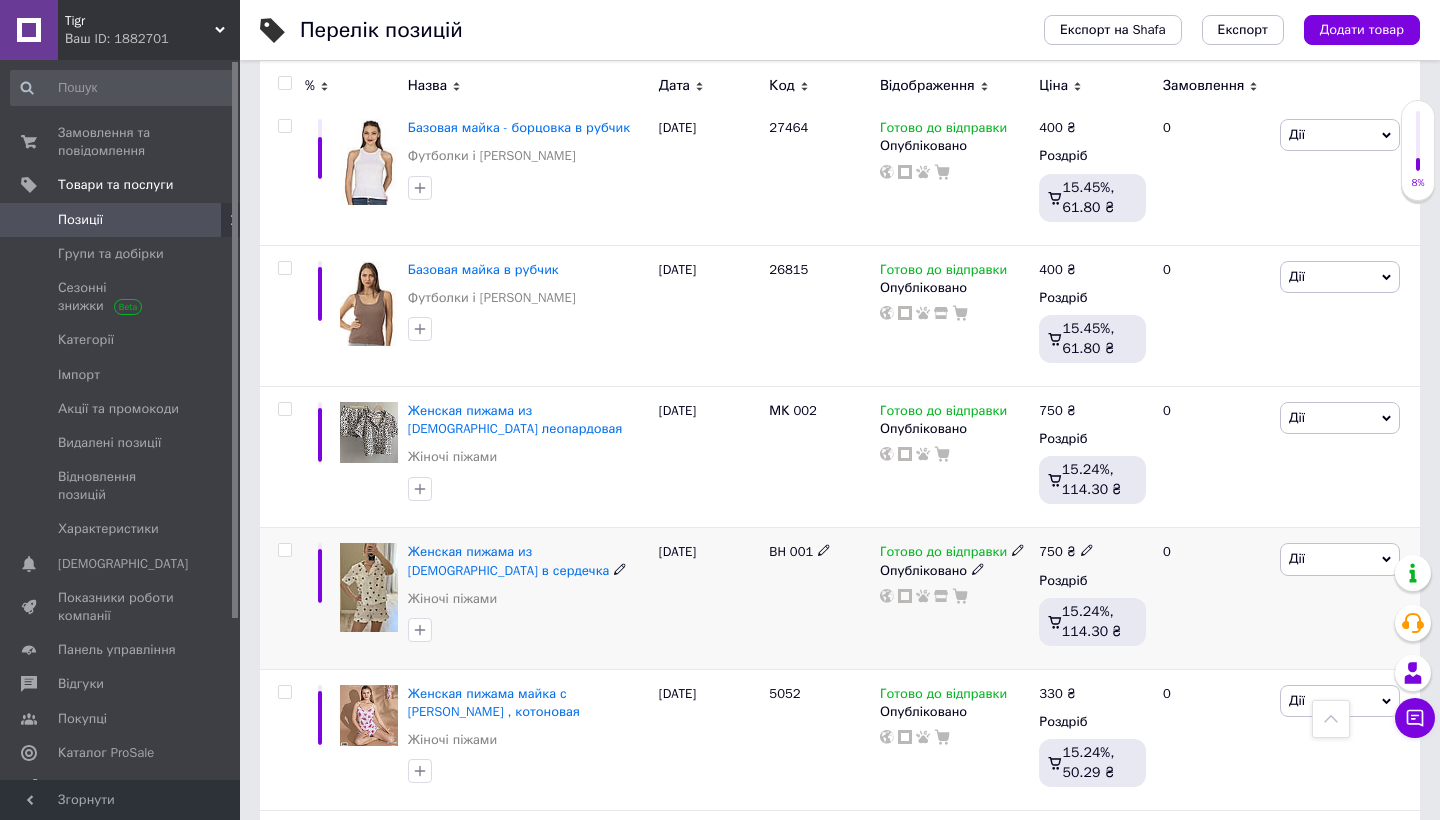 click on "Дії" at bounding box center (1340, 559) 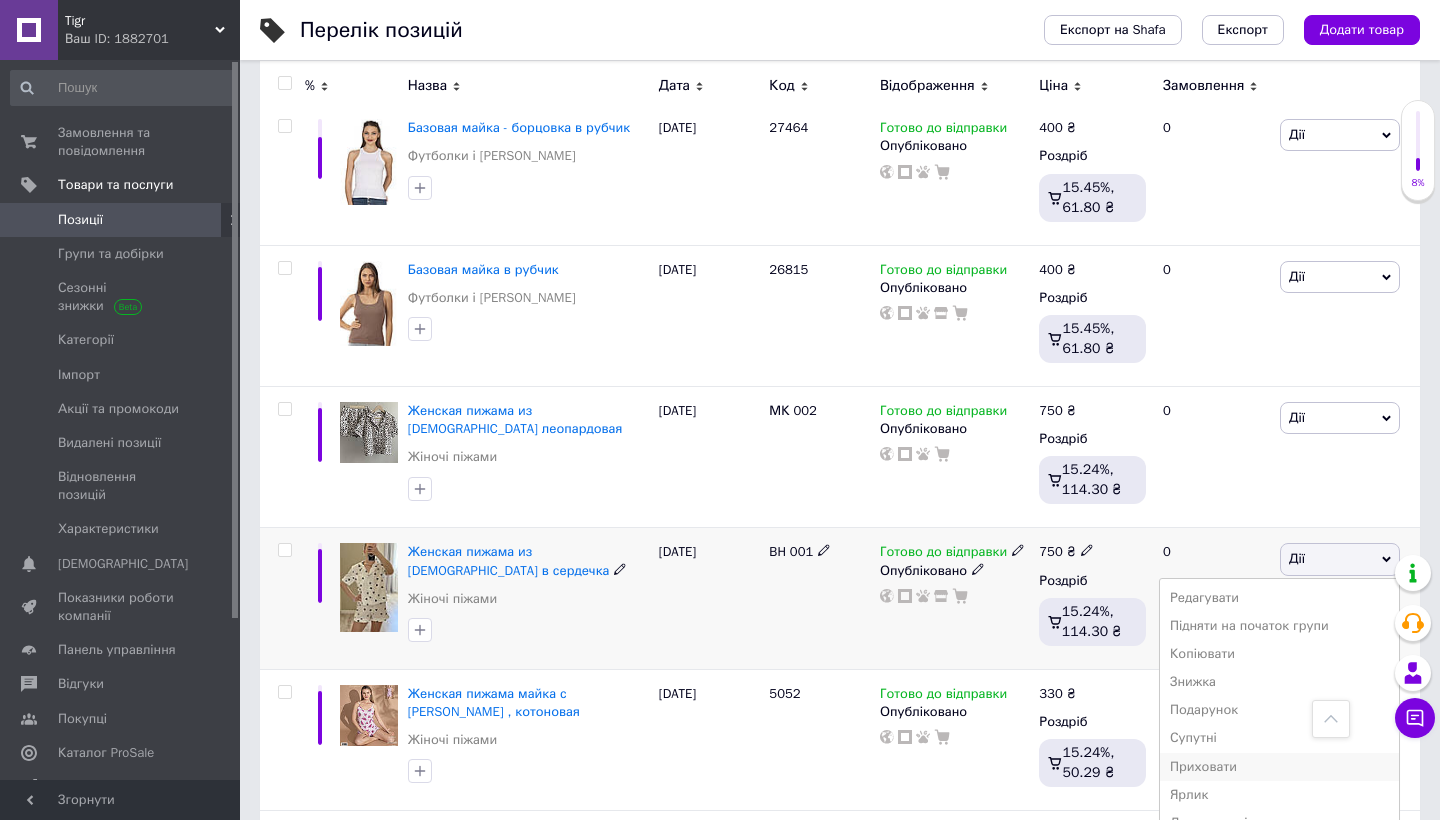 click on "Приховати" at bounding box center [1279, 767] 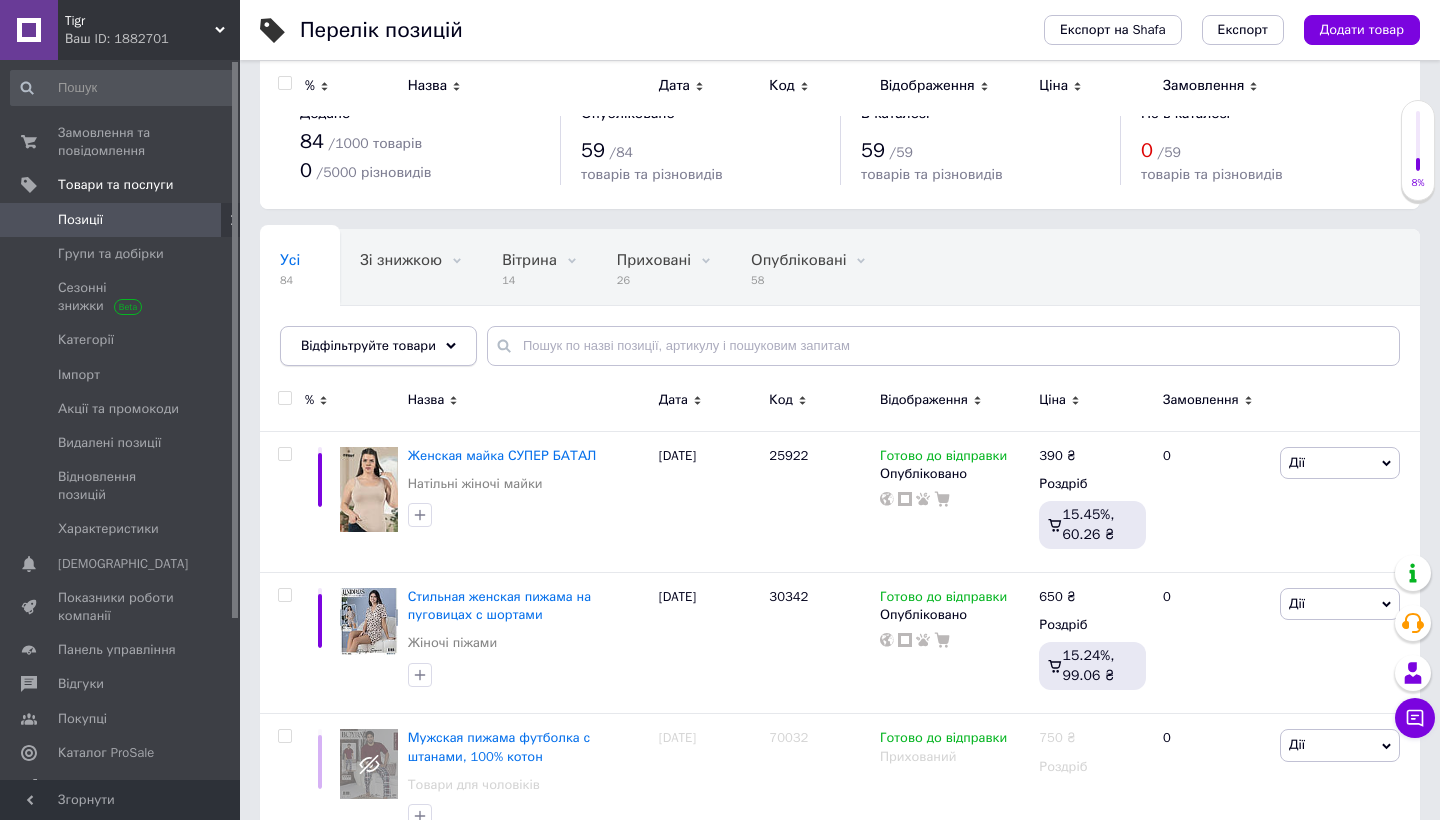 scroll, scrollTop: 0, scrollLeft: 0, axis: both 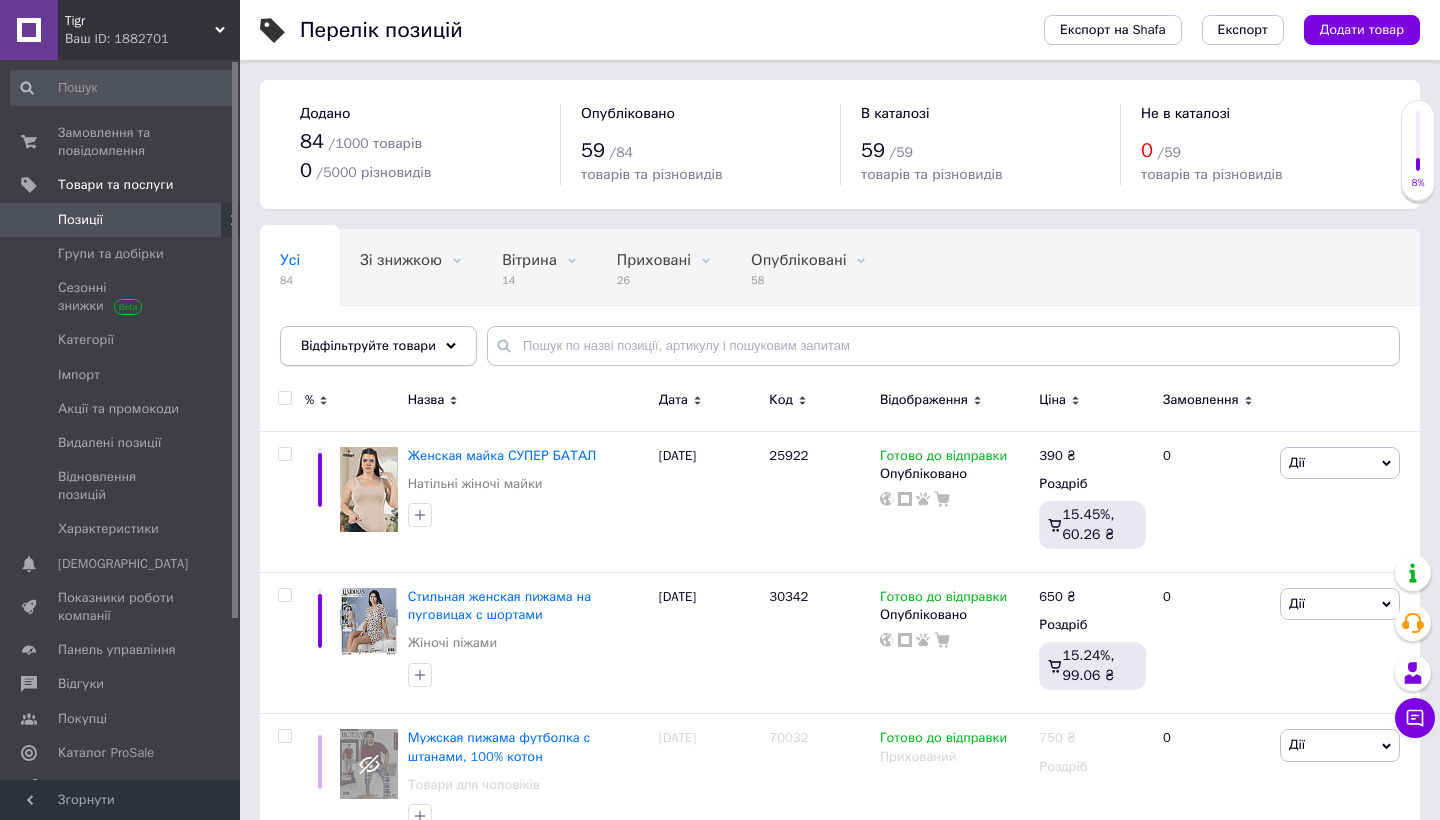 click on "Відфільтруйте товари" at bounding box center (378, 346) 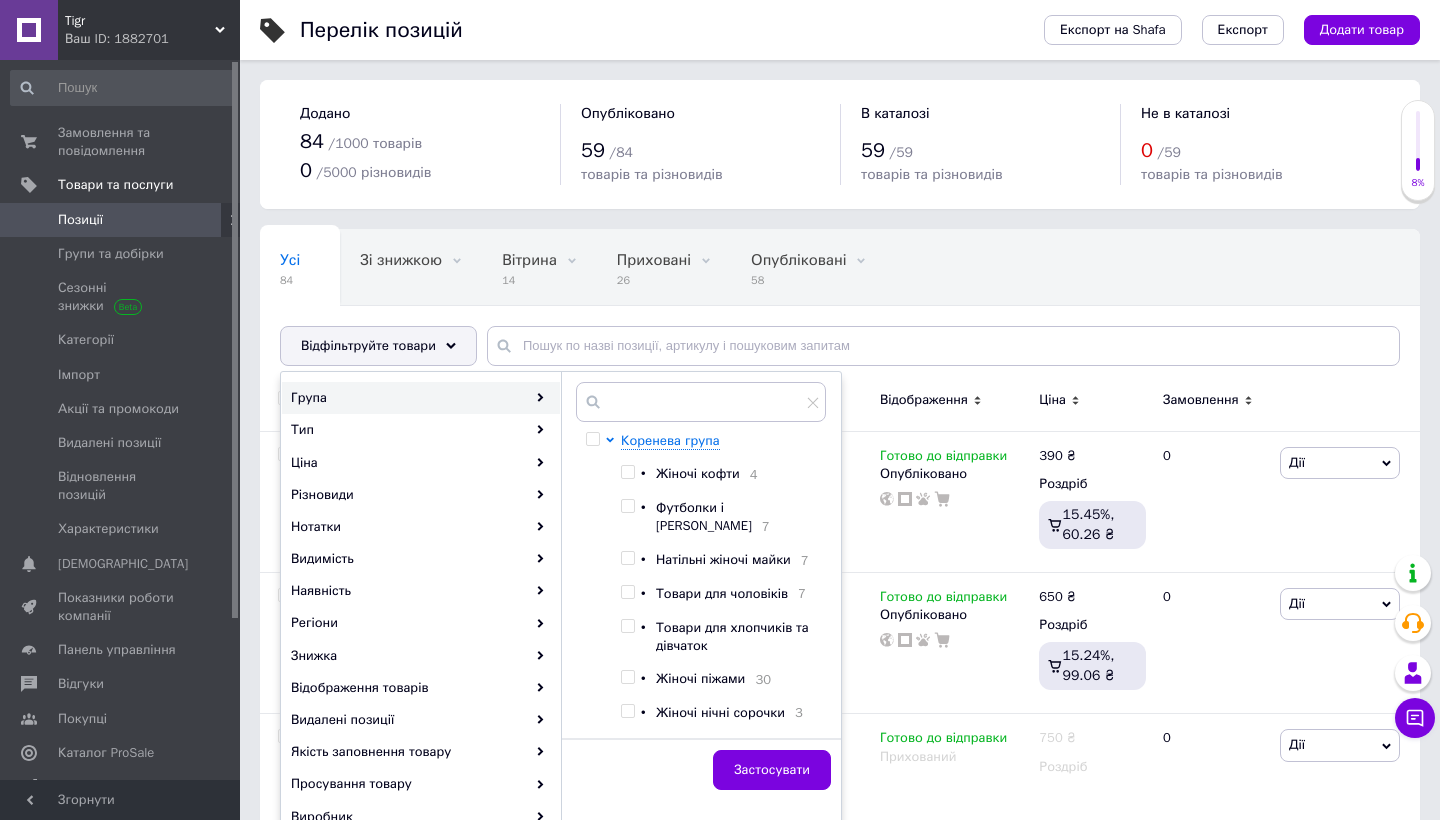 click at bounding box center [627, 677] 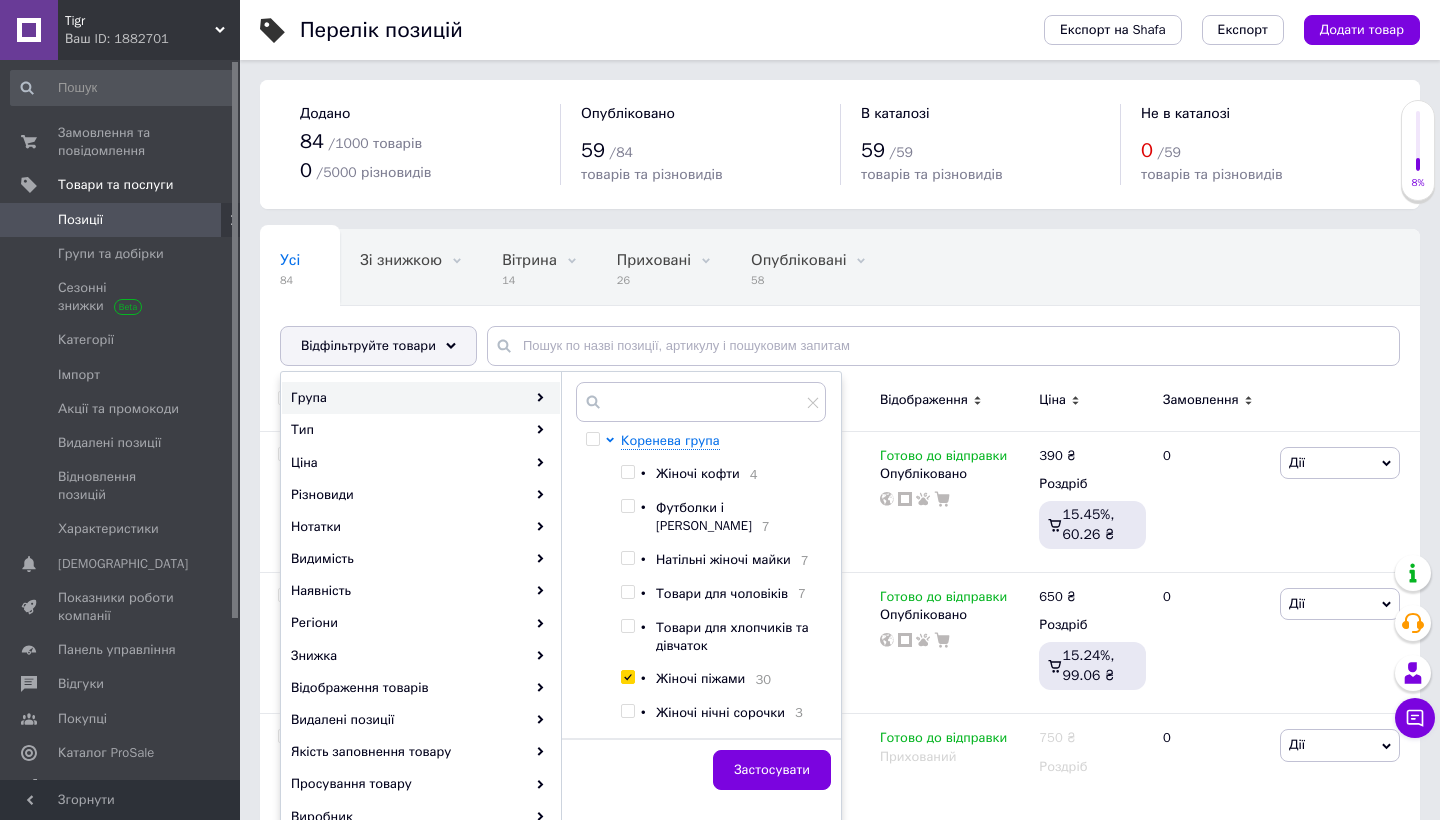 checkbox on "true" 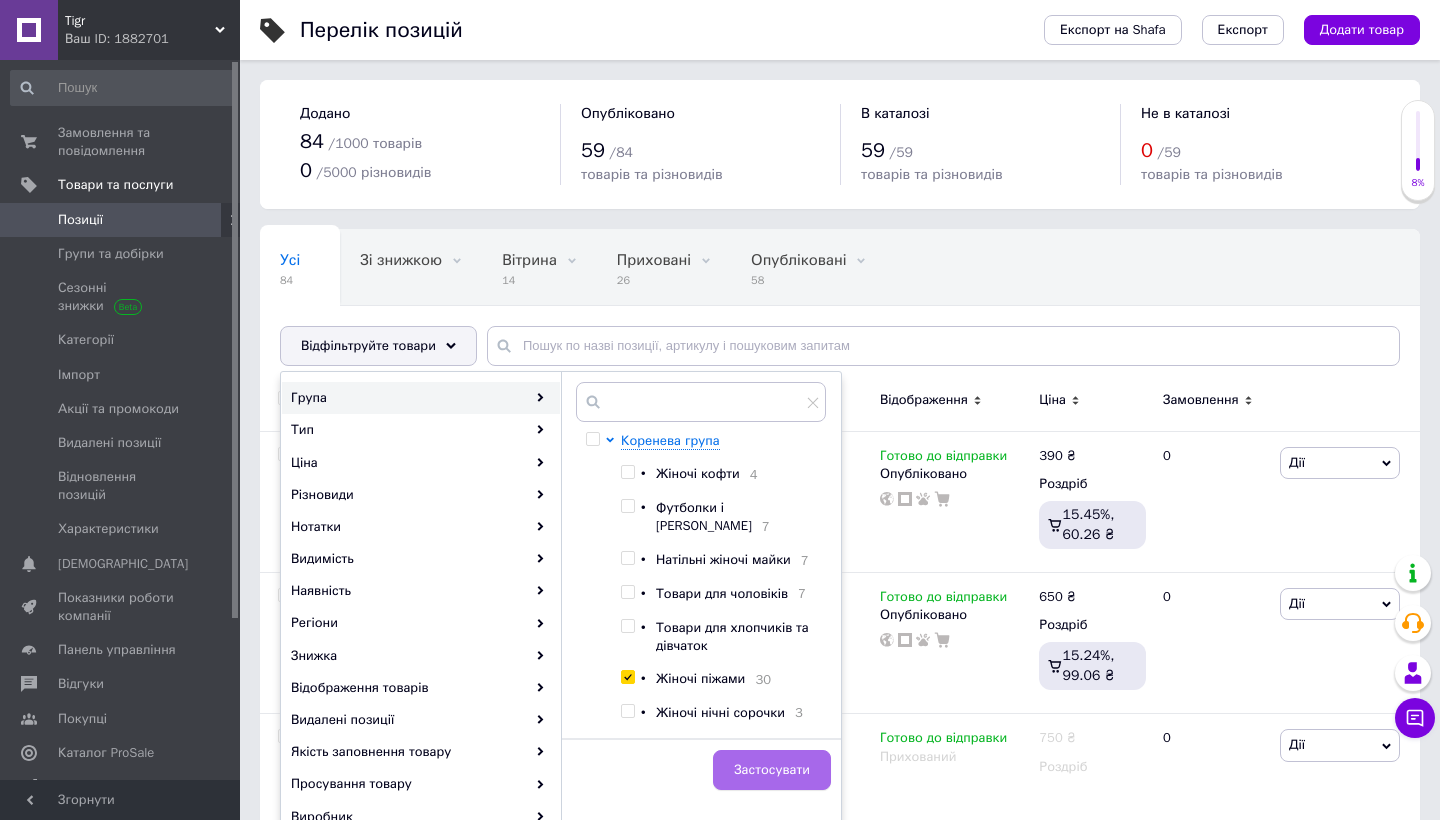 click on "Застосувати" at bounding box center (772, 770) 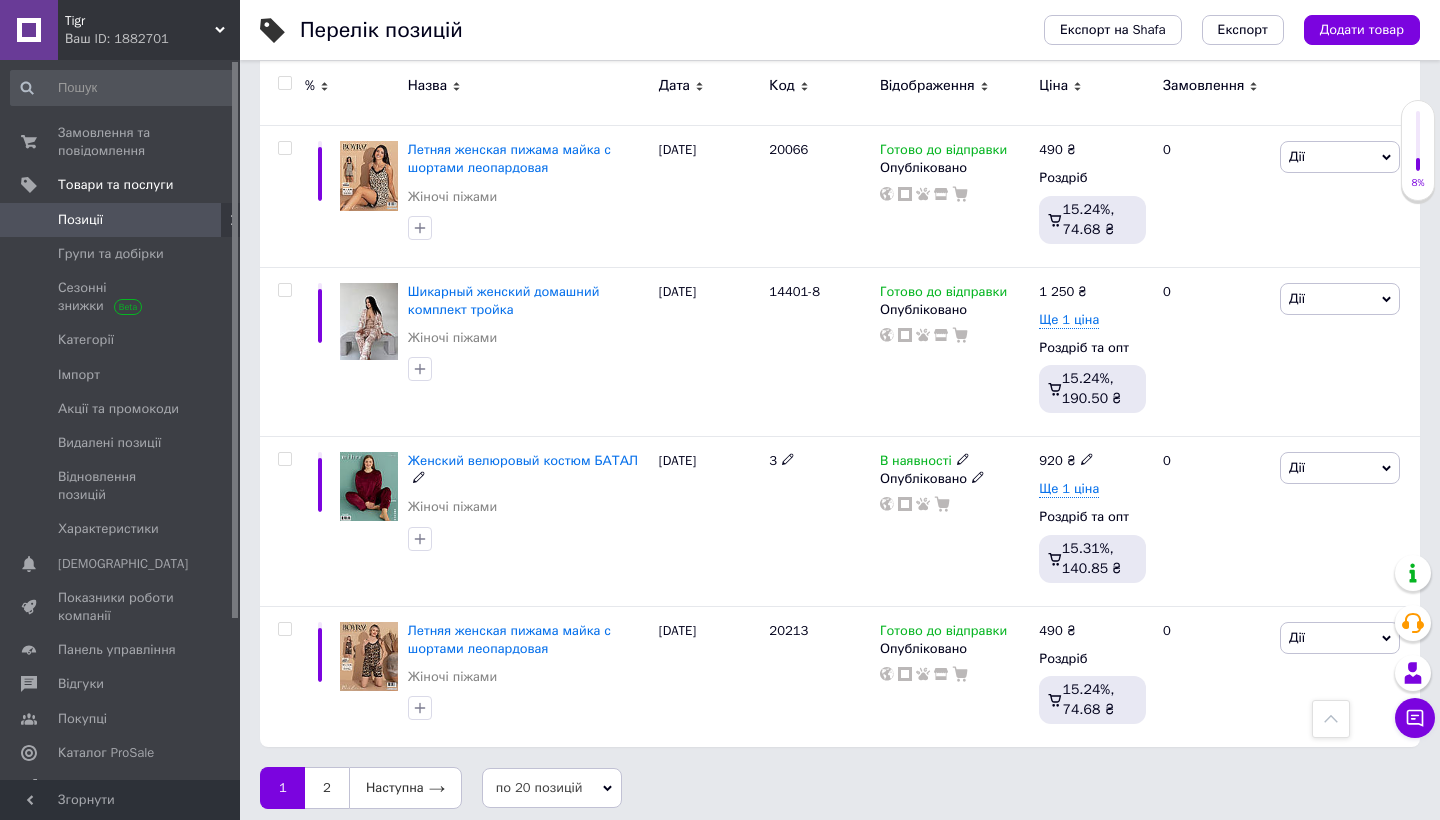 scroll, scrollTop: 2769, scrollLeft: 0, axis: vertical 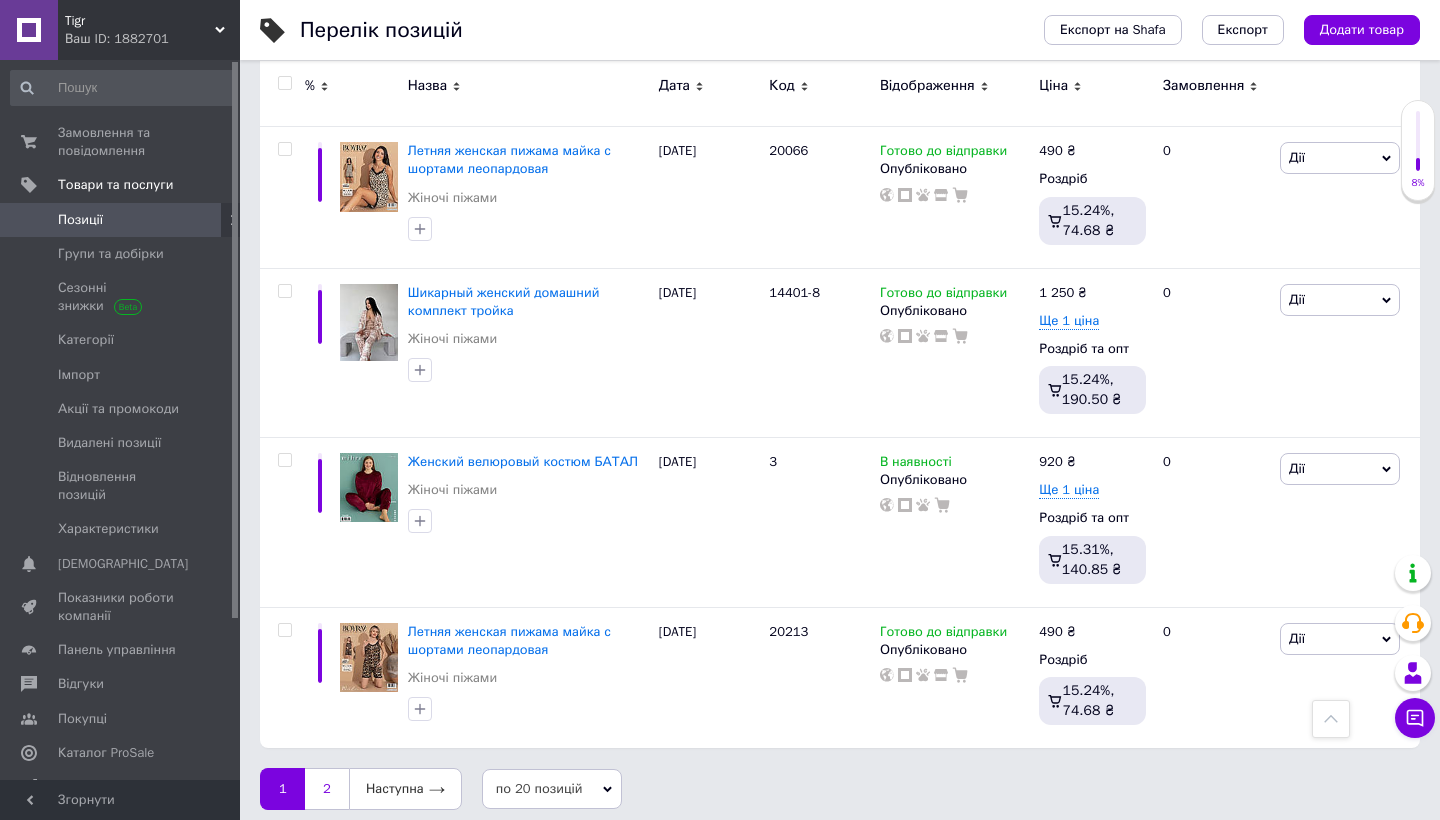 click on "2" at bounding box center [327, 789] 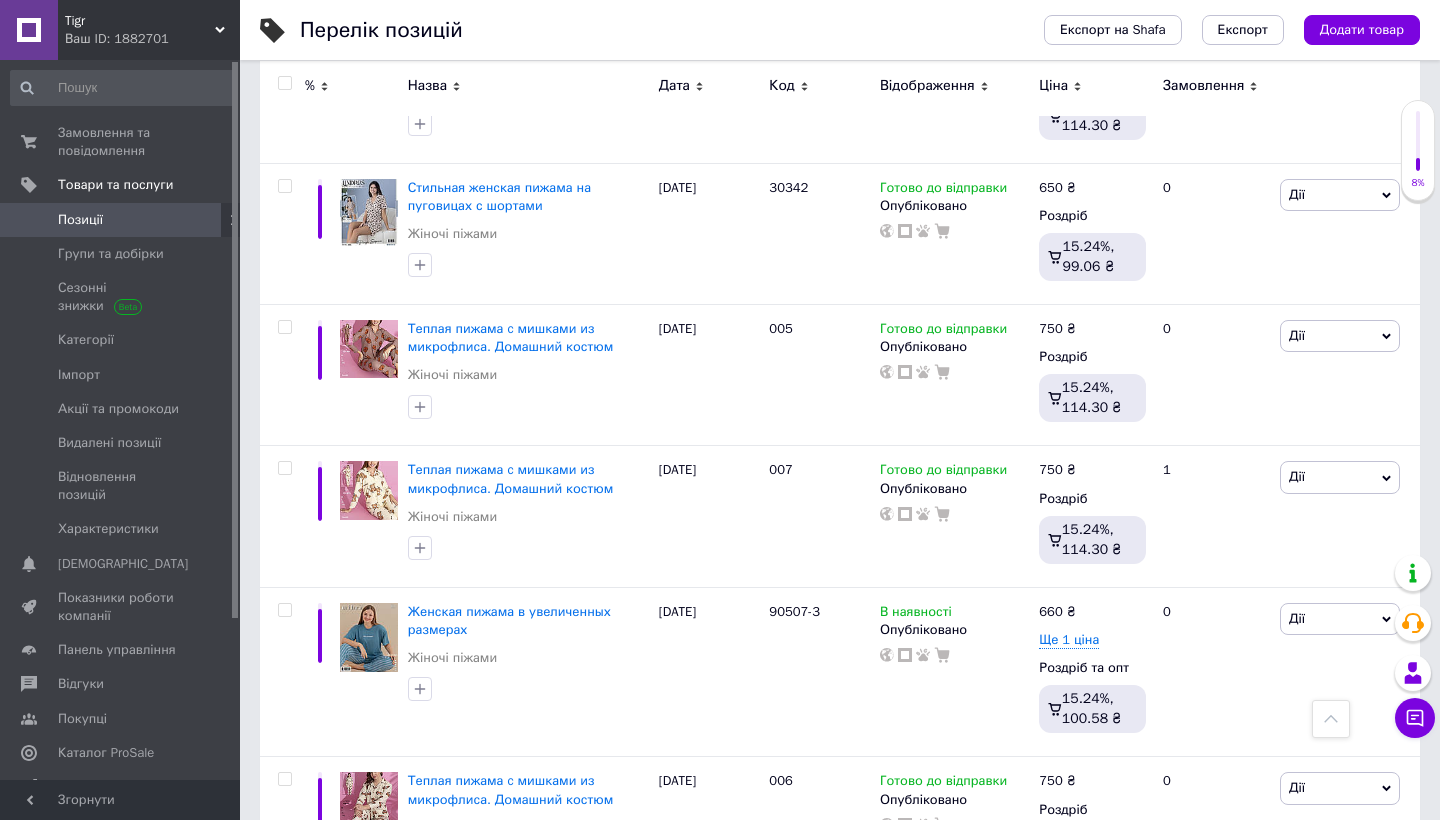 scroll, scrollTop: 1187, scrollLeft: 0, axis: vertical 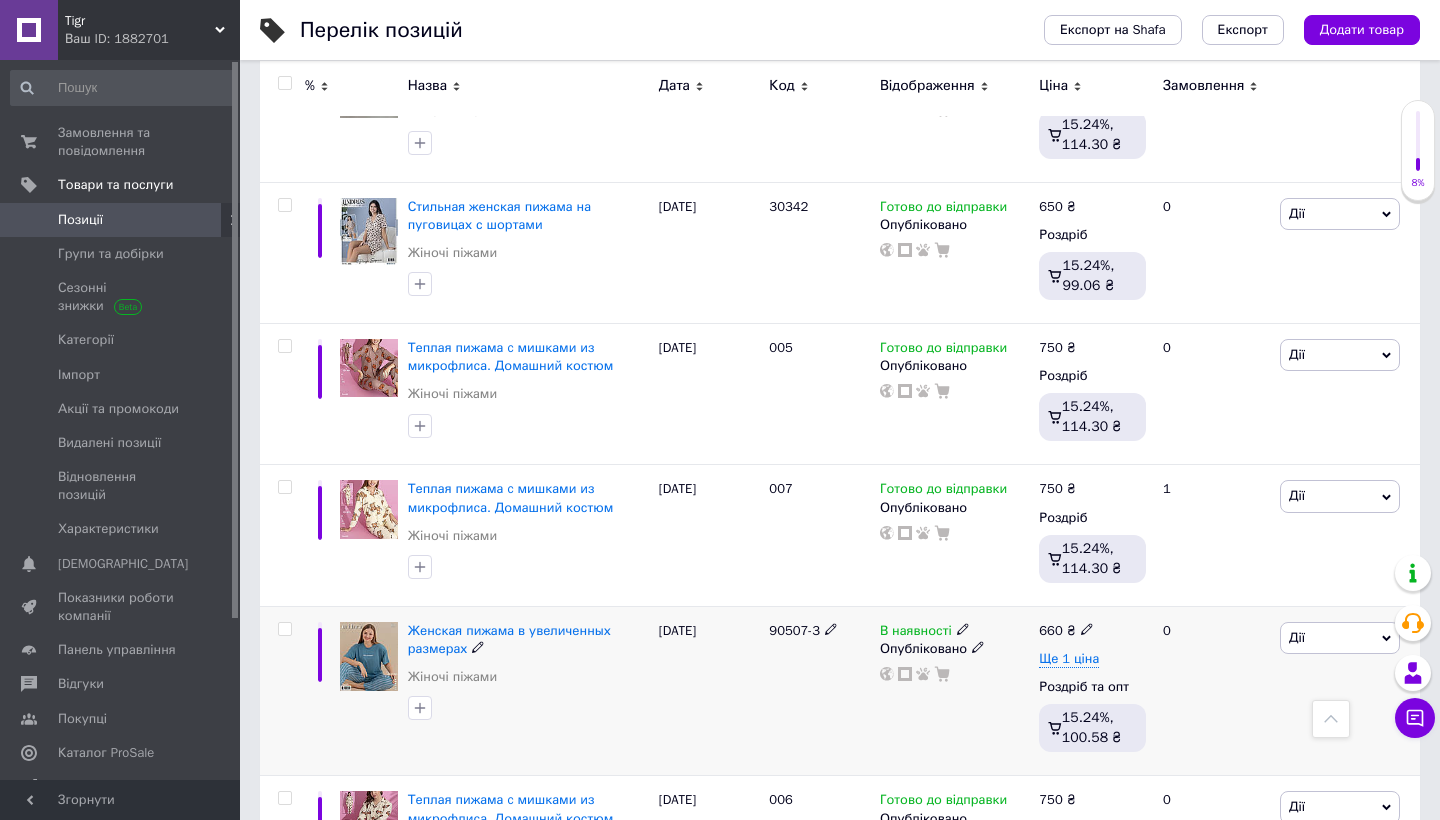 click on "Дії" at bounding box center [1340, 638] 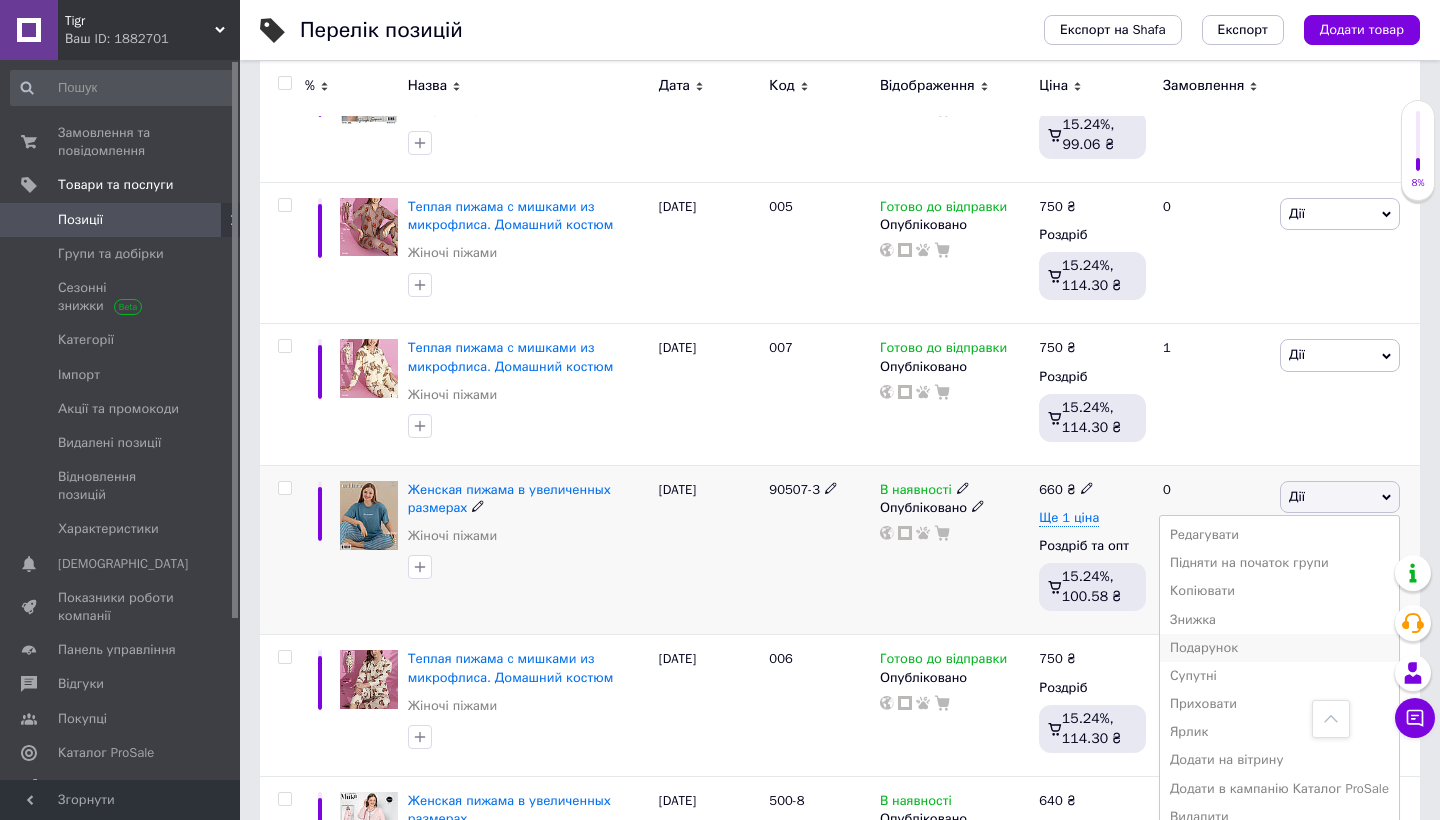 scroll, scrollTop: 1329, scrollLeft: 0, axis: vertical 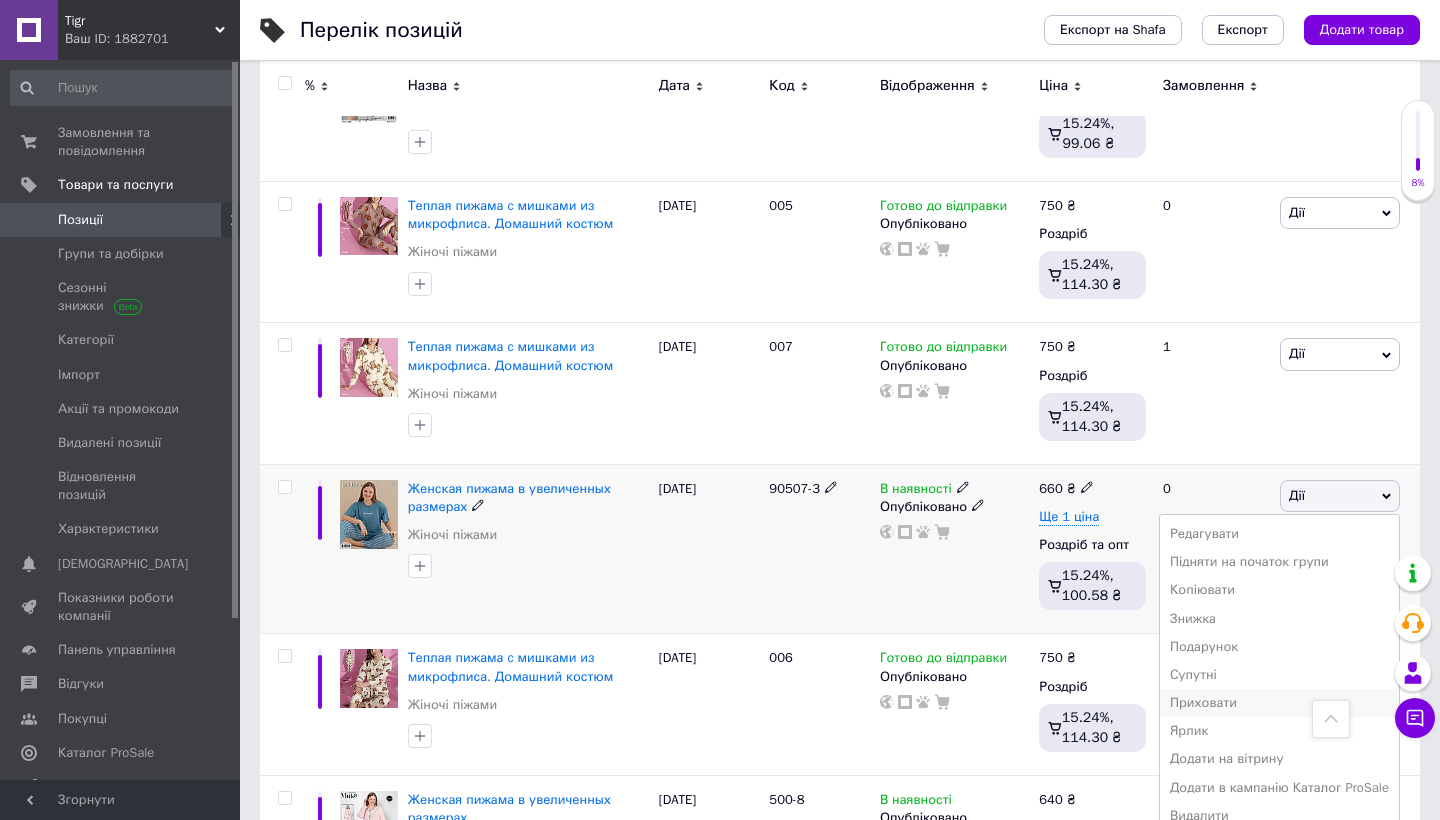 click on "Приховати" at bounding box center (1279, 703) 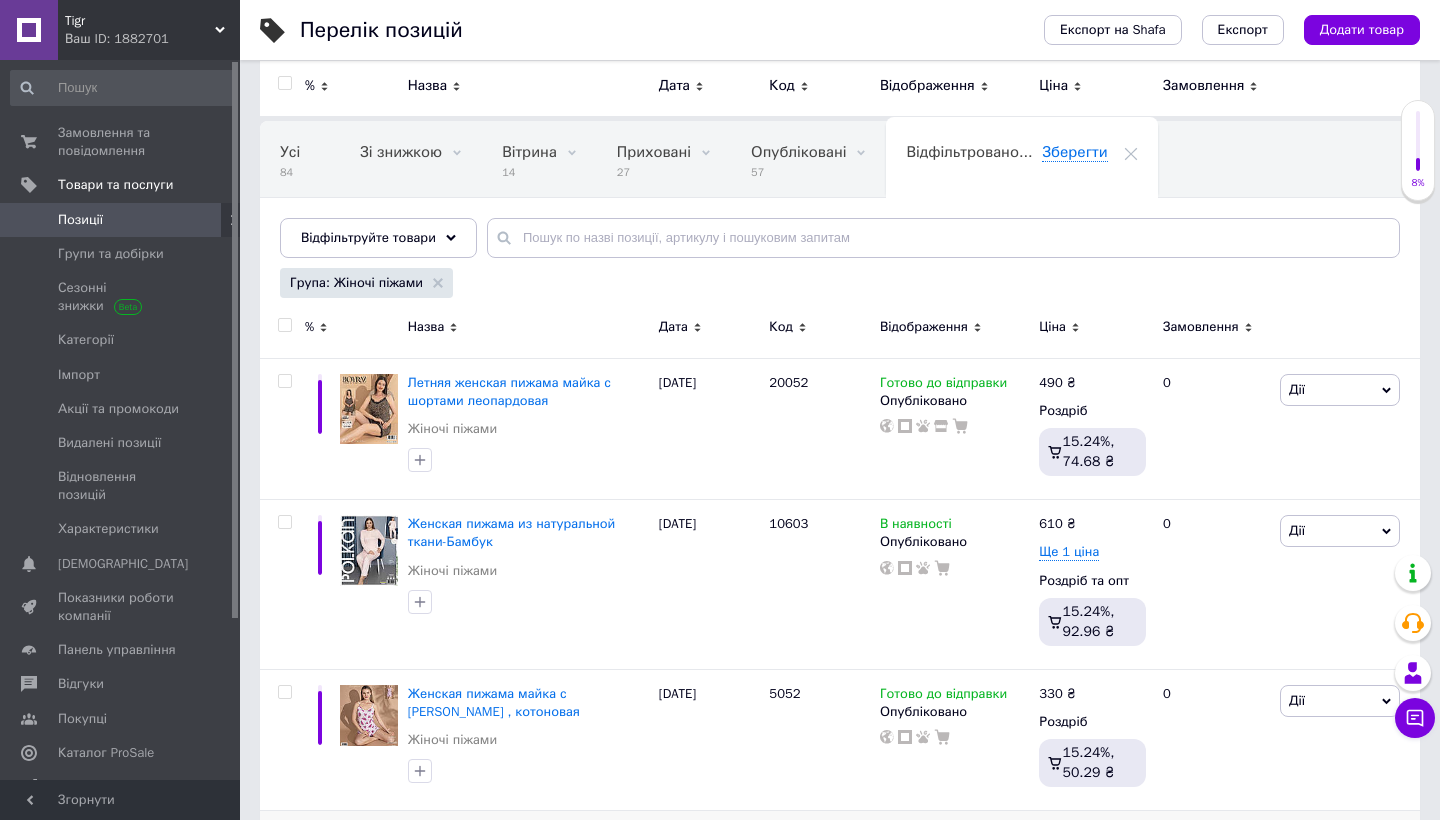 scroll, scrollTop: 104, scrollLeft: 0, axis: vertical 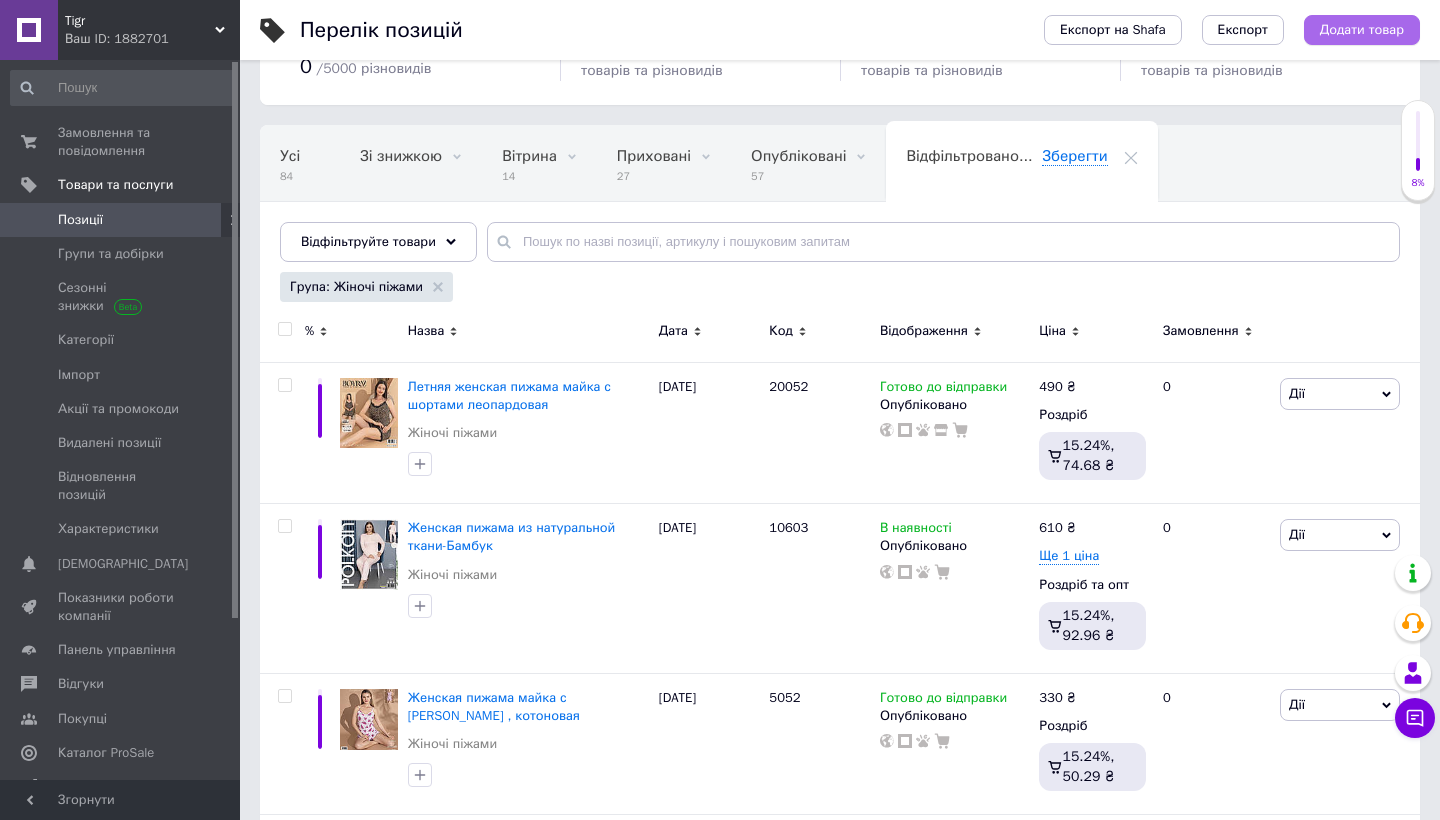 click on "Додати товар" at bounding box center [1362, 30] 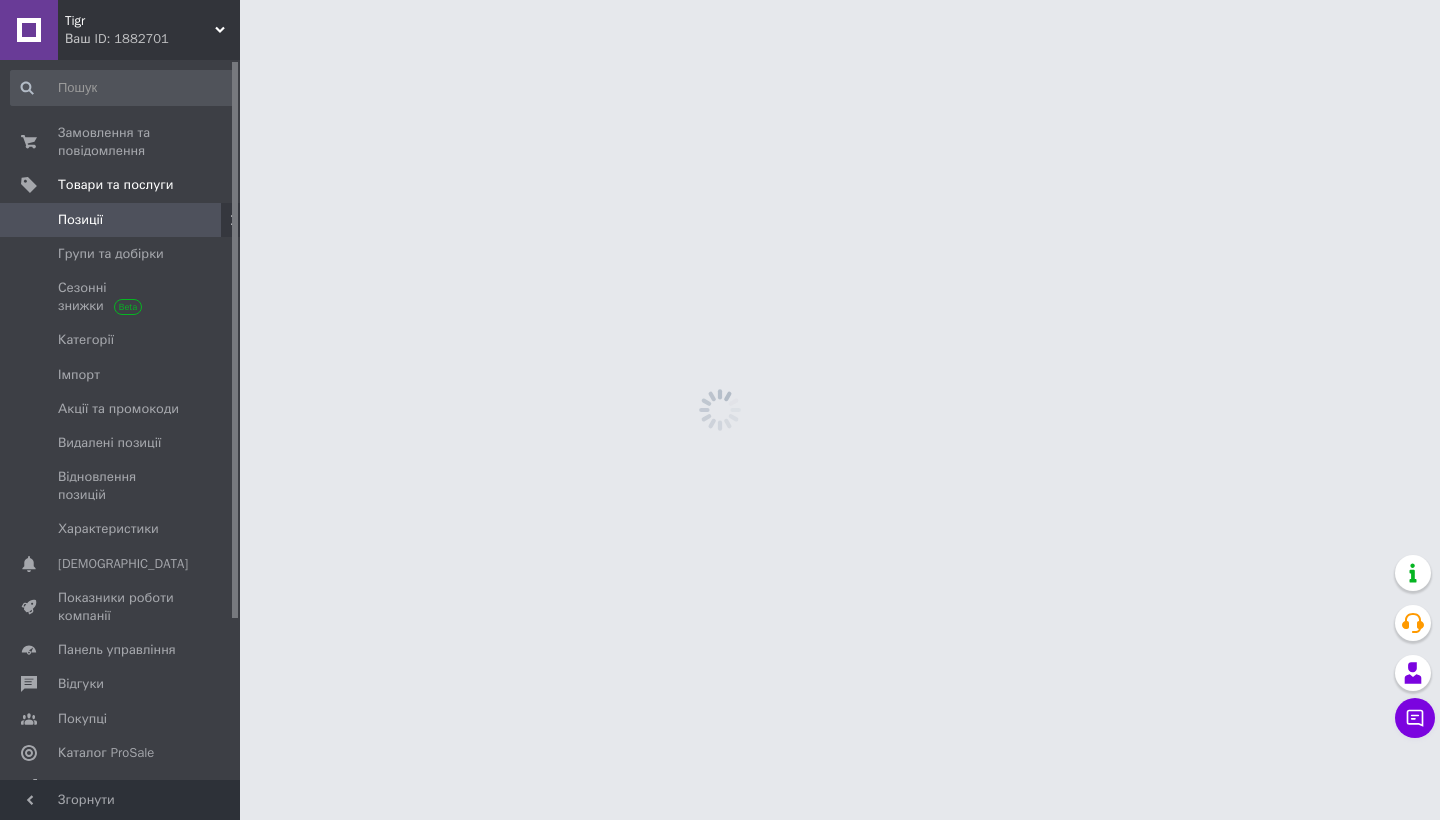 scroll, scrollTop: 0, scrollLeft: 0, axis: both 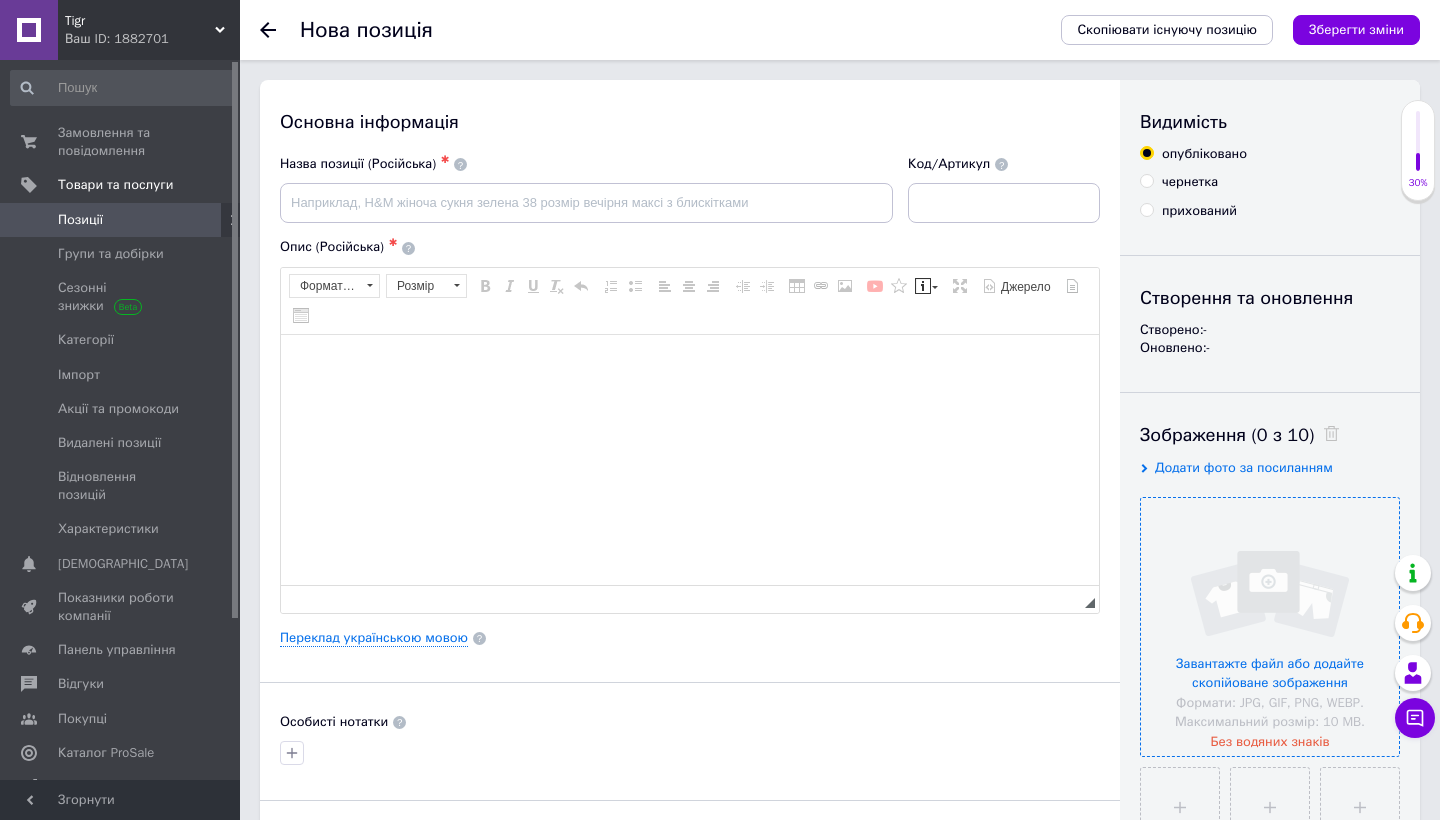 click at bounding box center (1270, 627) 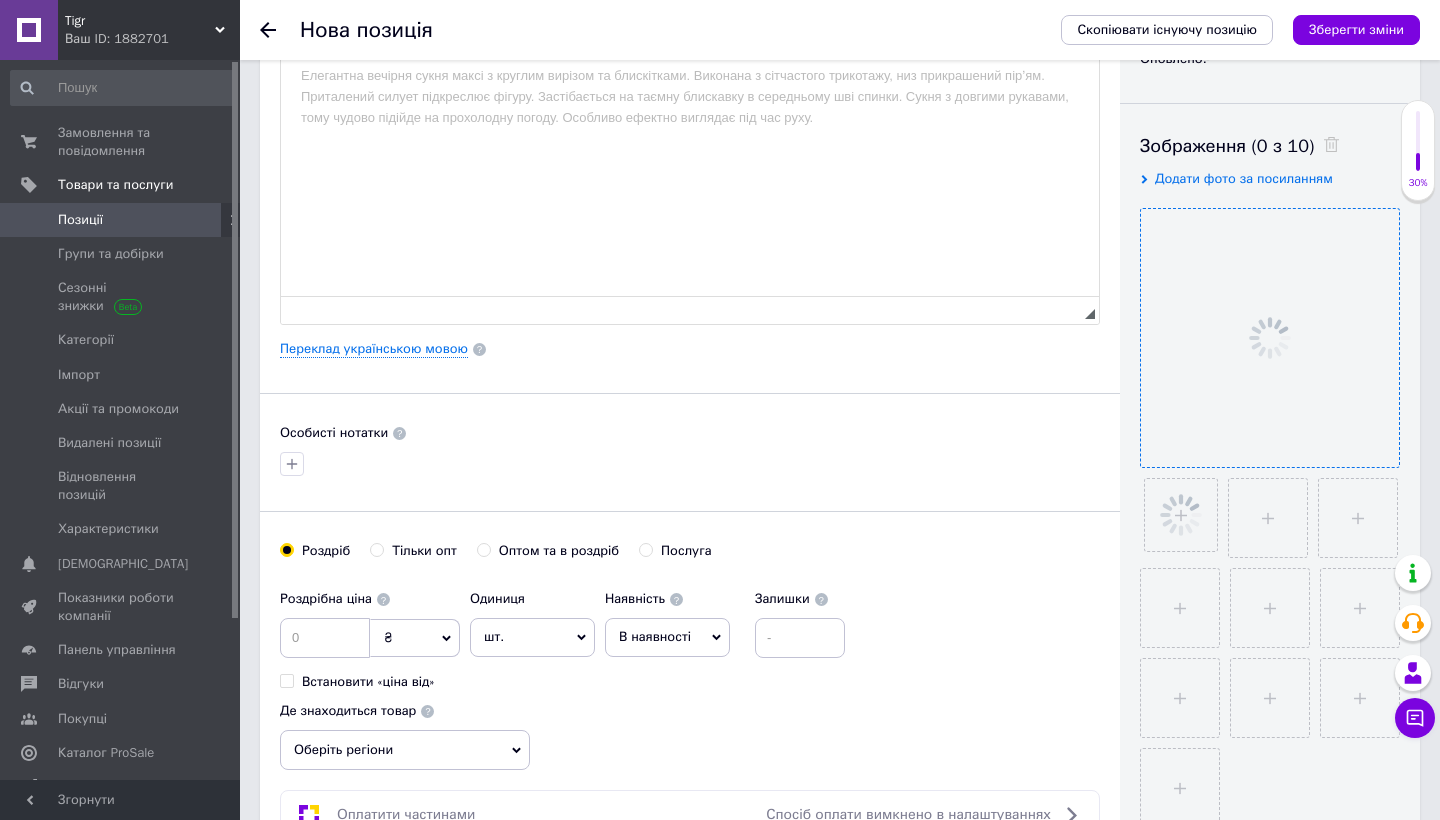 scroll, scrollTop: 328, scrollLeft: 0, axis: vertical 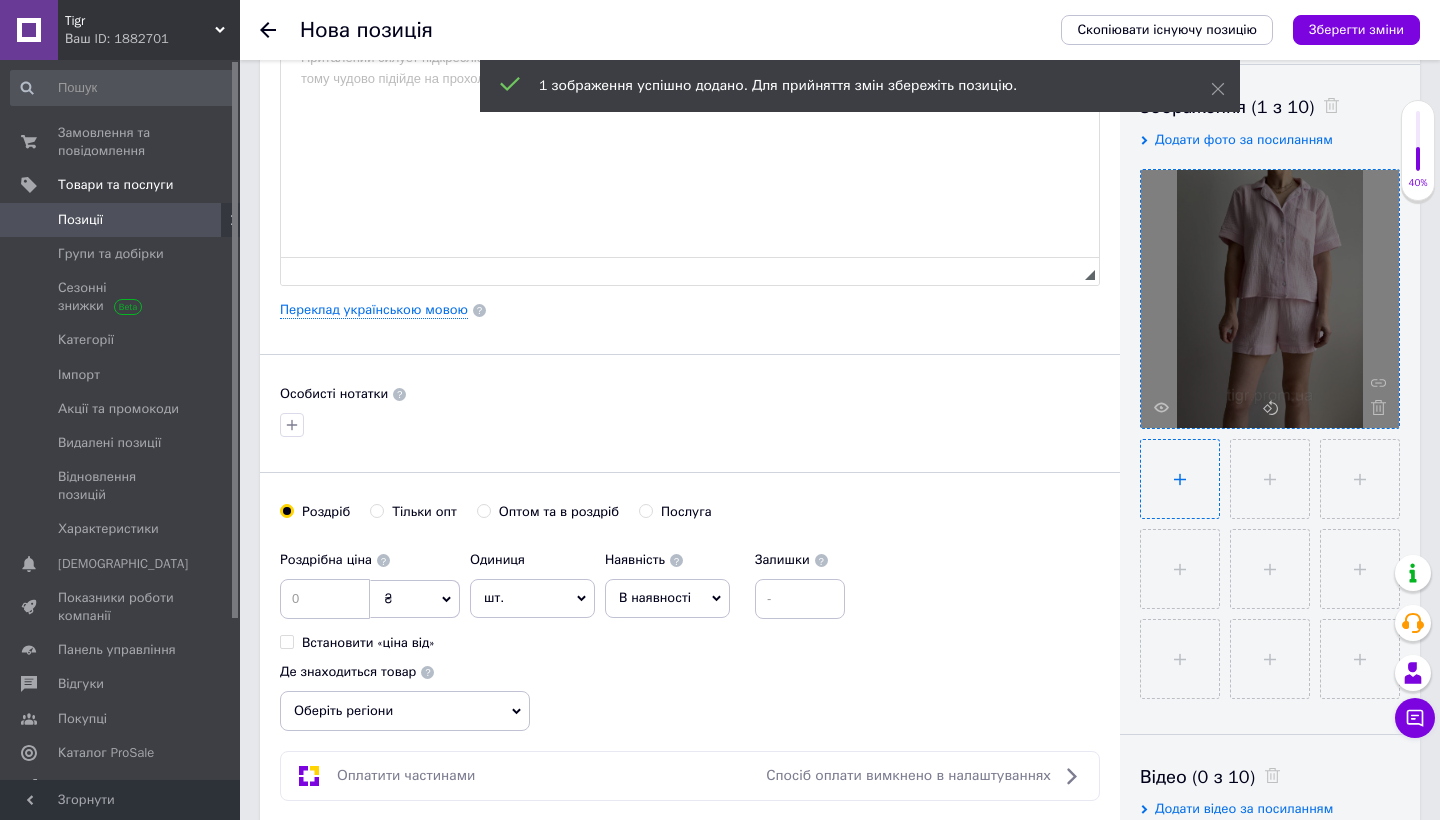 click at bounding box center [1180, 479] 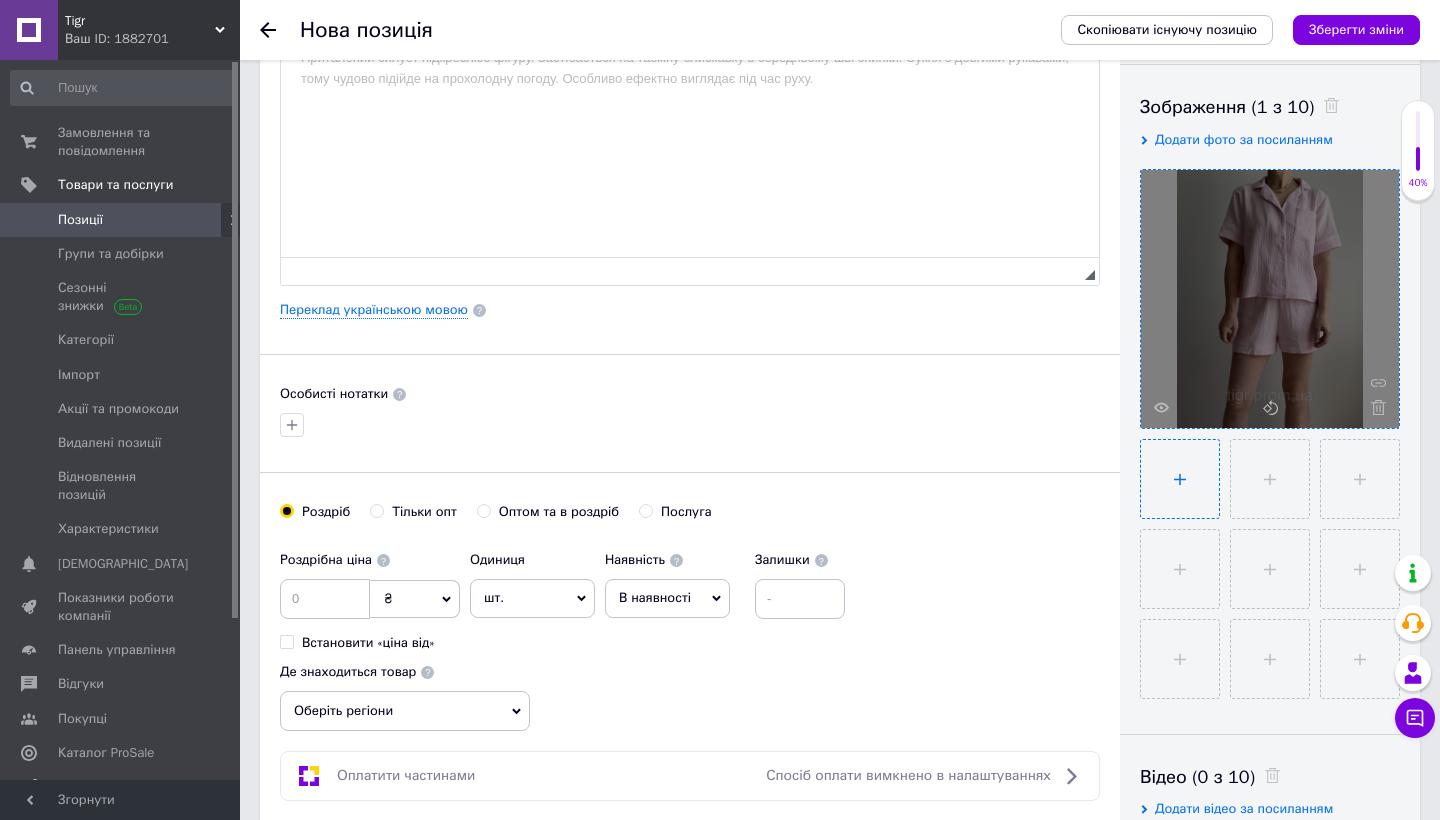 type on "C:\fakepath\IMG_2246 3.jpg" 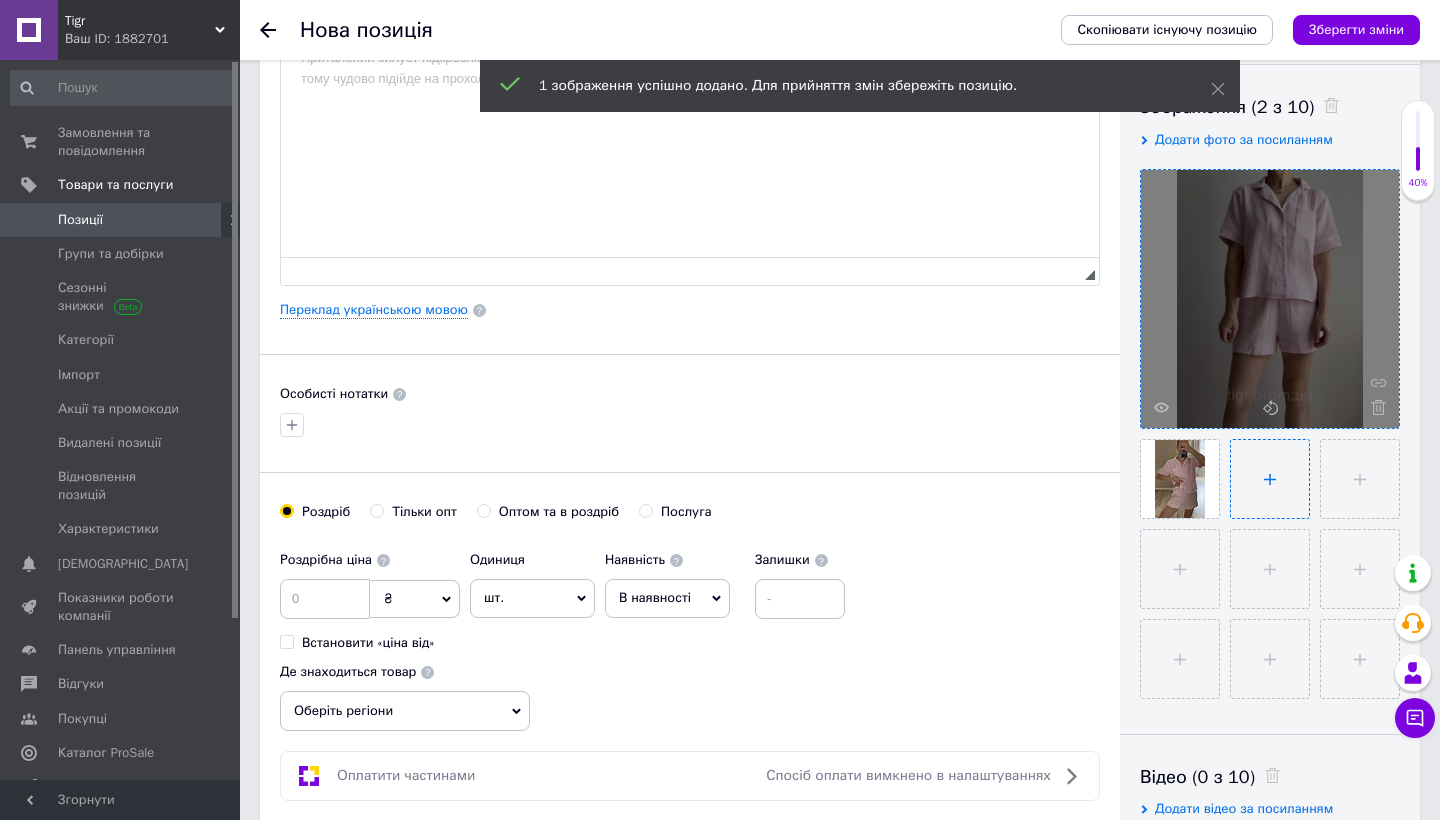 click at bounding box center (1270, 479) 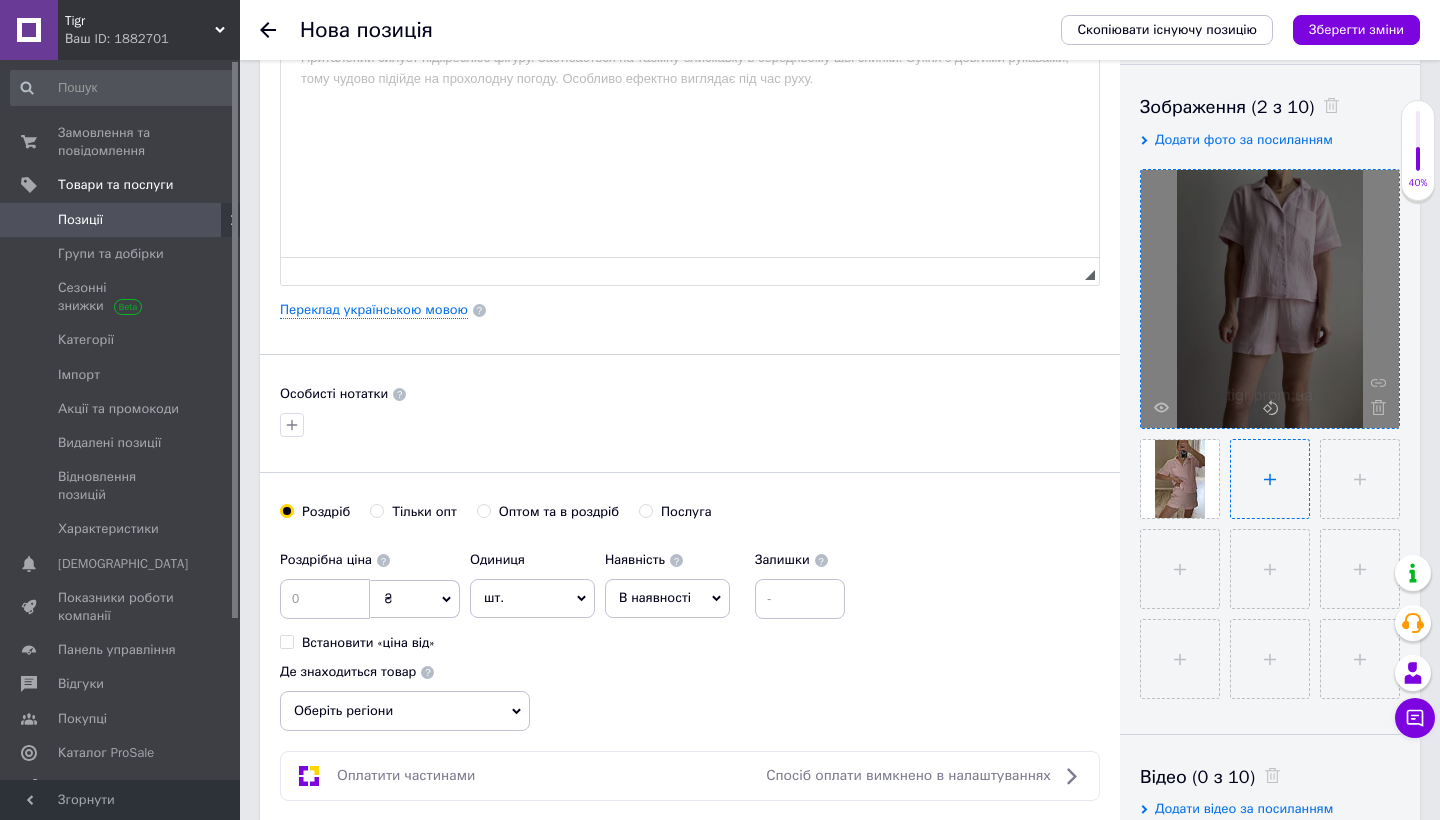 type on "C:\fakepath\IMG_2209.jpg" 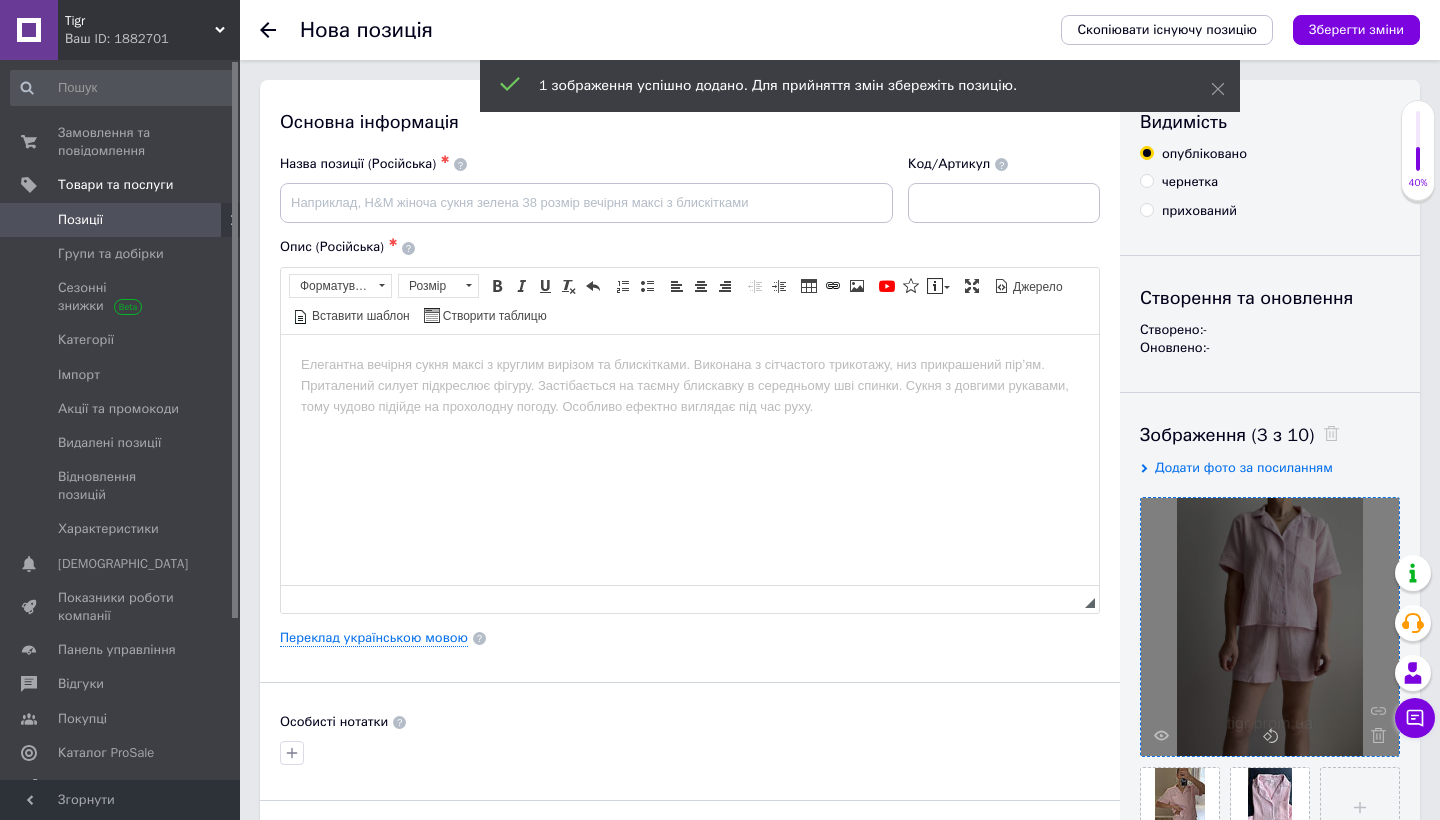 scroll, scrollTop: 0, scrollLeft: 0, axis: both 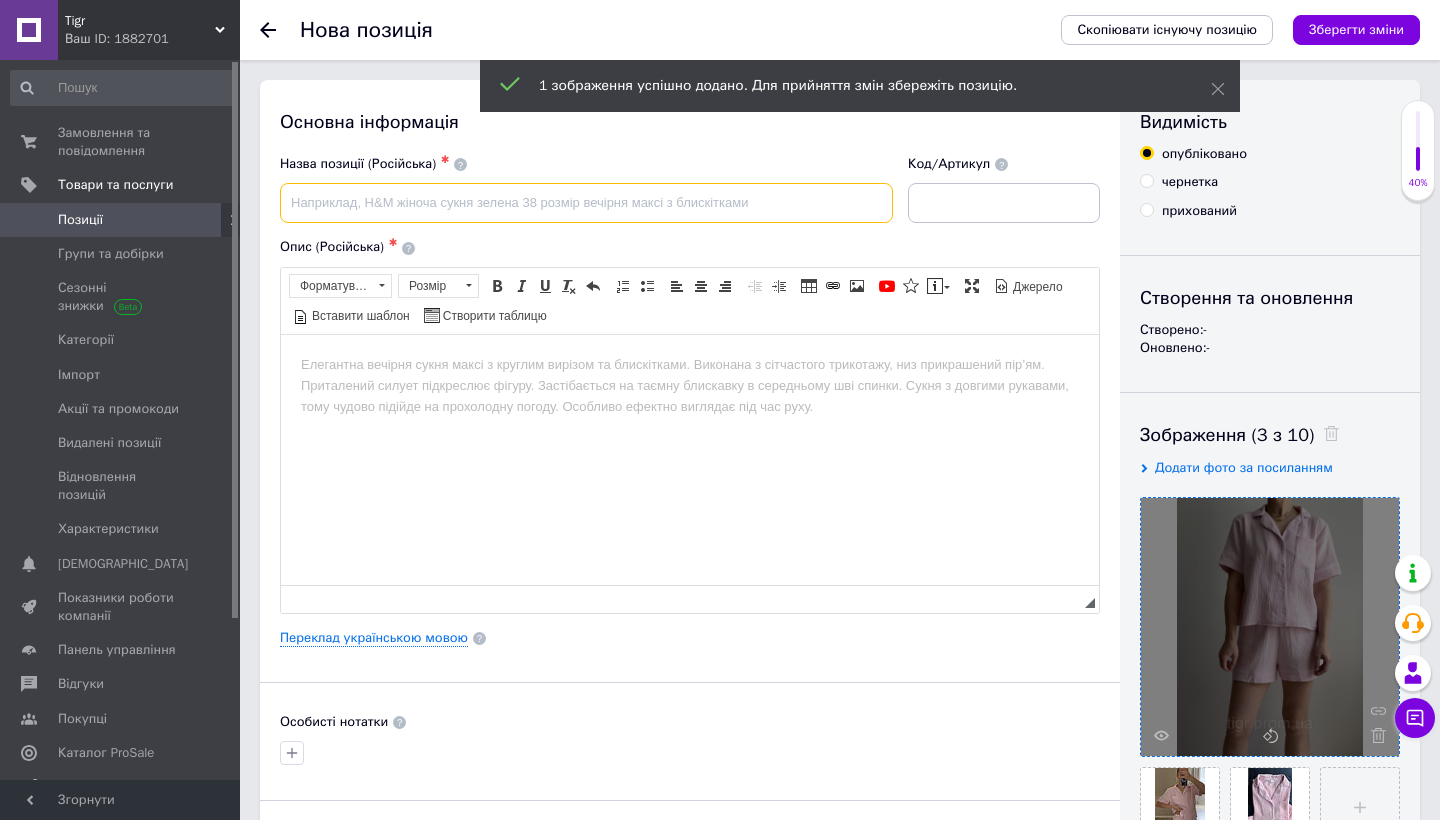 click at bounding box center (586, 203) 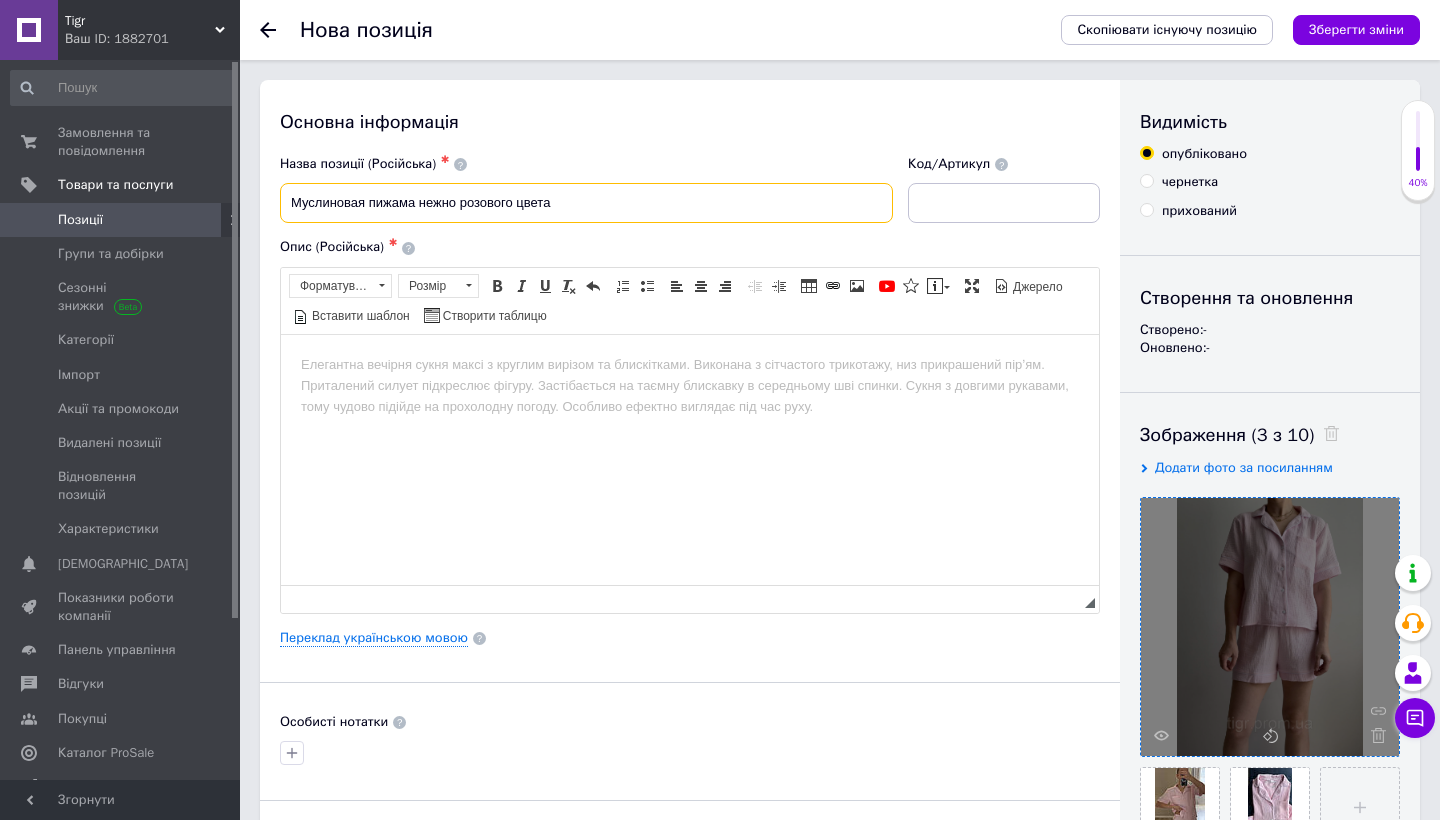 type on "Муслиновая пижама нежно розового цвета" 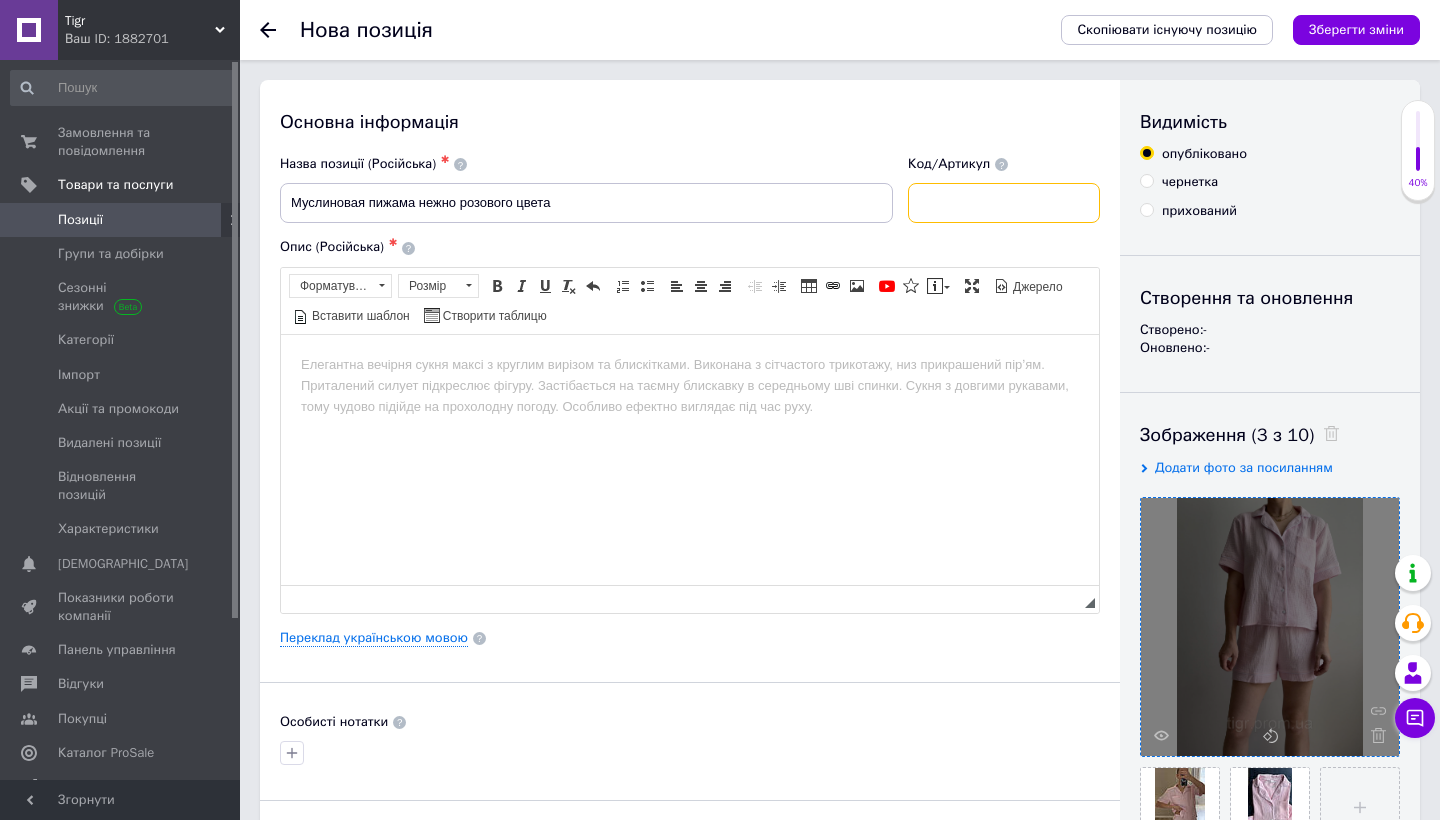 click at bounding box center [1004, 203] 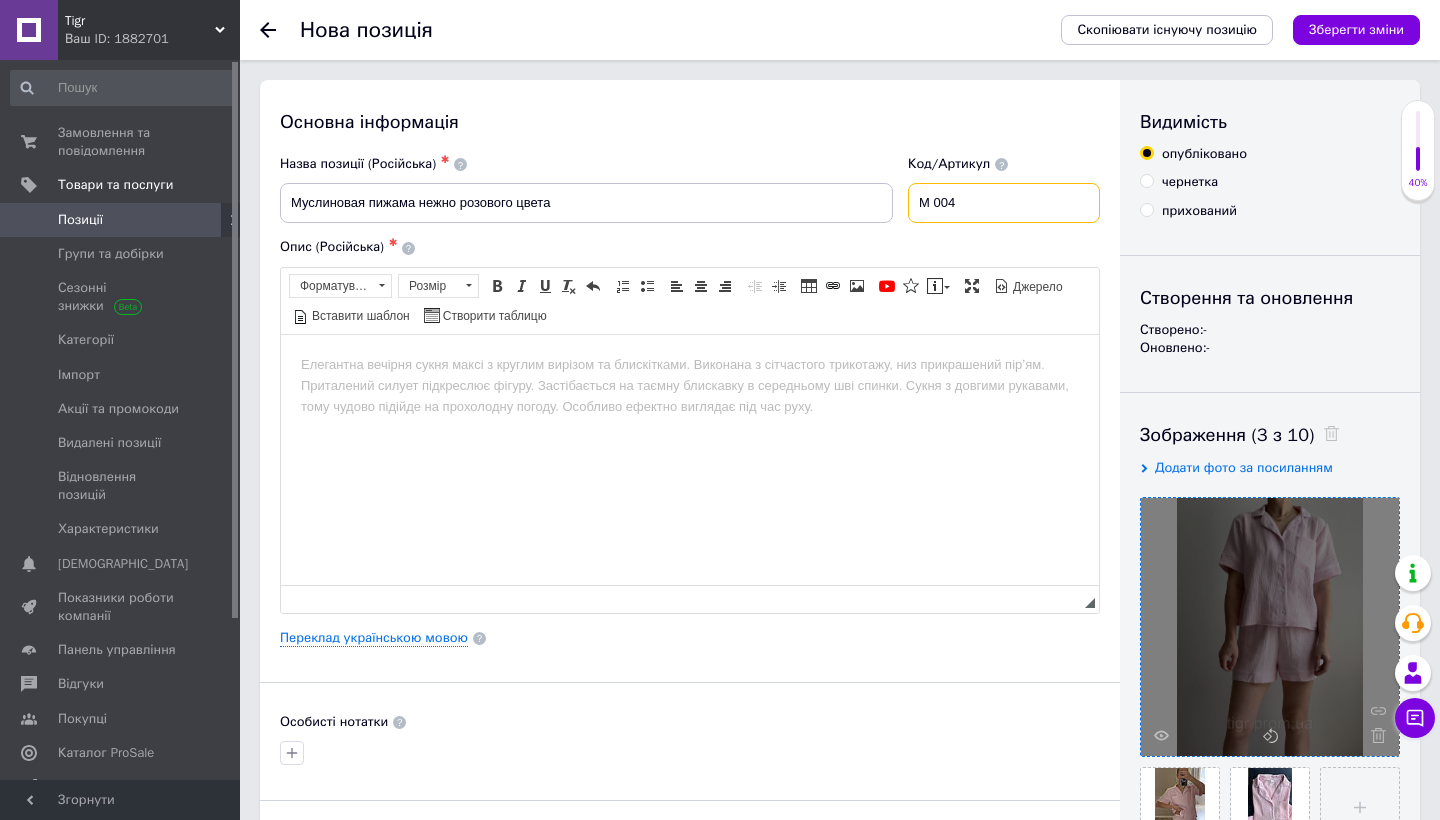 click on "М 004" at bounding box center [1004, 203] 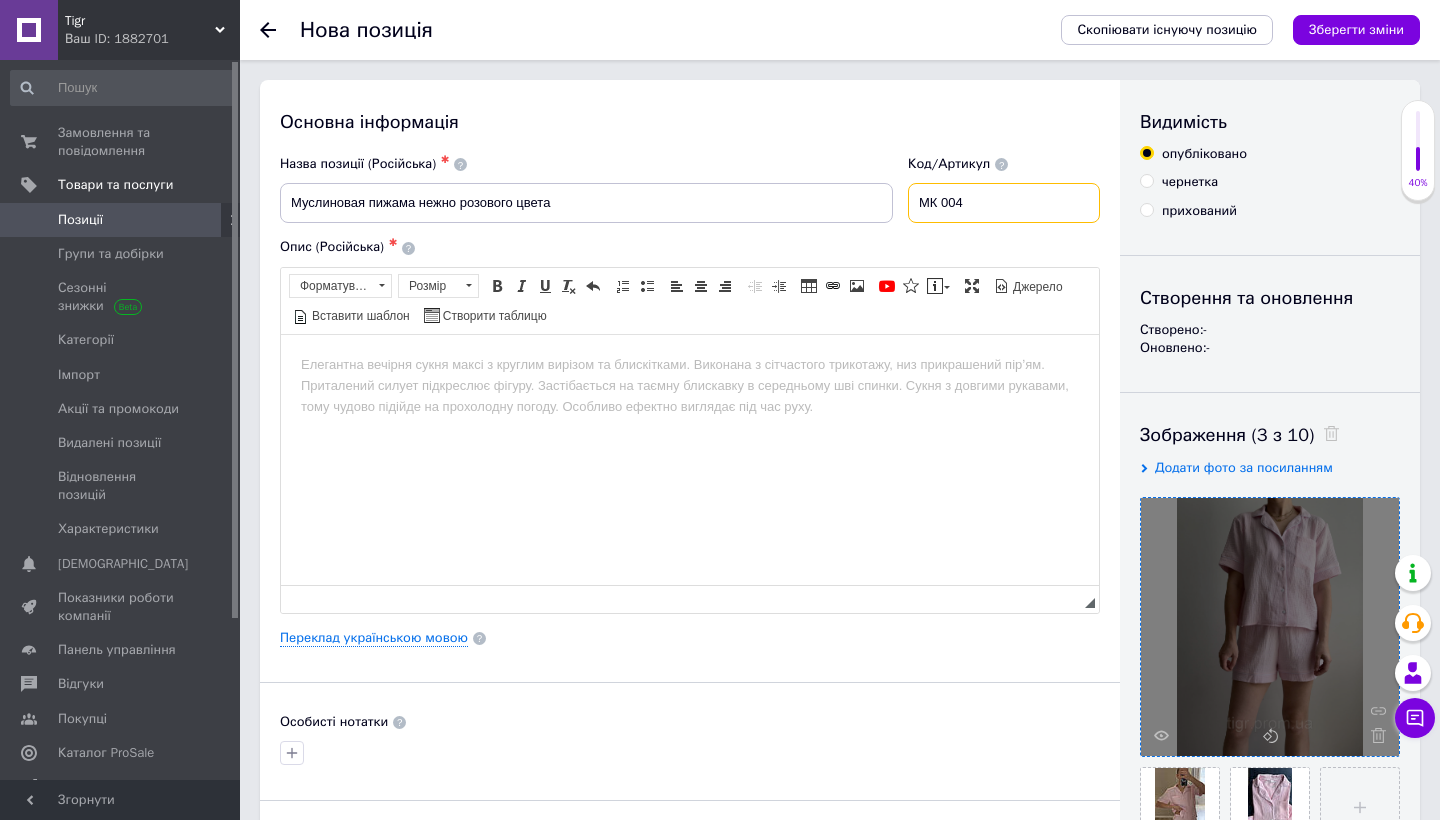 type on "МК 004" 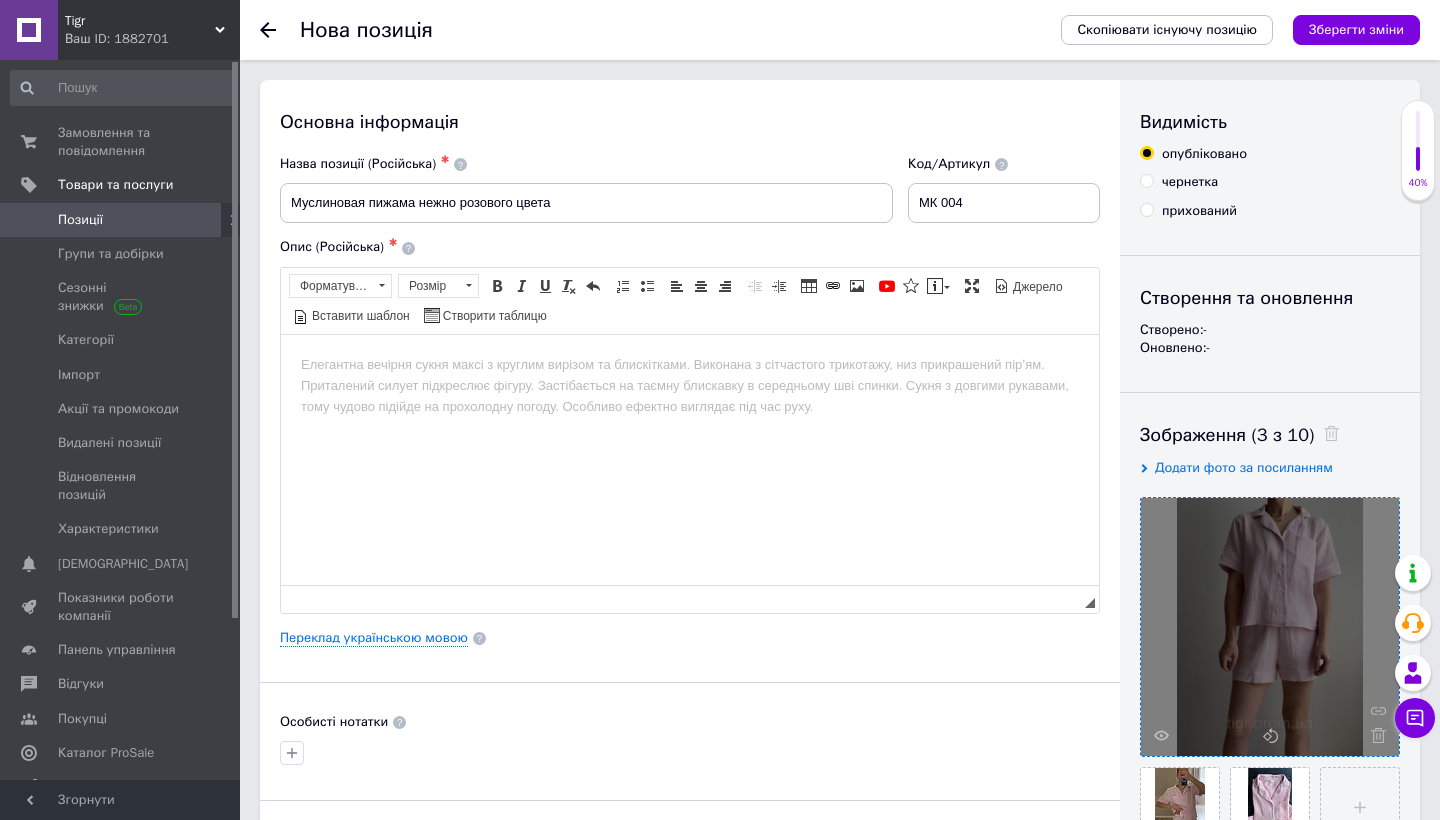 click at bounding box center [690, 364] 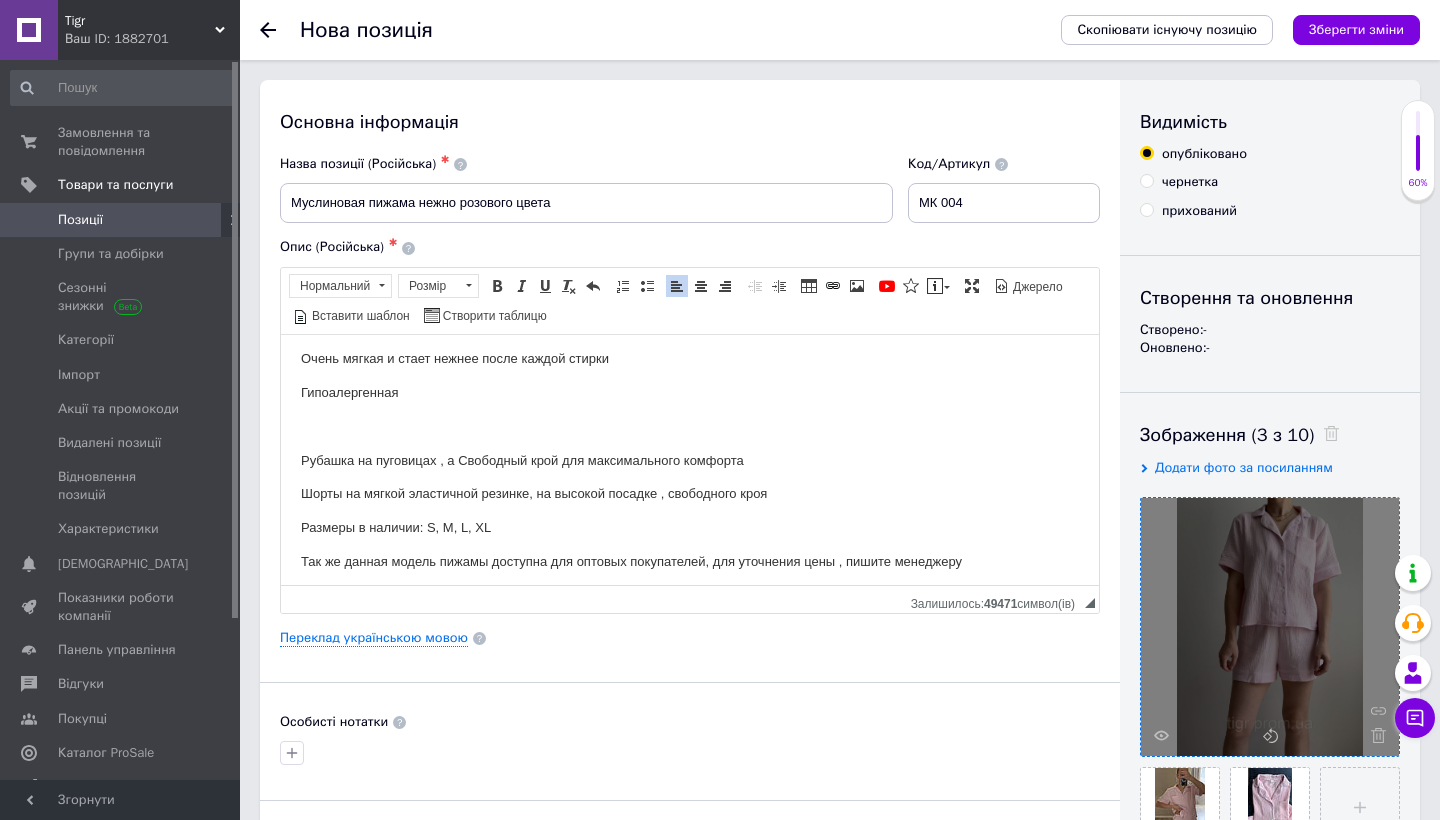 scroll, scrollTop: 127, scrollLeft: 0, axis: vertical 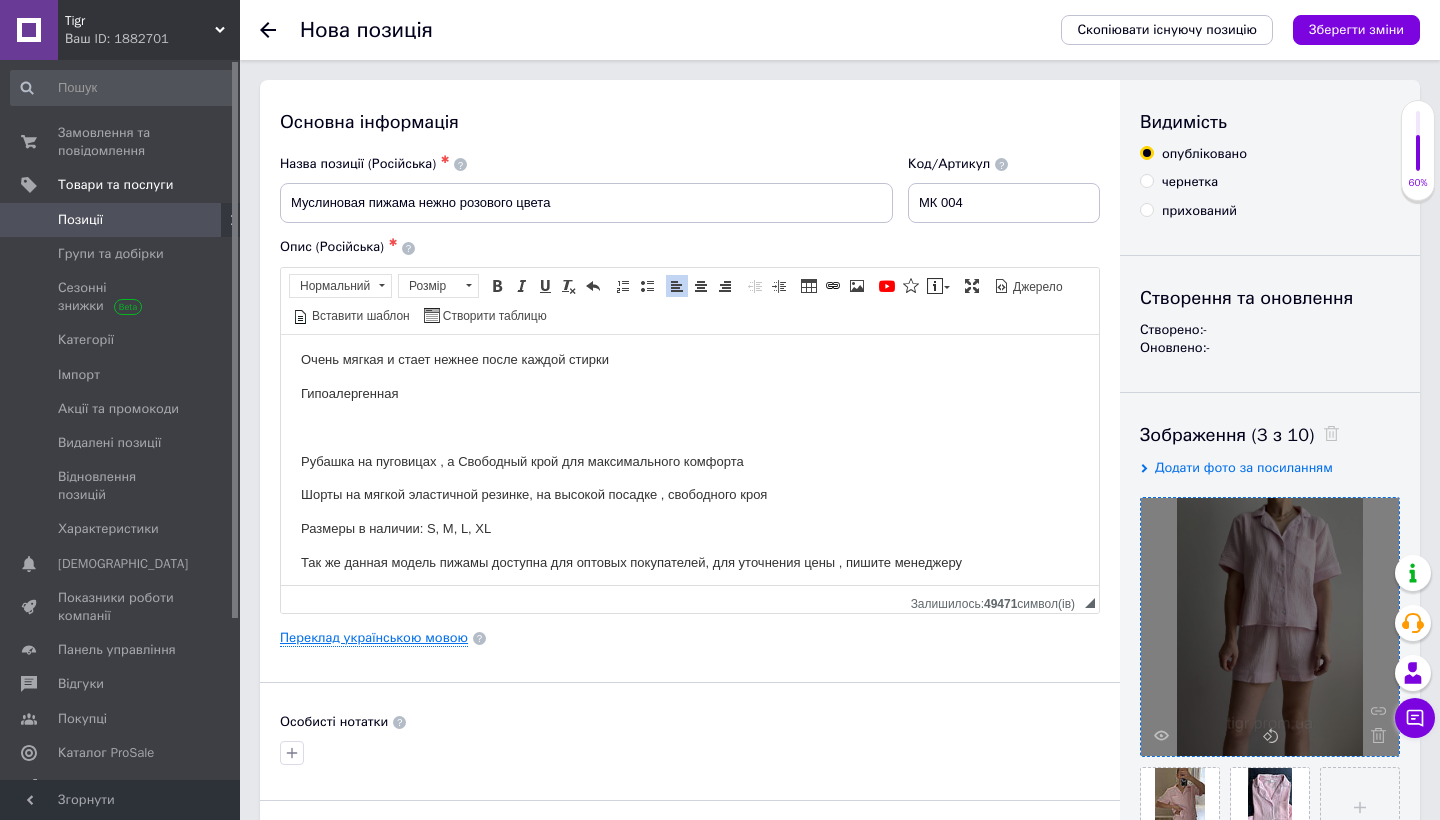 click on "Переклад українською мовою" at bounding box center (374, 638) 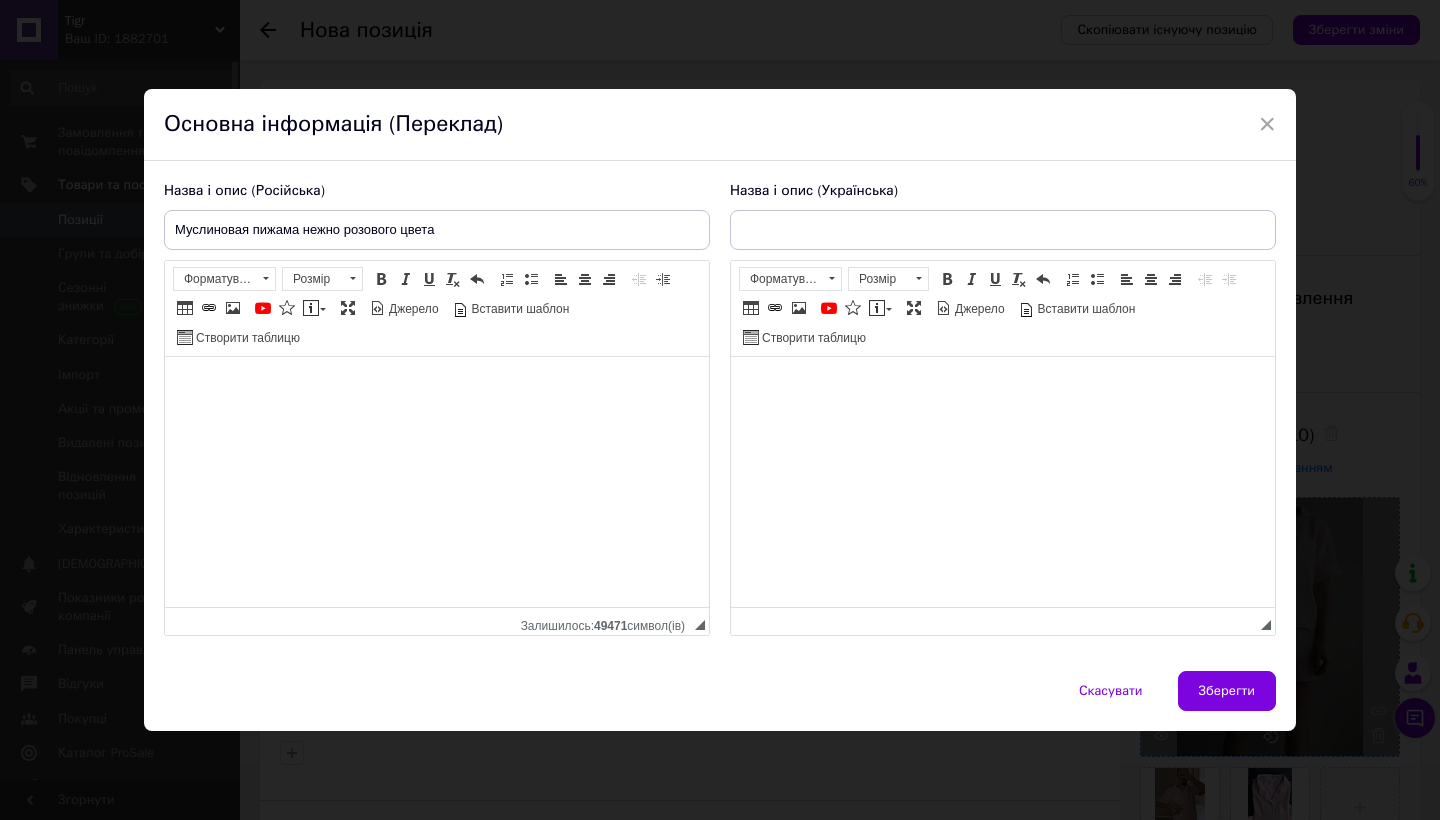 click at bounding box center [1003, 387] 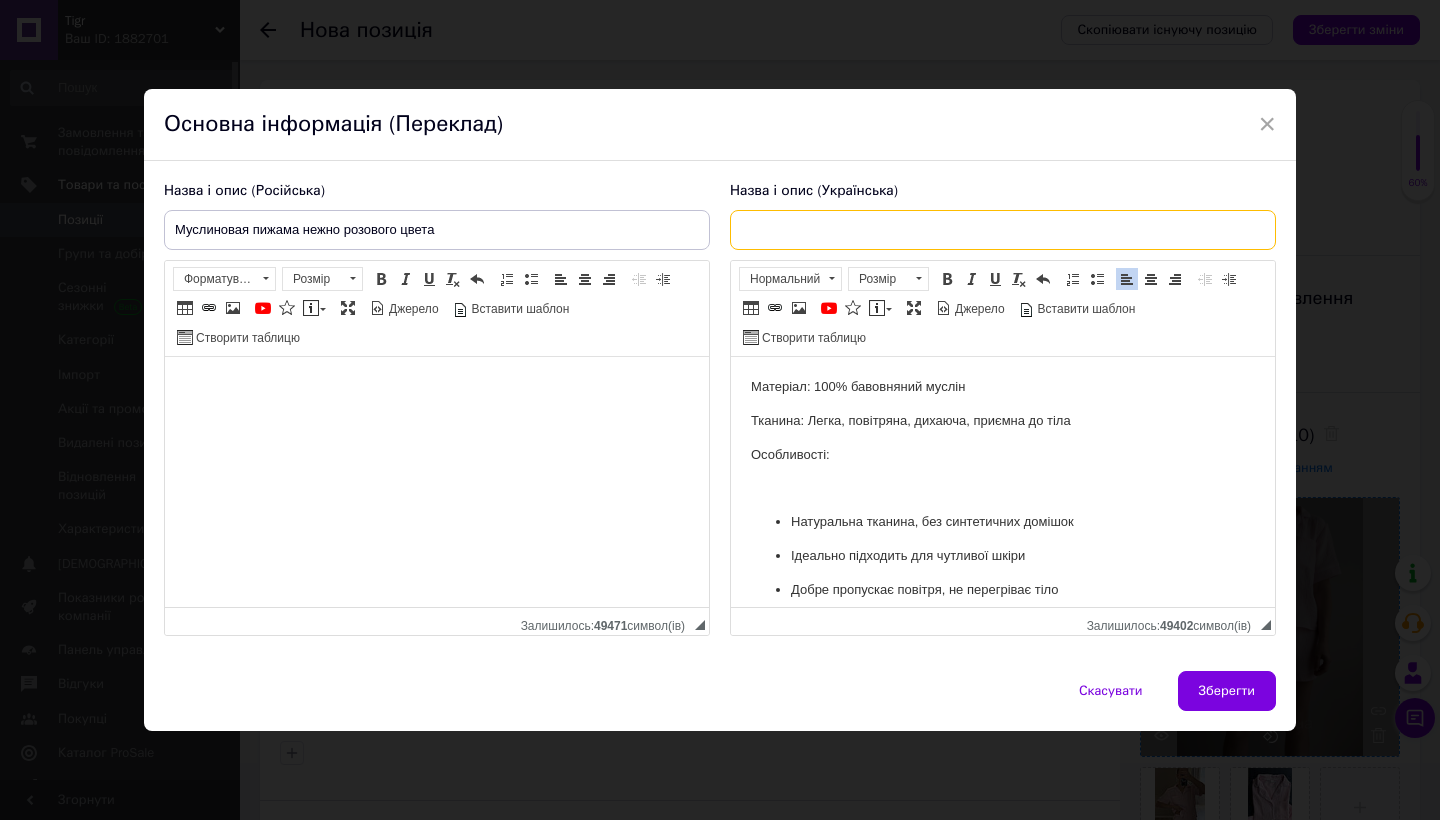 click at bounding box center [1003, 230] 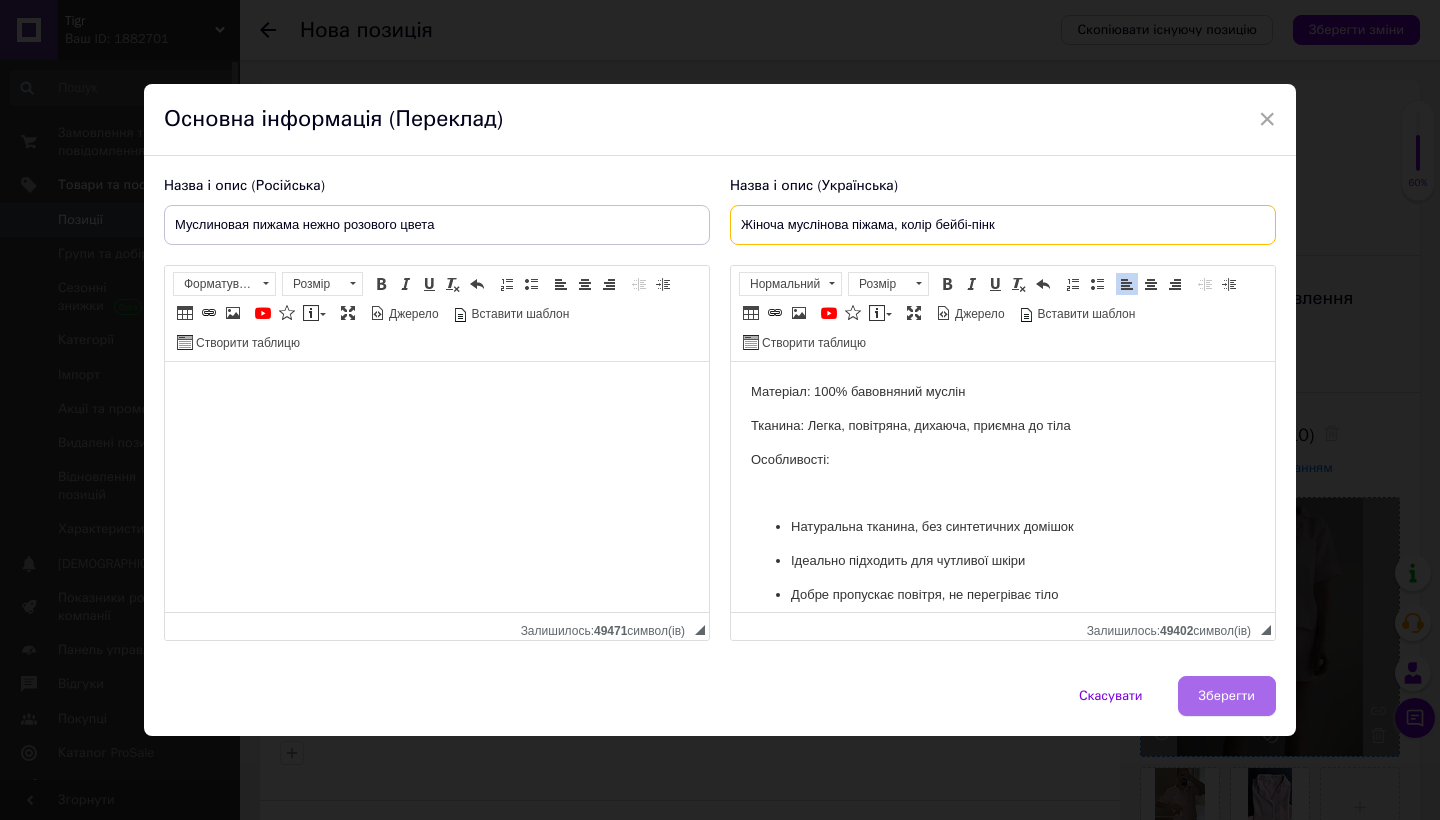 type on "Жіноча муслінова піжама, колір бейбі-пінк" 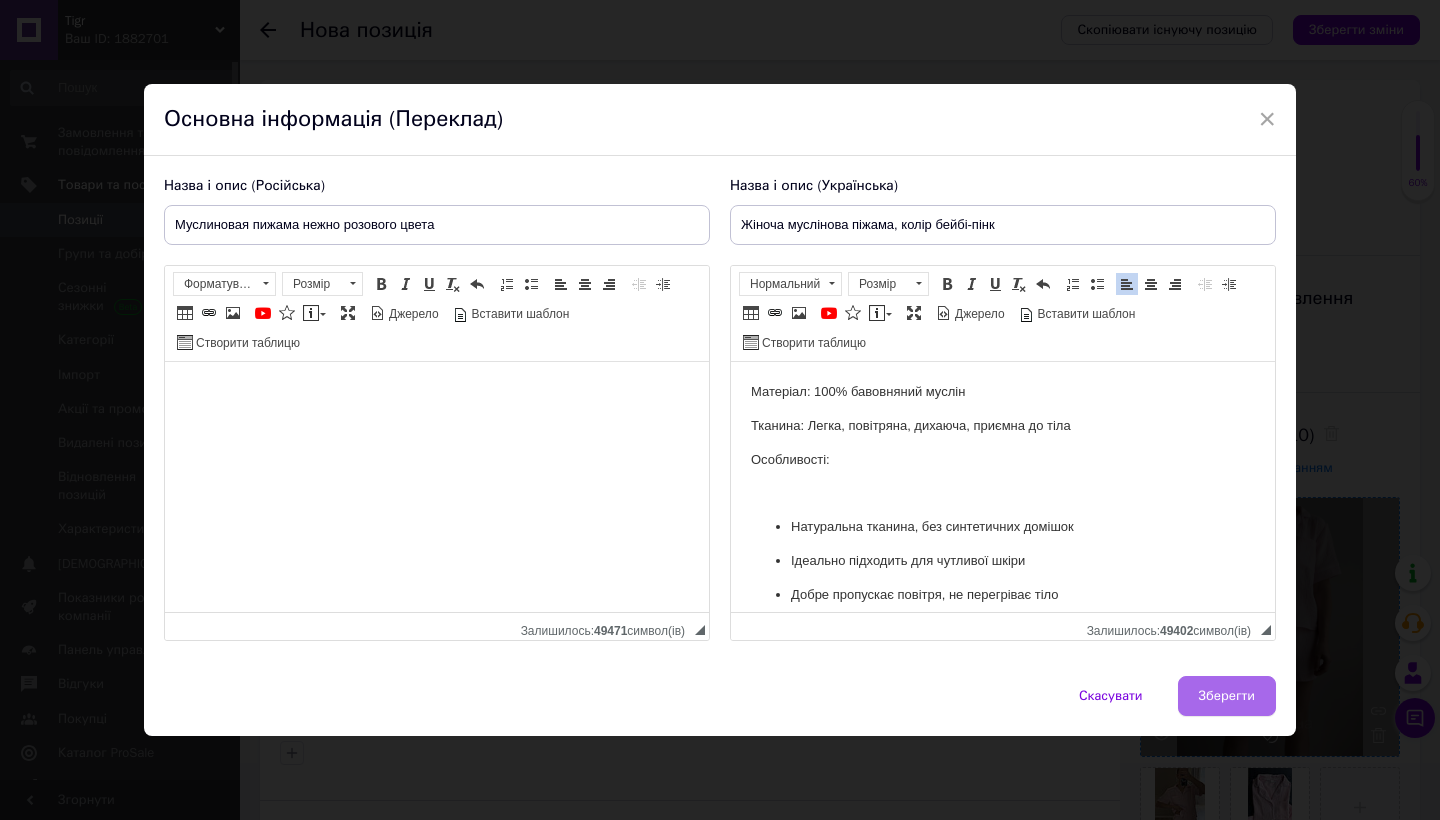 click on "Зберегти" at bounding box center [1227, 696] 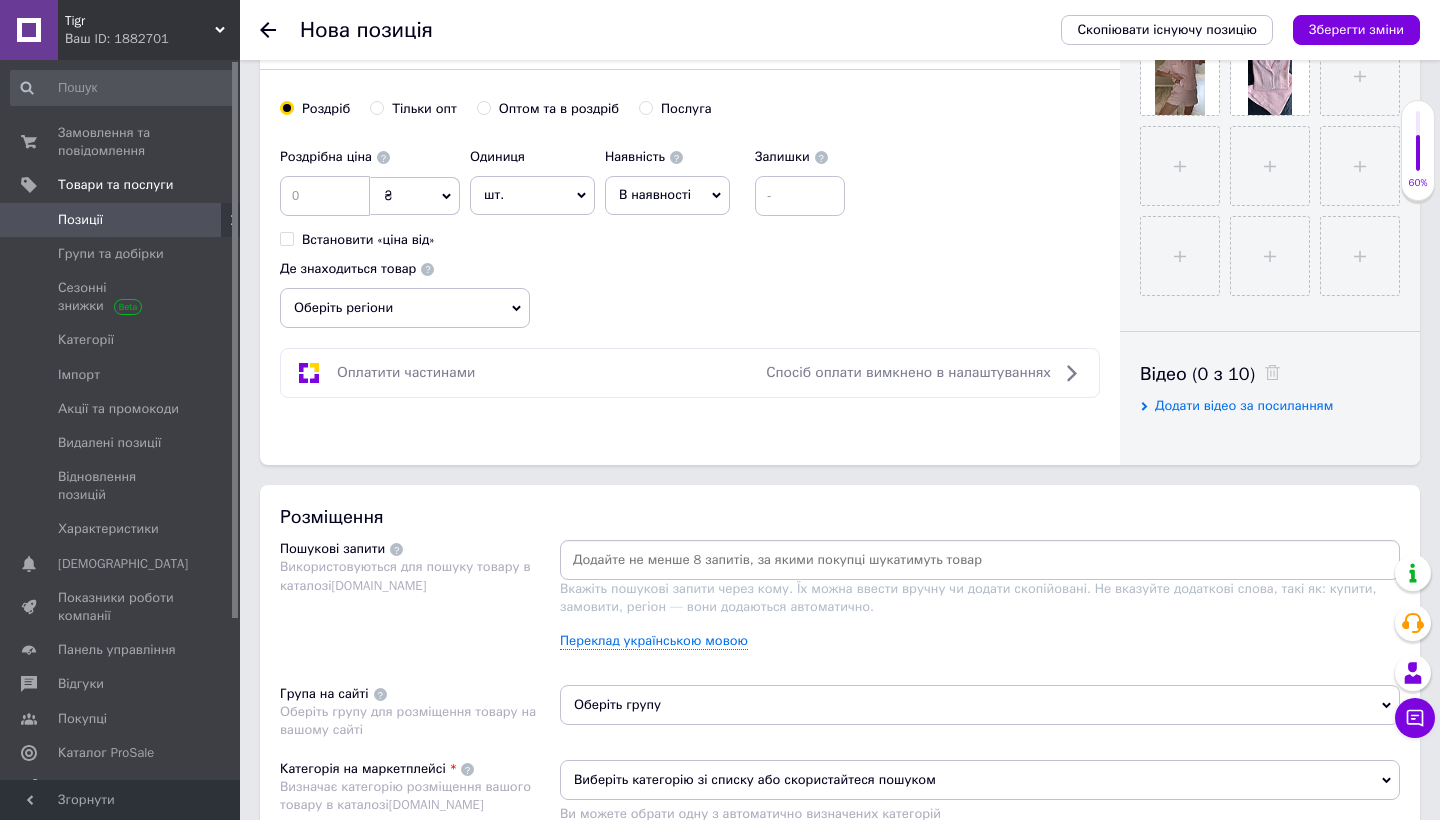 scroll, scrollTop: 768, scrollLeft: 0, axis: vertical 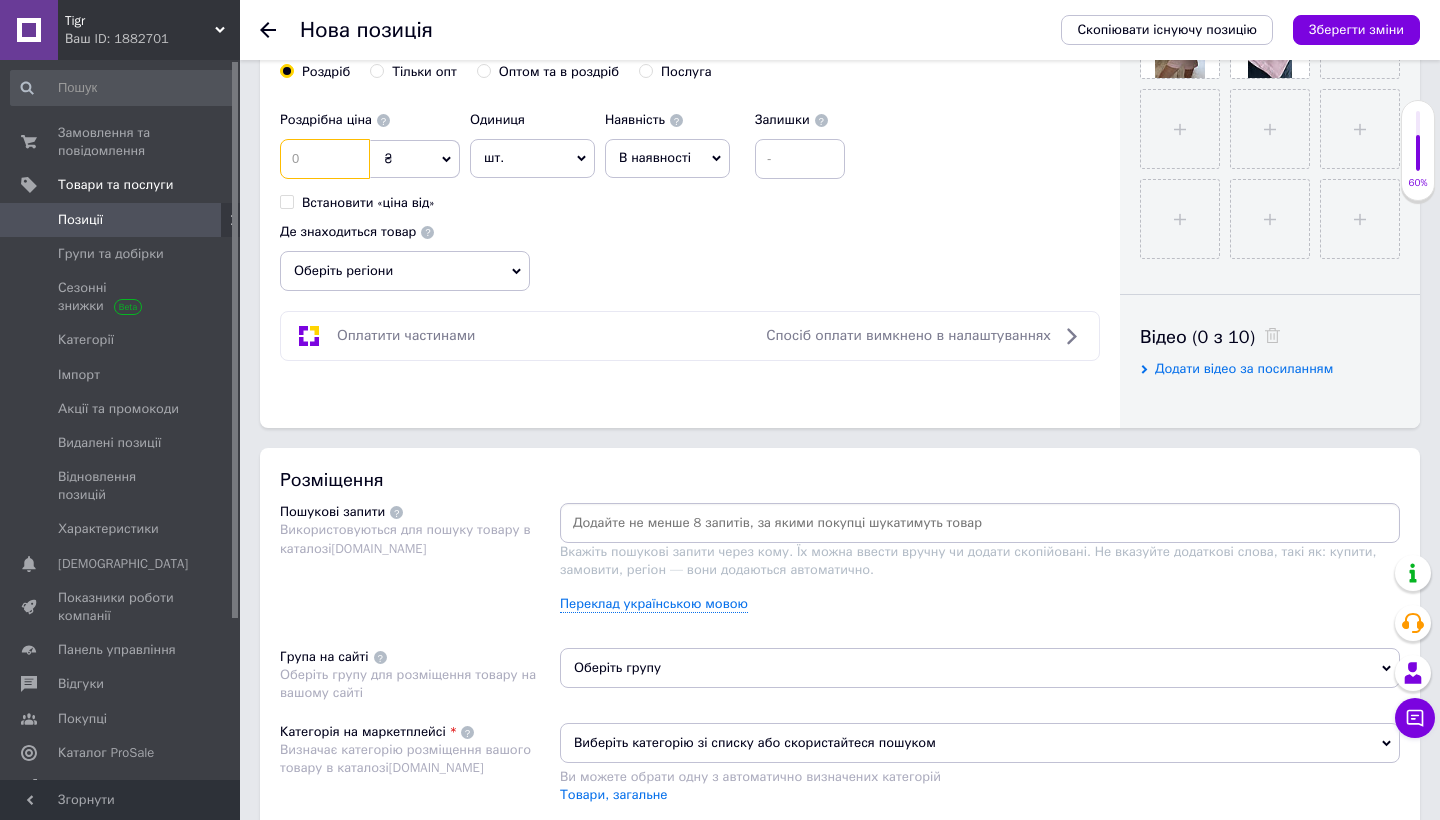click at bounding box center [325, 159] 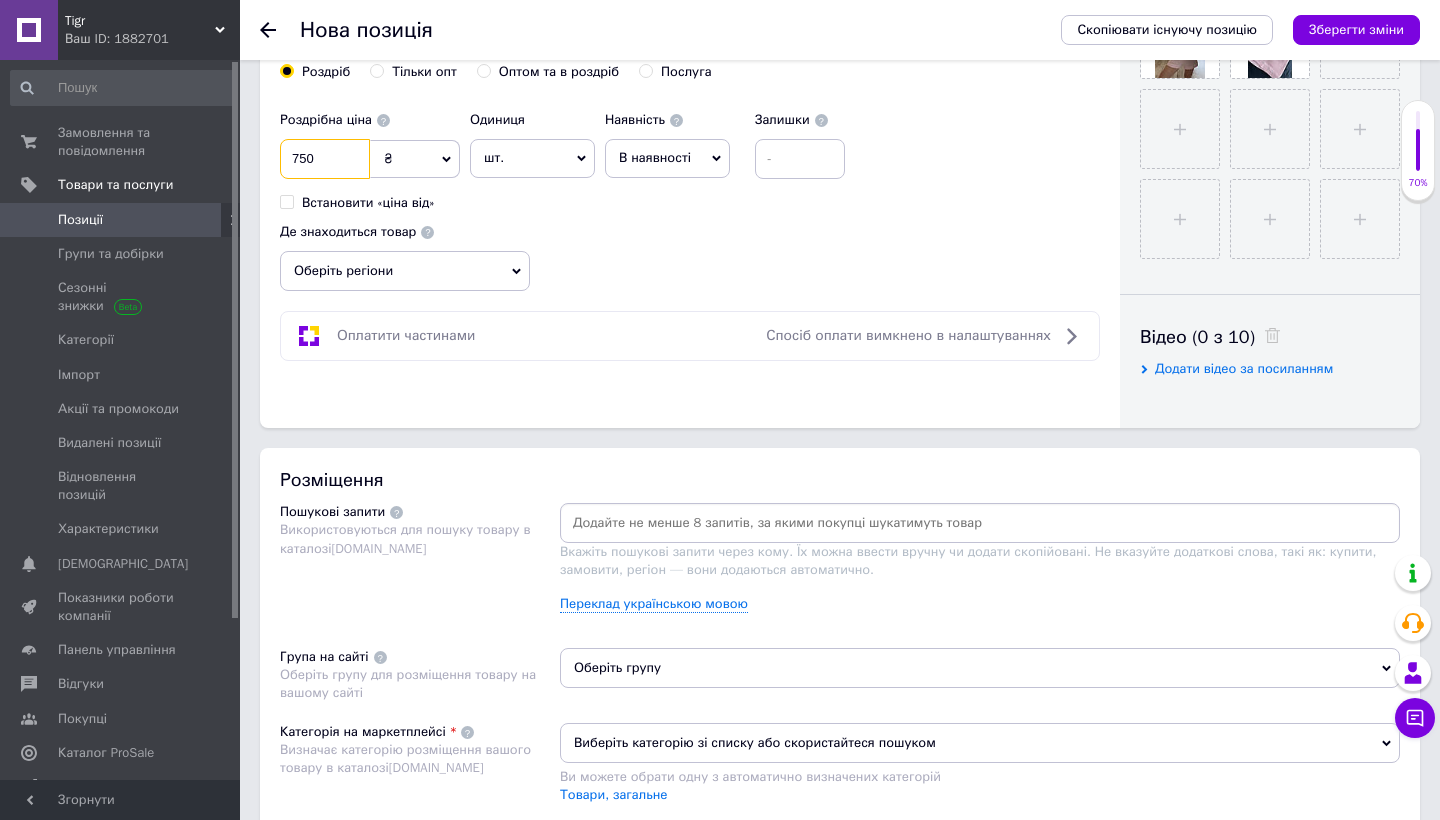 type on "750" 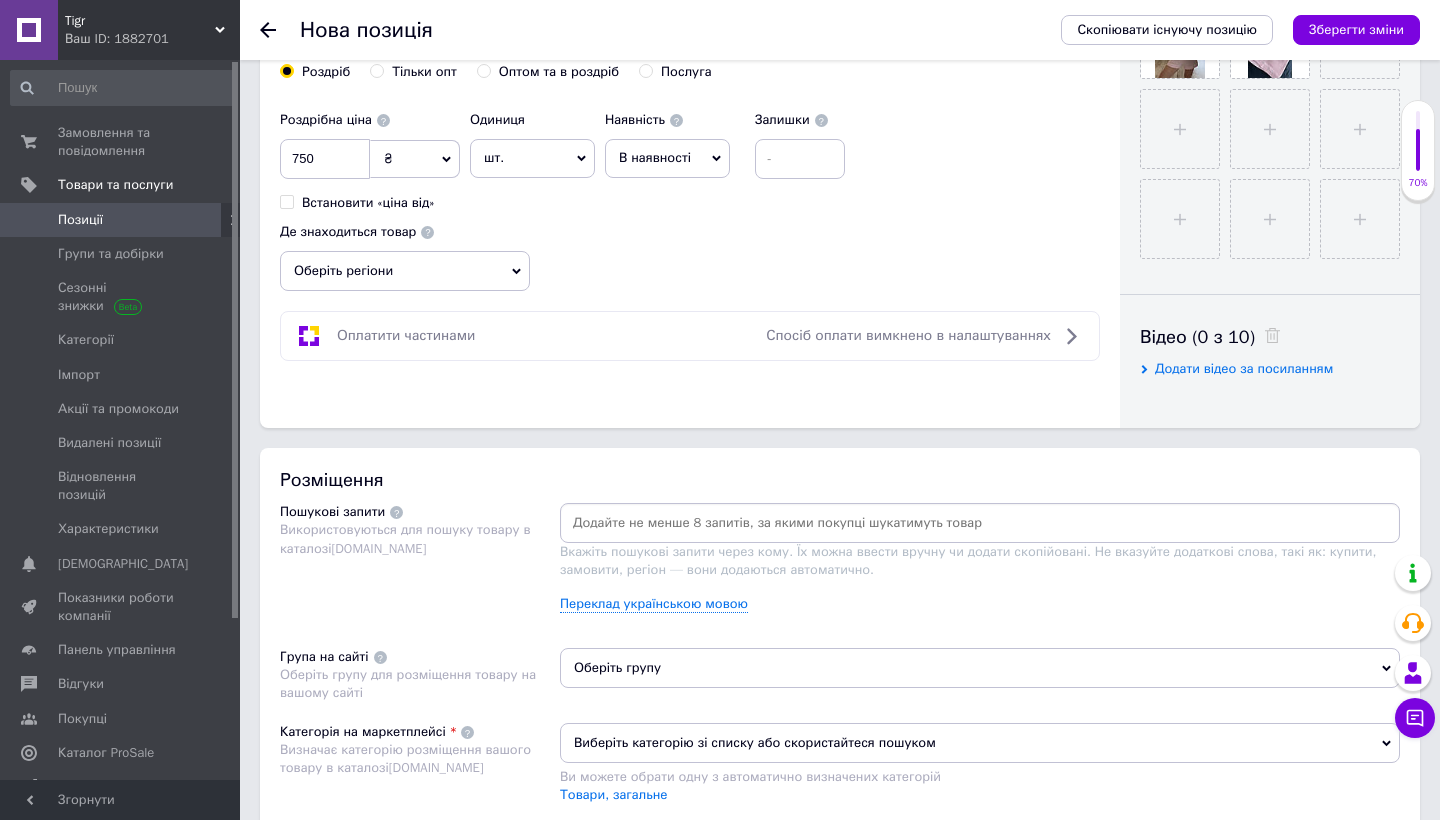 click on "шт." at bounding box center (532, 158) 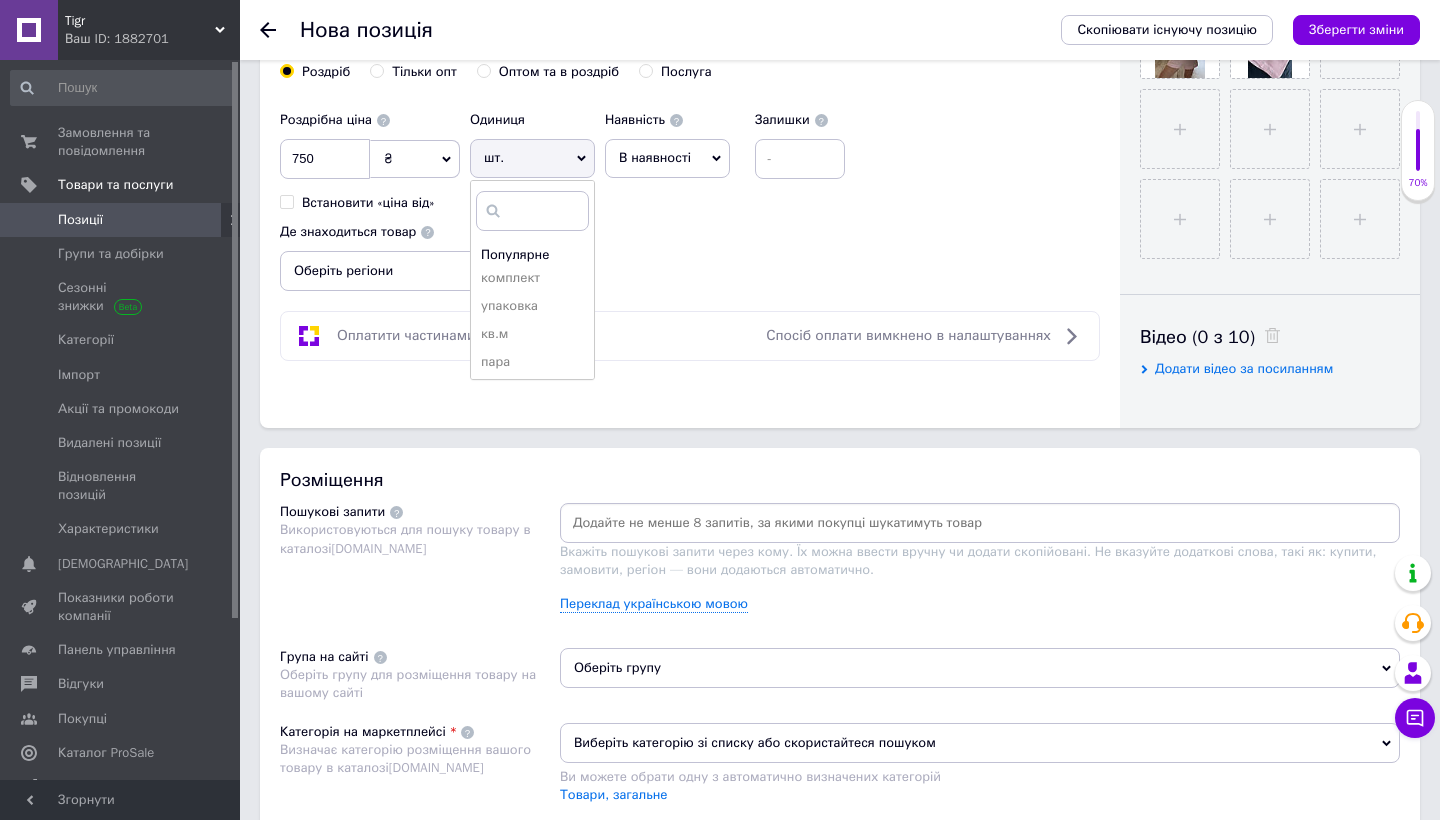 click on "шт." at bounding box center [532, 158] 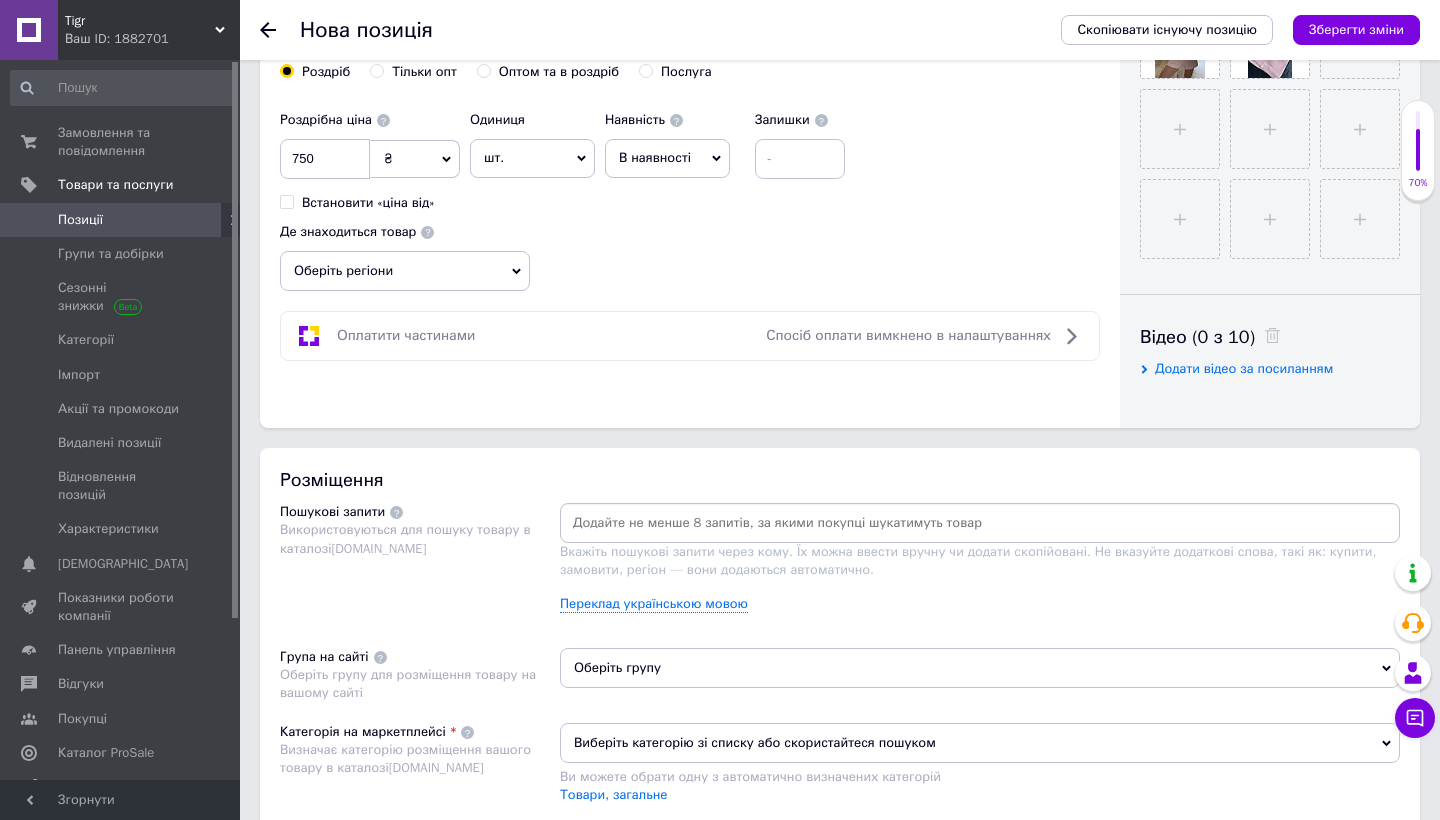click on "В наявності" at bounding box center [655, 157] 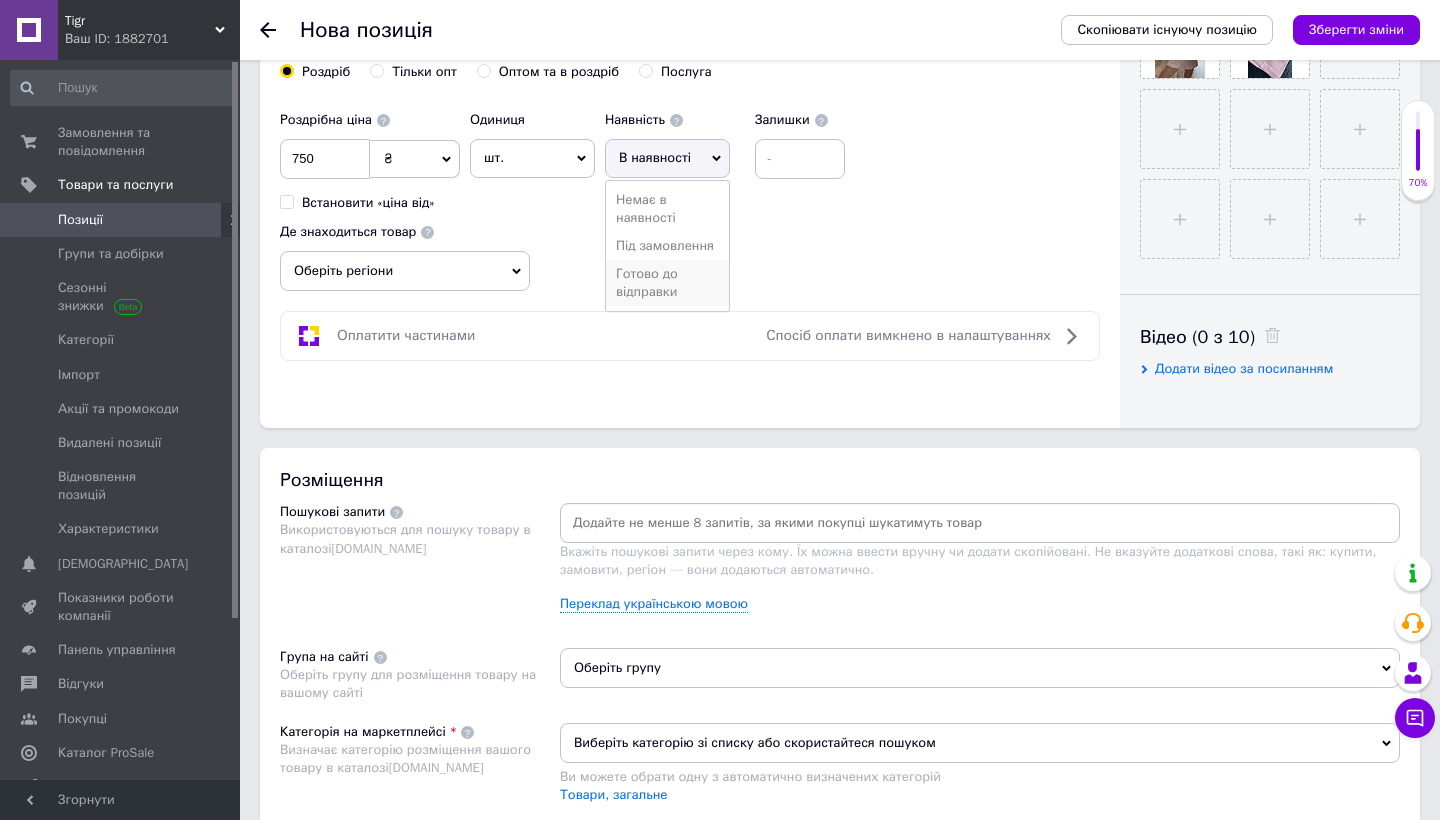click on "Готово до відправки" at bounding box center (667, 283) 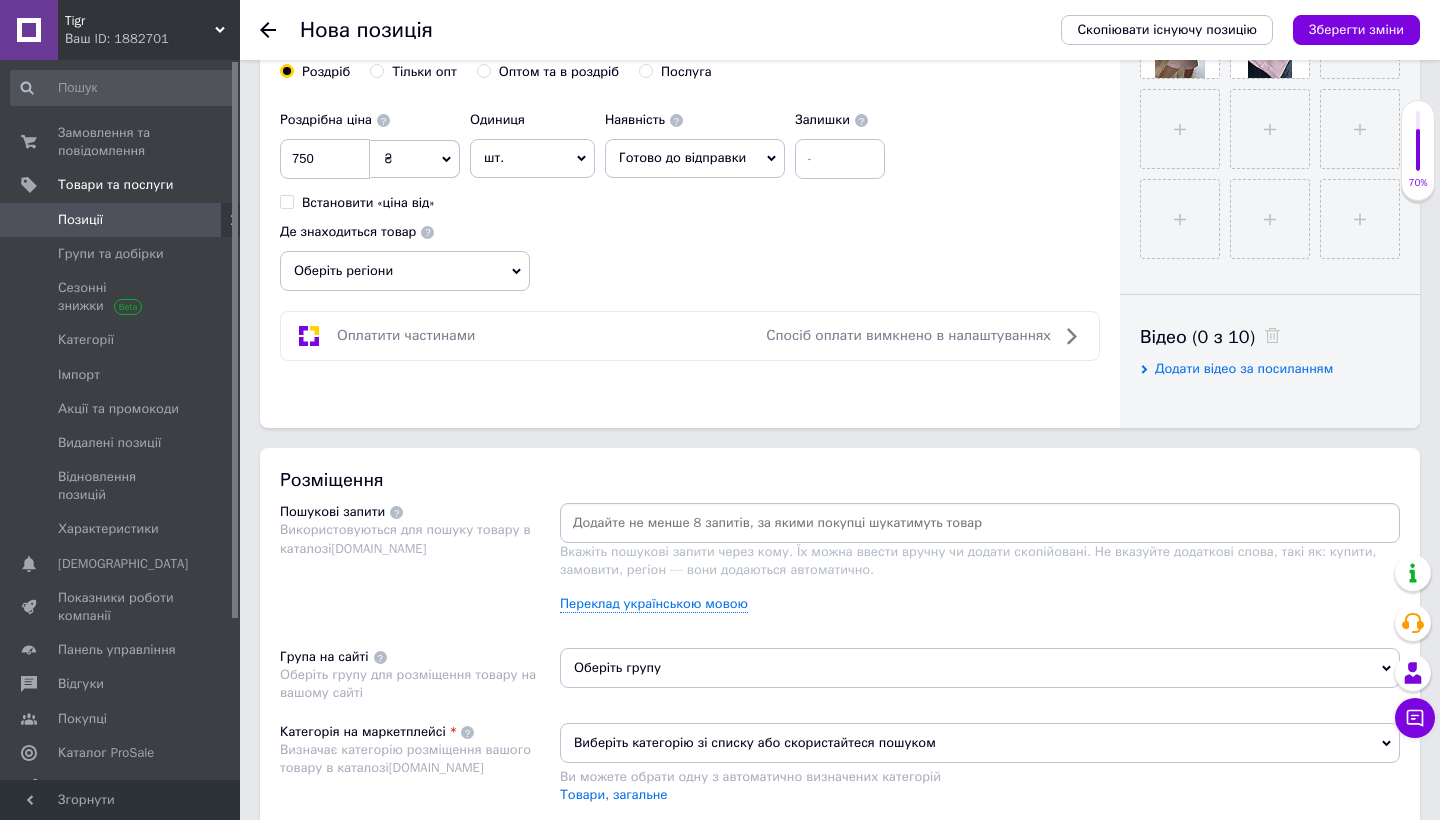 click on "Оберіть регіони" at bounding box center (405, 271) 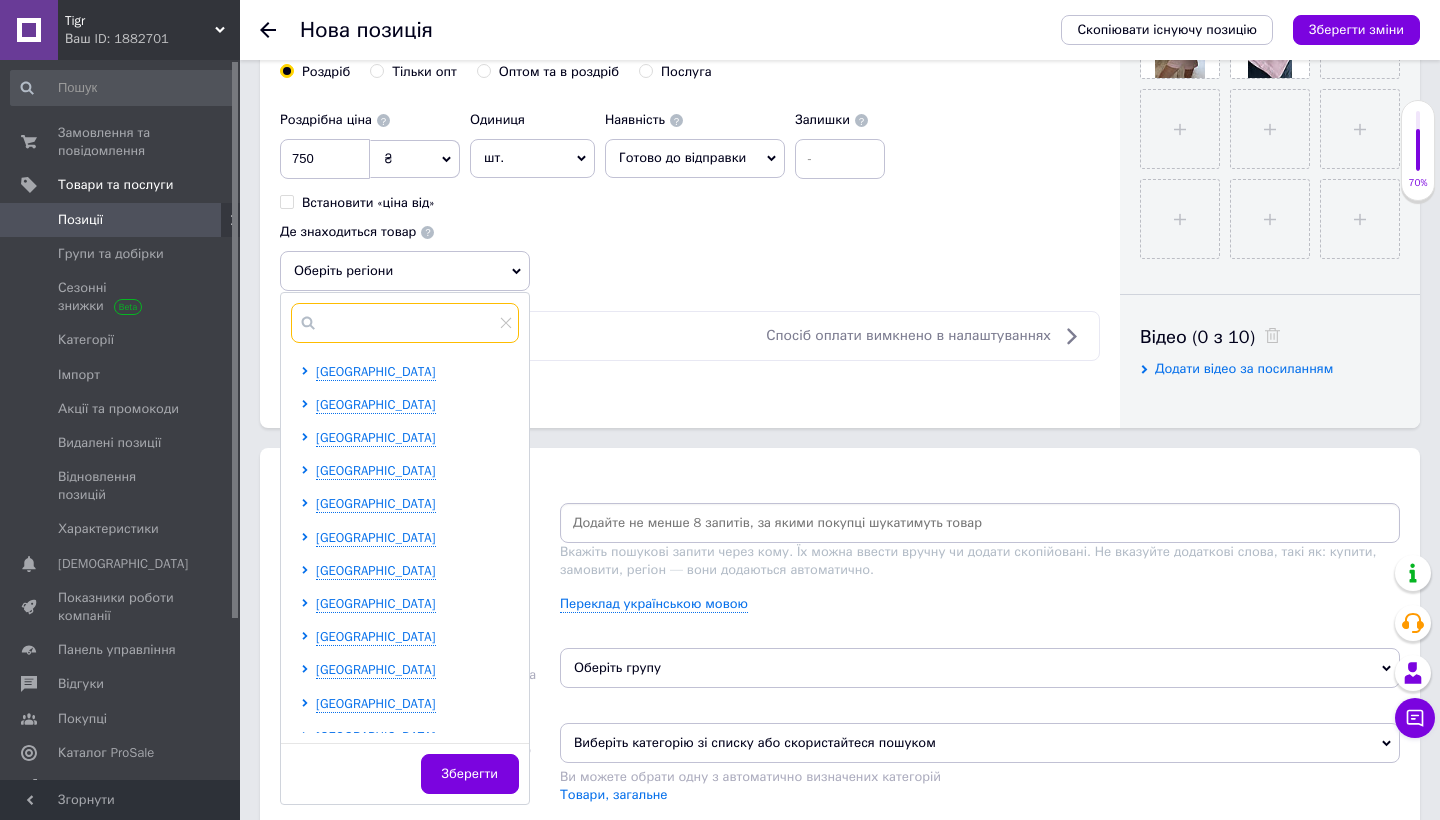 click at bounding box center (405, 323) 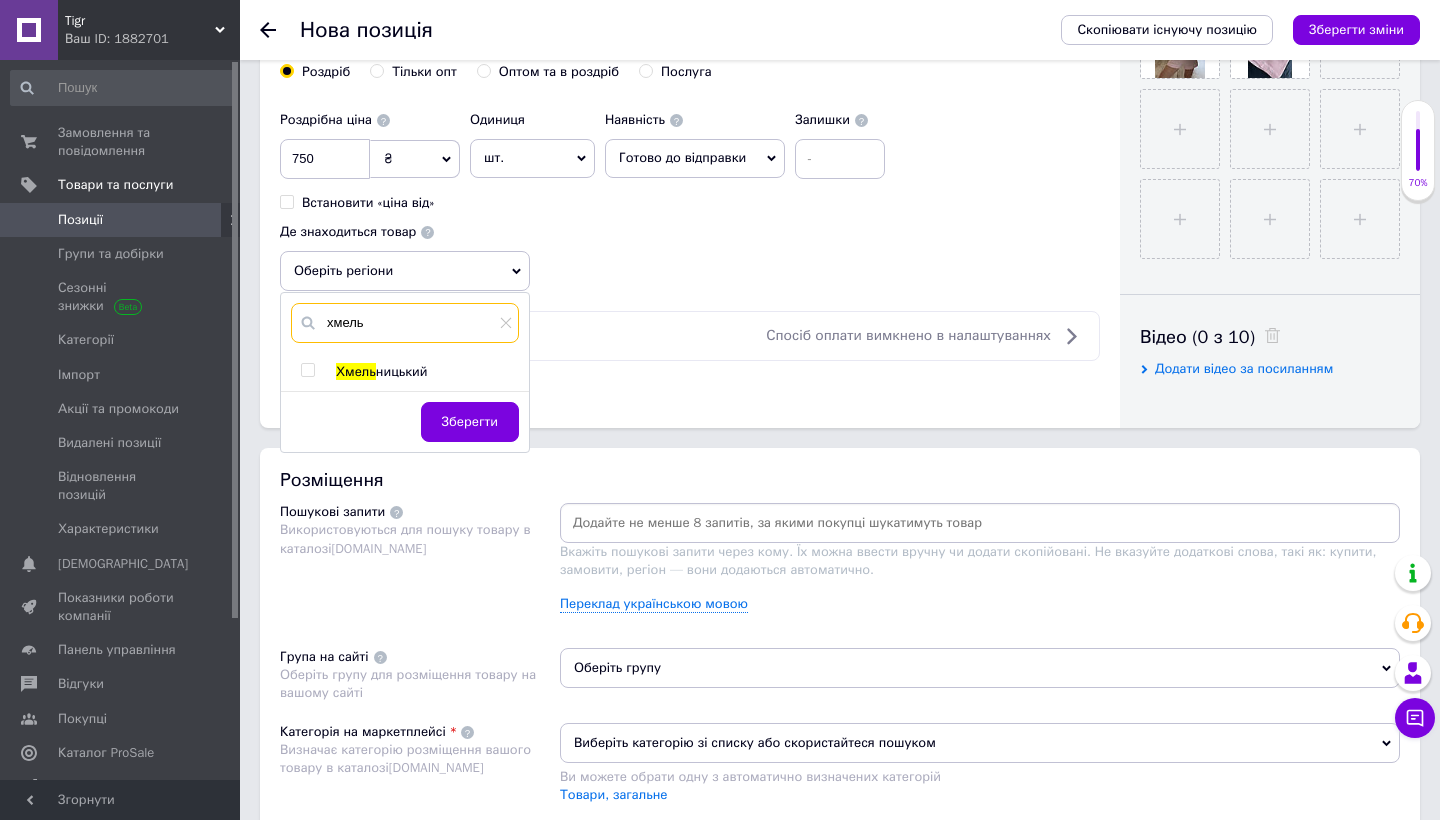 type on "хмель" 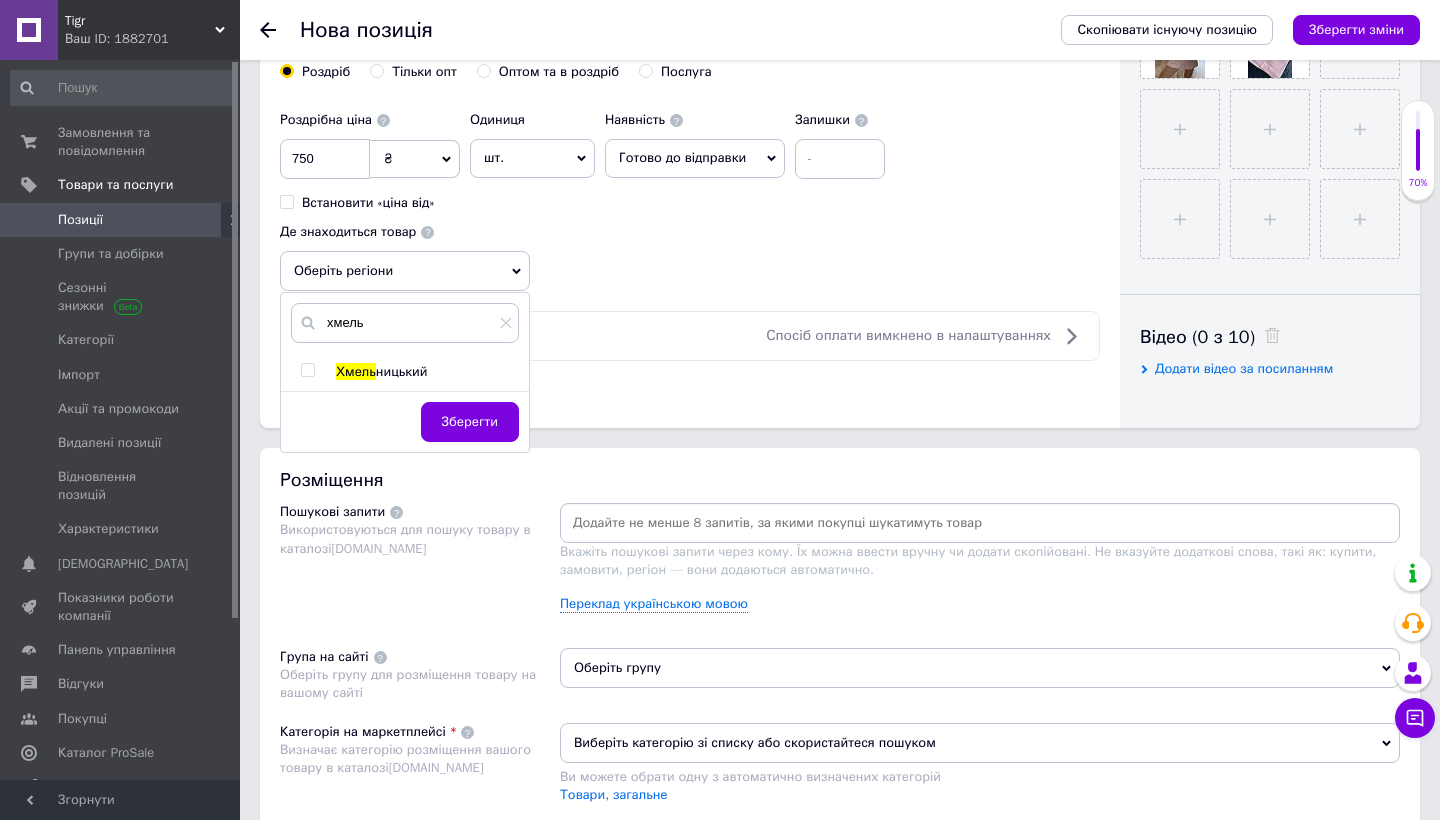 click at bounding box center [307, 370] 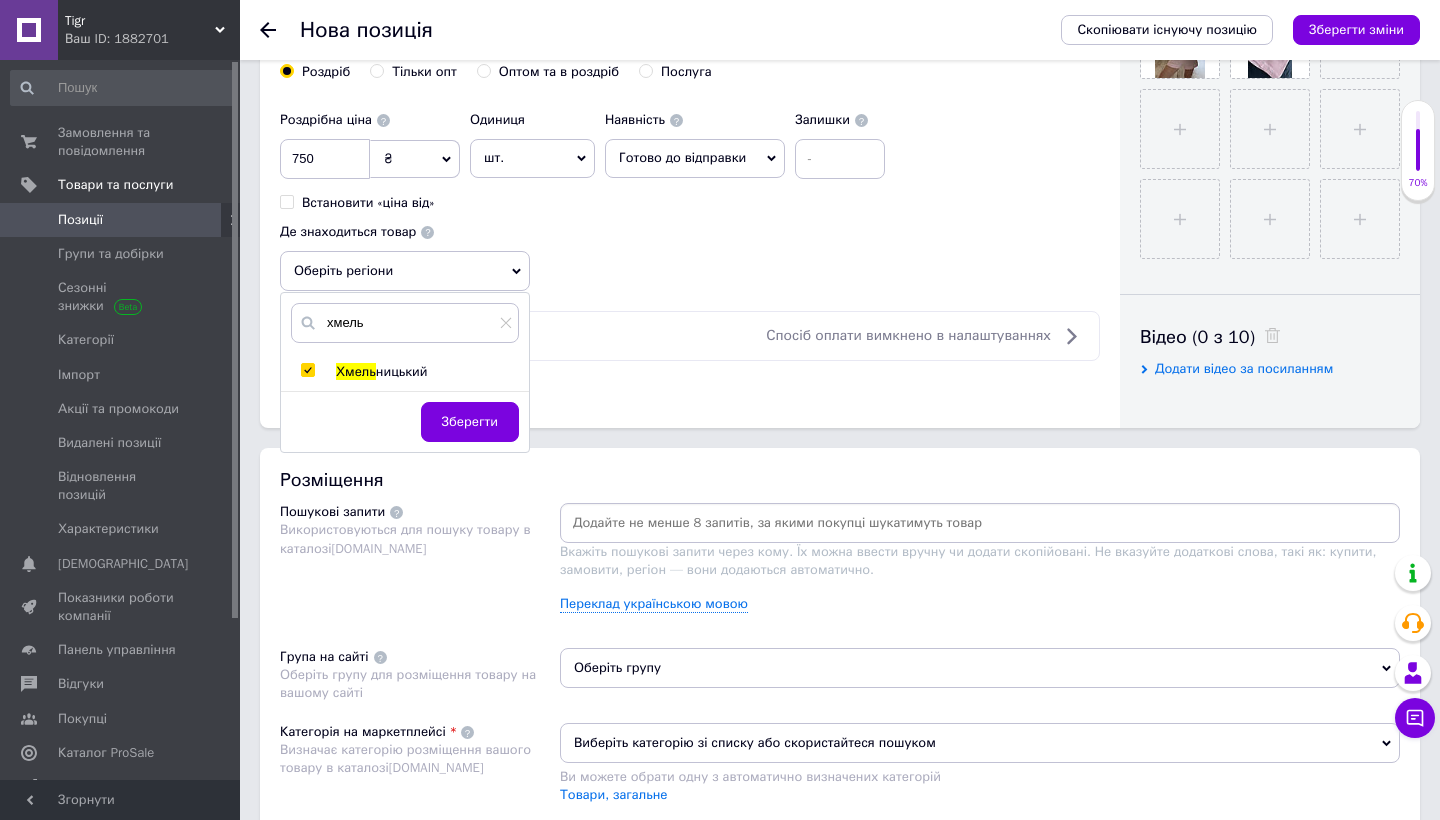 checkbox on "true" 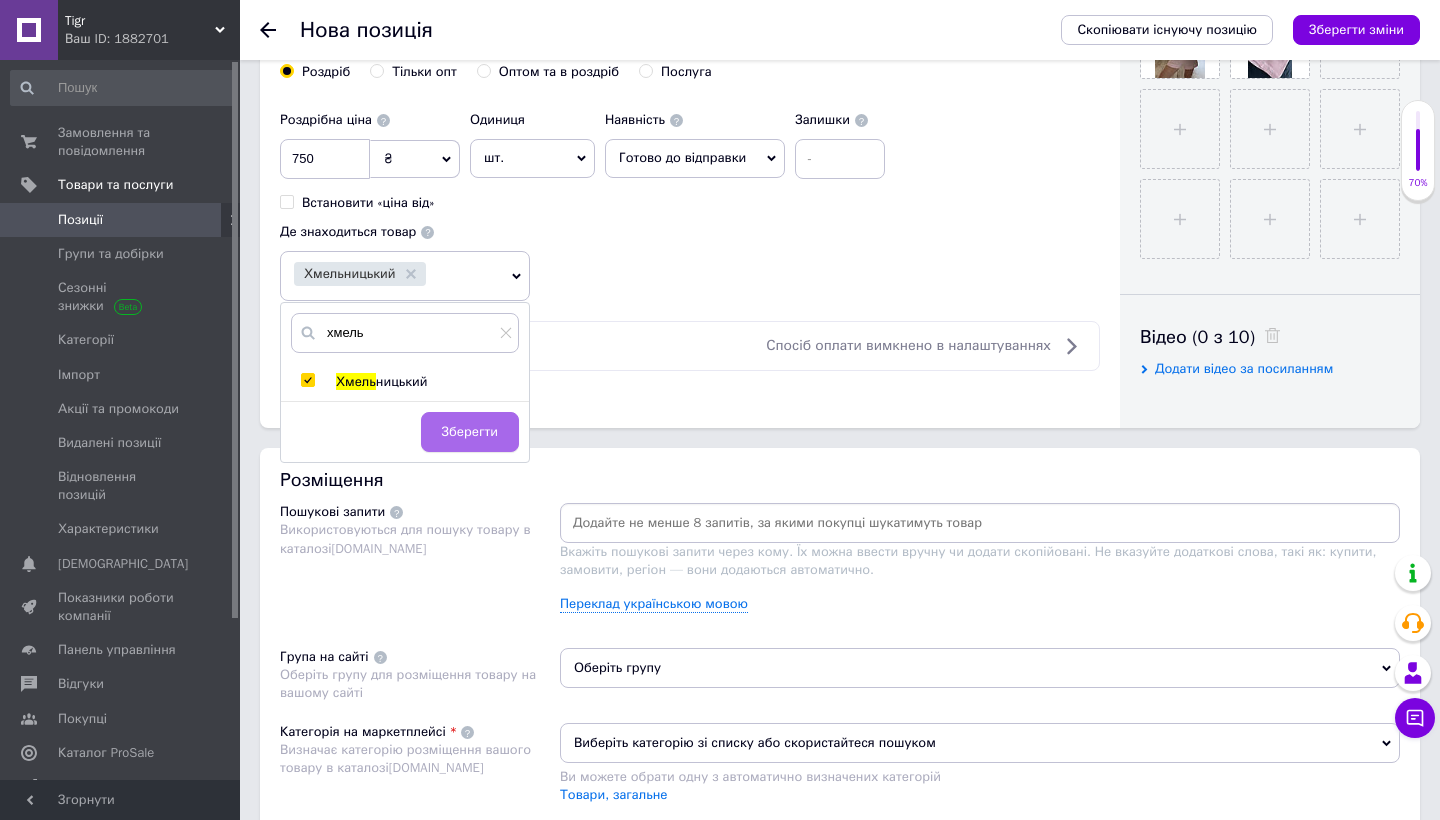 click on "Зберегти" at bounding box center [470, 432] 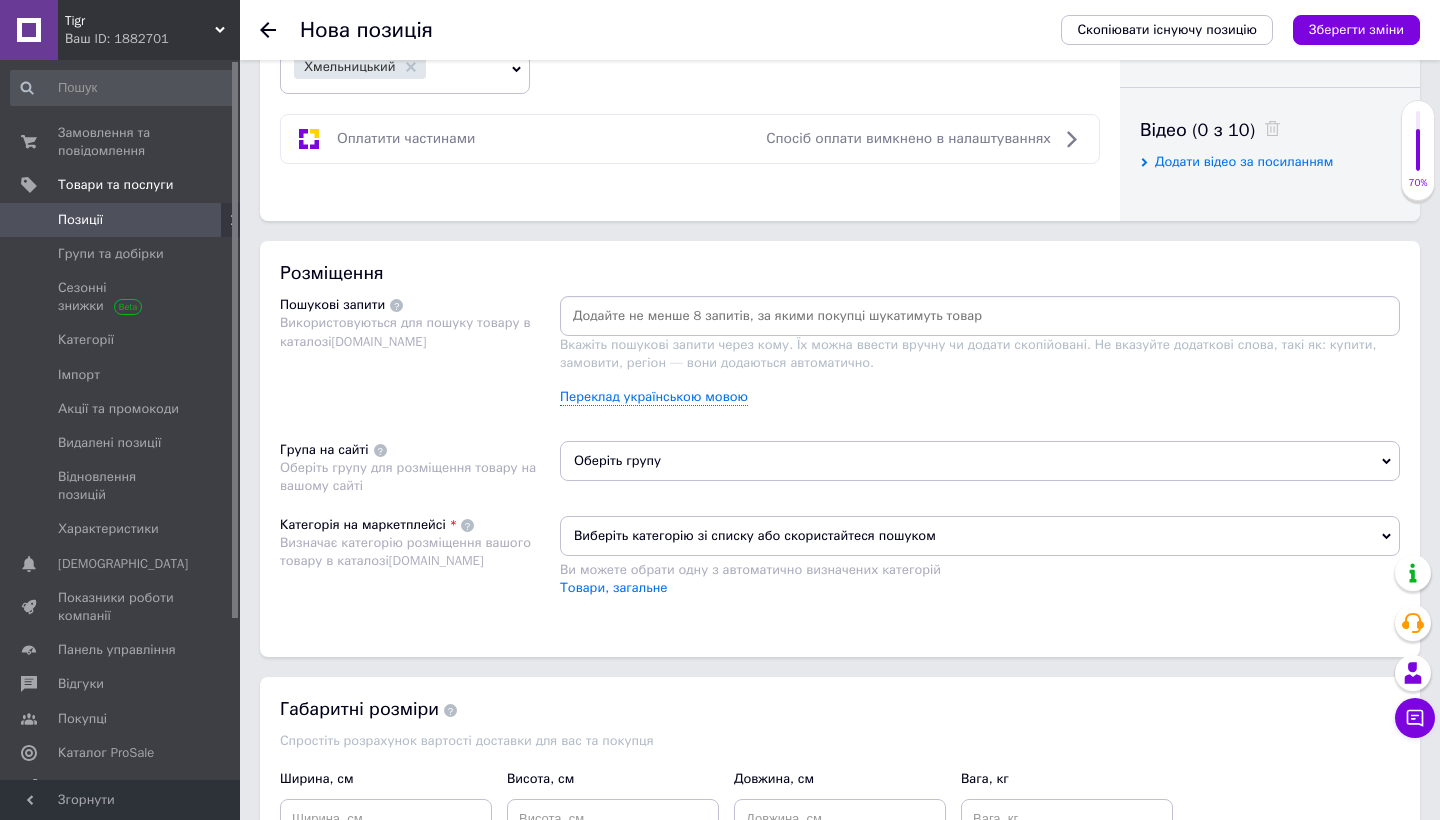 scroll, scrollTop: 977, scrollLeft: 0, axis: vertical 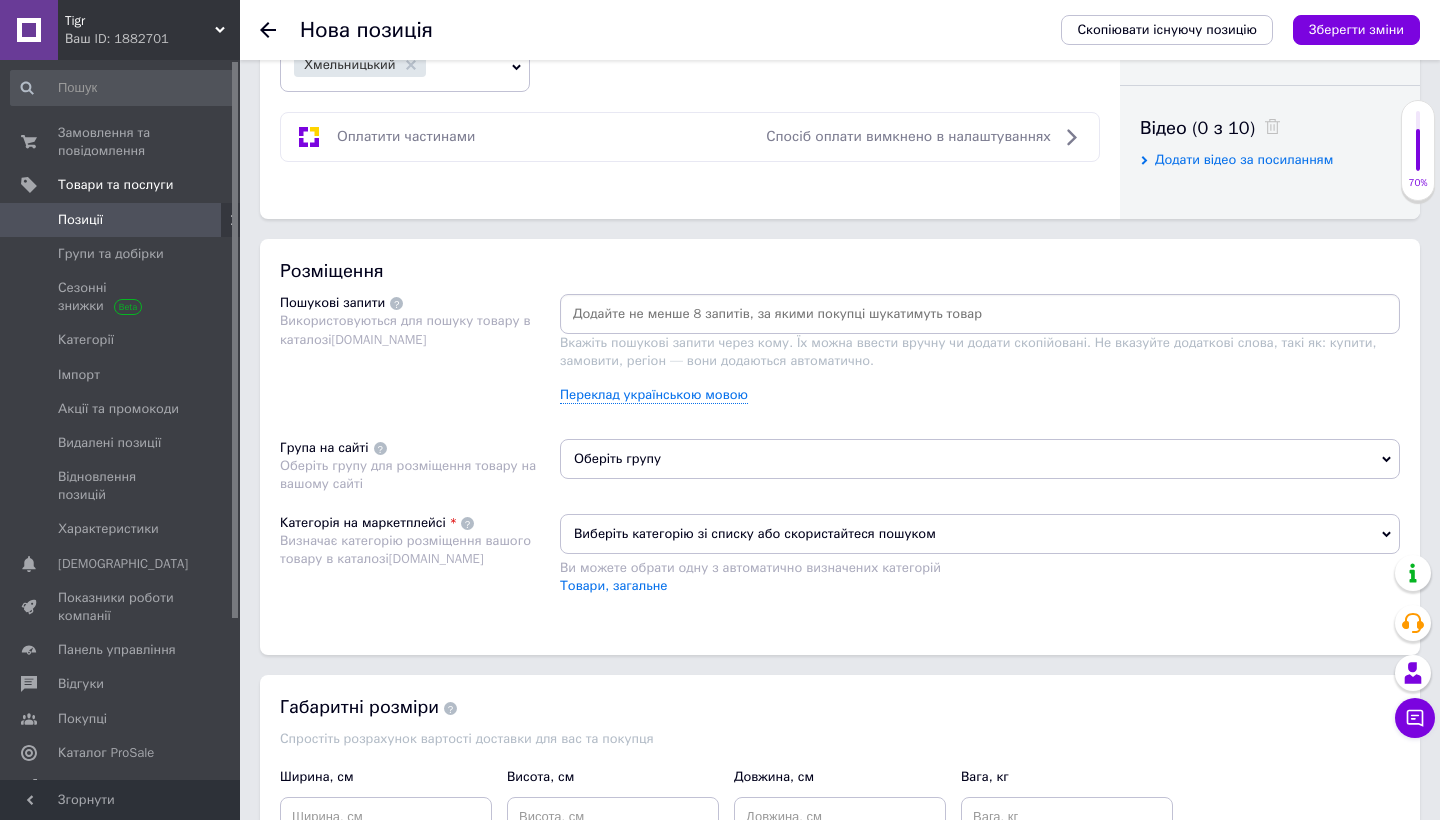 click at bounding box center (980, 314) 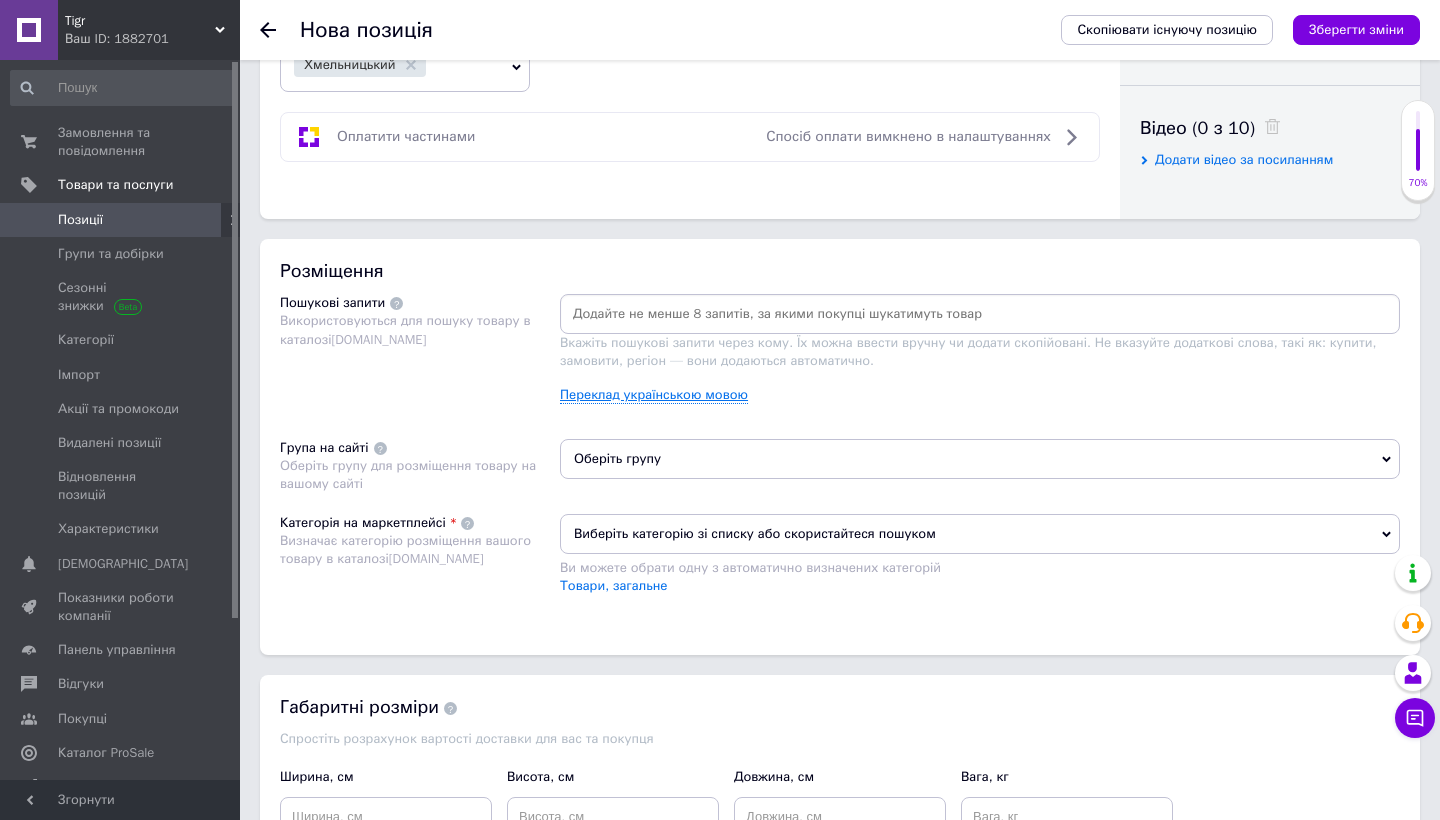click on "Переклад українською мовою" at bounding box center (654, 395) 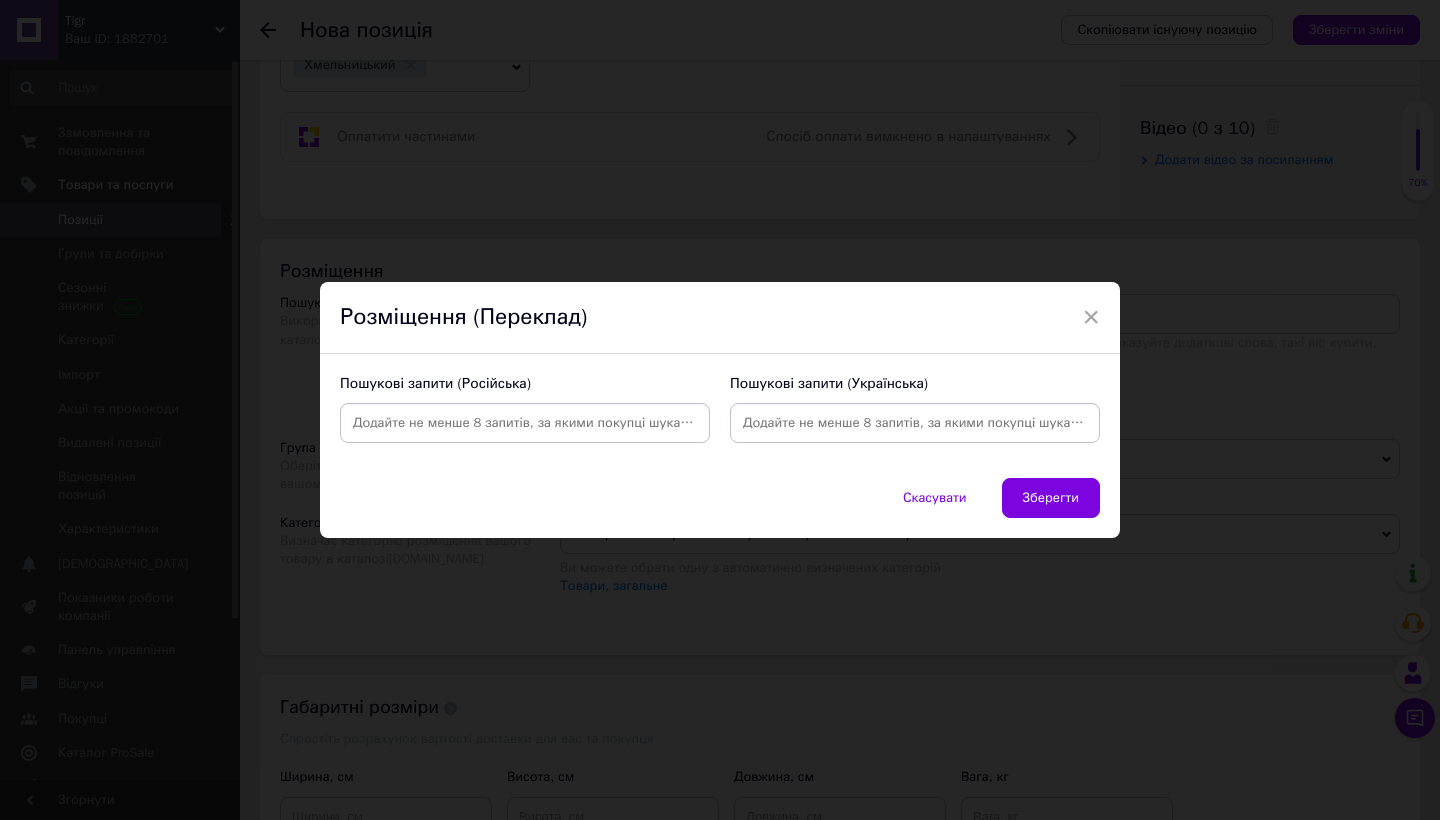 click at bounding box center (525, 423) 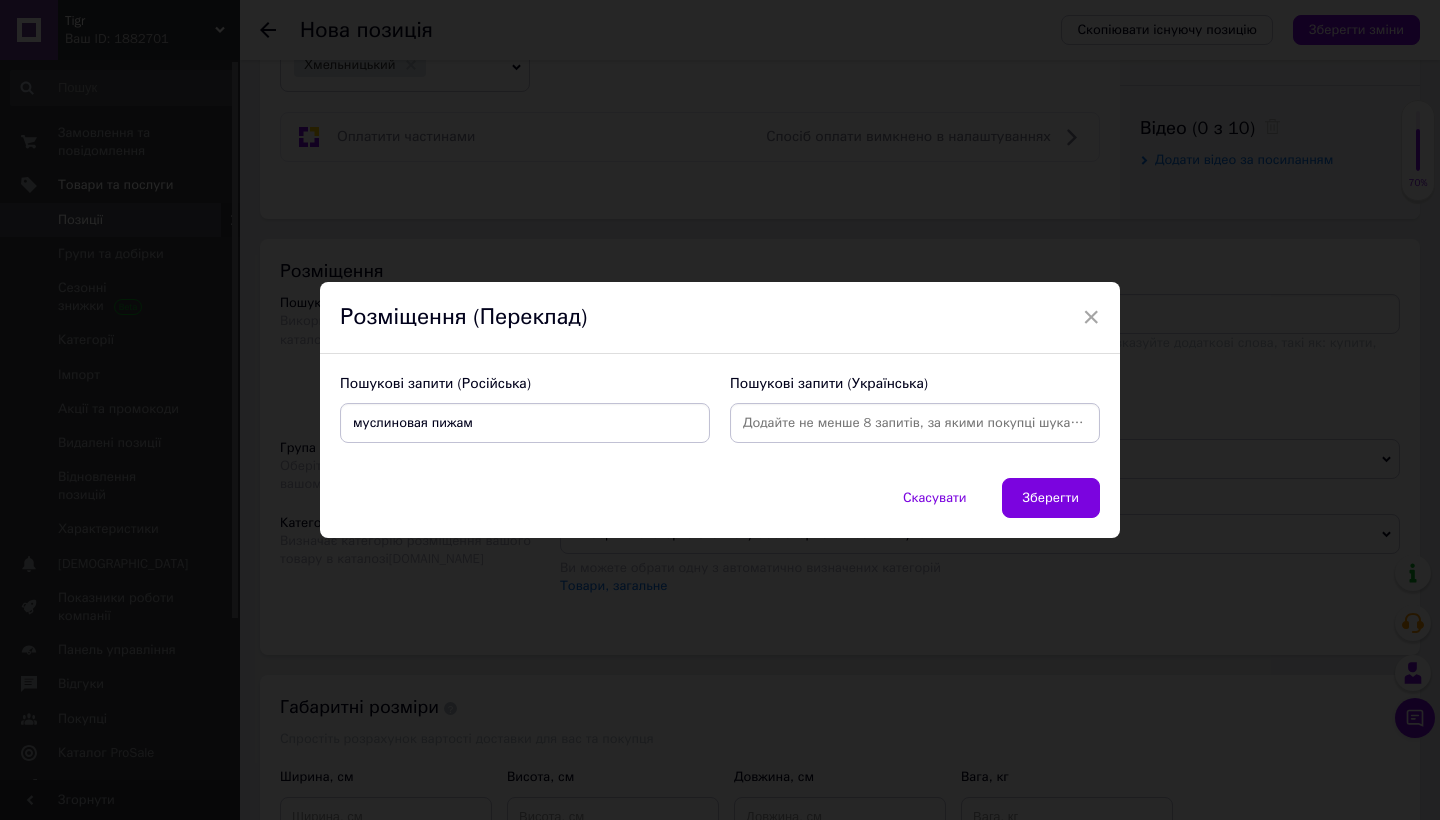 type on "муслиновая пижама" 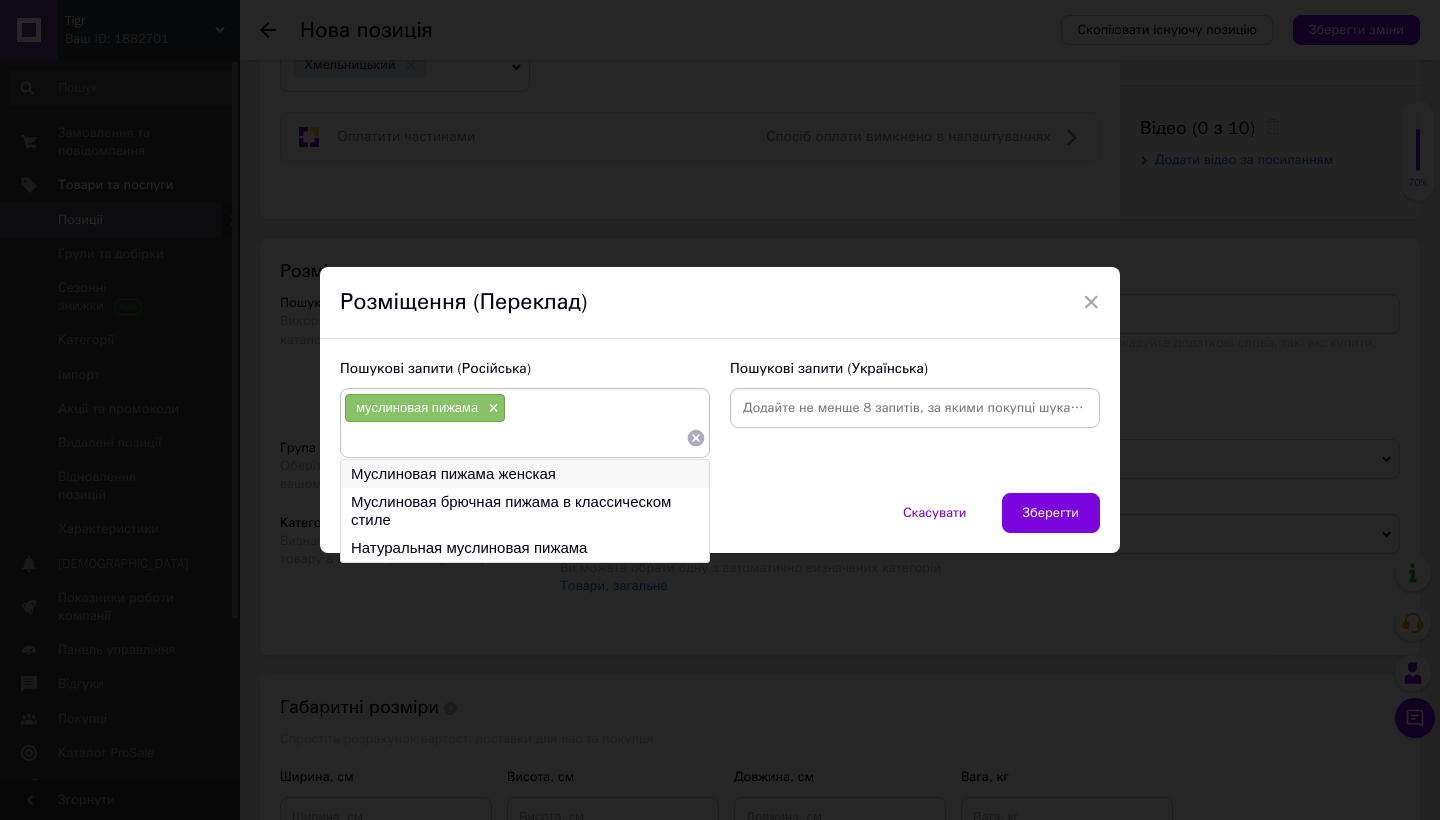 click on "Муслиновая пижама женская" at bounding box center [525, 474] 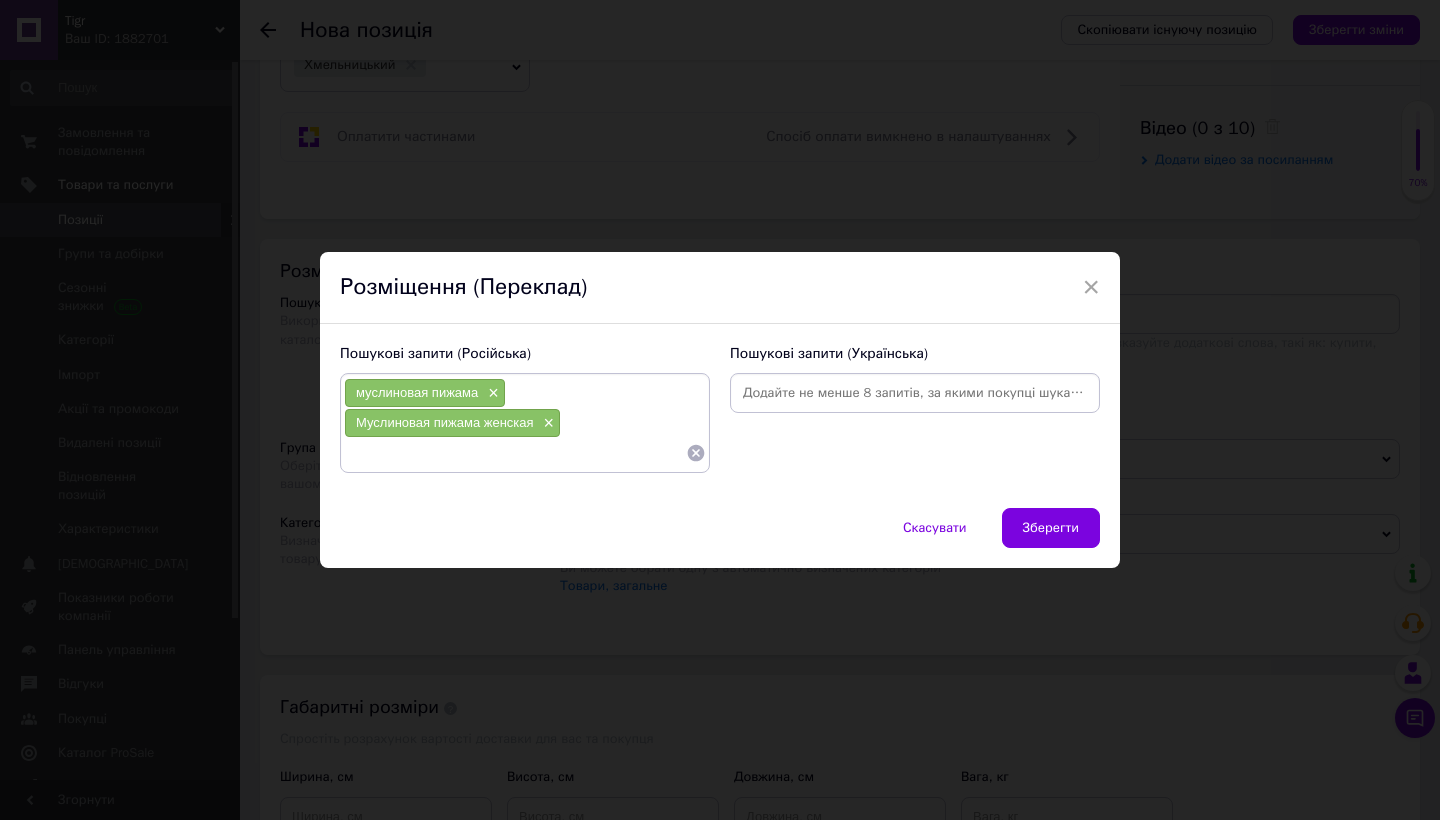 click at bounding box center (515, 453) 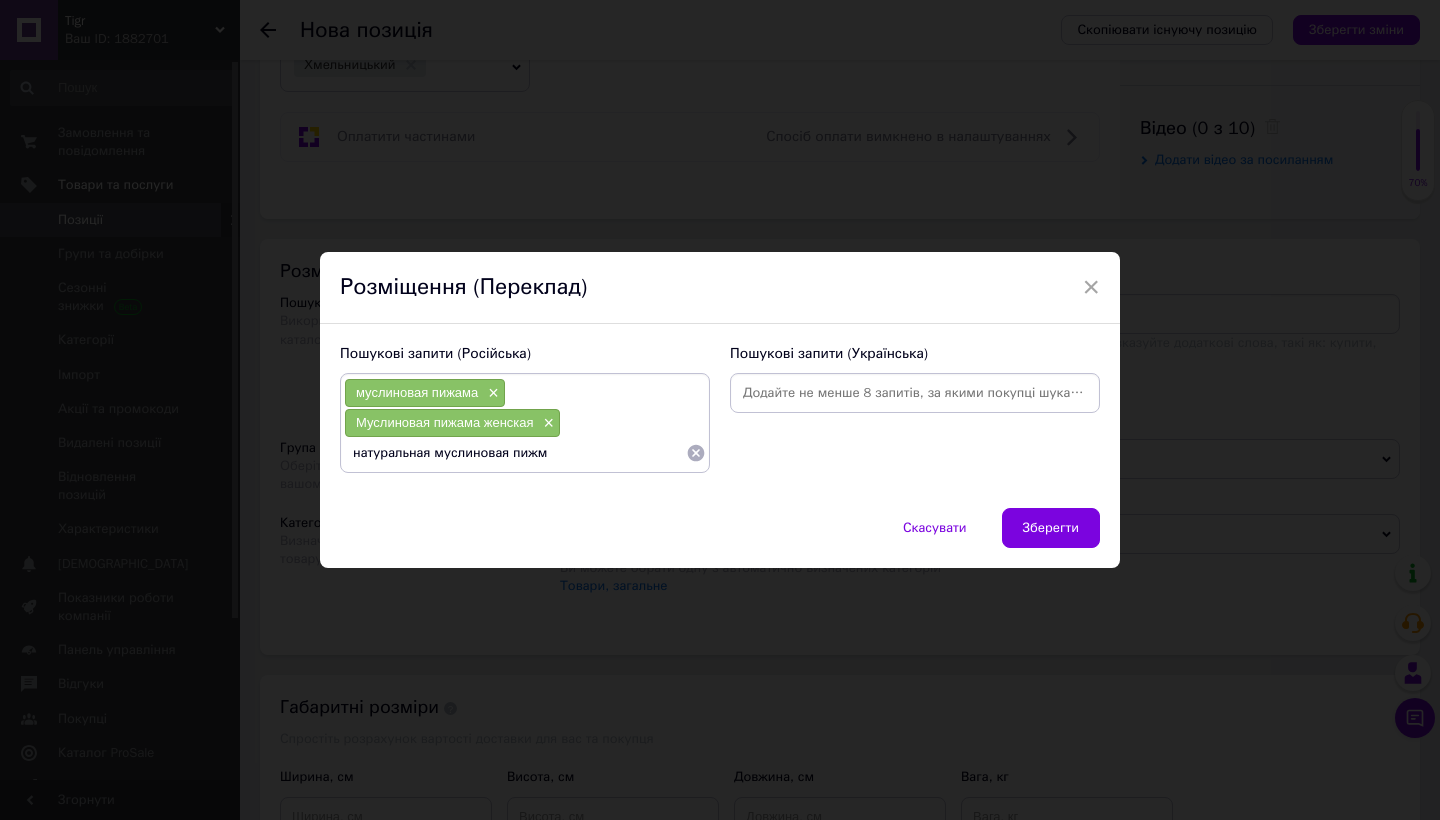 type on "натуральная муслиновая пижма" 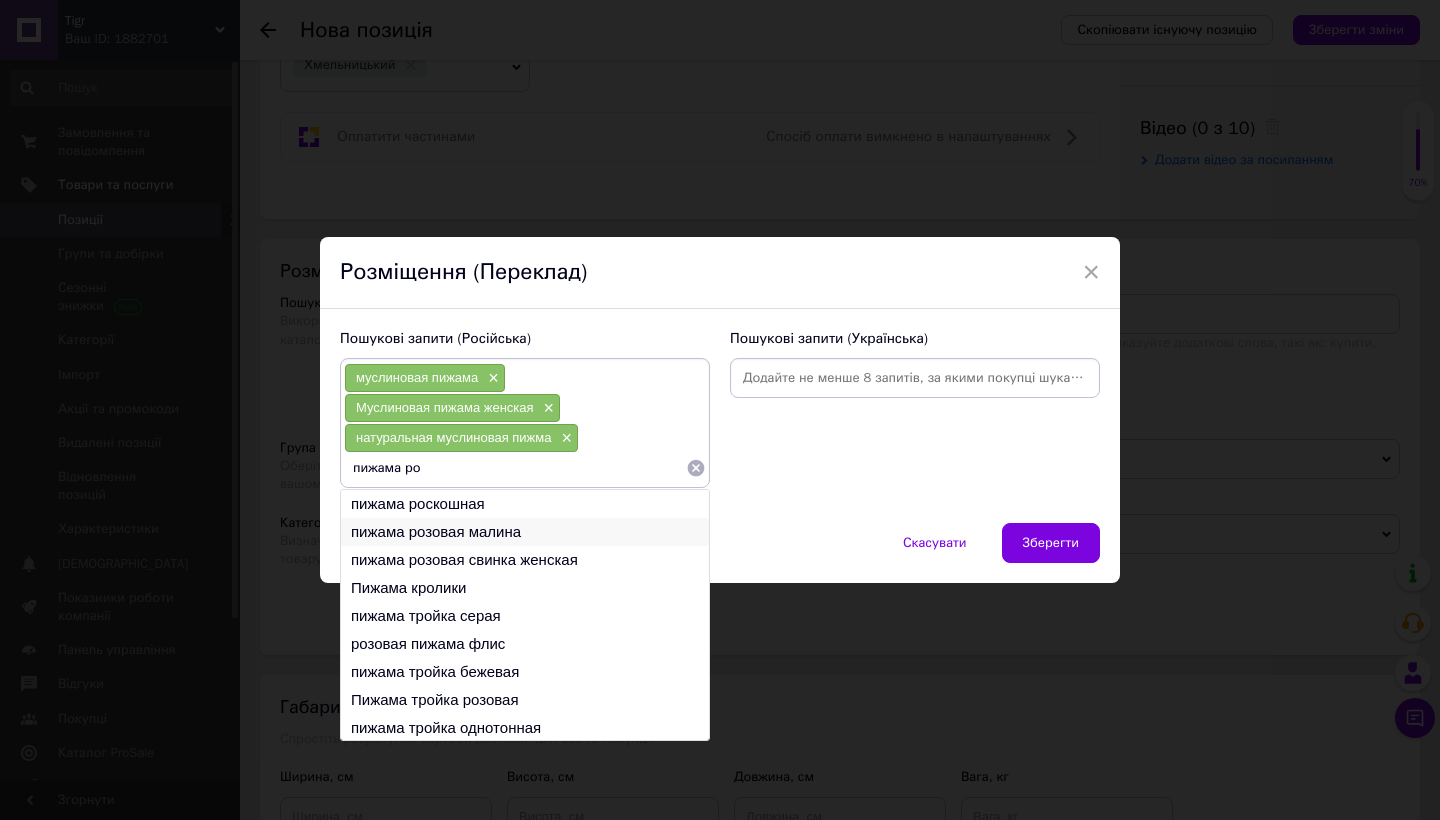 type on "пижама ро" 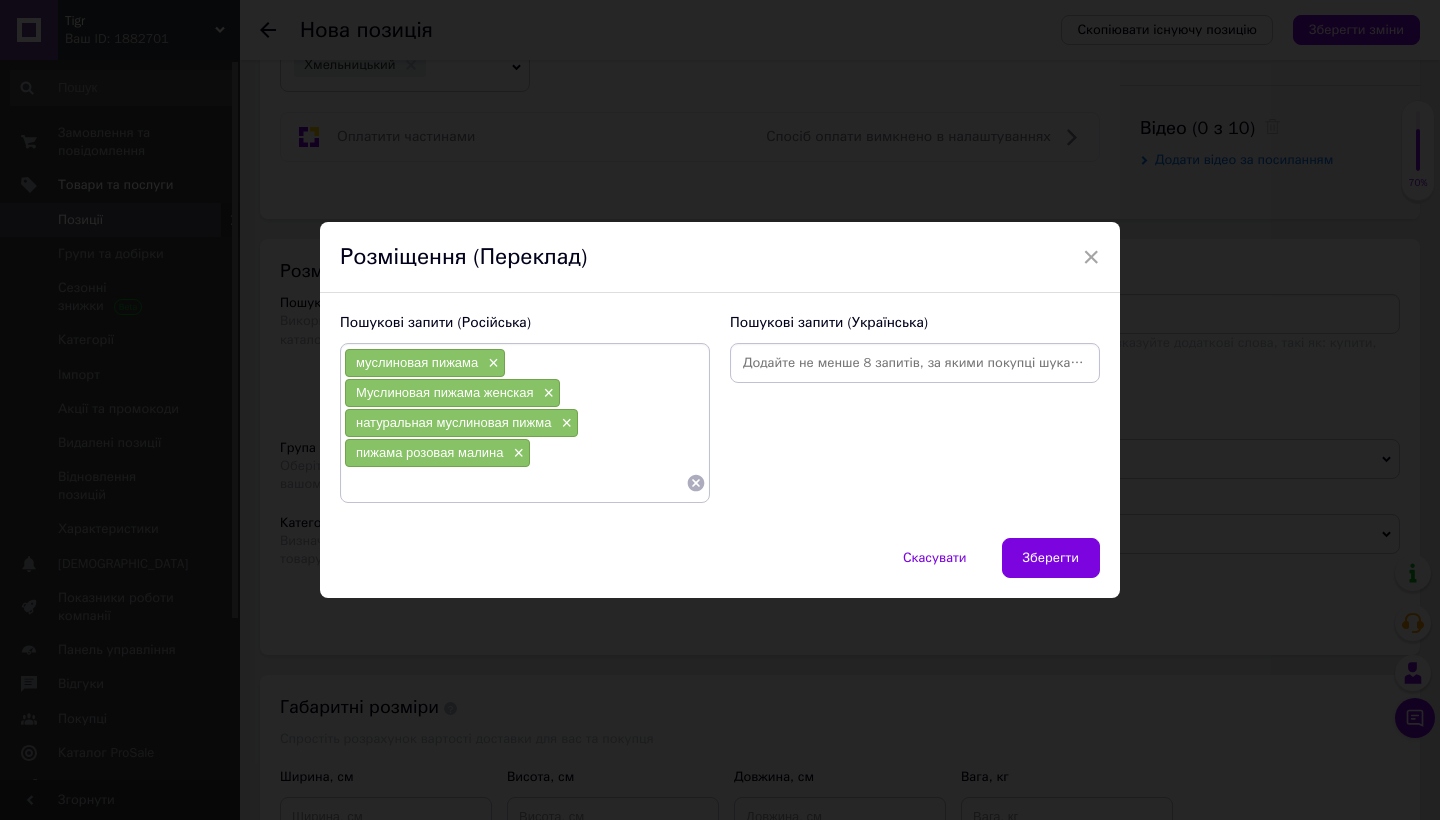 click at bounding box center (515, 483) 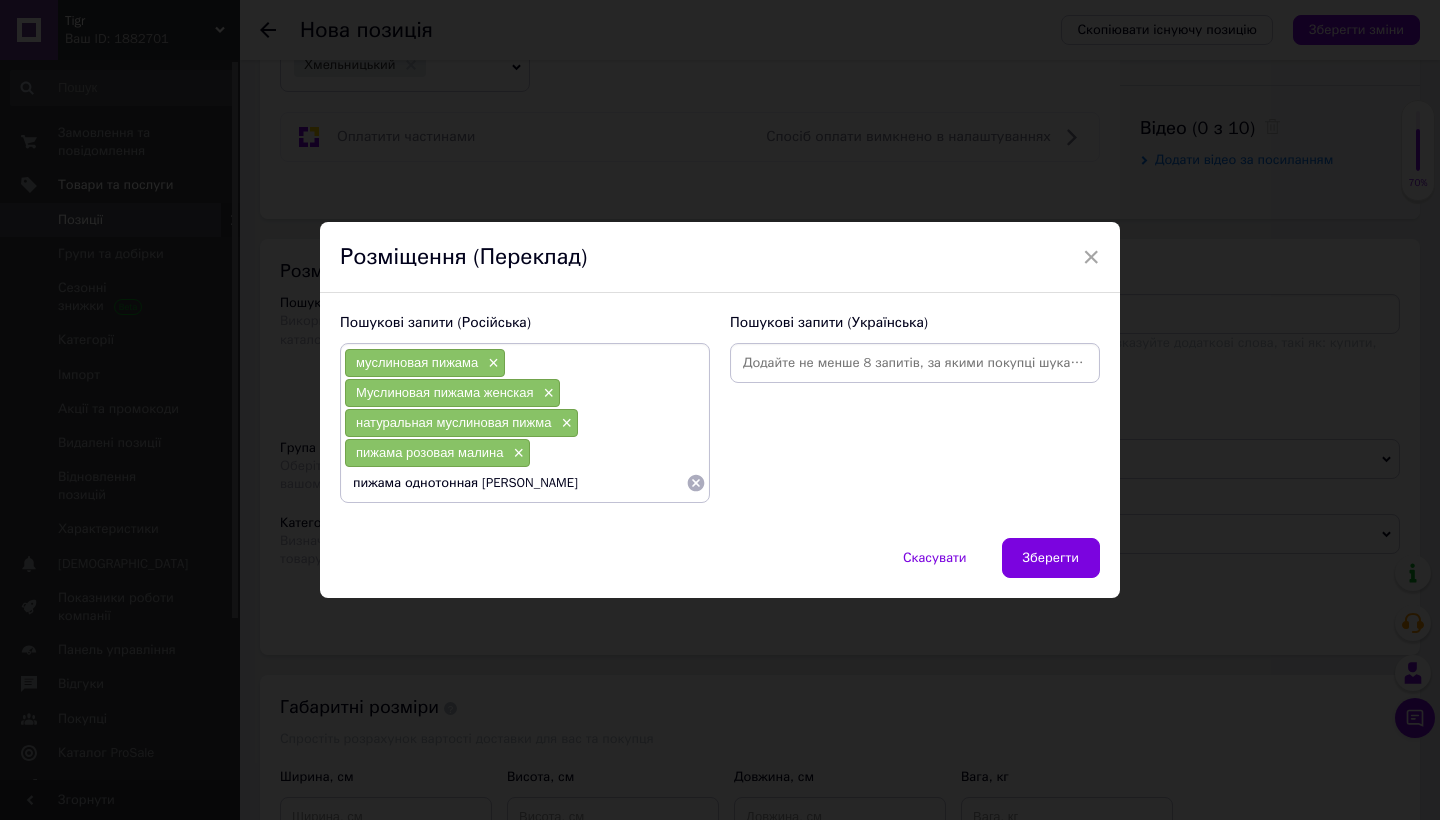 type on "пижама однотонная розовая" 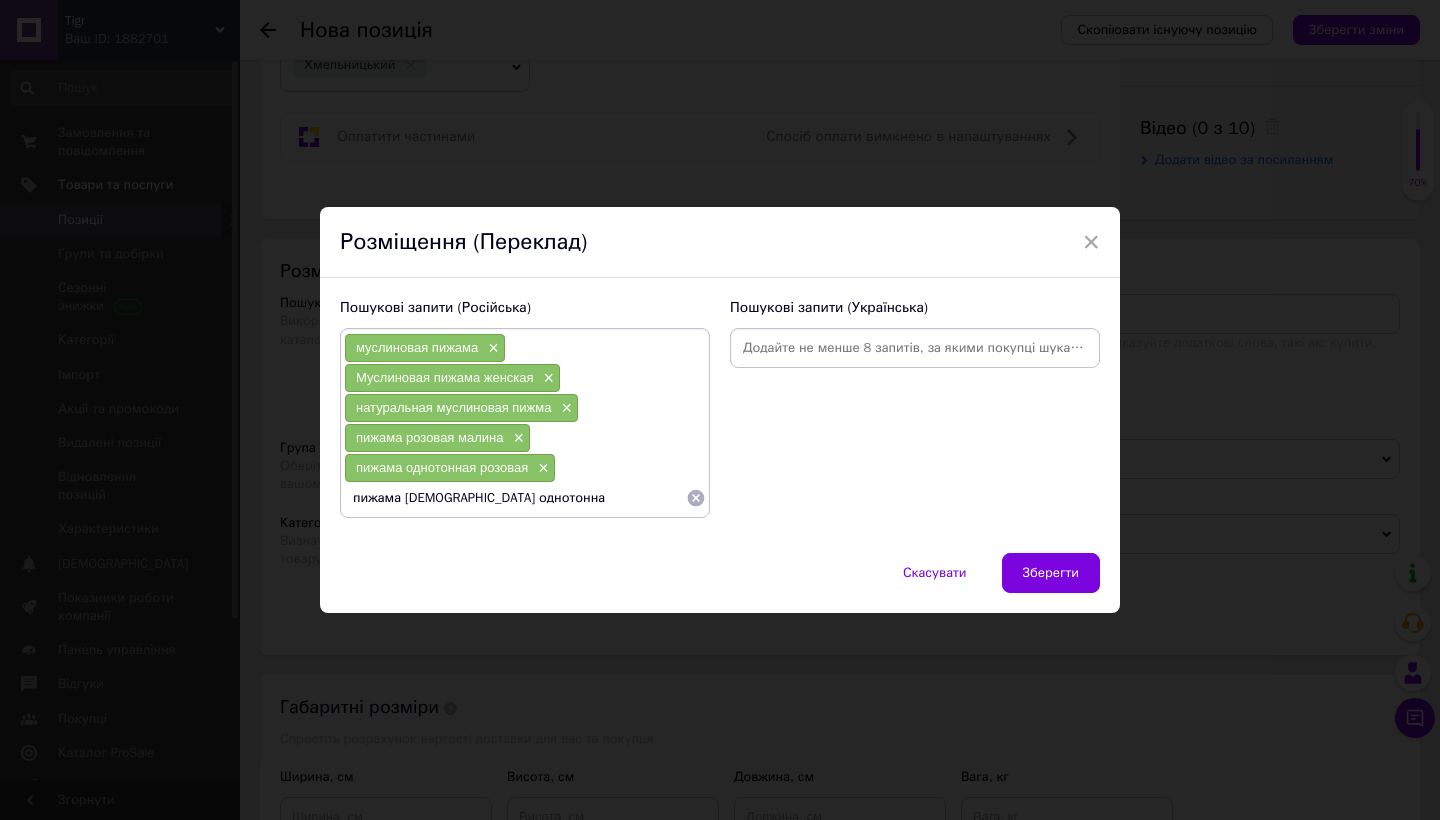 type on "пижама [DEMOGRAPHIC_DATA] однотонная" 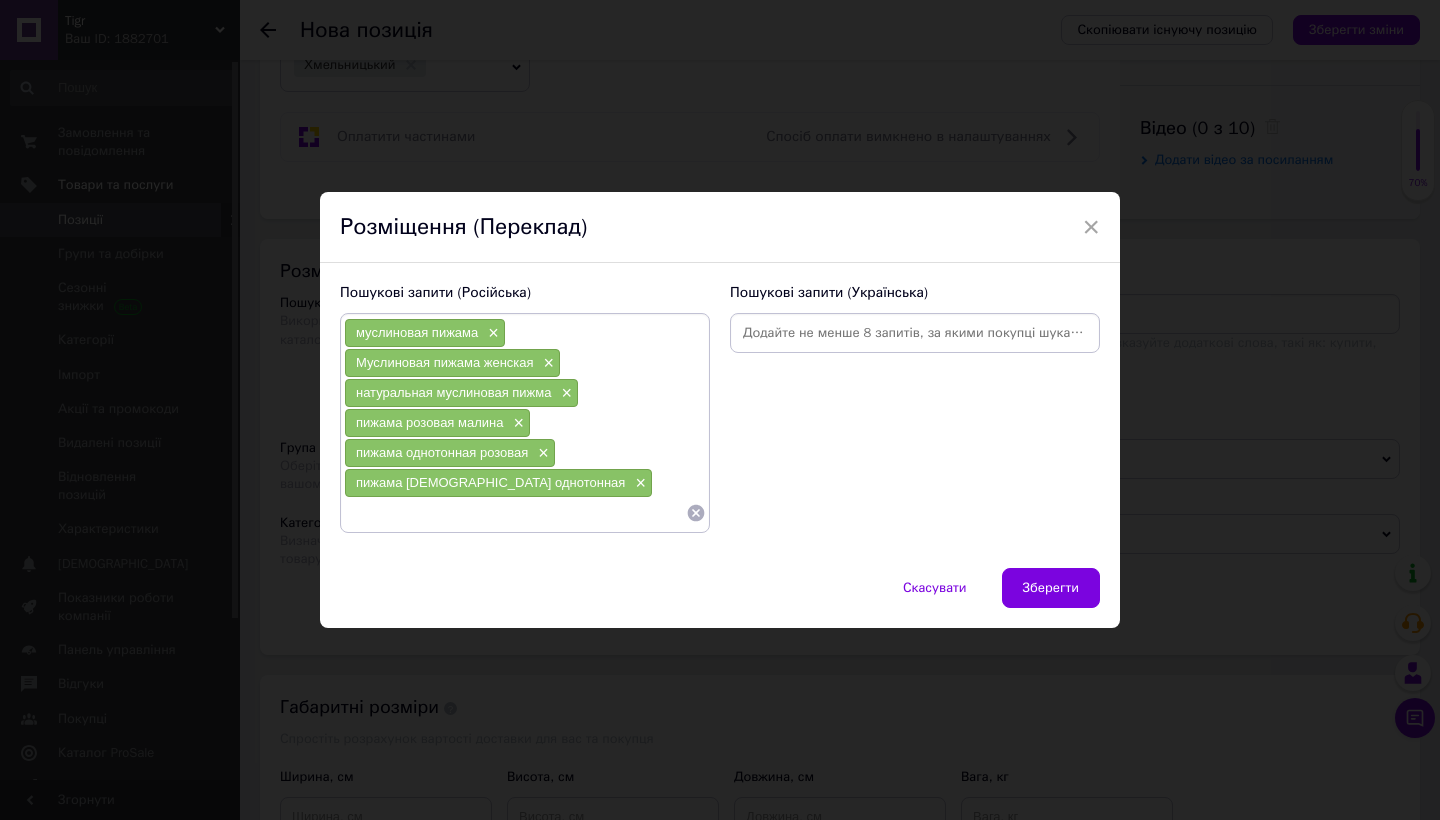 type on "п" 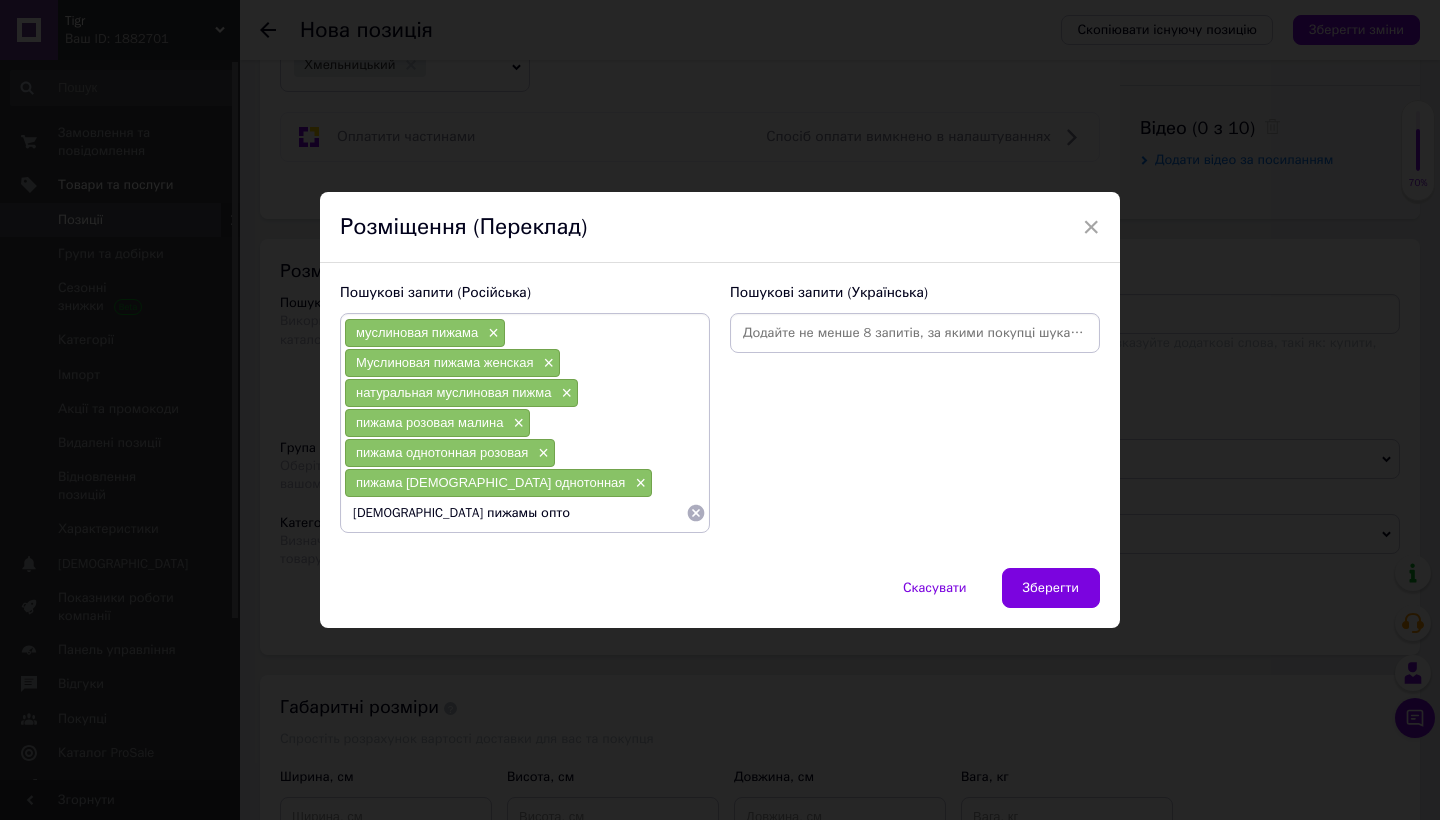 type on "[DEMOGRAPHIC_DATA] пижамы оптом" 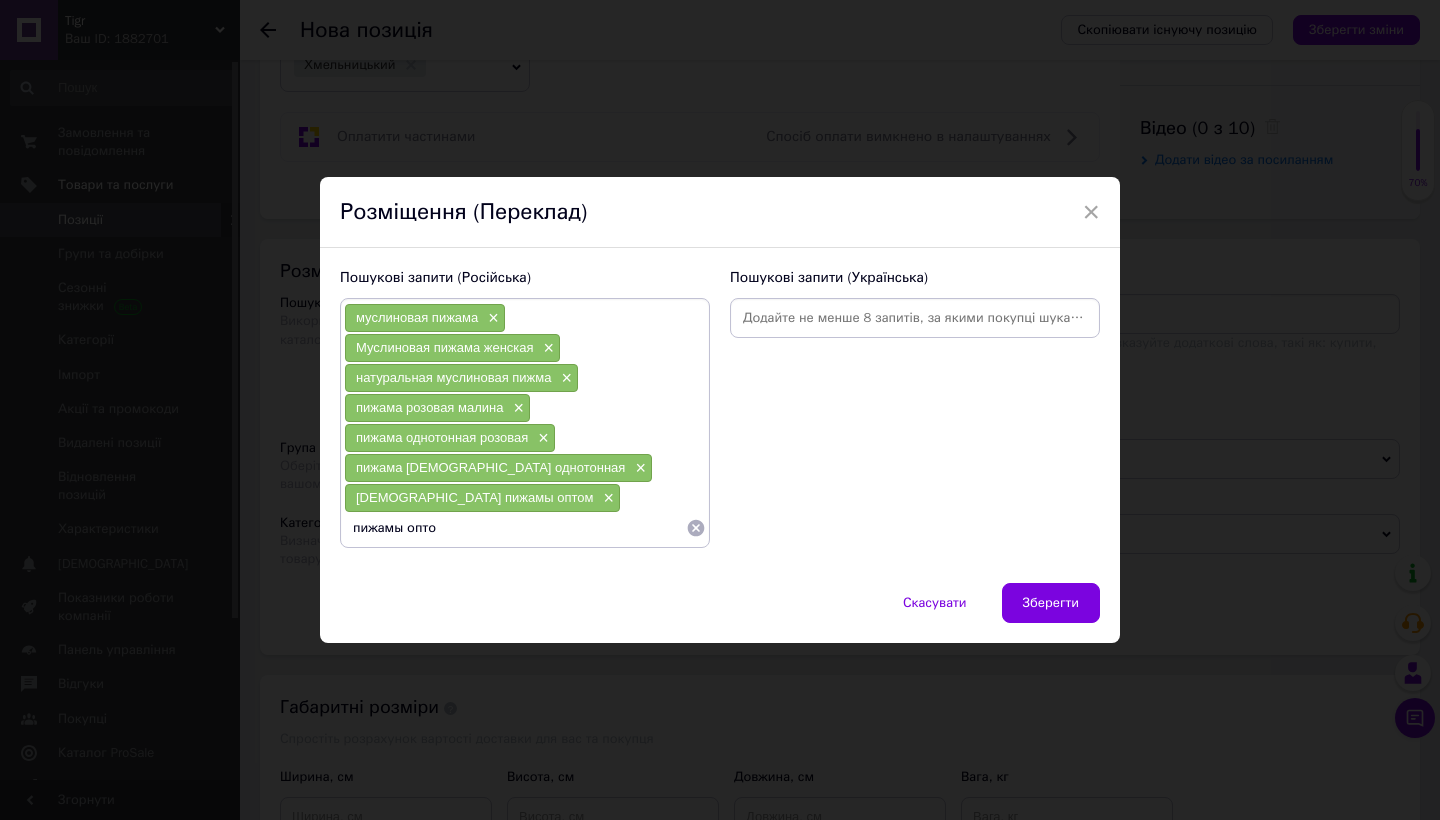 type on "пижамы оптом" 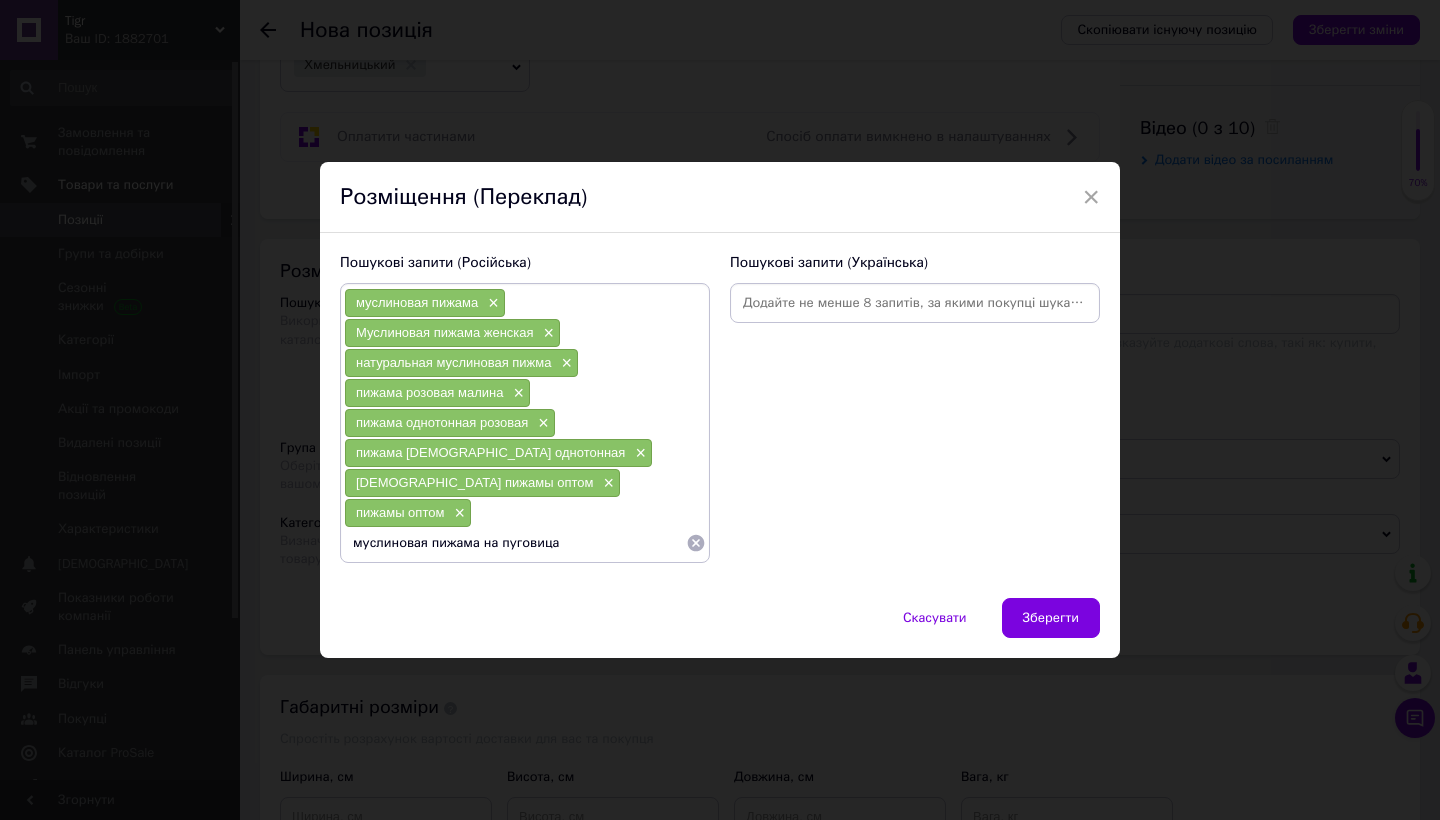 type on "муслиновая пижама на пуговицах" 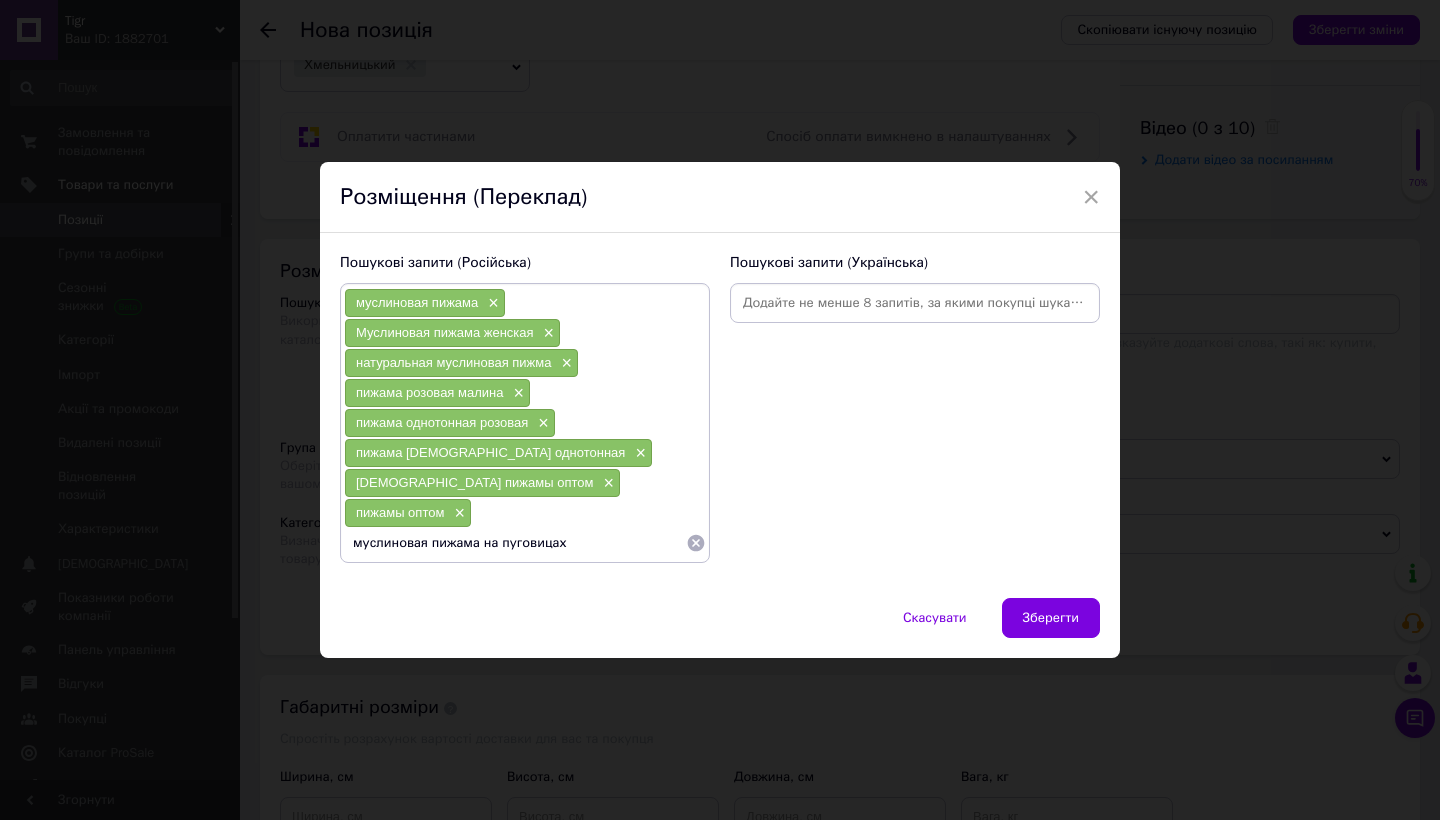 type 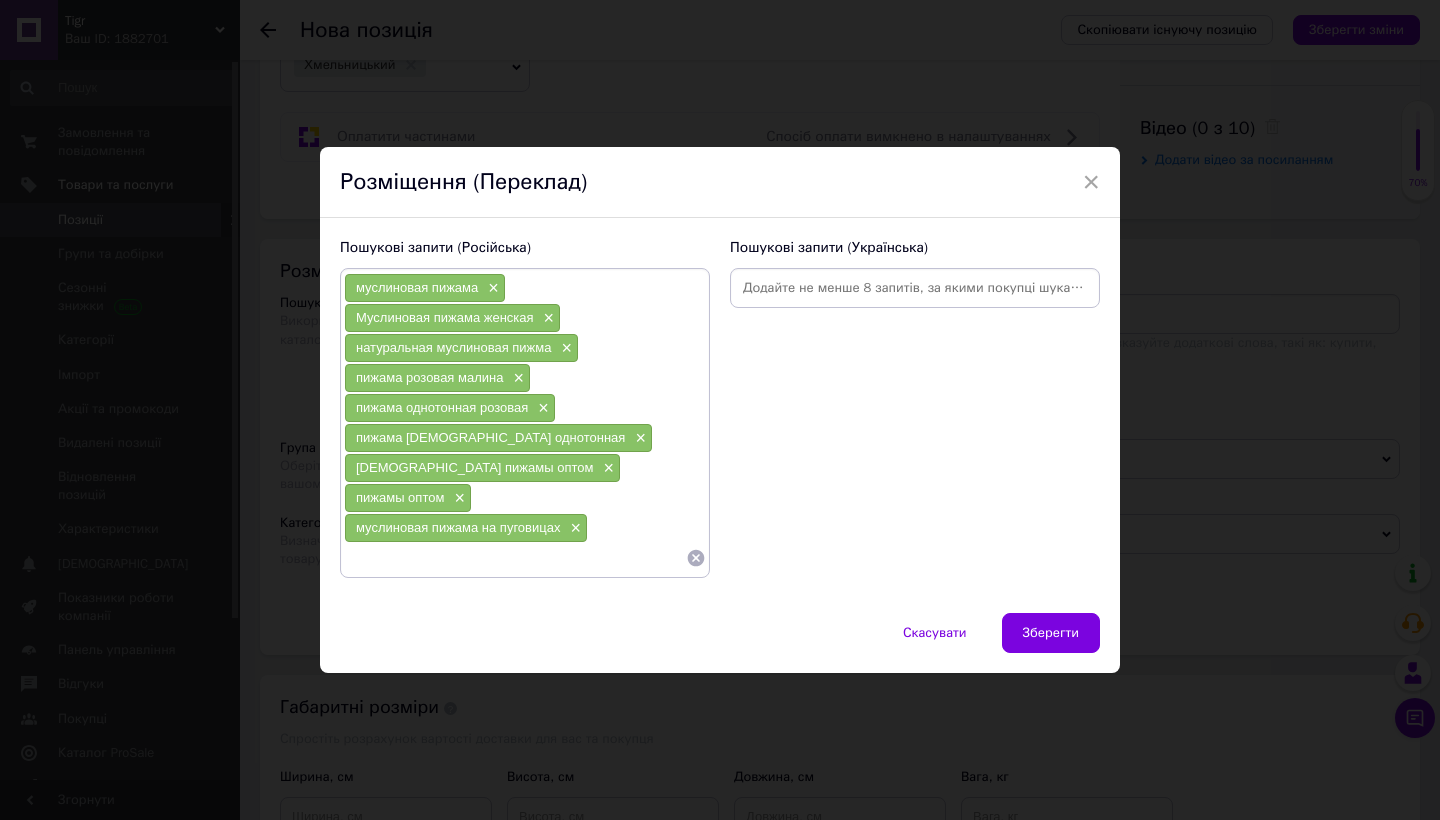 click at bounding box center (915, 288) 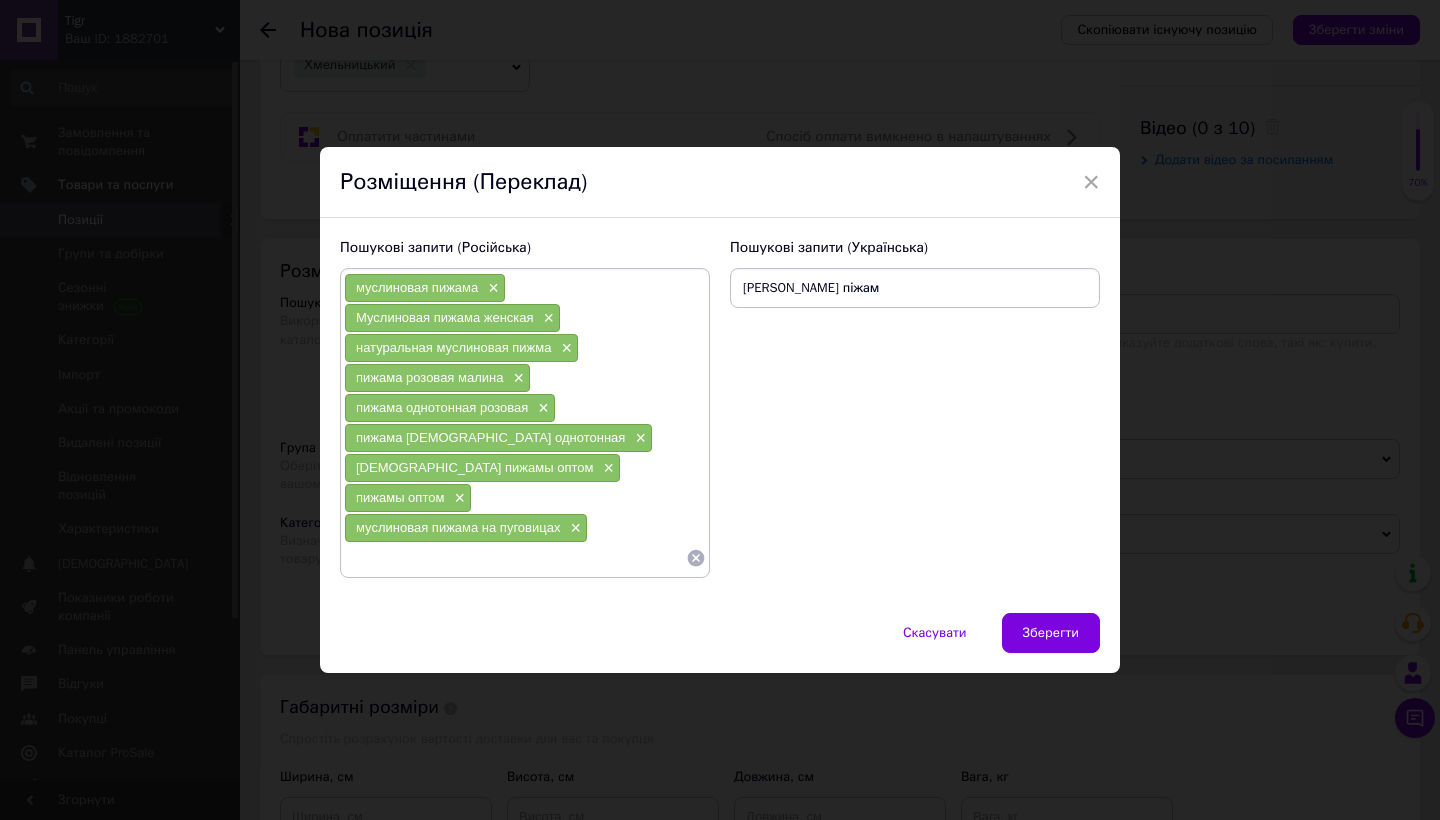 type on "[PERSON_NAME] піжама" 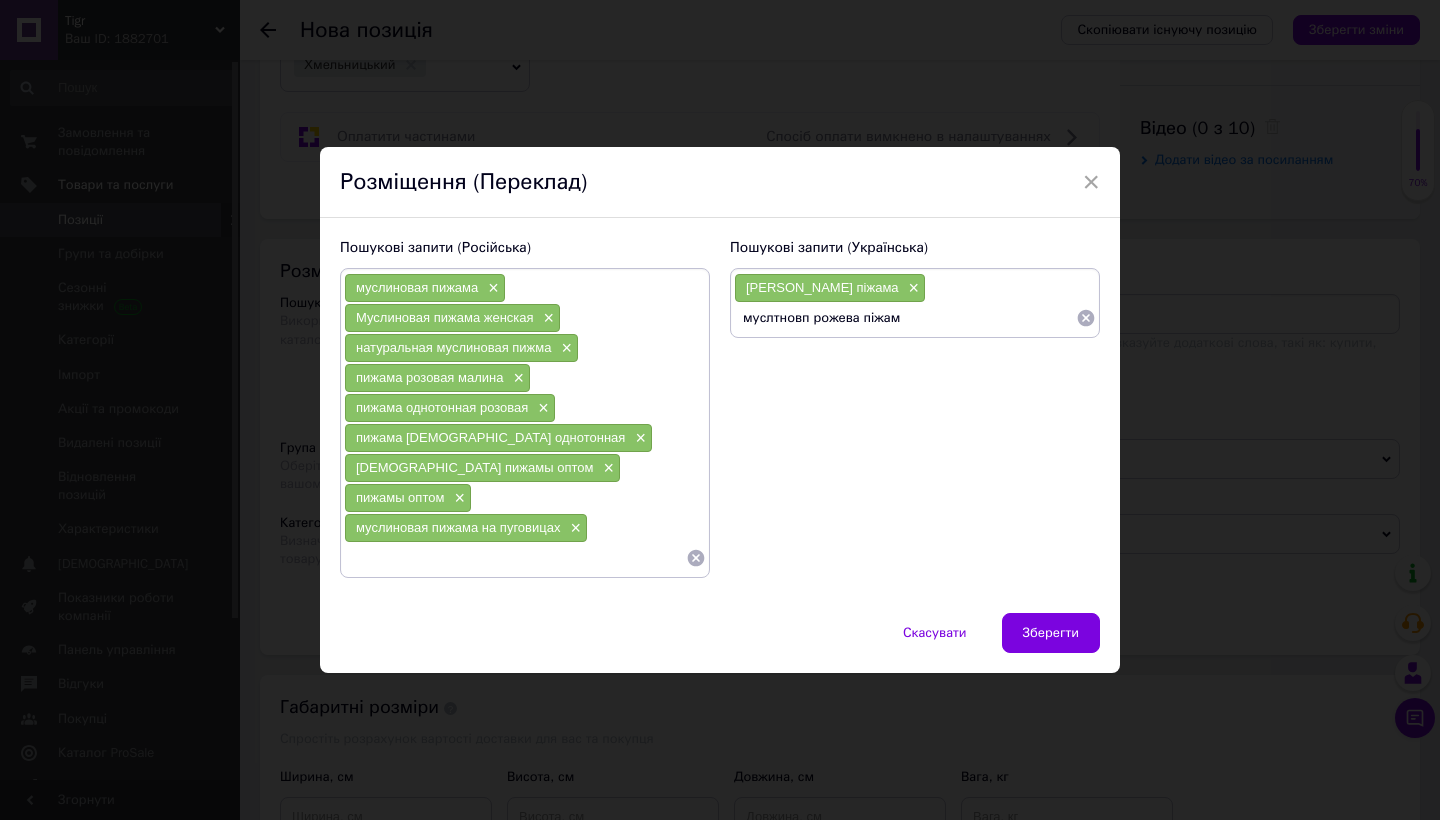 type on "муслтновп рожева піжама" 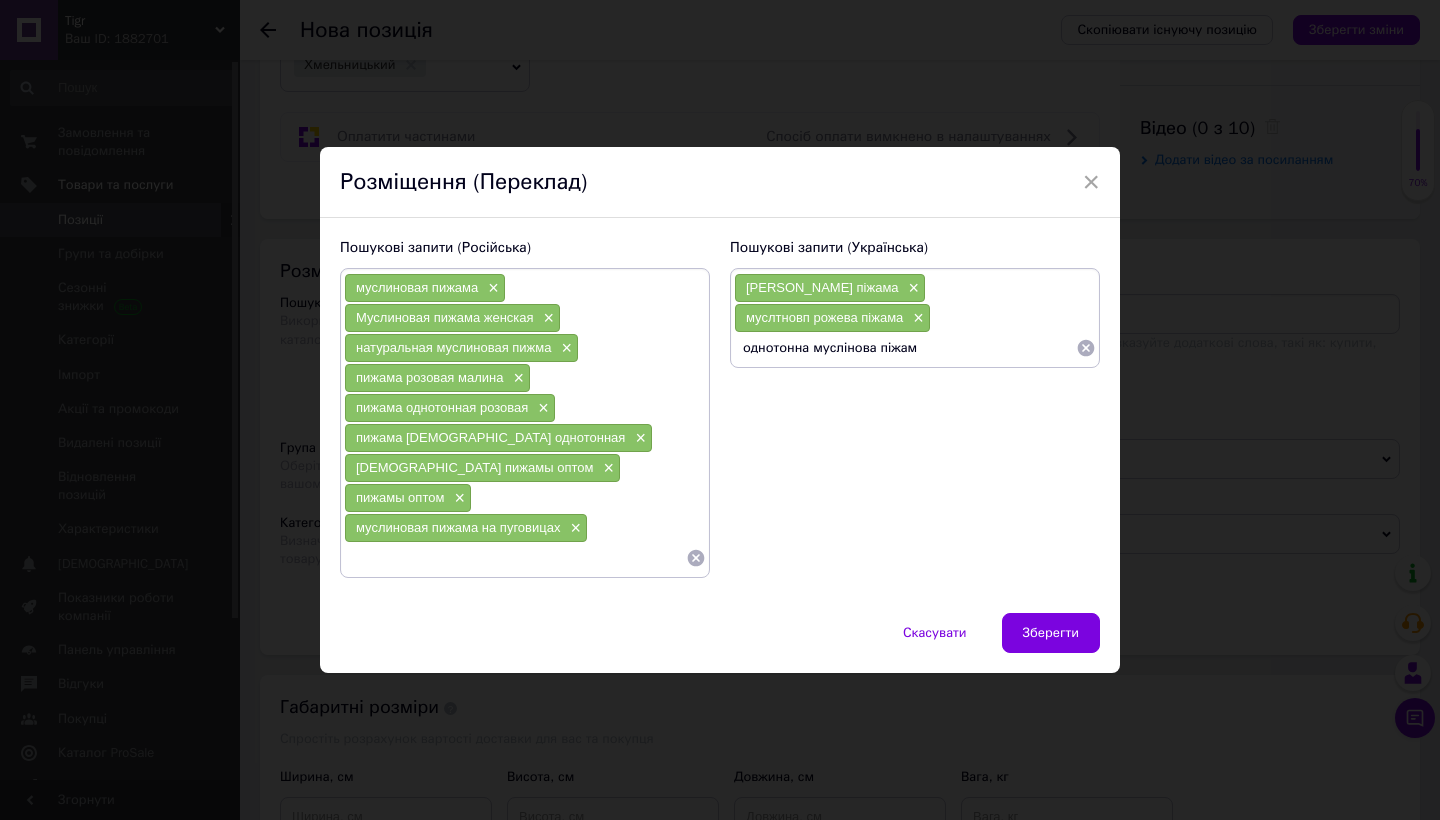 type on "однотонна муслінова піжама" 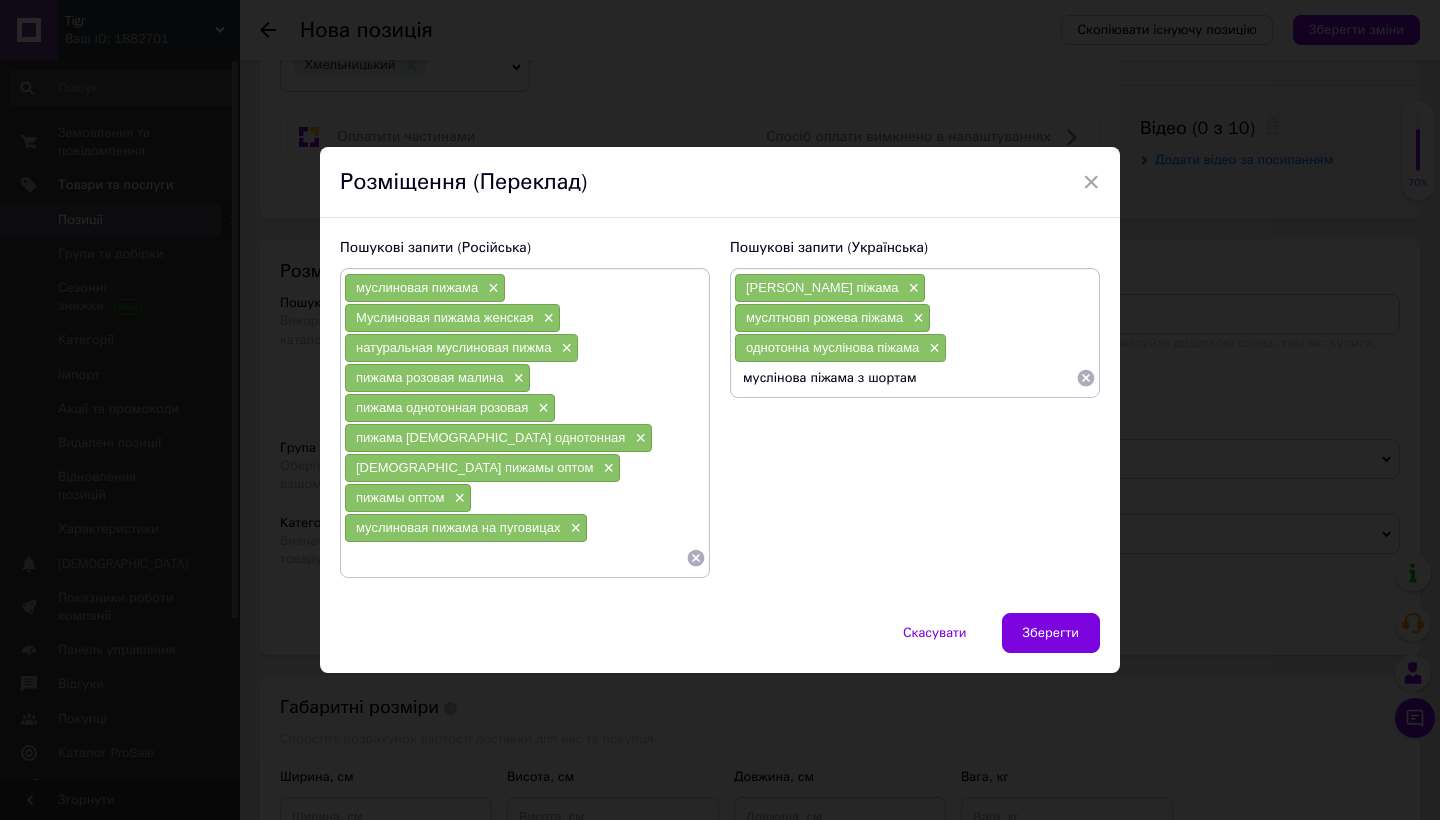 type on "муслінова піжама з шортами" 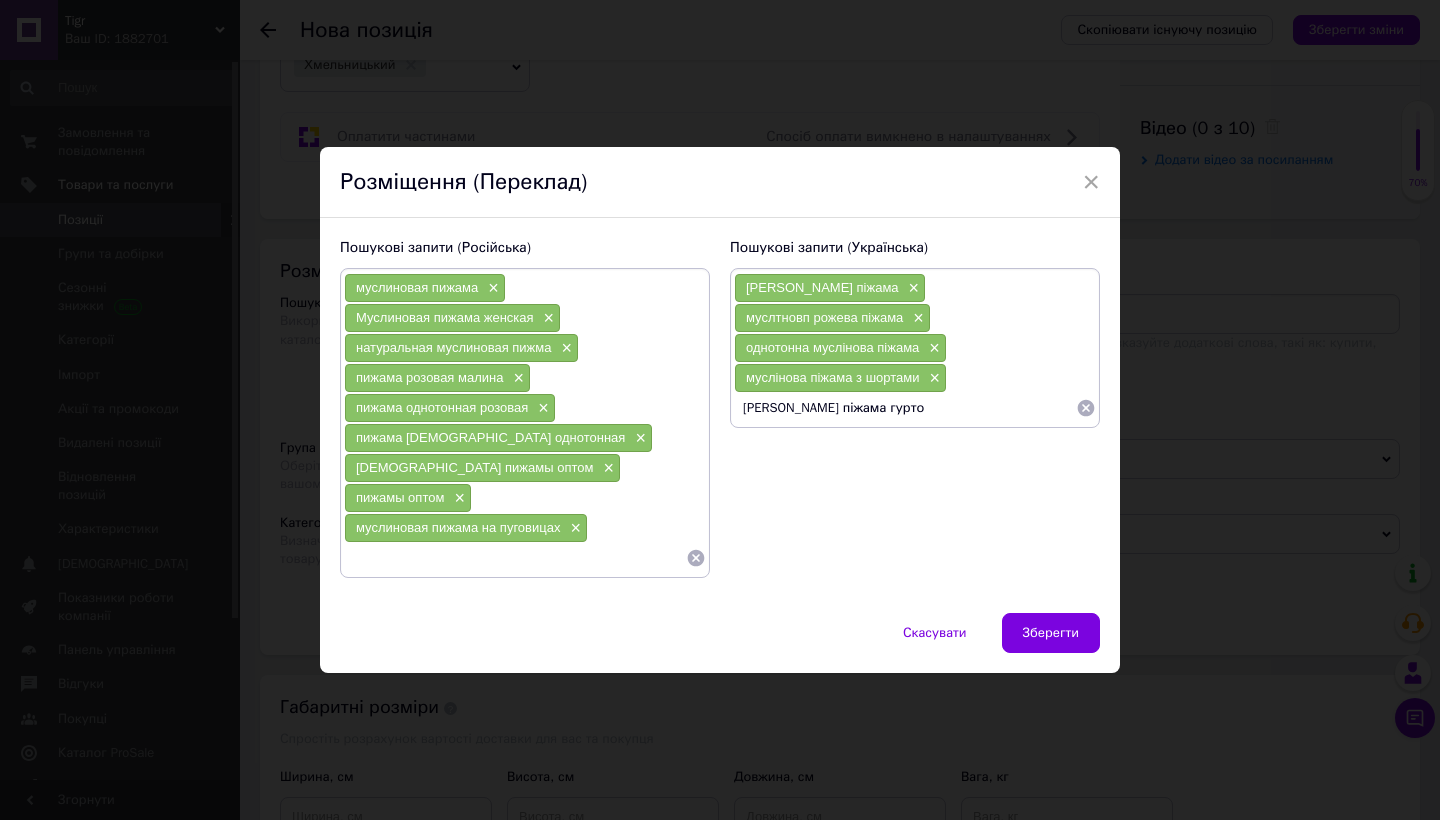 type on "муслінова піжама гуртом" 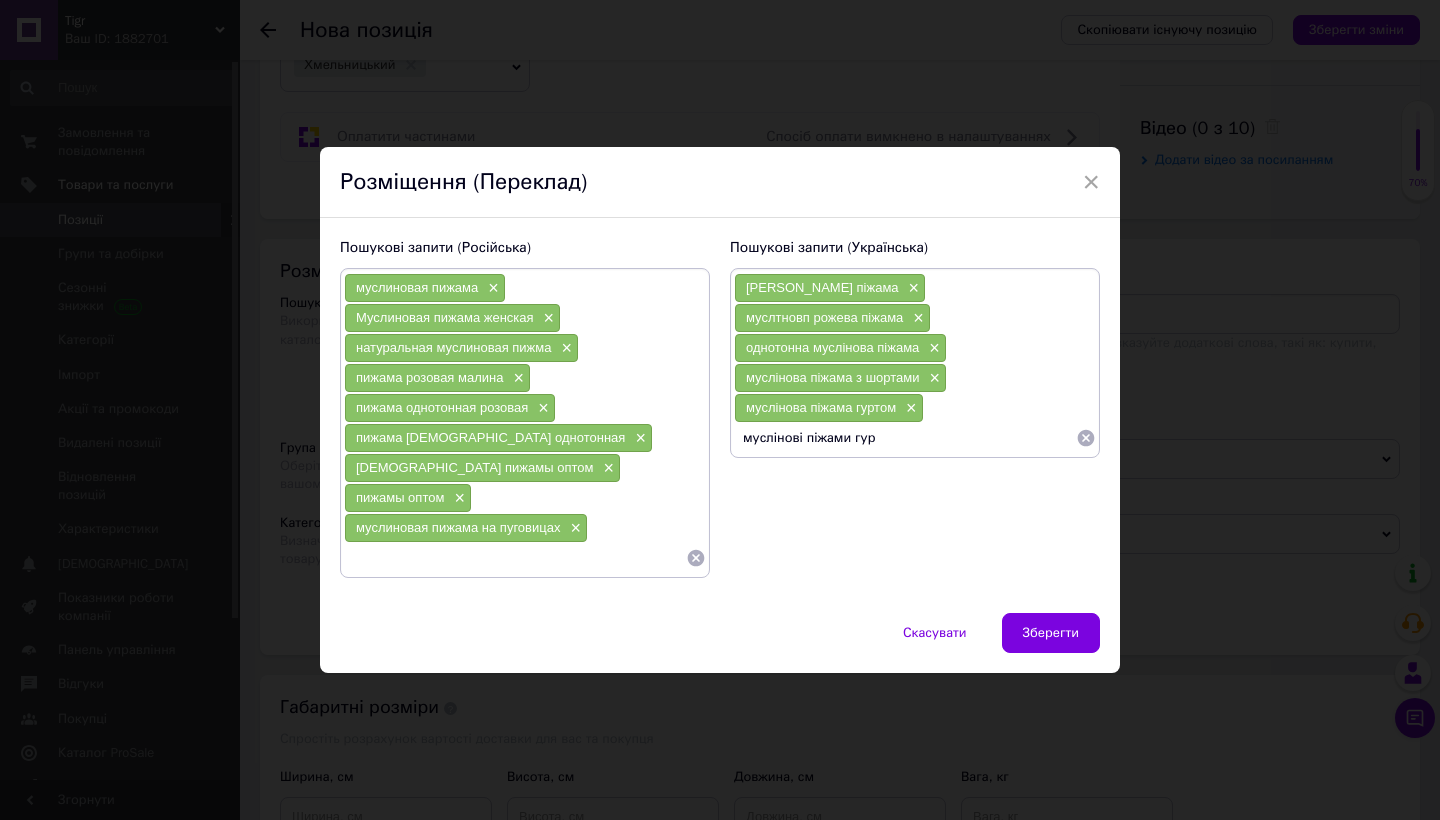 type on "муслінові піжами гурт" 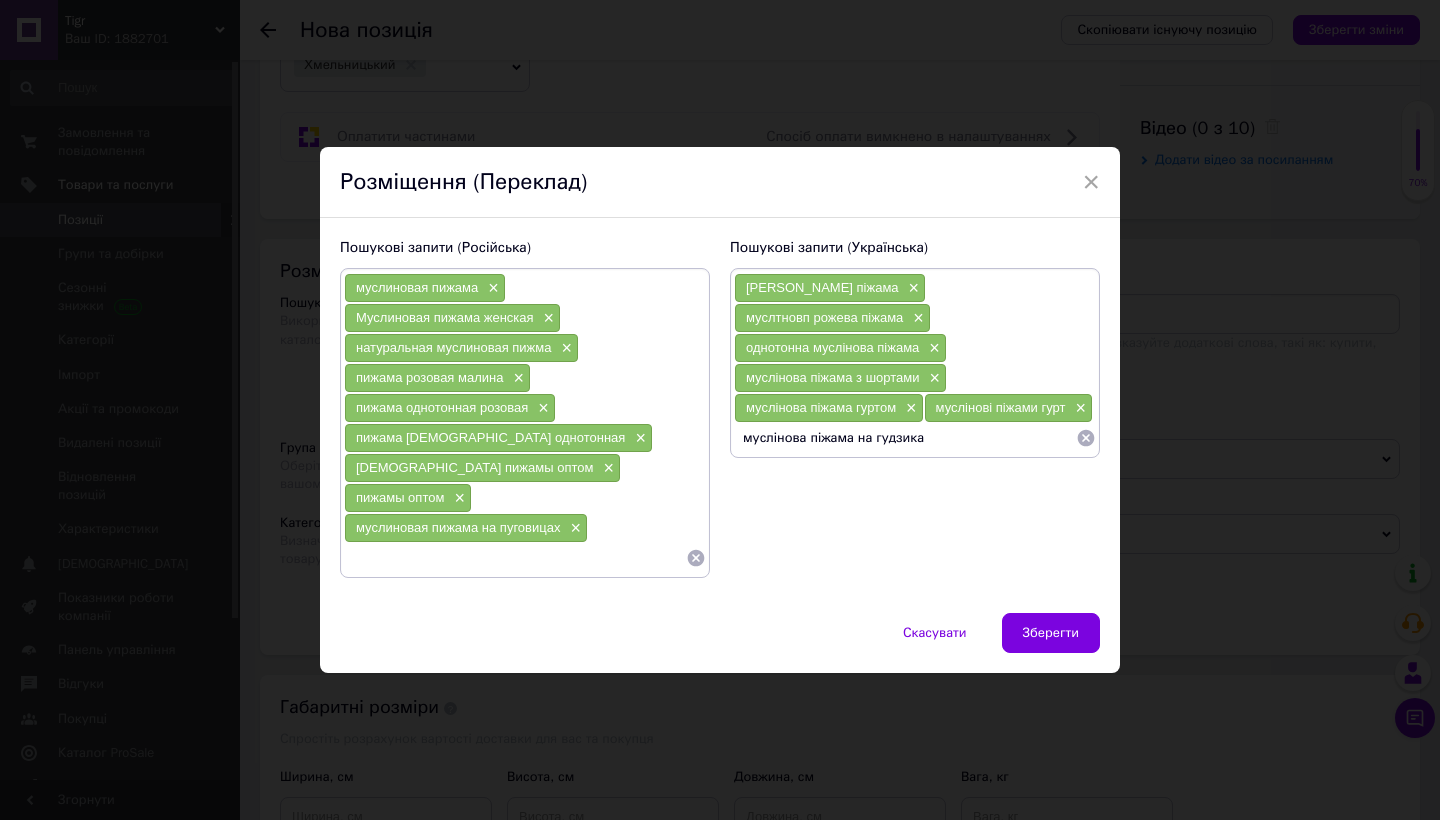 type on "муслінова піжама на гудзиках" 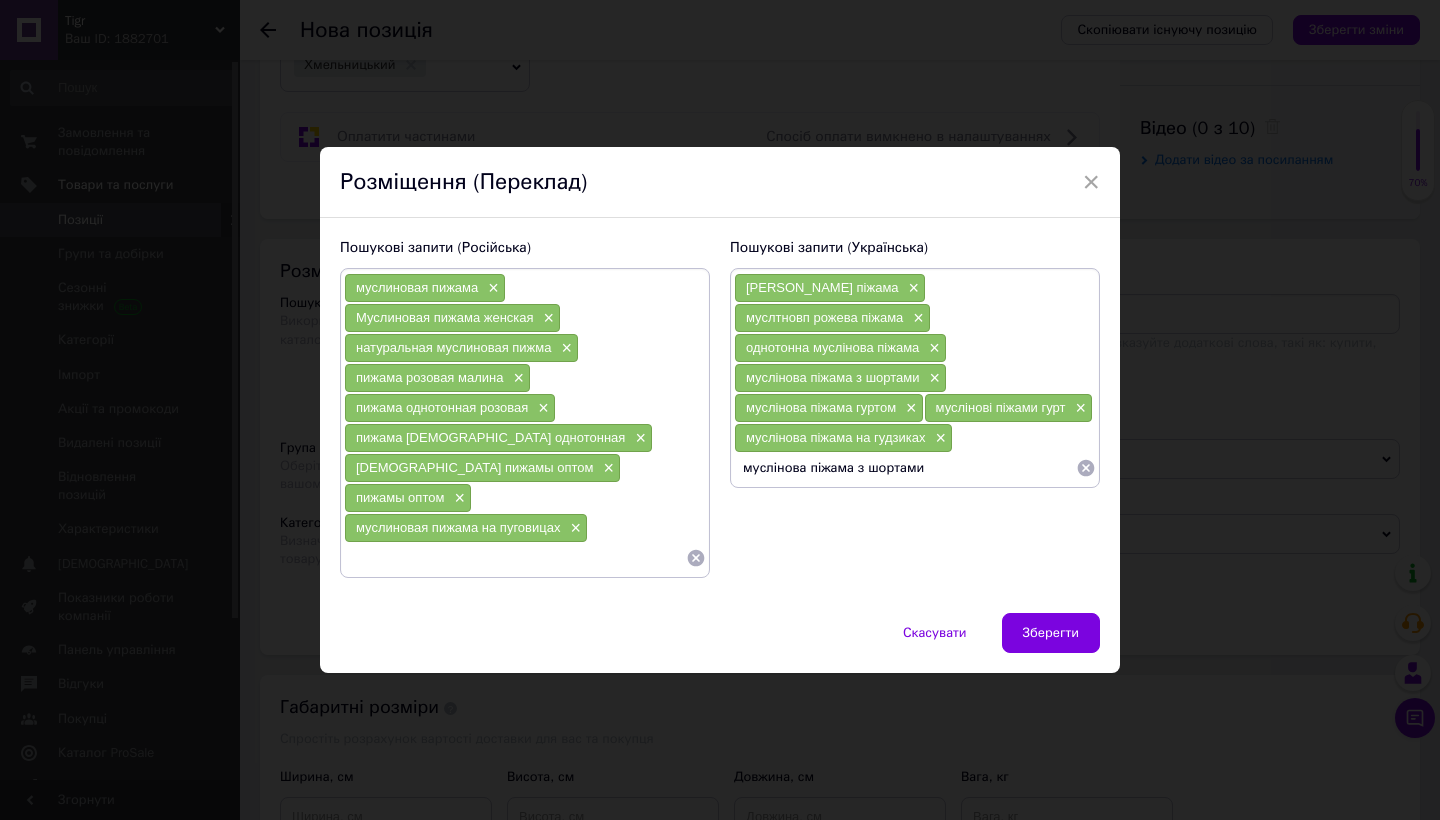 type on "муслінова піжама з шортами" 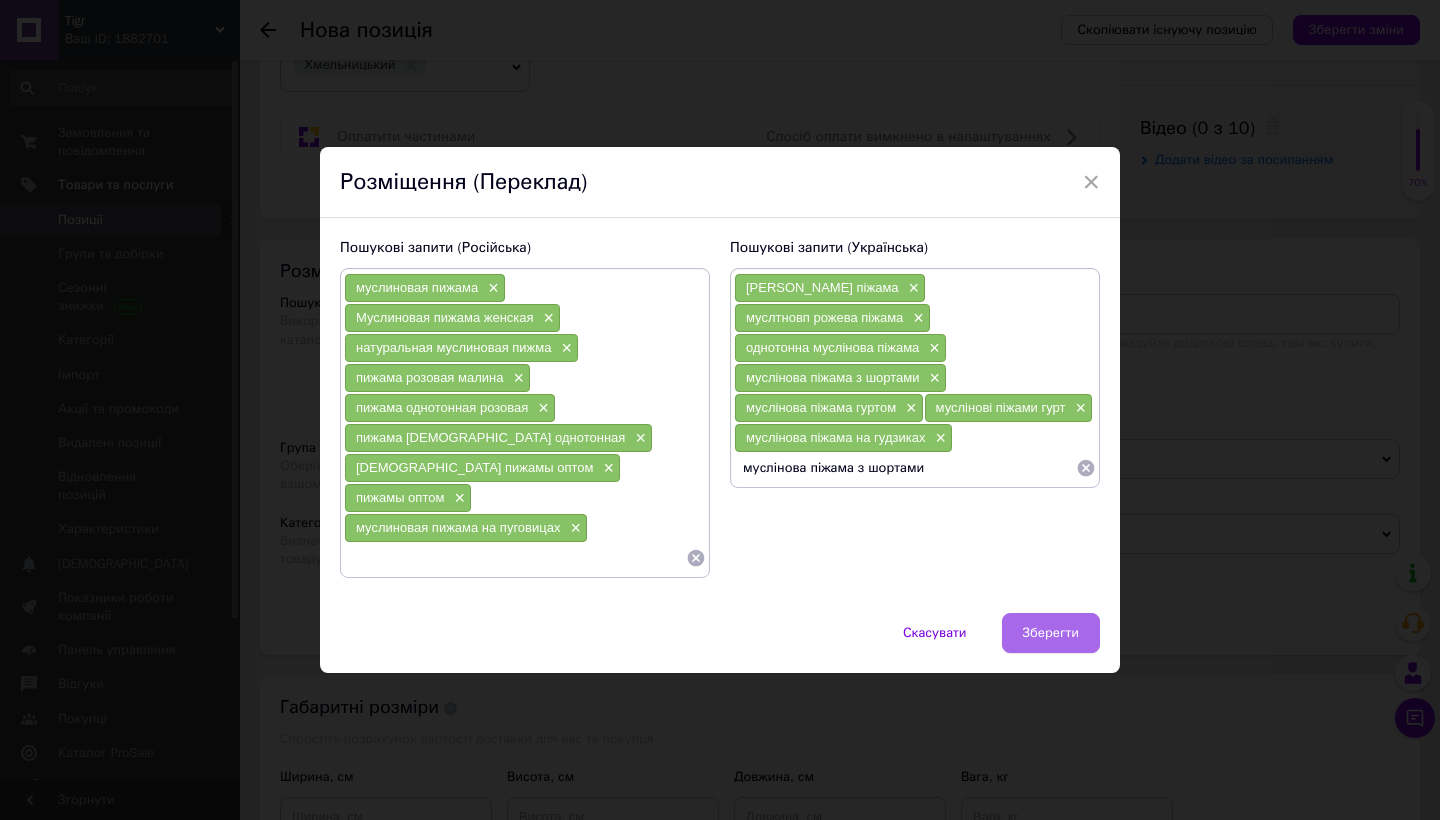 click on "Зберегти" at bounding box center (1051, 633) 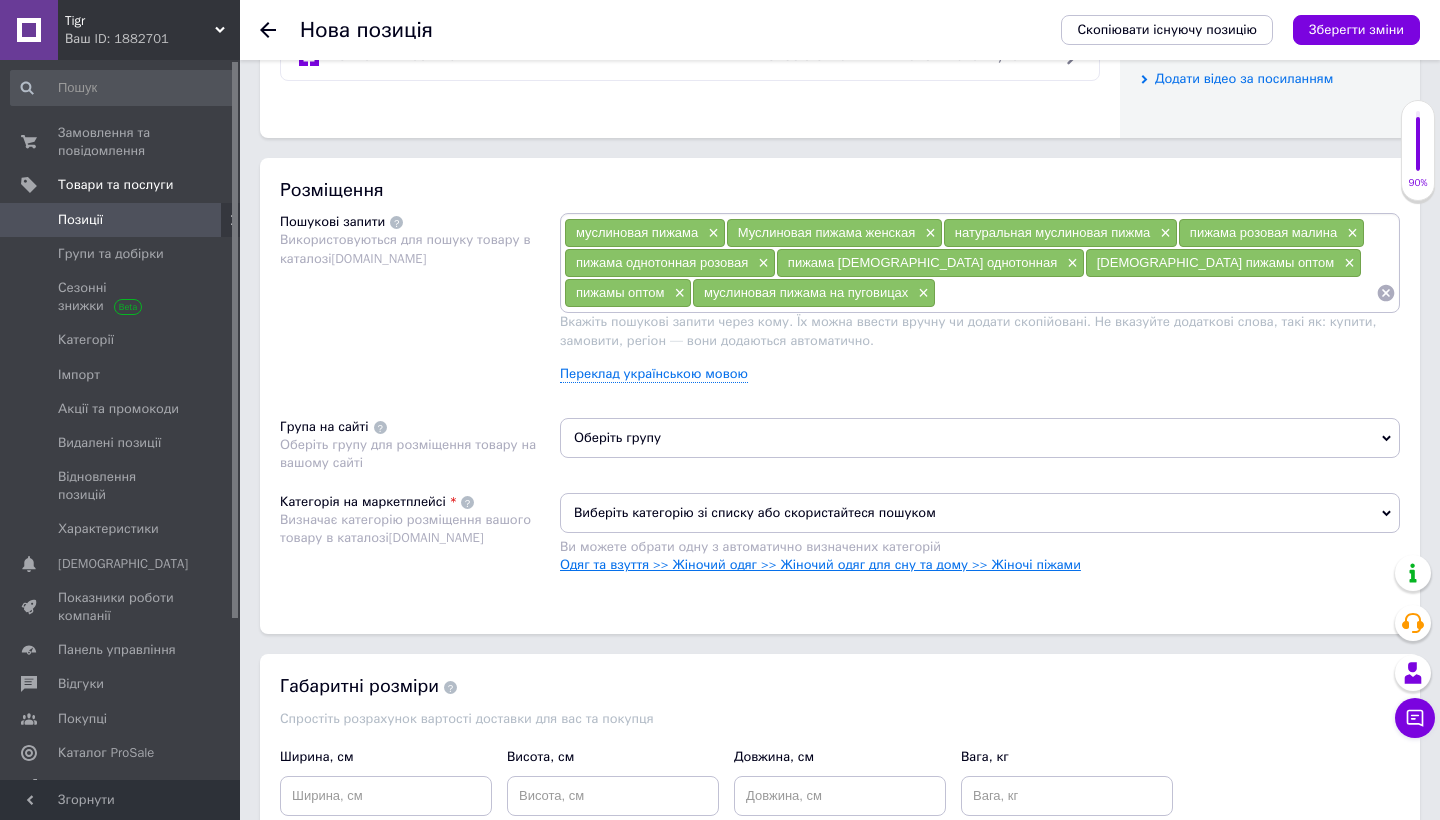 scroll, scrollTop: 1060, scrollLeft: 0, axis: vertical 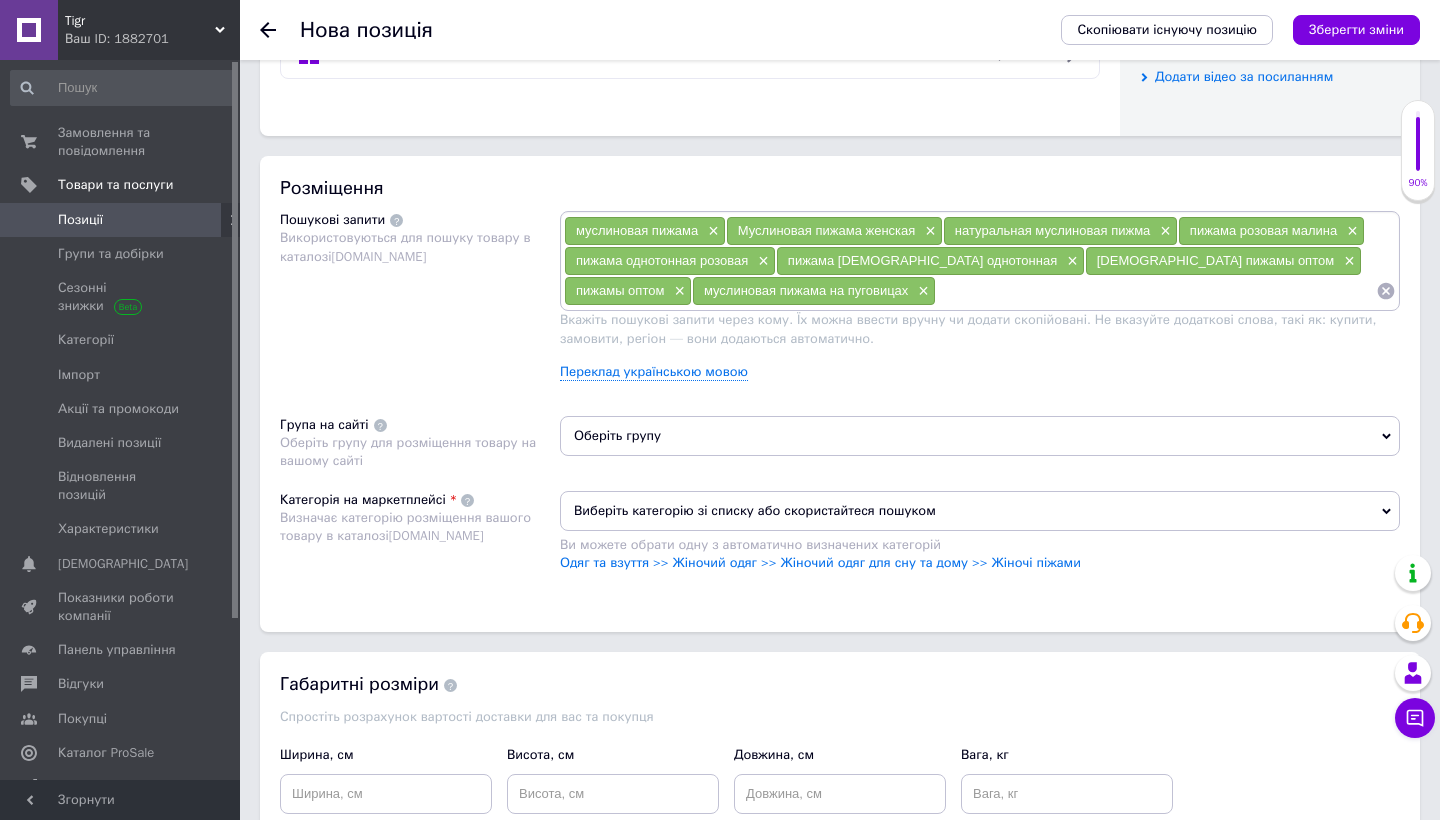 click on "Оберіть групу" at bounding box center [980, 436] 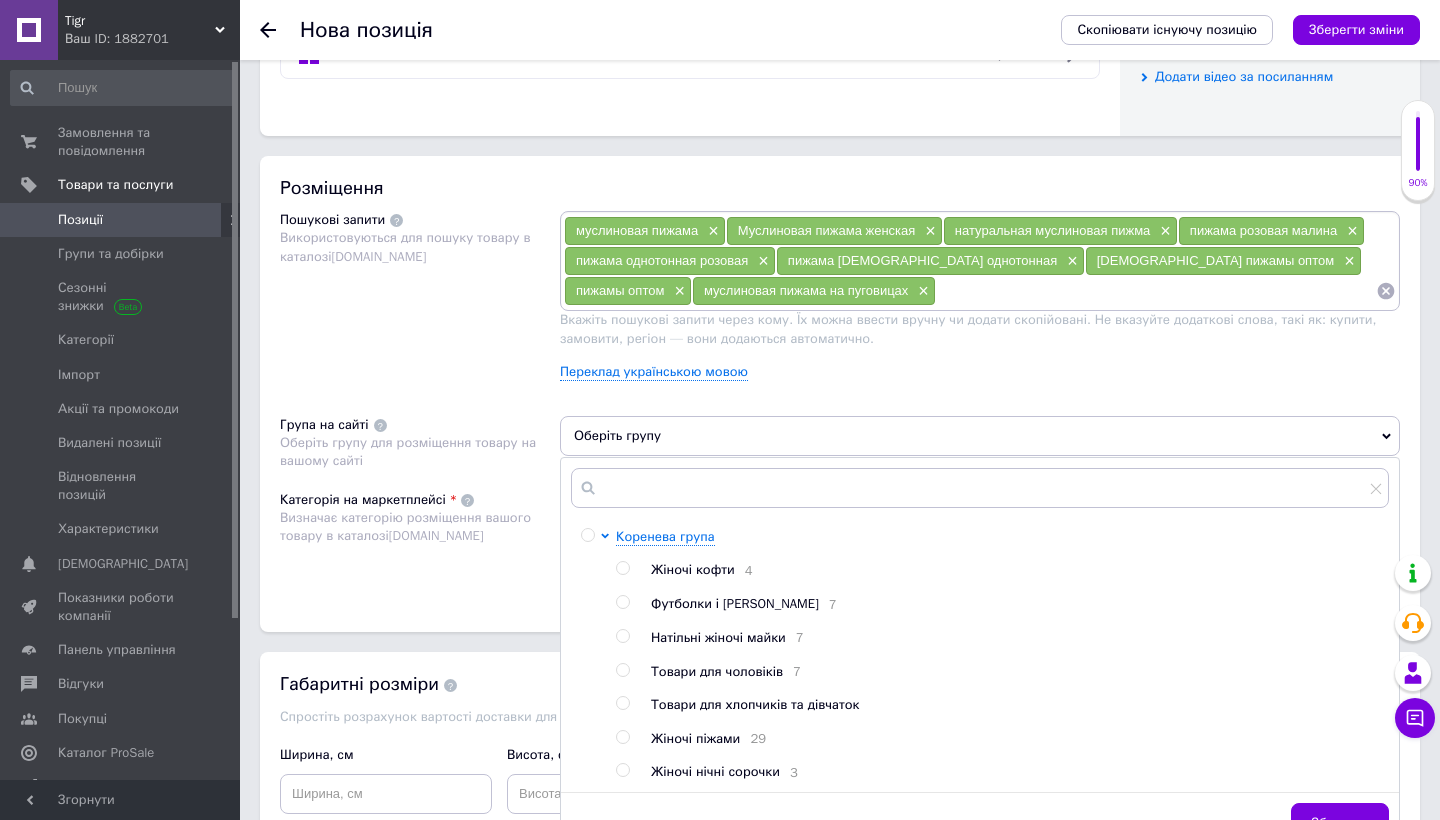 click at bounding box center [622, 737] 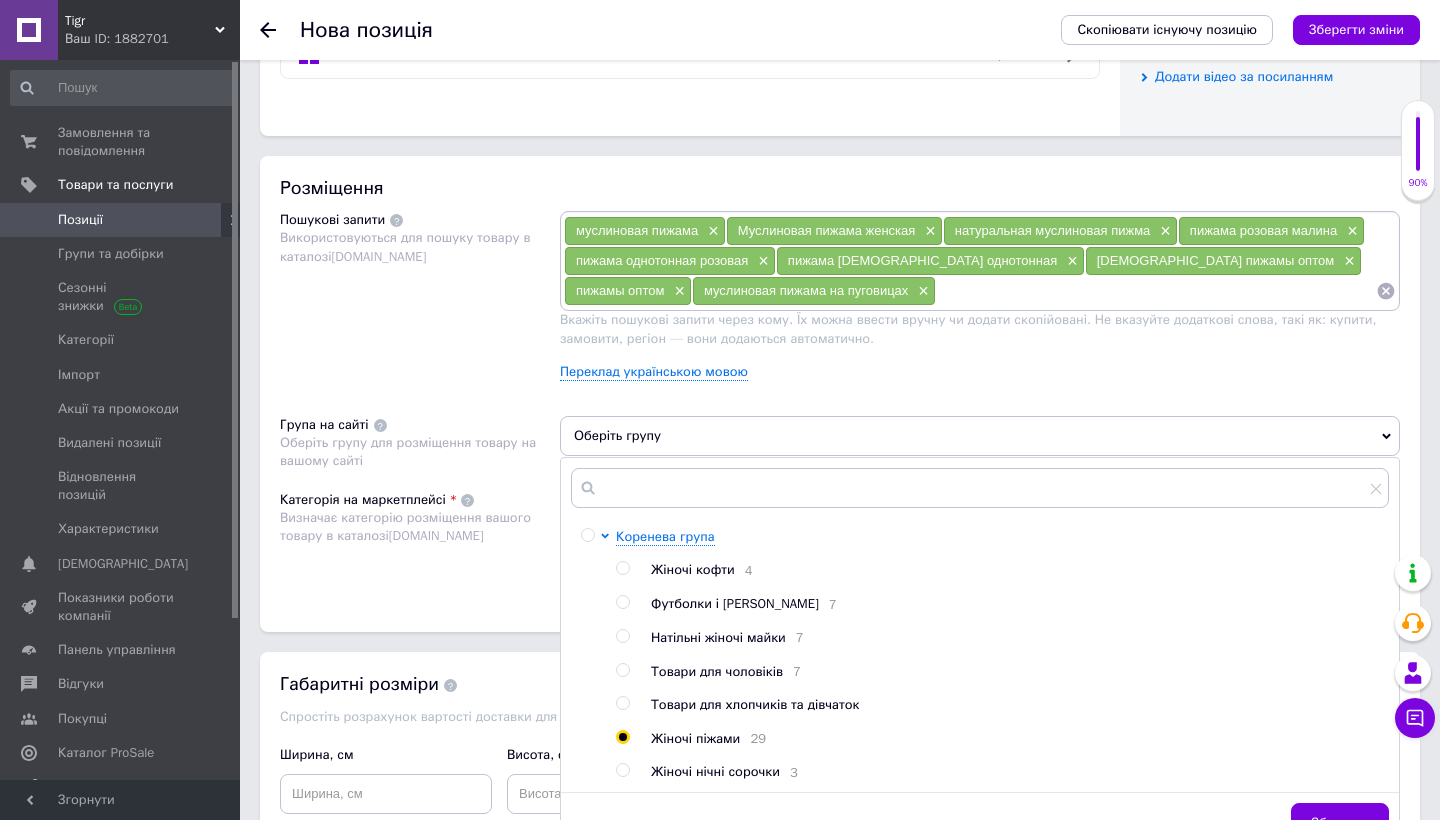 radio on "true" 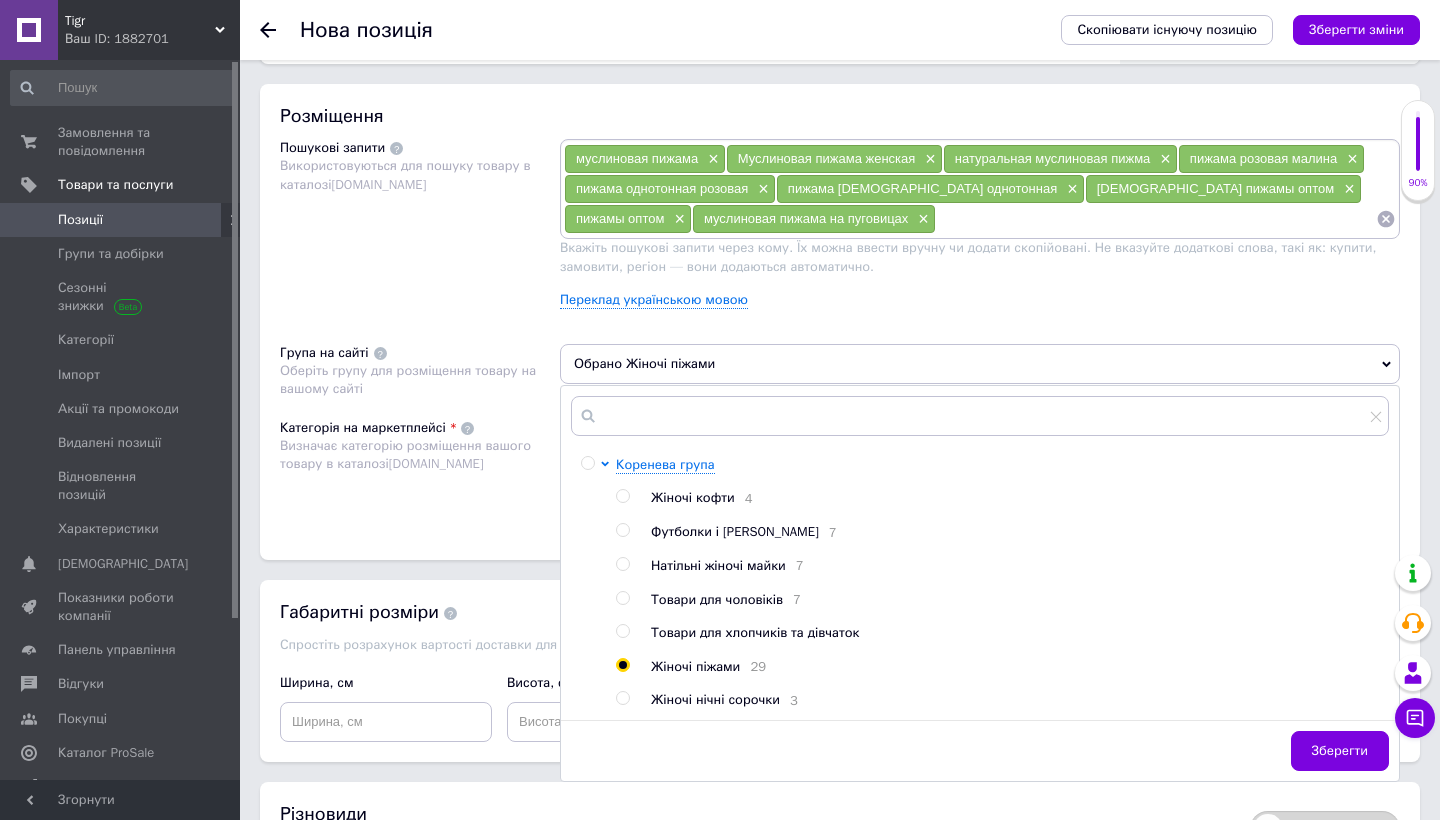 scroll, scrollTop: 1170, scrollLeft: 0, axis: vertical 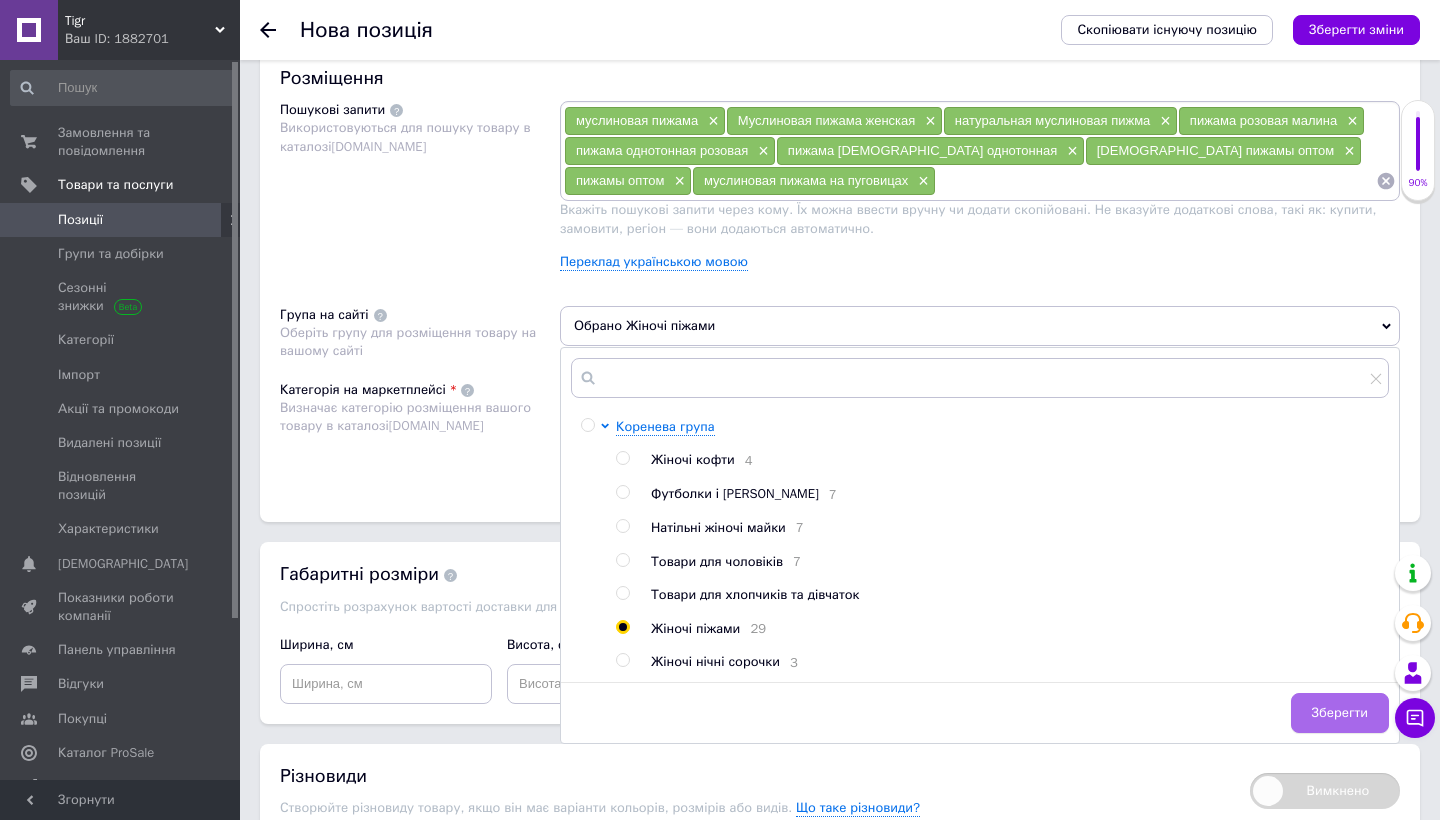click on "Зберегти" at bounding box center [1340, 713] 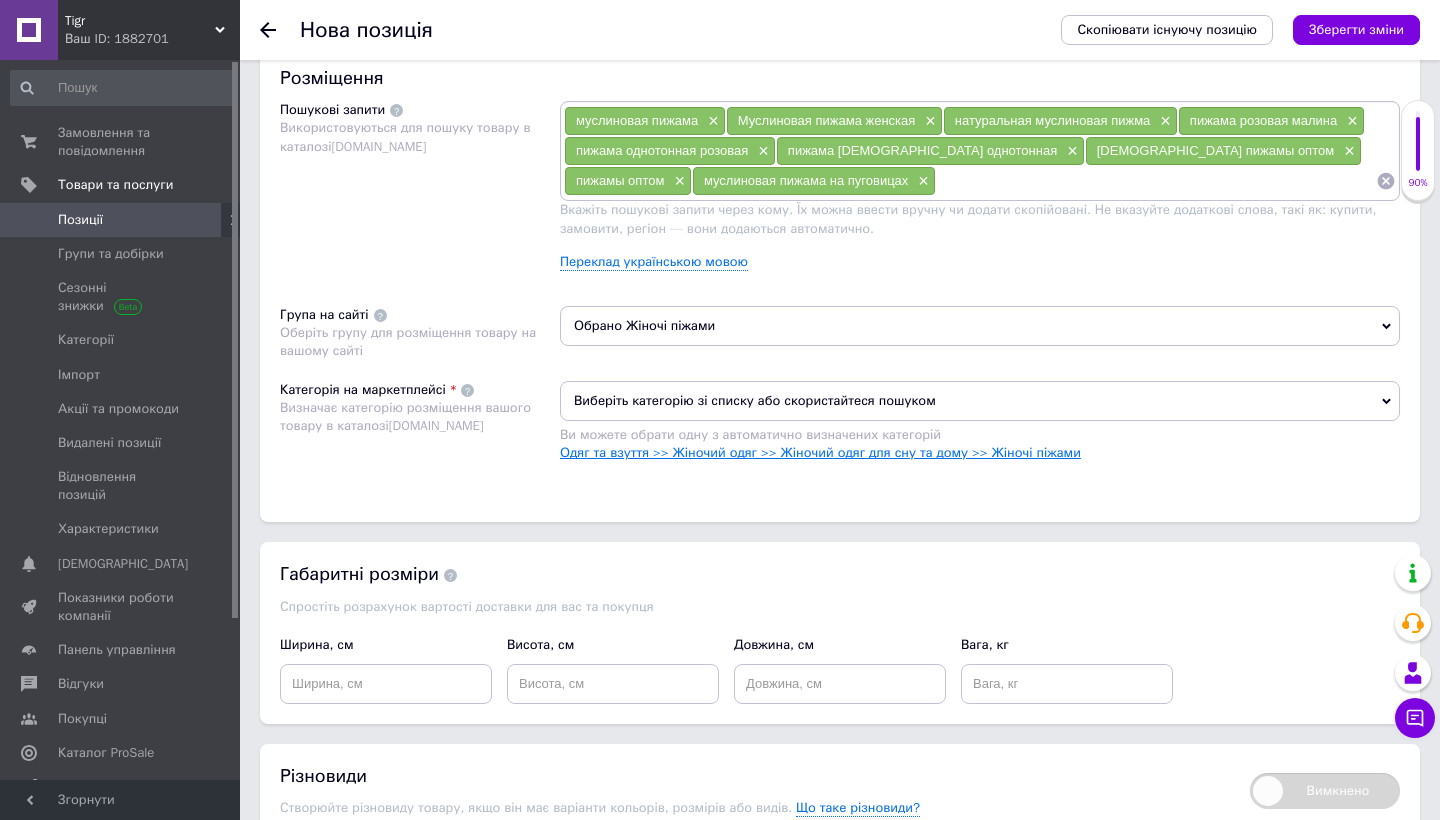 click on "Одяг та взуття >> Жіночий одяг >> Жіночий одяг для сну та дому  >> Жіночі піжами" at bounding box center (820, 452) 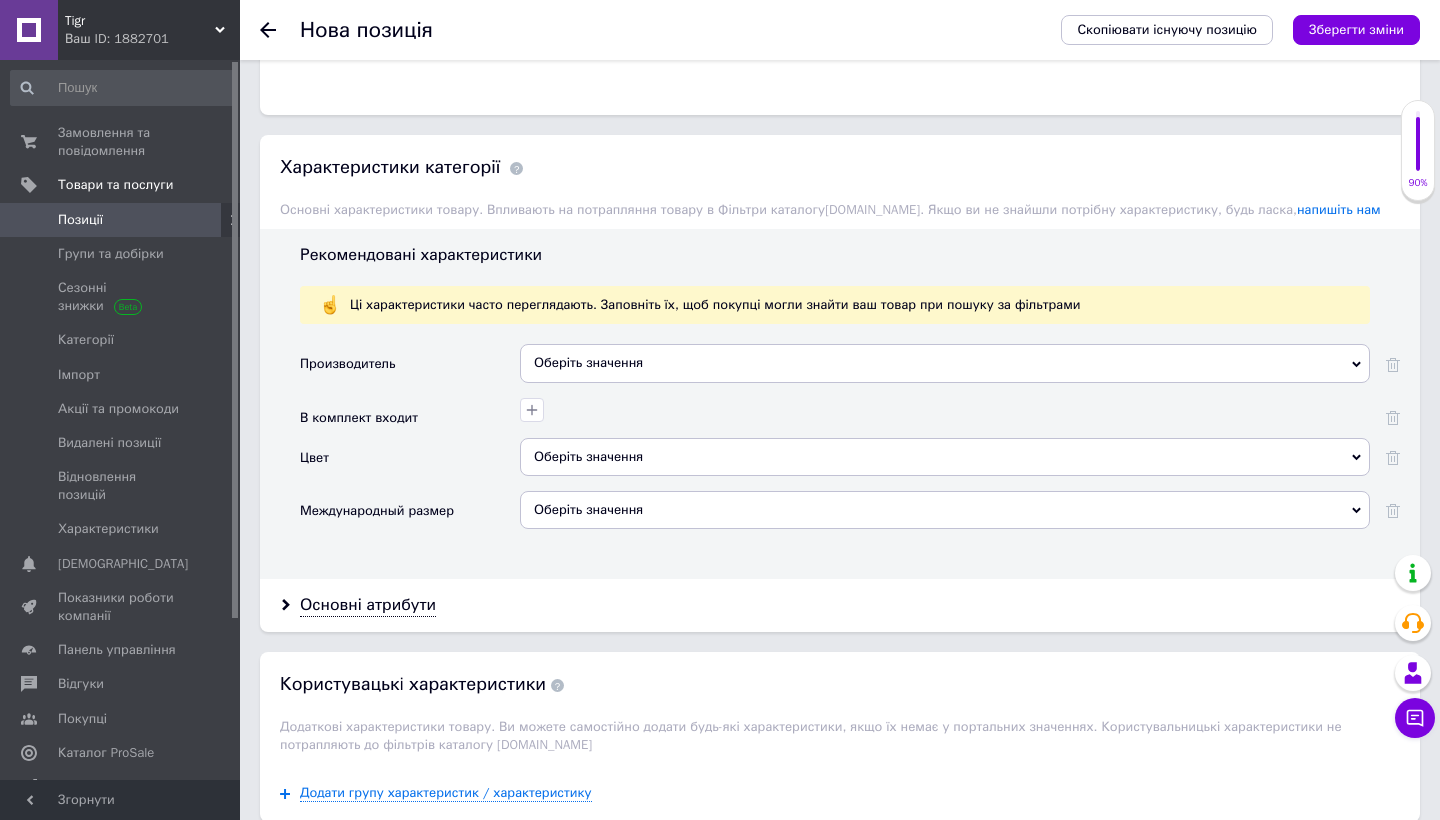 scroll, scrollTop: 1580, scrollLeft: 0, axis: vertical 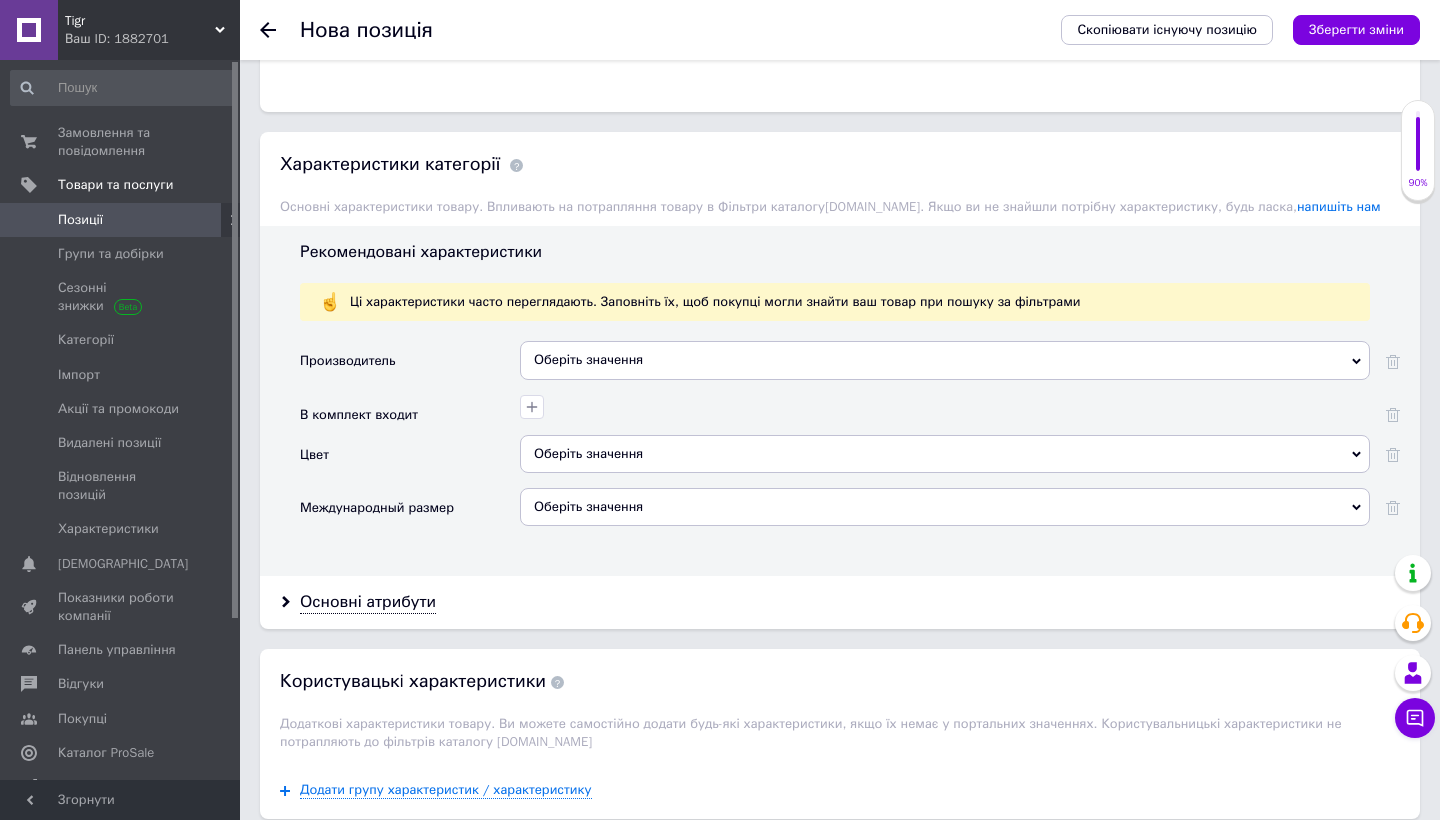 click on "Оберіть значення" at bounding box center (945, 360) 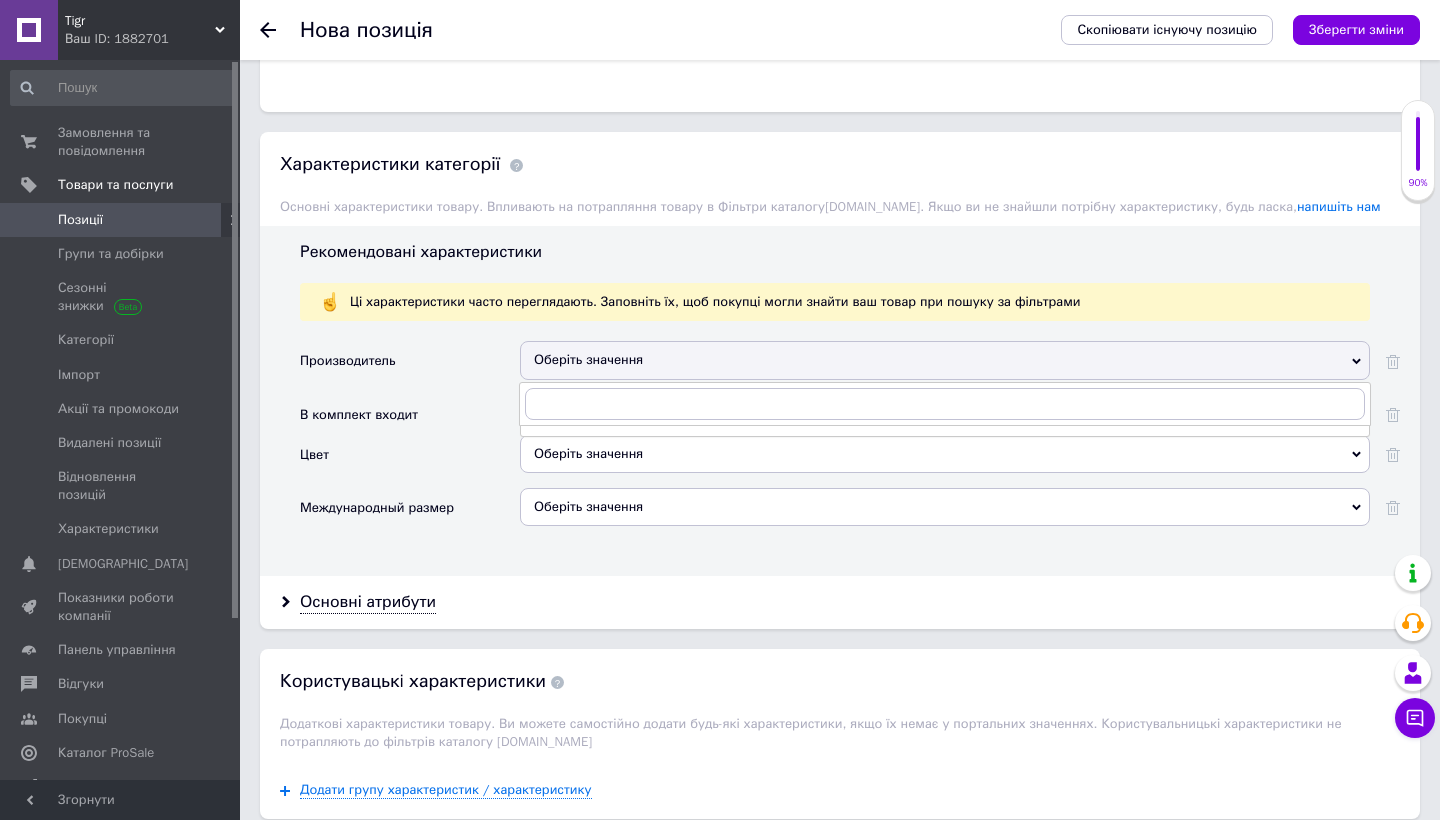click on "Оберіть значення" at bounding box center (945, 360) 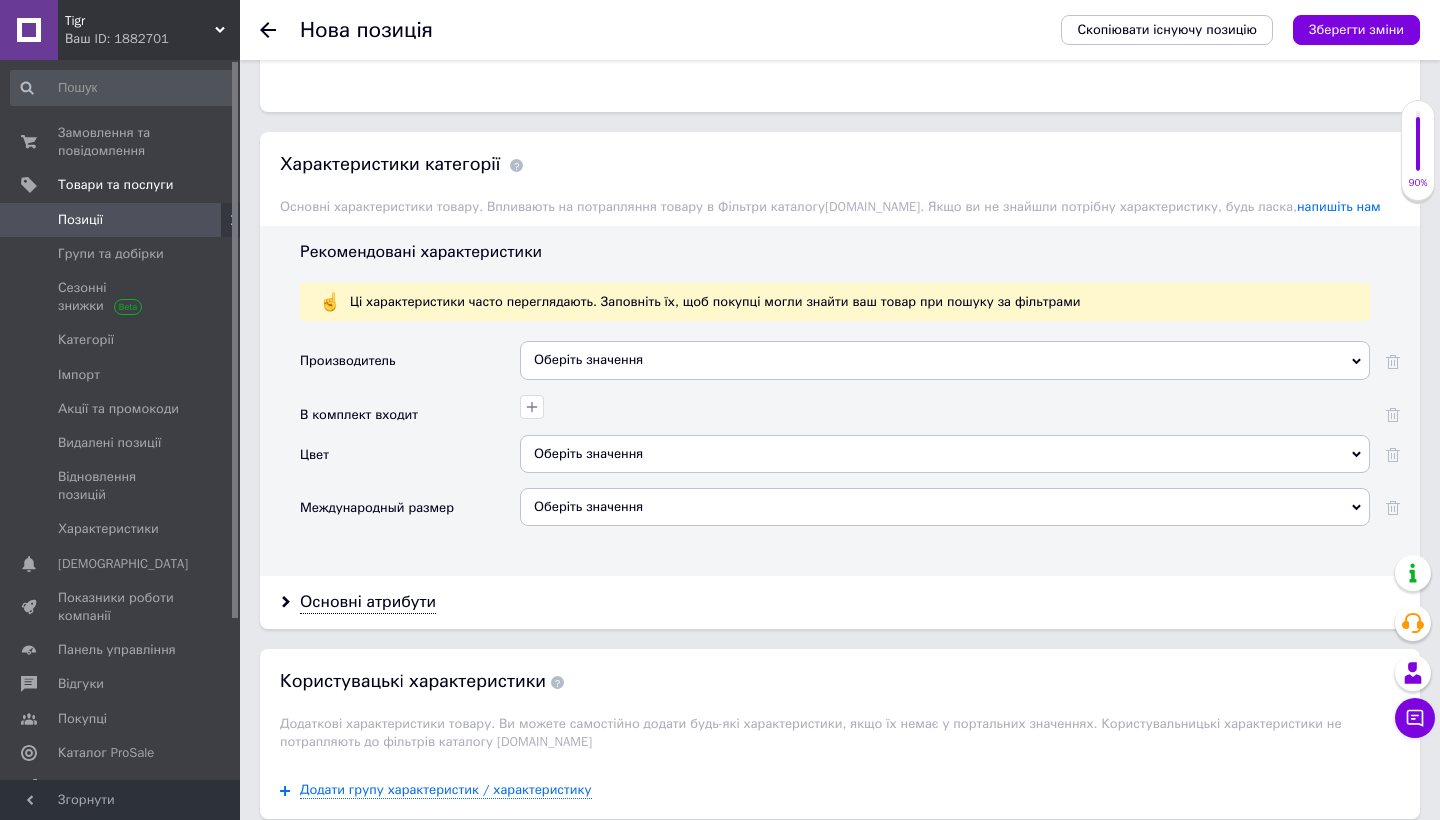 click on "Производитель" at bounding box center [410, 367] 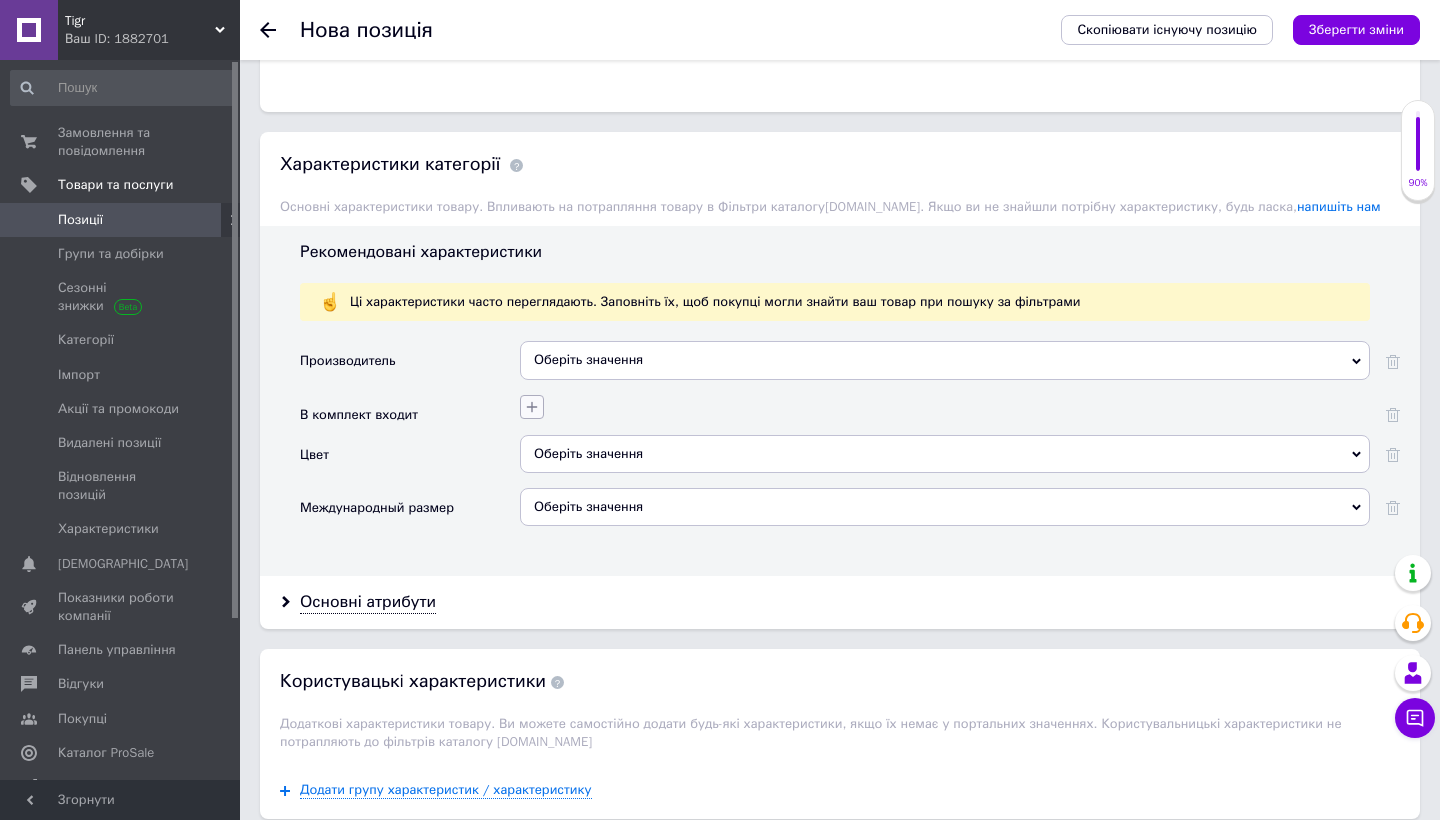 click 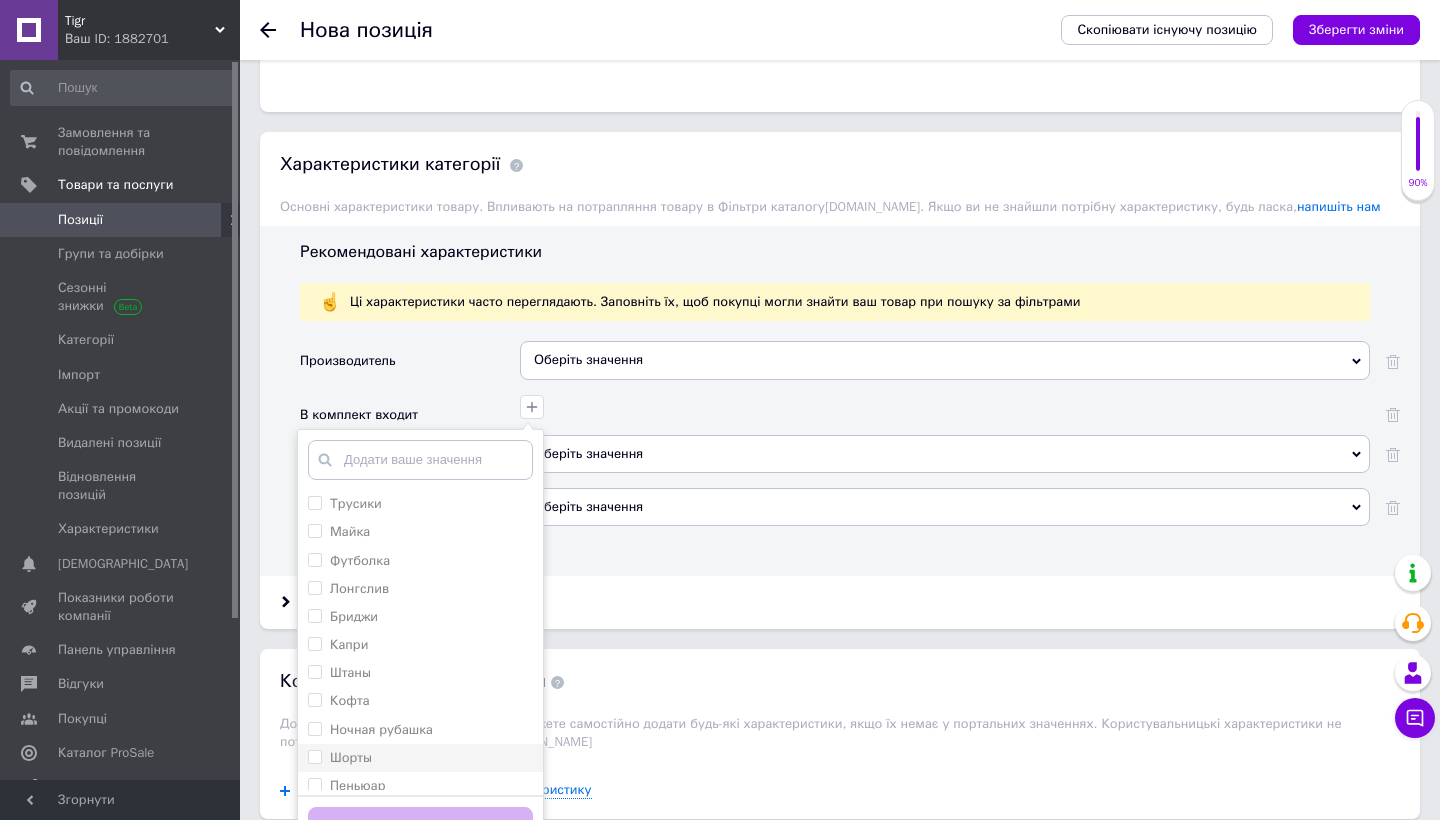 click on "Шорты" at bounding box center (314, 756) 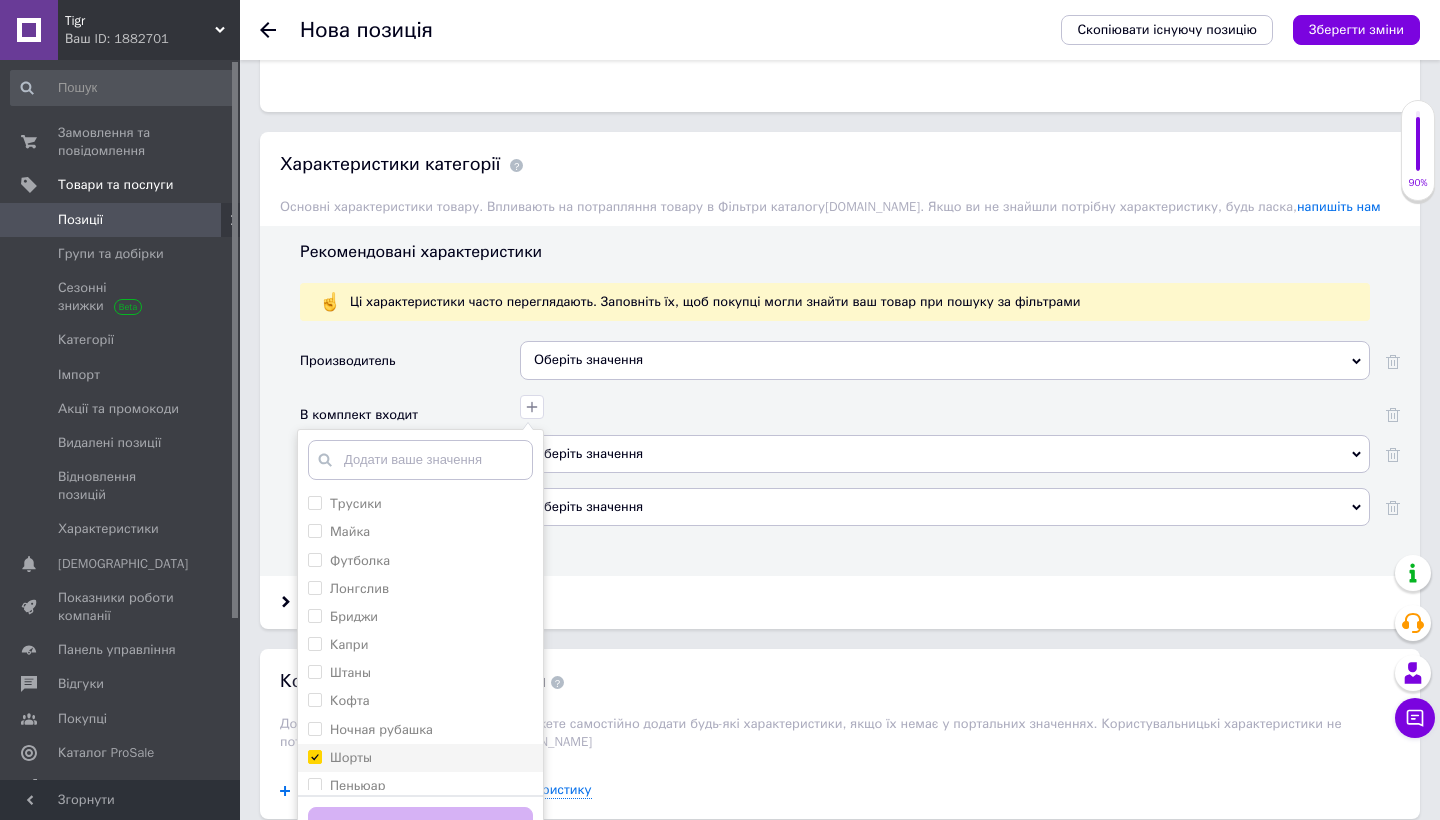 checkbox on "true" 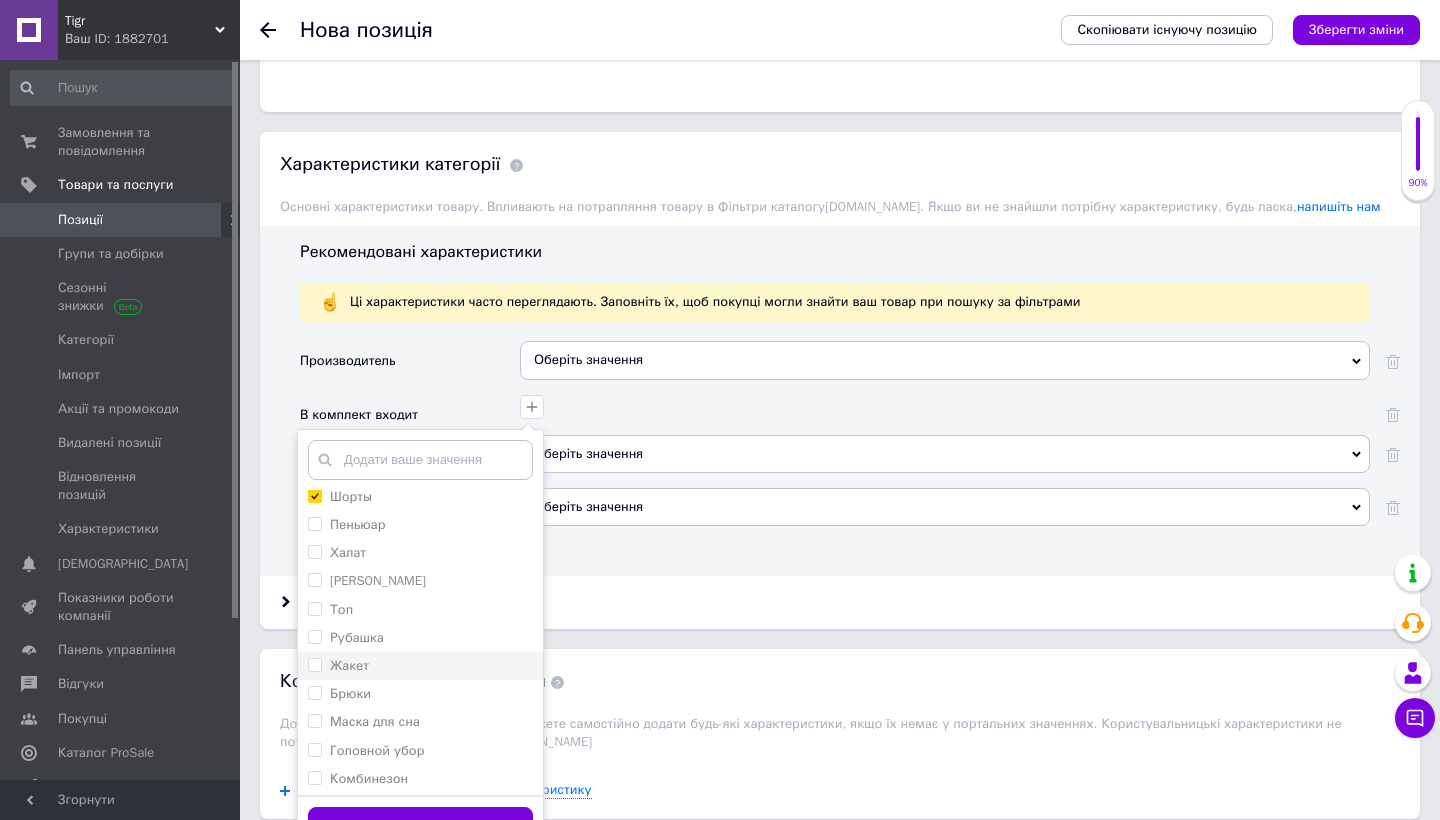 scroll, scrollTop: 260, scrollLeft: 0, axis: vertical 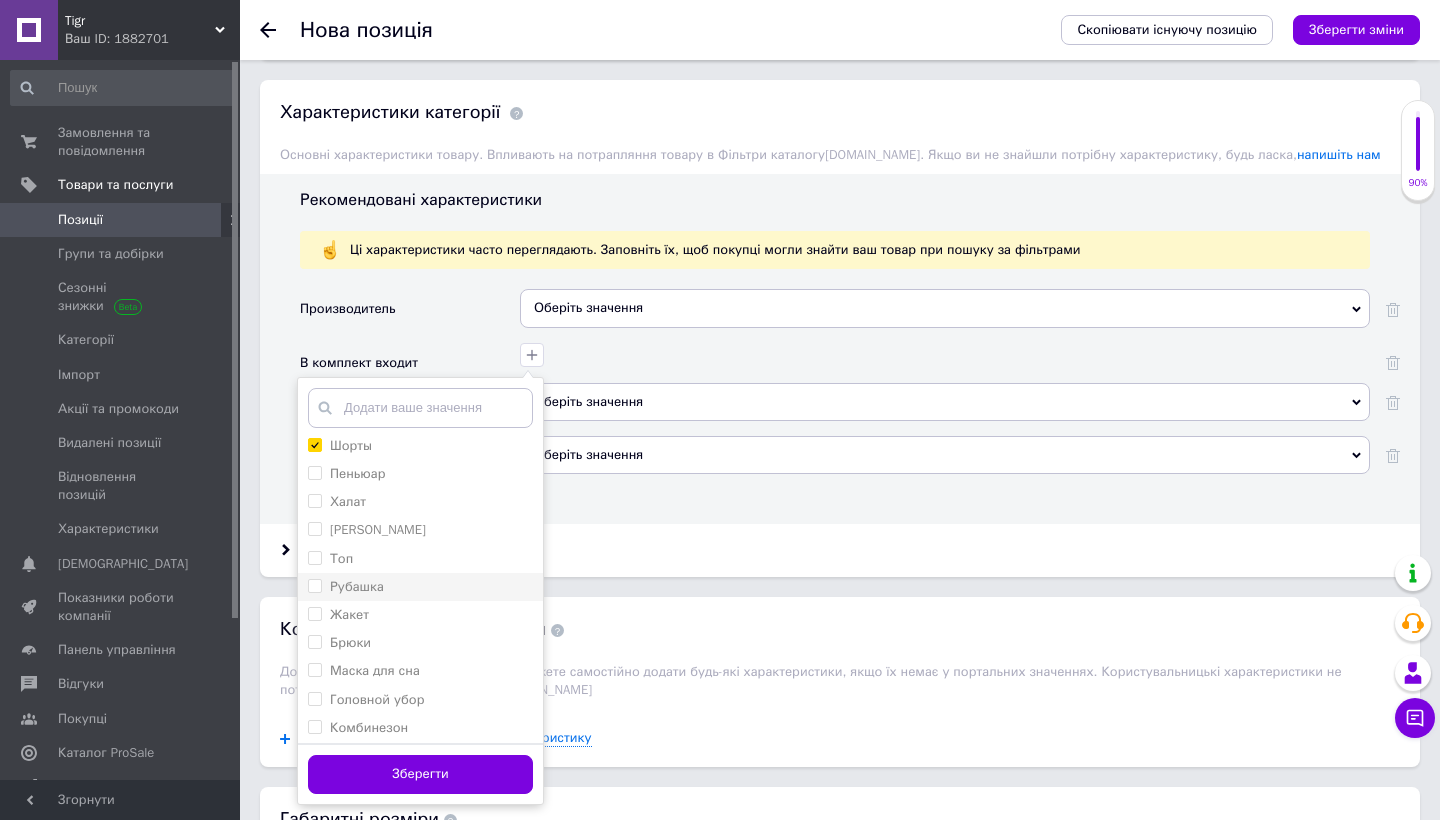 click on "Рубашка" at bounding box center [314, 585] 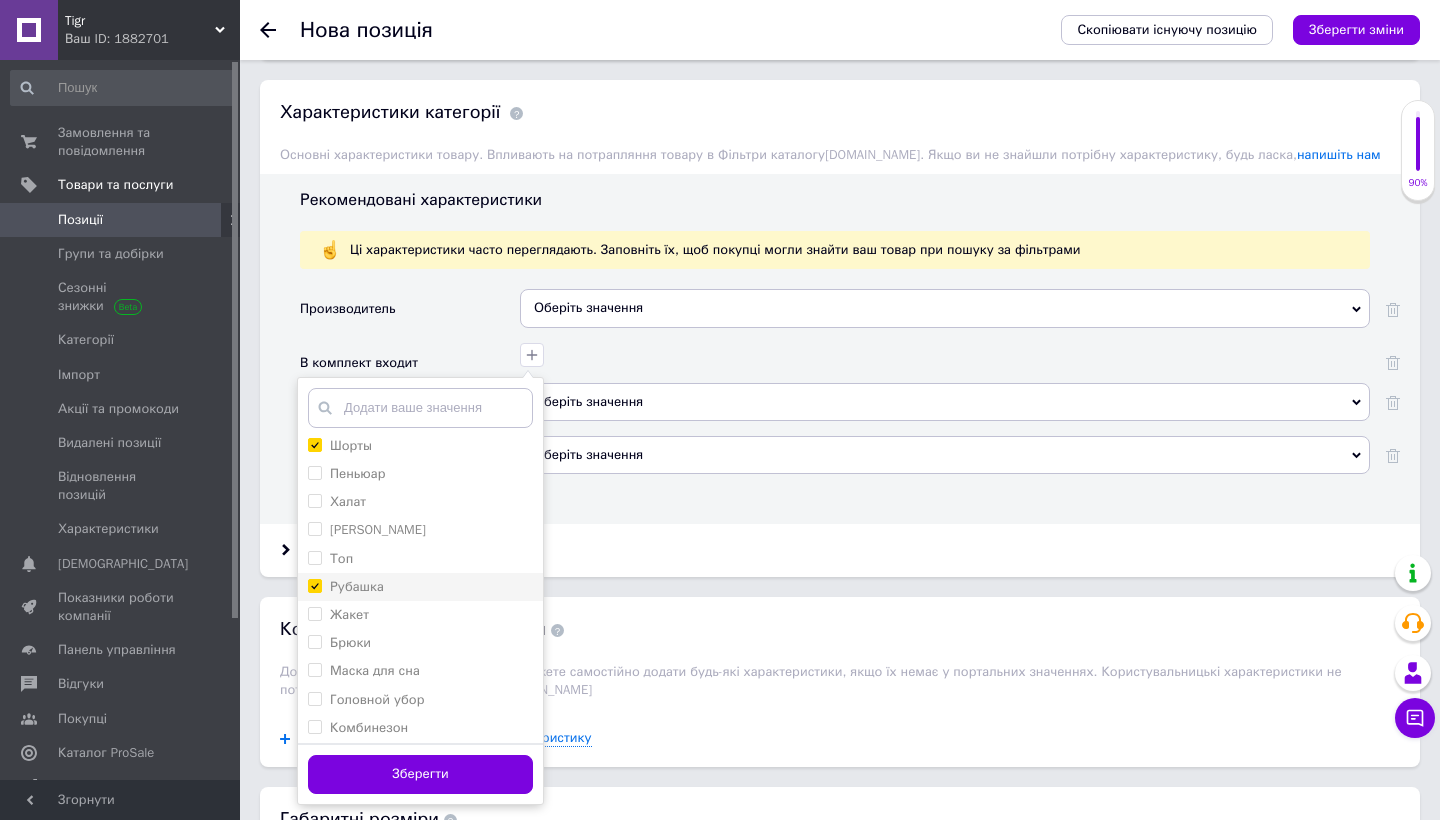 checkbox on "true" 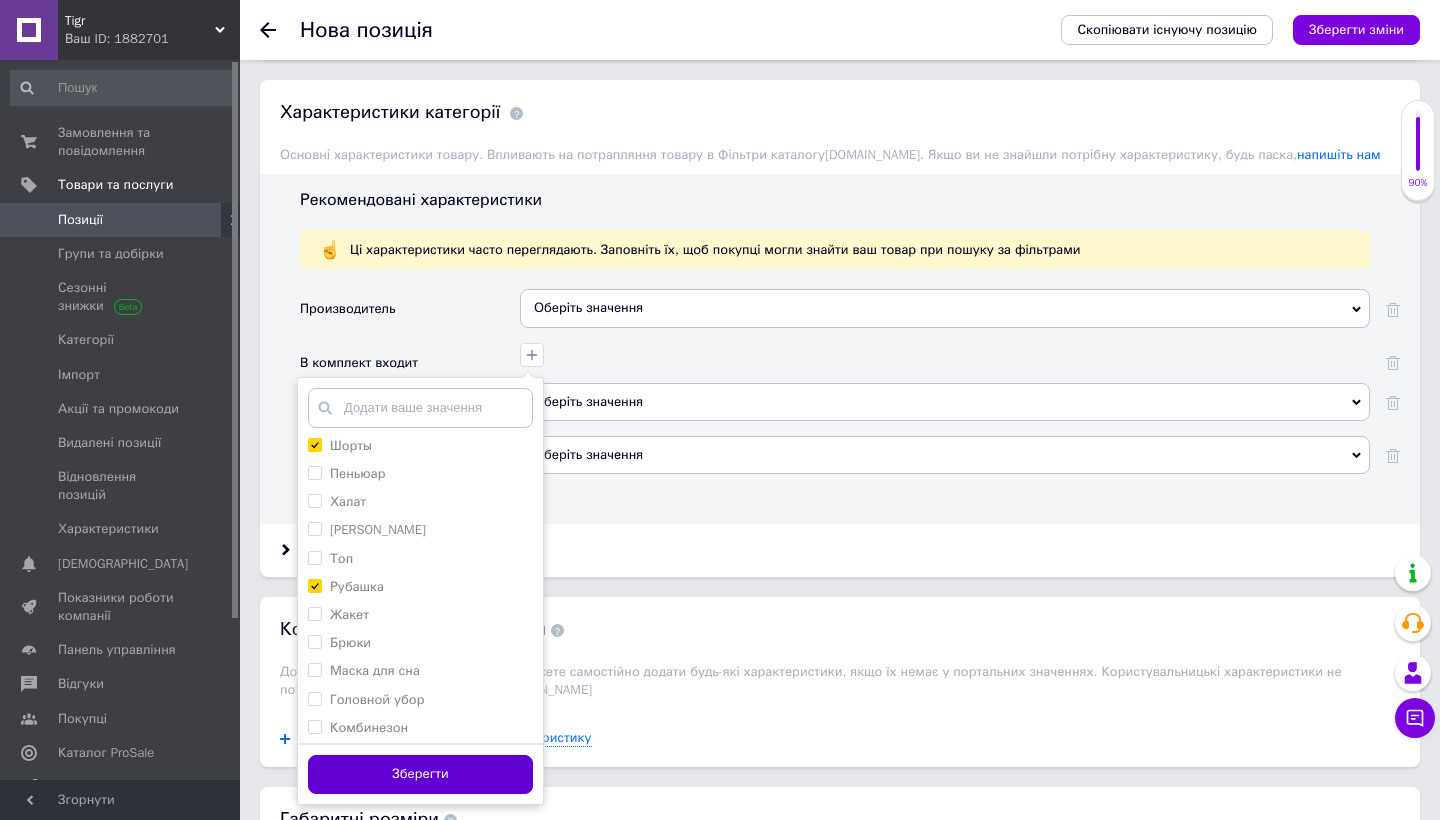 click on "Зберегти" at bounding box center (420, 774) 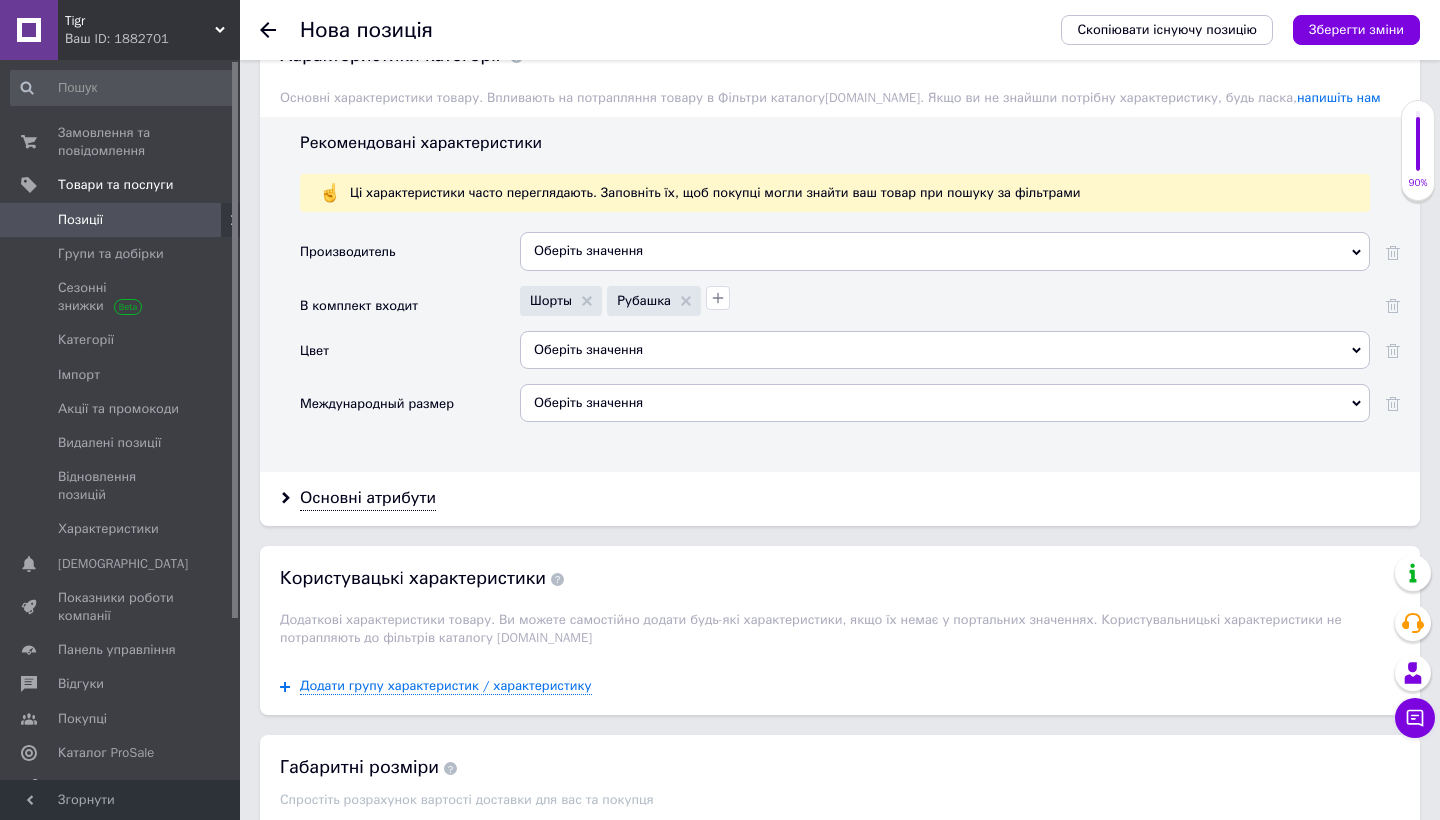 scroll, scrollTop: 1728, scrollLeft: 0, axis: vertical 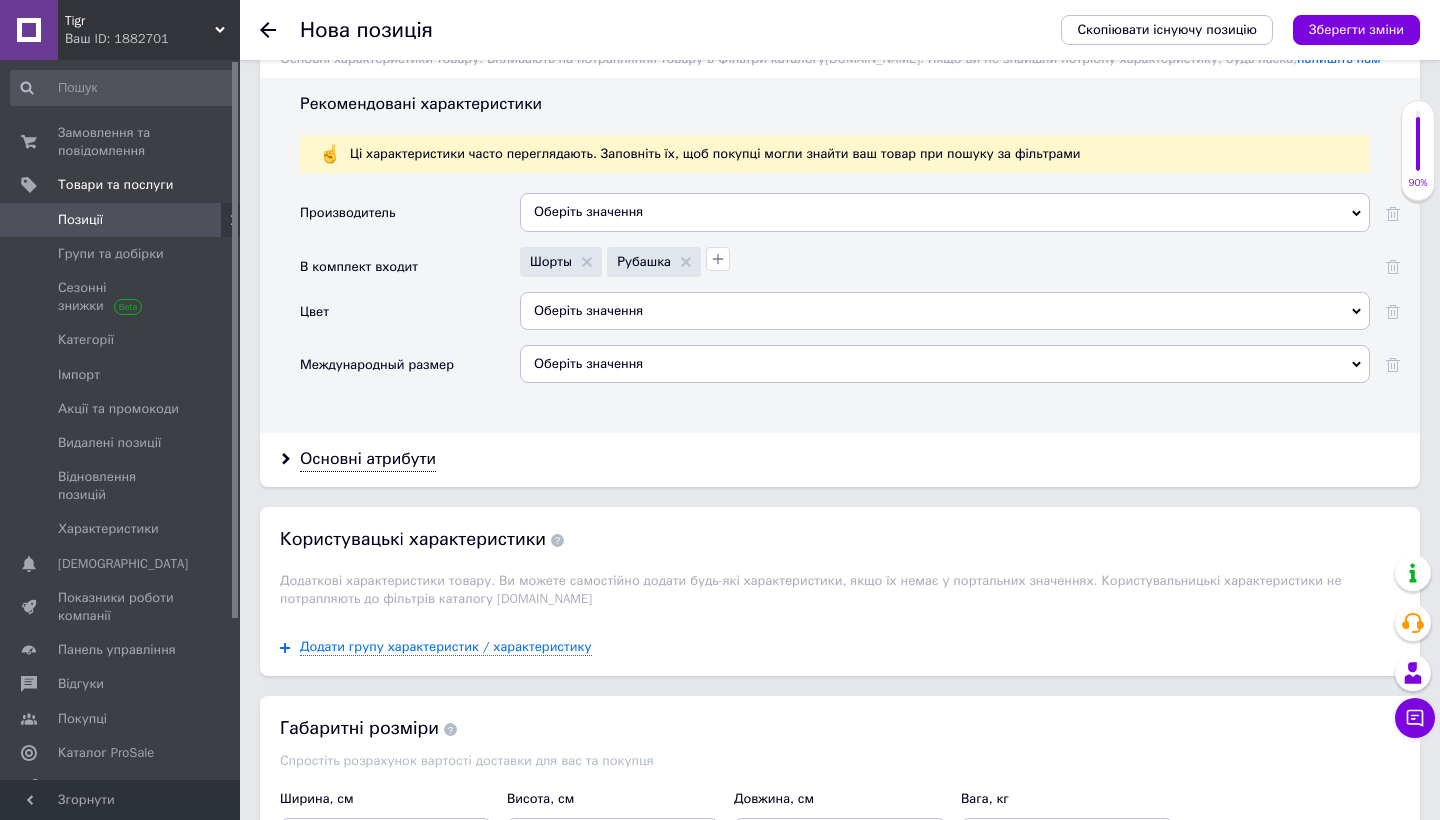 click on "Оберіть значення" at bounding box center (945, 311) 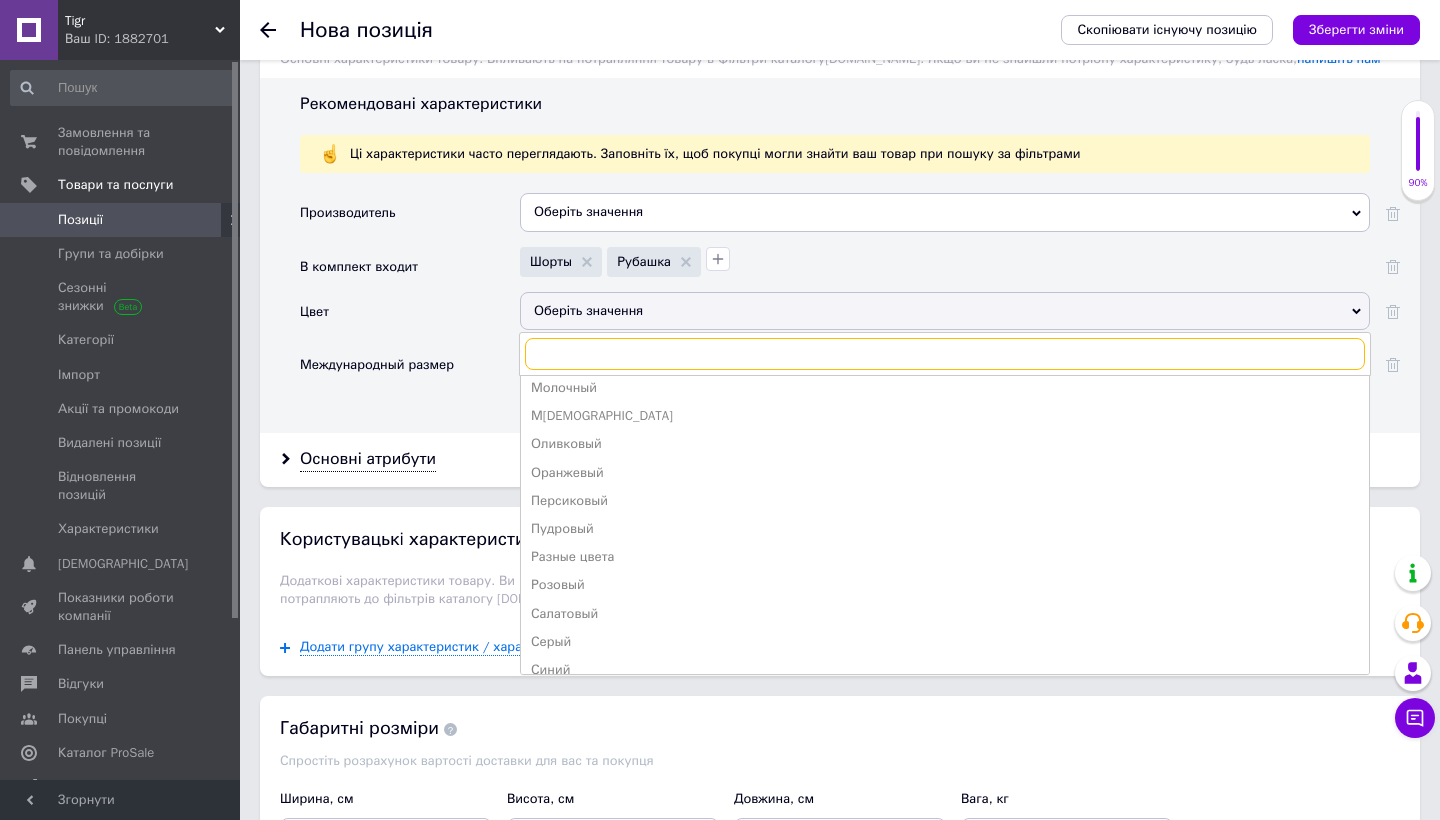 scroll, scrollTop: 459, scrollLeft: 0, axis: vertical 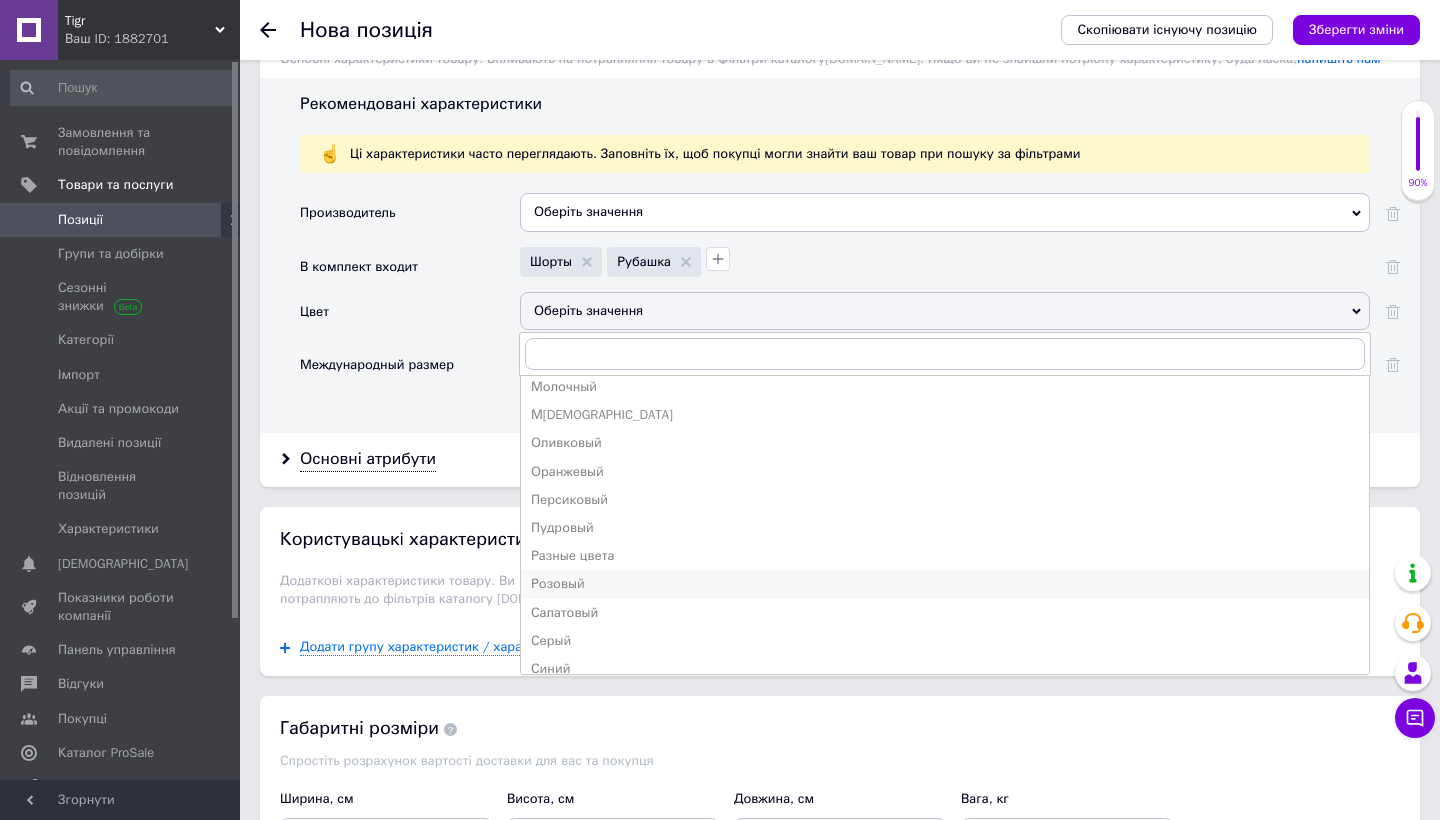 click on "Розовый" at bounding box center (945, 584) 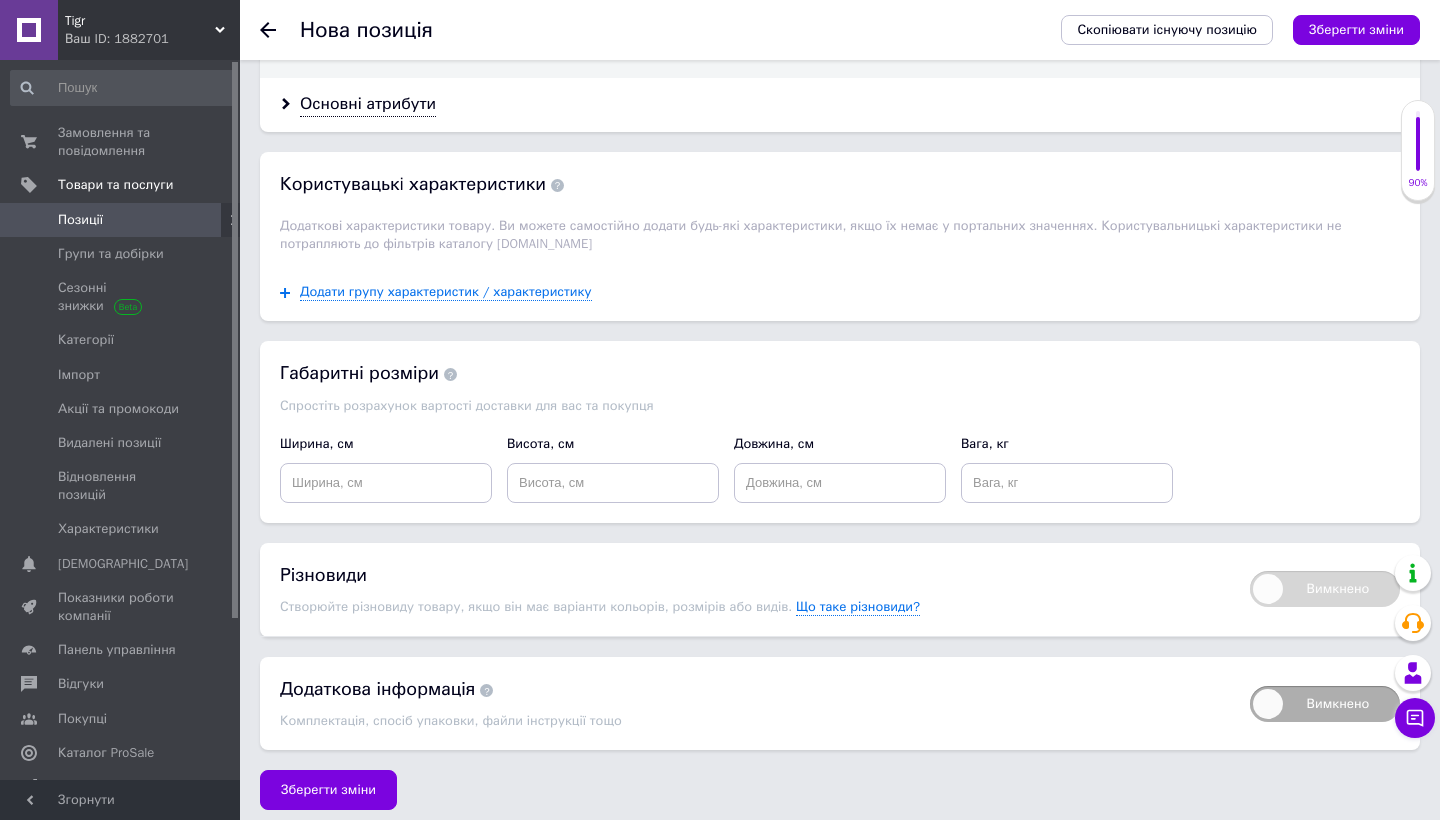 scroll, scrollTop: 2082, scrollLeft: 0, axis: vertical 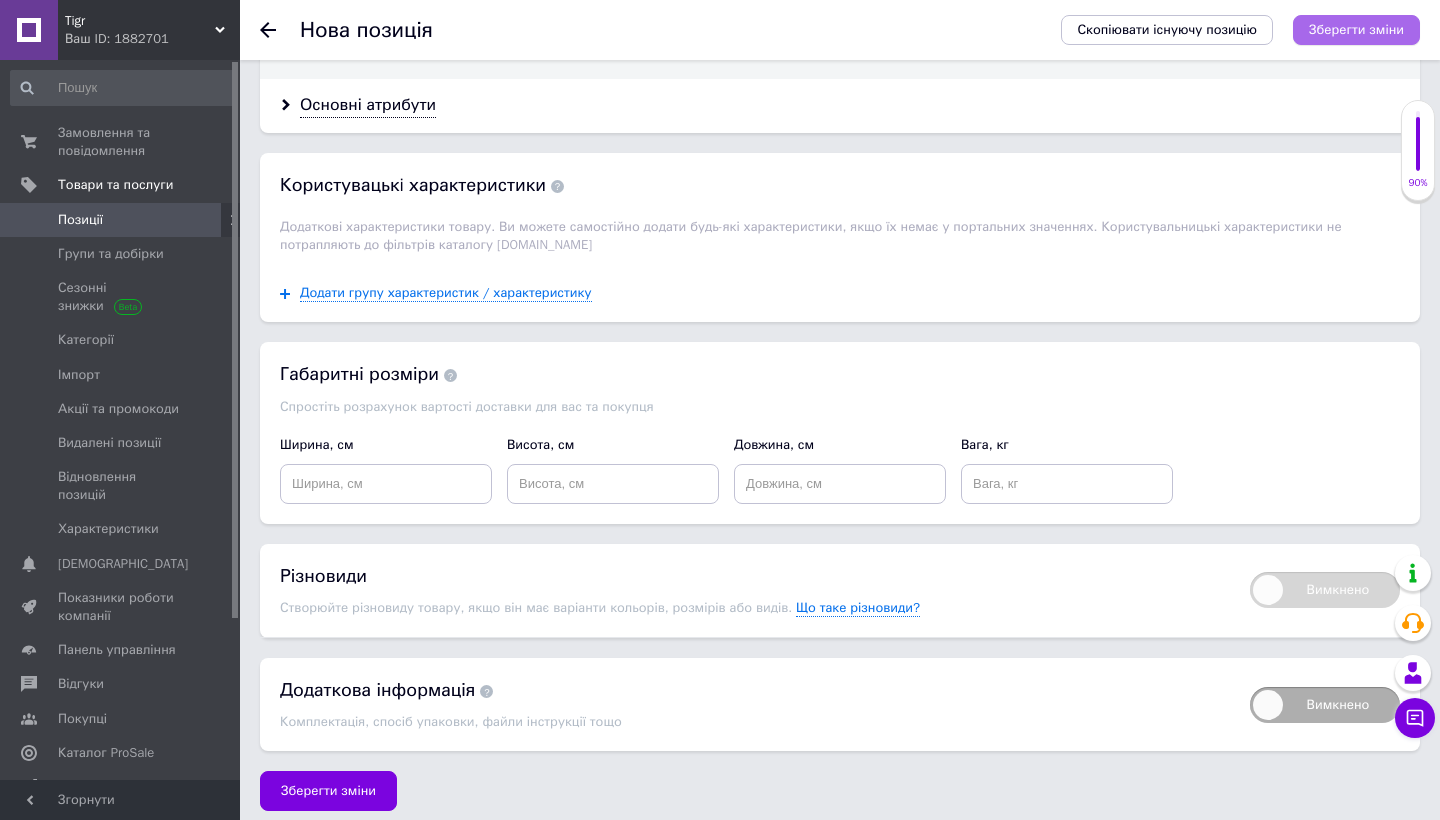 click on "Зберегти зміни" at bounding box center [1356, 30] 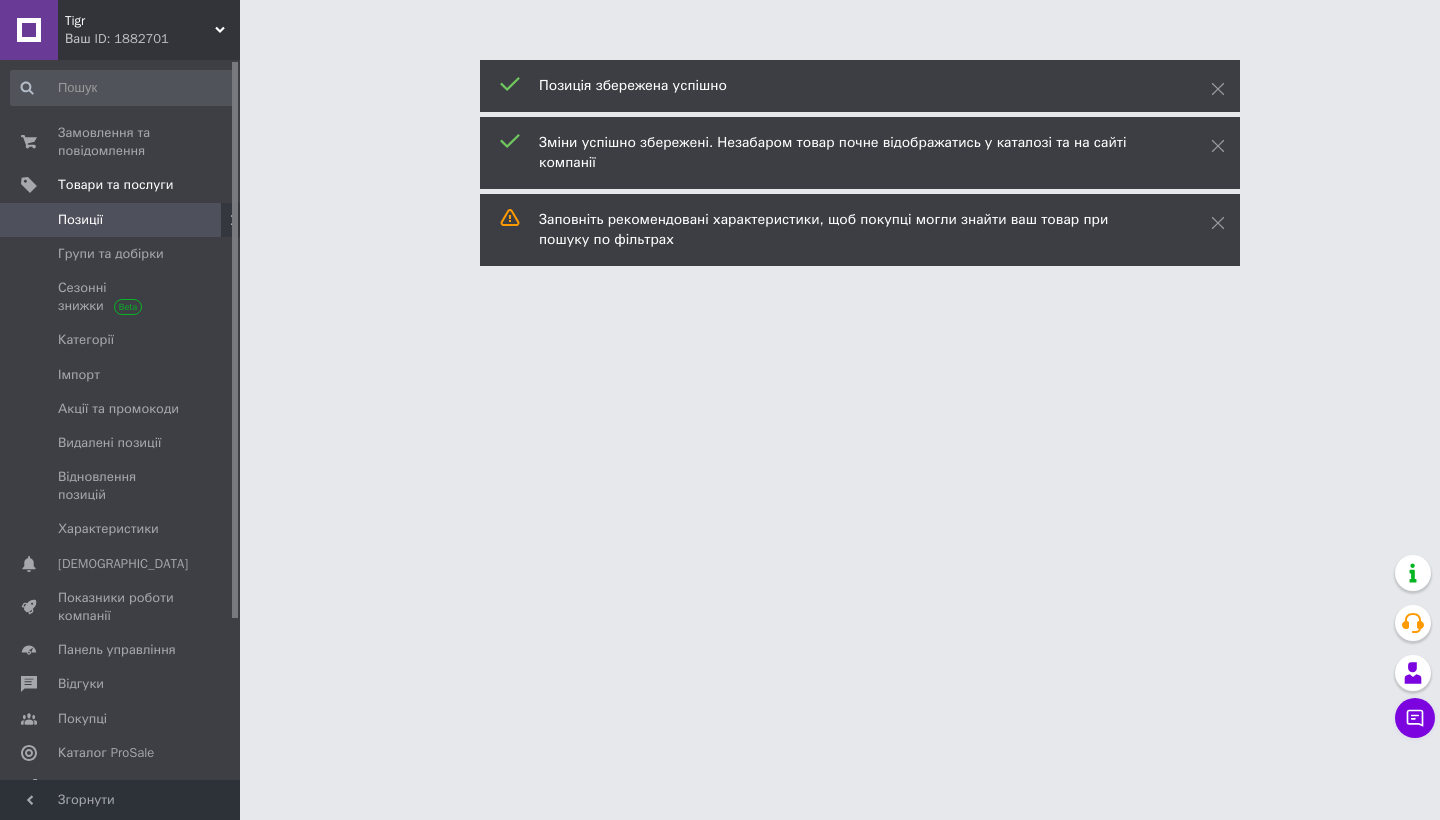 scroll, scrollTop: 0, scrollLeft: 0, axis: both 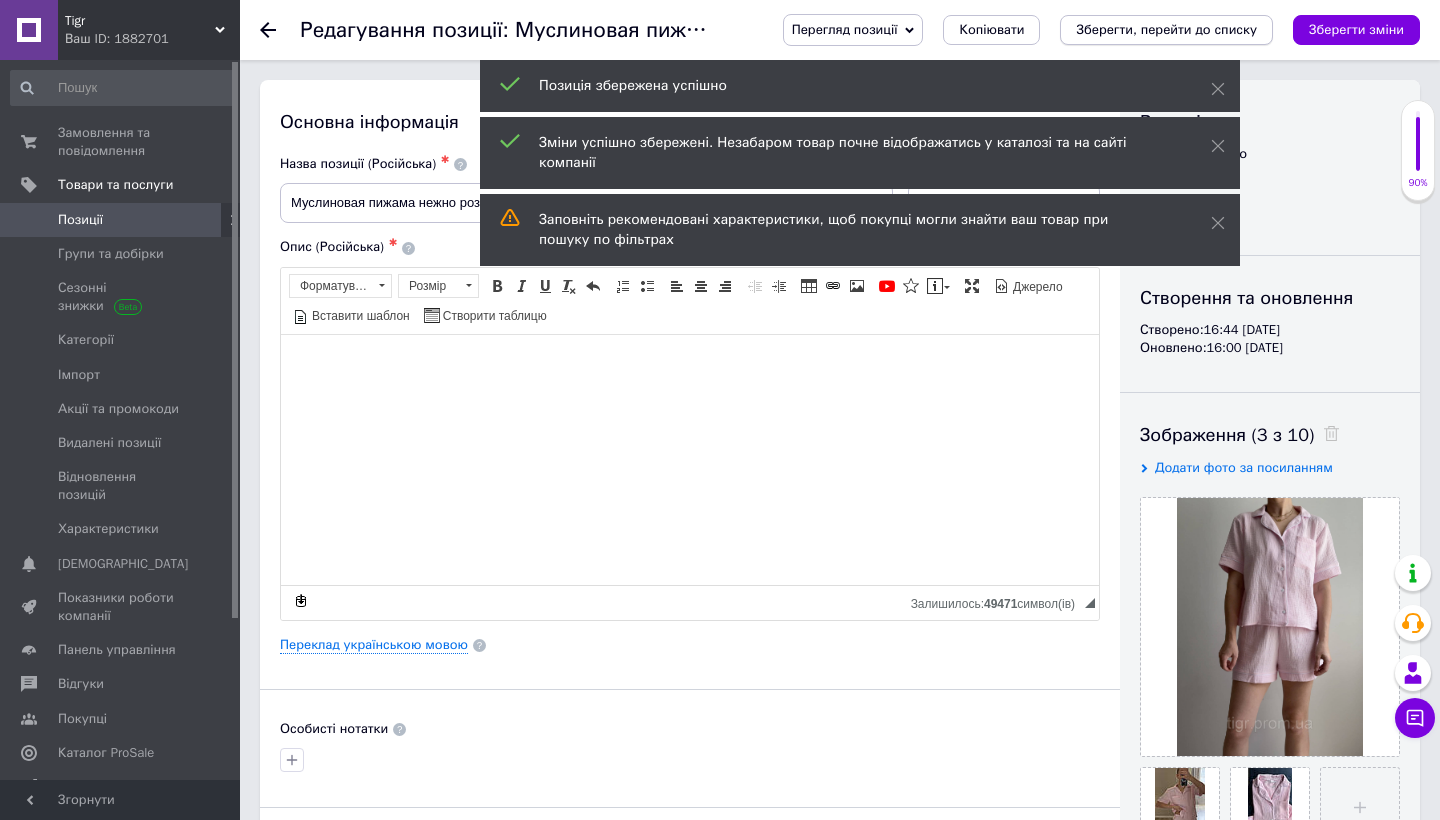 click on "Зберегти, перейти до списку" at bounding box center [1166, 29] 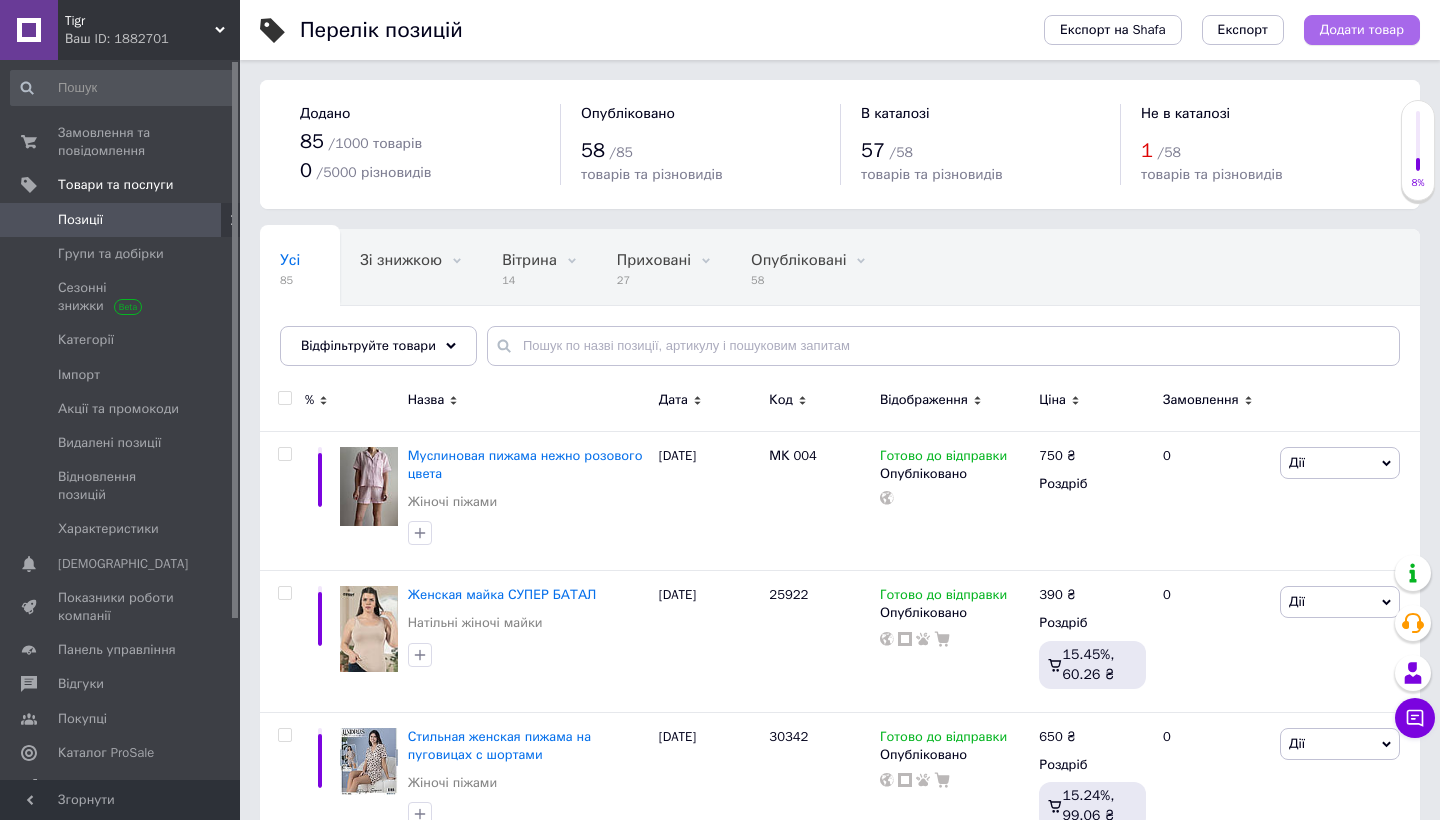 click on "Додати товар" at bounding box center [1362, 30] 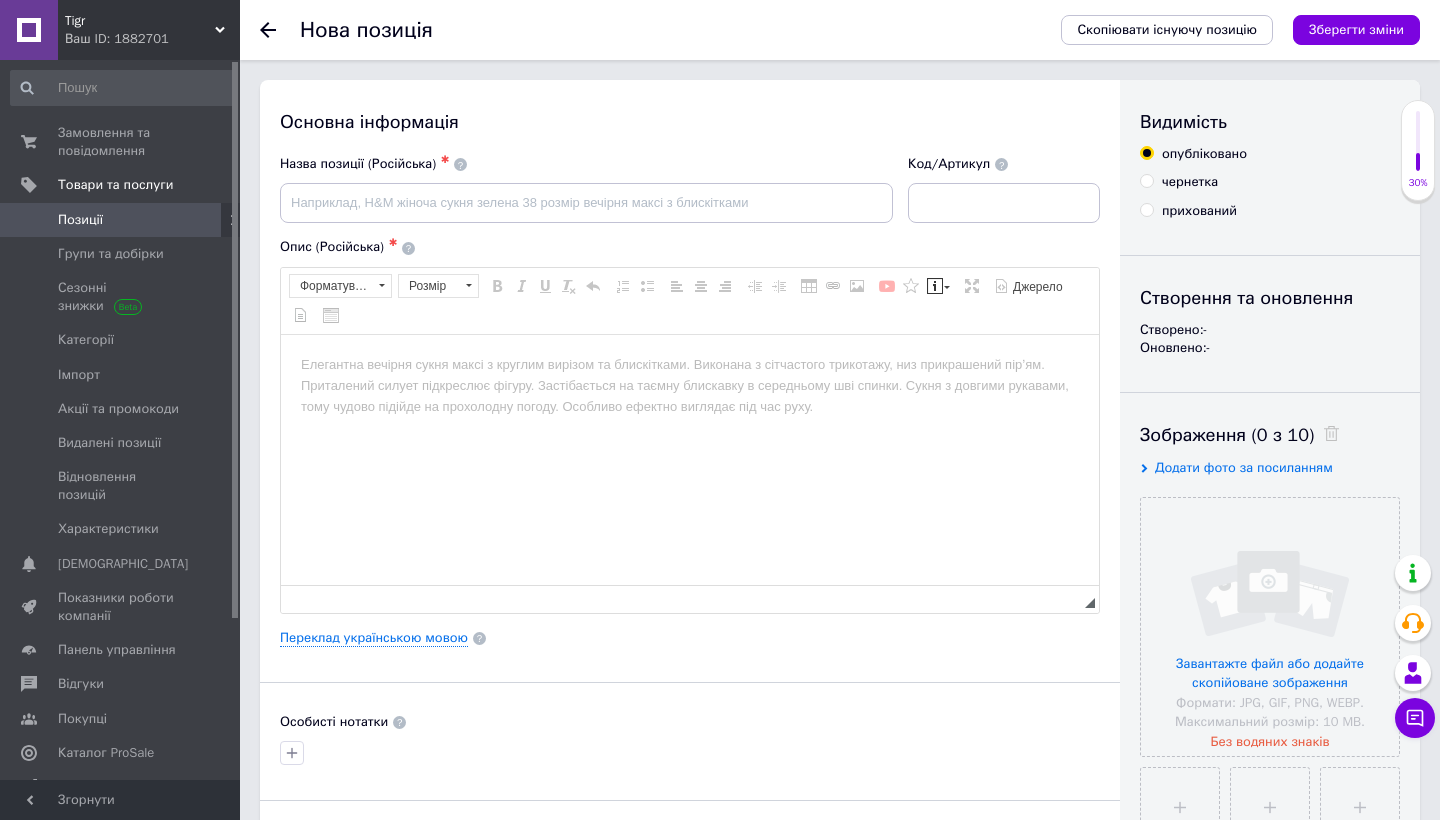 scroll, scrollTop: 0, scrollLeft: 0, axis: both 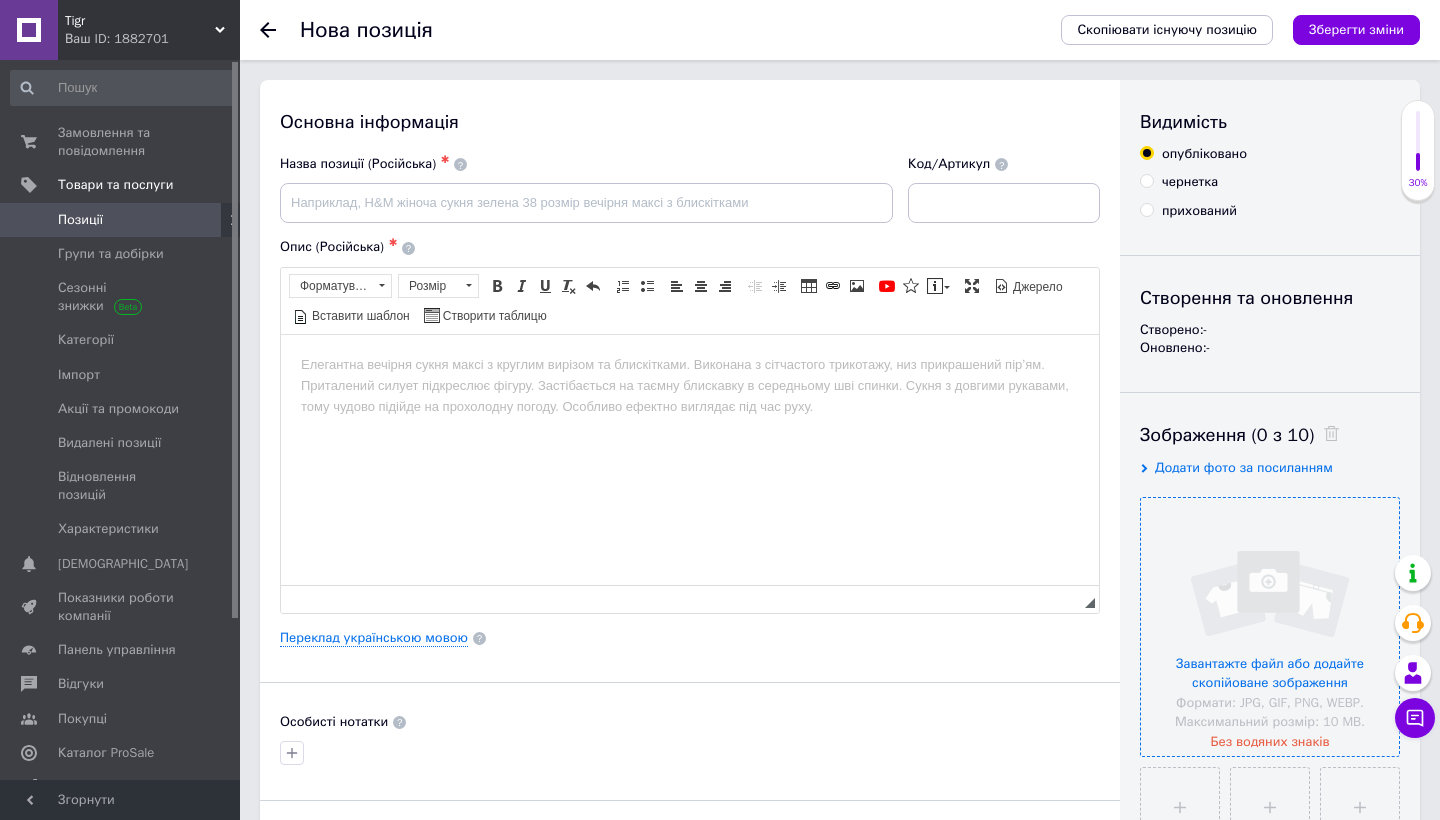 click at bounding box center (1270, 627) 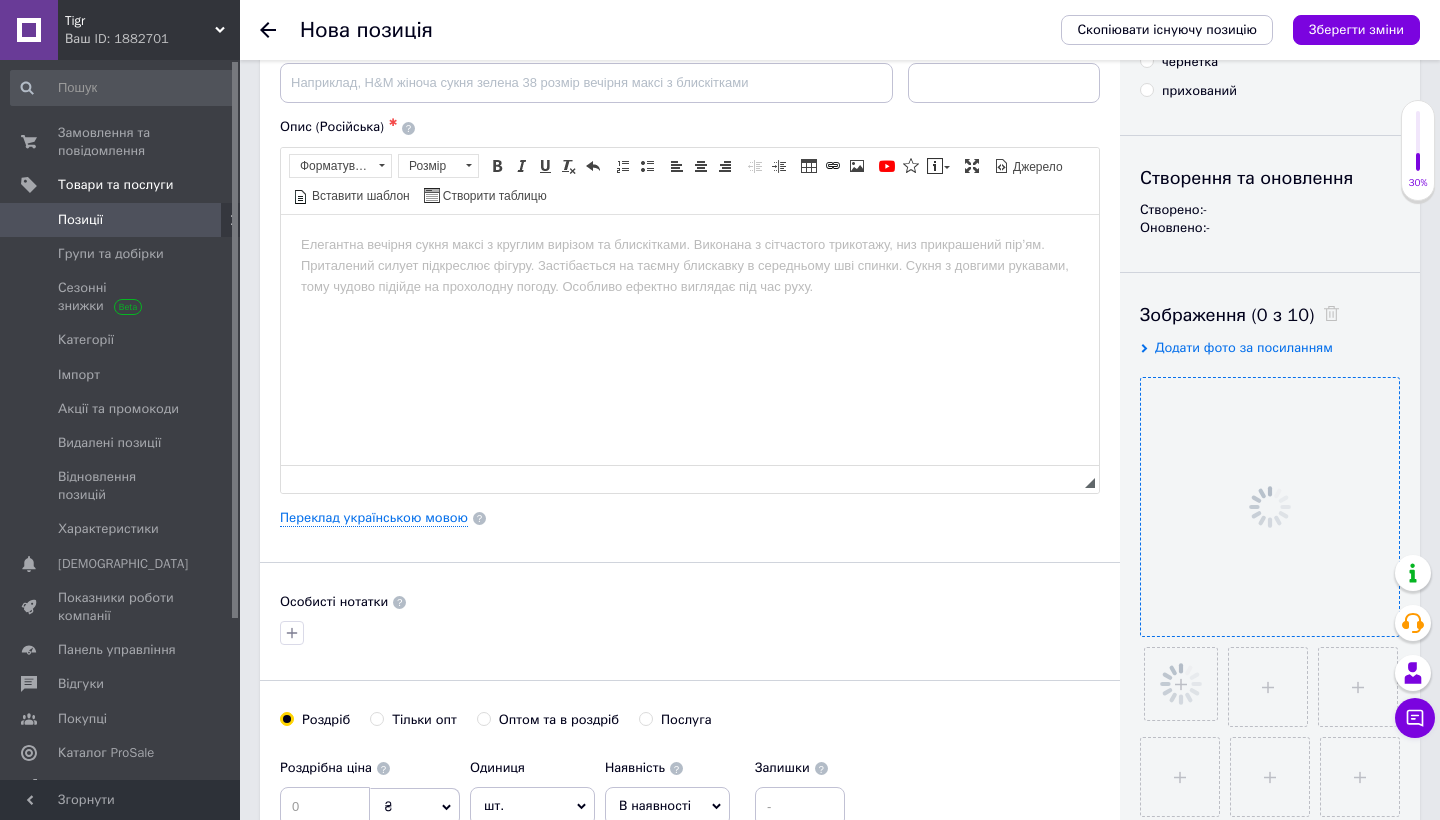 scroll, scrollTop: 193, scrollLeft: 0, axis: vertical 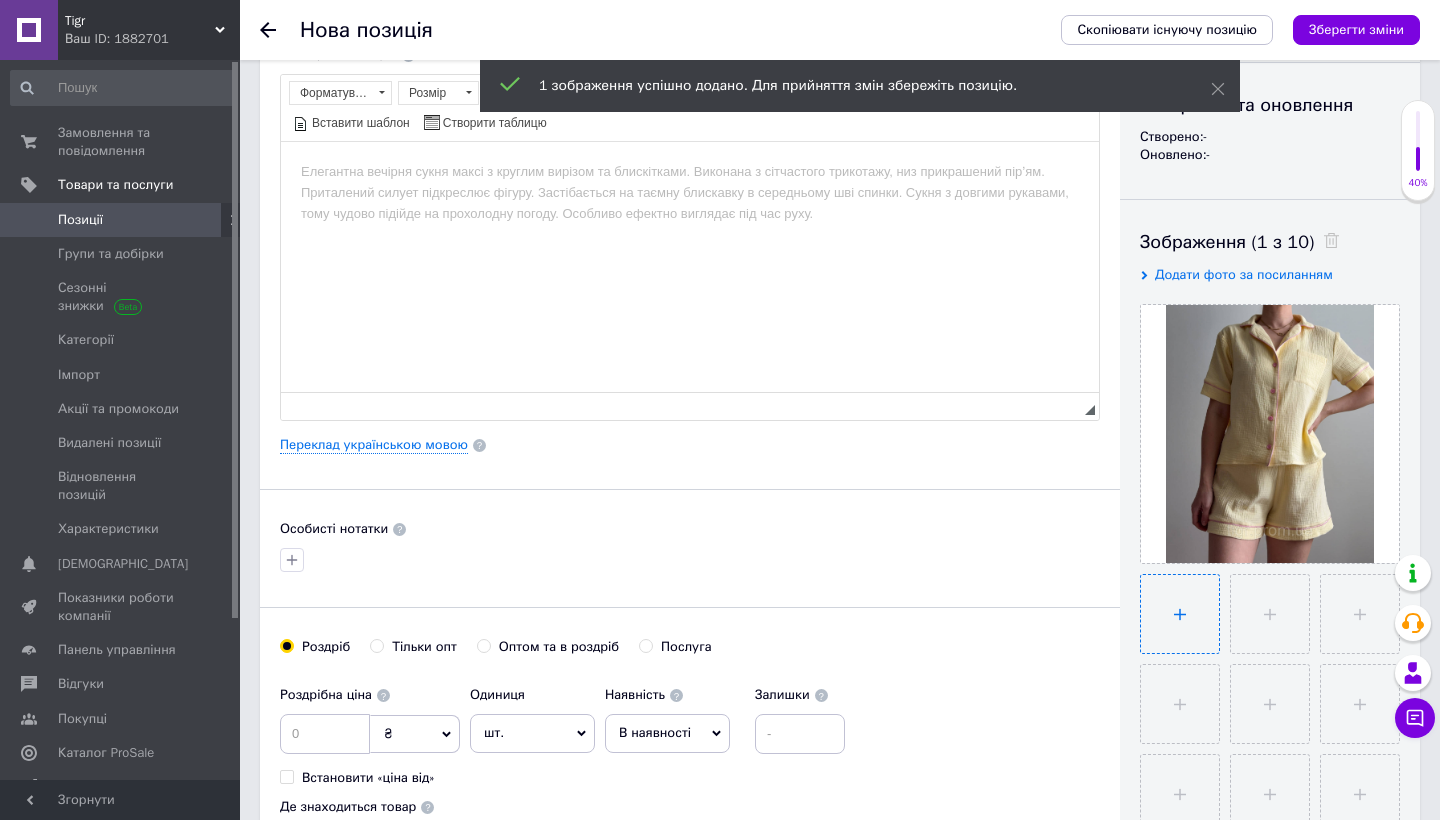click at bounding box center [1180, 614] 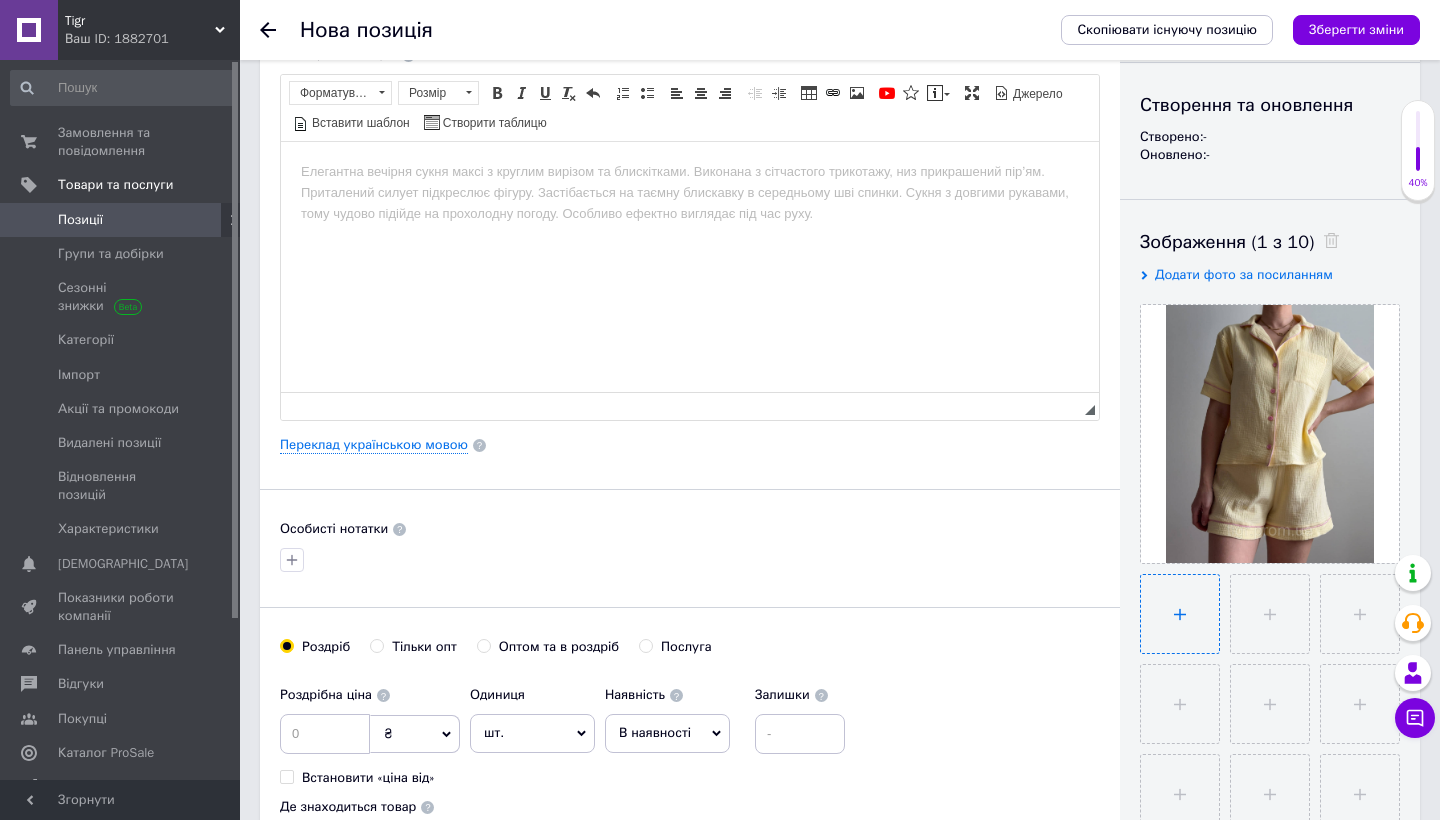 type on "C:\fakepath\IMG_2202.jpg" 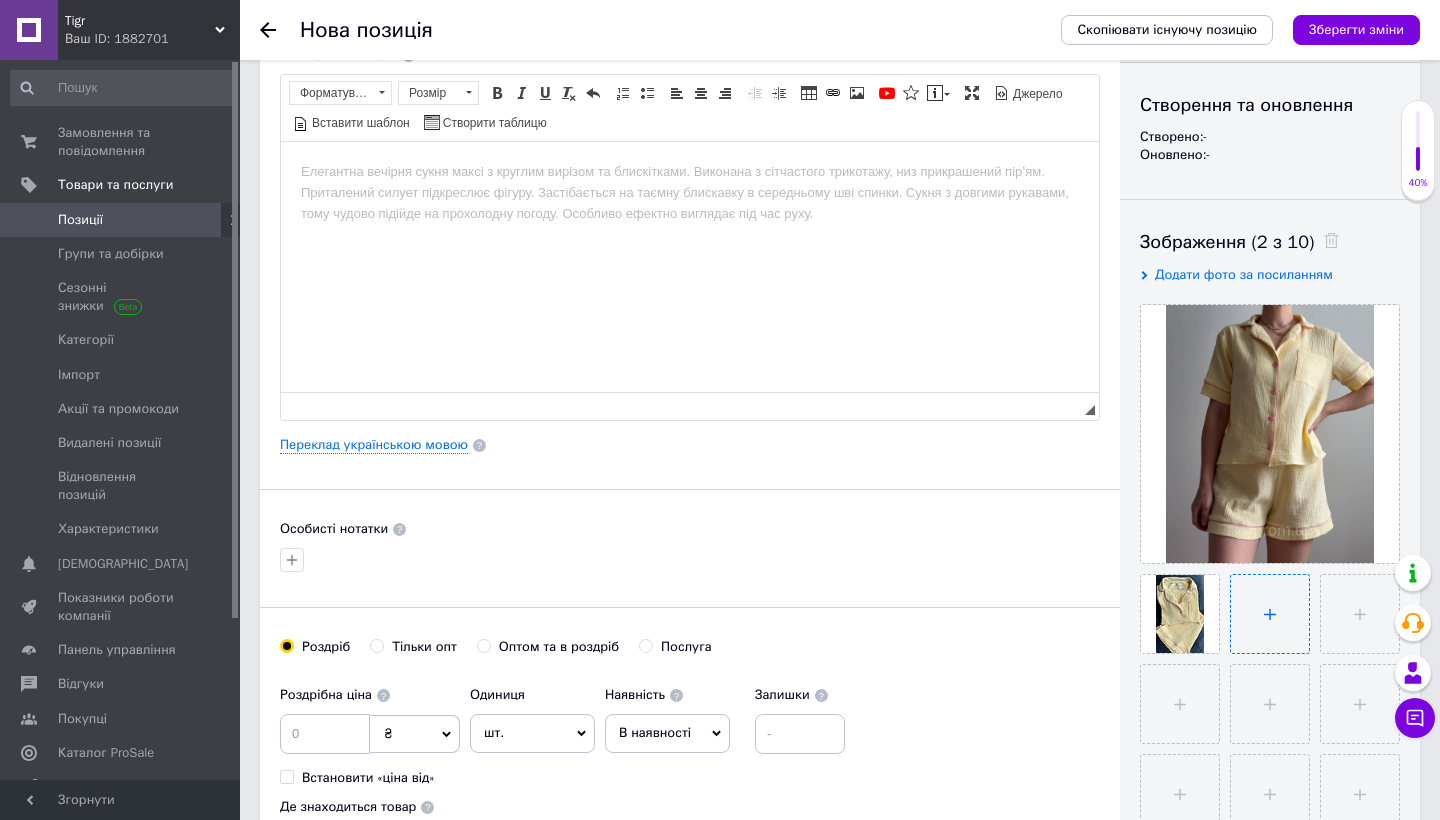 click at bounding box center [1270, 614] 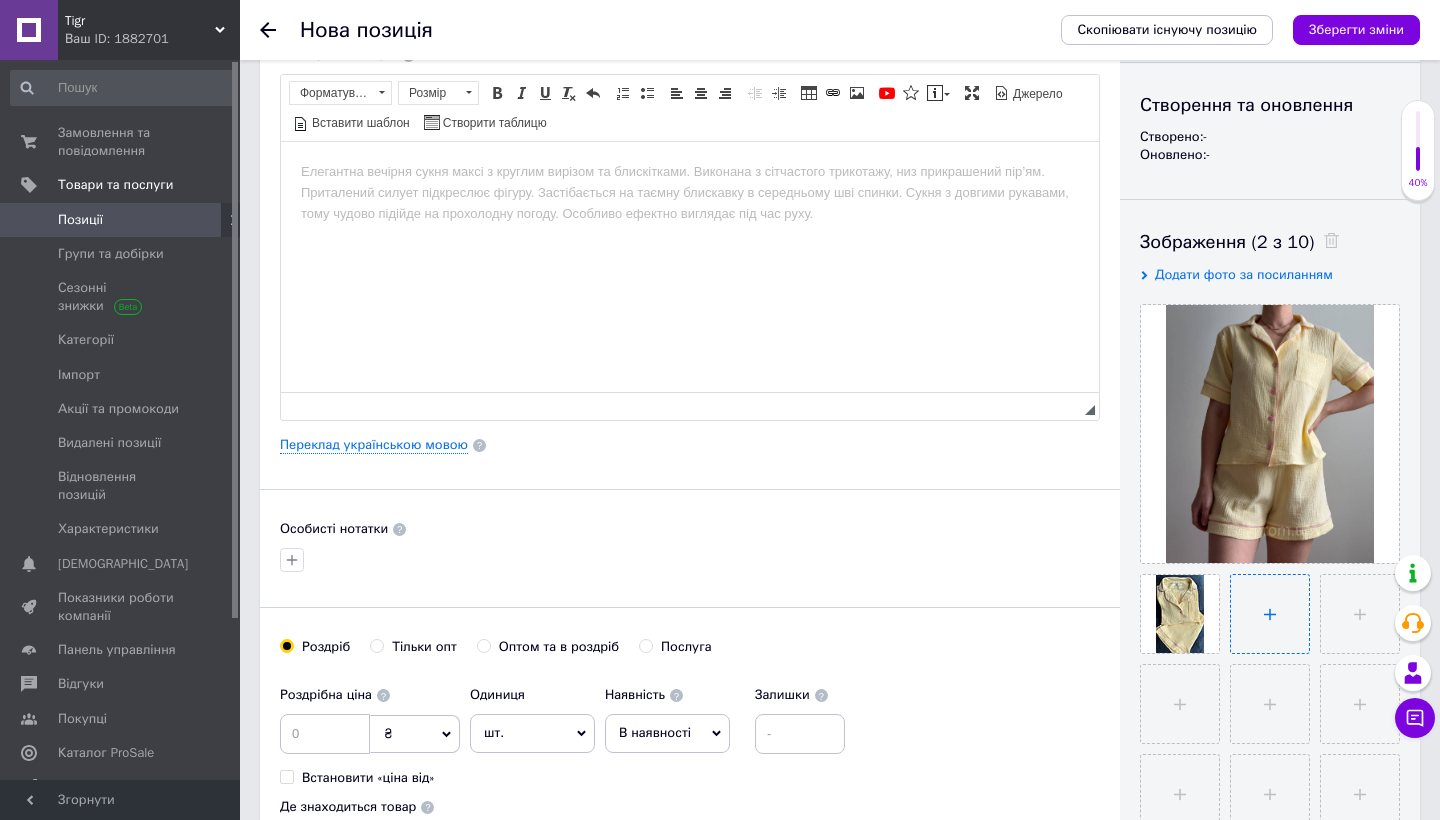 type on "C:\fakepath\IMG_2507 2.jpg" 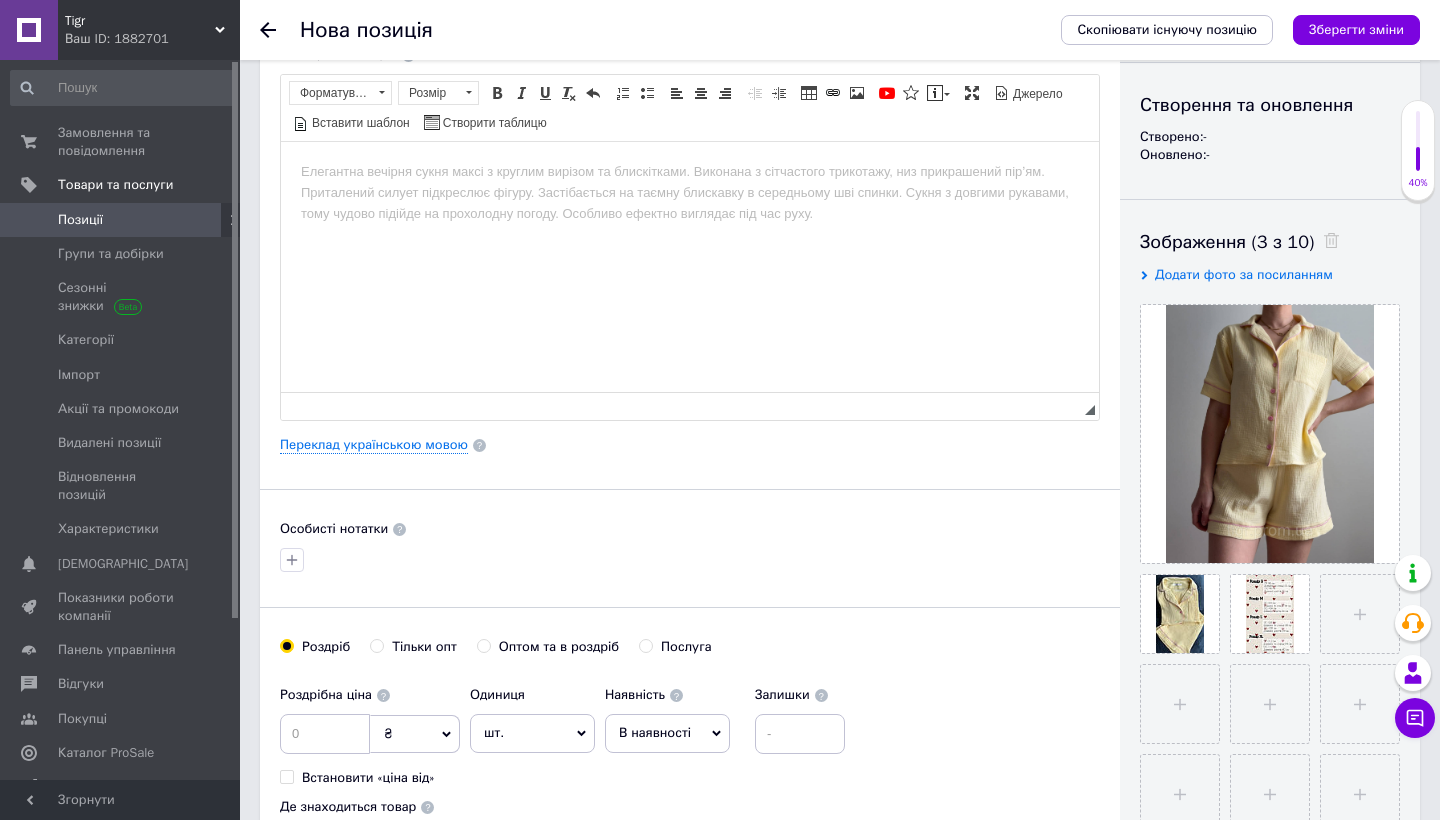 click at bounding box center (690, 171) 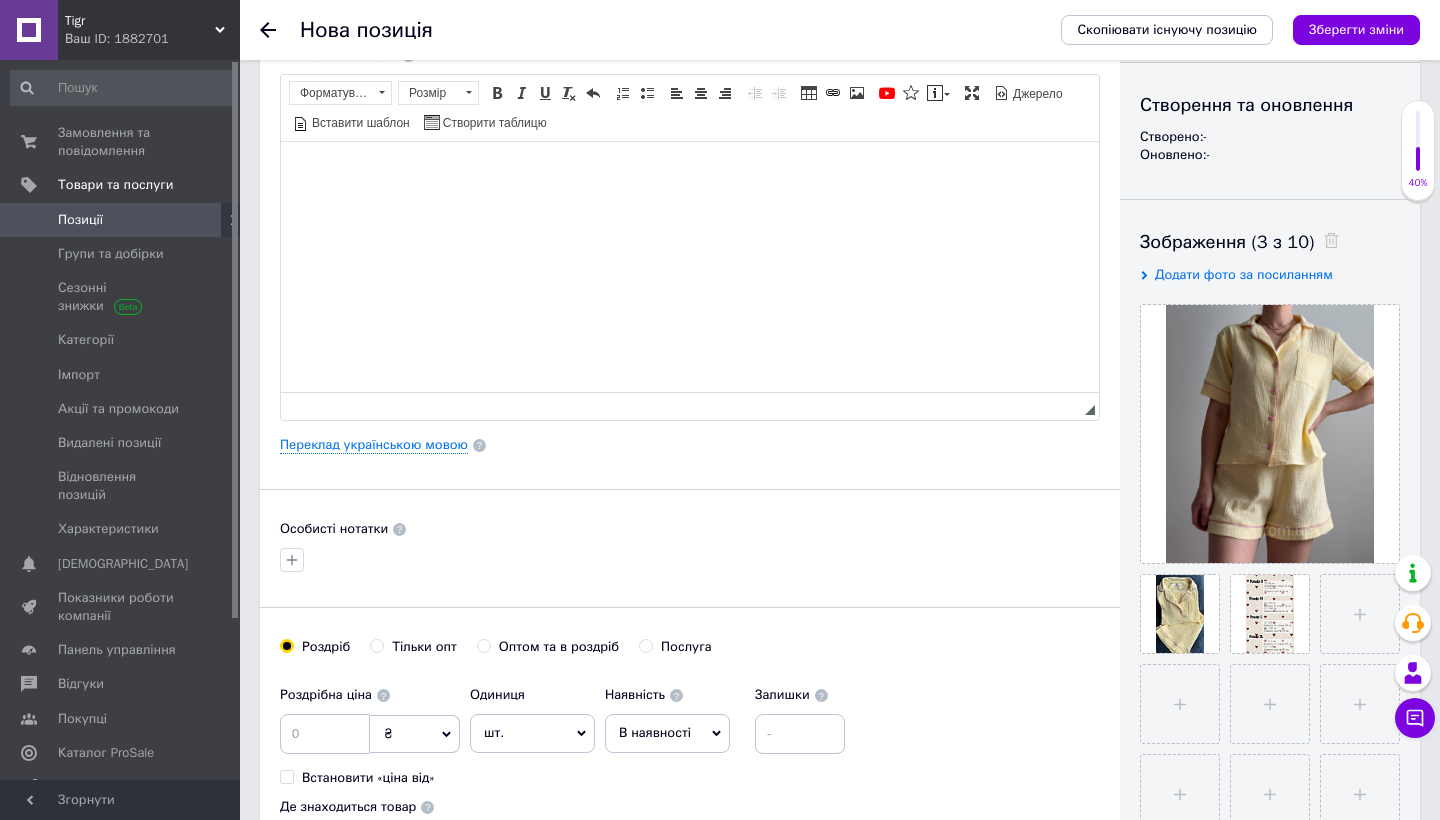 scroll, scrollTop: 104, scrollLeft: 0, axis: vertical 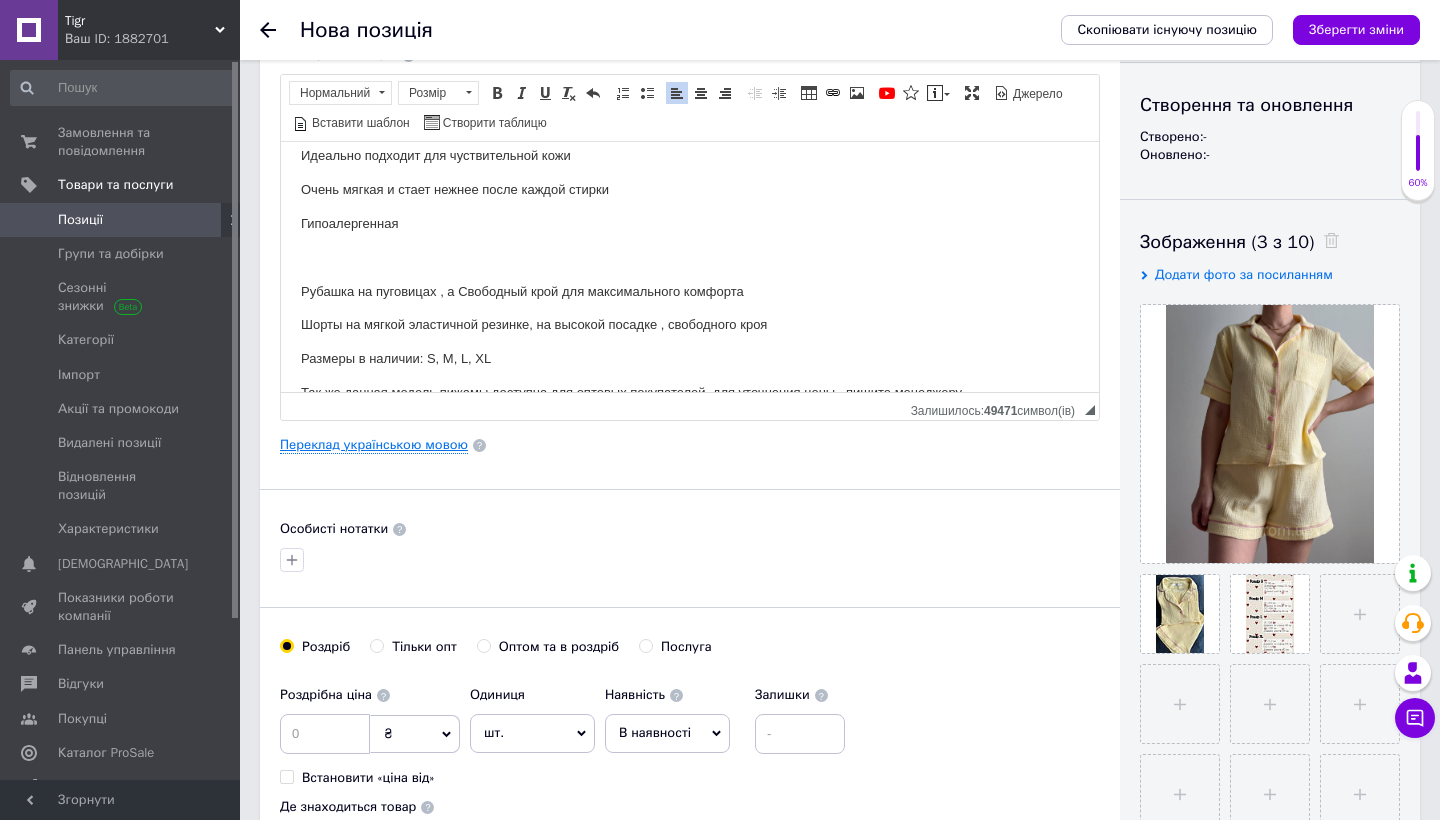 click on "Переклад українською мовою" at bounding box center (374, 445) 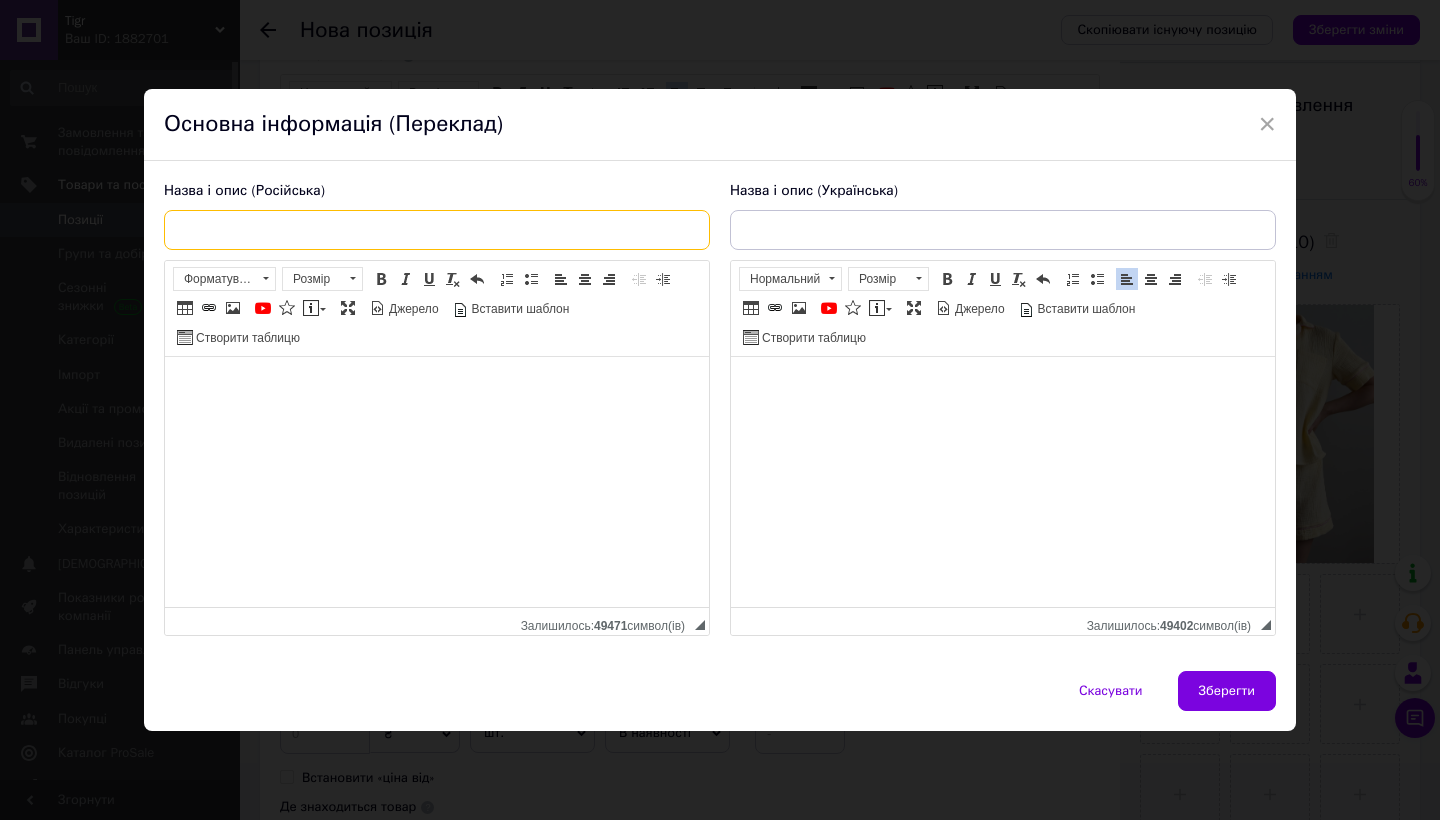 click at bounding box center (437, 230) 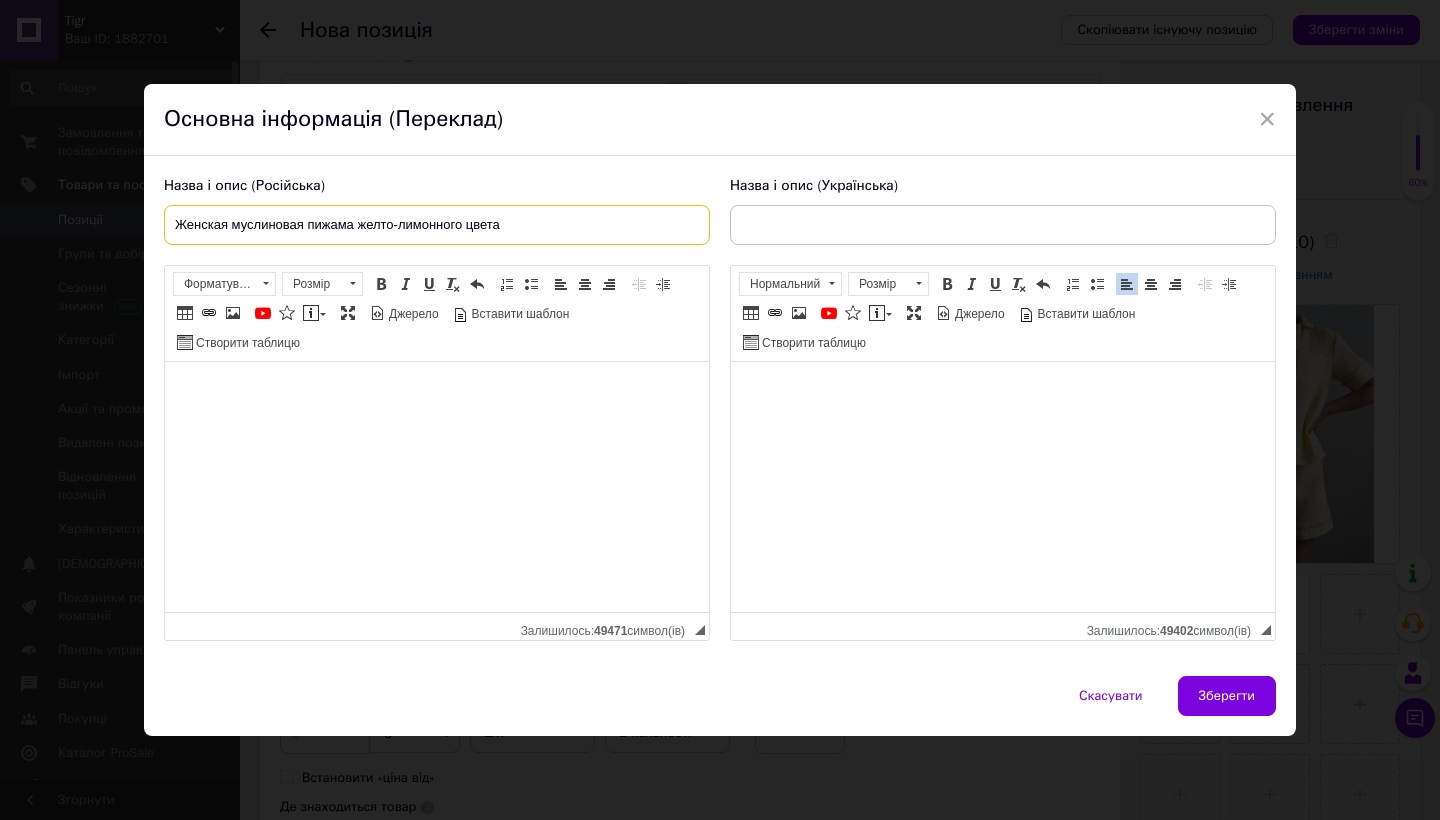 type on "Женская муслиновая пижама желто-лимонного цвета" 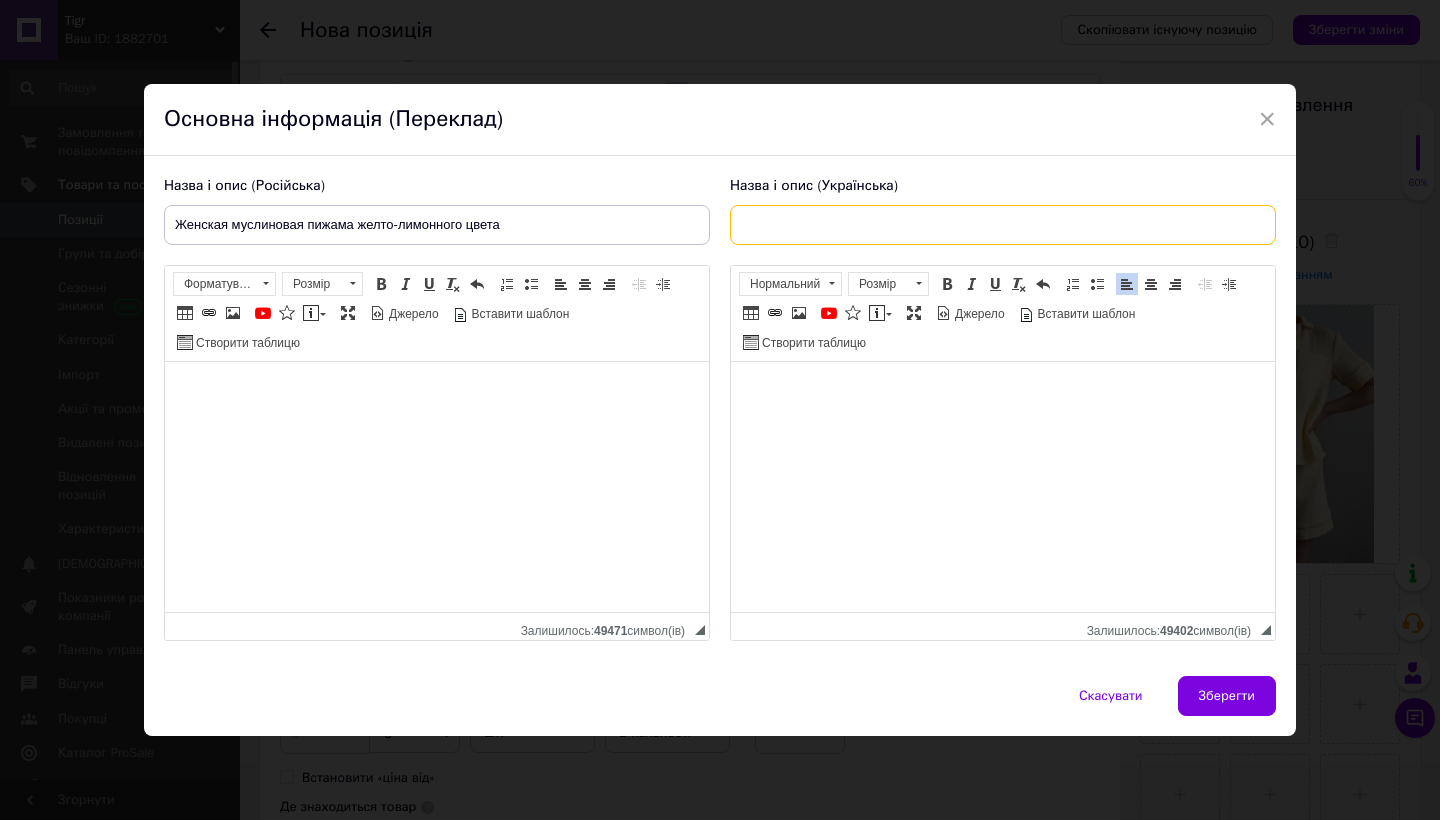 click at bounding box center (1003, 225) 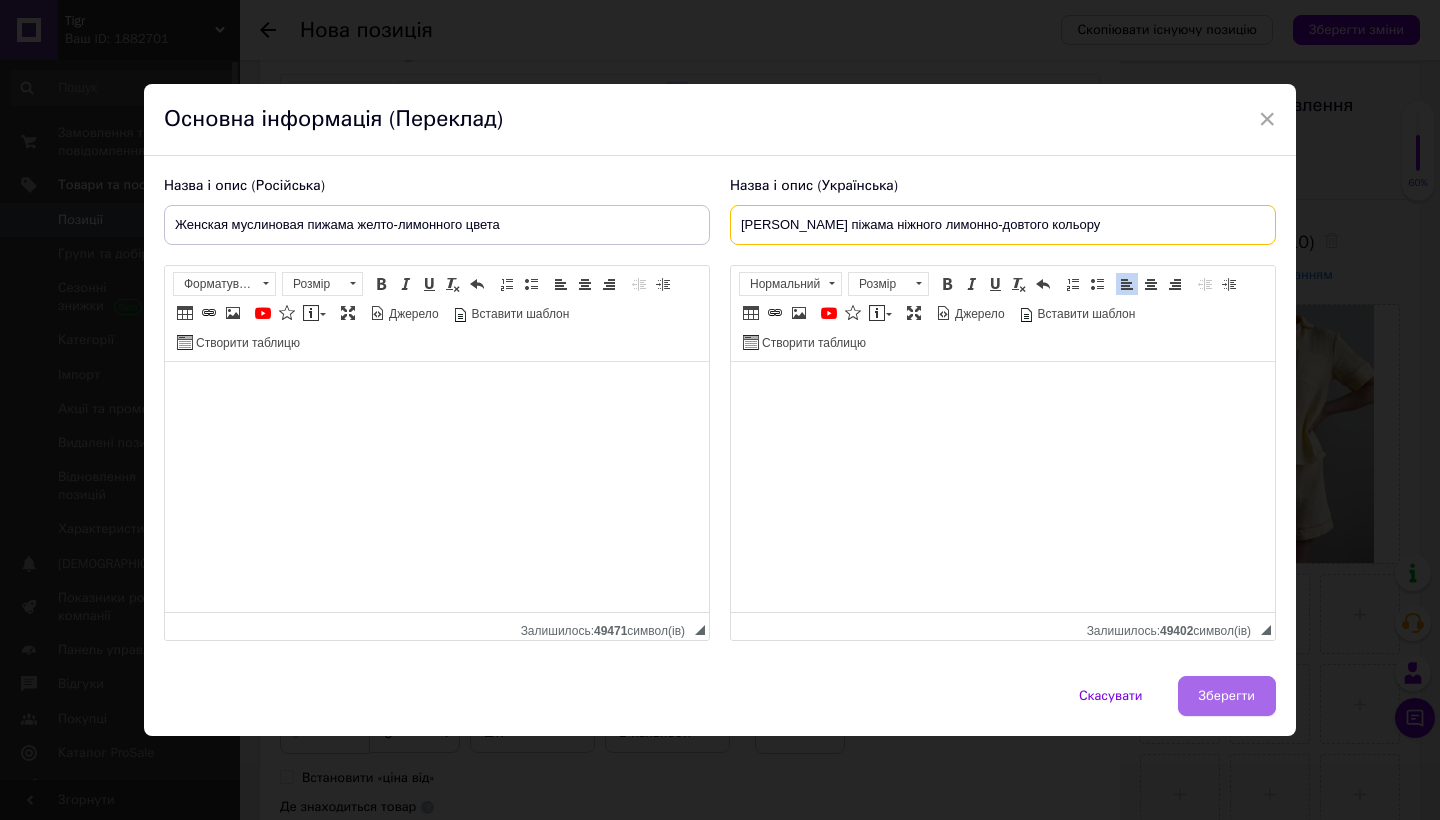 type on "[PERSON_NAME] піжама ніжного лимонно-довтого кольору" 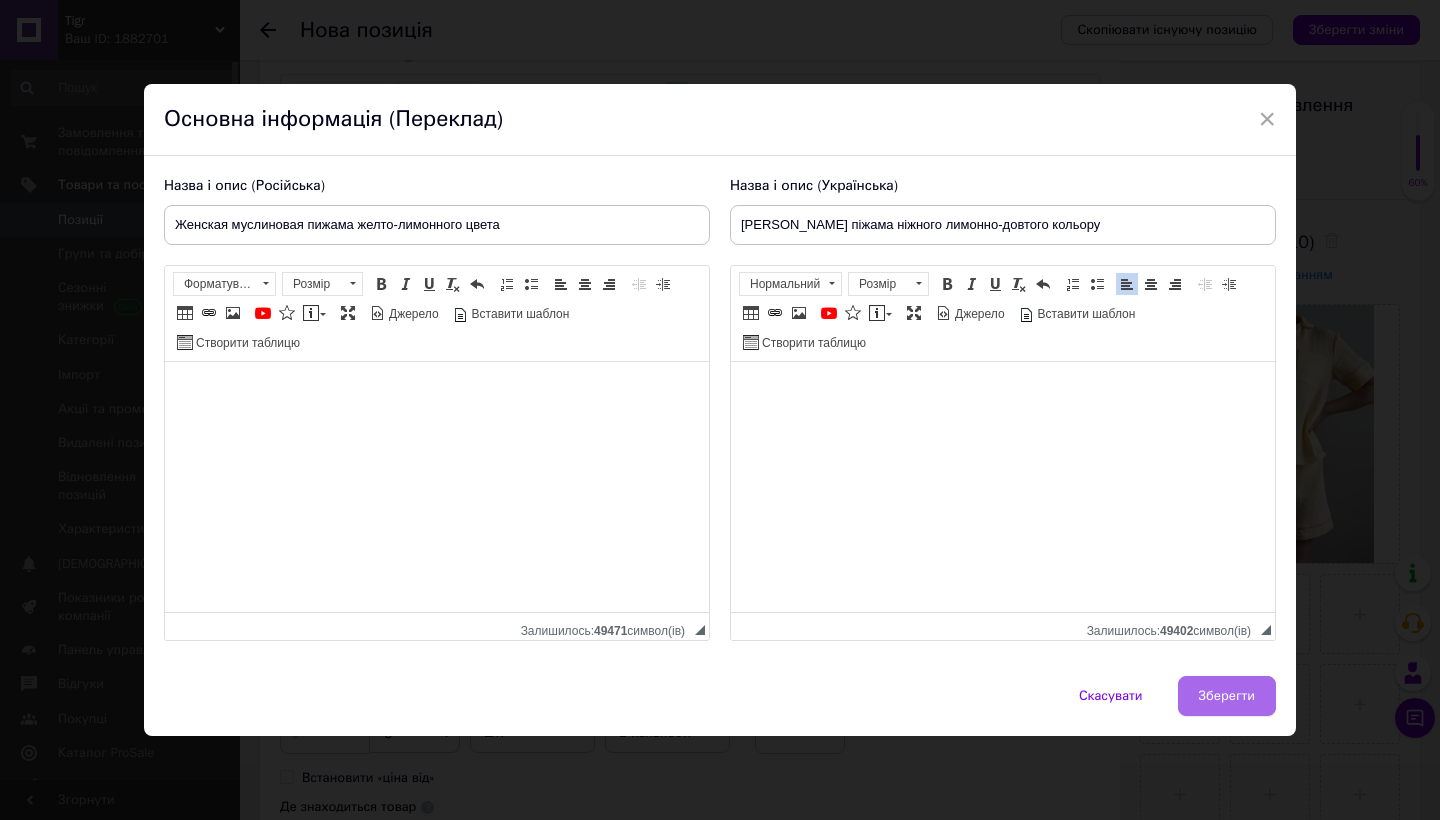 click on "Зберегти" at bounding box center (1227, 696) 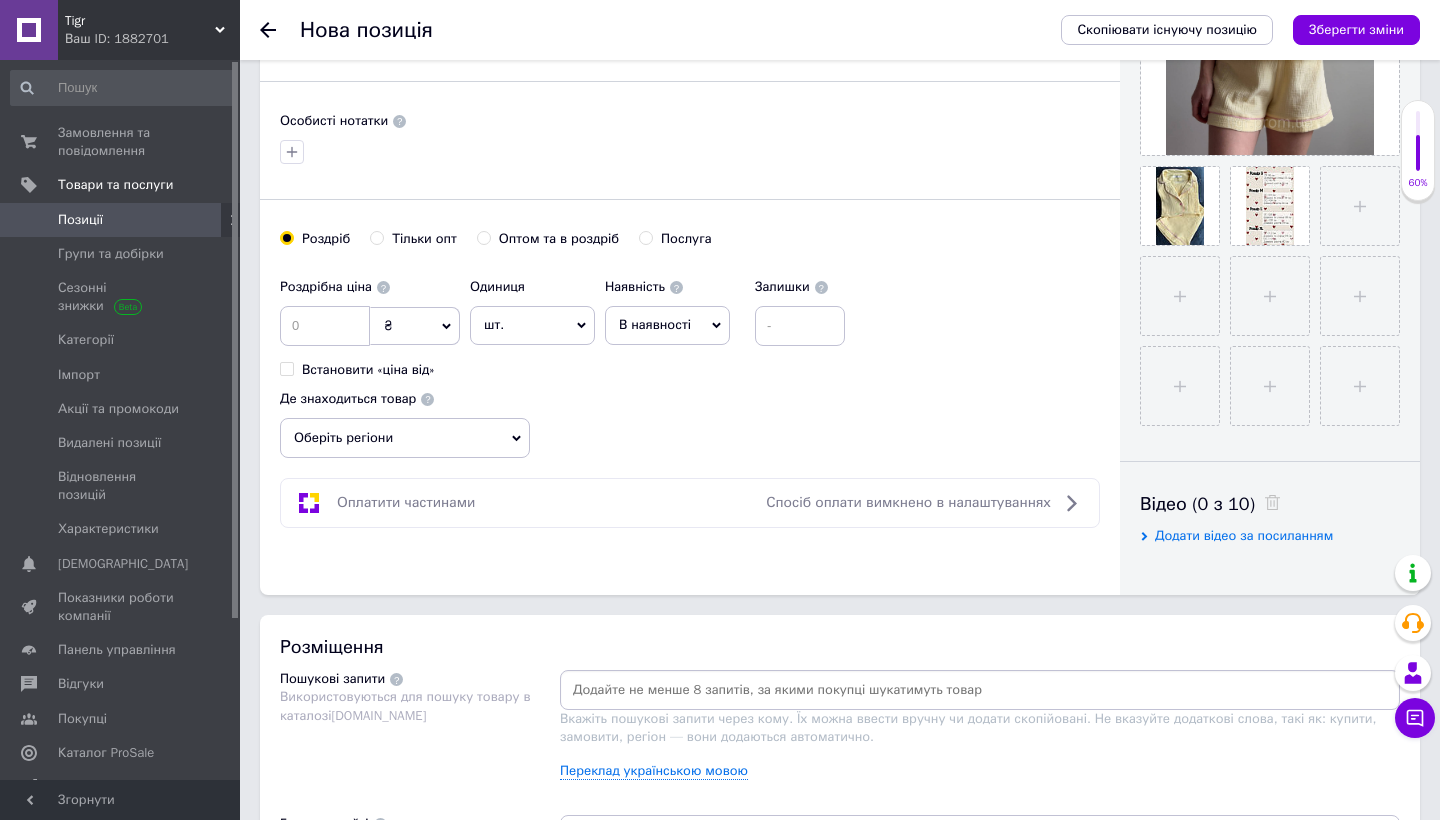 scroll, scrollTop: 623, scrollLeft: 0, axis: vertical 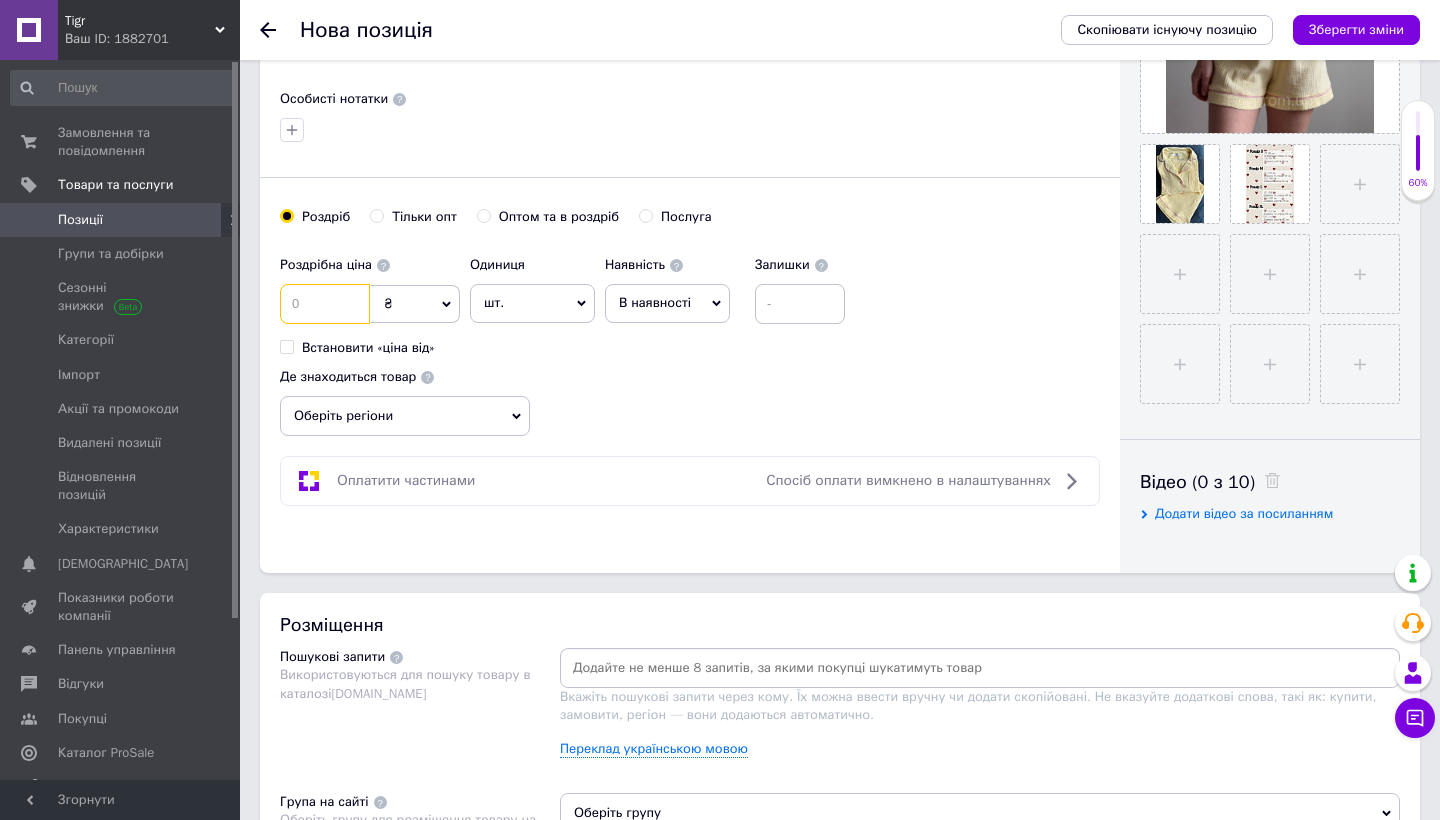 click at bounding box center (325, 304) 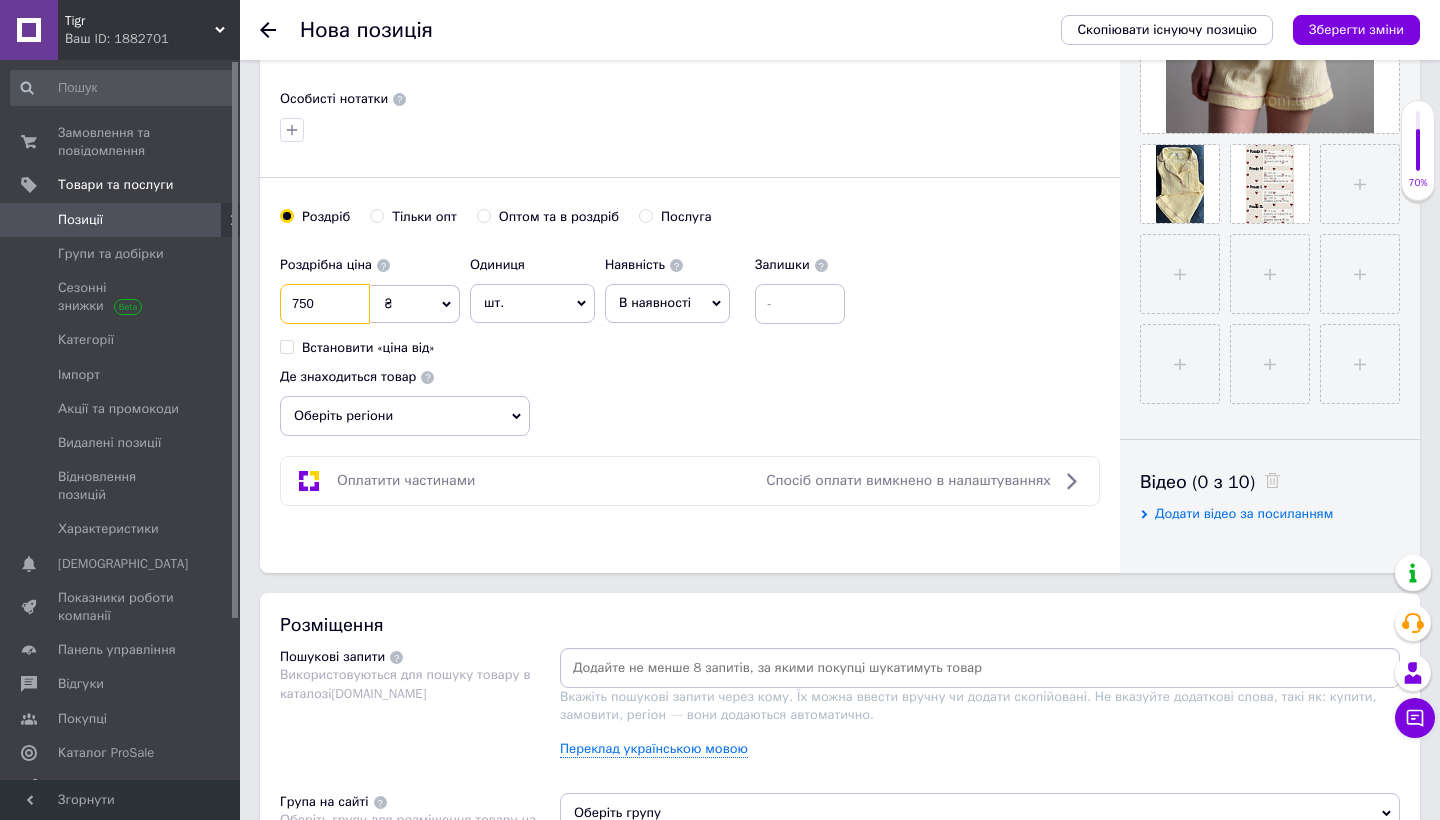 type on "750" 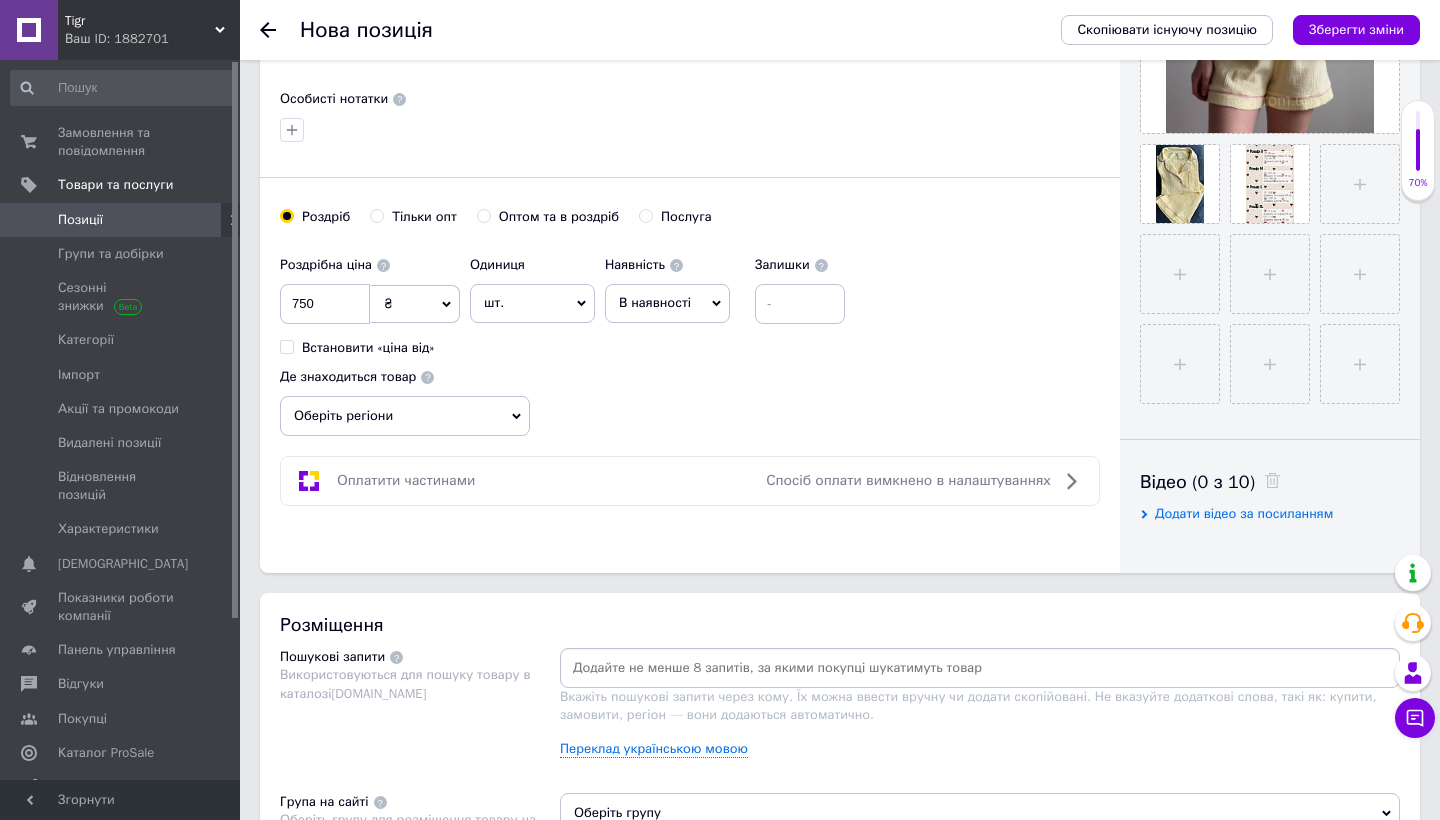 click on "Роздрібна ціна 750 ₴ $ EUR CHF GBP ¥ PLN ₸ MDL HUF KGS CNY TRY KRW lei Встановити «ціна від» Одиниця шт. Популярне комплект упаковка кв.м пара м кг пог.м послуга т а автоцистерна ампула б балон банка блістер бобіна бочка [PERSON_NAME] бухта в ват виїзд відро г г га година гр/кв.м гігакалорія д дав два місяці день доба доза є єврокуб з зміна к кВт каністра карат кв.дм кв.м кв.см кв.фут квартал кг кг/кв.м км колесо комплект коробка куб.дм куб.м л л лист м м мВт мл мм моток місяць мішок н набір номер о об'єкт од. п палетомісце пара партія пач пог.м послуга посівна одиниця птахомісце півроку пігулка" at bounding box center (567, 301) 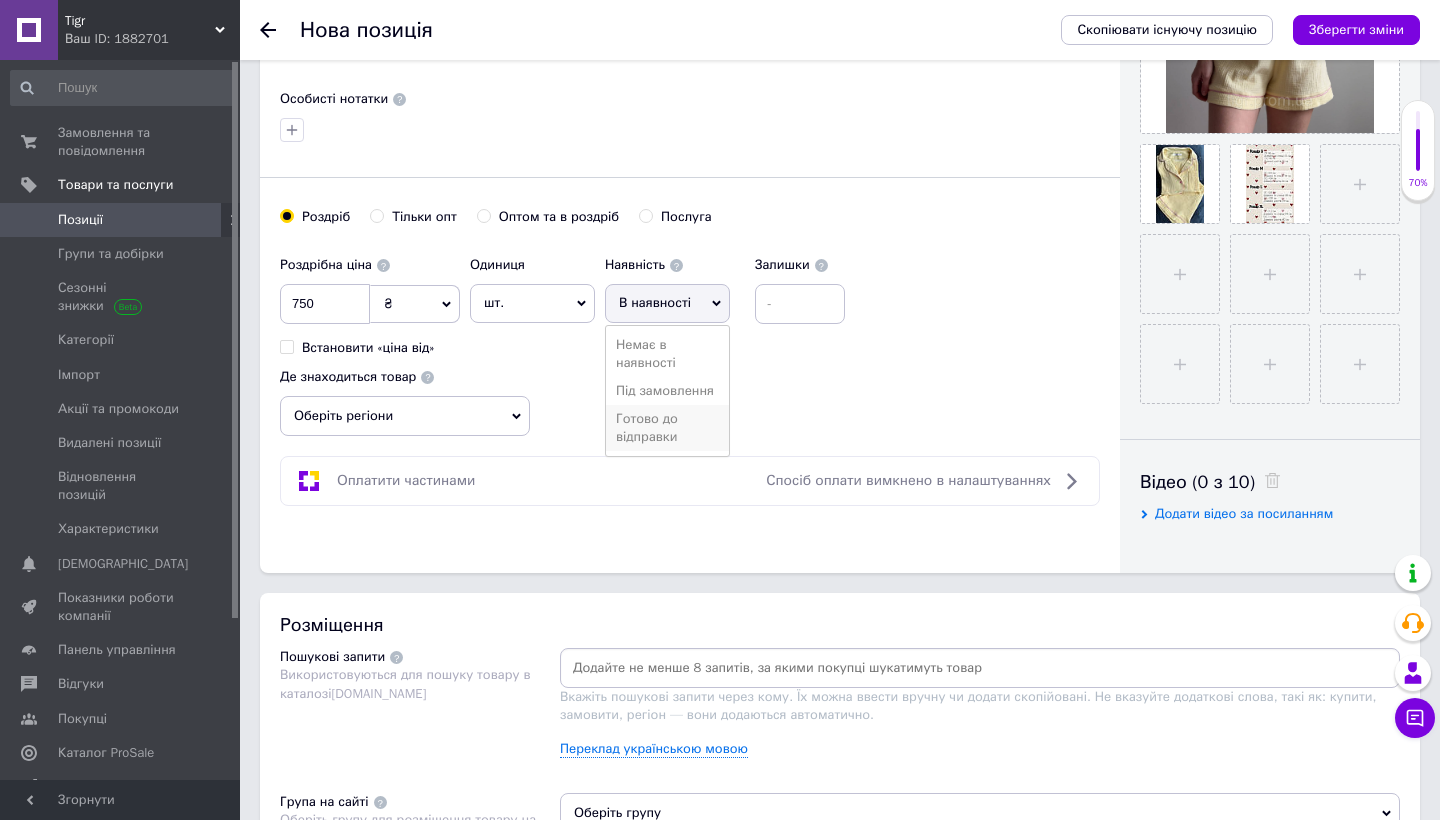 click on "Готово до відправки" at bounding box center [667, 428] 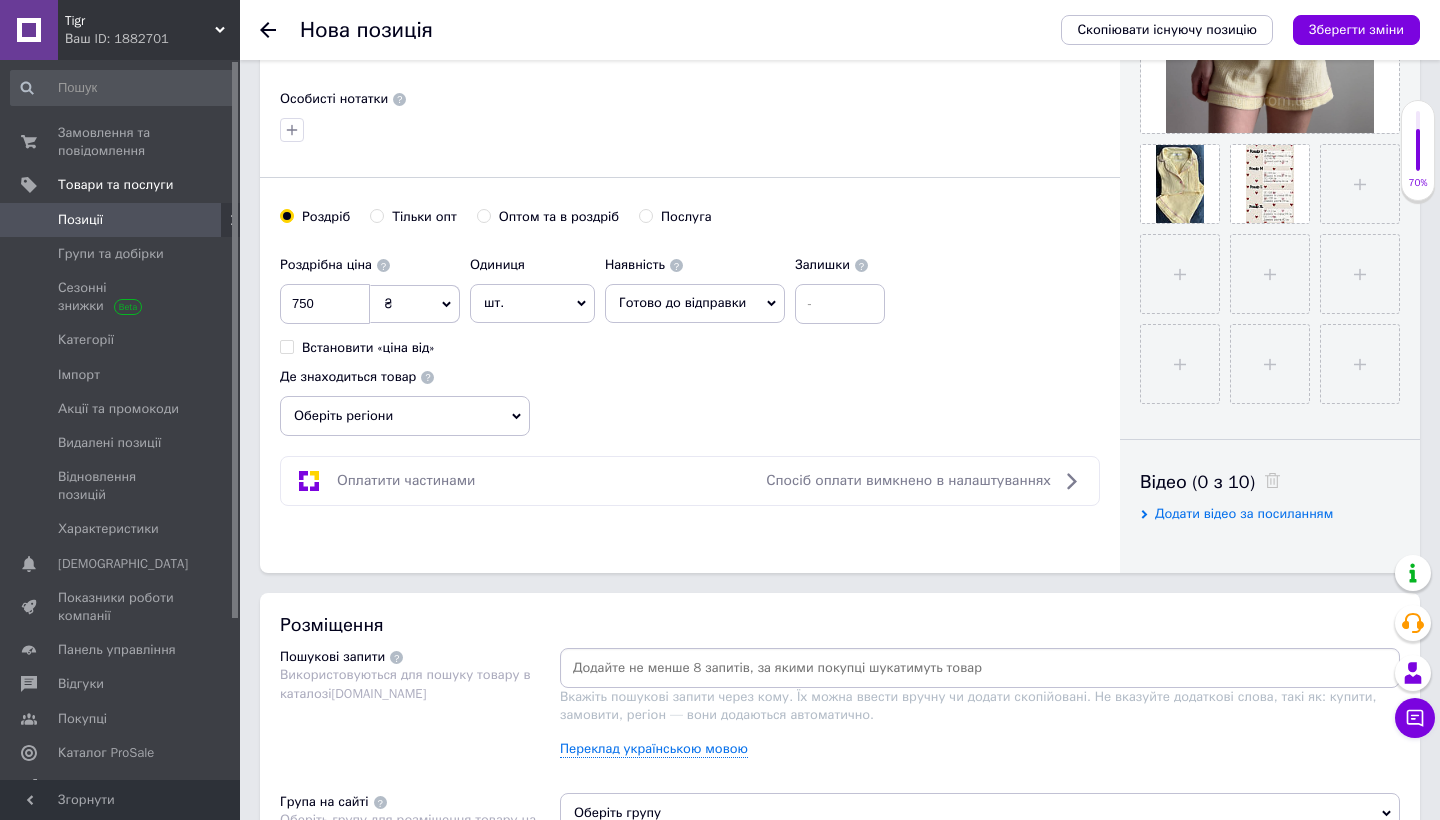click on "Оберіть регіони" at bounding box center [405, 416] 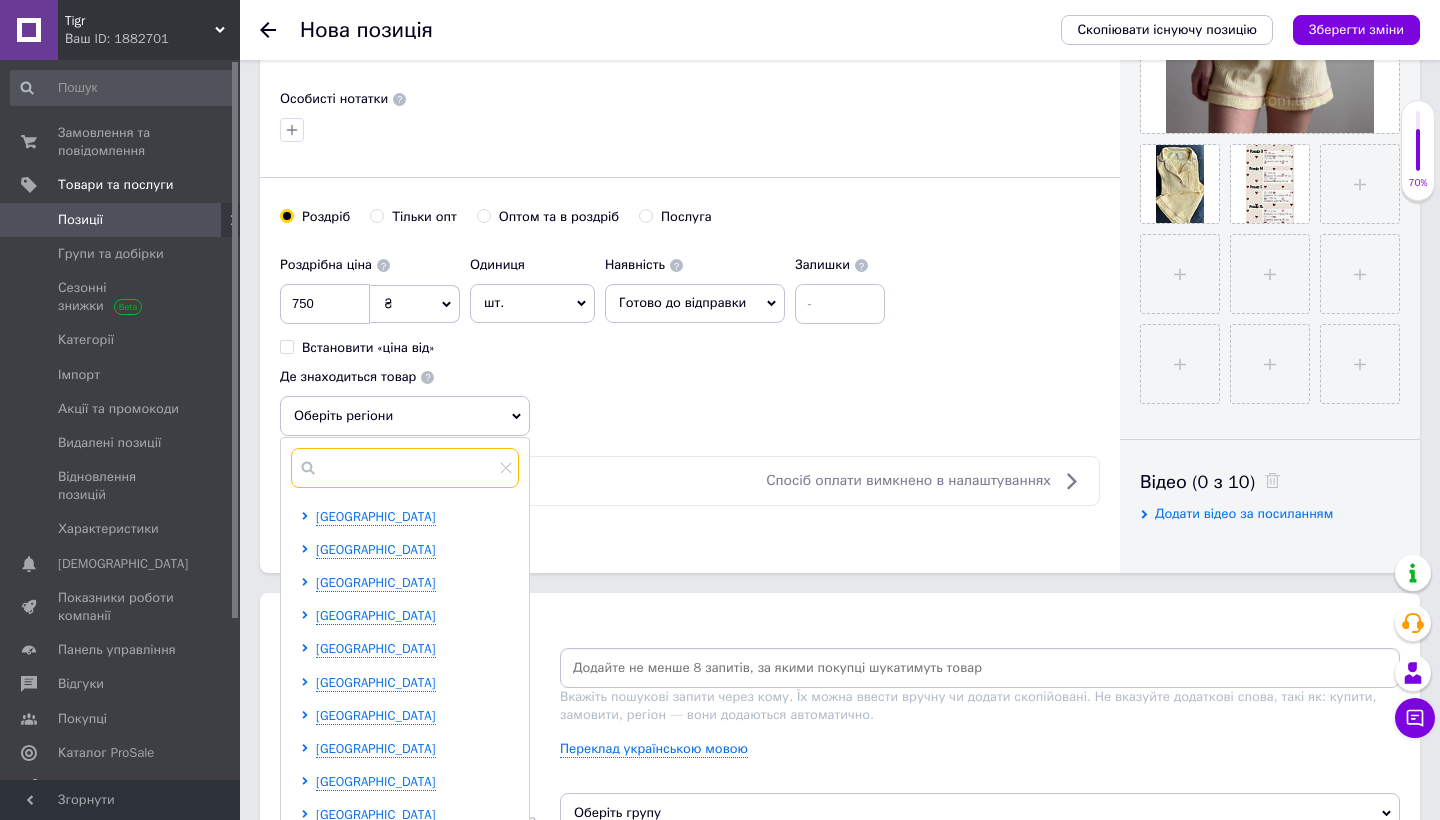 click at bounding box center [405, 468] 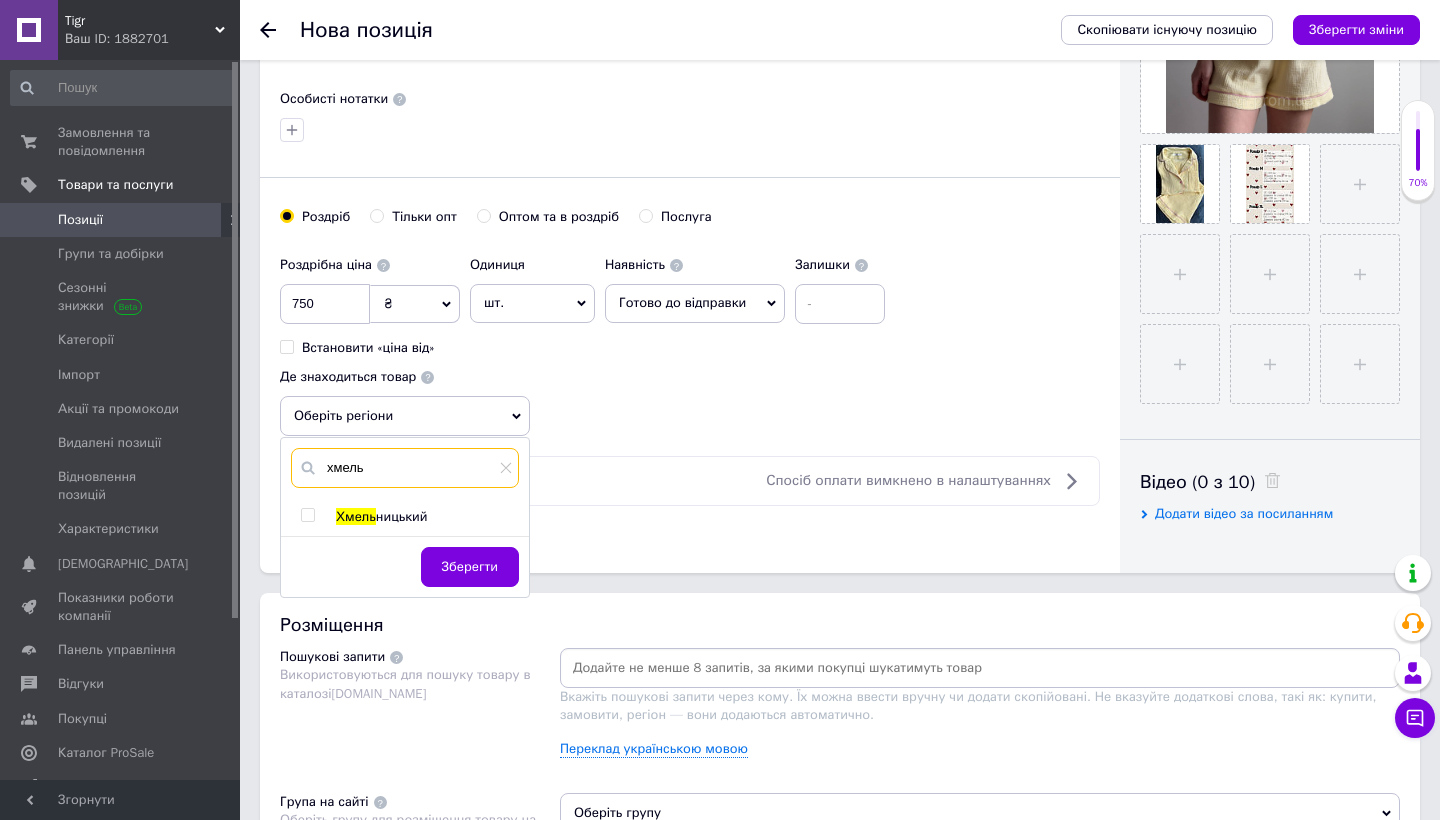 type on "хмель" 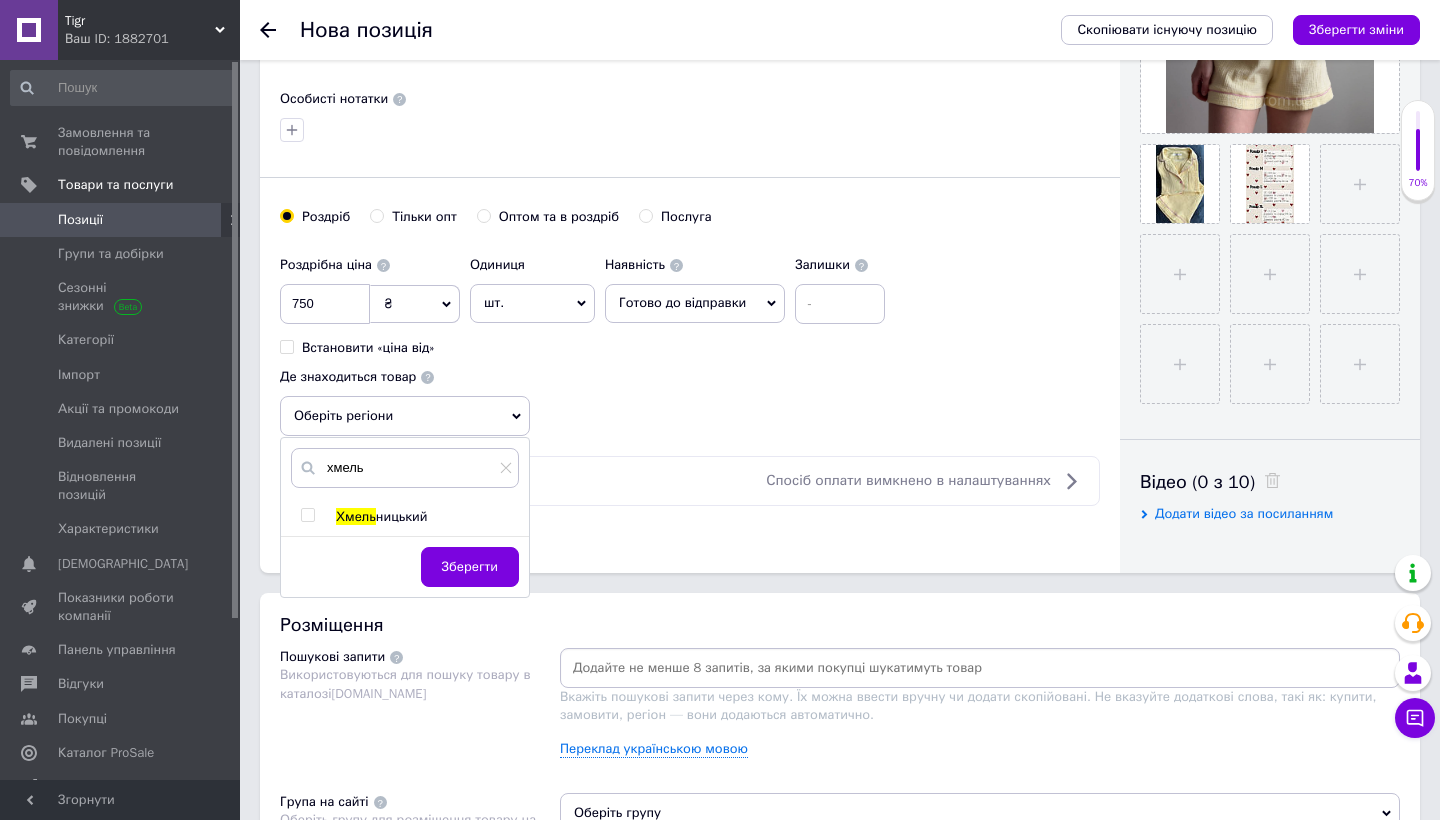 click at bounding box center (308, 515) 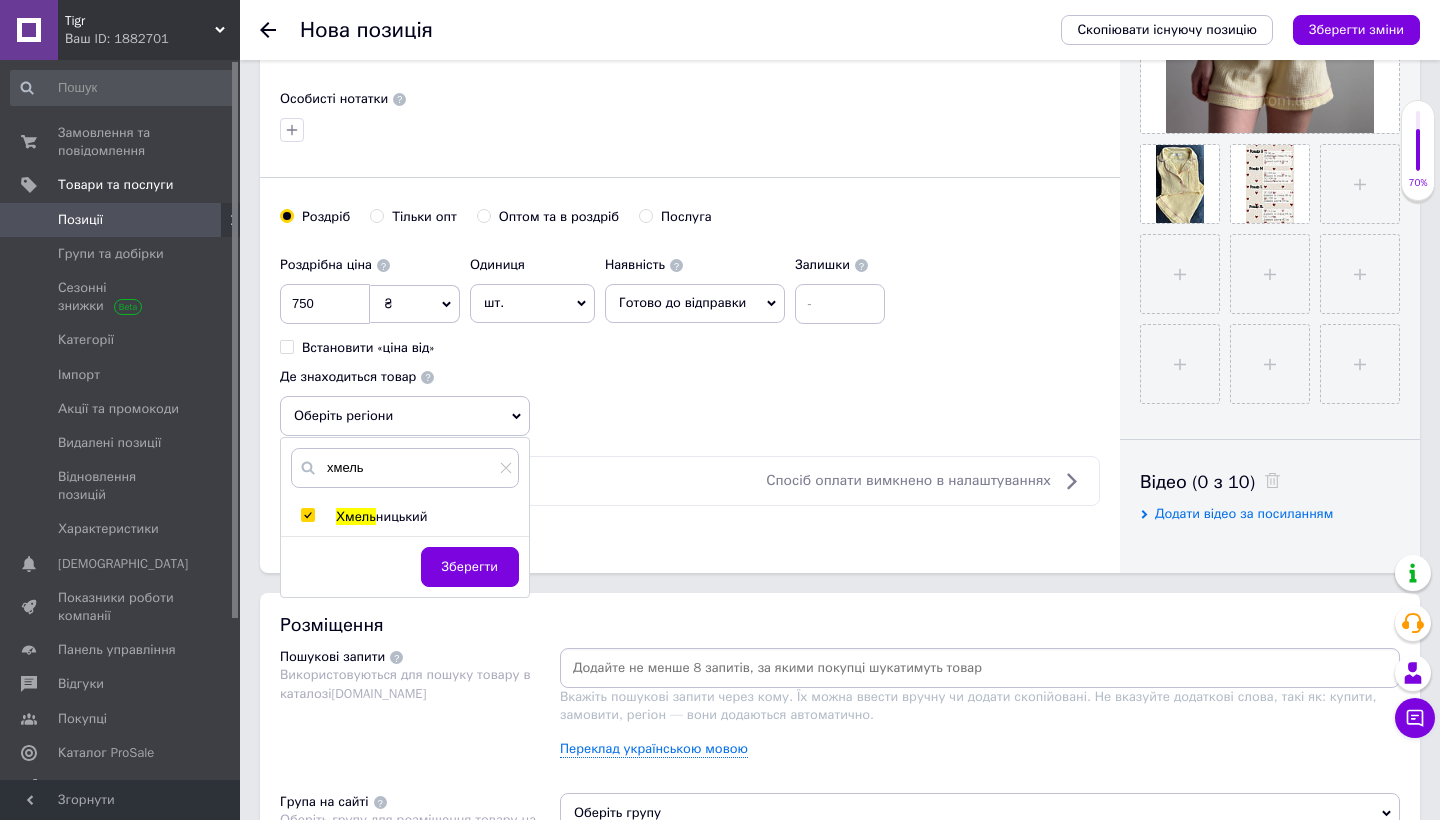 checkbox on "true" 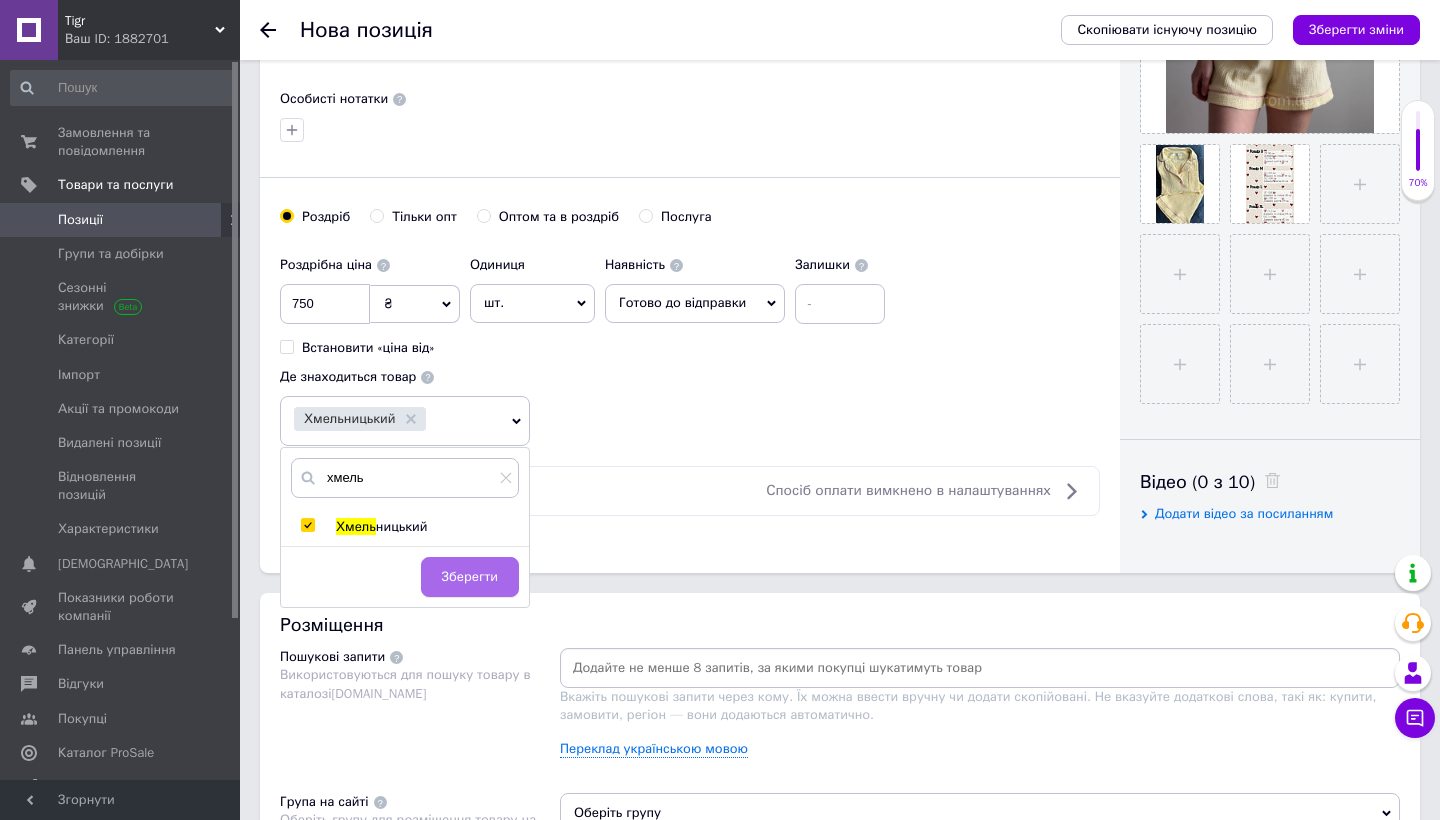 click on "Зберегти" at bounding box center [470, 577] 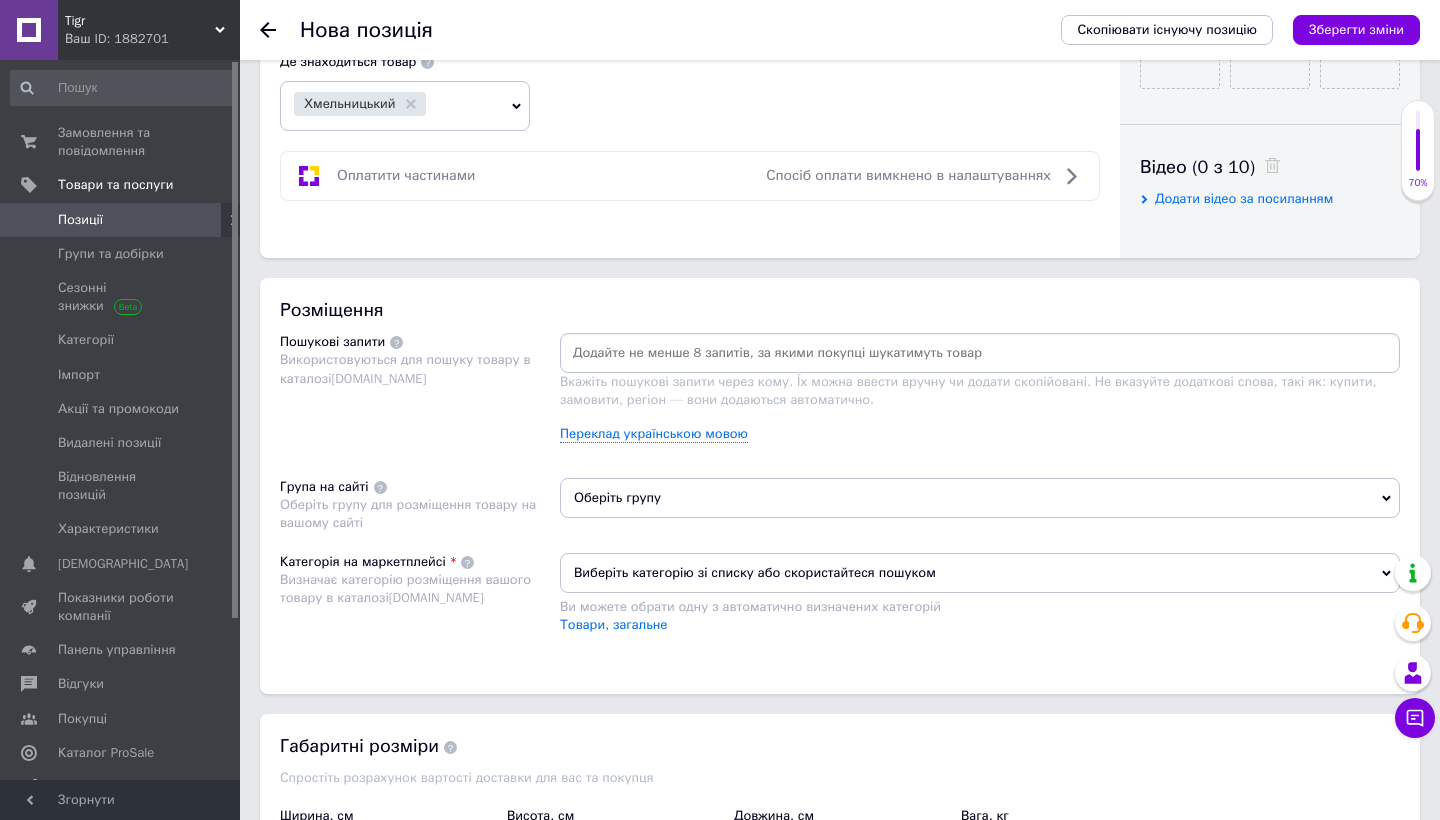 scroll, scrollTop: 955, scrollLeft: 0, axis: vertical 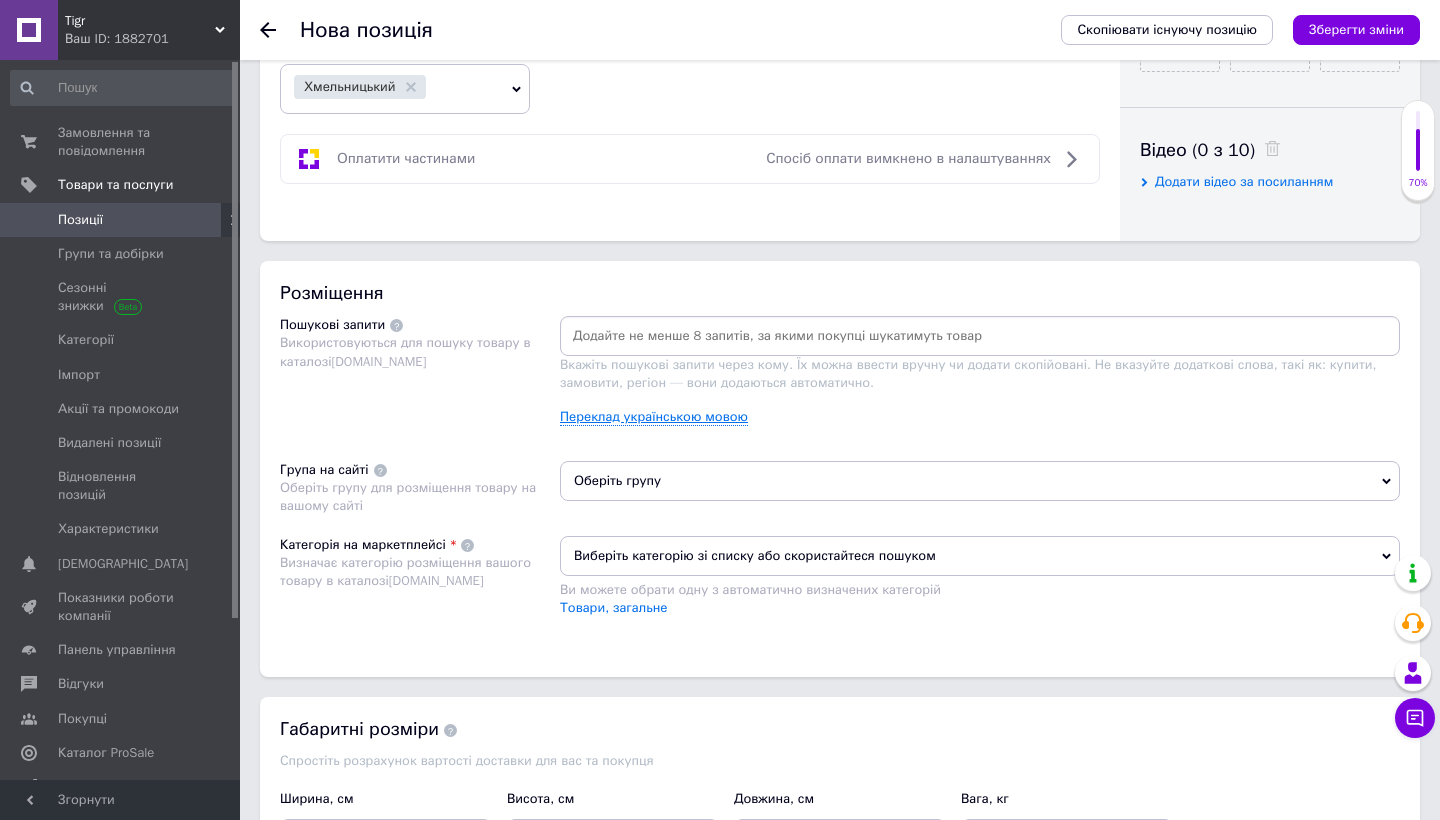 click on "Переклад українською мовою" at bounding box center (654, 417) 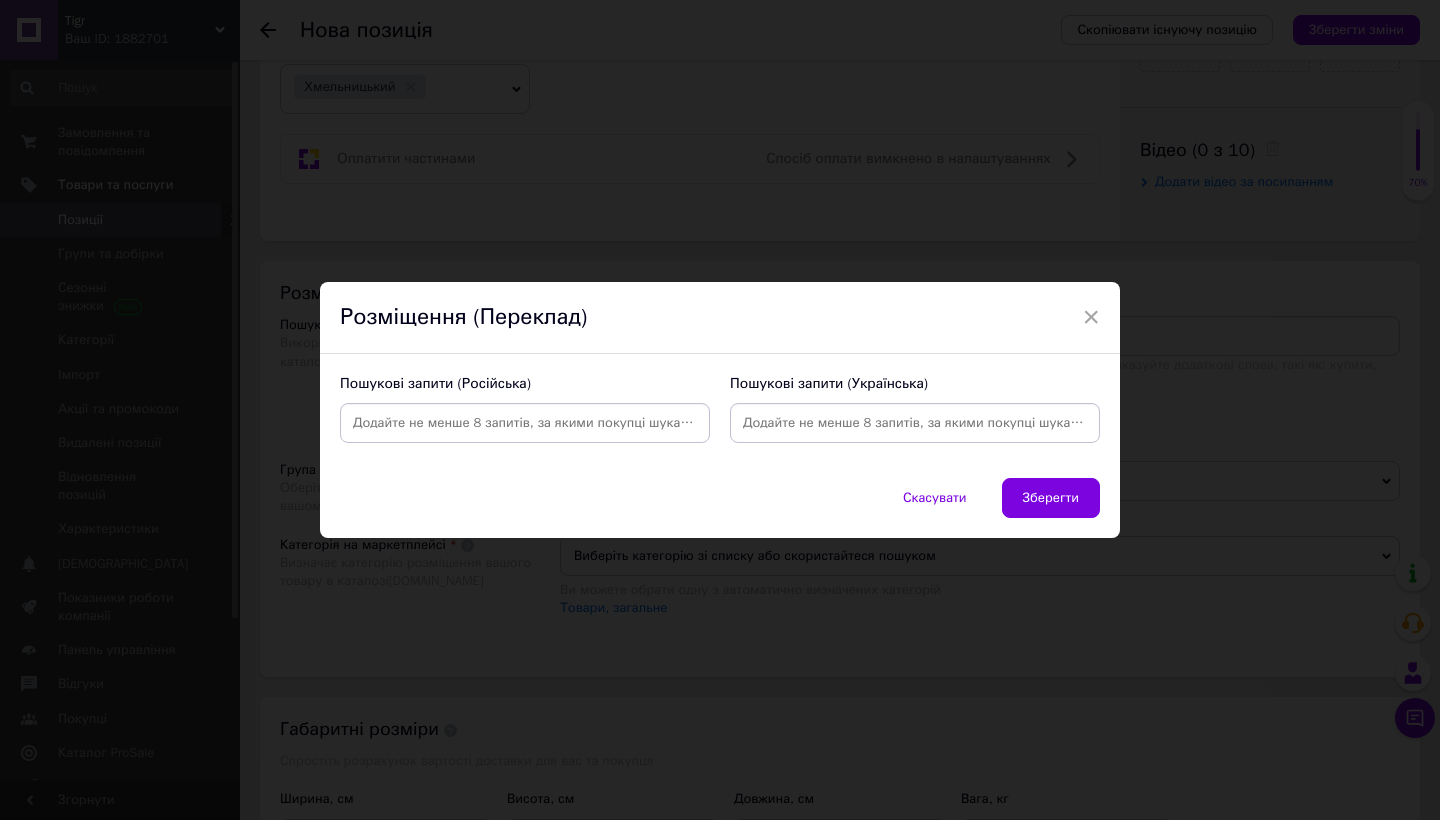 click at bounding box center (525, 423) 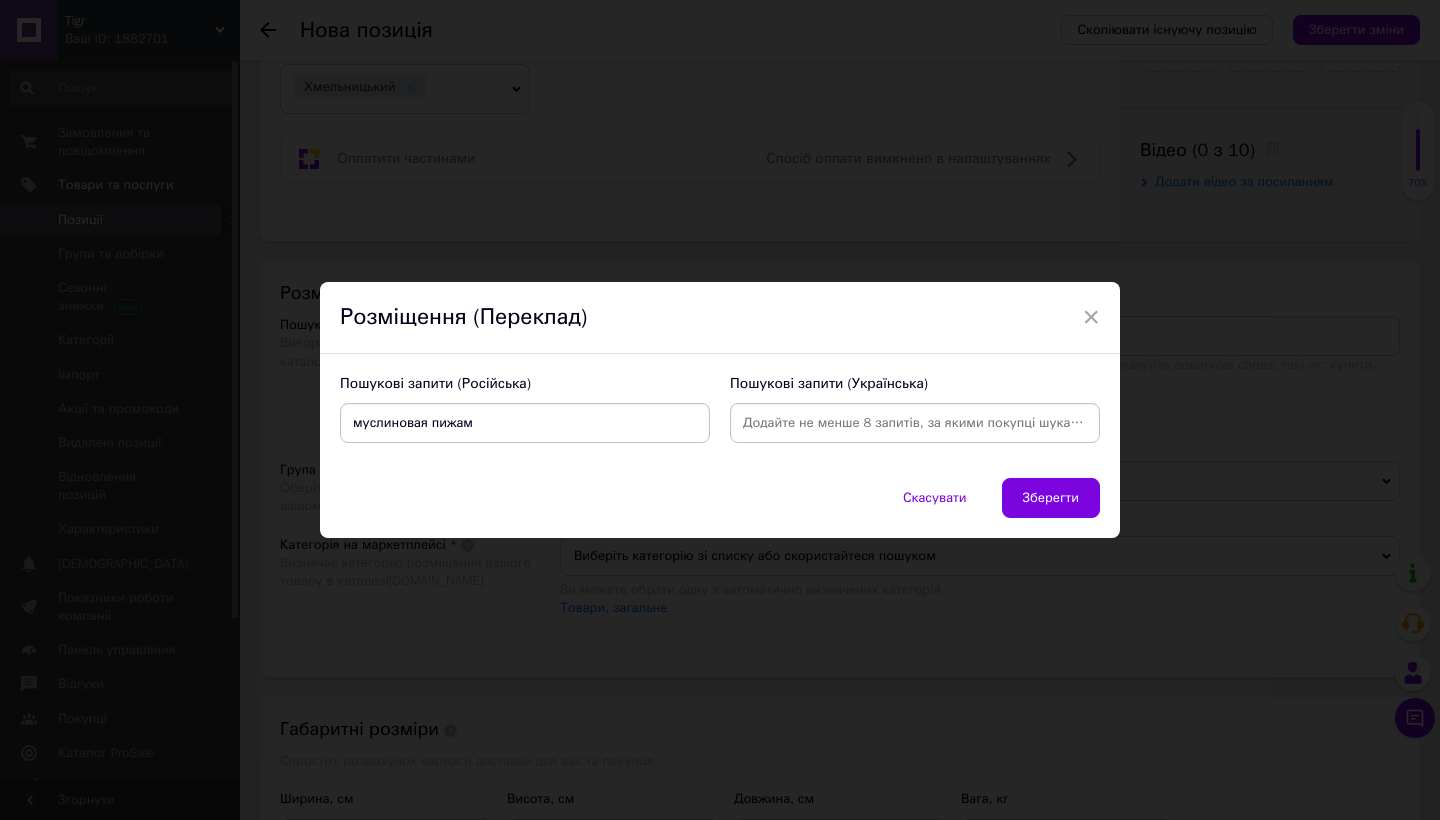 type on "муслиновая пижама" 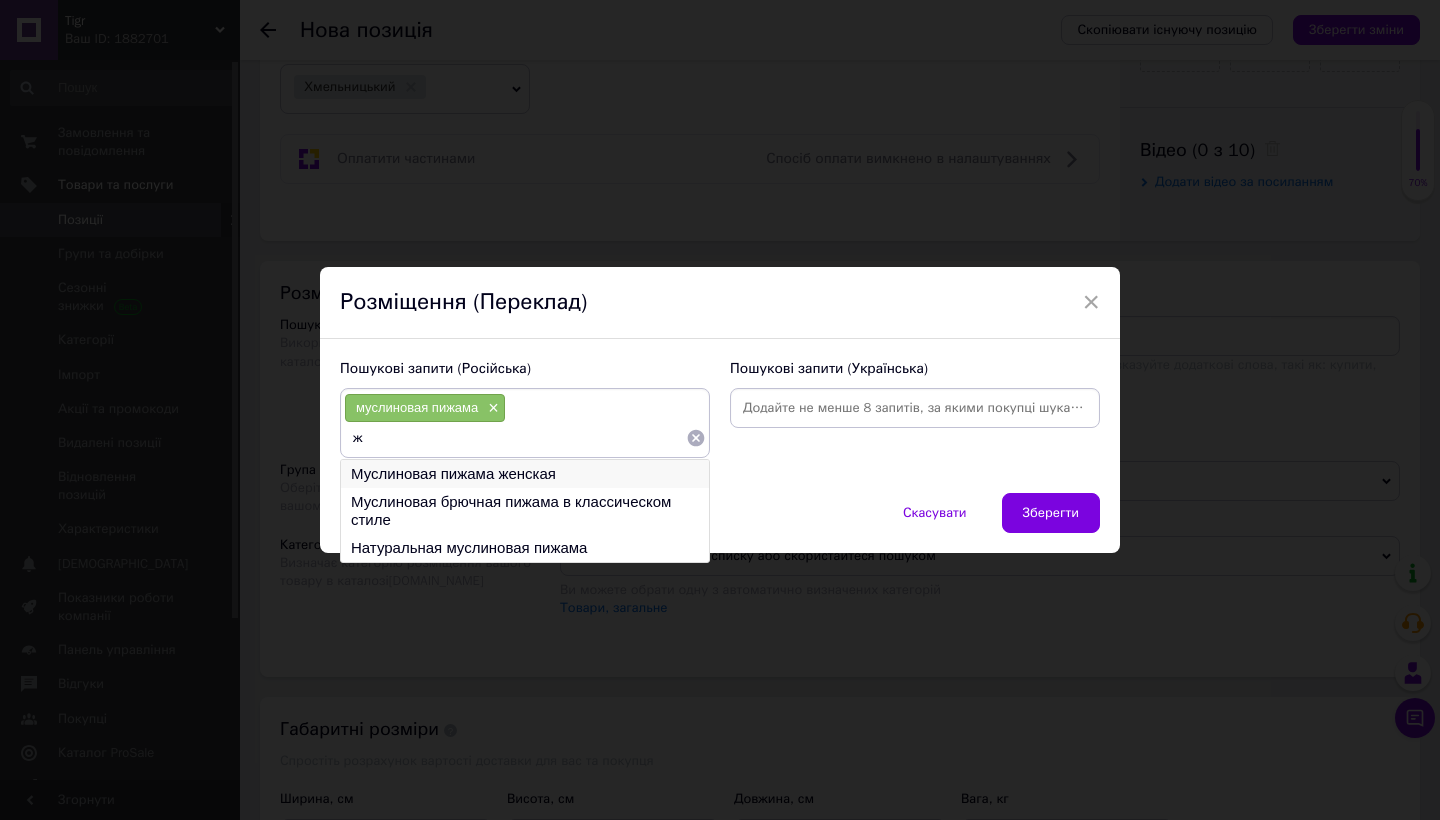 type on "ж" 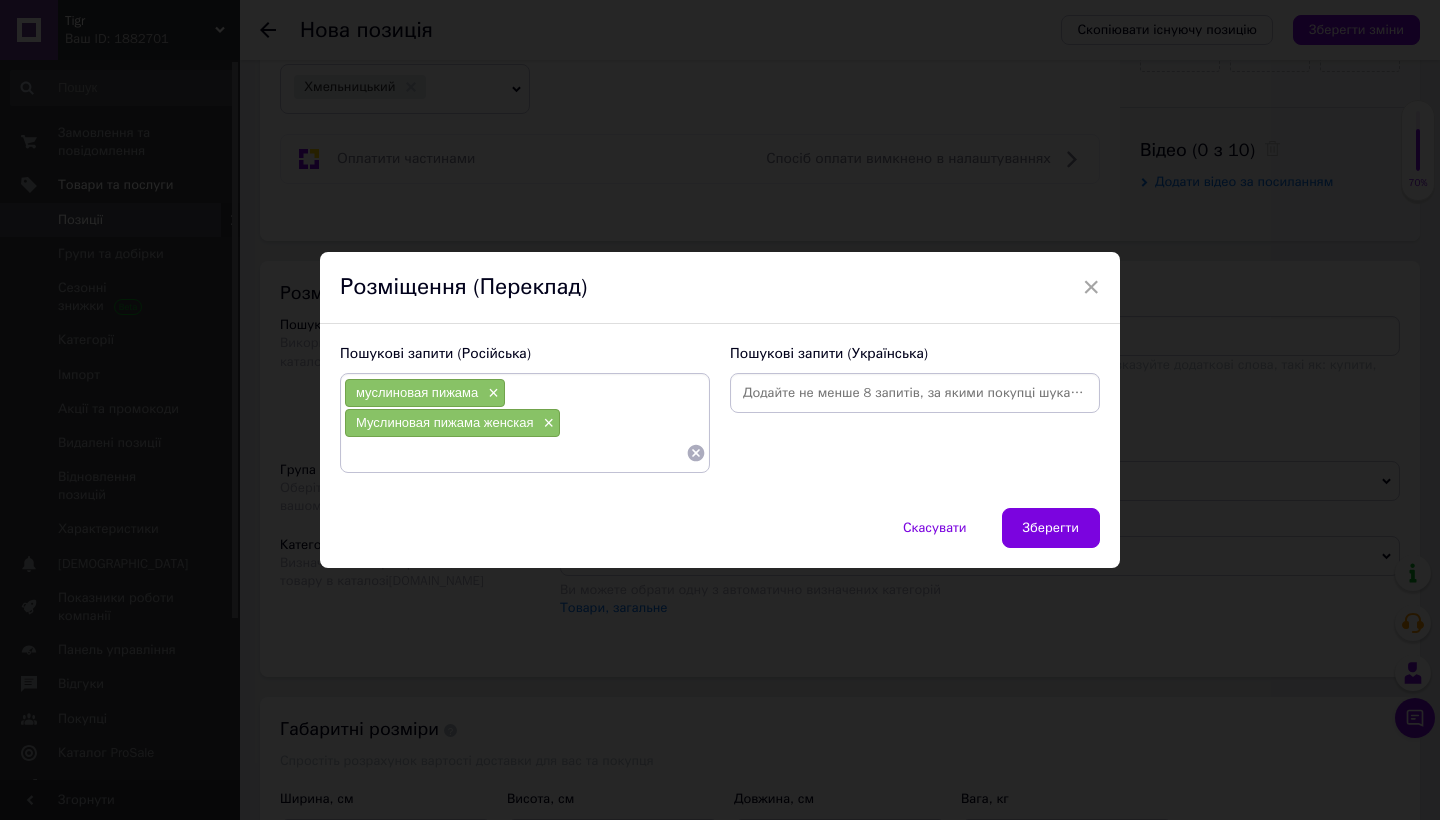 click at bounding box center [515, 453] 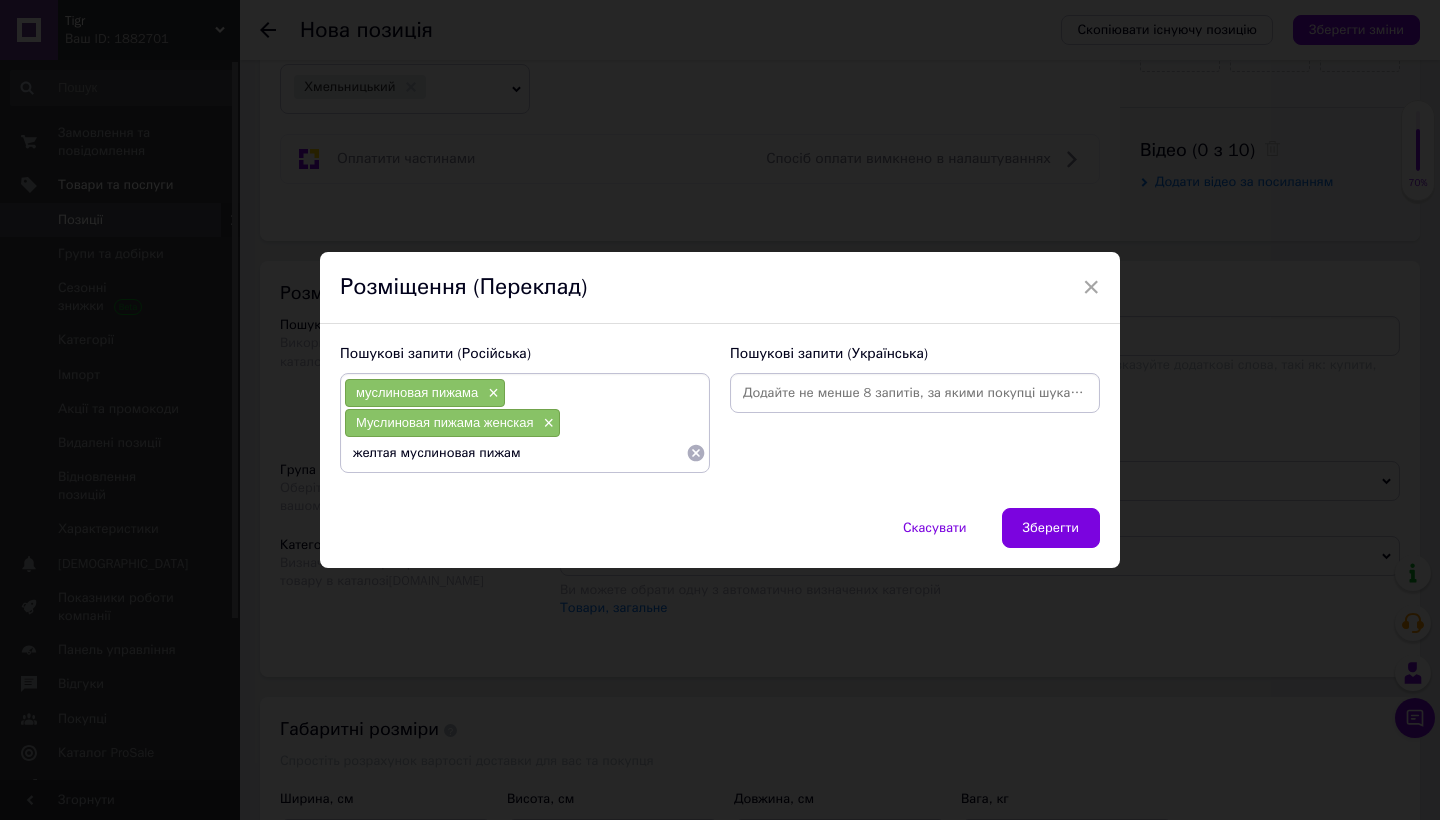 type on "желтая муслиновая пижама" 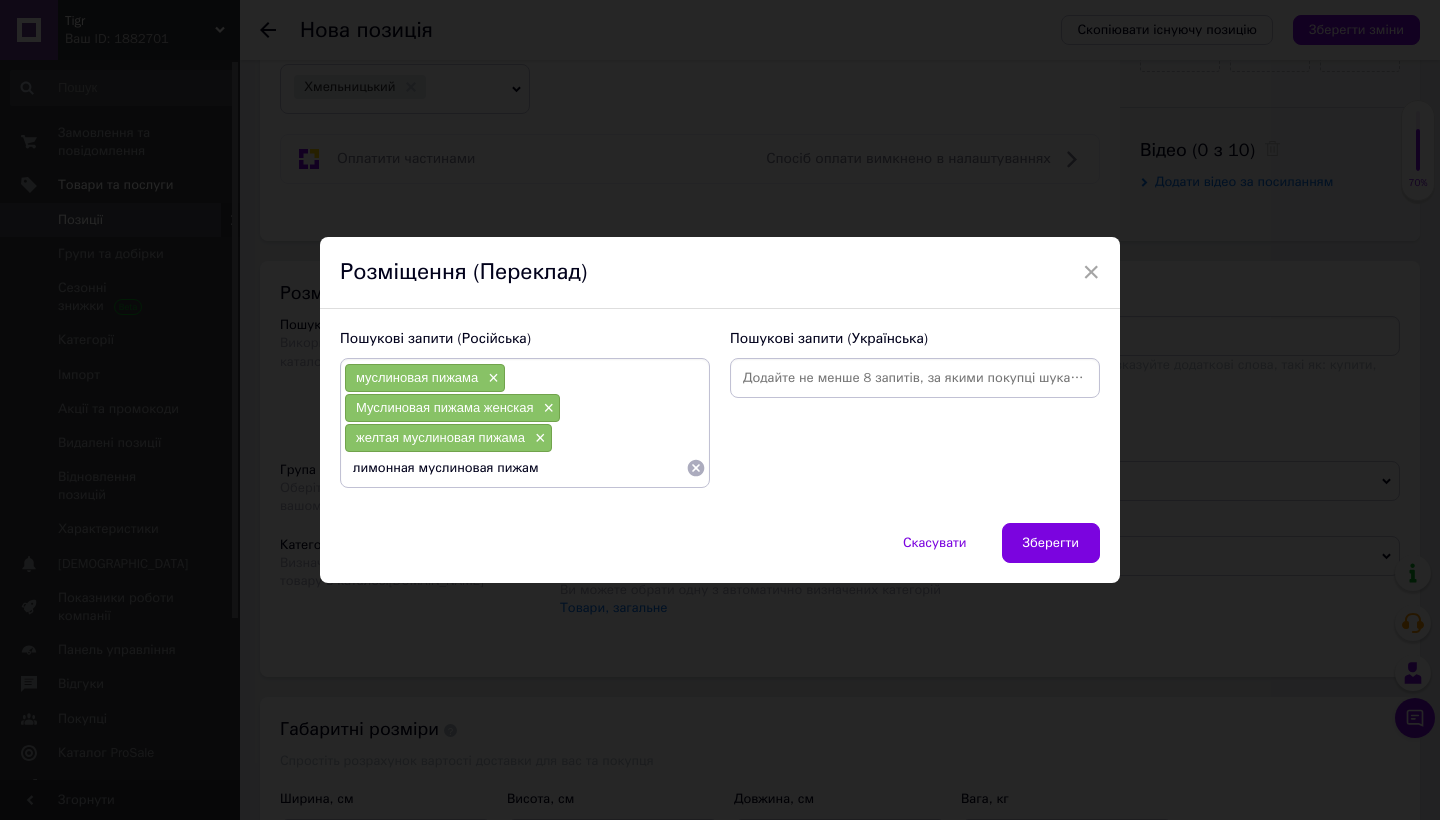 type on "лимонная муслиновая пижама" 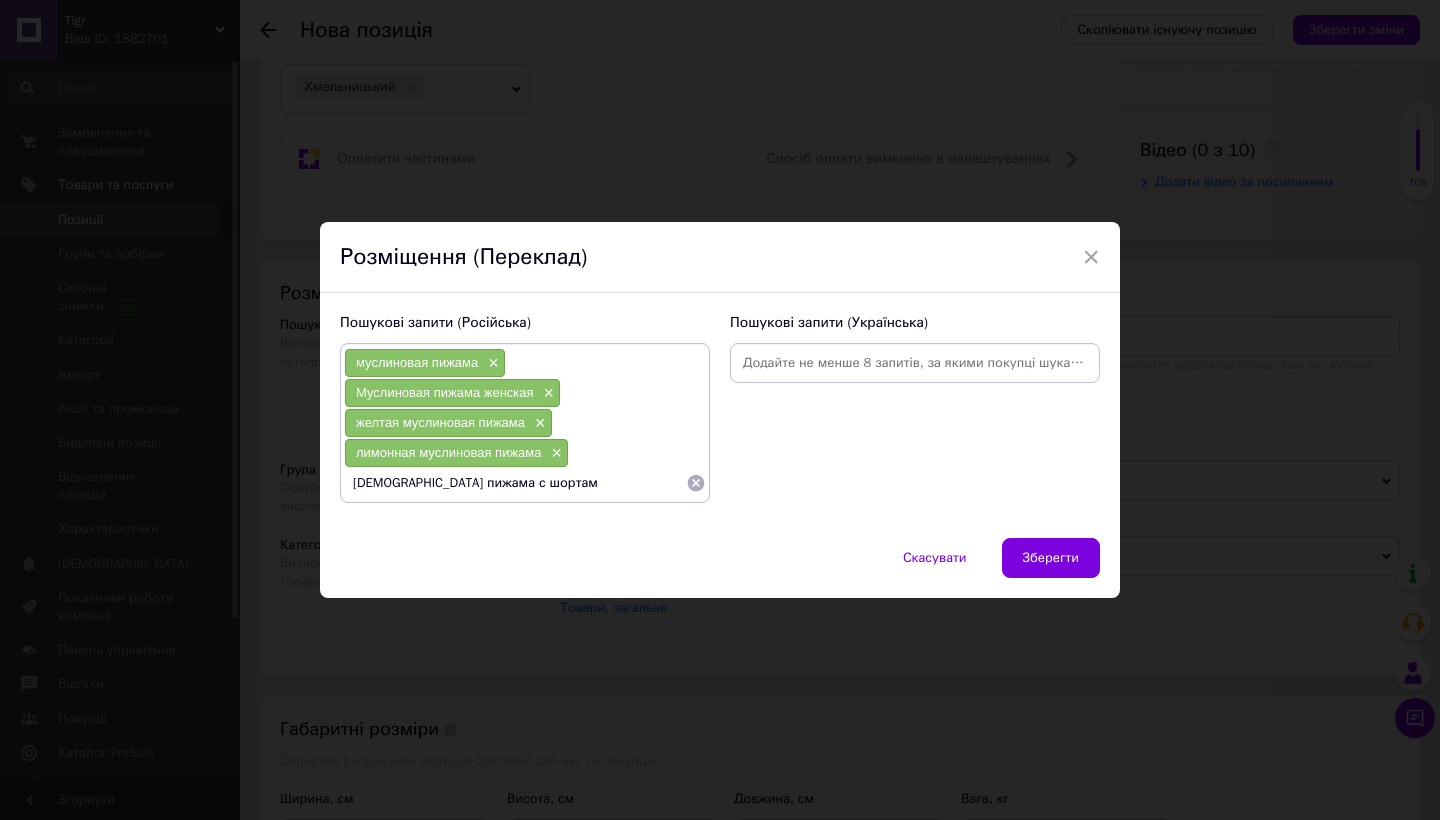 type on "муслиновая пижама с шортами" 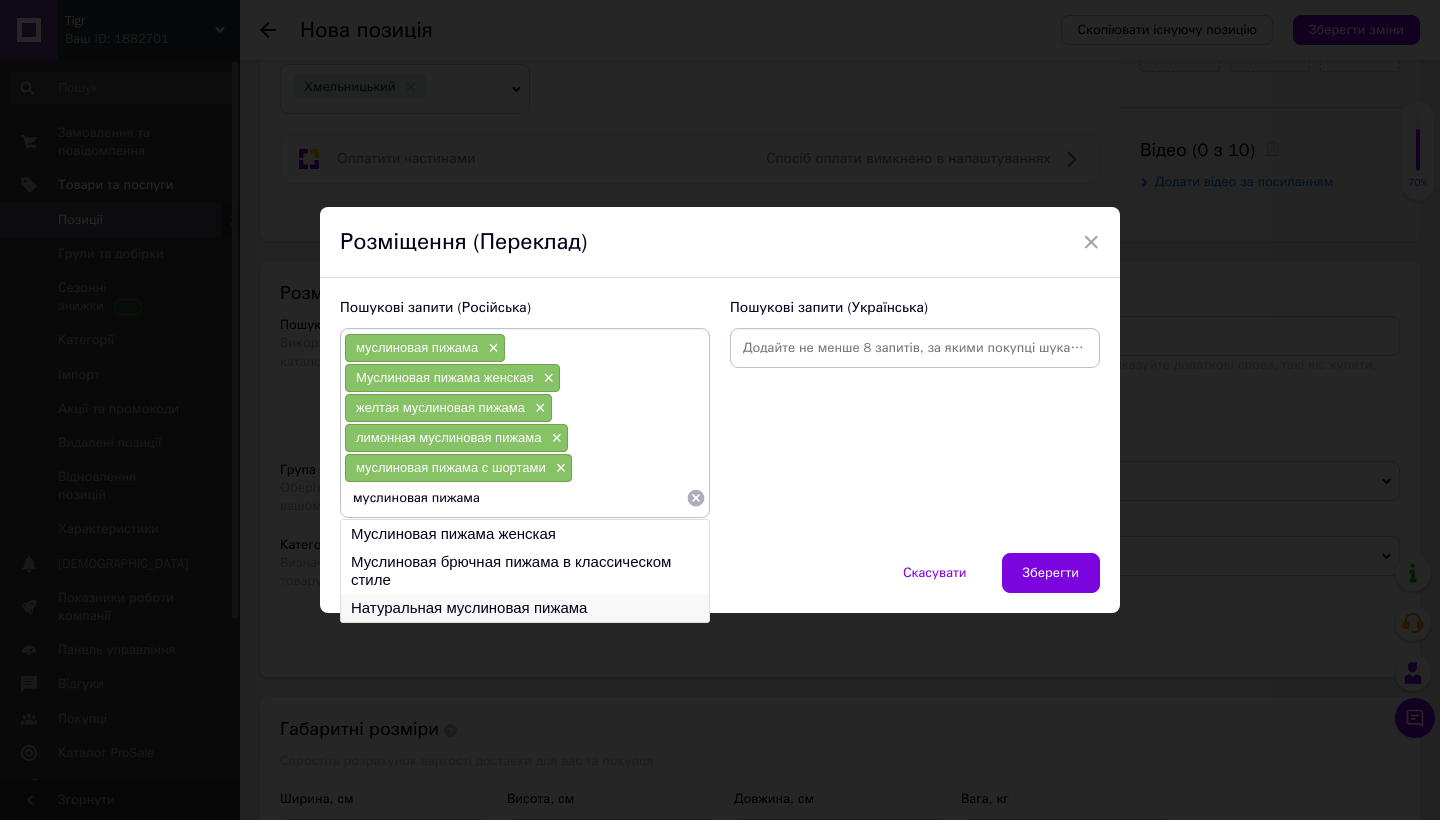 type on "муслиновая пижама" 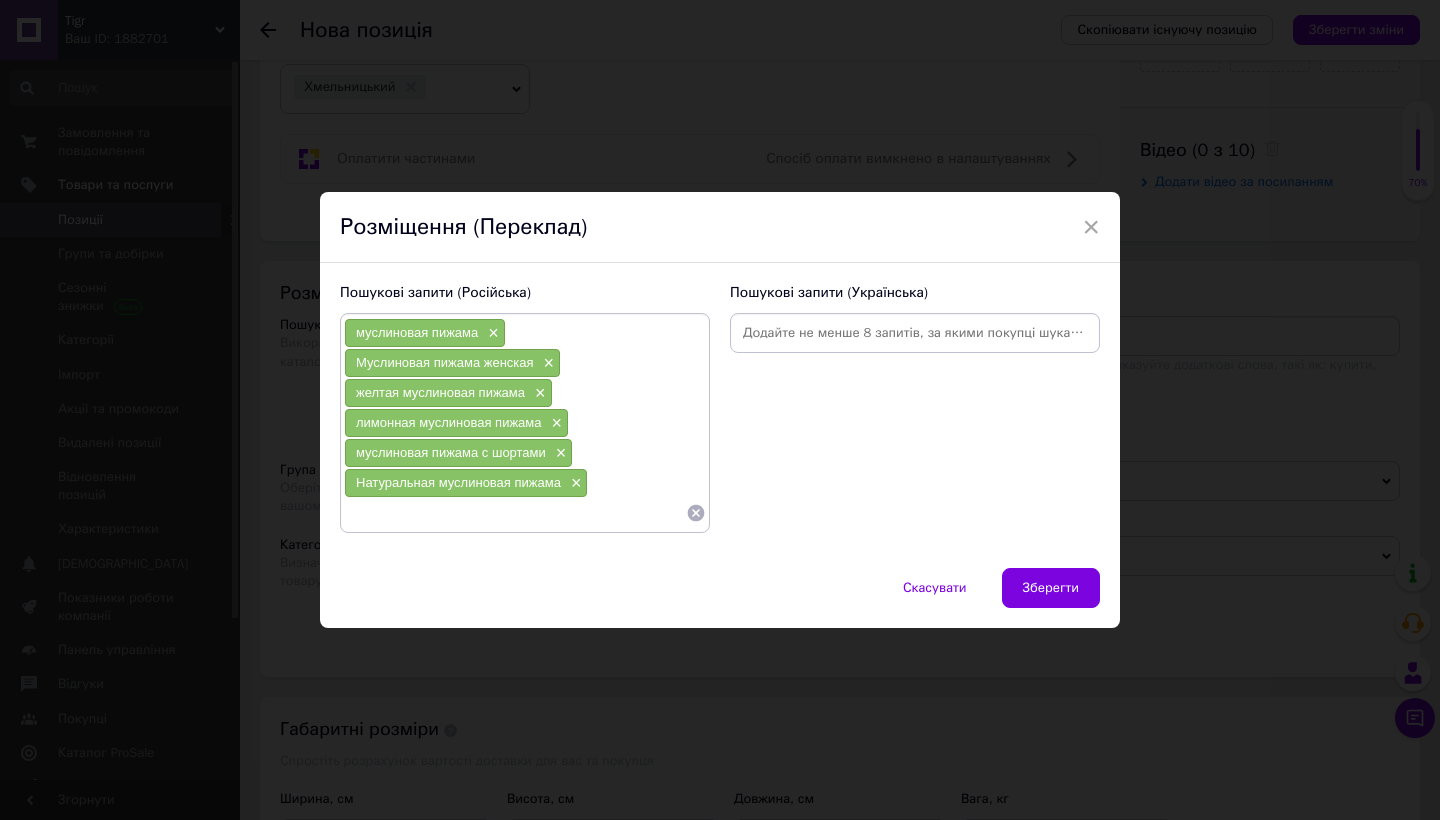 click at bounding box center [515, 513] 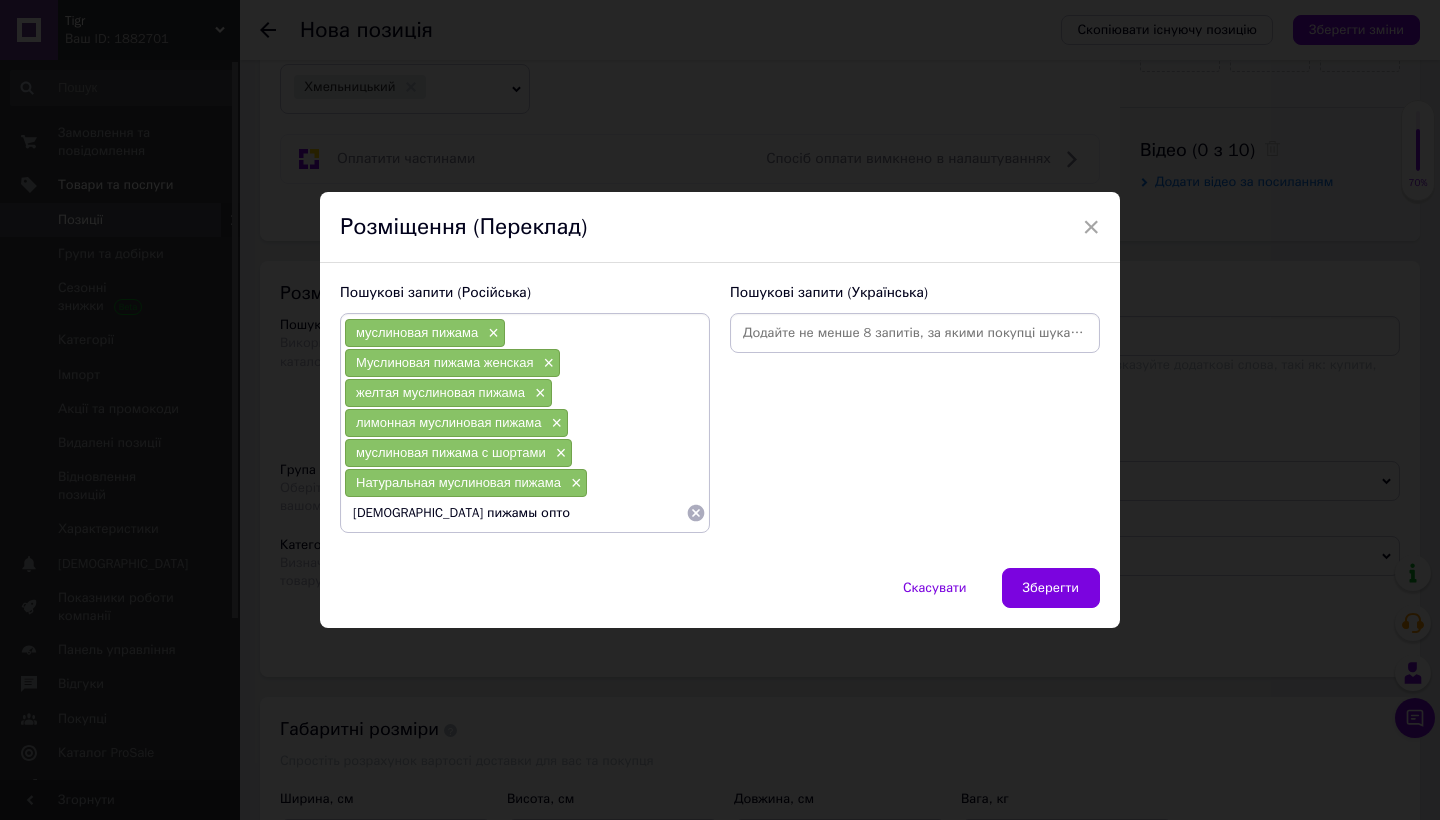 type on "[DEMOGRAPHIC_DATA] пижамы оптом" 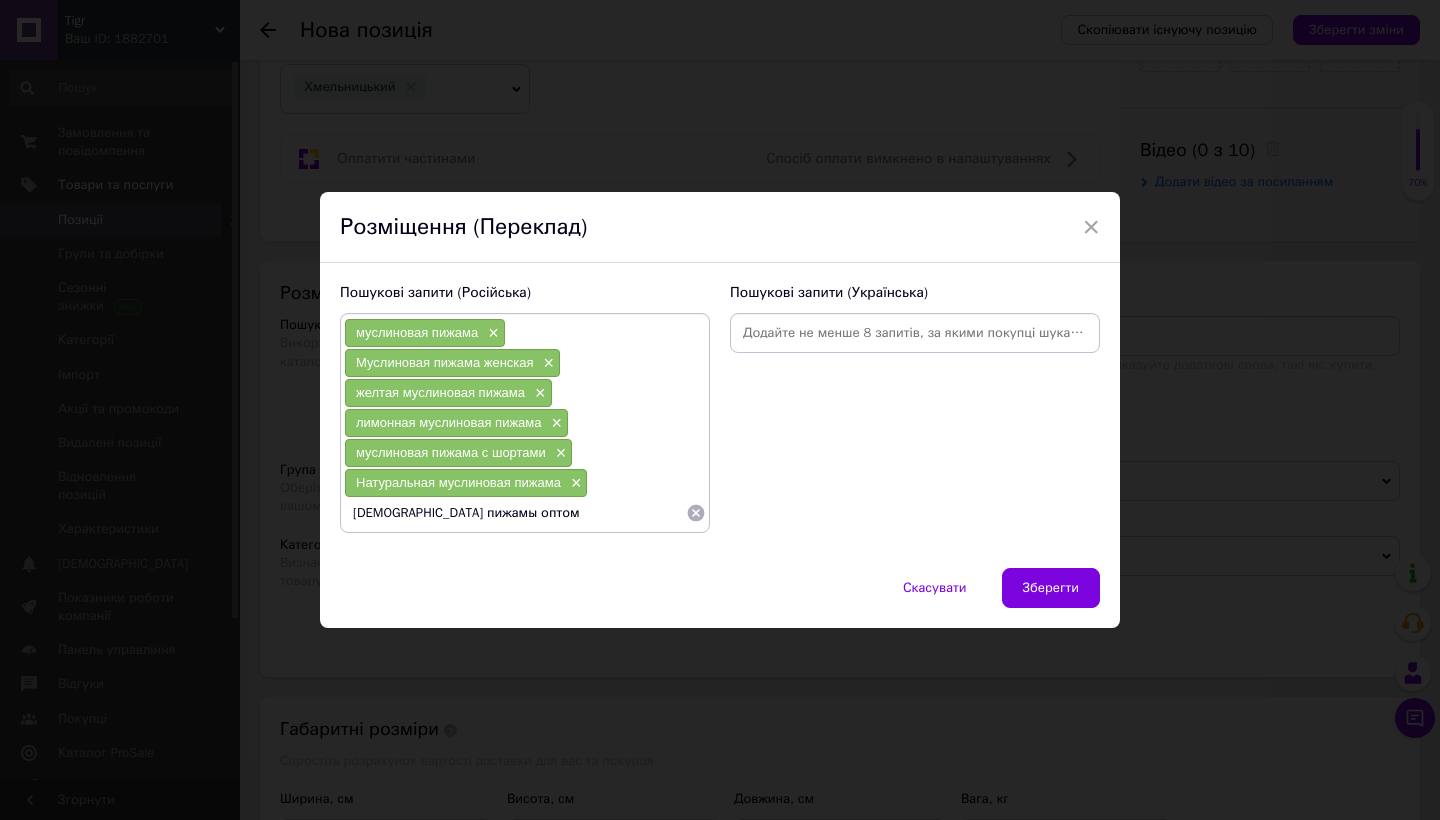 type 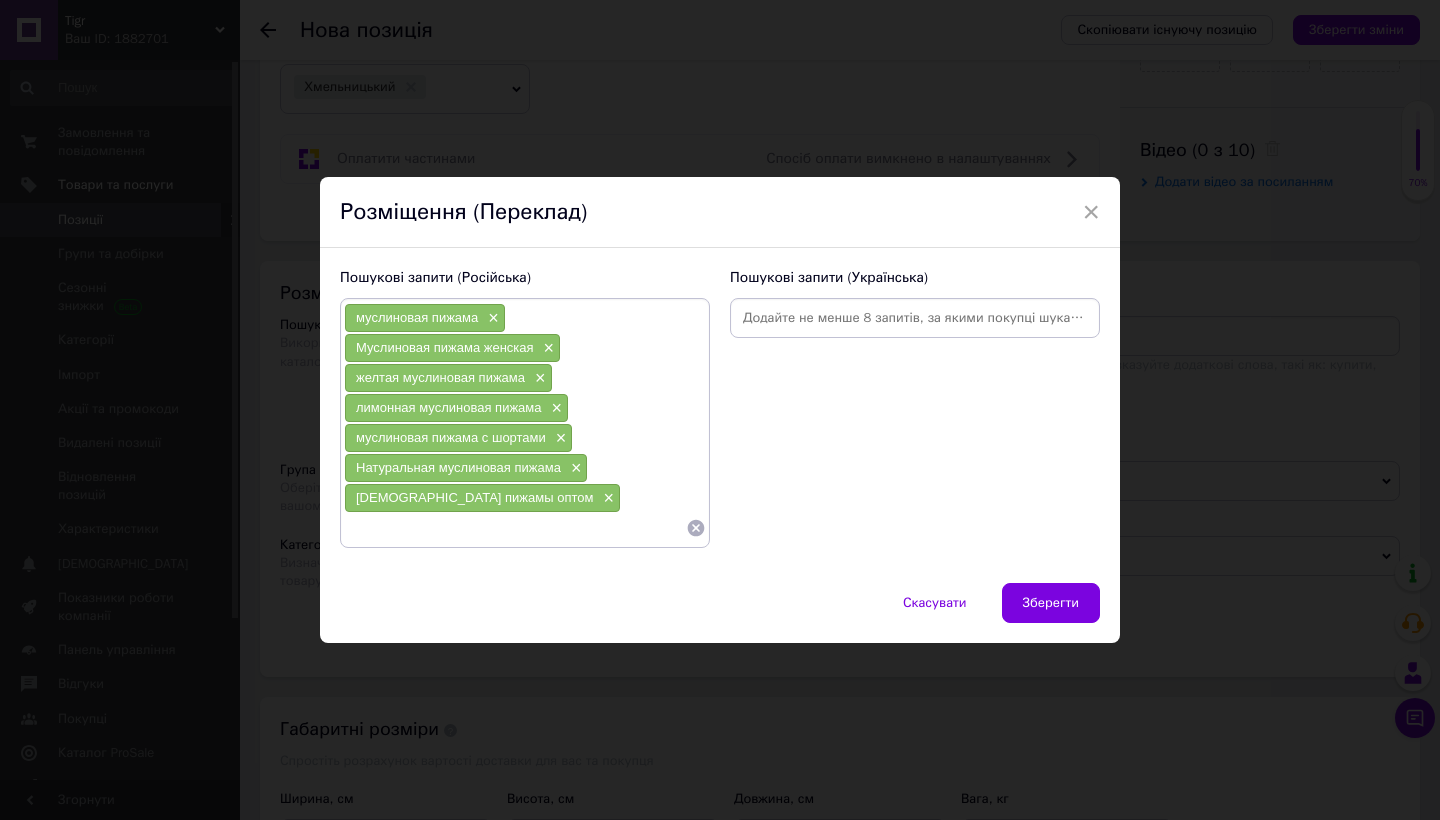 click at bounding box center [915, 318] 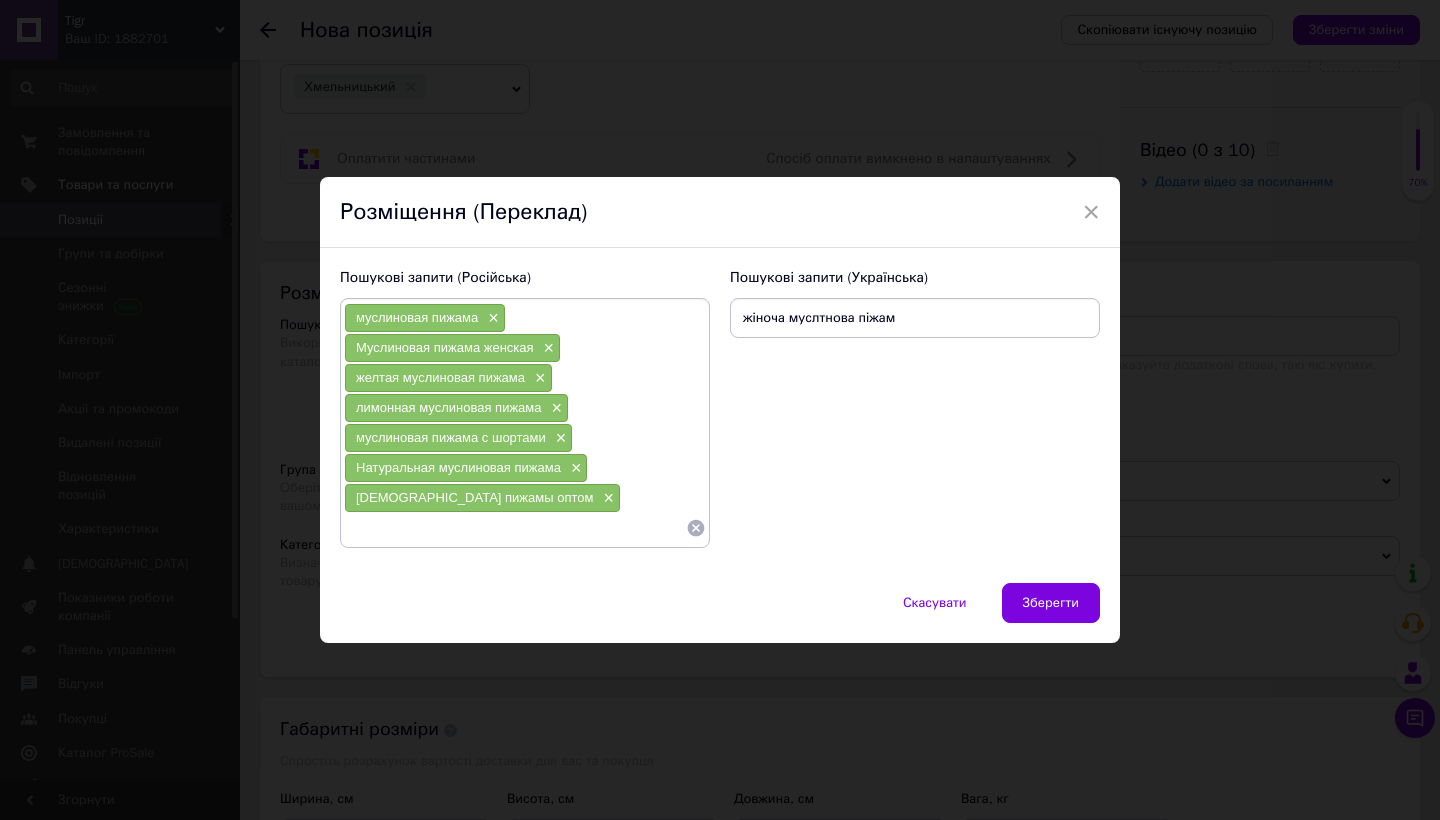 type on "жіноча муслтнова піжама" 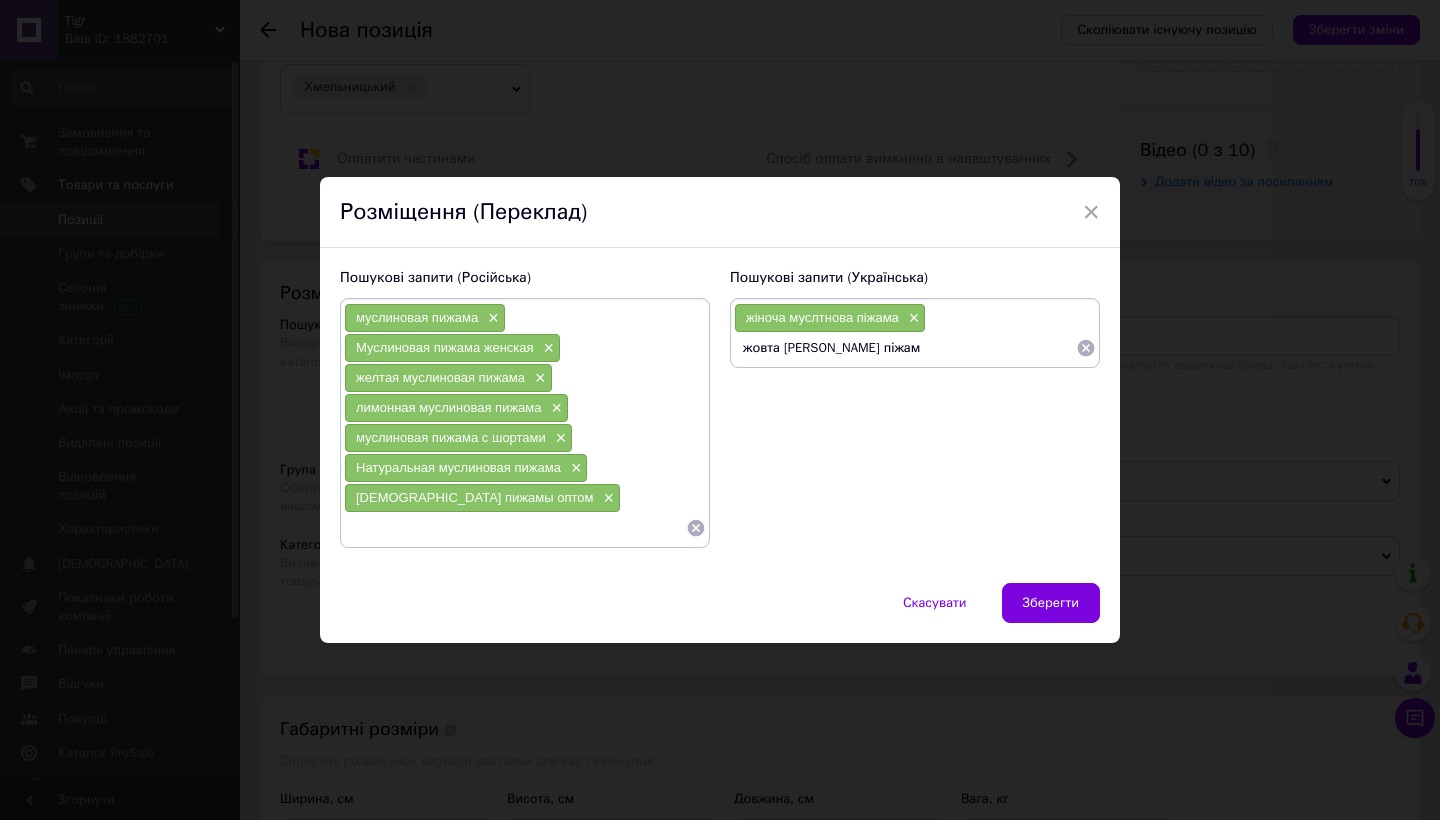 type on "жовта [PERSON_NAME] піжама" 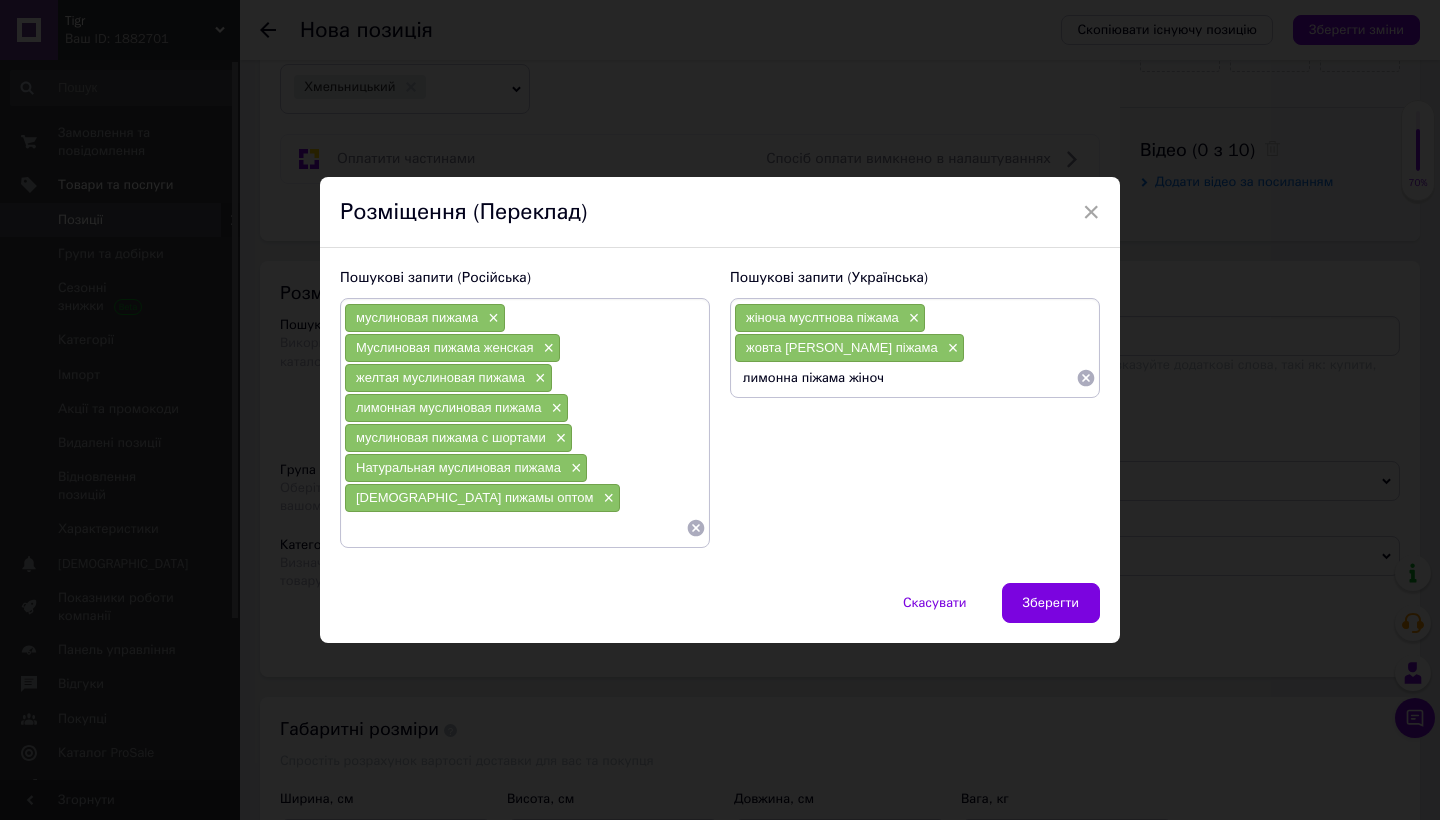 type on "лимонна піжама жіноча" 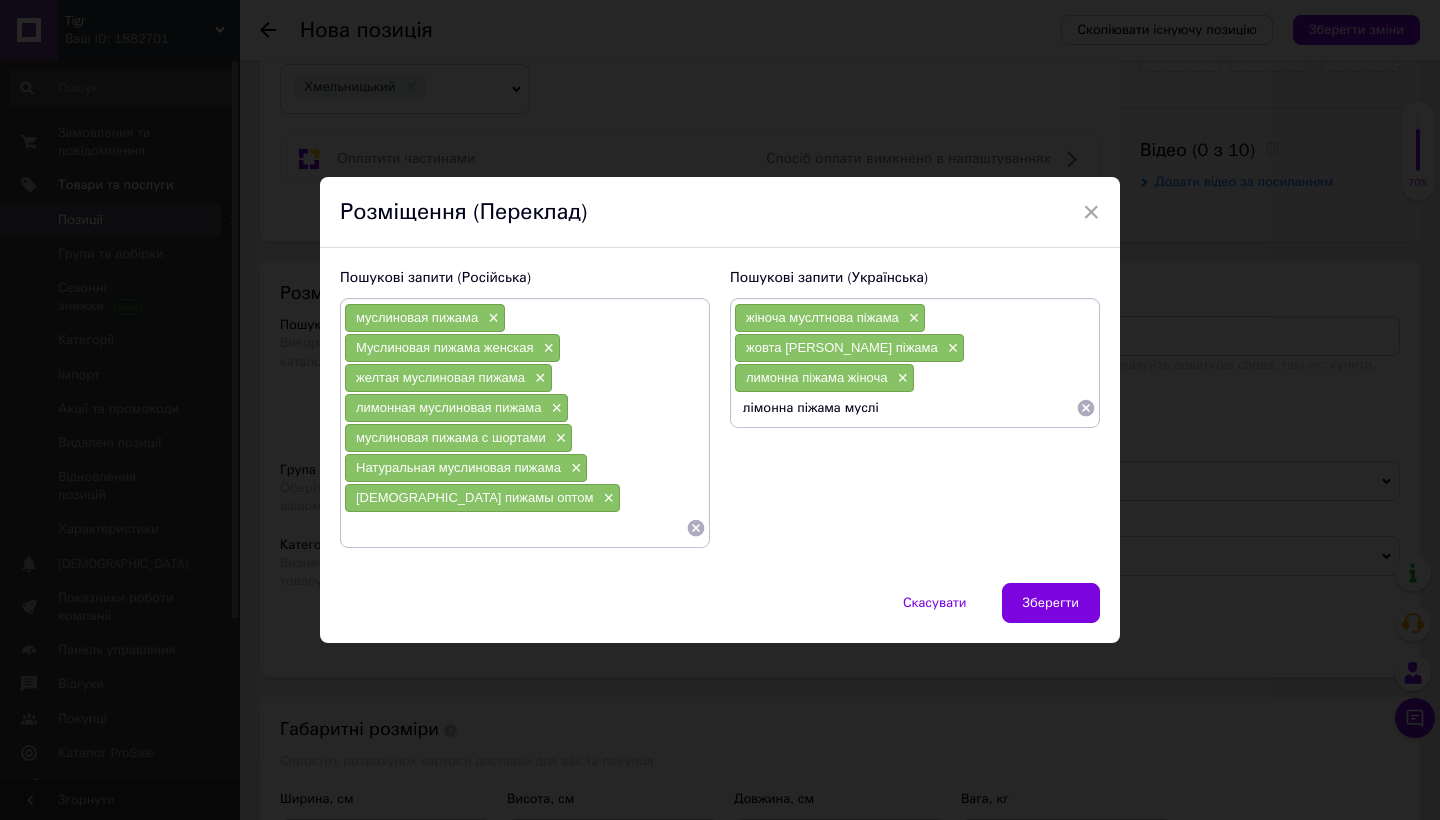 type on "лімонна піжама муслін" 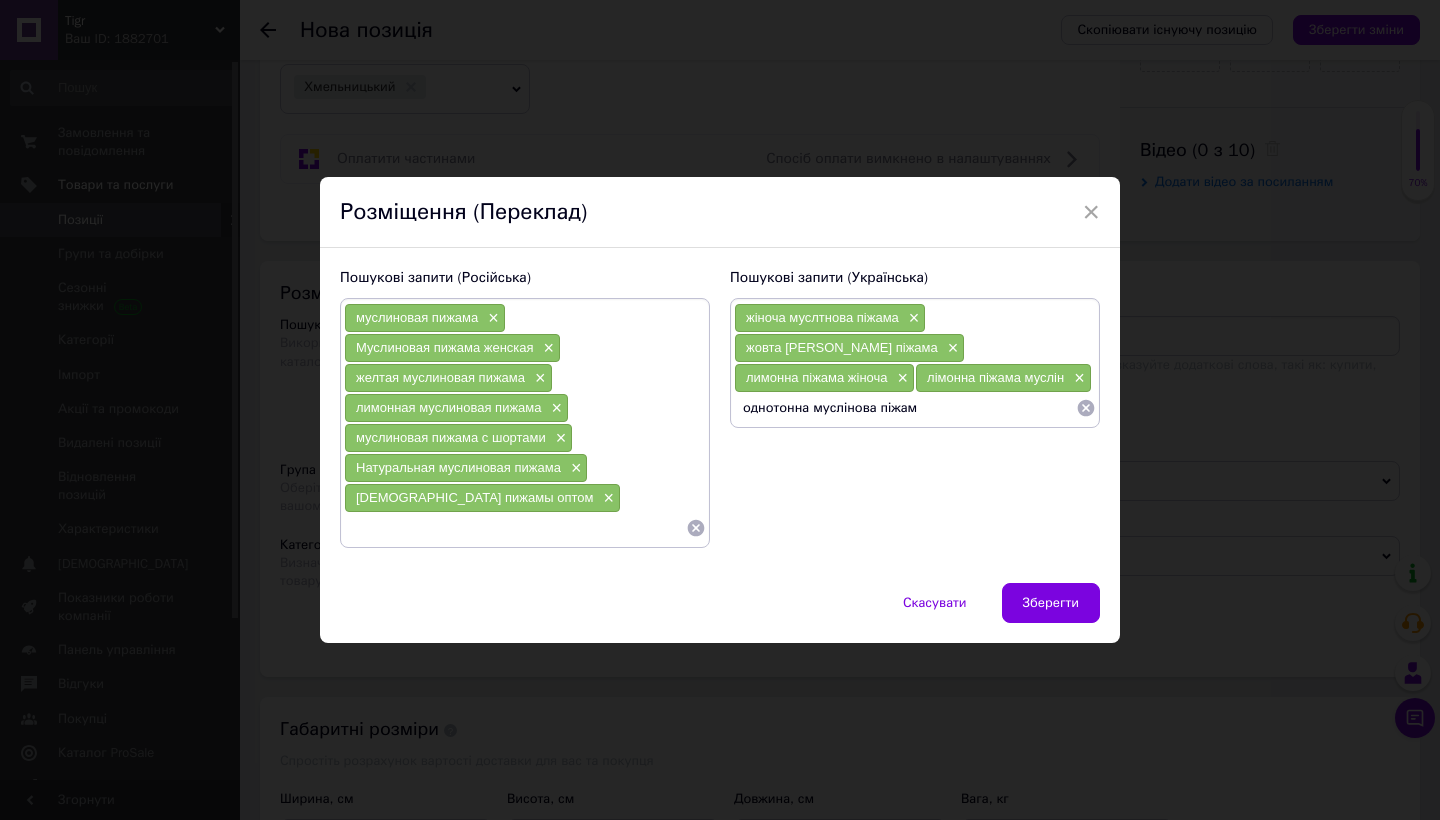 type on "однотонна муслінова піжама" 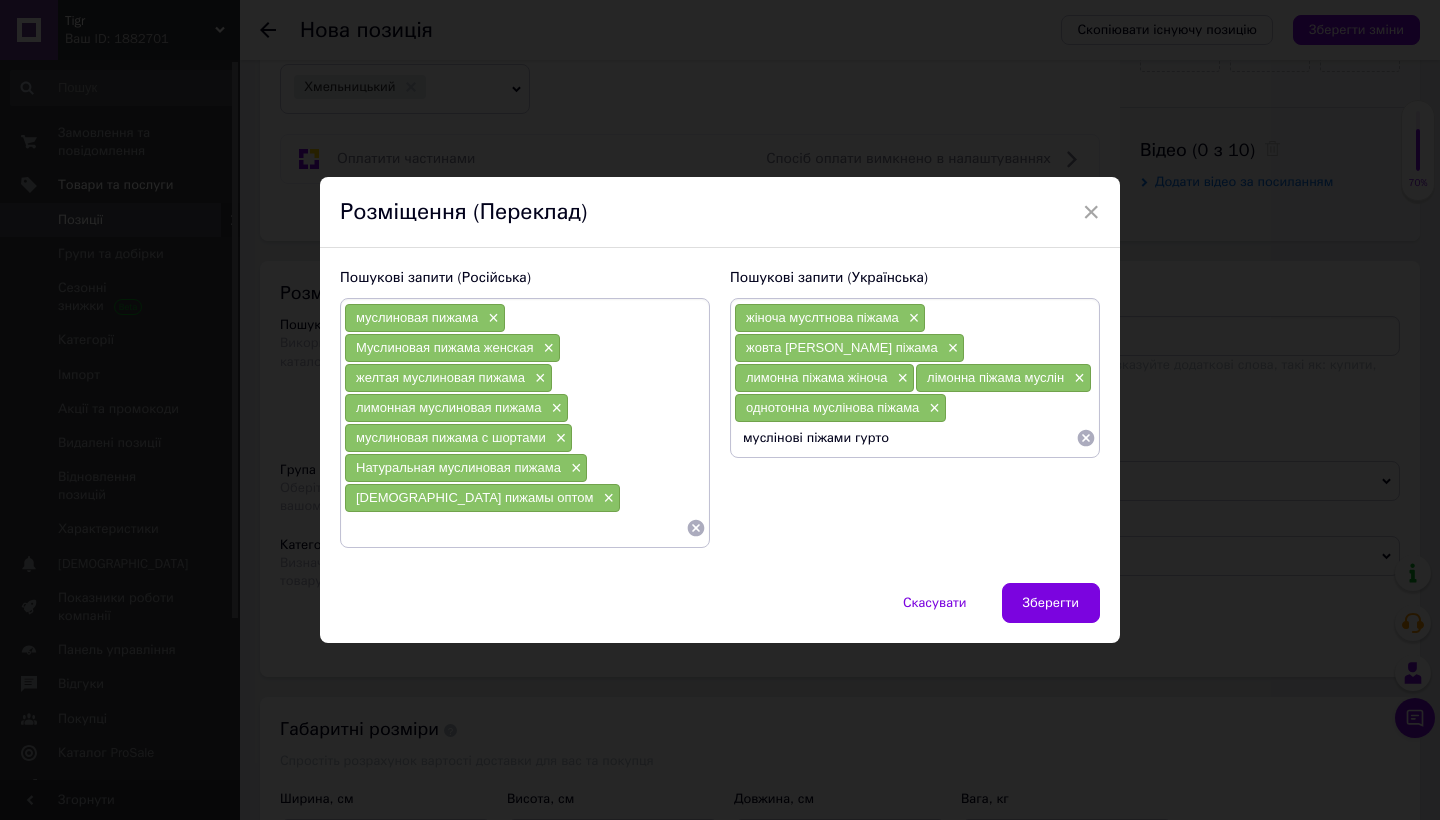 type on "муслінові піжами гуртом" 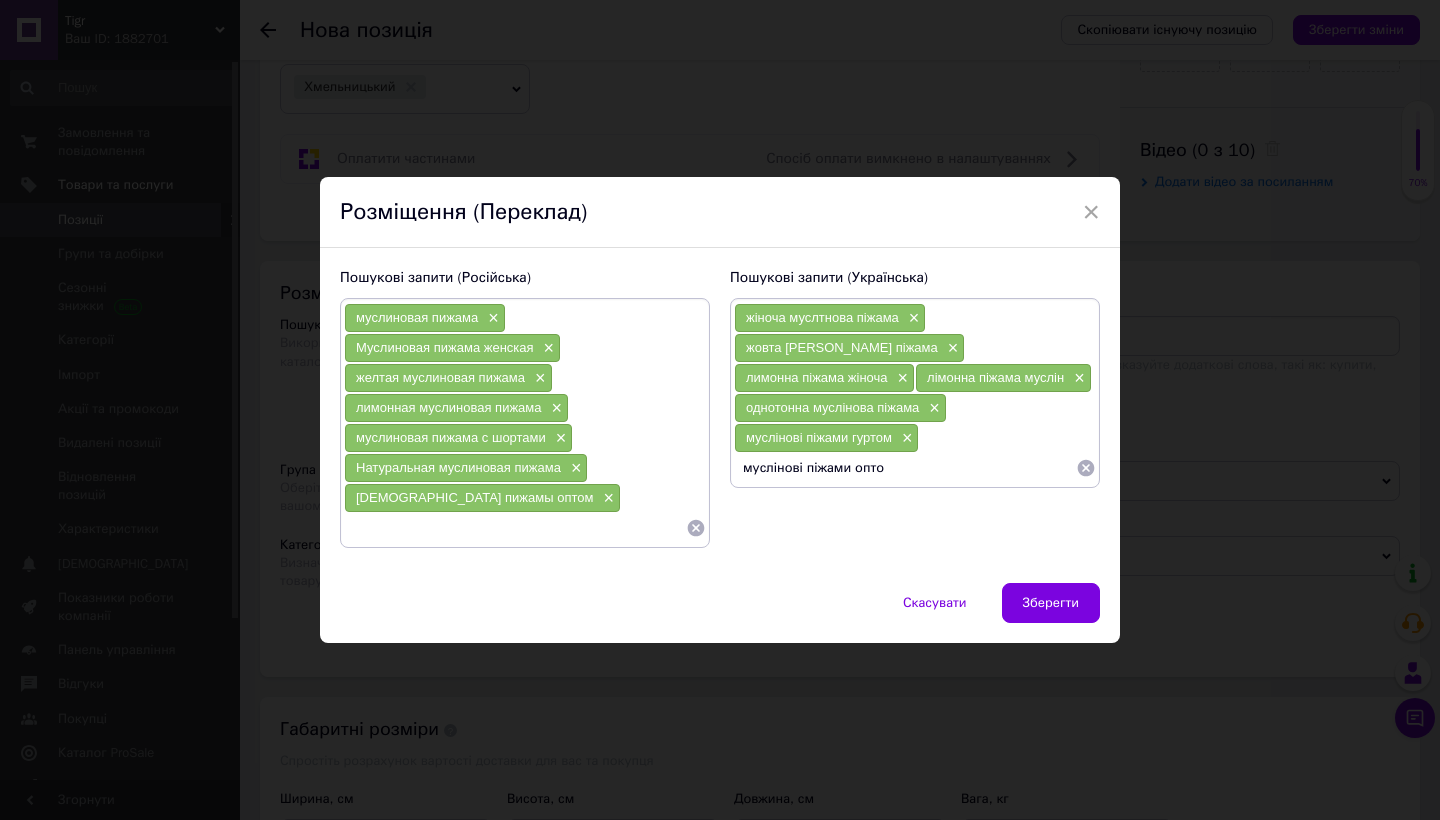 type on "муслінові піжами оптом" 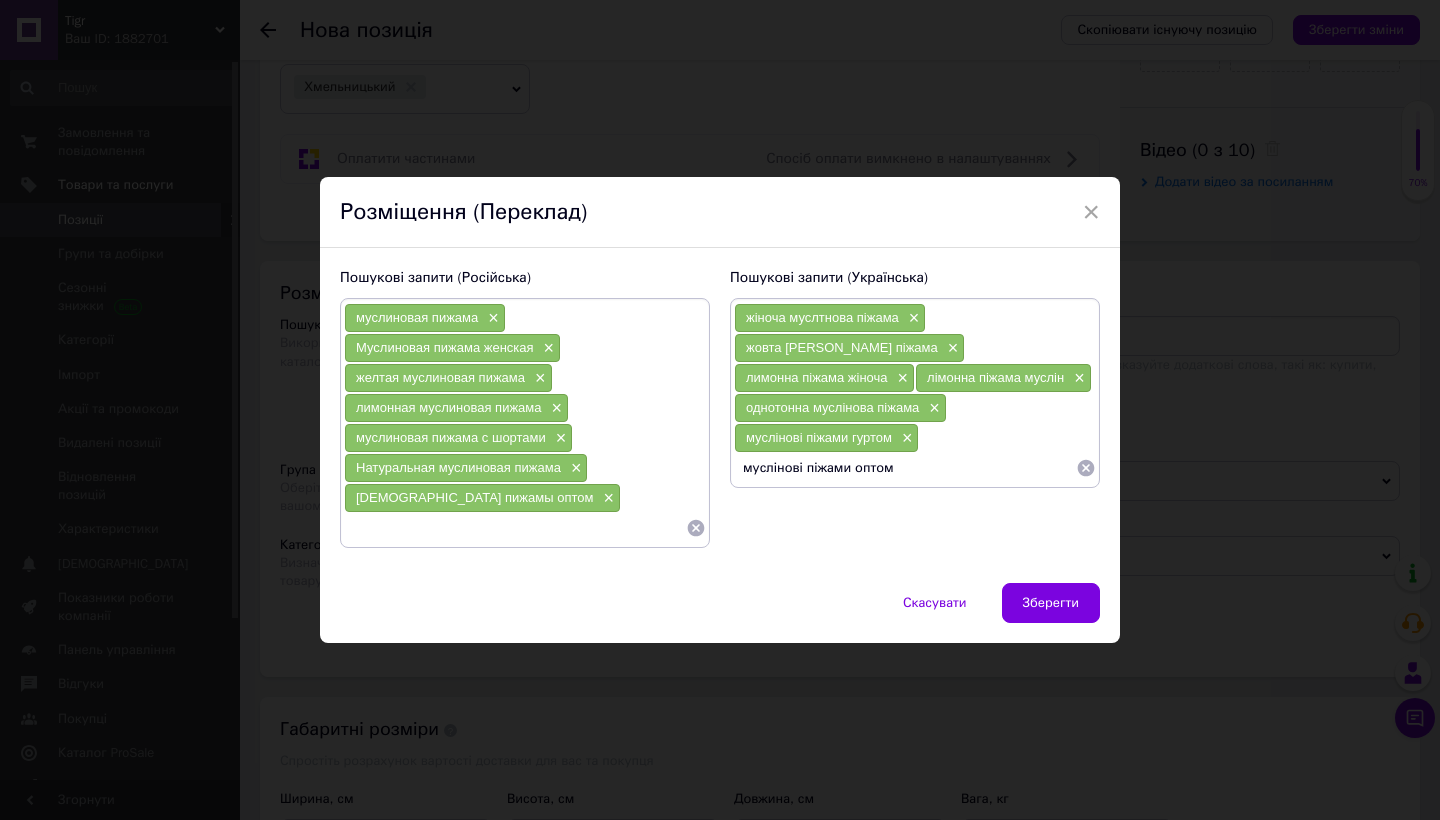 type 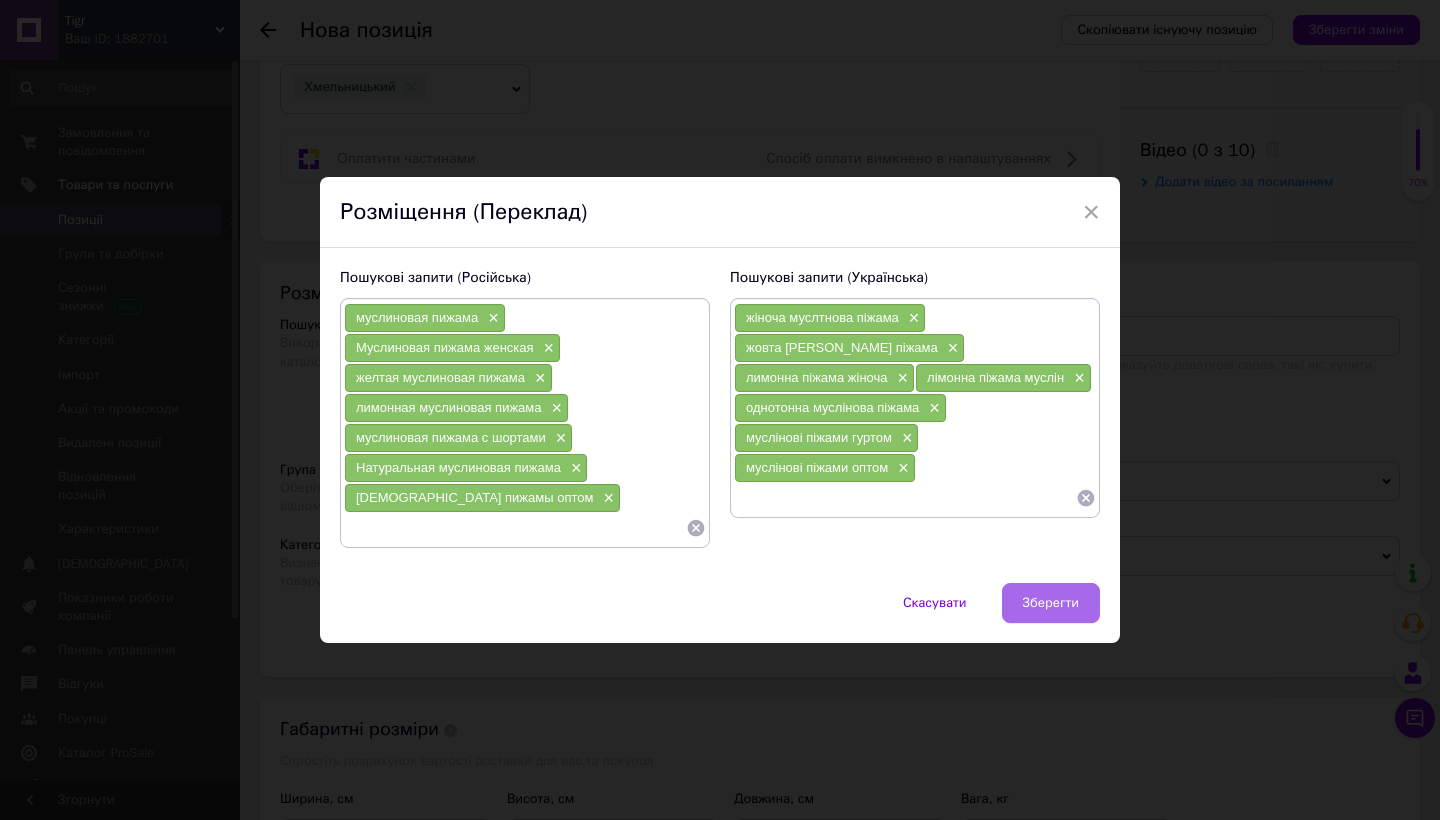click on "Зберегти" at bounding box center (1051, 603) 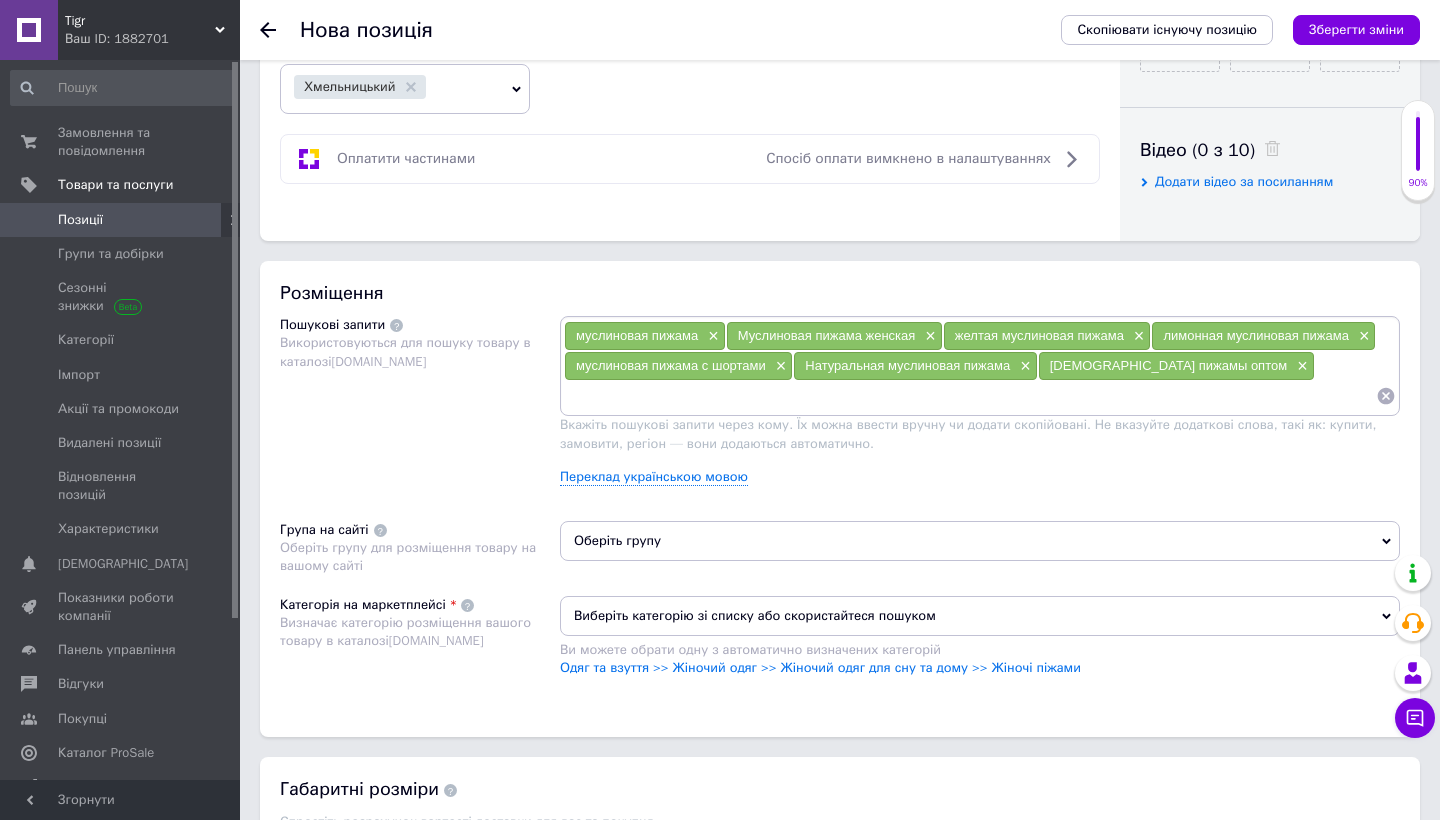 click on "Оберіть групу" at bounding box center (980, 541) 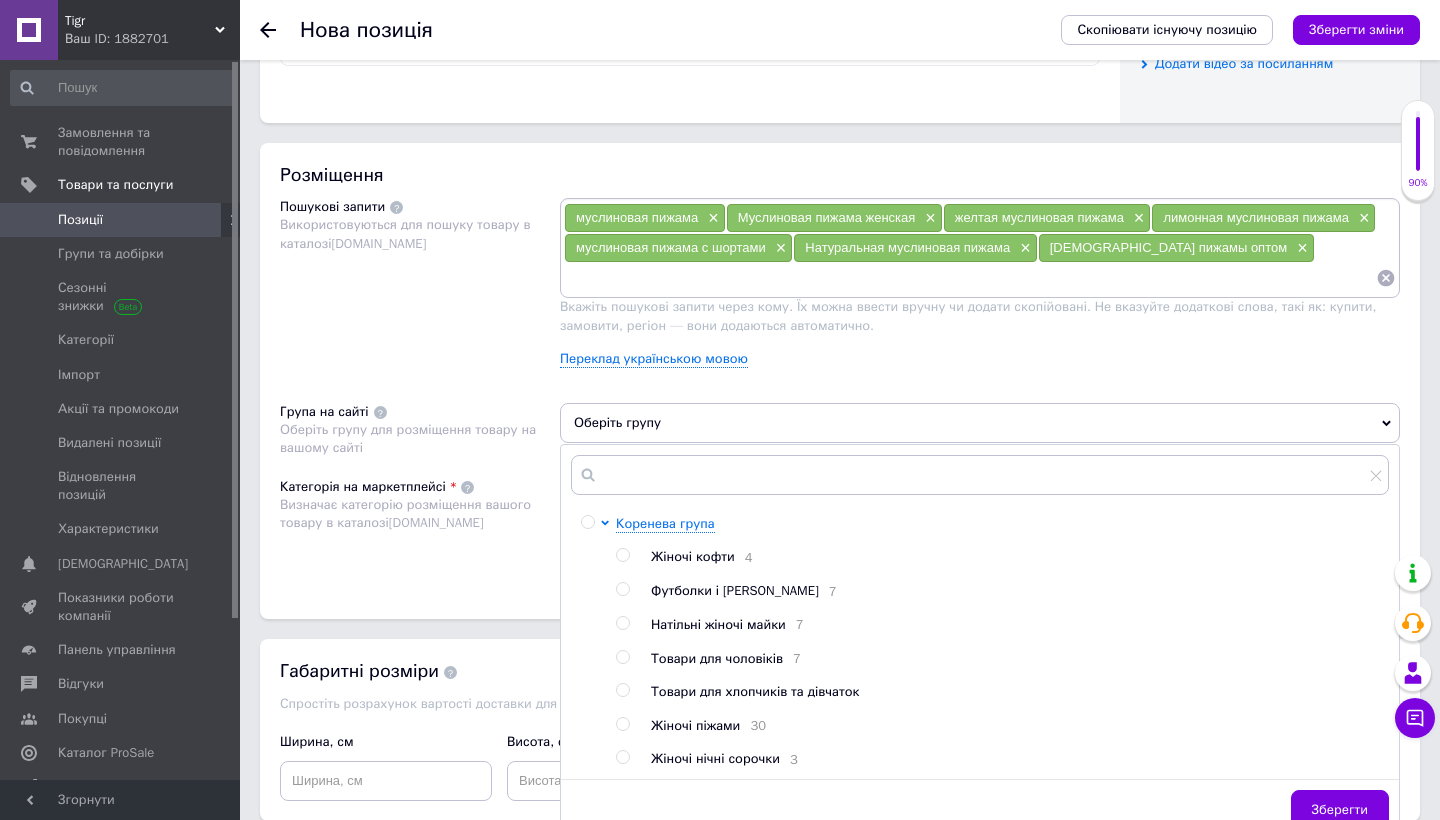 scroll, scrollTop: 1106, scrollLeft: 0, axis: vertical 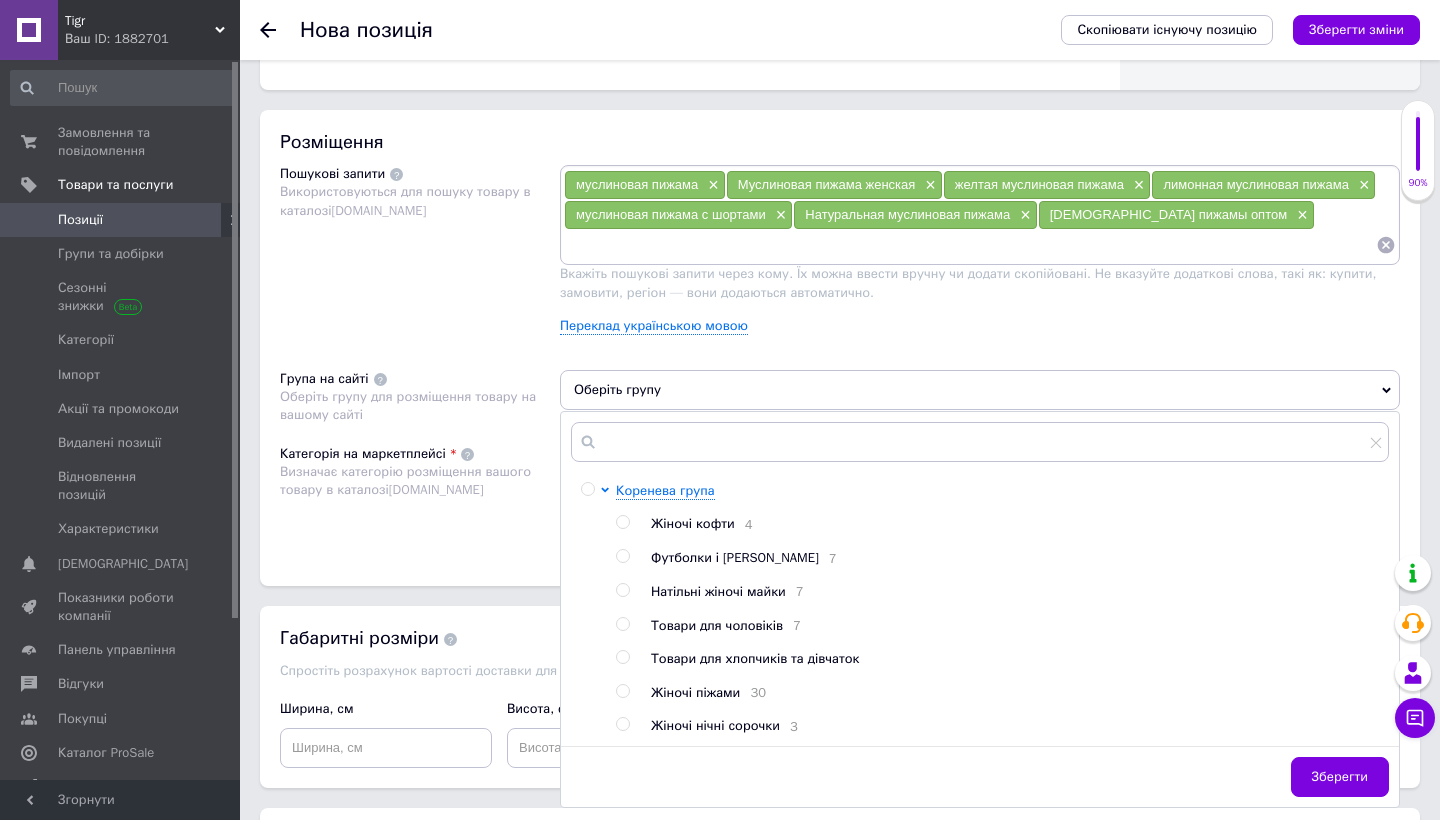 click on "Жіночі піжами  30" at bounding box center [1019, 693] 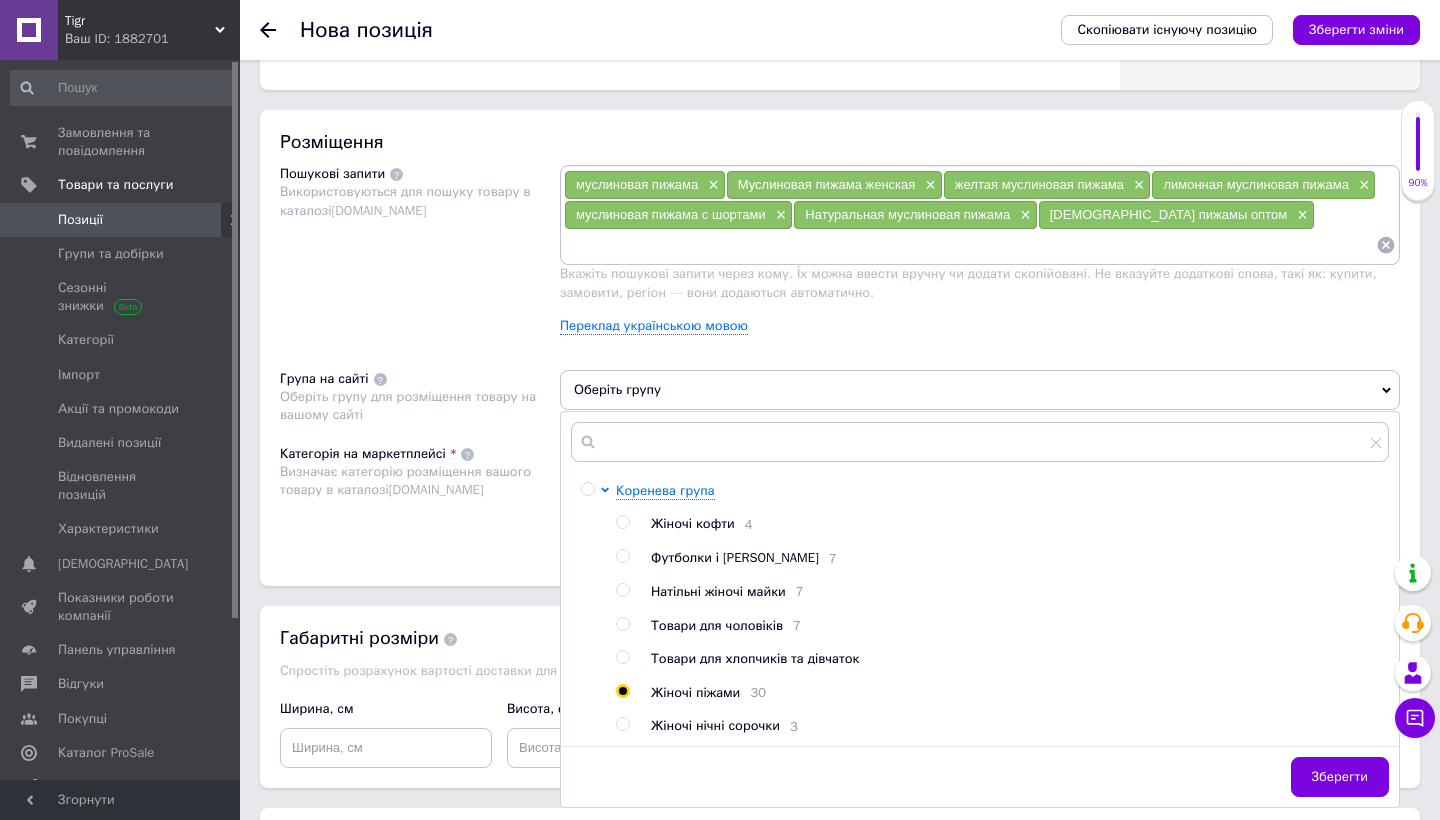 radio on "true" 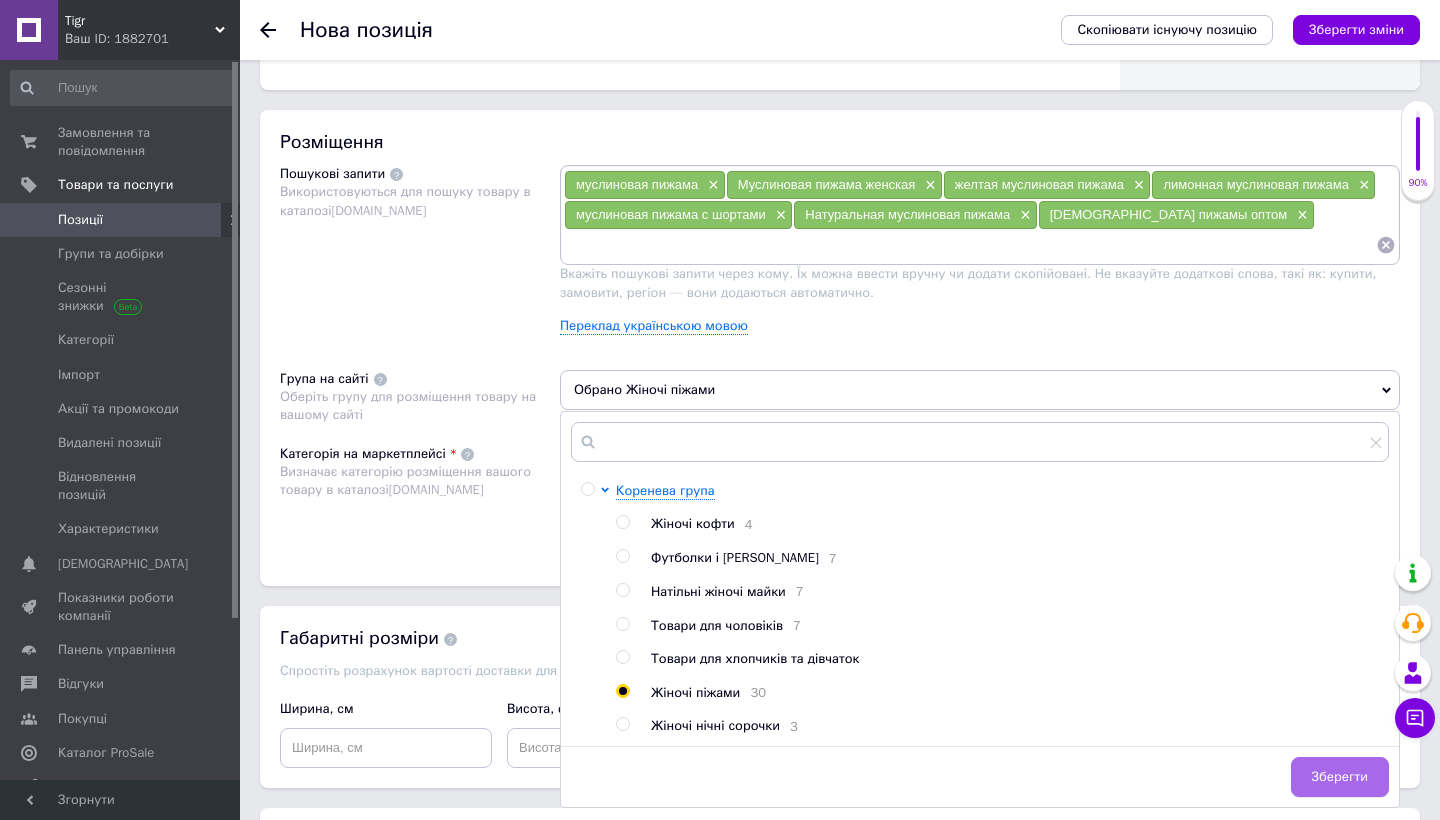 click on "Зберегти" at bounding box center [1340, 777] 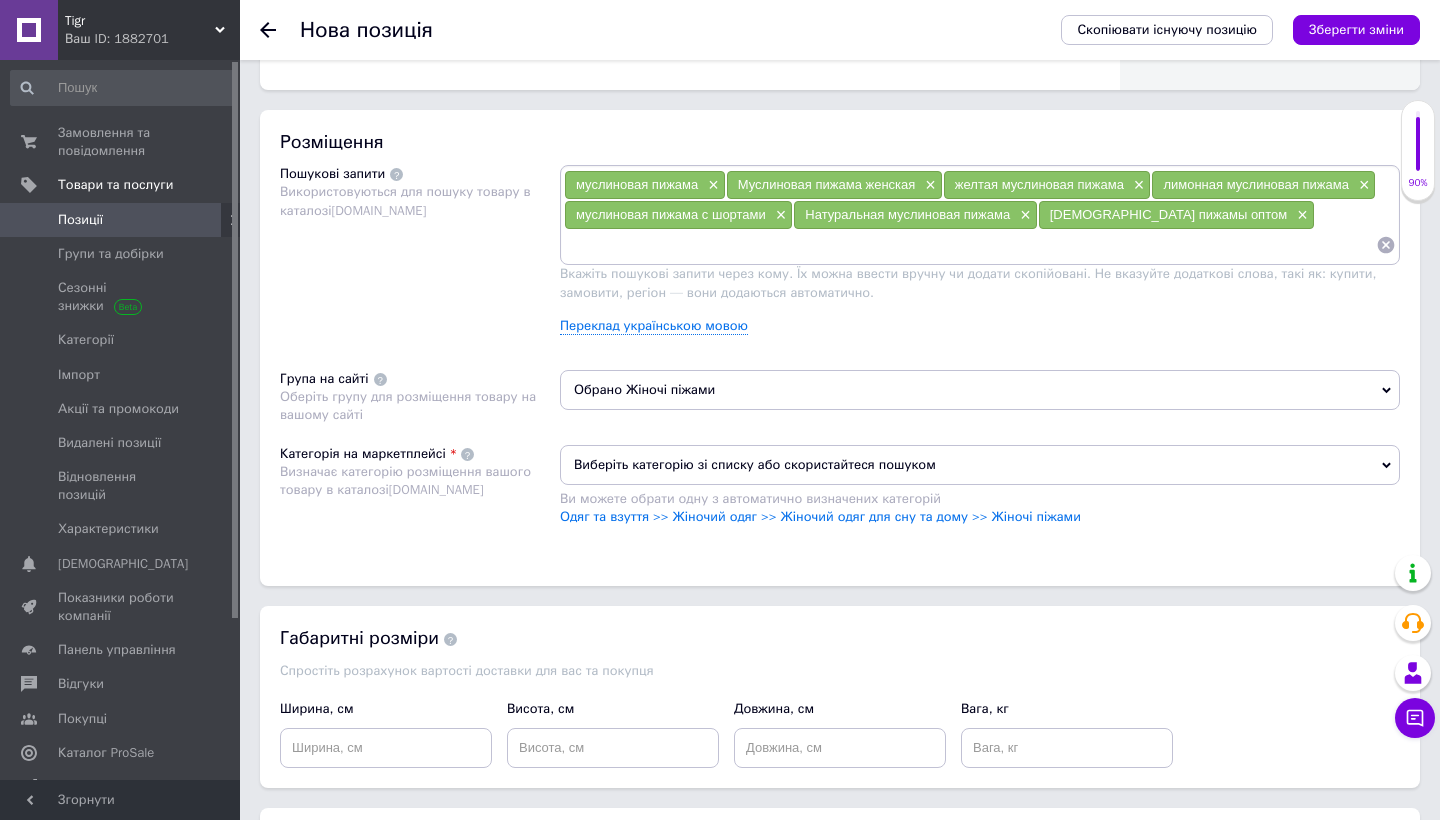 click on "Ви можете обрати одну з автоматично визначених категорій" at bounding box center [980, 499] 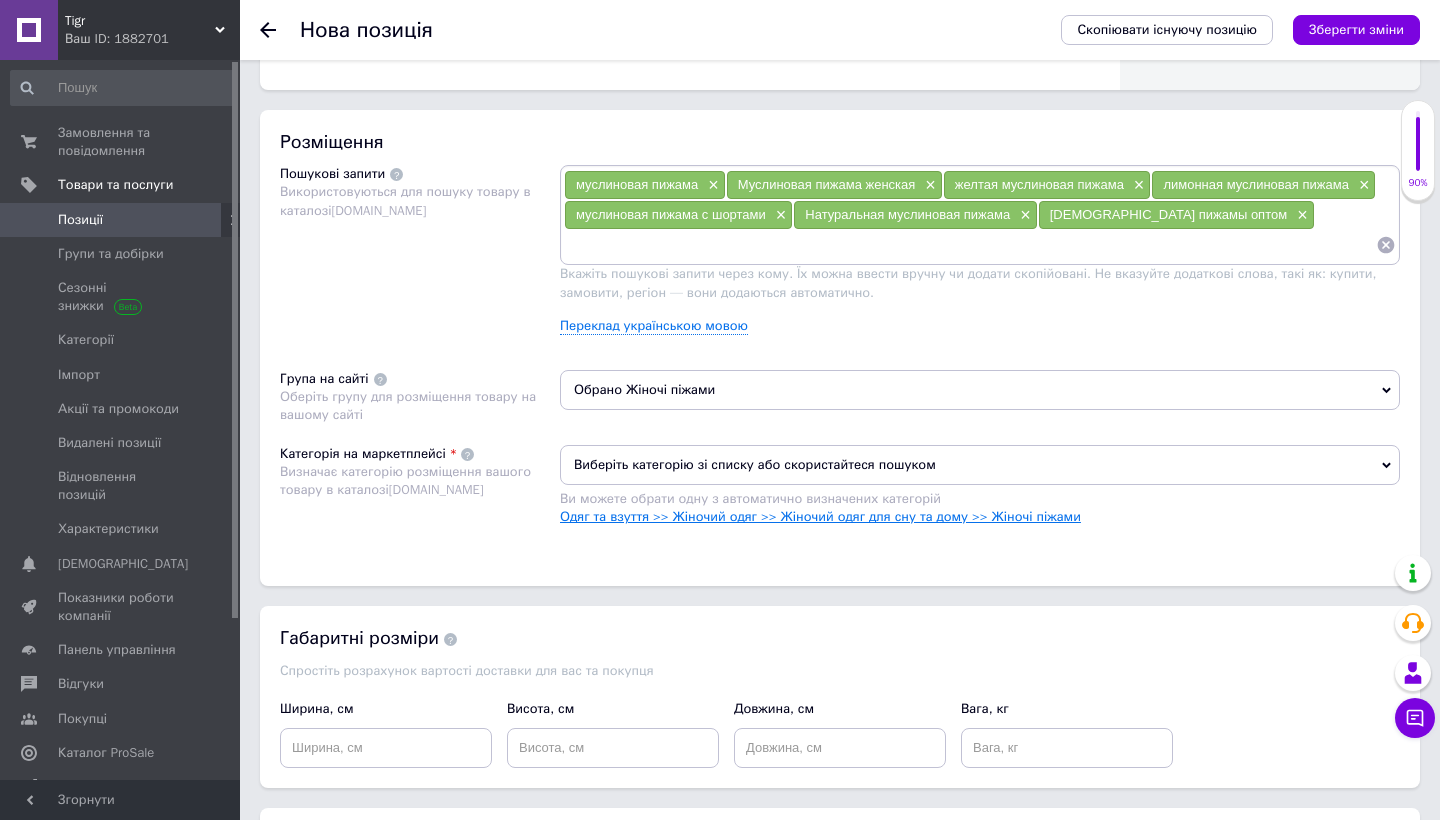click on "Одяг та взуття >> Жіночий одяг >> Жіночий одяг для сну та дому  >> Жіночі піжами" at bounding box center (820, 516) 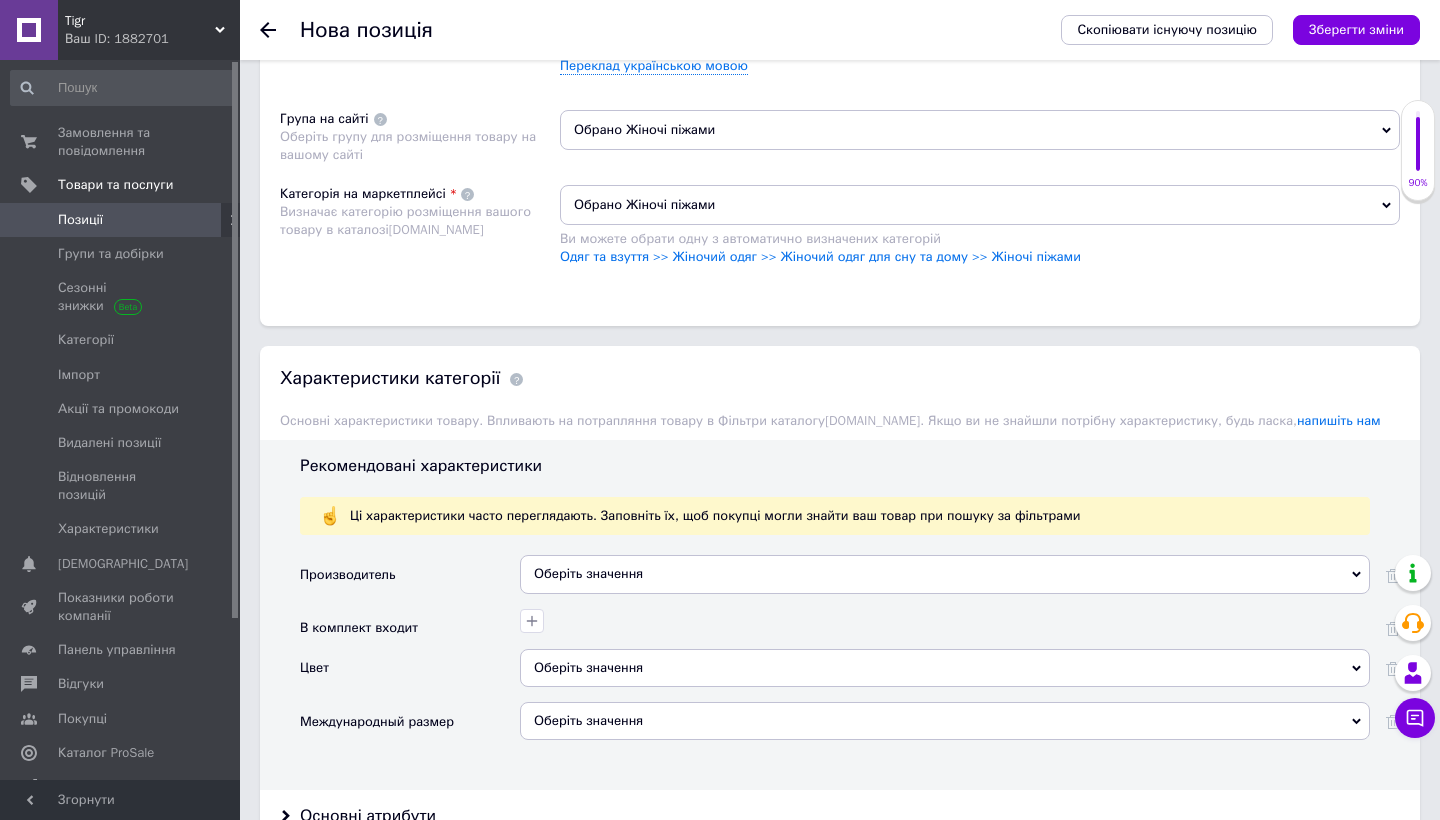scroll, scrollTop: 1382, scrollLeft: 0, axis: vertical 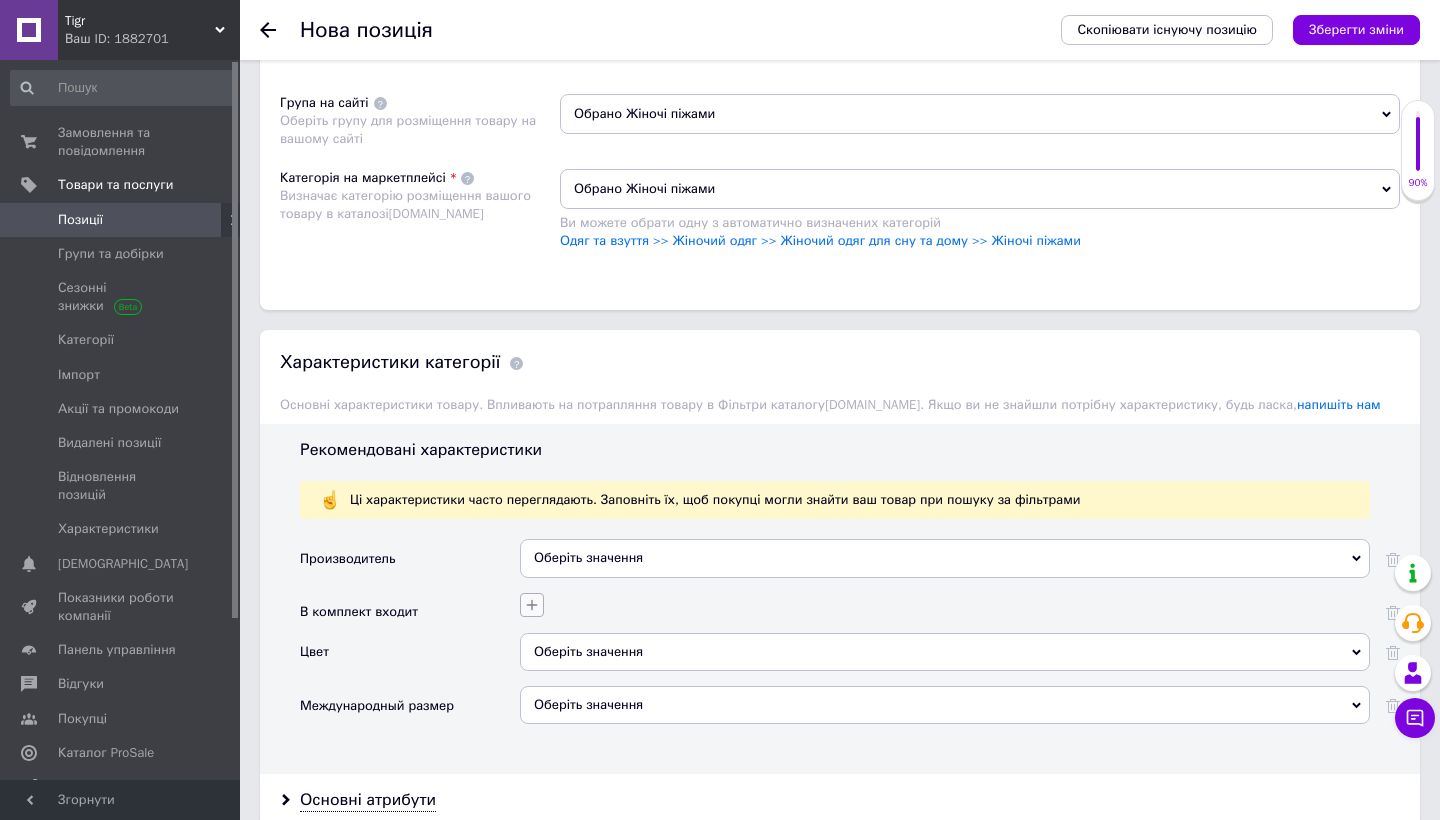 click 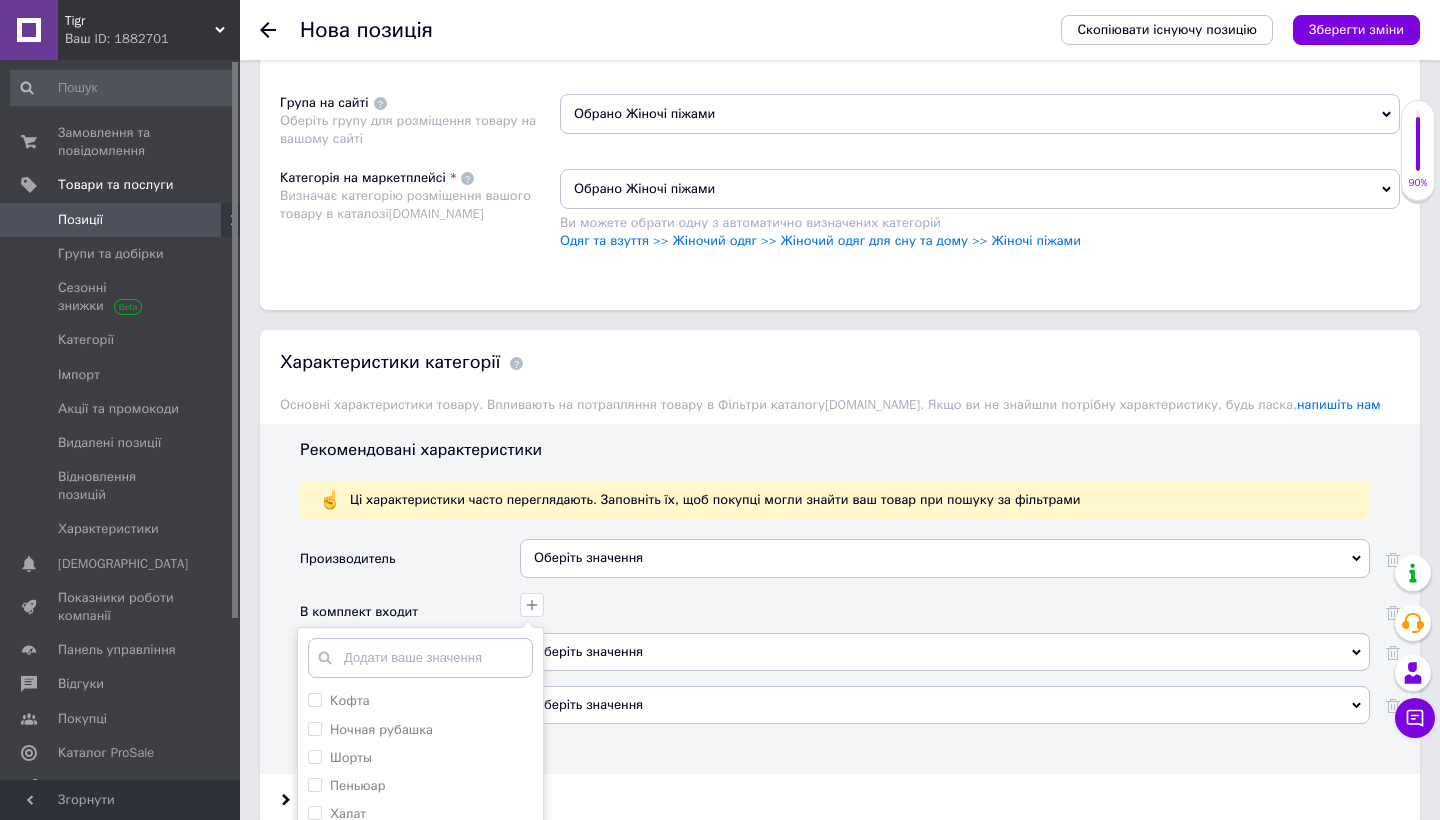 scroll, scrollTop: 173, scrollLeft: 0, axis: vertical 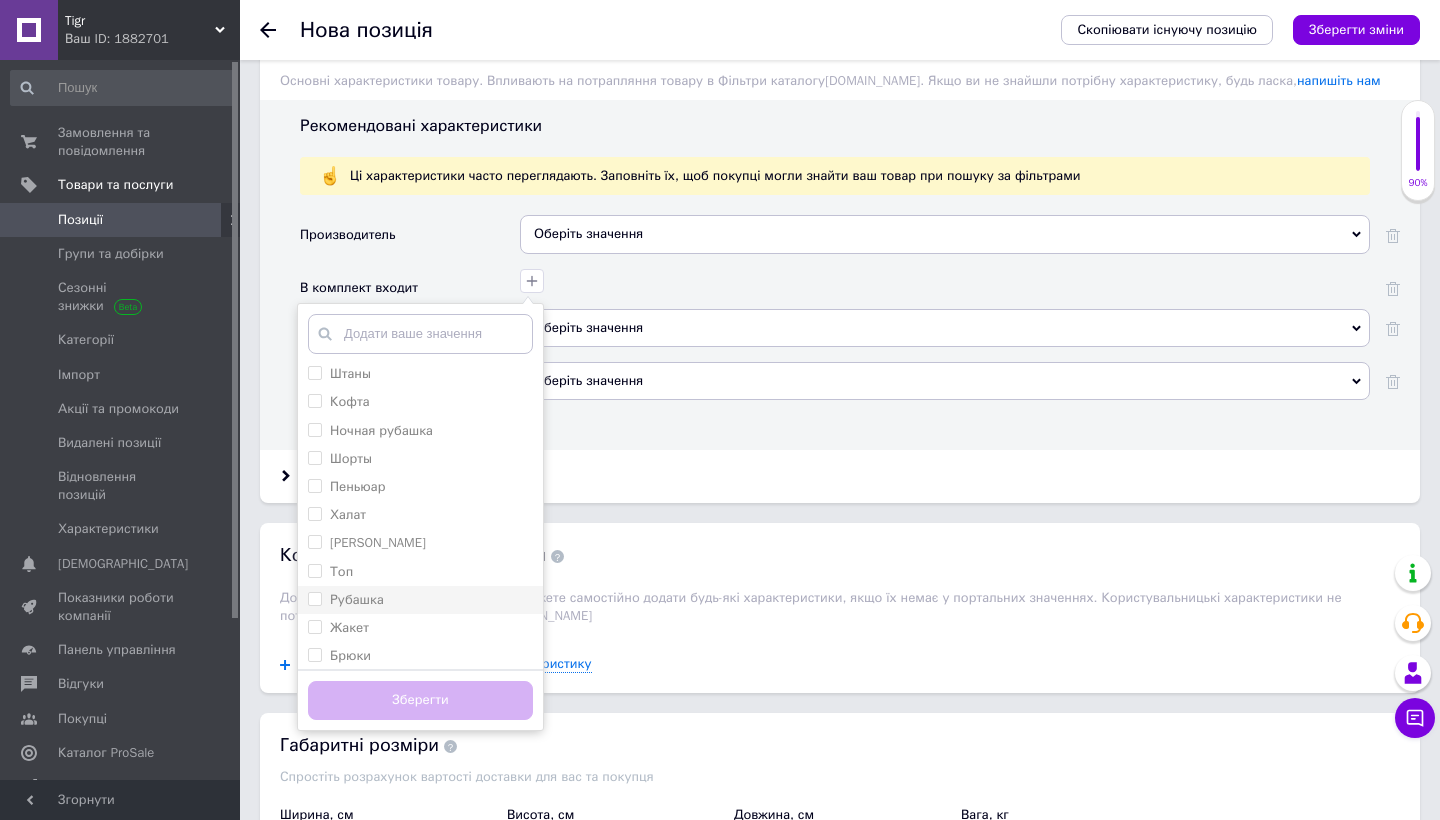 click on "Рубашка" at bounding box center (314, 598) 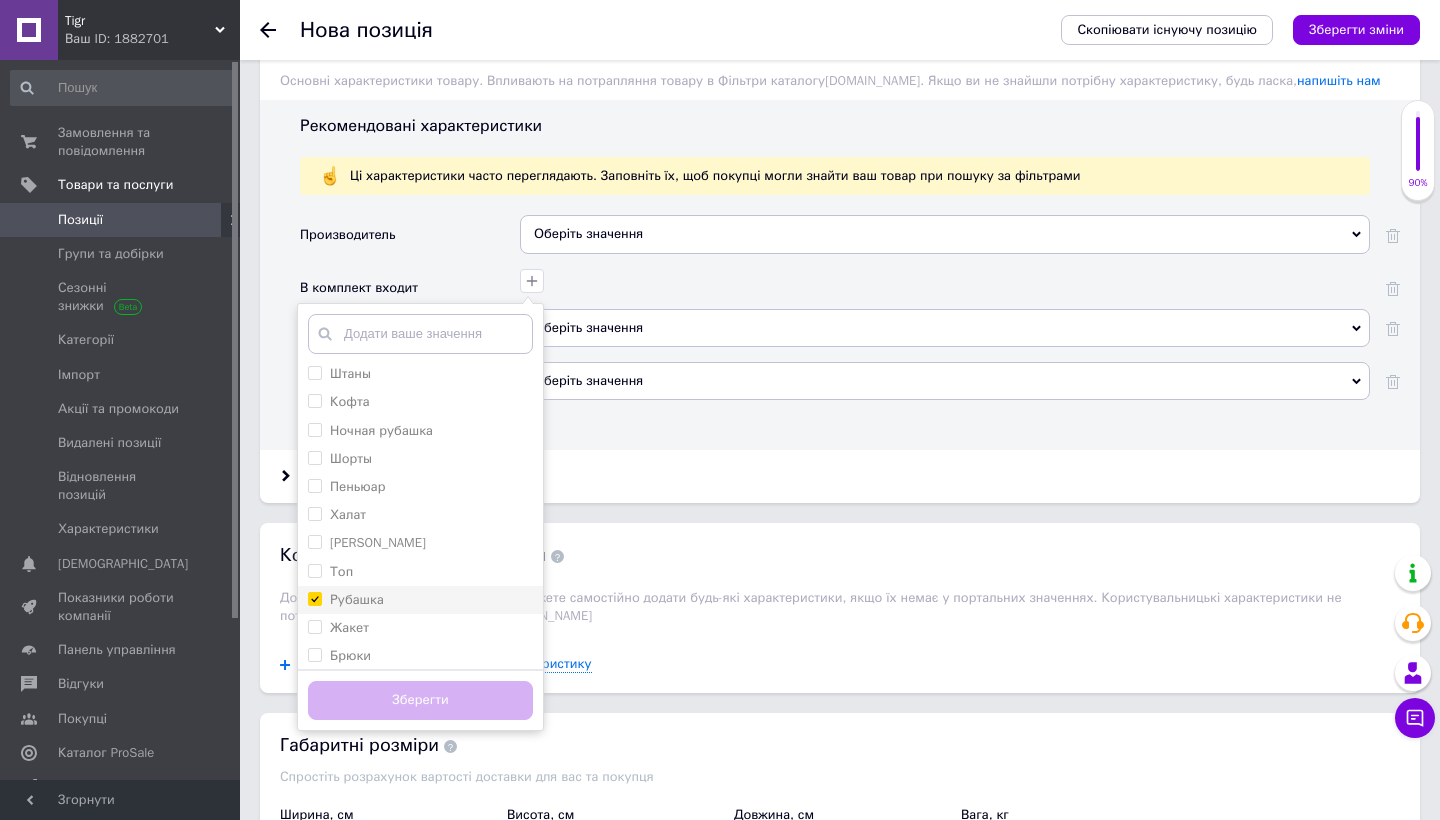 checkbox on "true" 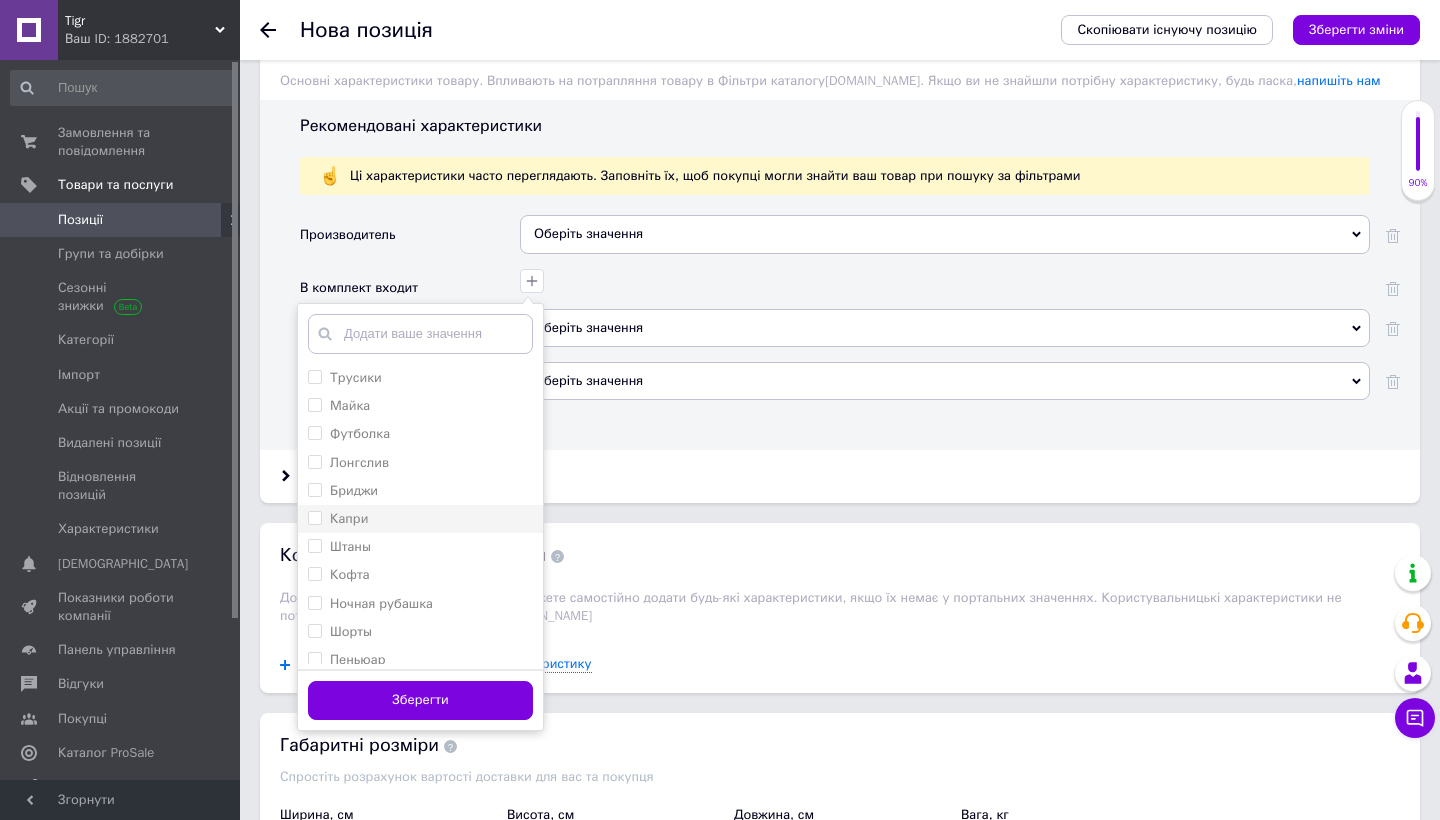 scroll, scrollTop: 0, scrollLeft: 0, axis: both 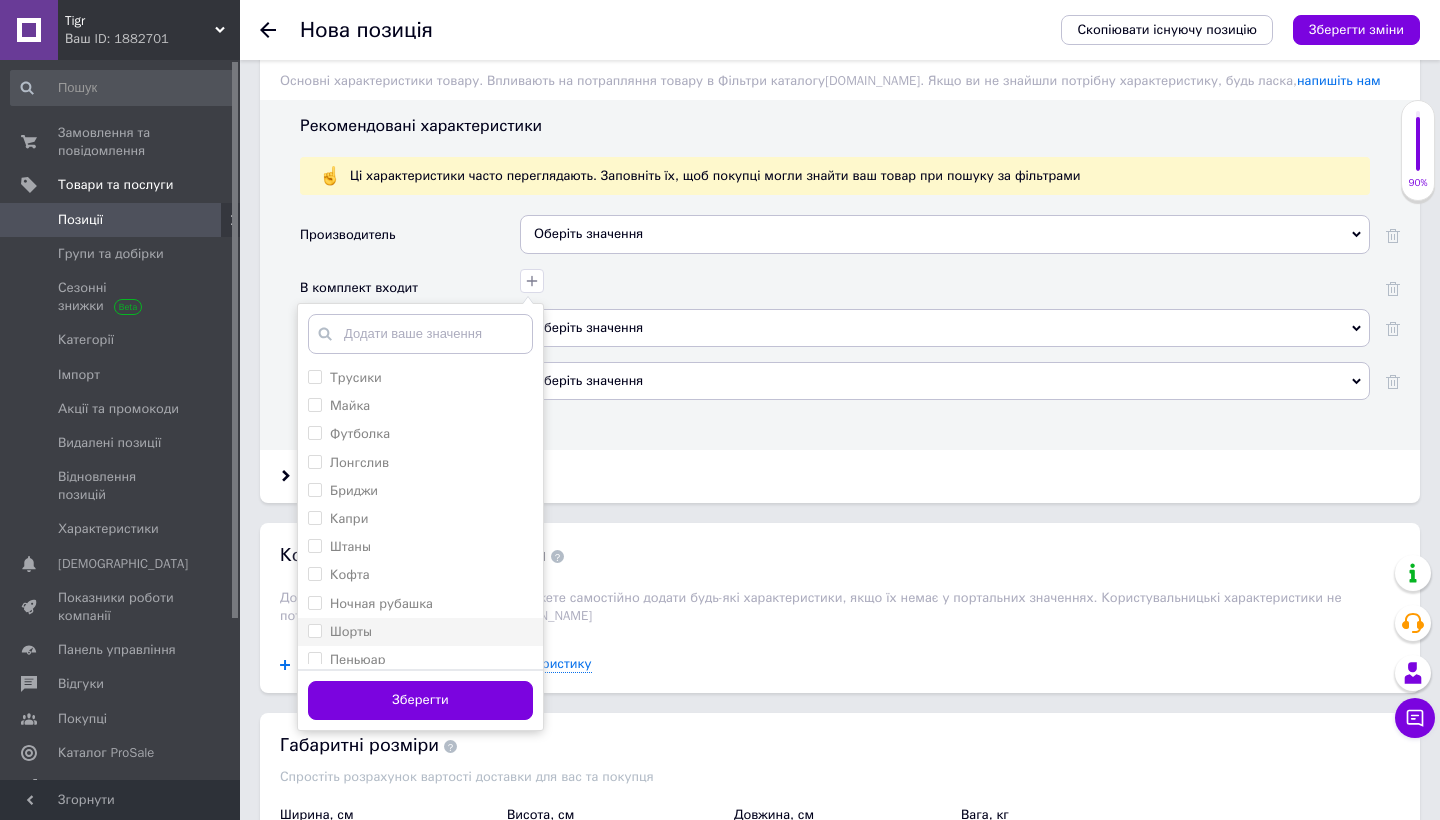 click on "Шорты" at bounding box center (314, 630) 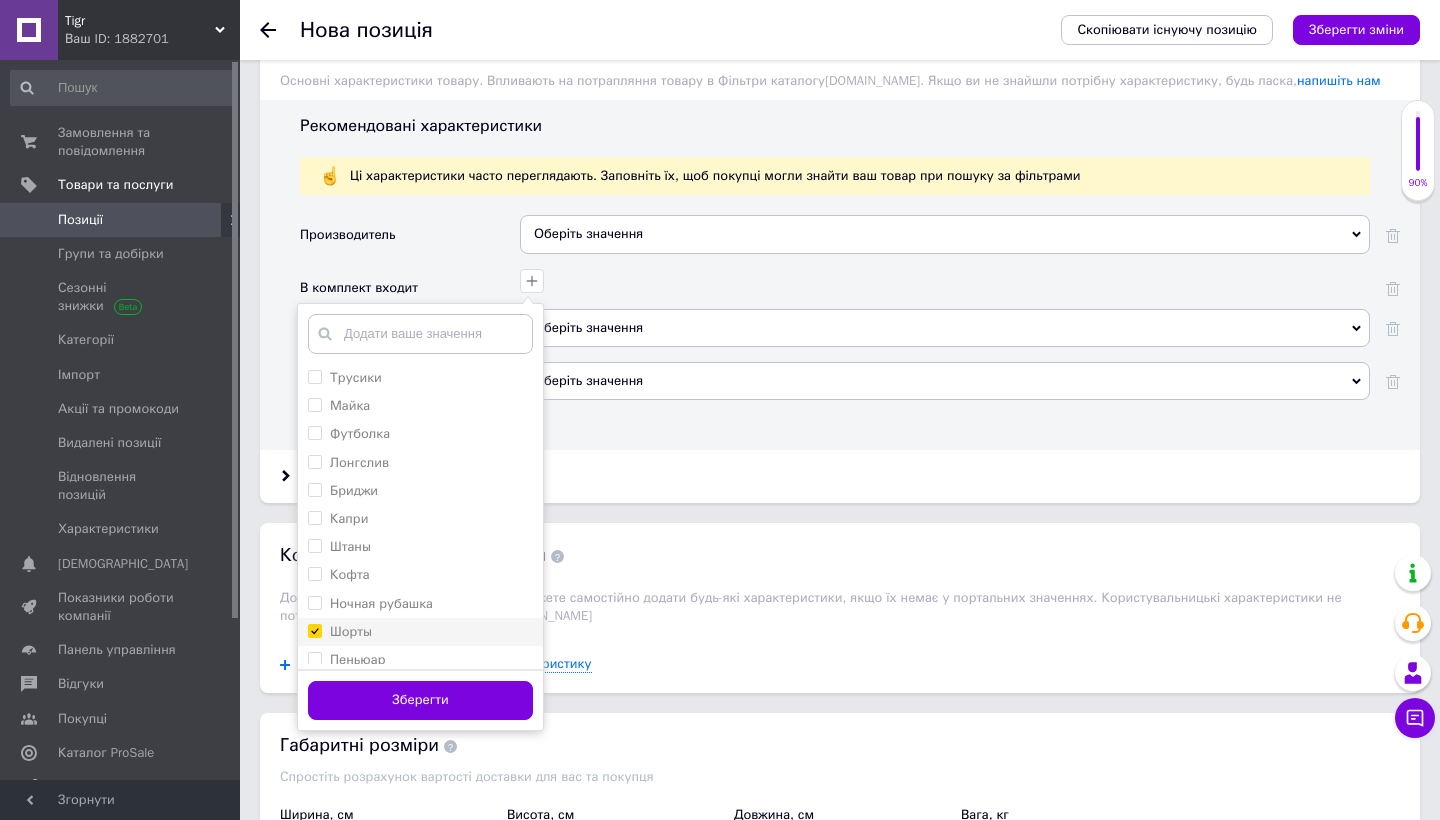 checkbox on "true" 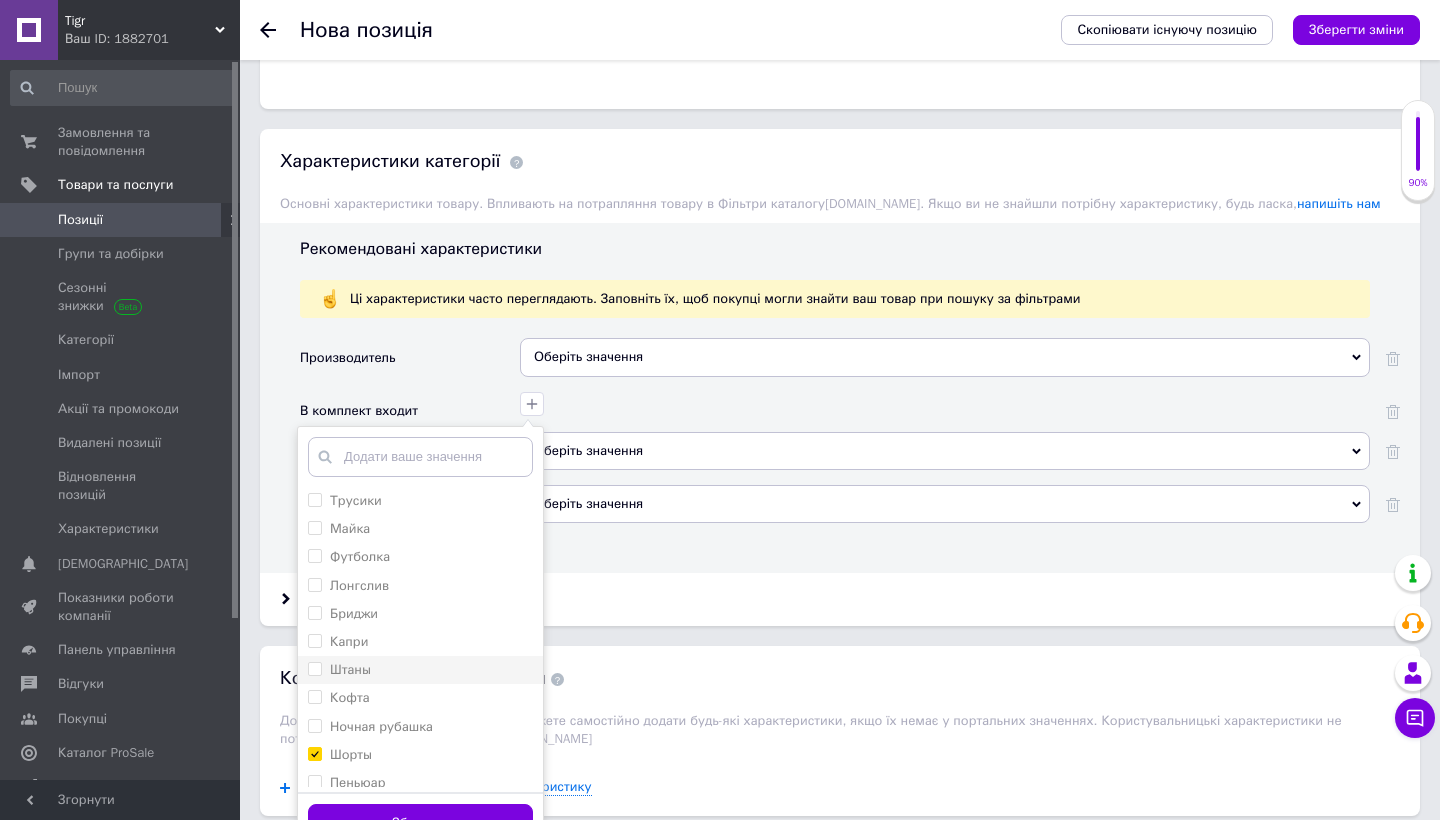 scroll, scrollTop: 1577, scrollLeft: 0, axis: vertical 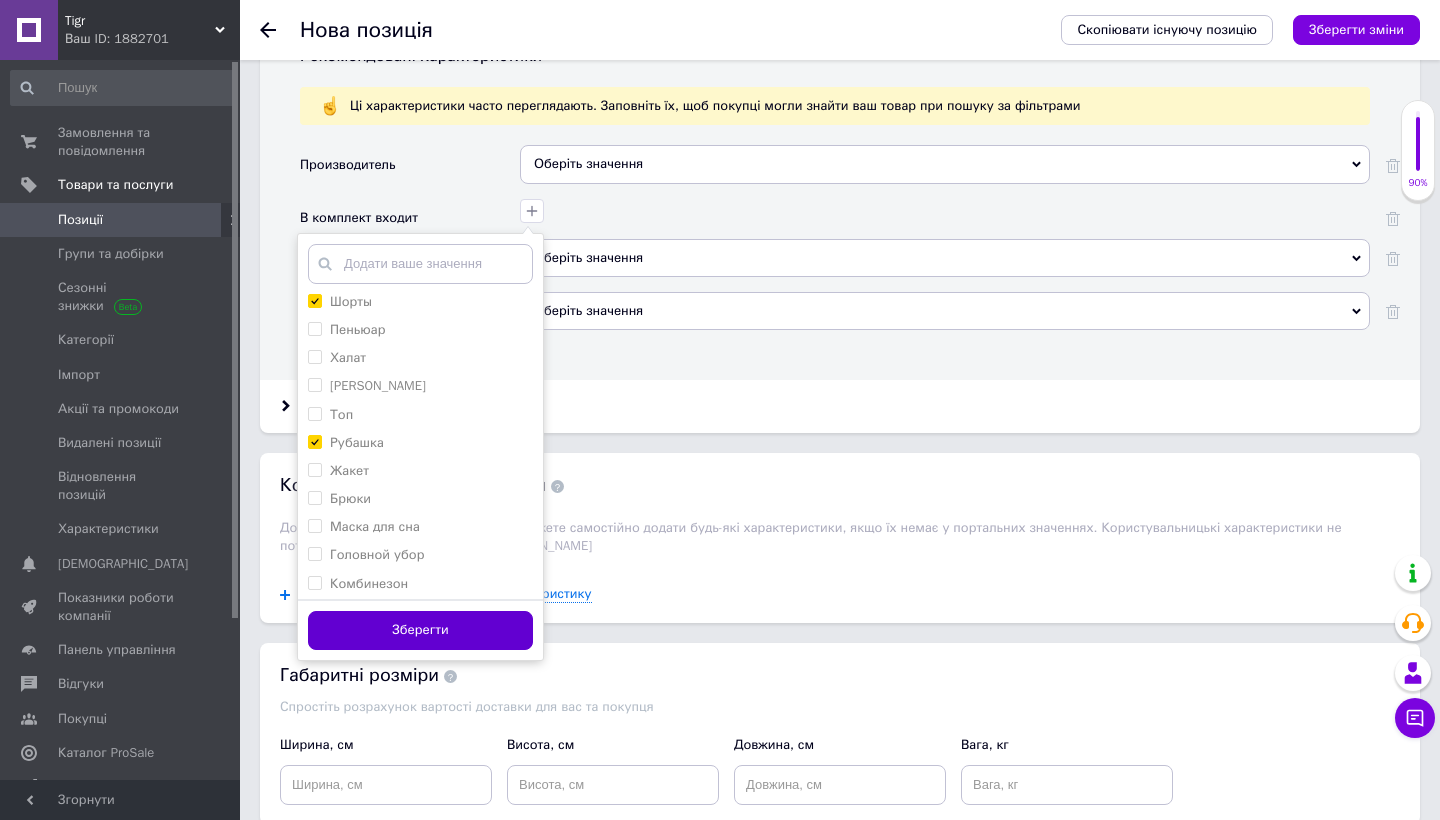 click on "Зберегти" at bounding box center (420, 630) 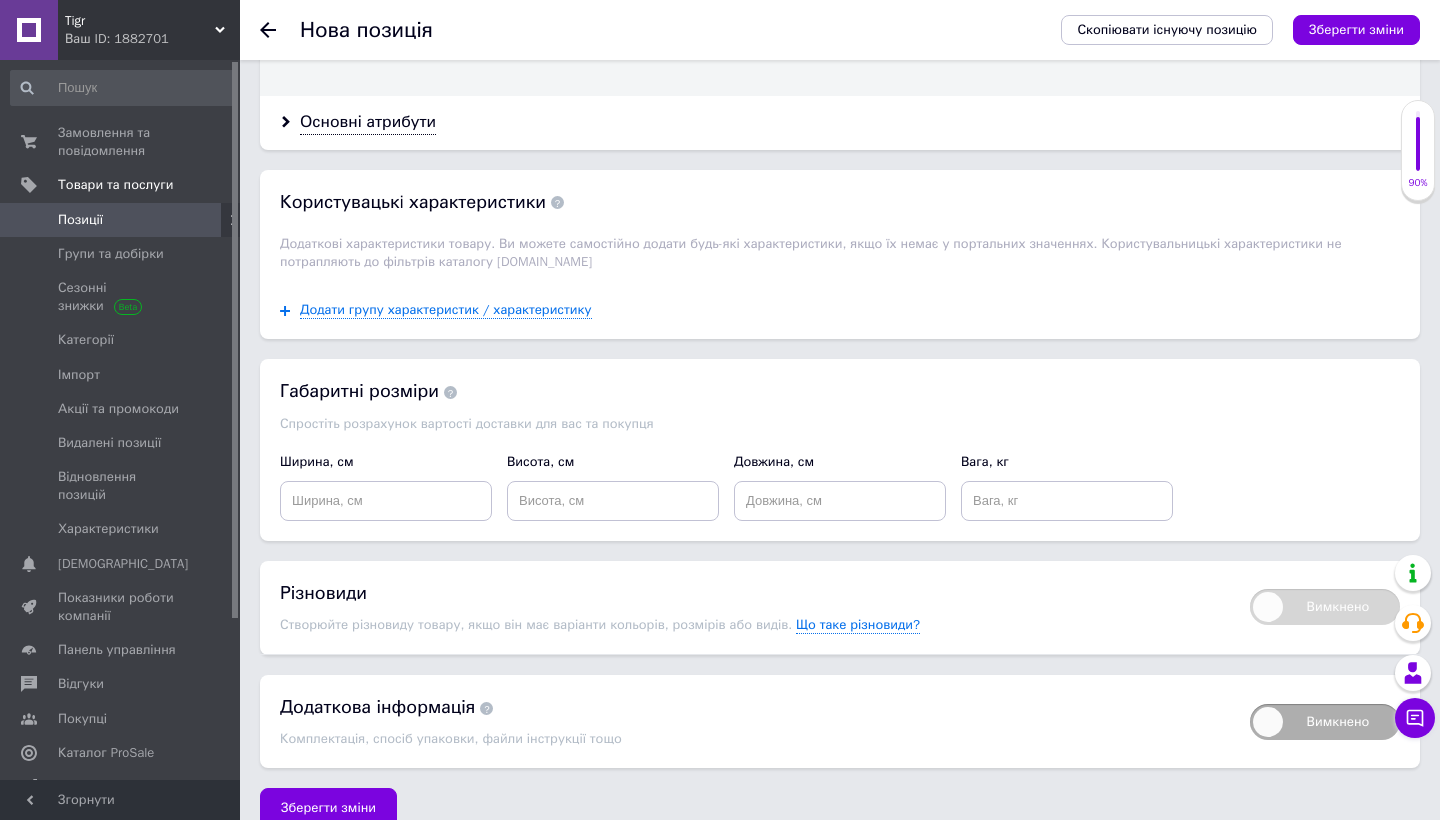 scroll, scrollTop: 2077, scrollLeft: 0, axis: vertical 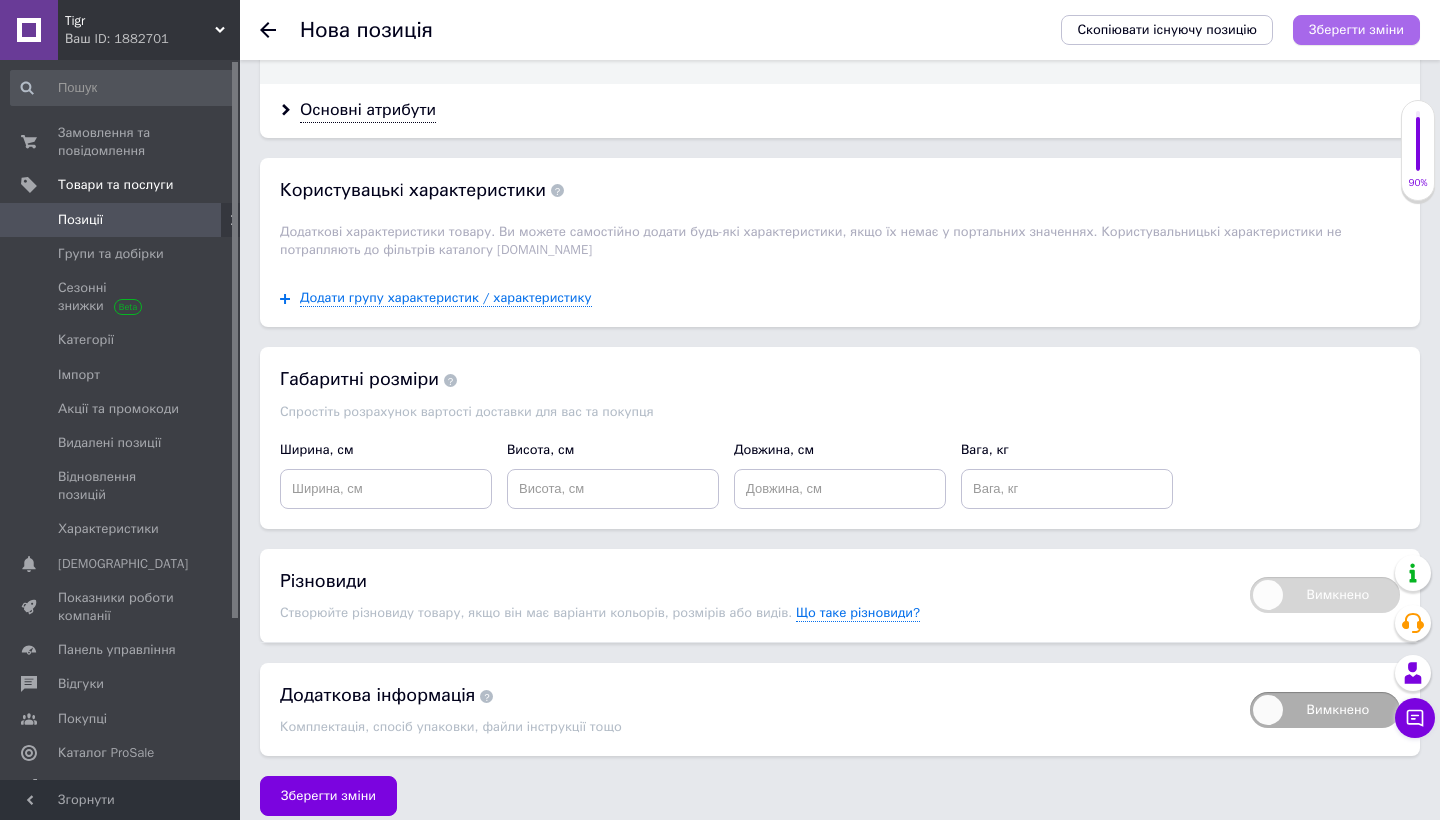 click on "Зберегти зміни" at bounding box center (1356, 29) 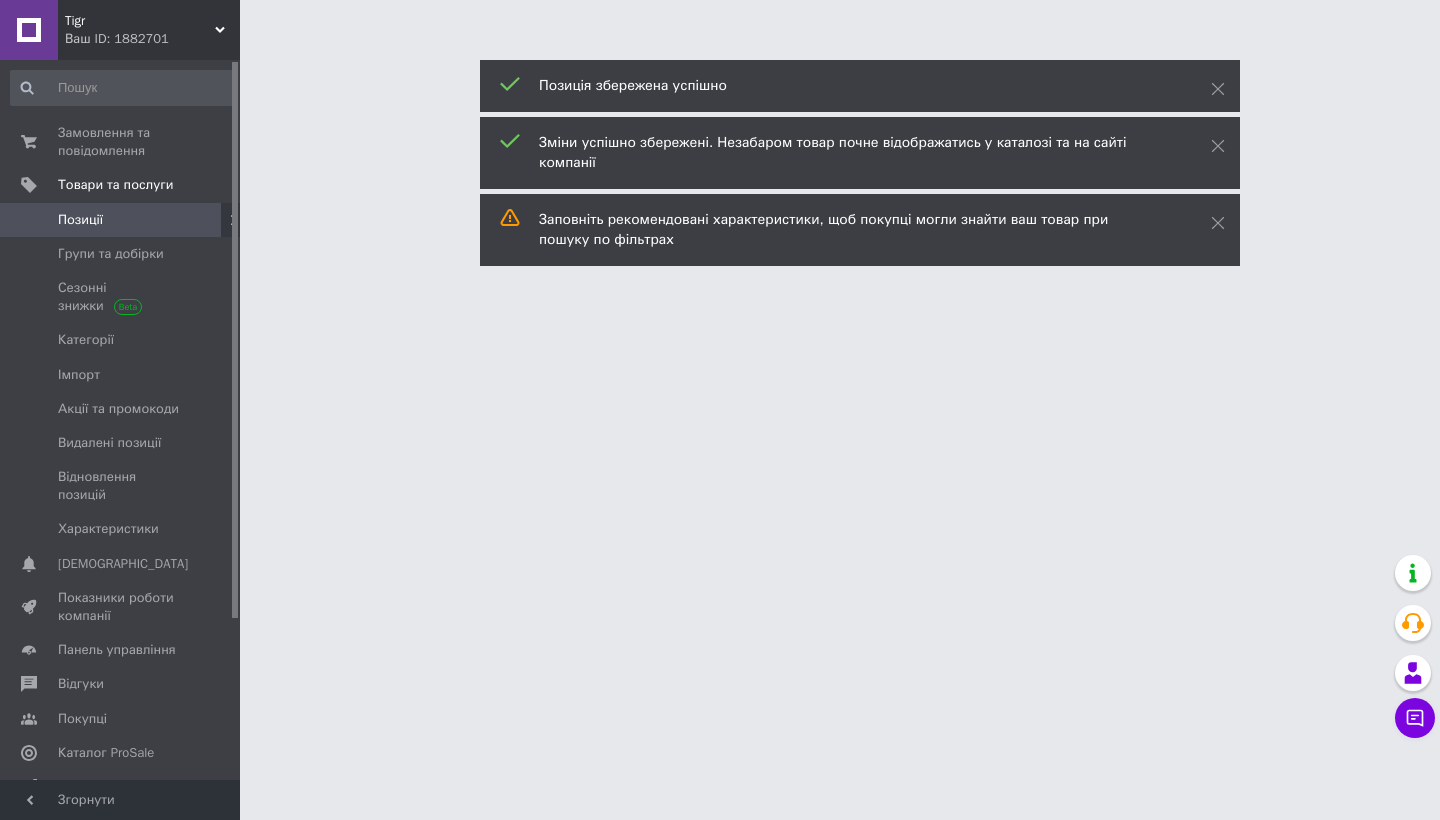 scroll, scrollTop: 0, scrollLeft: 0, axis: both 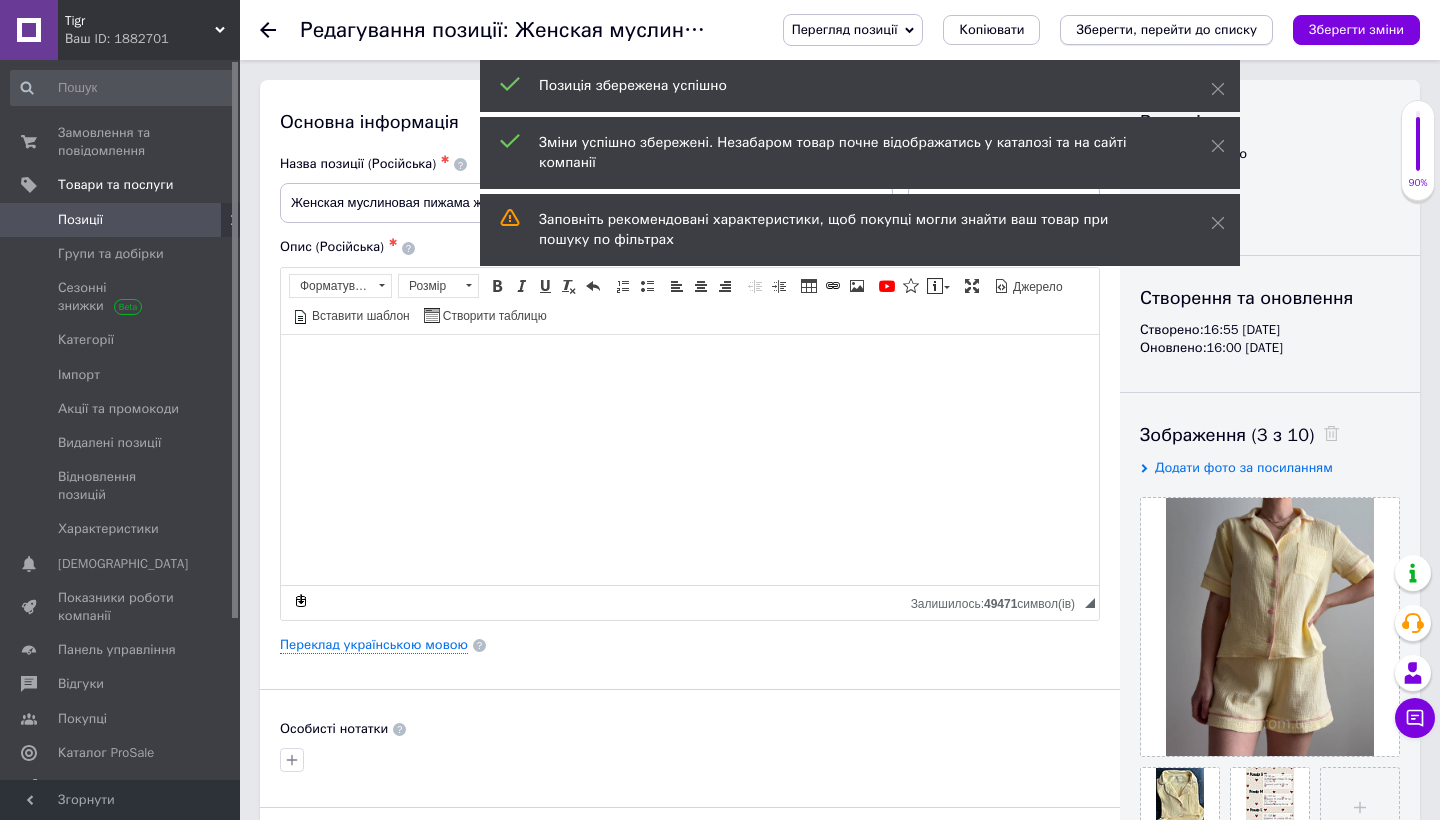 click on "Зберегти, перейти до списку" at bounding box center (1166, 29) 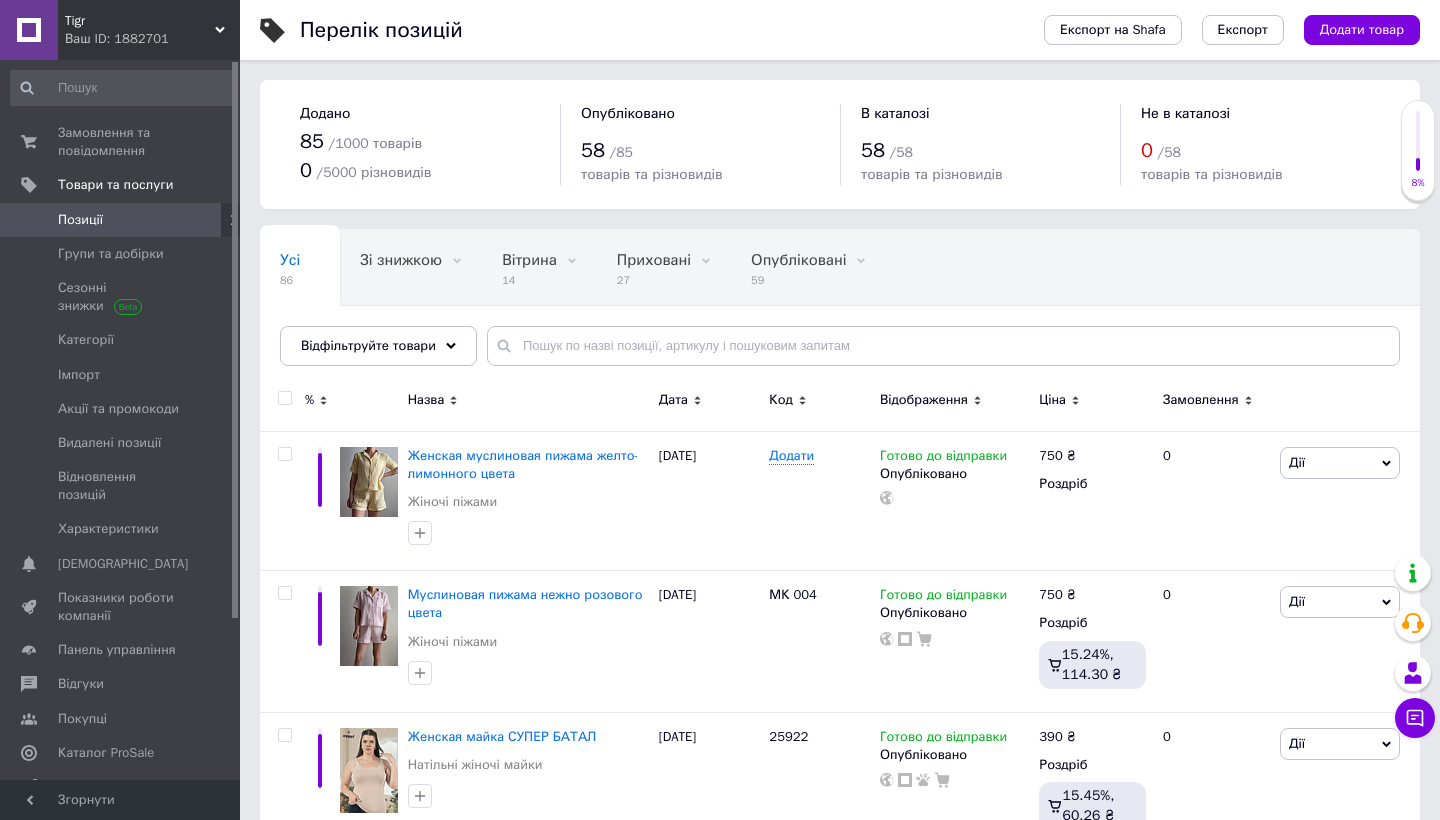 scroll, scrollTop: 0, scrollLeft: 0, axis: both 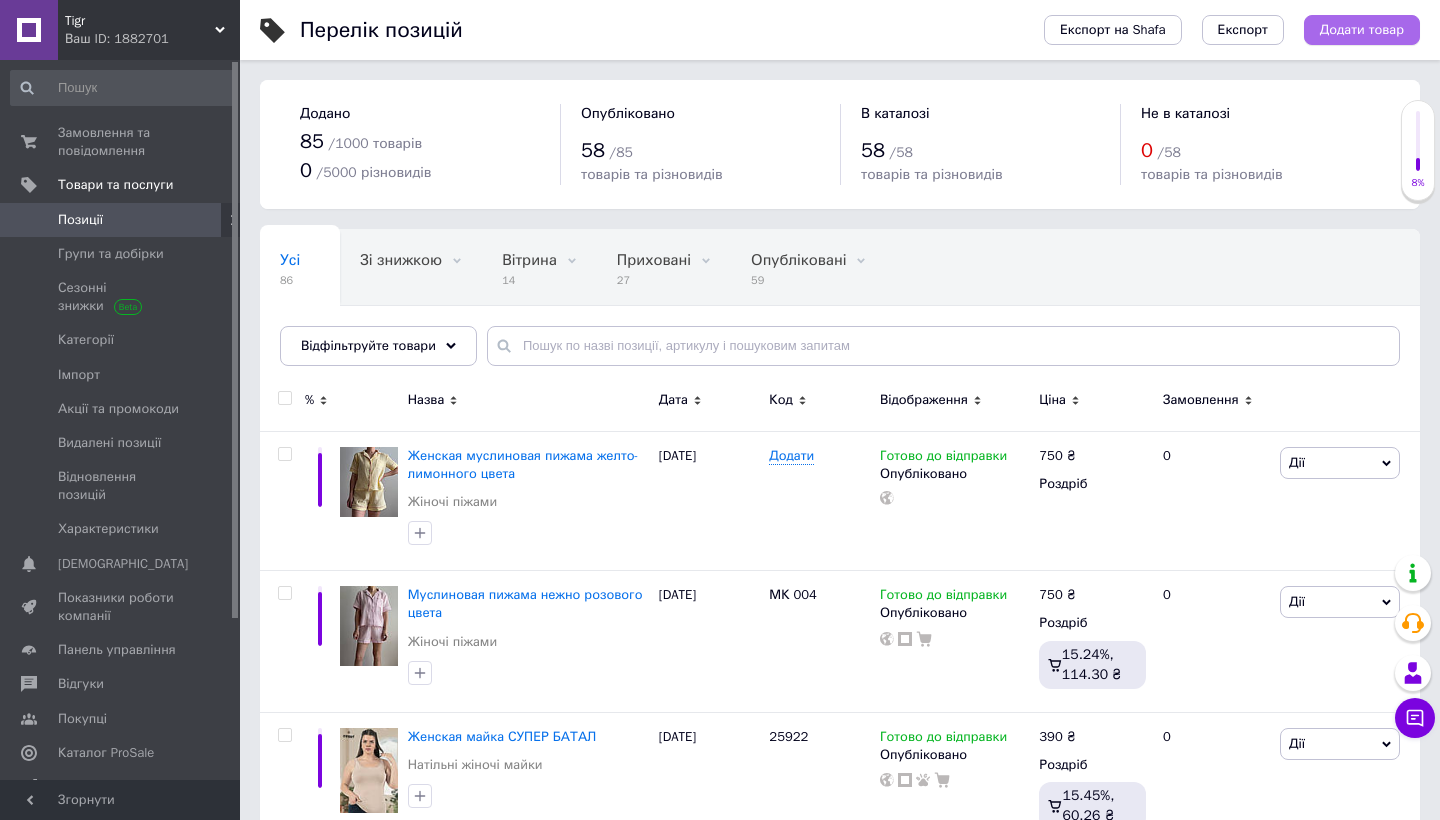 click on "Додати товар" at bounding box center [1362, 30] 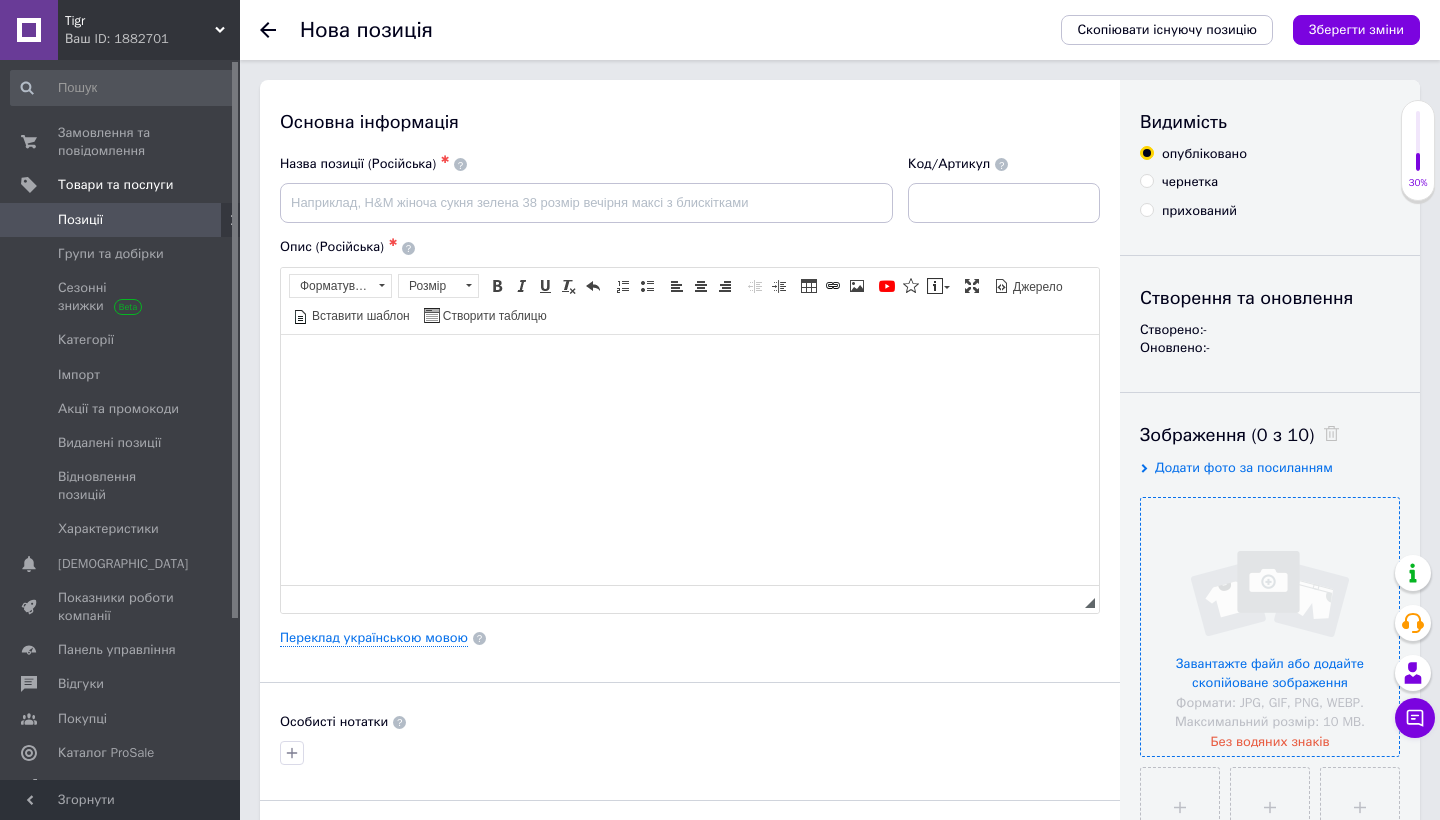 click at bounding box center [1270, 627] 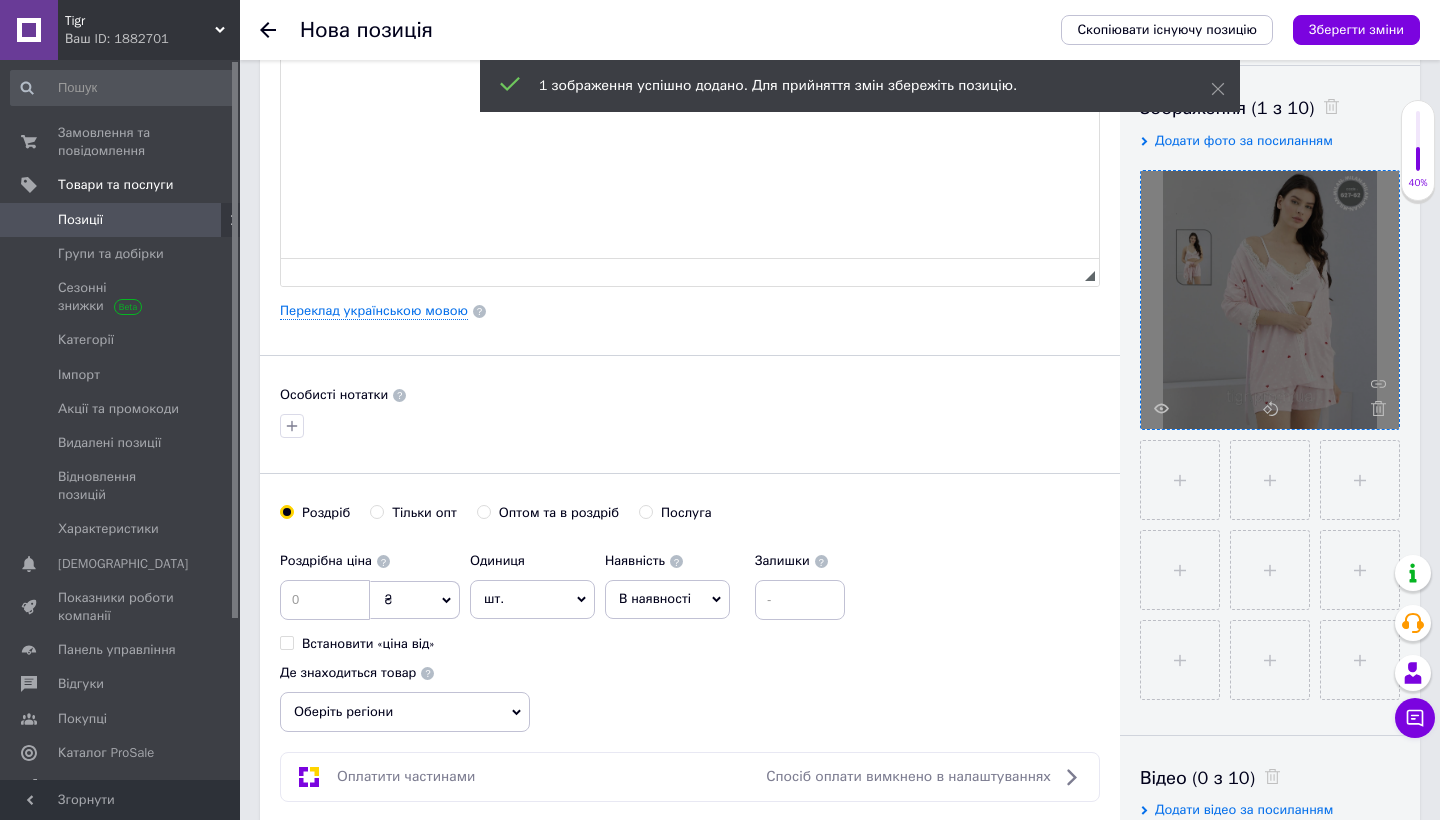 scroll, scrollTop: 337, scrollLeft: 0, axis: vertical 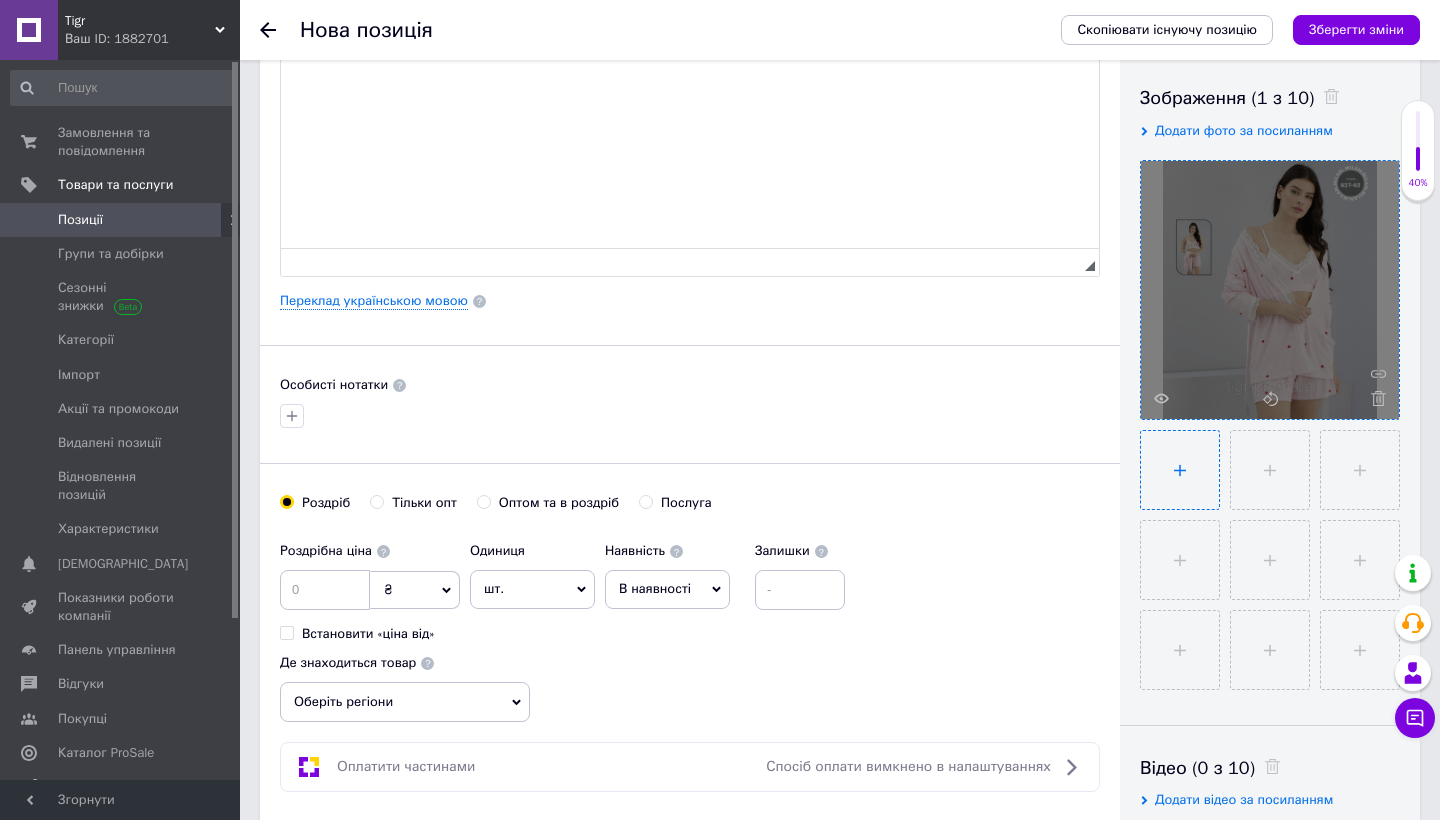 click at bounding box center [1180, 470] 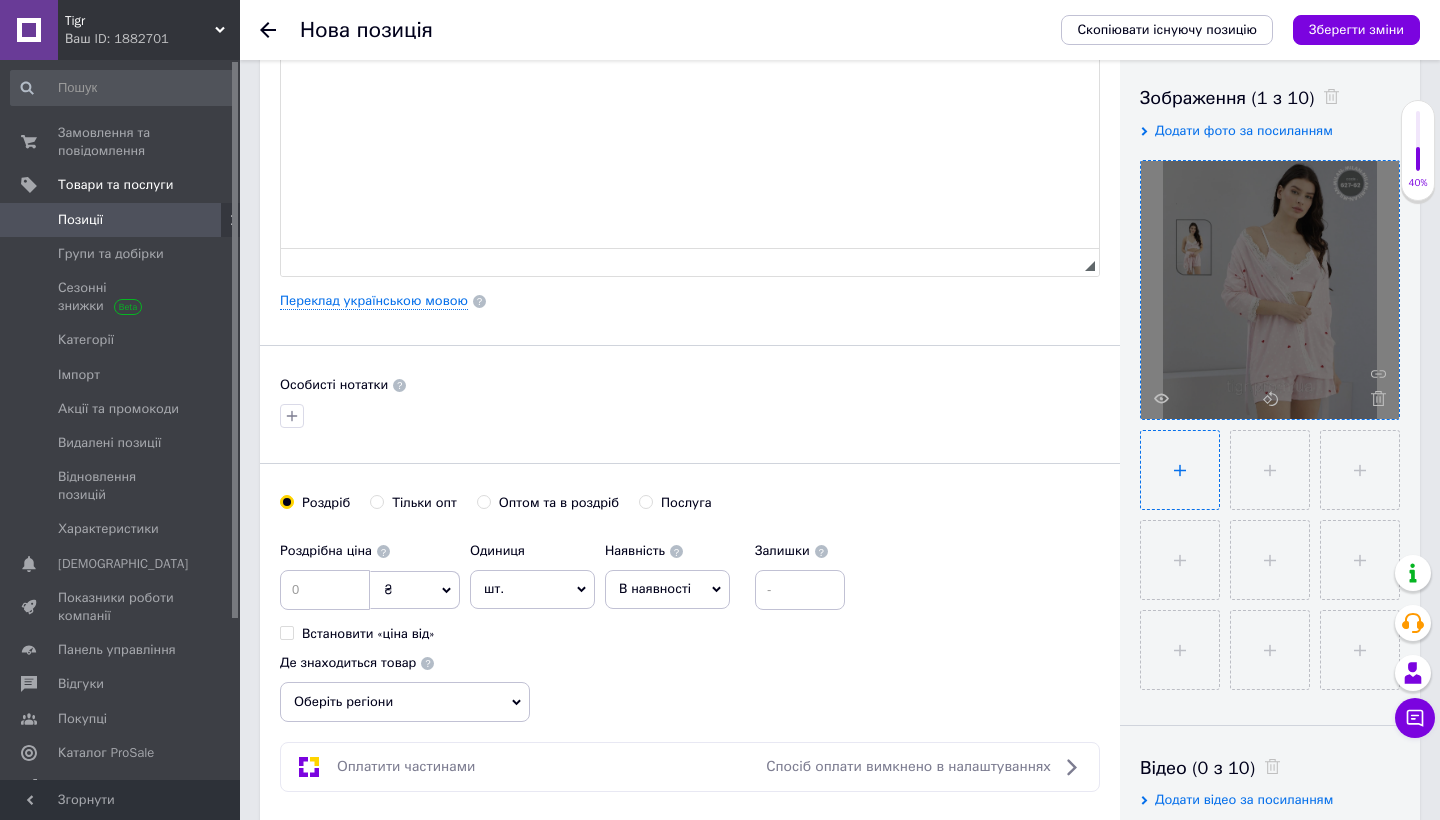 type on "C:\fakepath\8bfa28c6-688c-42aa-92a7-4f6af84d90a9 2.jpg" 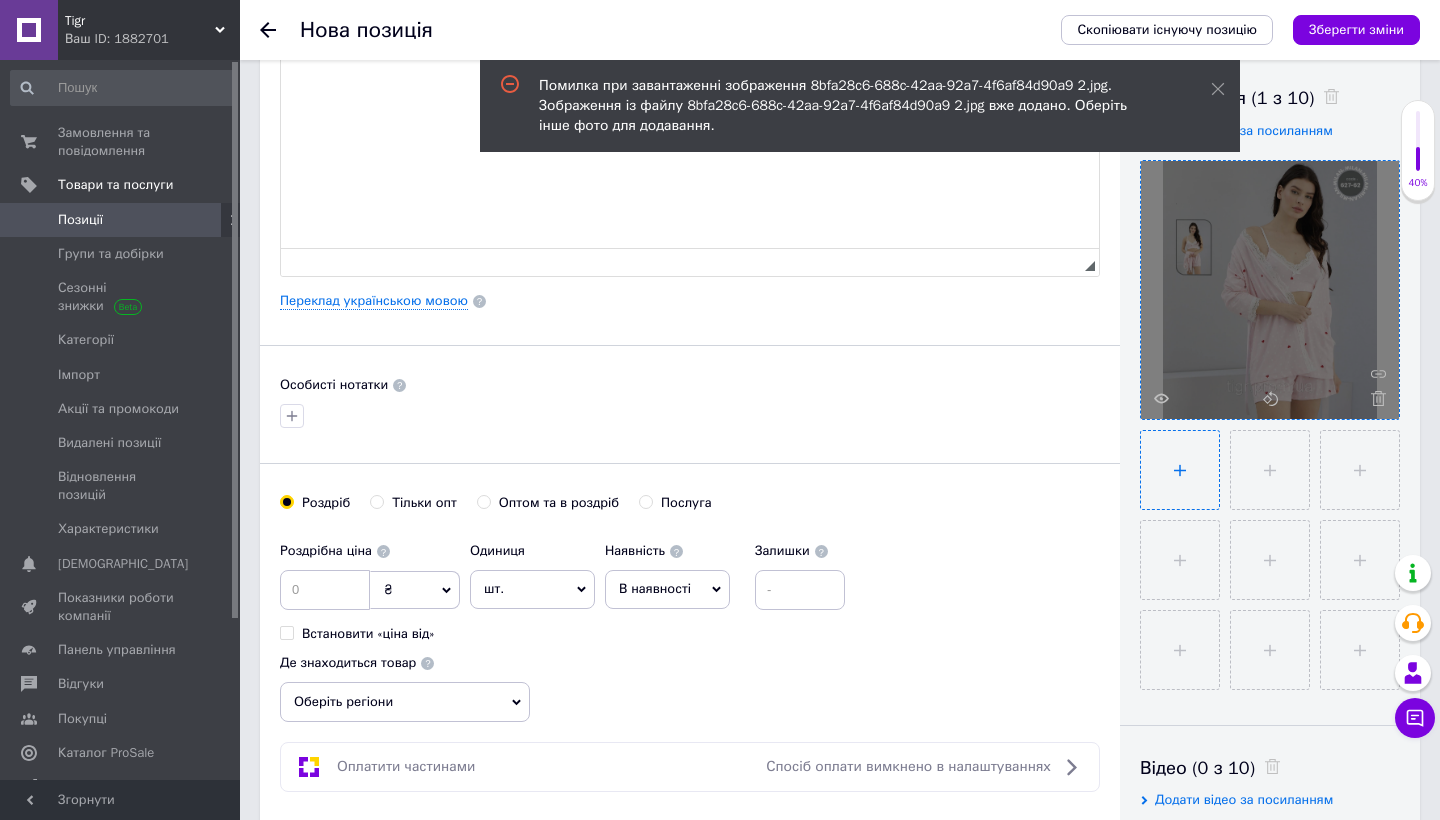 click at bounding box center (1180, 470) 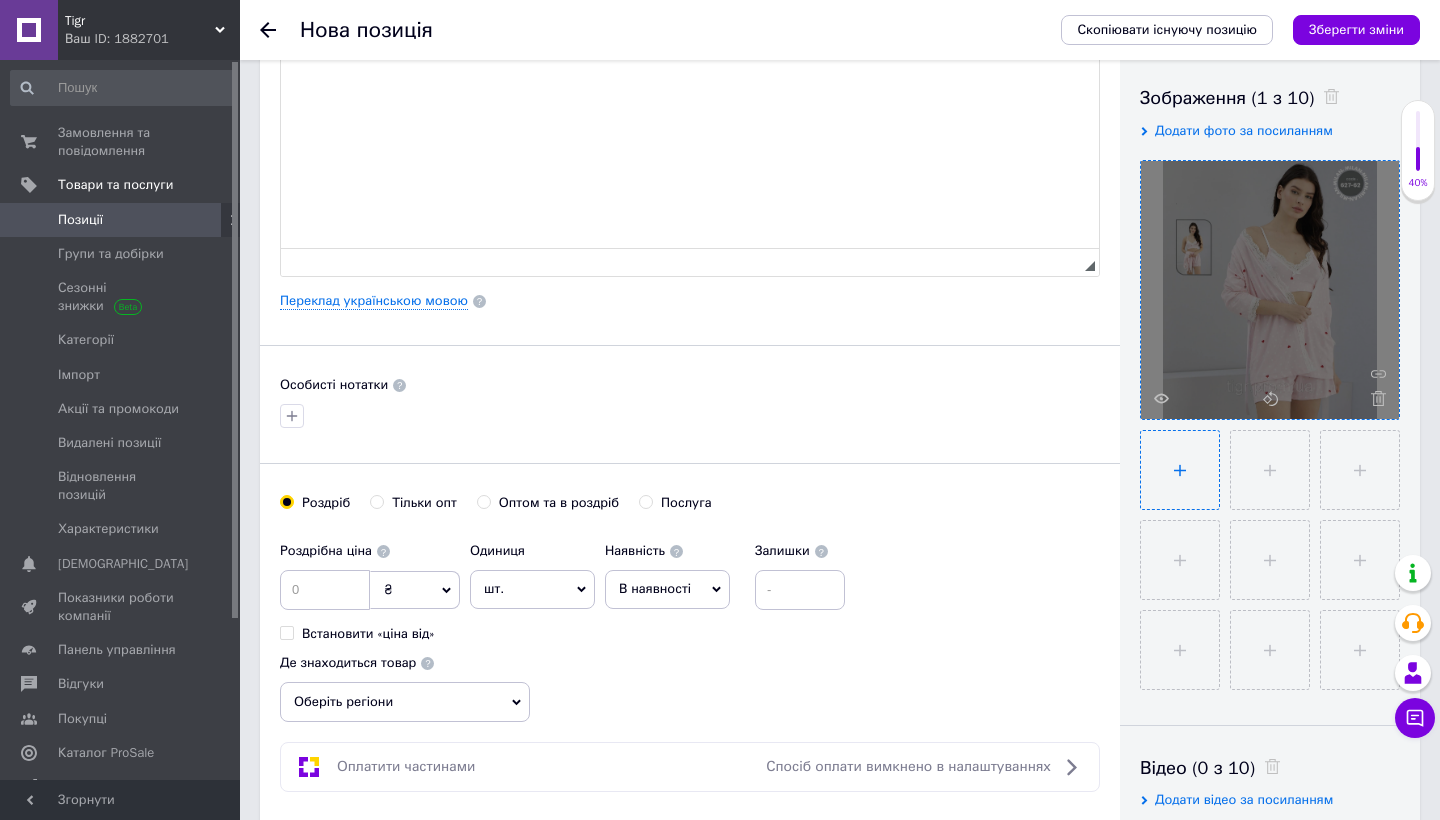 type on "C:\fakepath\IMG_2948.jpg" 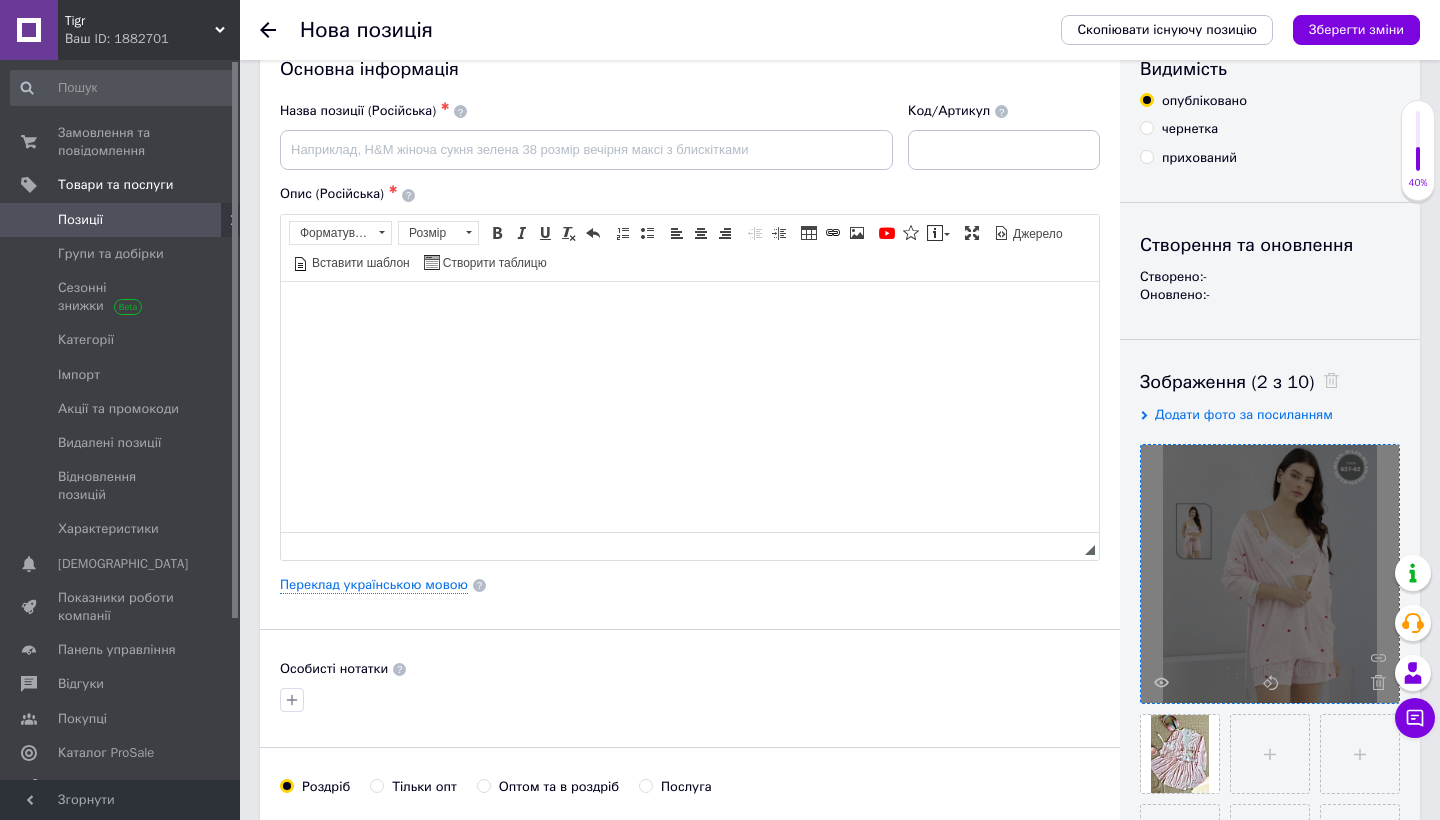 scroll, scrollTop: 0, scrollLeft: 0, axis: both 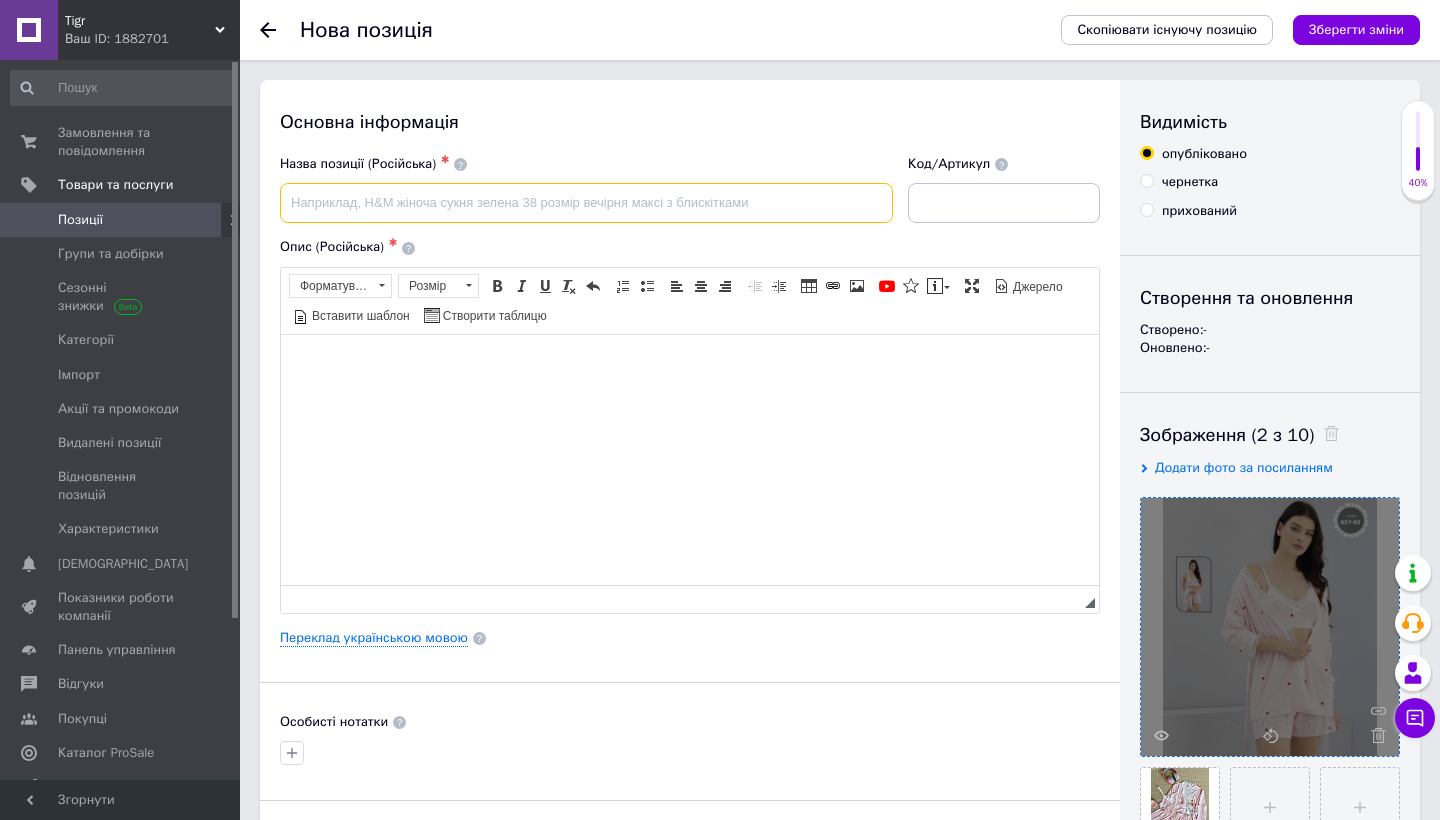 click at bounding box center [586, 203] 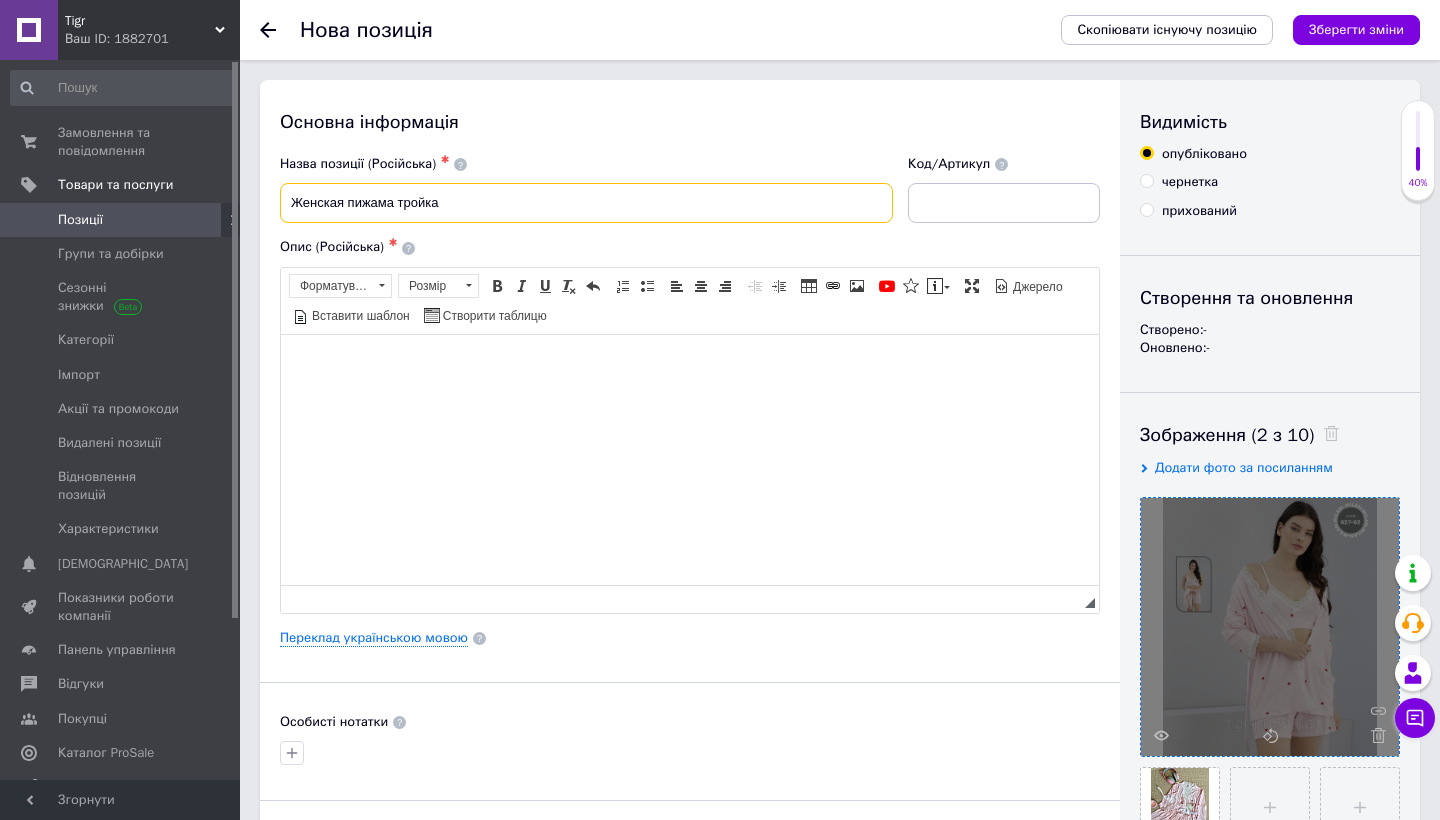 click on "Женская пижама тройка" at bounding box center (586, 203) 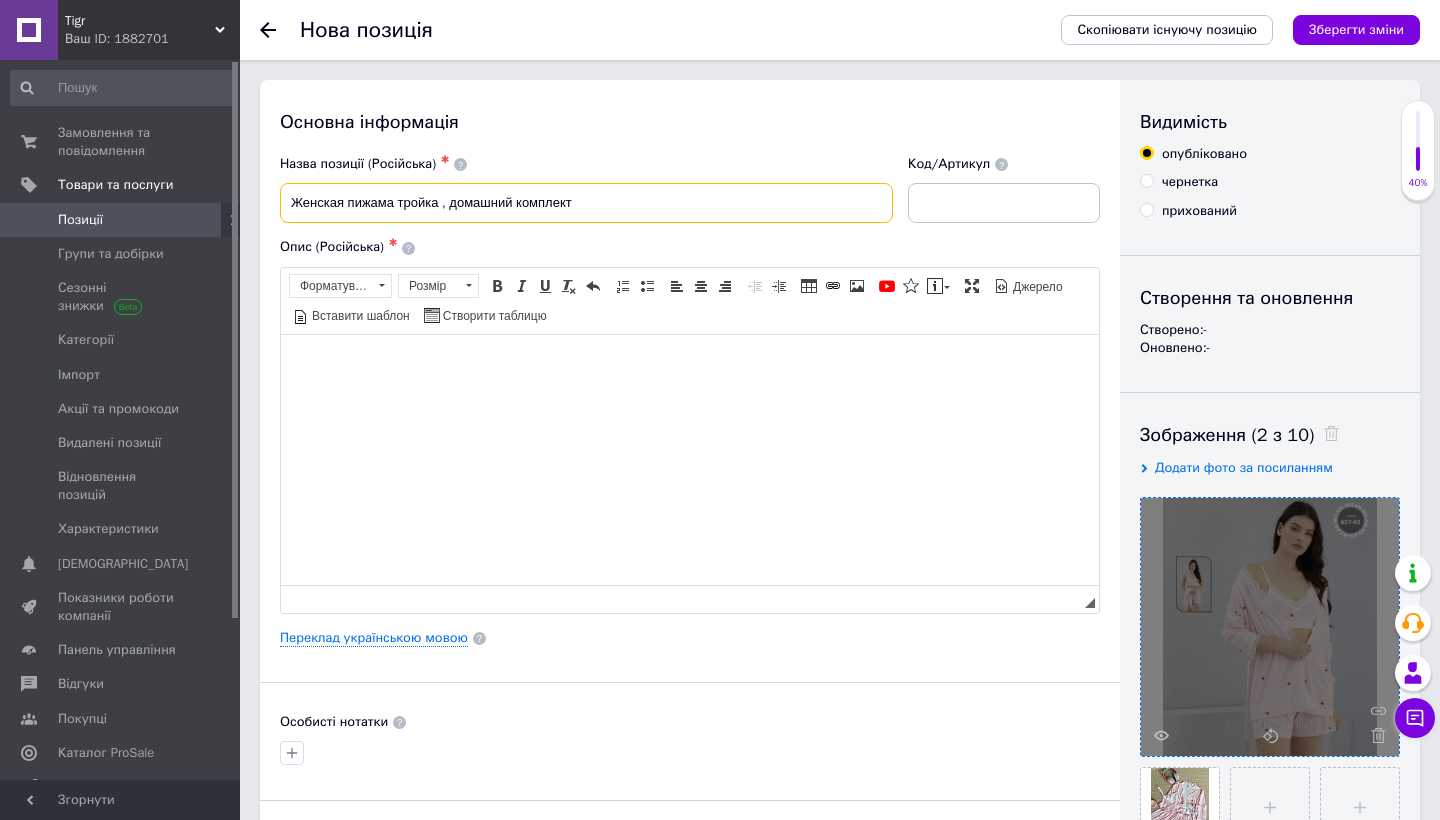 type on "Женская пижама тройка , домашний комплект" 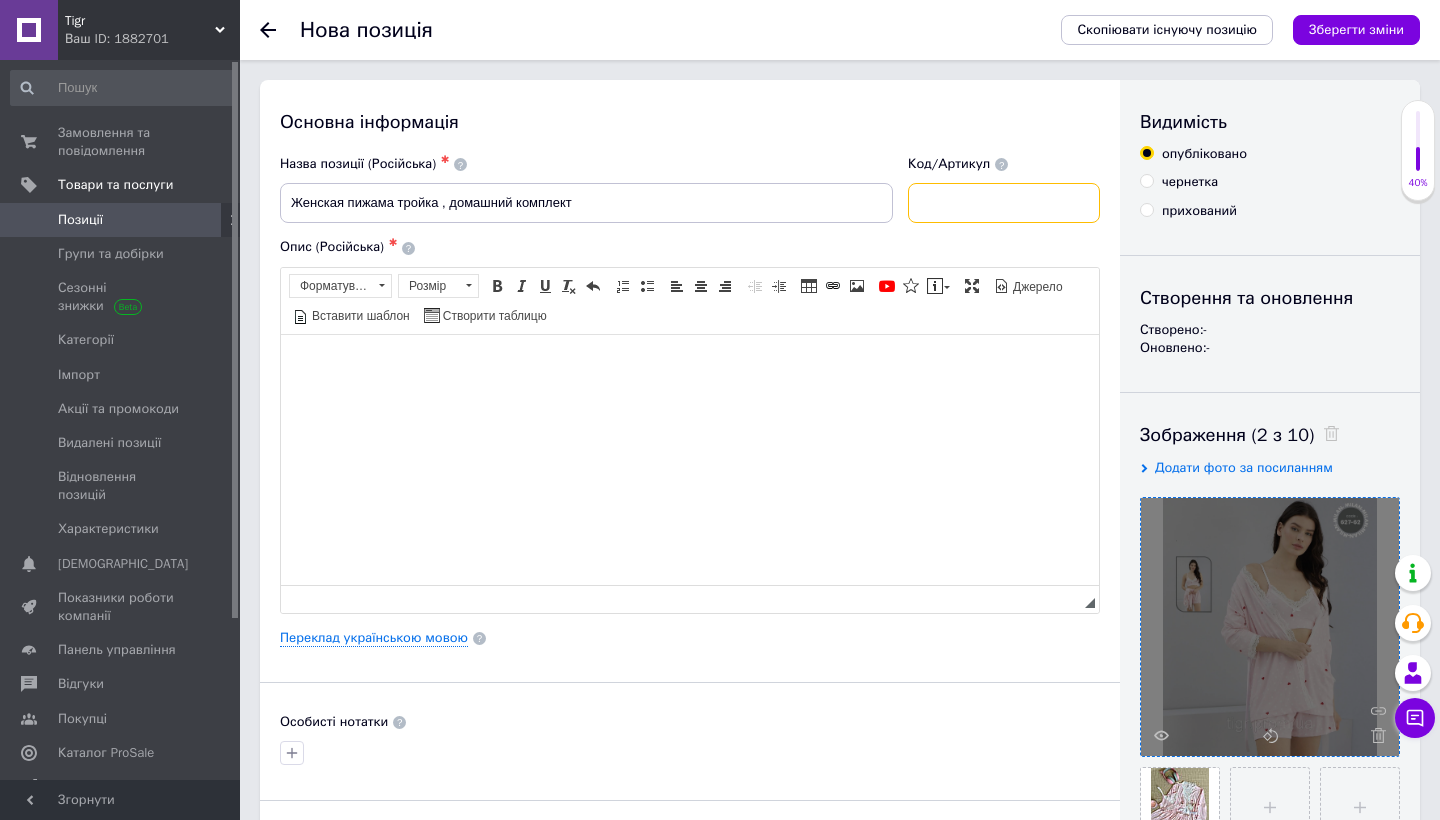 click at bounding box center [1004, 203] 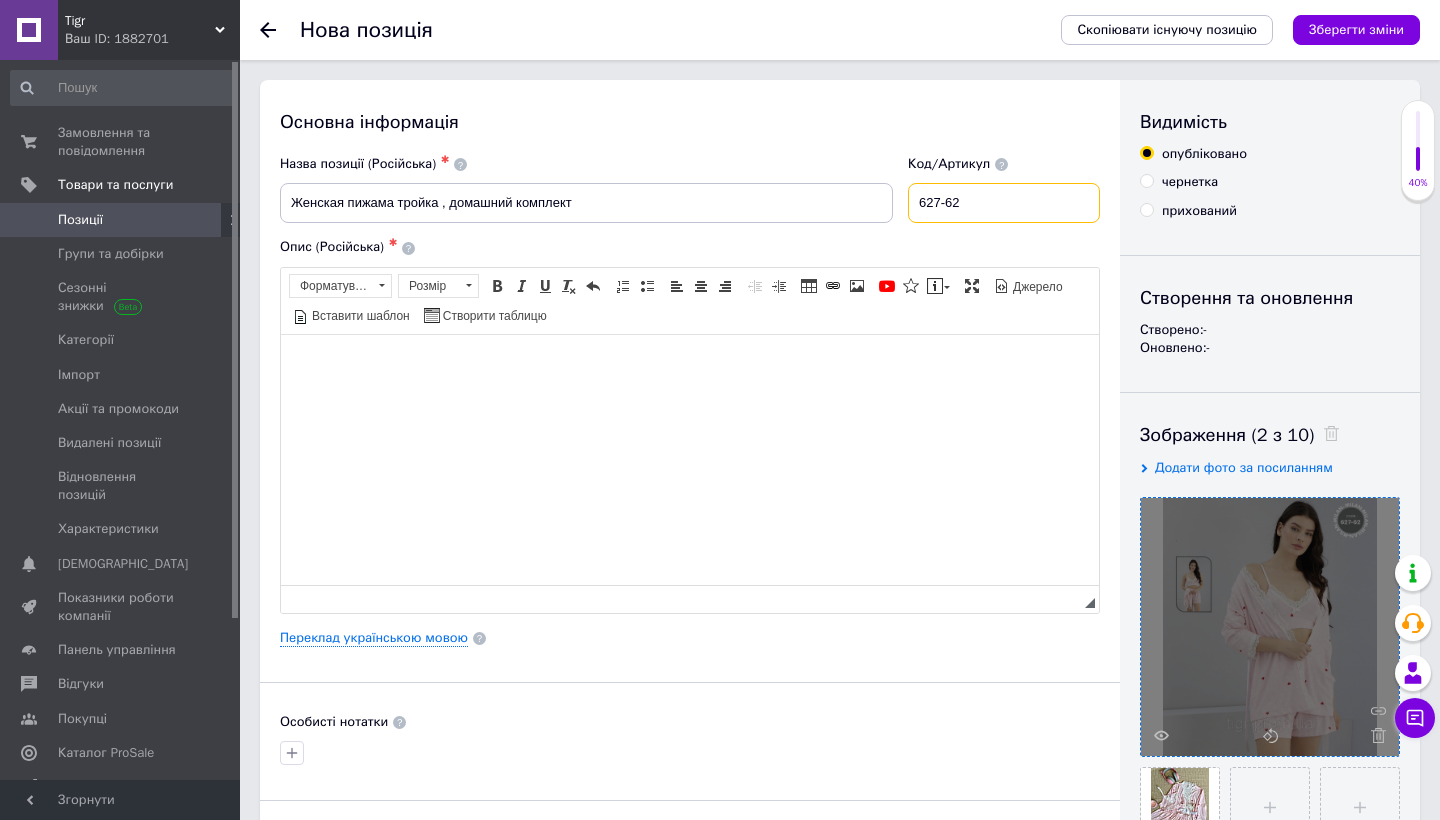 type on "627-62" 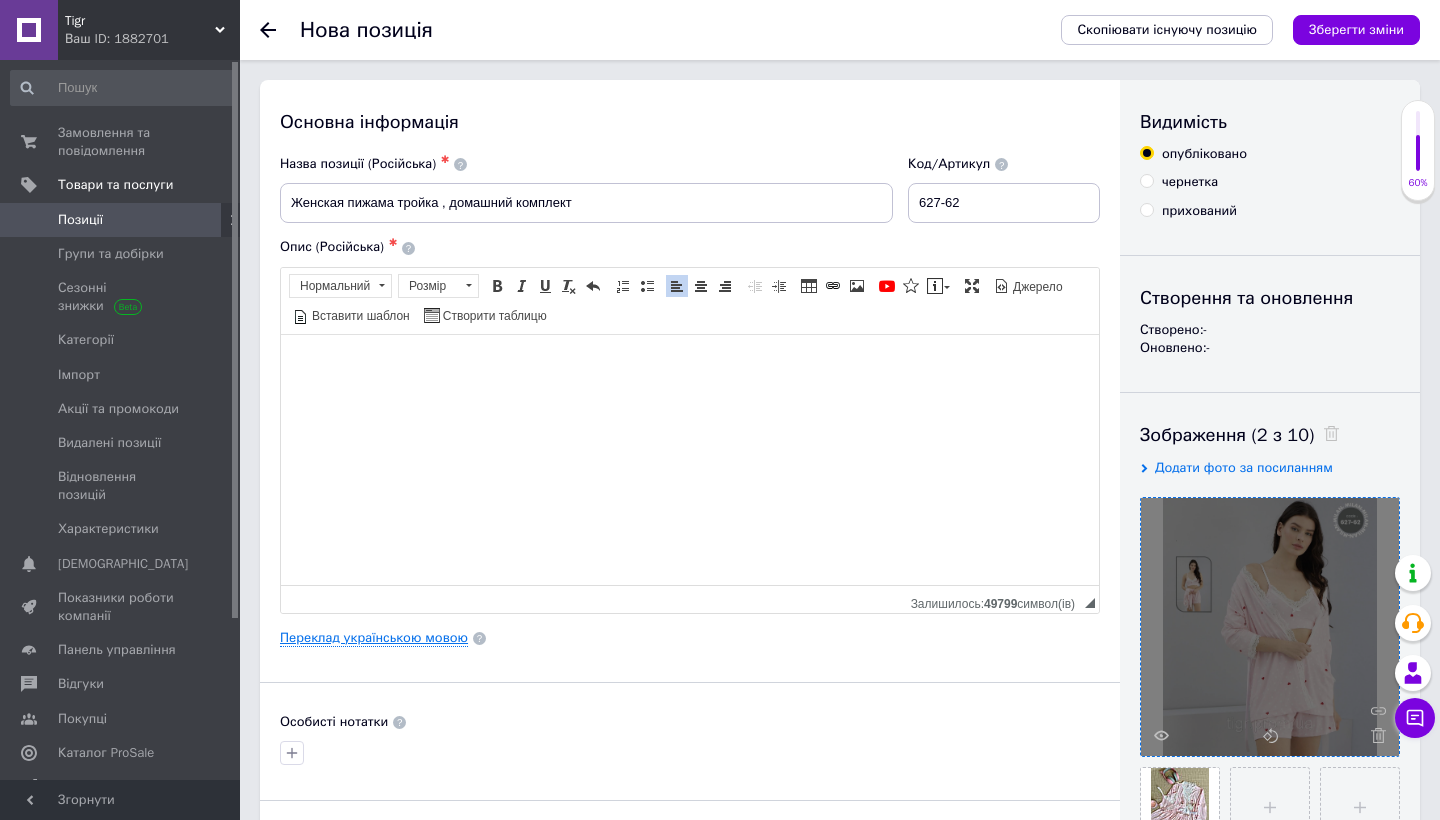 click on "Переклад українською мовою" at bounding box center [374, 638] 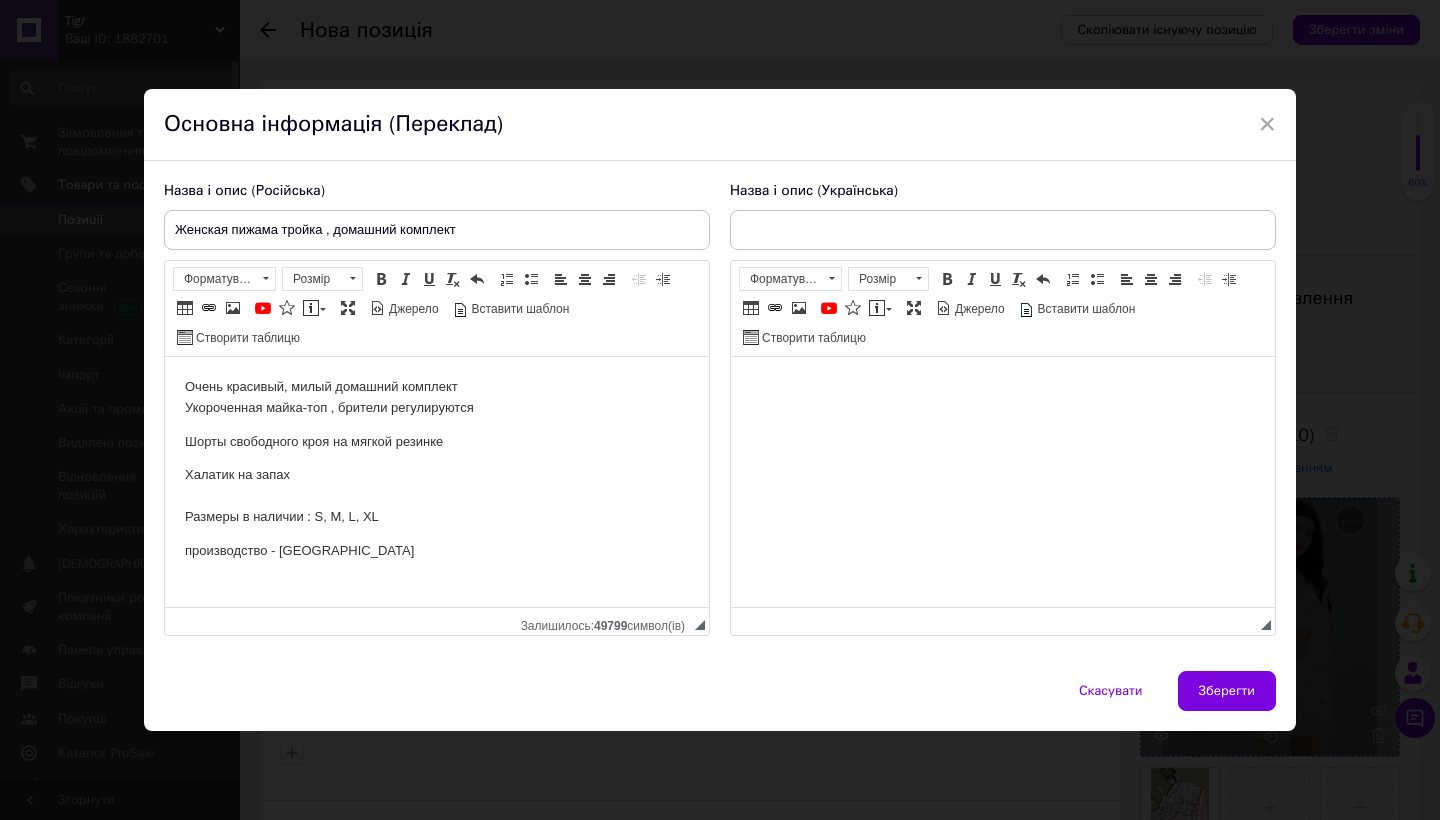 scroll, scrollTop: 0, scrollLeft: 0, axis: both 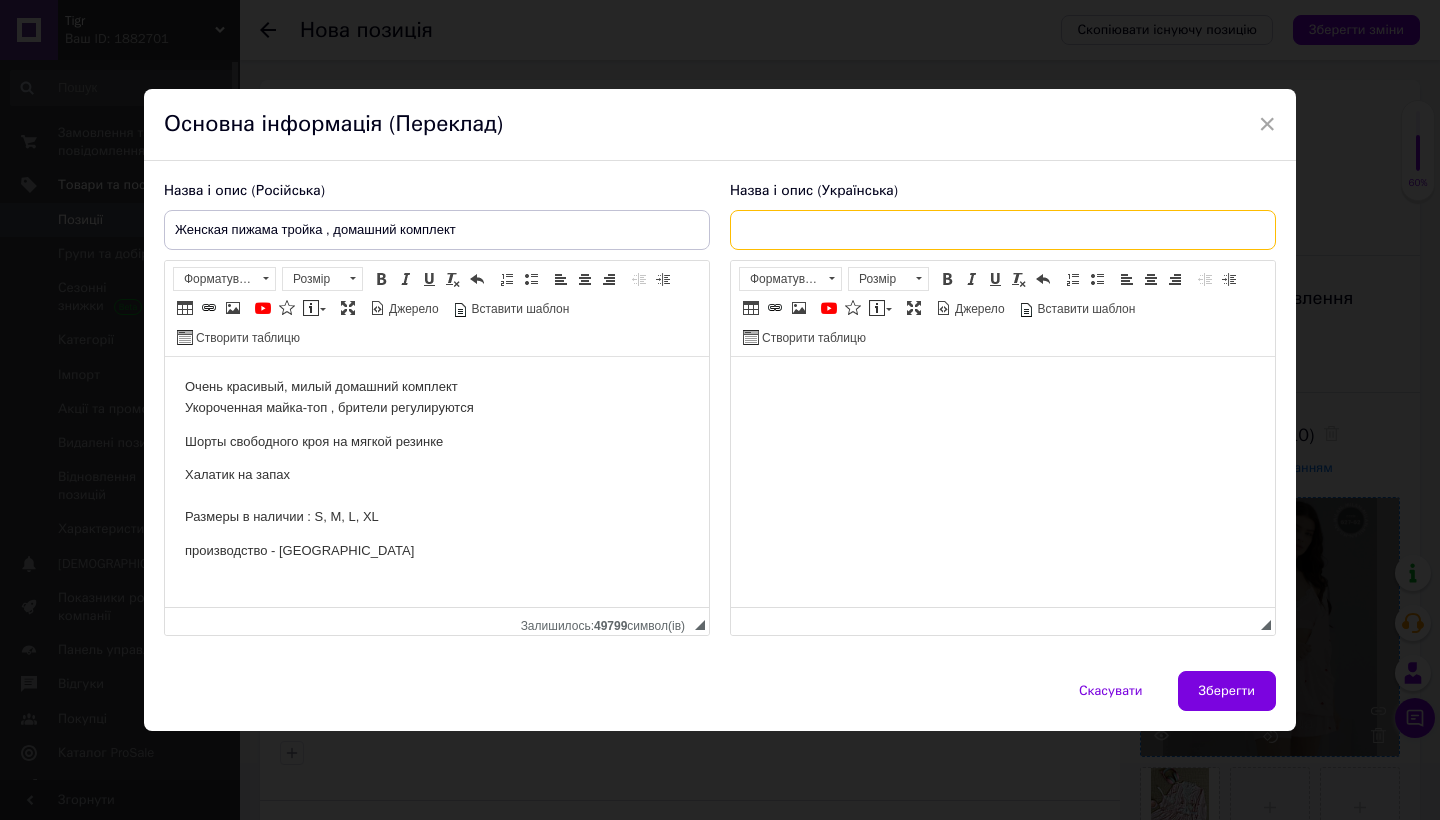 click at bounding box center [1003, 230] 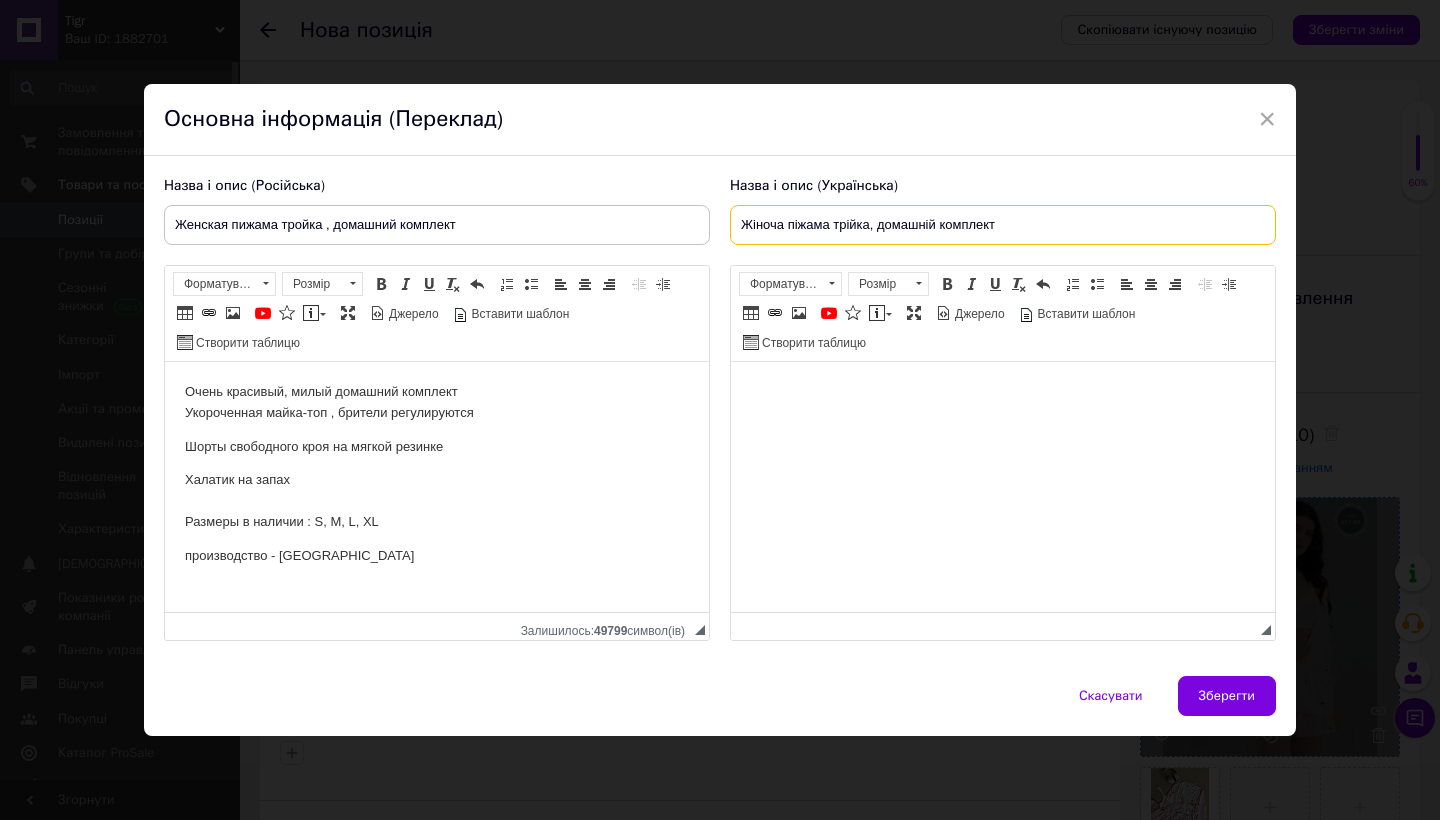 type on "Жіноча піжама трійка, домашній комплект" 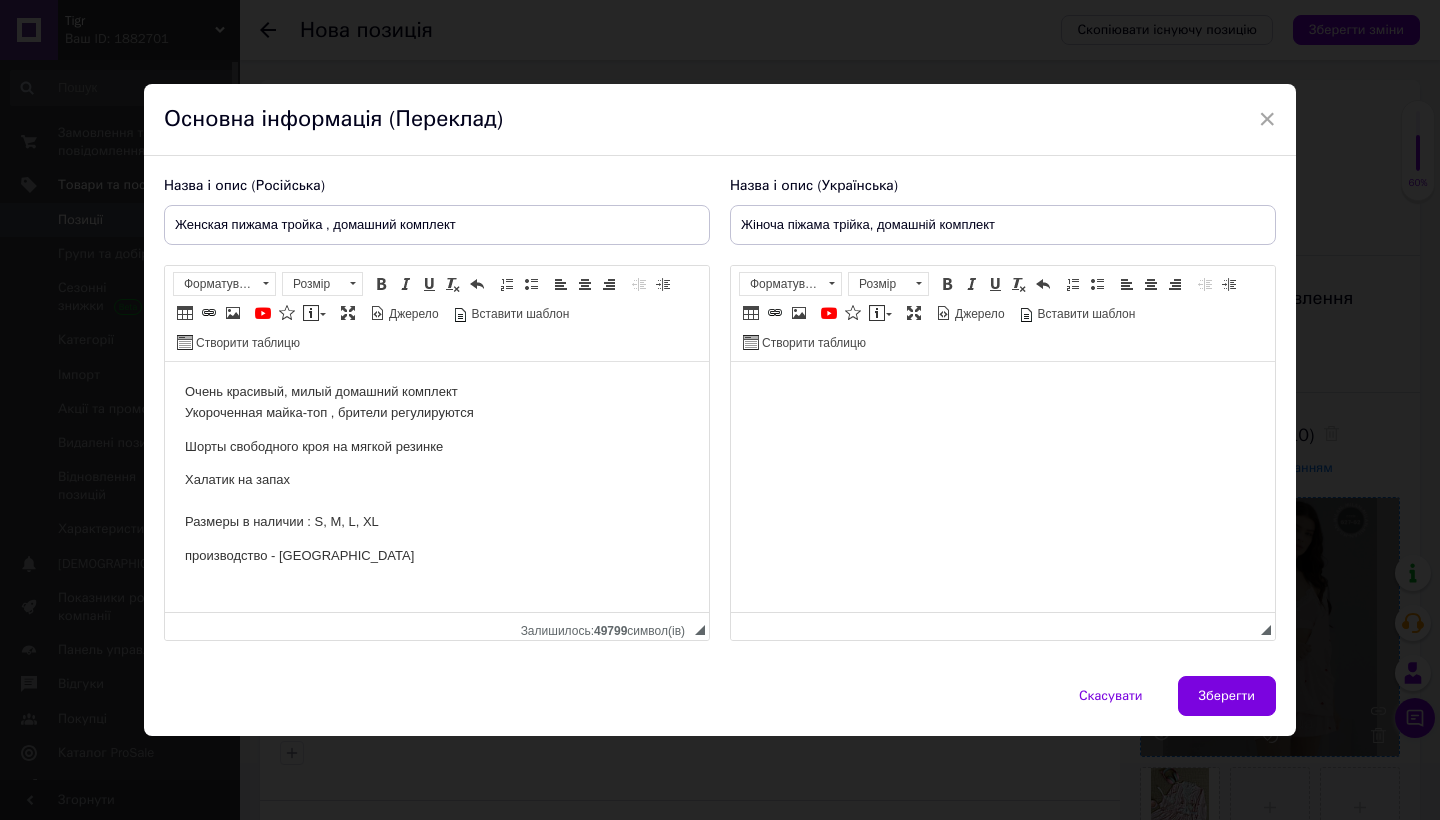 click at bounding box center [1003, 392] 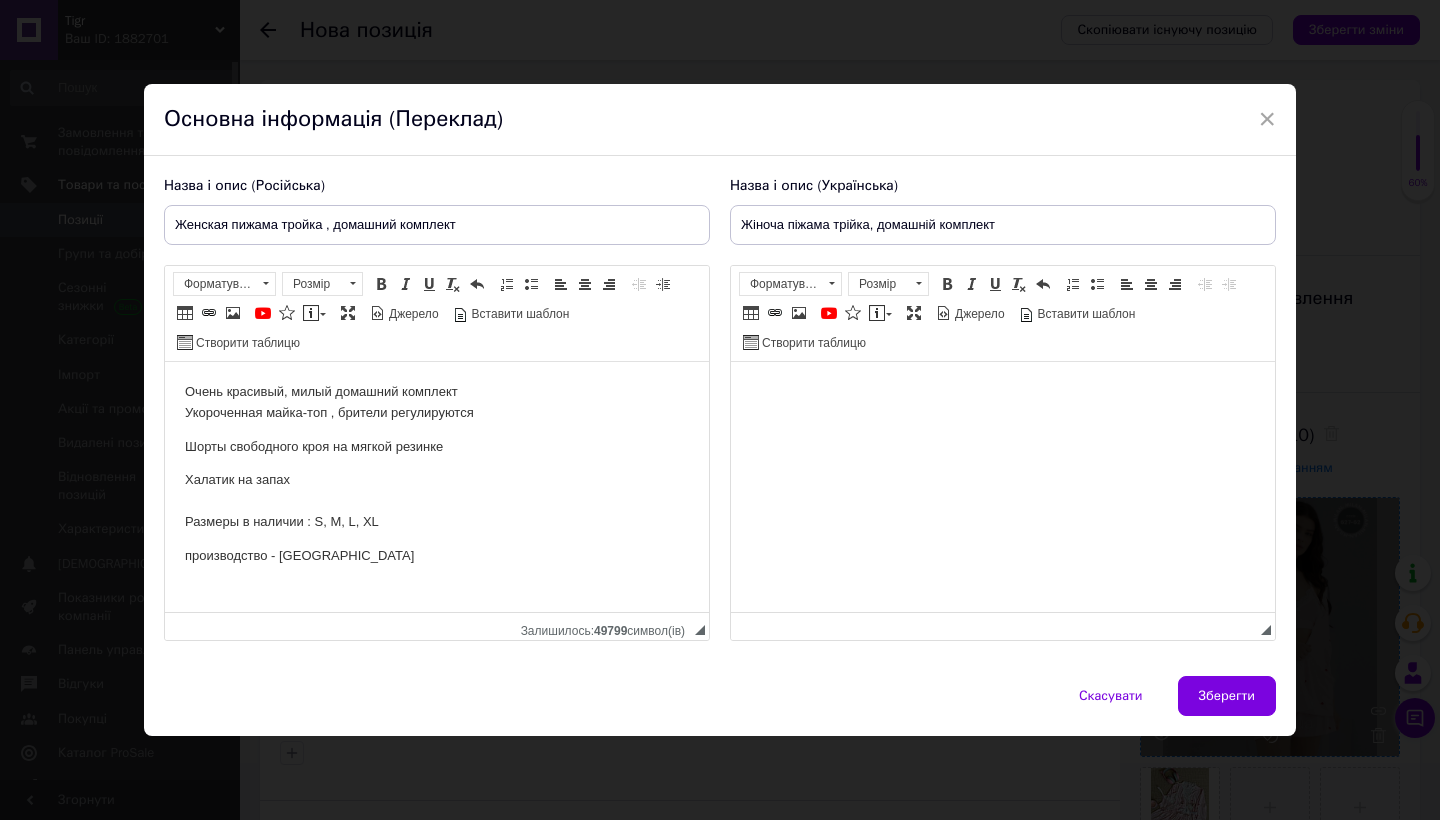 type 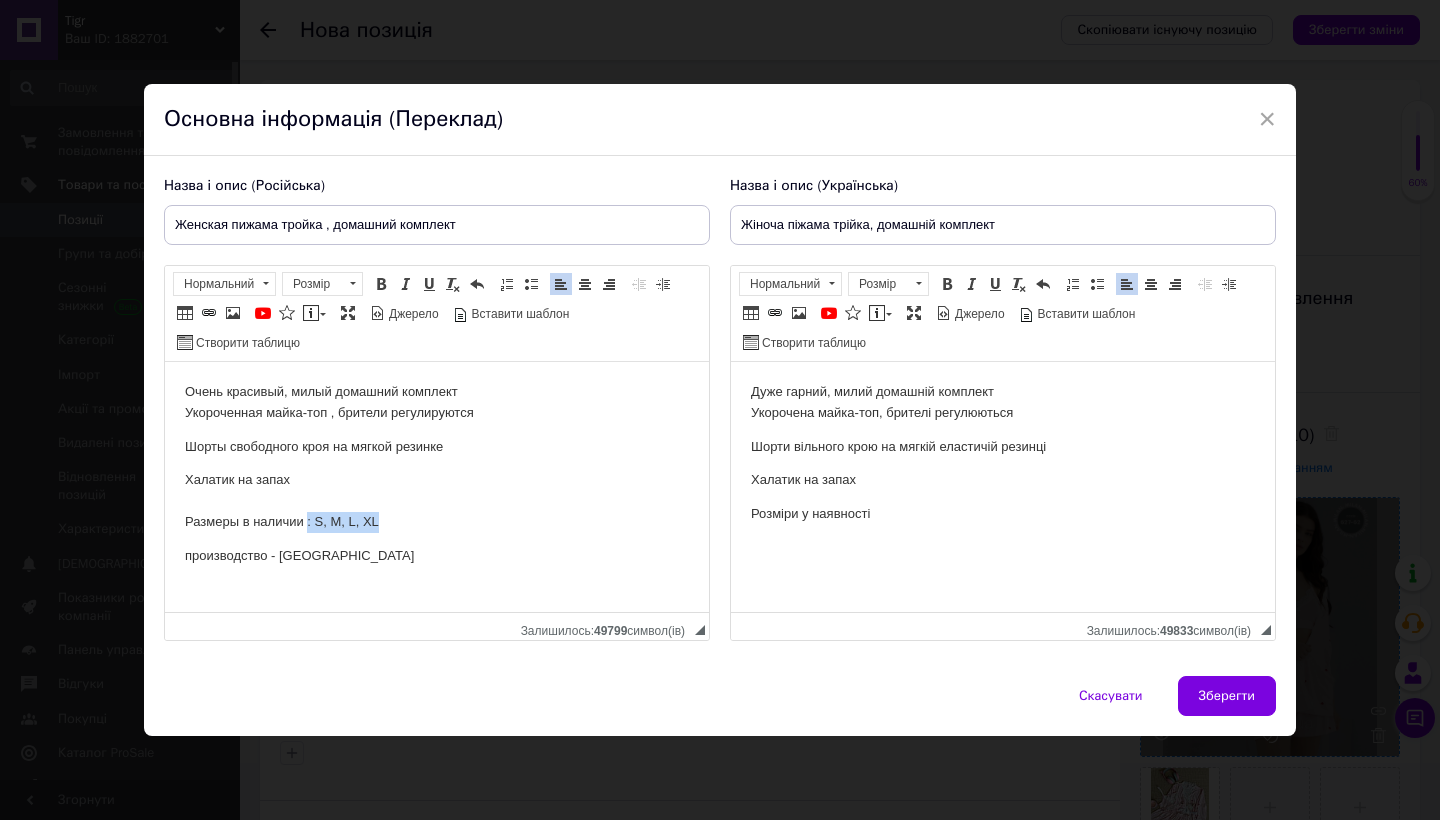 drag, startPoint x: 309, startPoint y: 517, endPoint x: 422, endPoint y: 522, distance: 113.110565 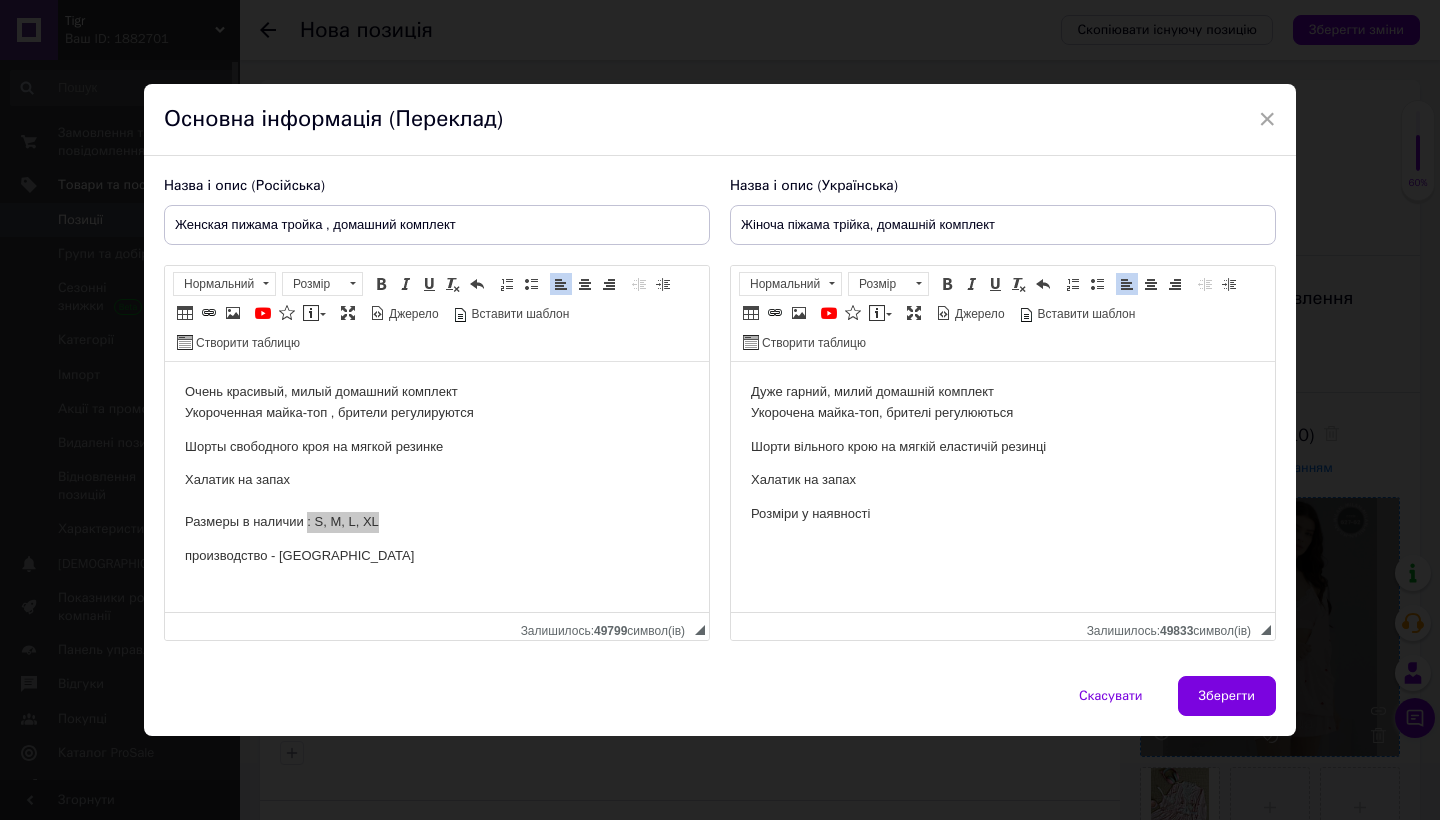 click on "Дуже гарний, милий домашній комплект  Укорочена майка-топ, брителі регулюються Шорти вільного крою на мягкій еластичій резинці Халатик на запах Розміри у наявності" at bounding box center [1003, 453] 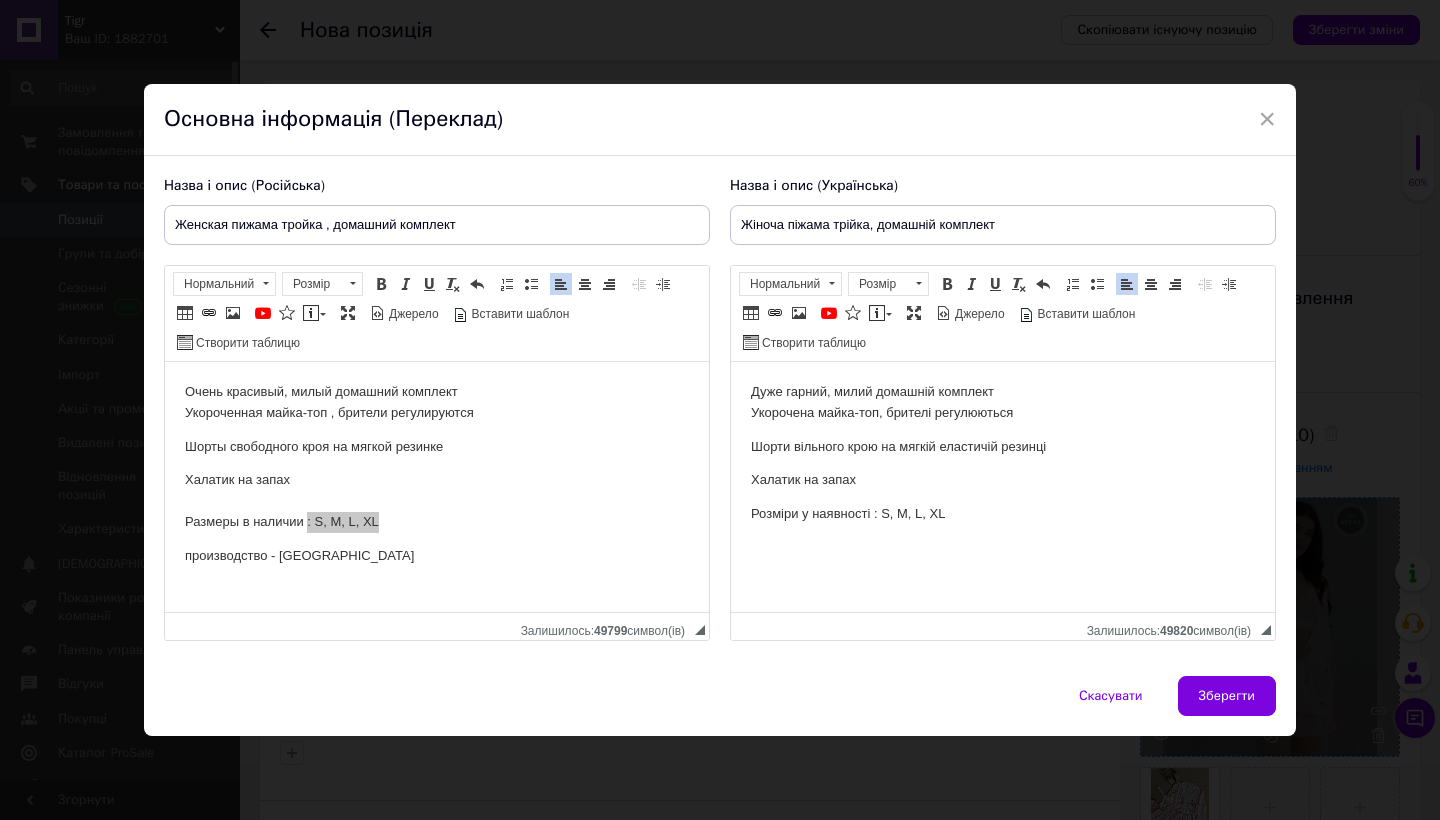 click on "Дуже гарний, милий домашній комплект  Укорочена майка-топ, брителі регулюються Шорти вільного крою на мягкій еластичій резинці Халатик на запах Розміри у наявності : S, M, L, XL" at bounding box center [1003, 453] 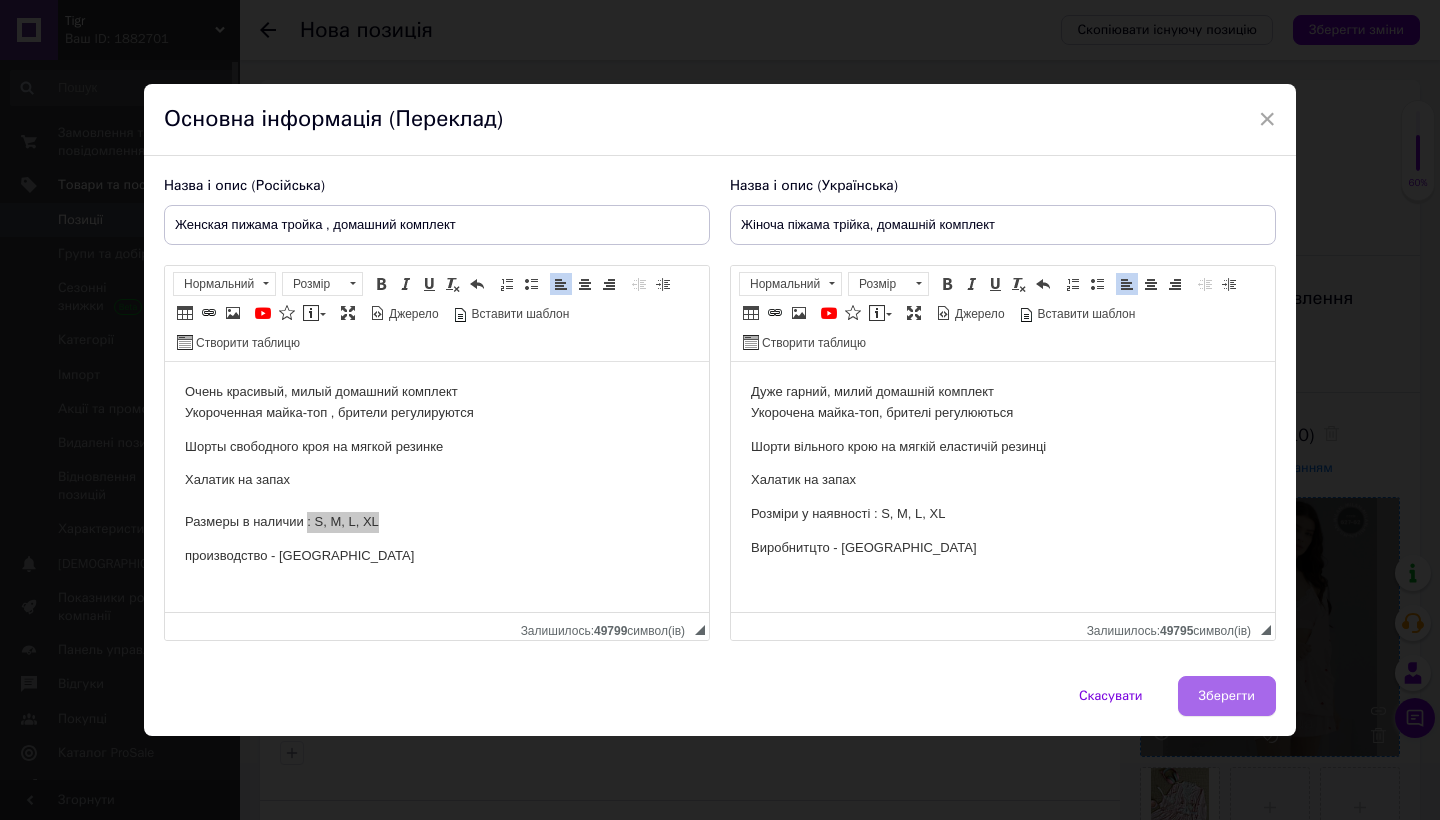 click on "Зберегти" at bounding box center [1227, 696] 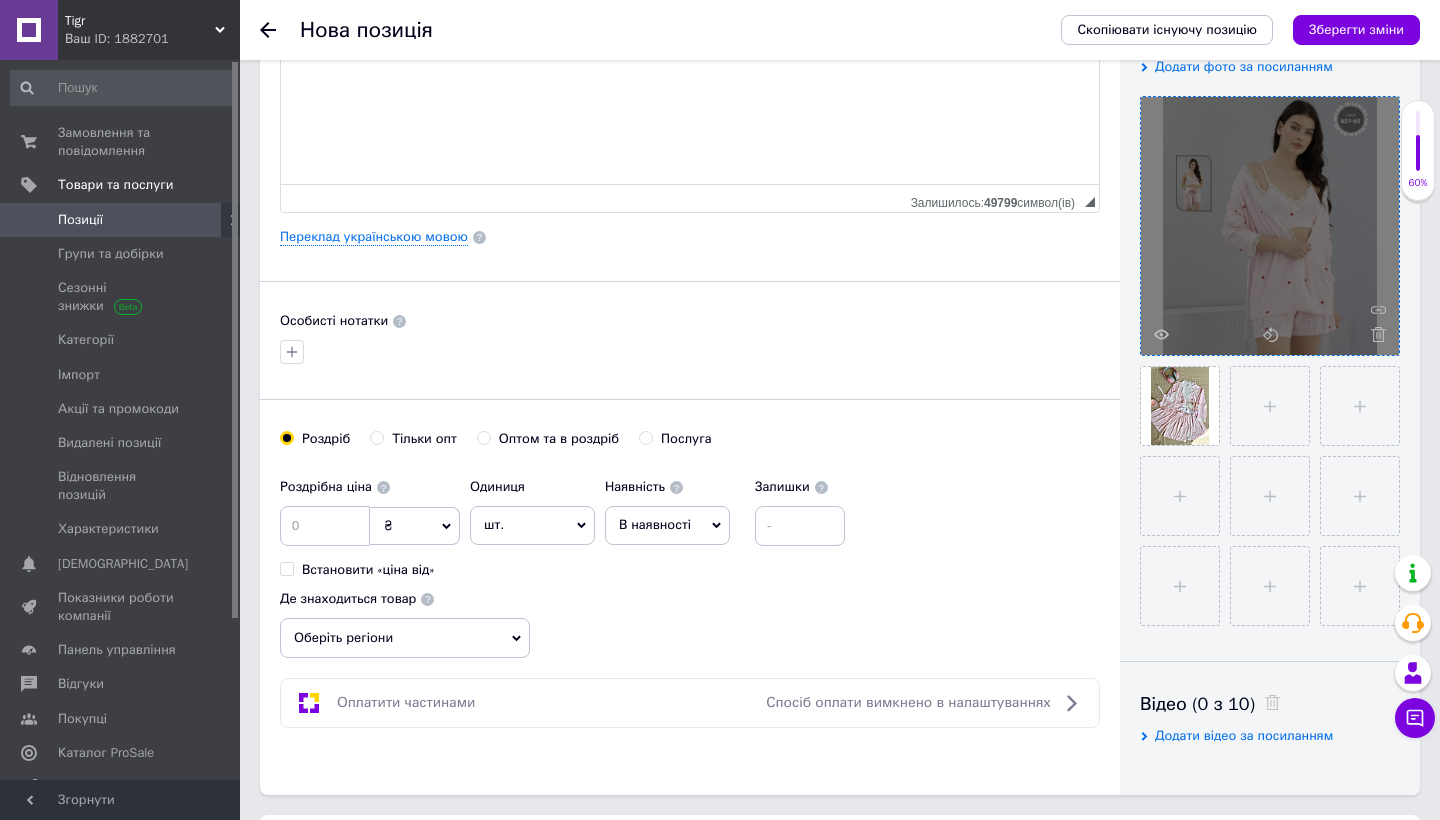 scroll, scrollTop: 498, scrollLeft: 0, axis: vertical 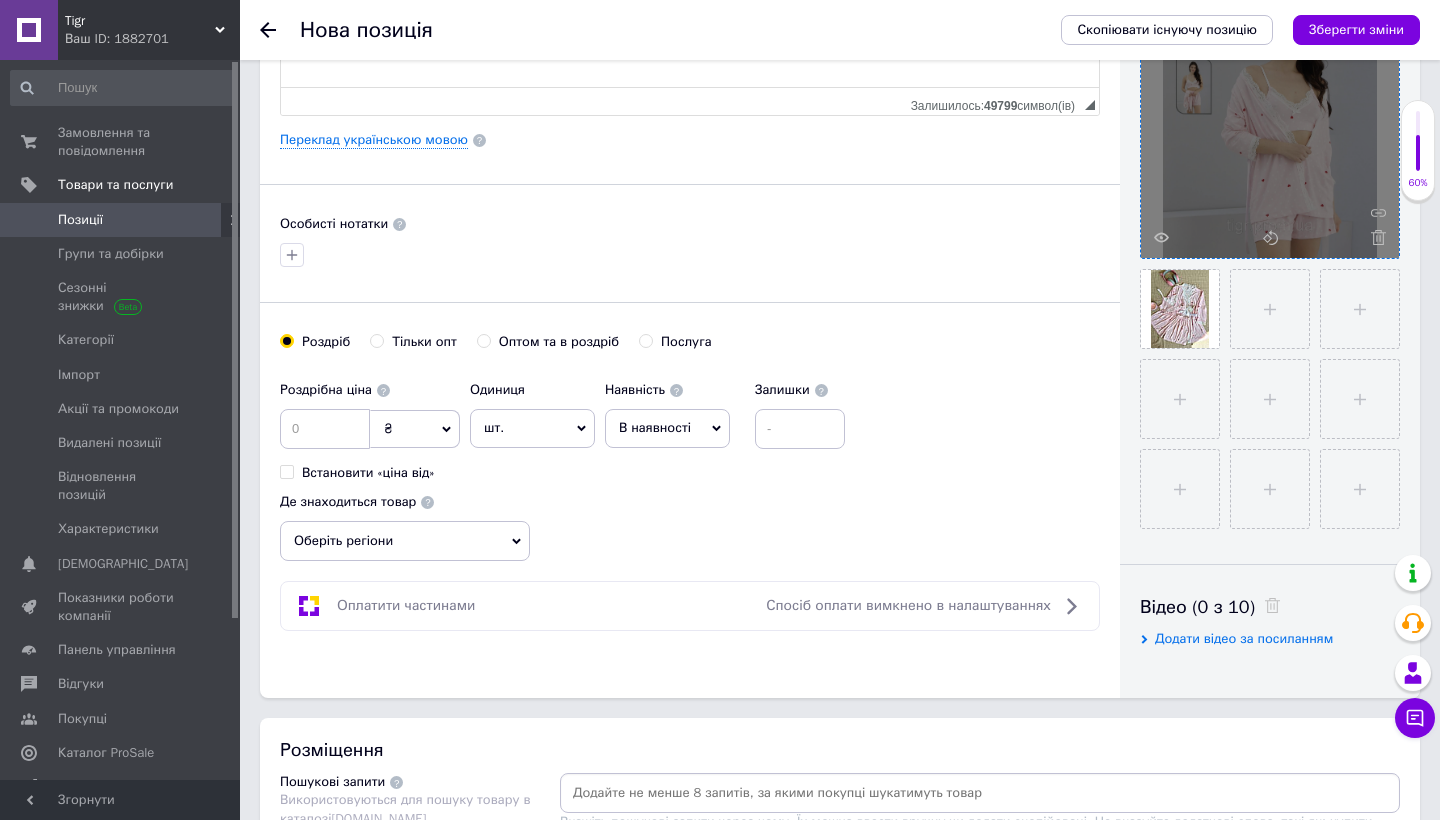 click on "Оптом та в роздріб" at bounding box center (483, 340) 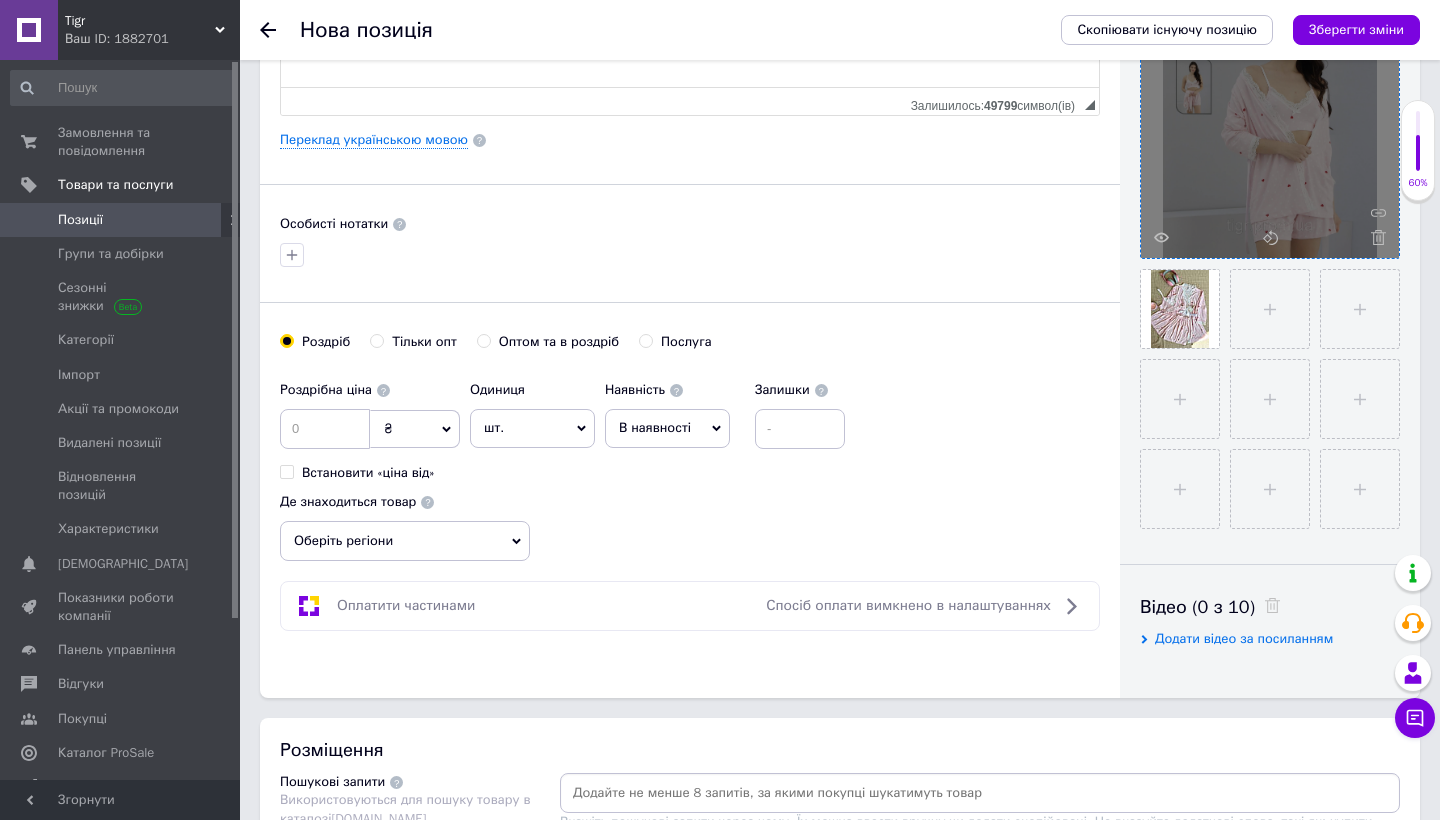 radio on "true" 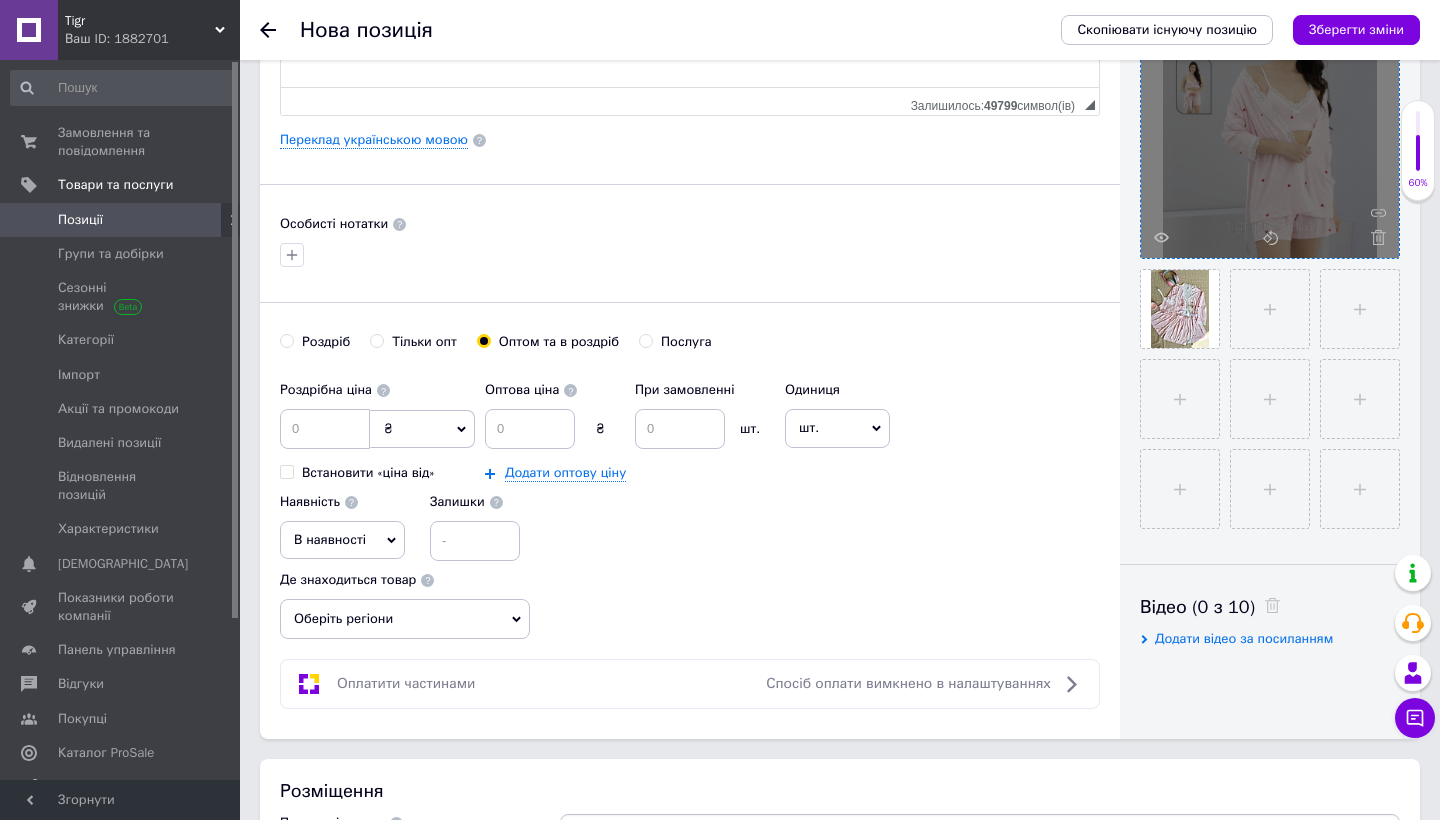 click at bounding box center (287, 341) 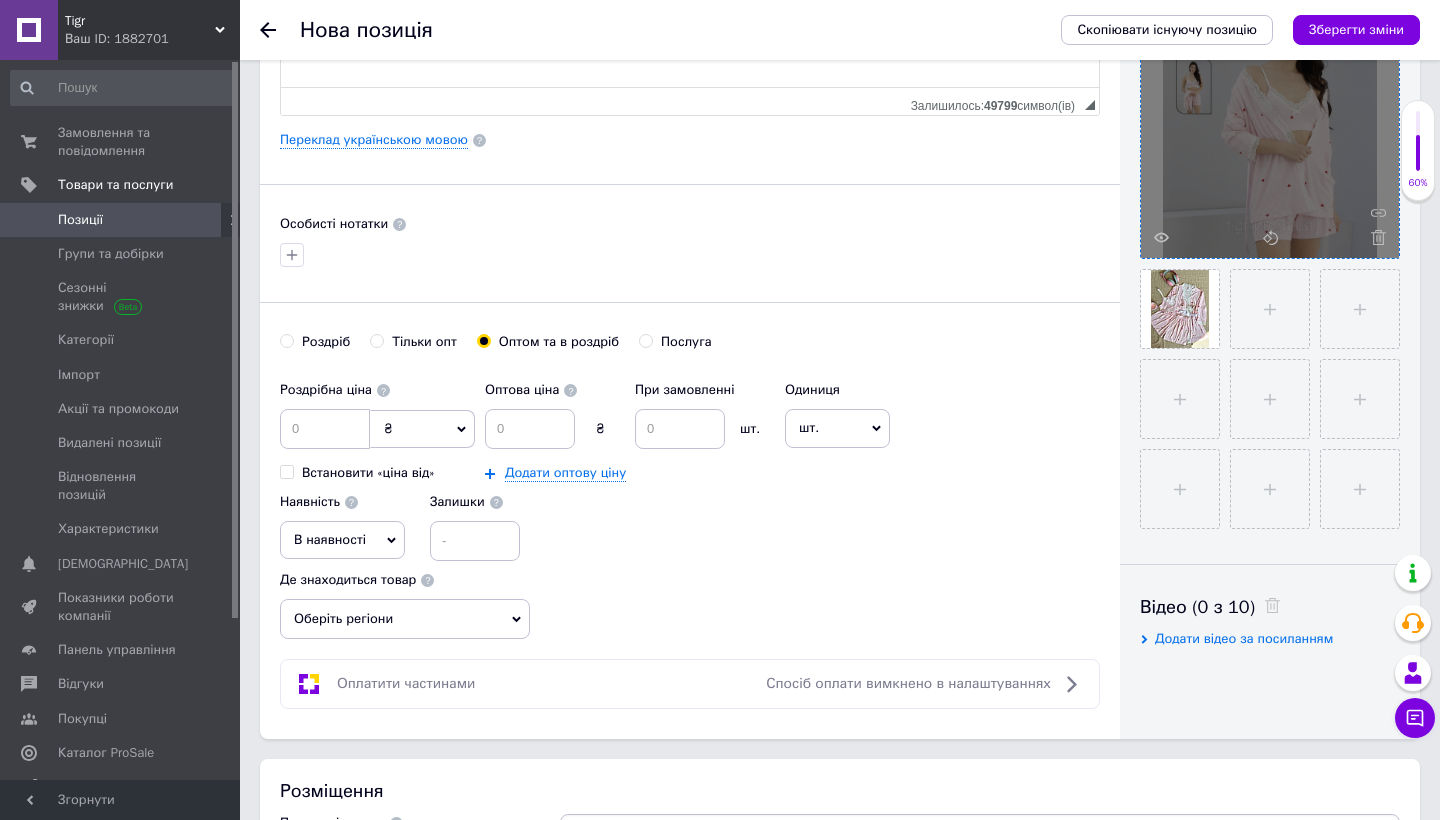 radio on "true" 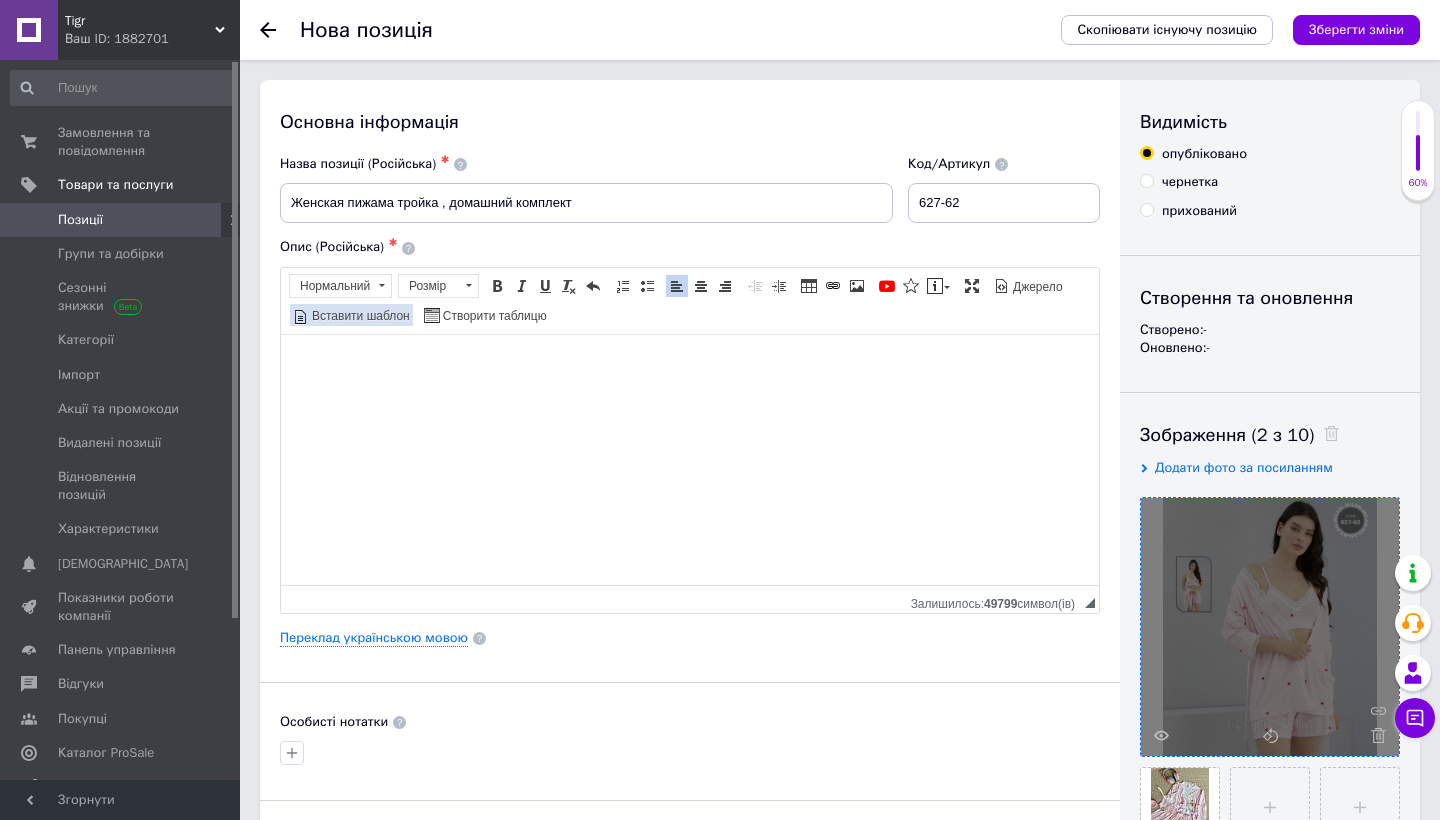 scroll, scrollTop: 0, scrollLeft: 0, axis: both 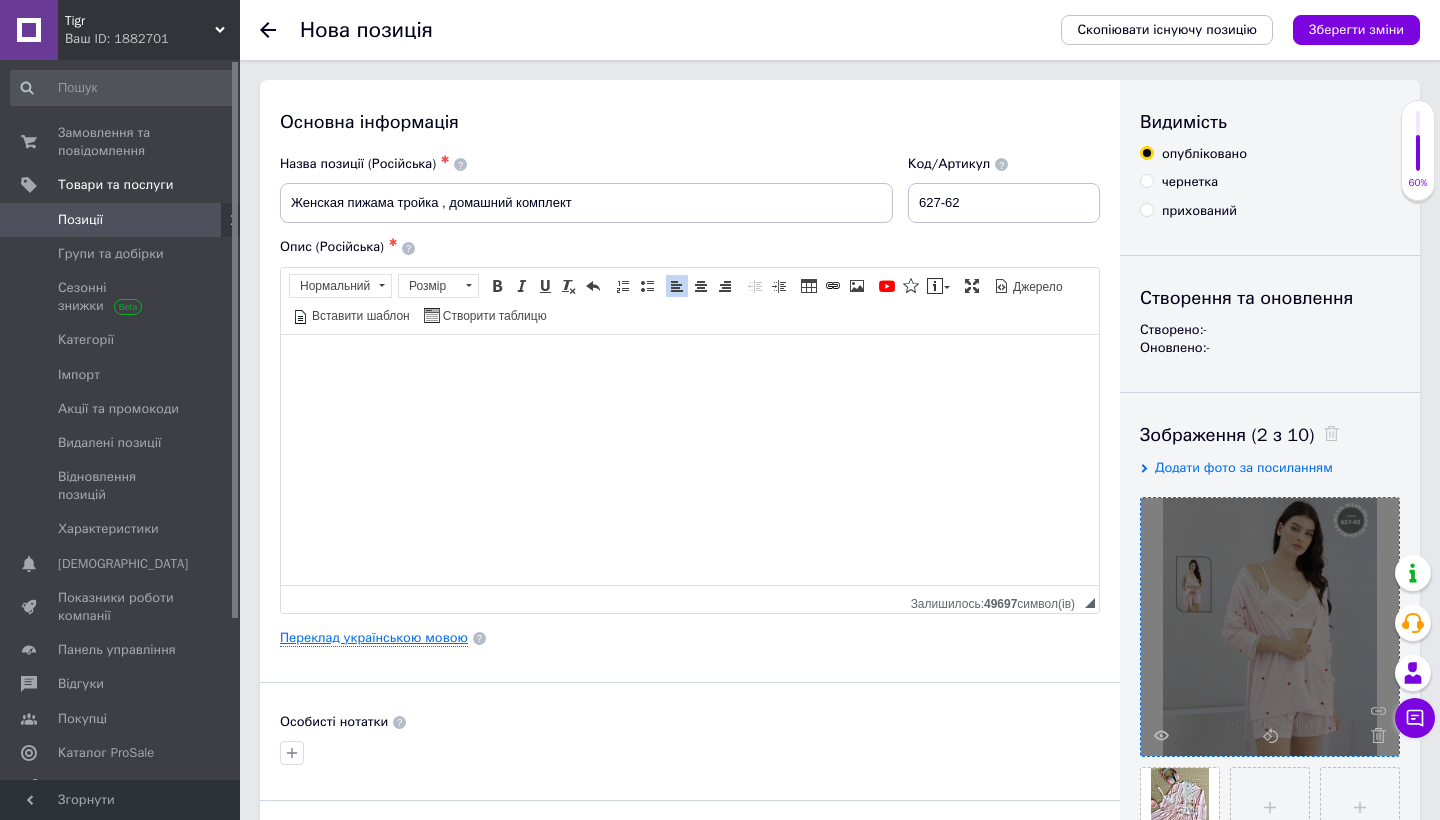 click on "Переклад українською мовою" at bounding box center (374, 638) 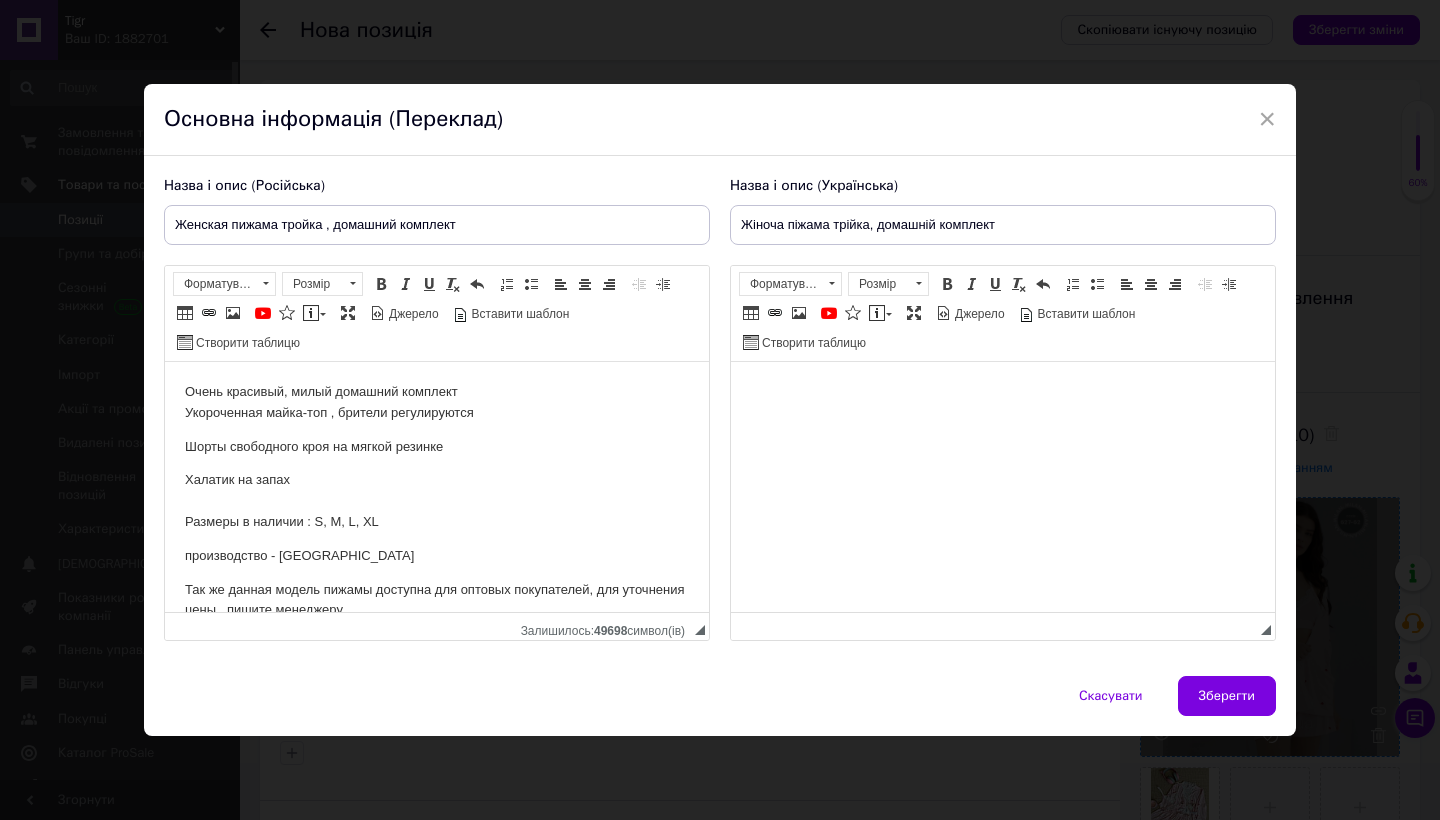 scroll, scrollTop: 0, scrollLeft: 0, axis: both 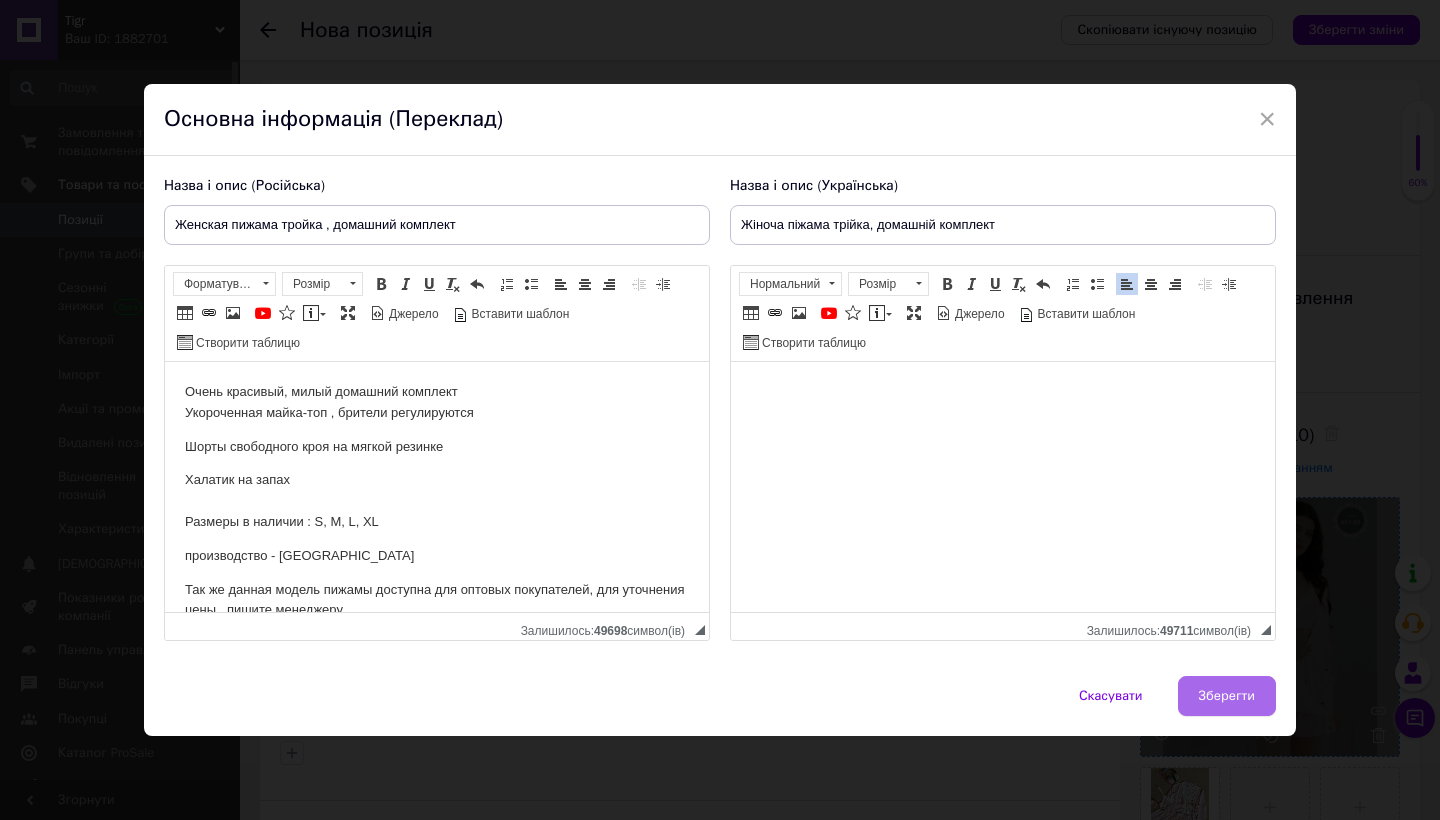 click on "Зберегти" at bounding box center [1227, 696] 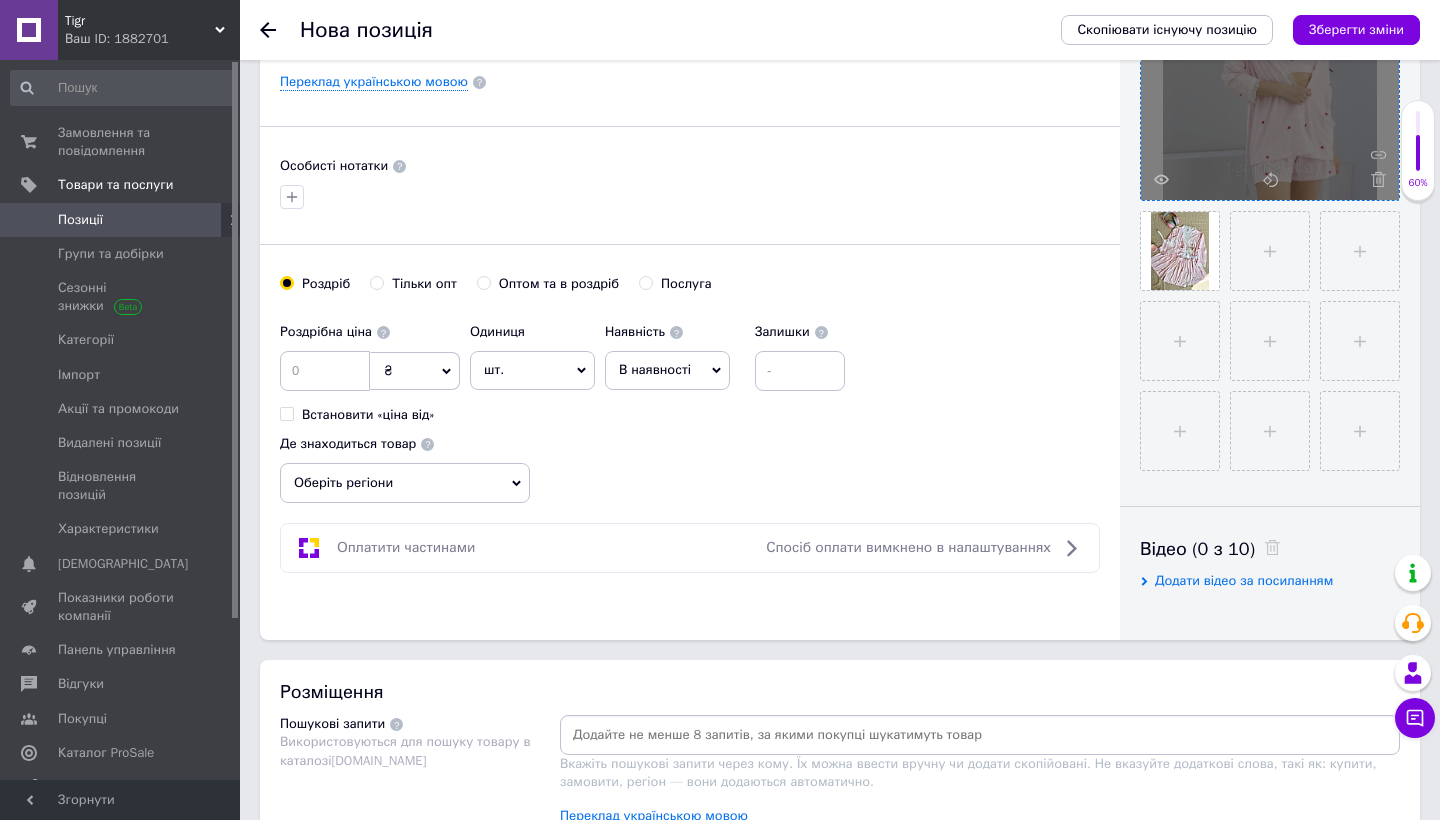 scroll, scrollTop: 609, scrollLeft: 0, axis: vertical 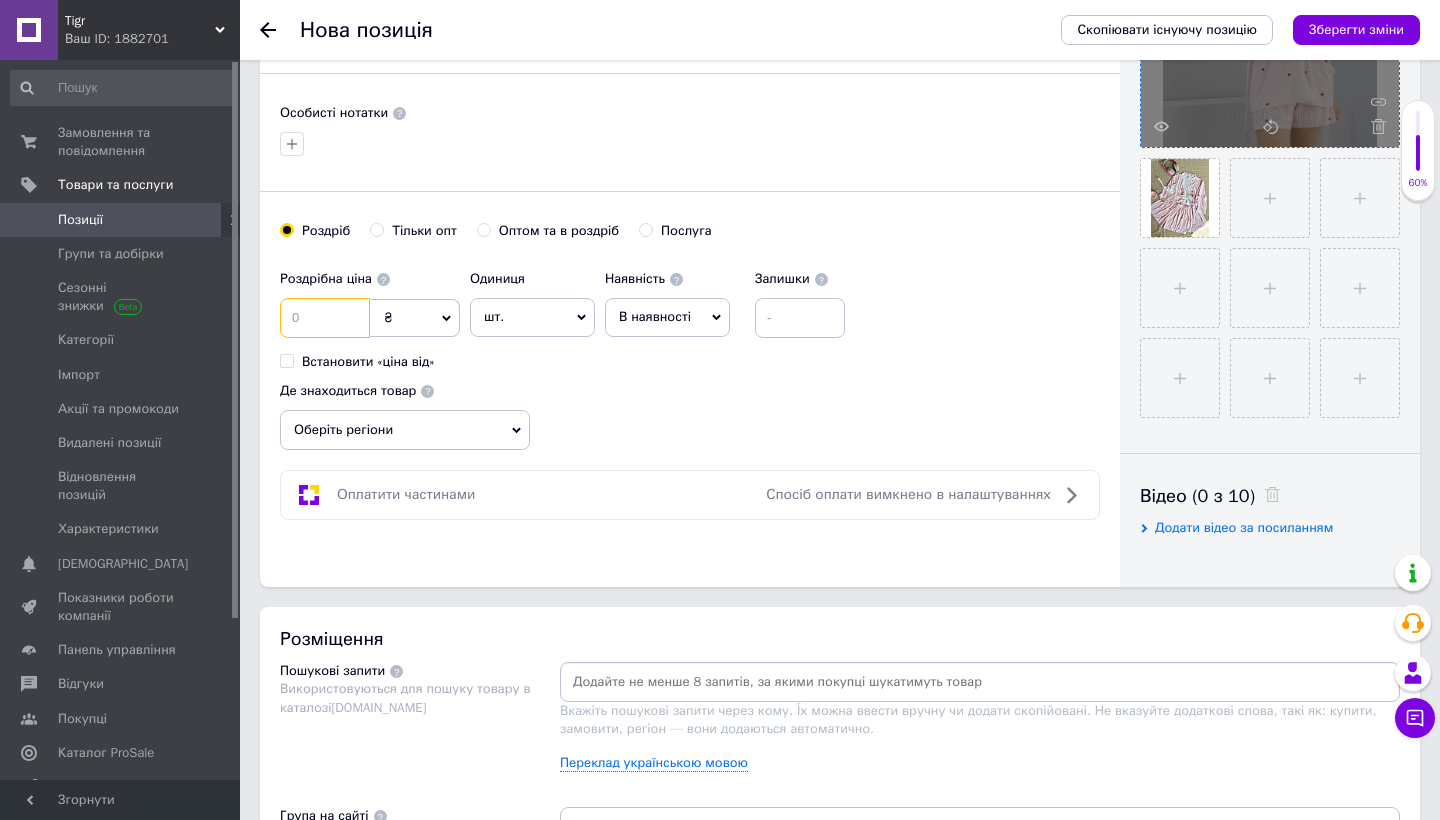 click at bounding box center [325, 318] 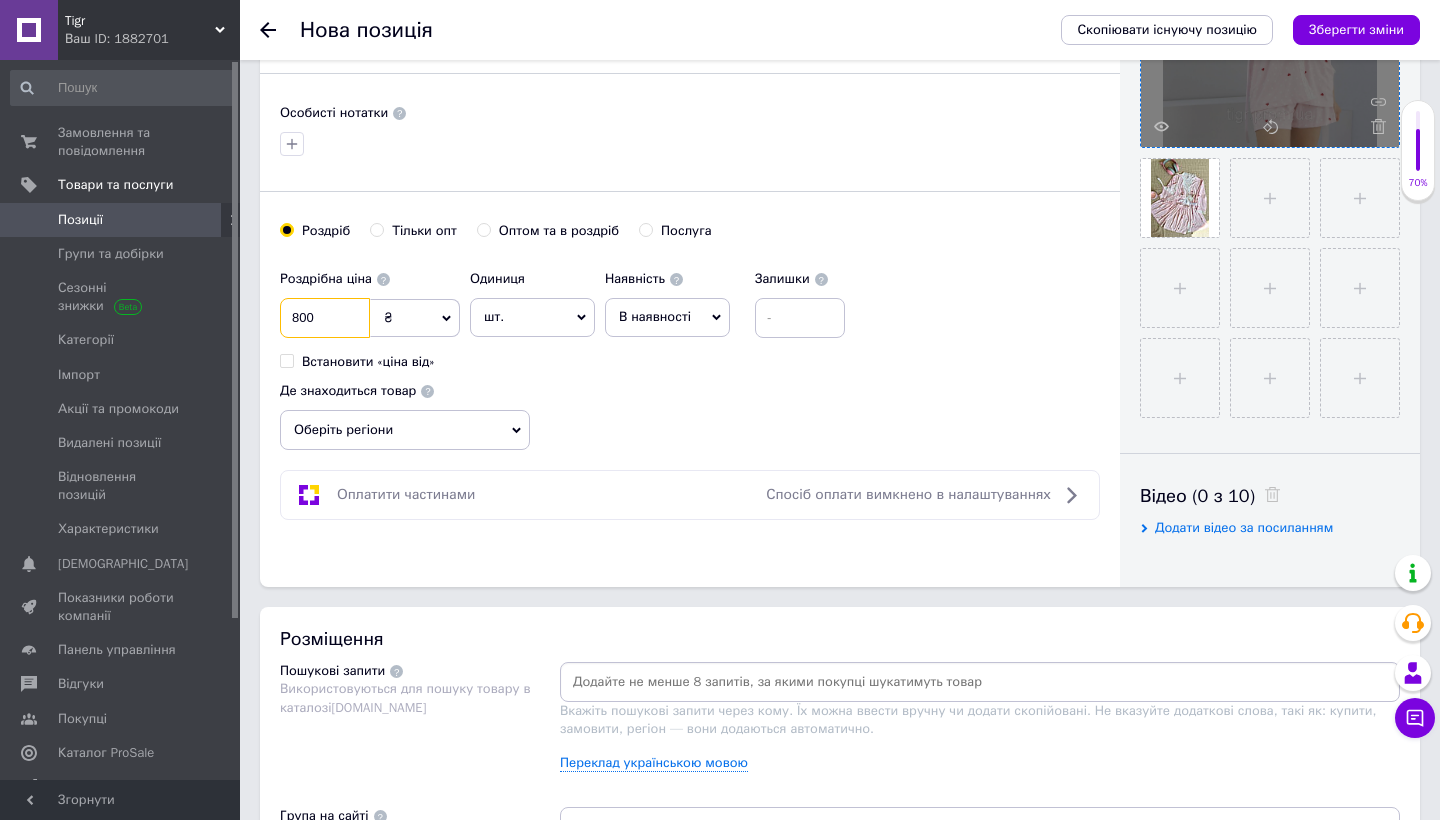 type on "800" 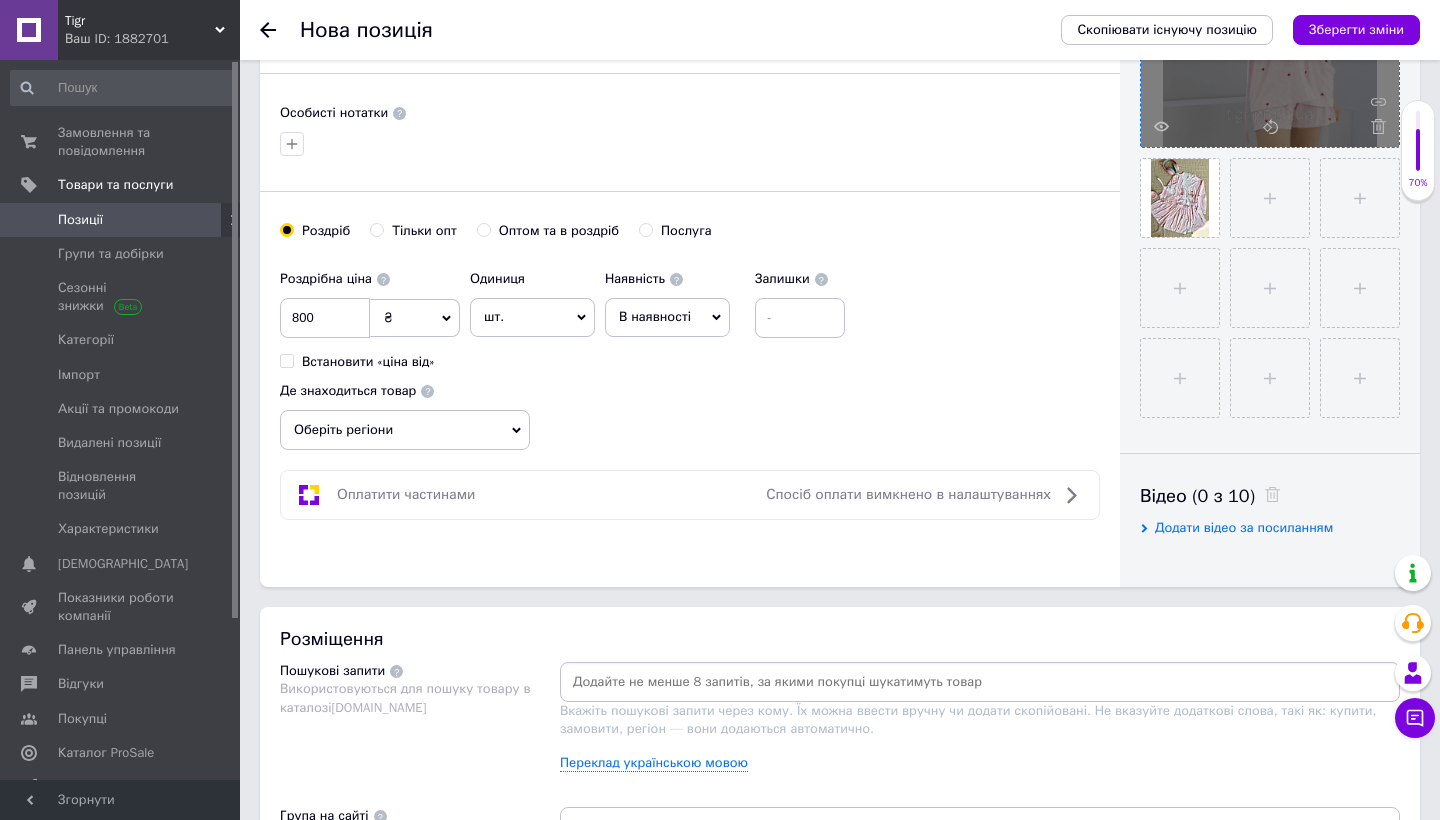 click on "В наявності" at bounding box center [667, 317] 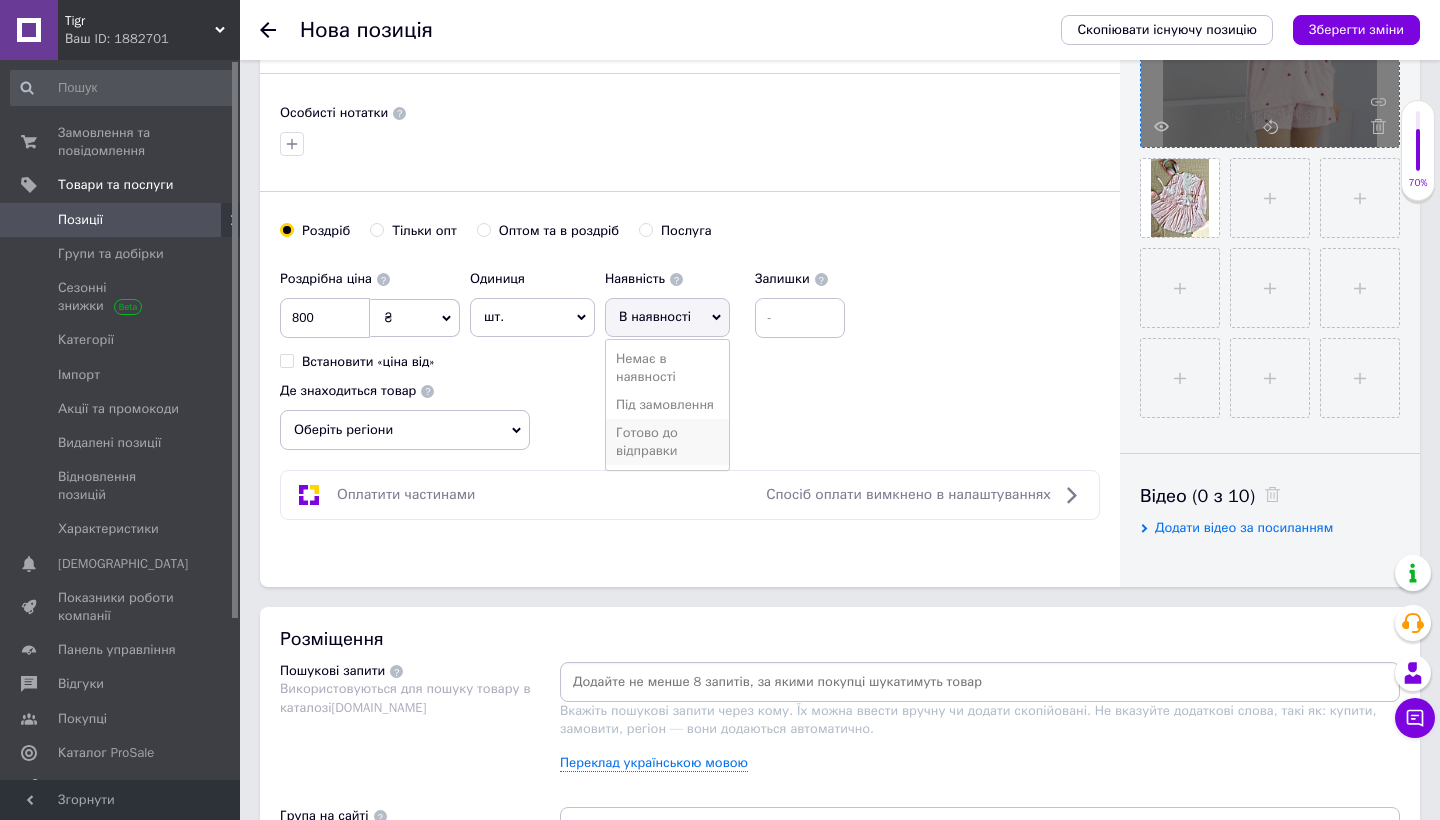 click on "Готово до відправки" at bounding box center [667, 442] 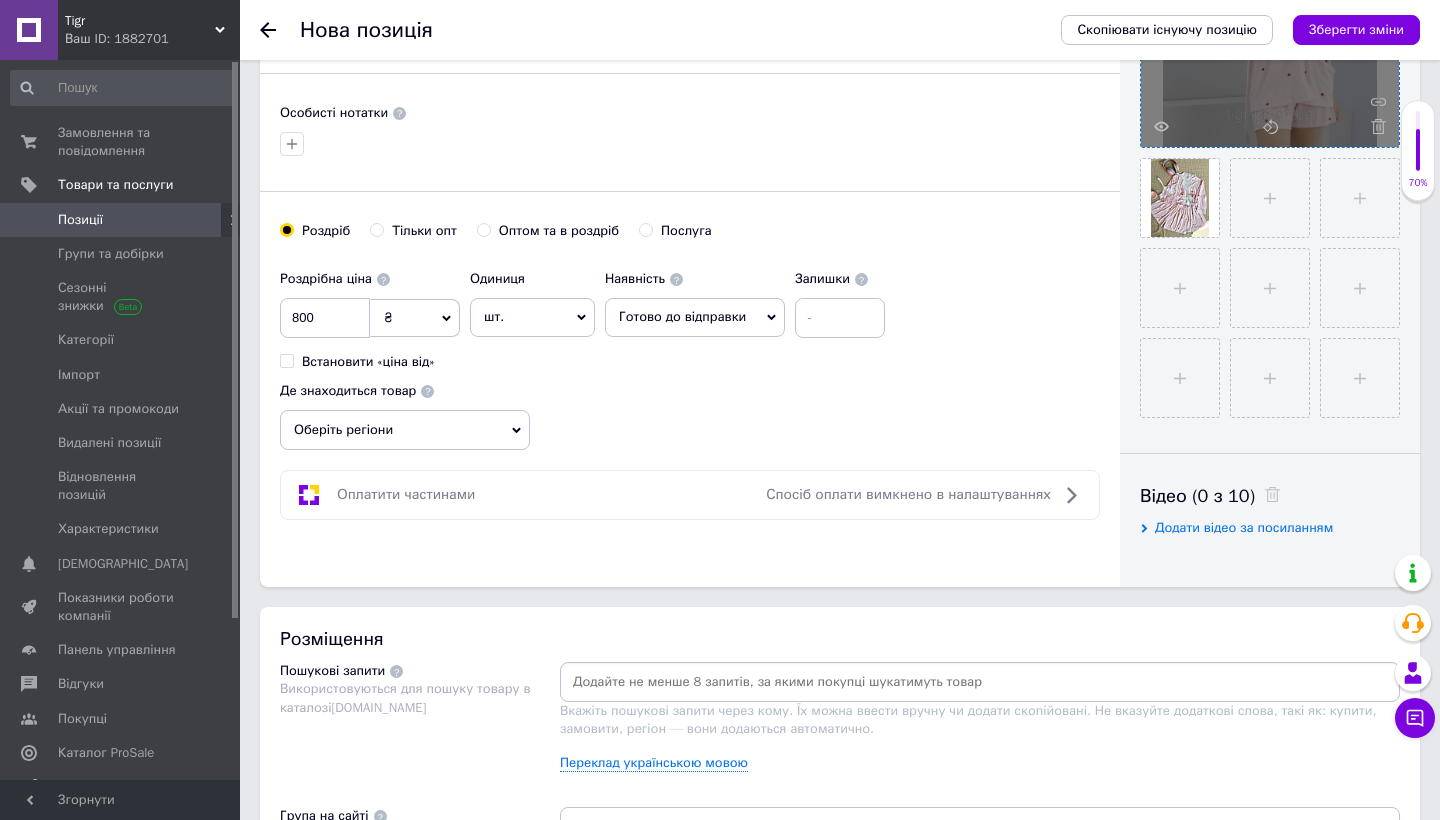 click on "Оберіть регіони" at bounding box center [405, 430] 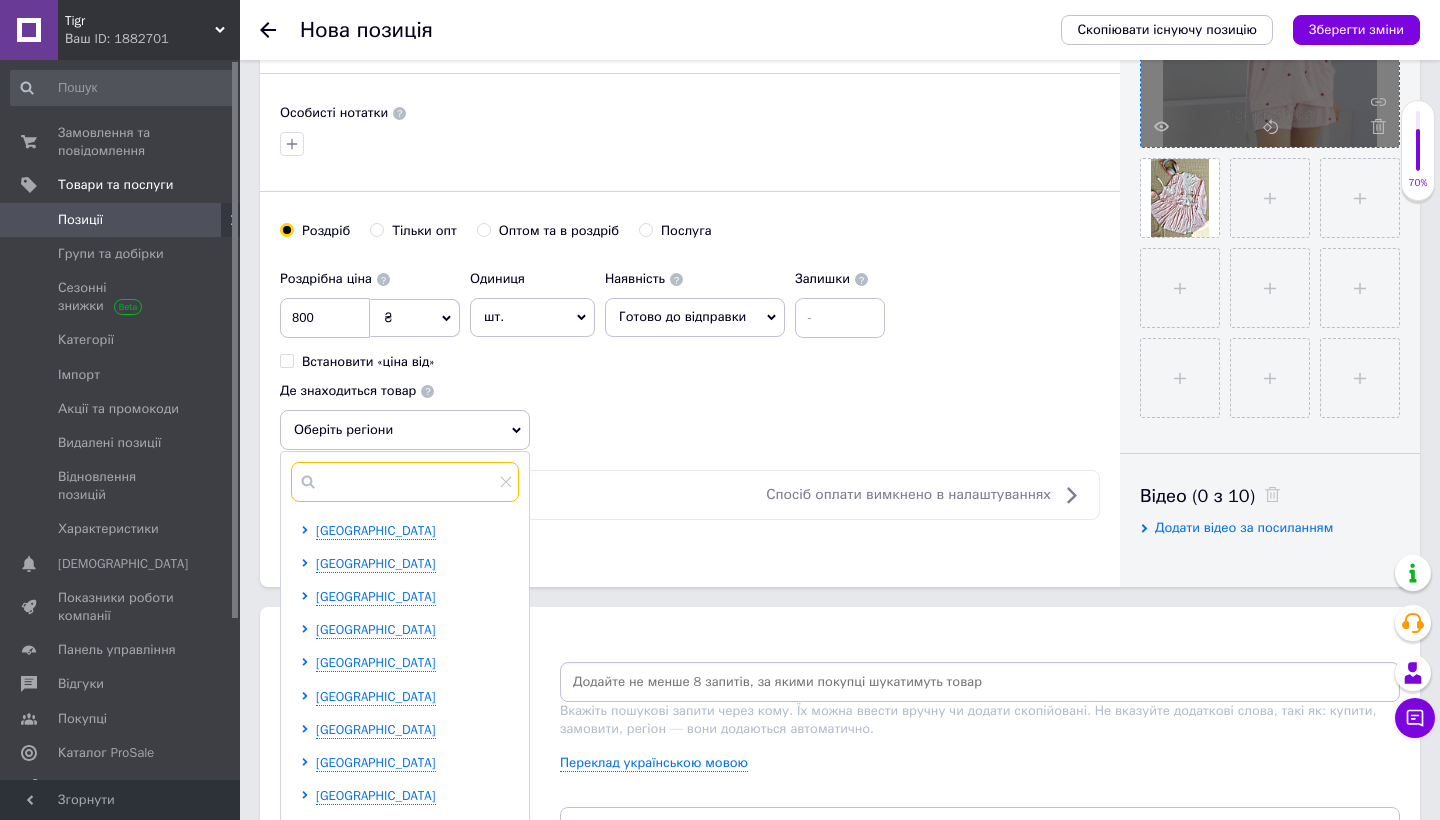 click at bounding box center [405, 482] 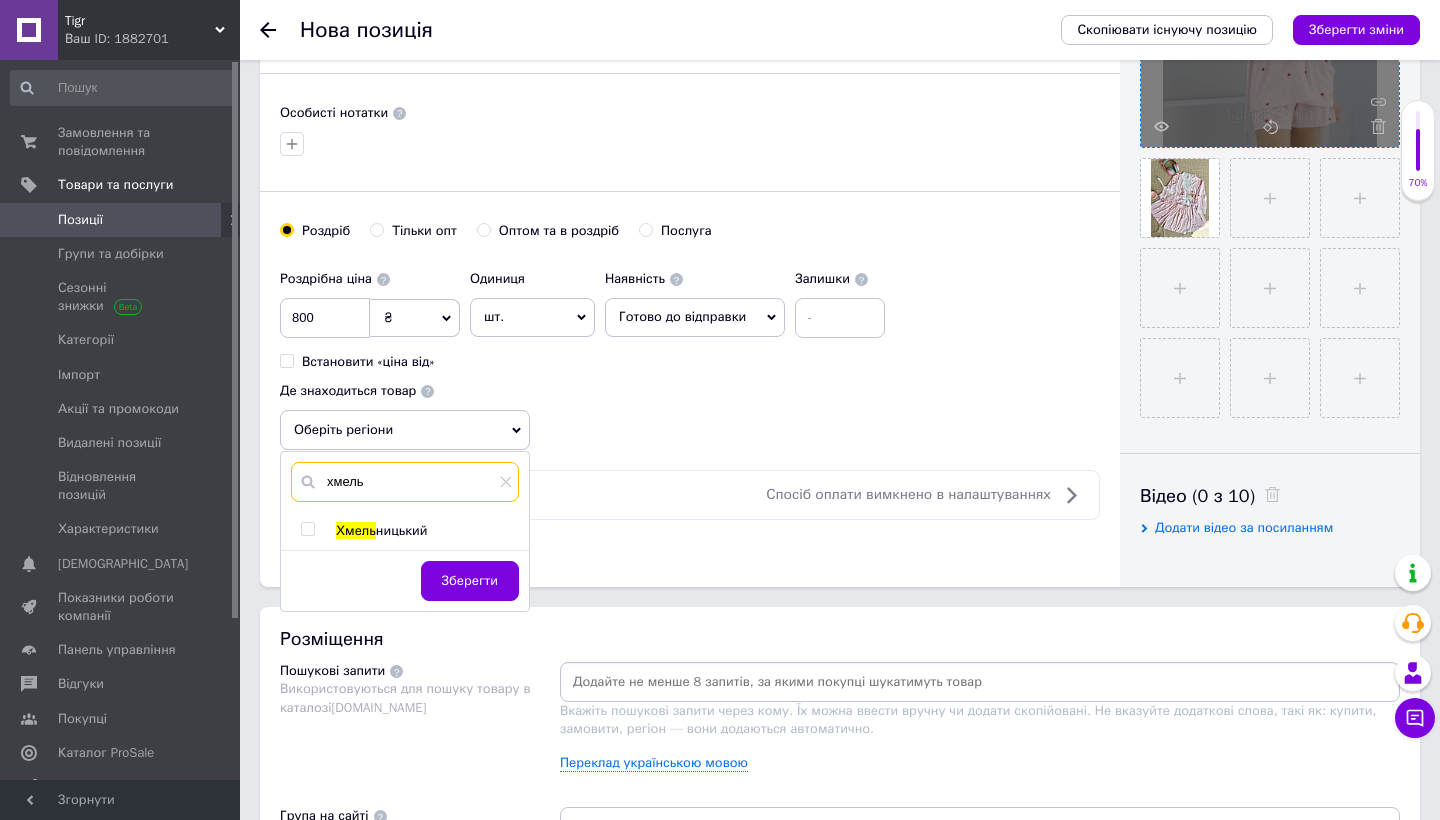 type on "хмель" 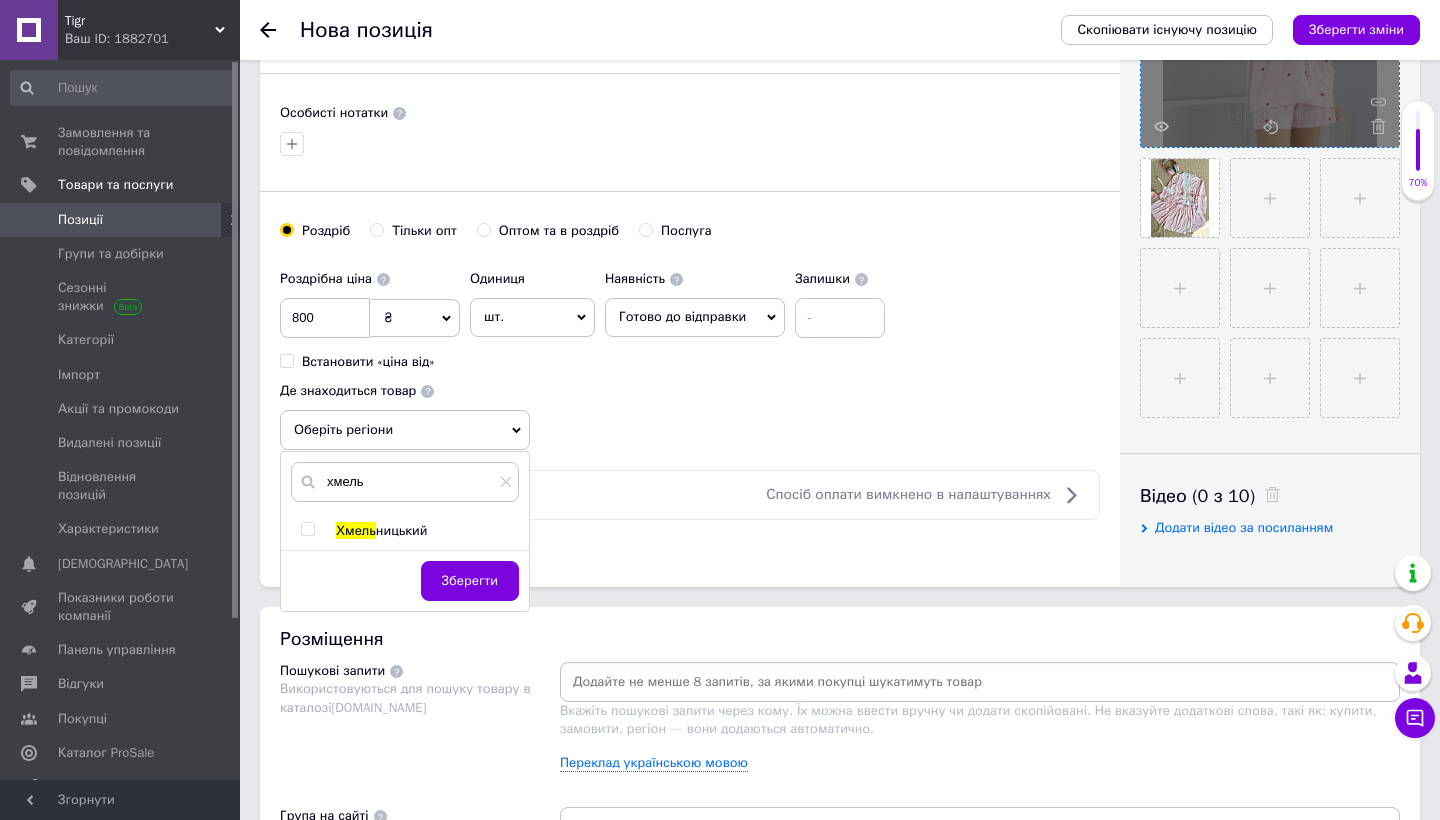 click at bounding box center (308, 529) 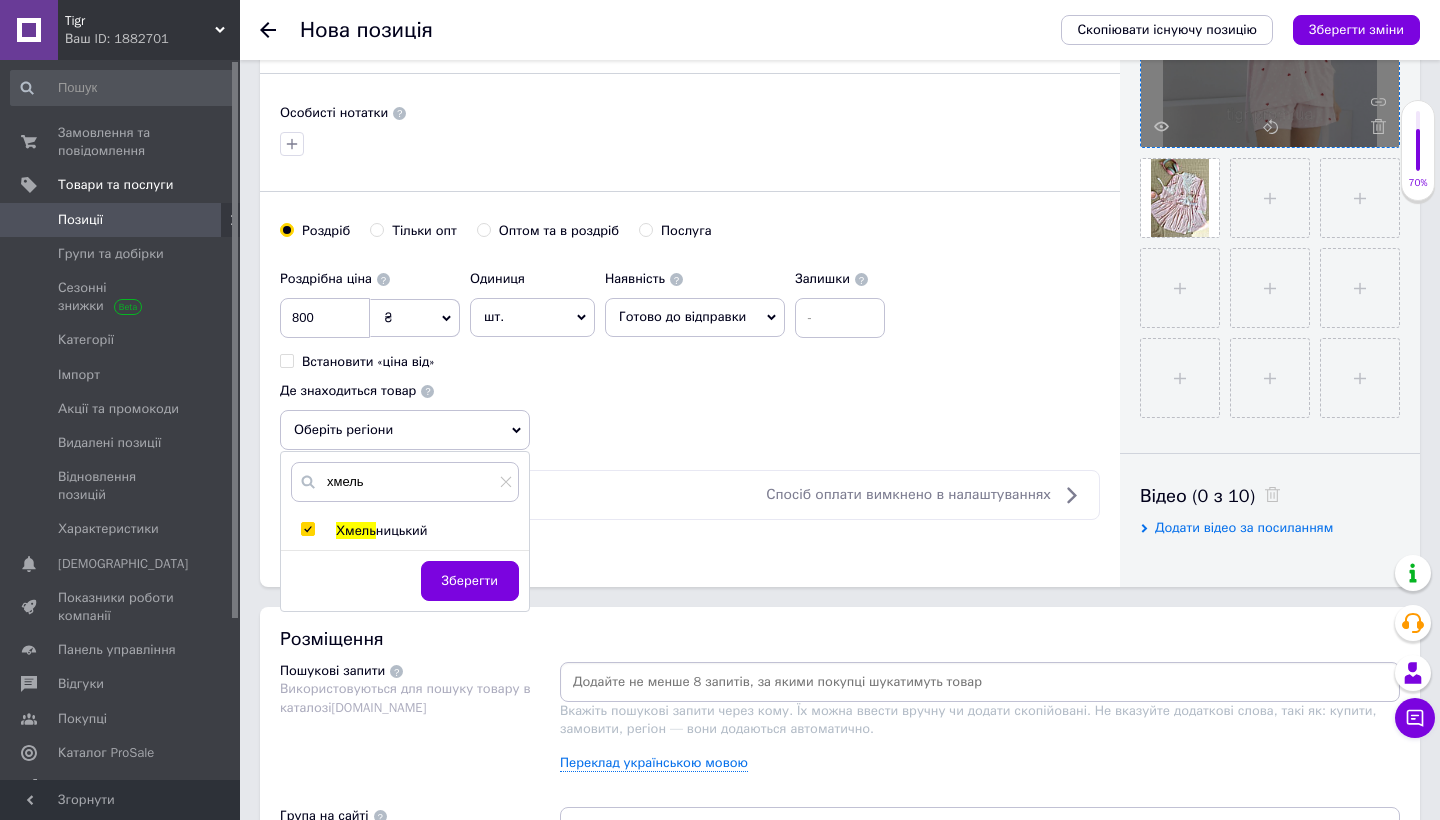 checkbox on "true" 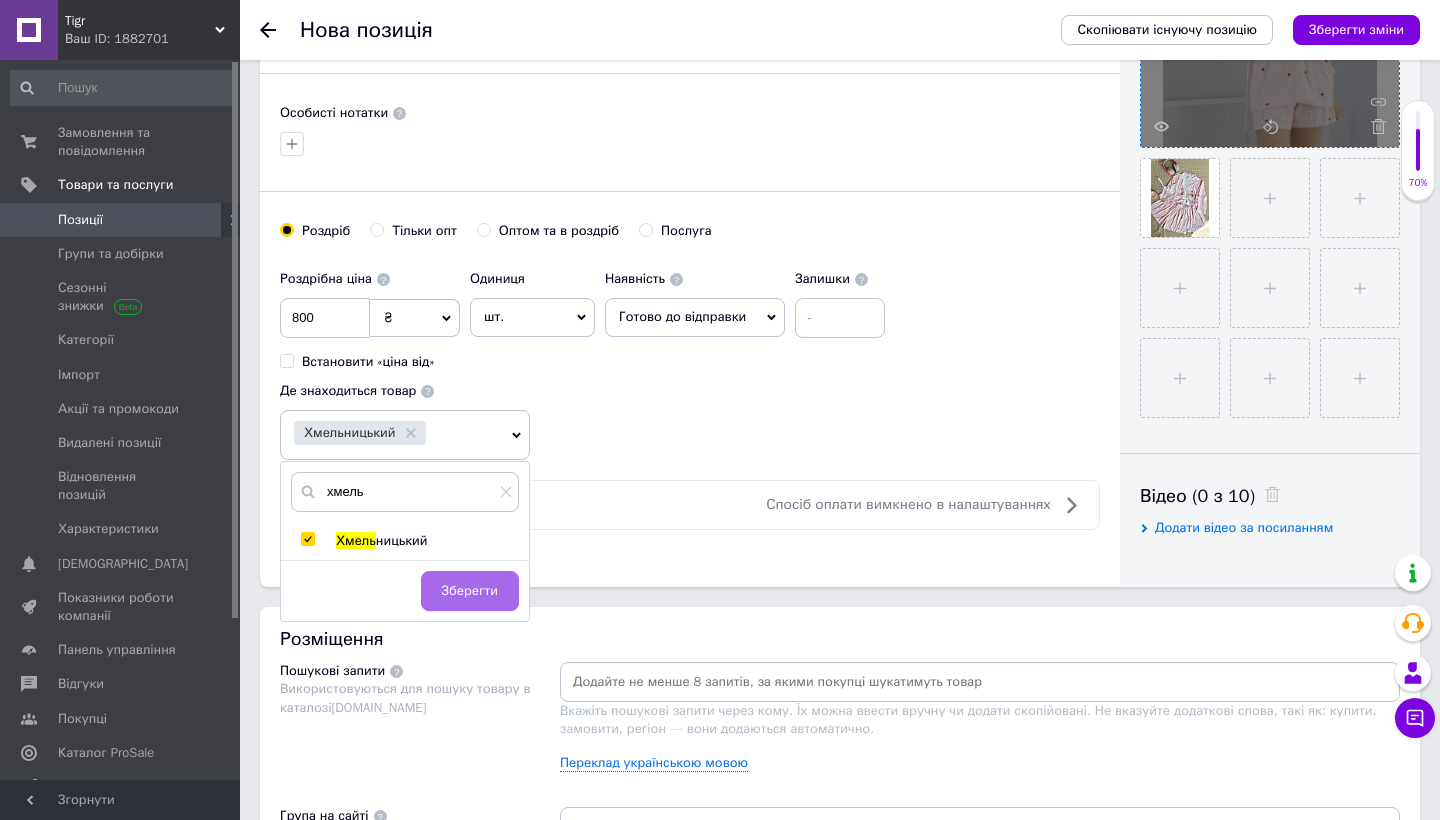 click on "Зберегти" at bounding box center (470, 591) 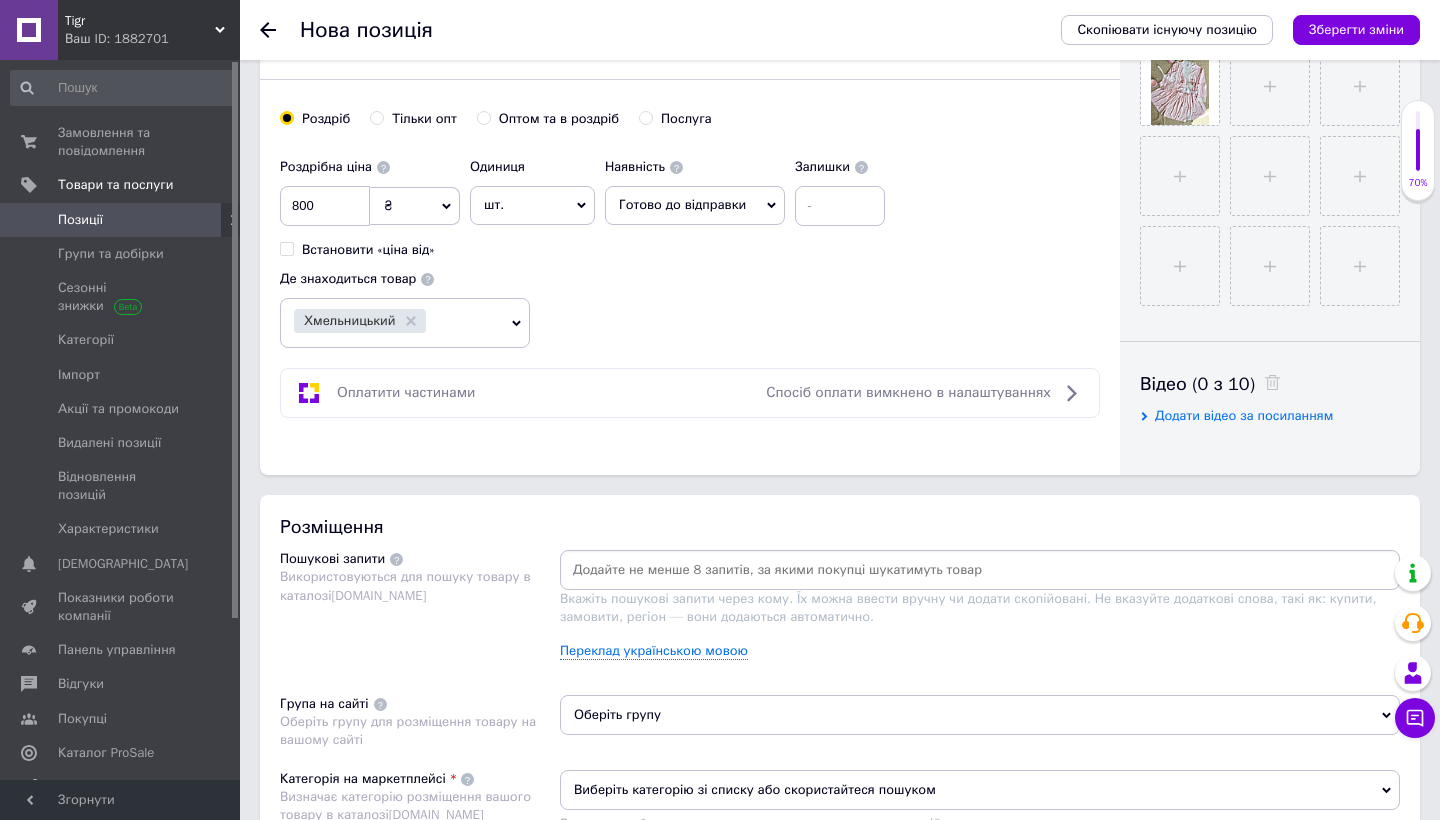 scroll, scrollTop: 761, scrollLeft: 0, axis: vertical 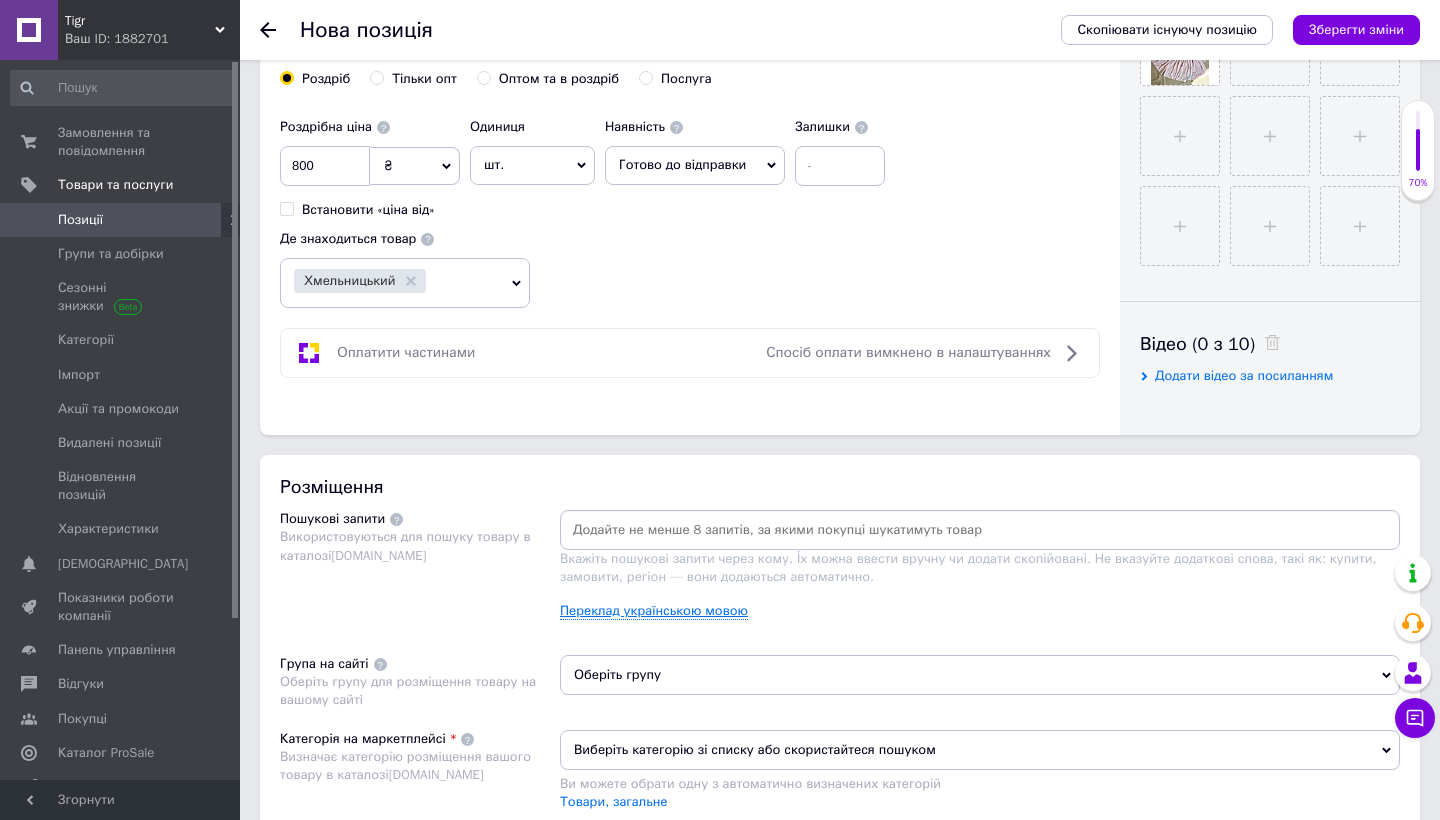 click on "Переклад українською мовою" at bounding box center (654, 611) 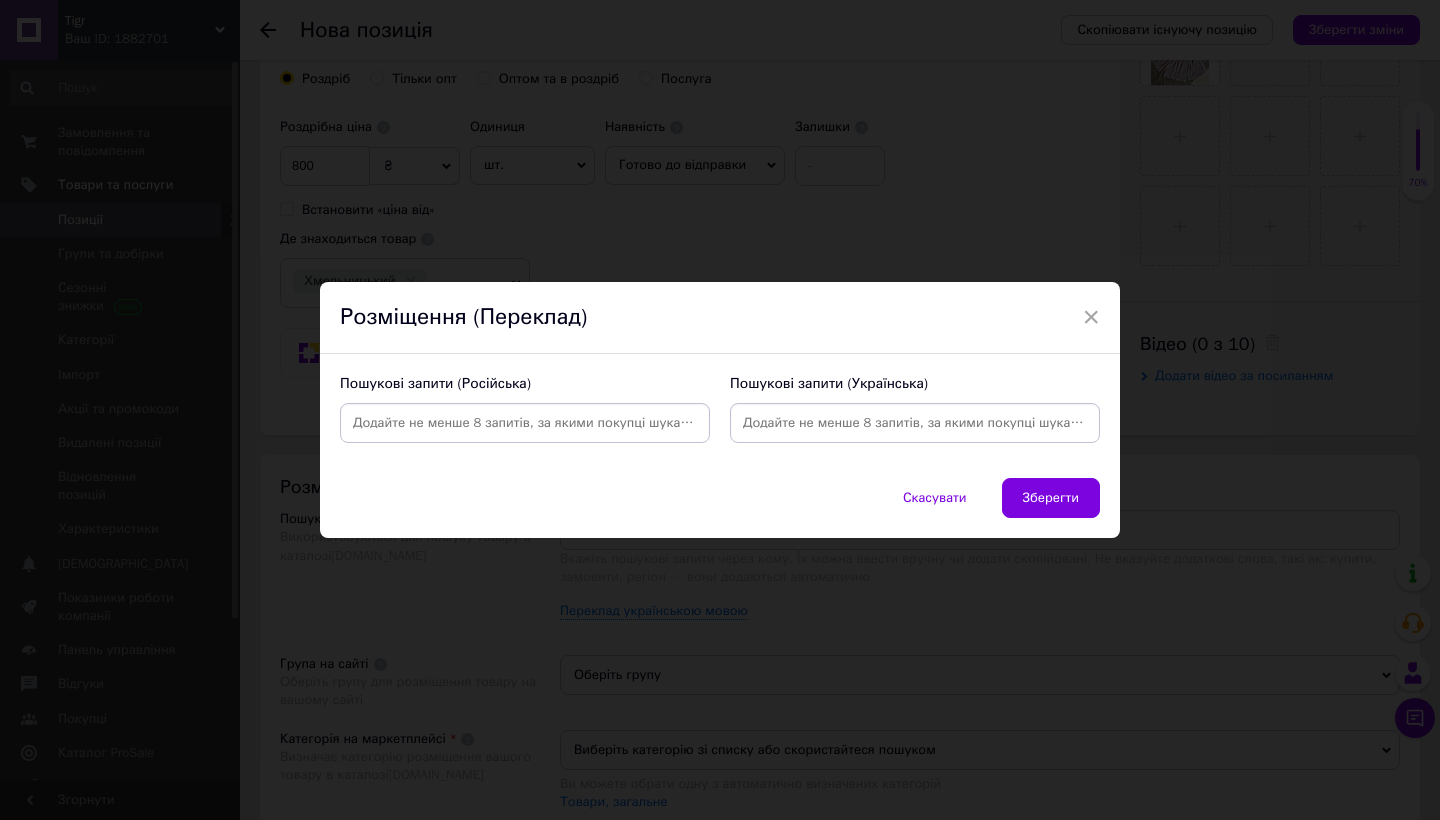 click at bounding box center (525, 423) 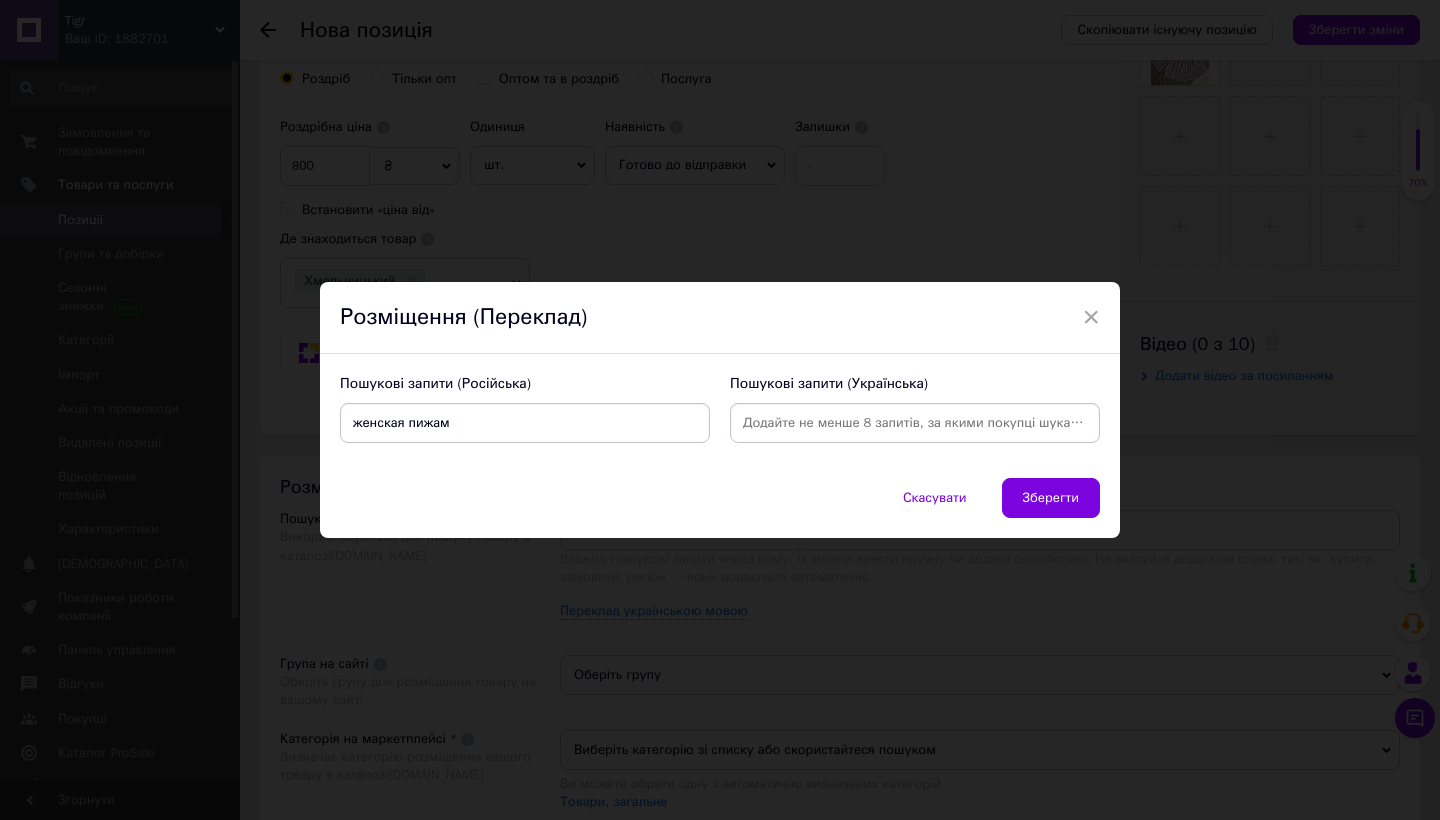 type on "женская пижама" 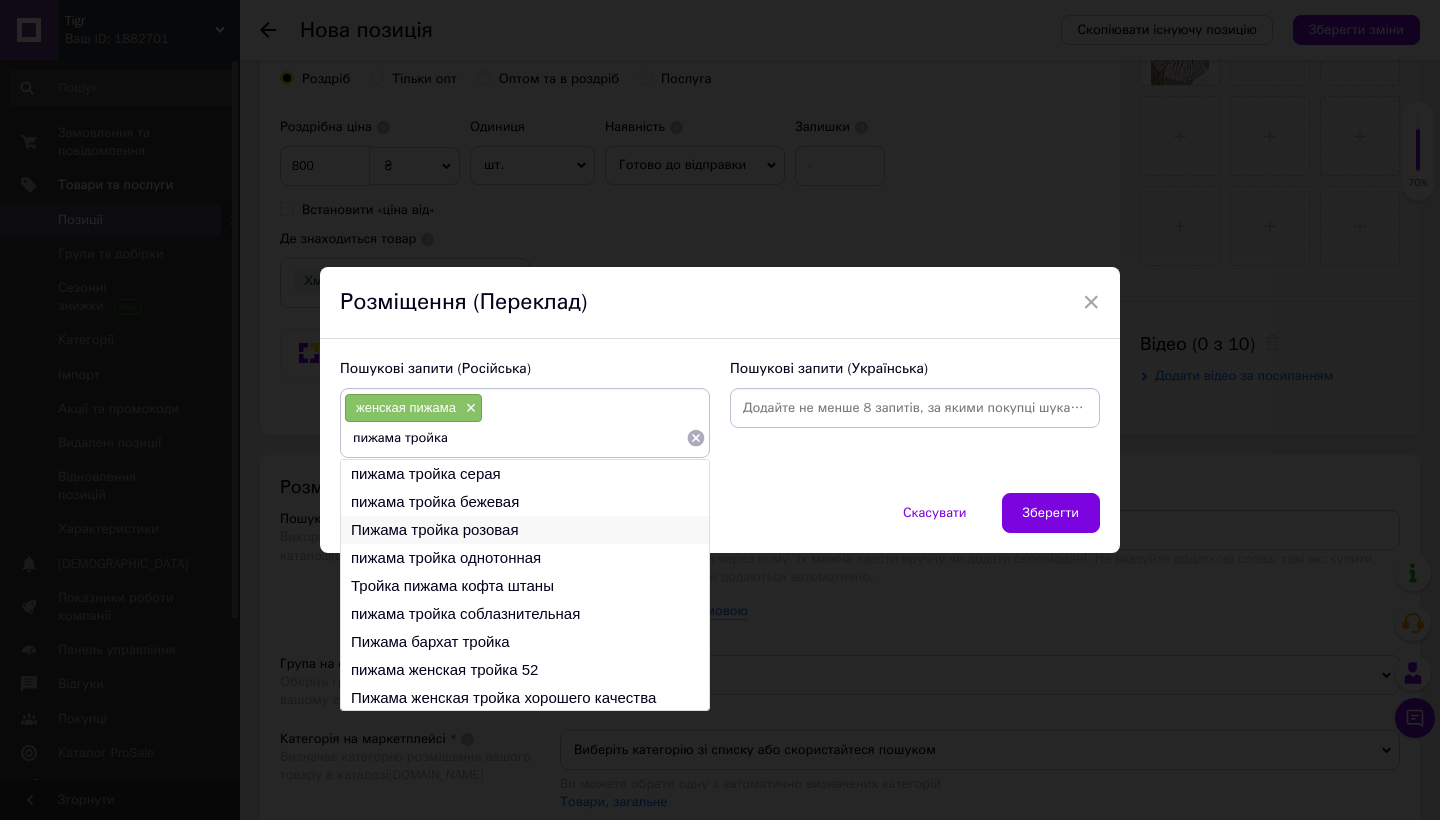 type on "пижама тройка" 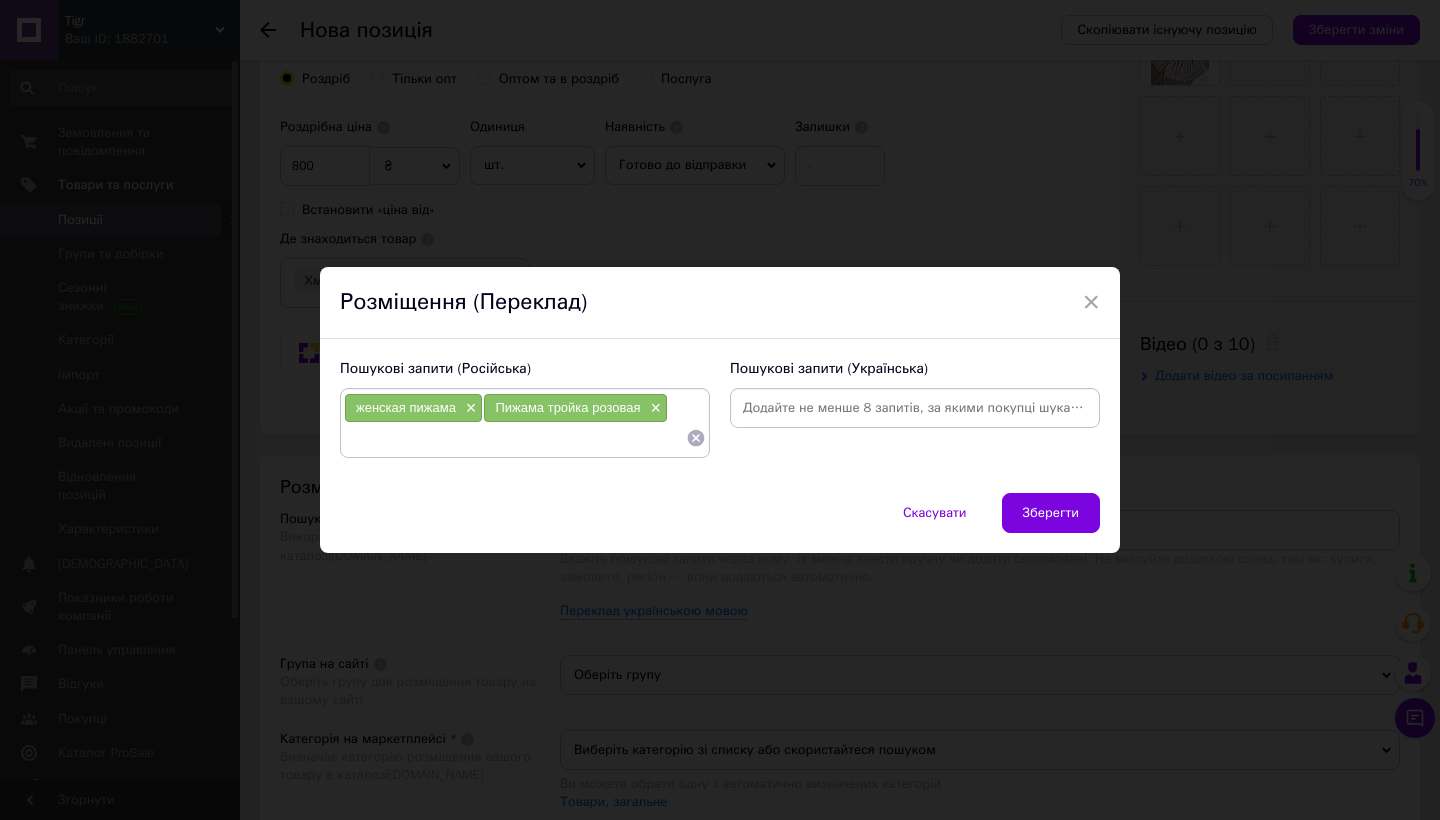 click at bounding box center (515, 438) 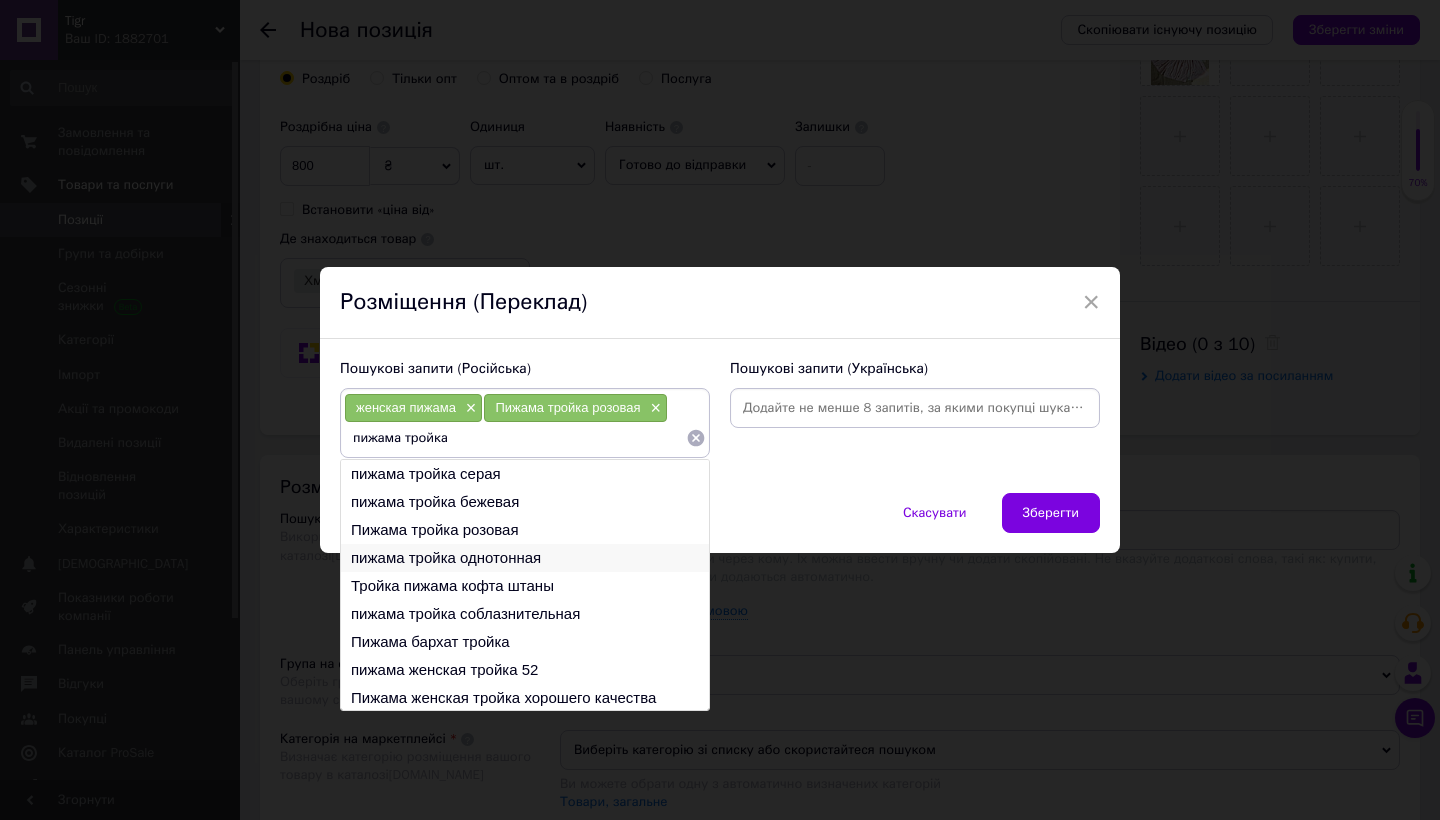 type on "пижама тройка" 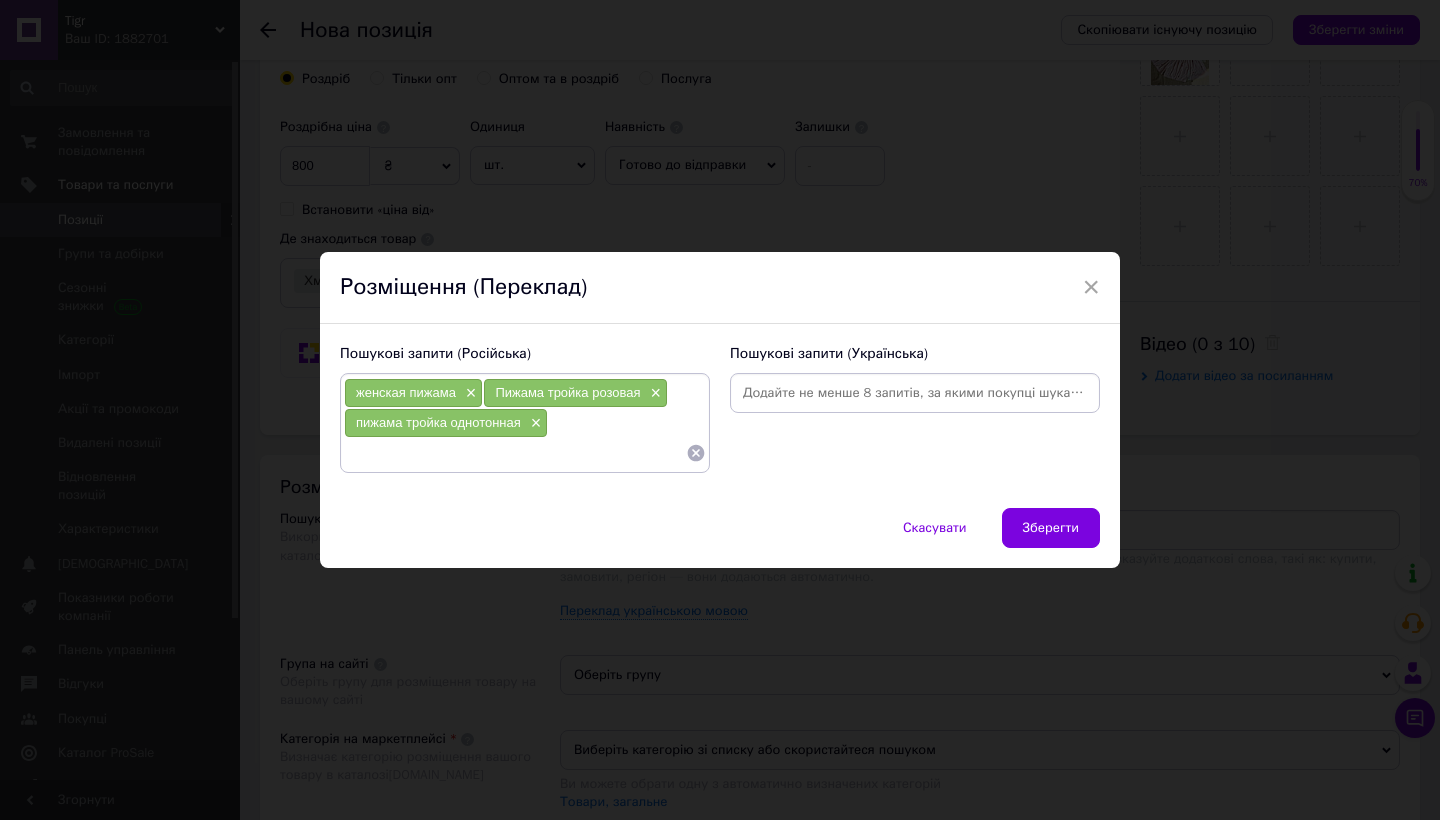 click at bounding box center [515, 453] 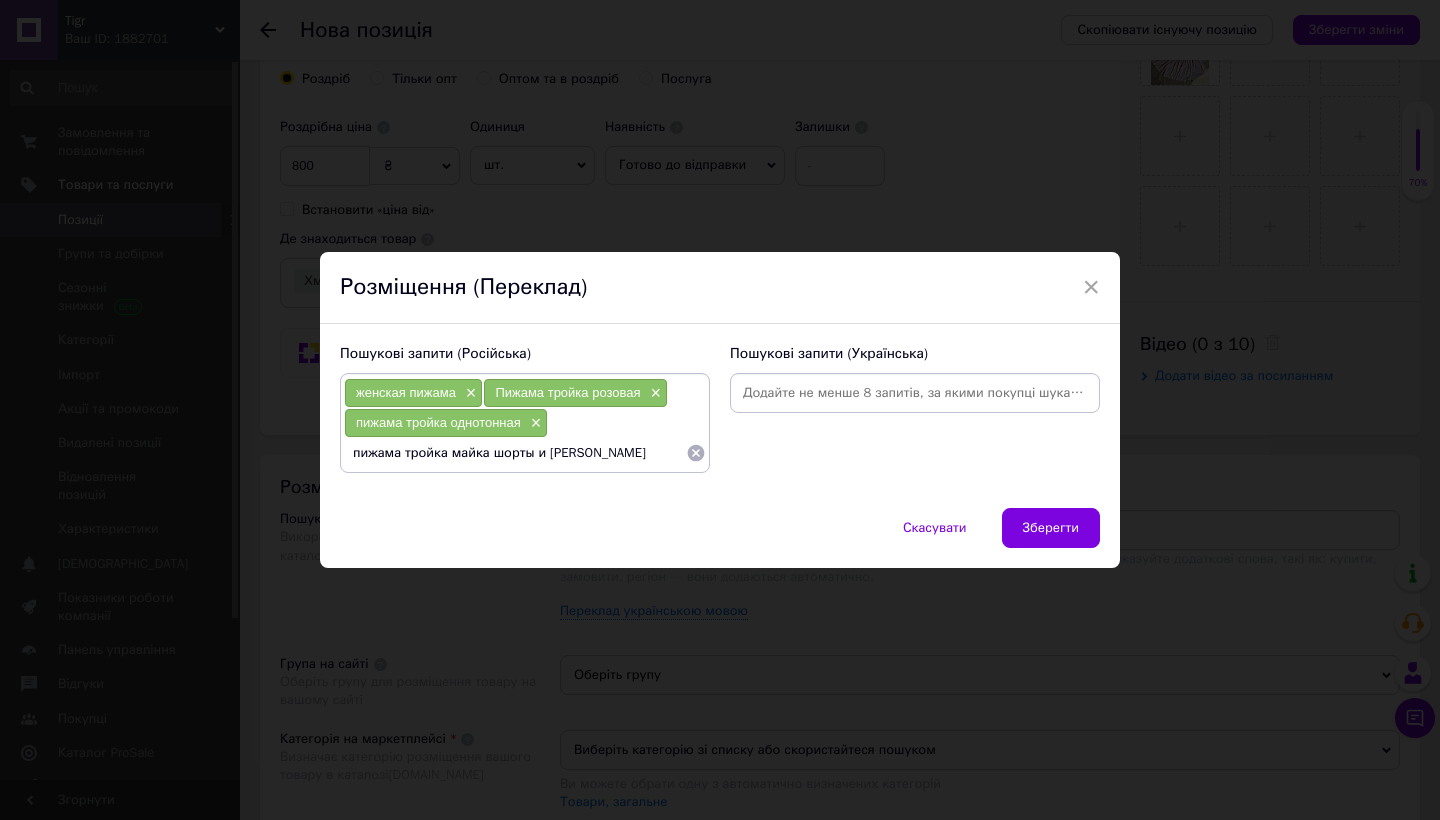 type on "пижама тройка майка шорты и халат" 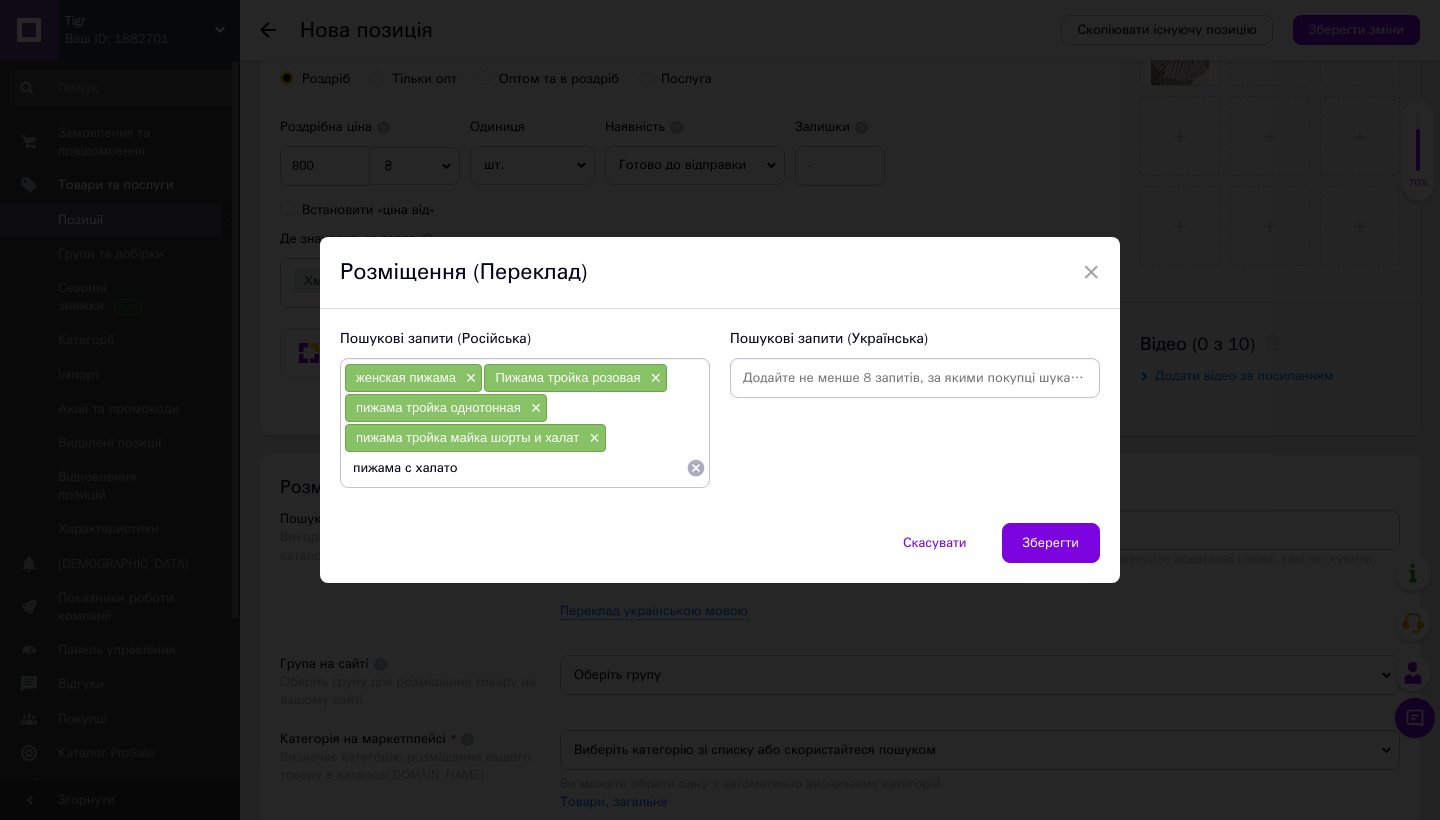 type on "пижама с халатом" 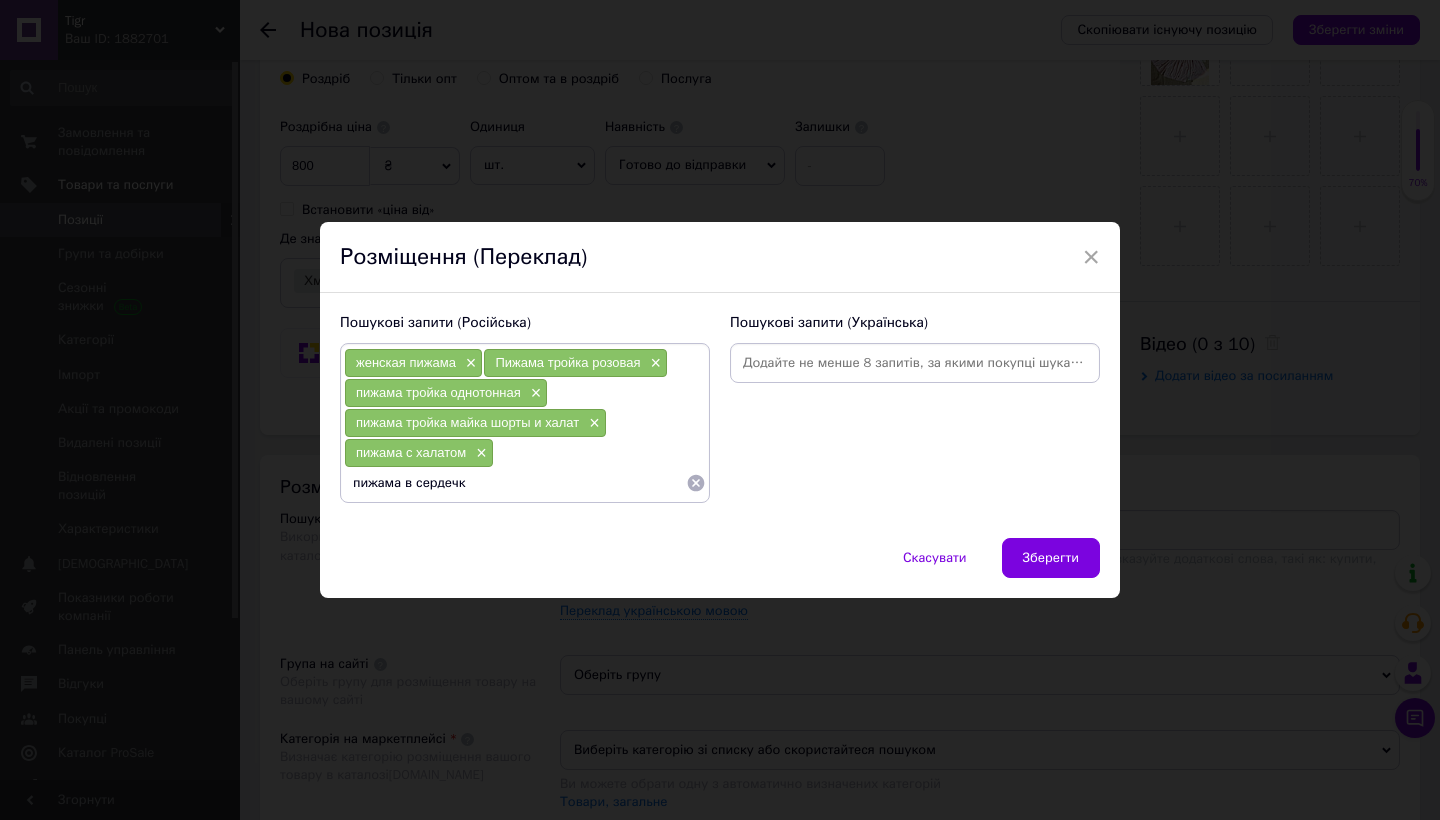 type on "пижама в сердечки" 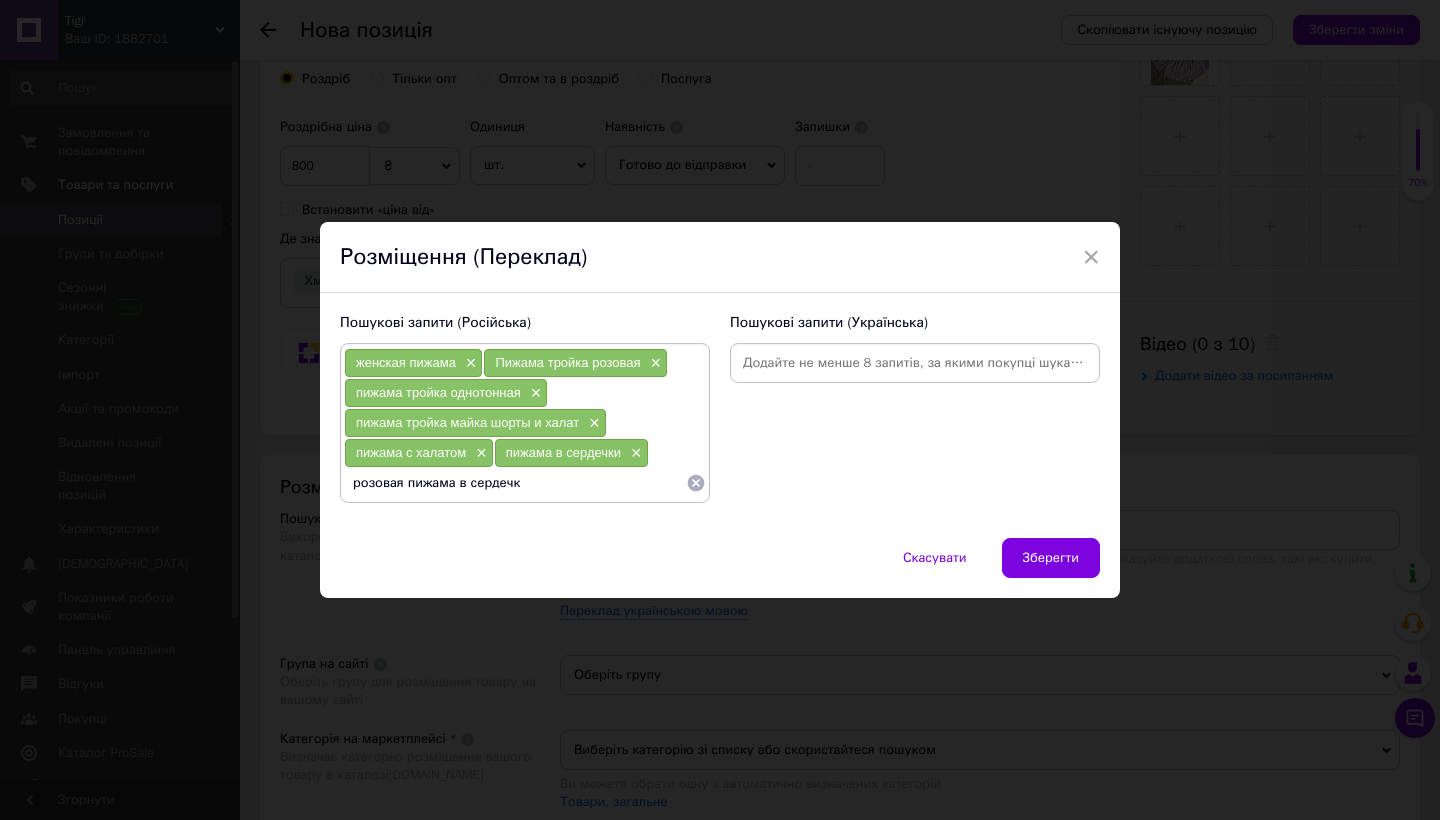 type on "розовая пижама в сердечки" 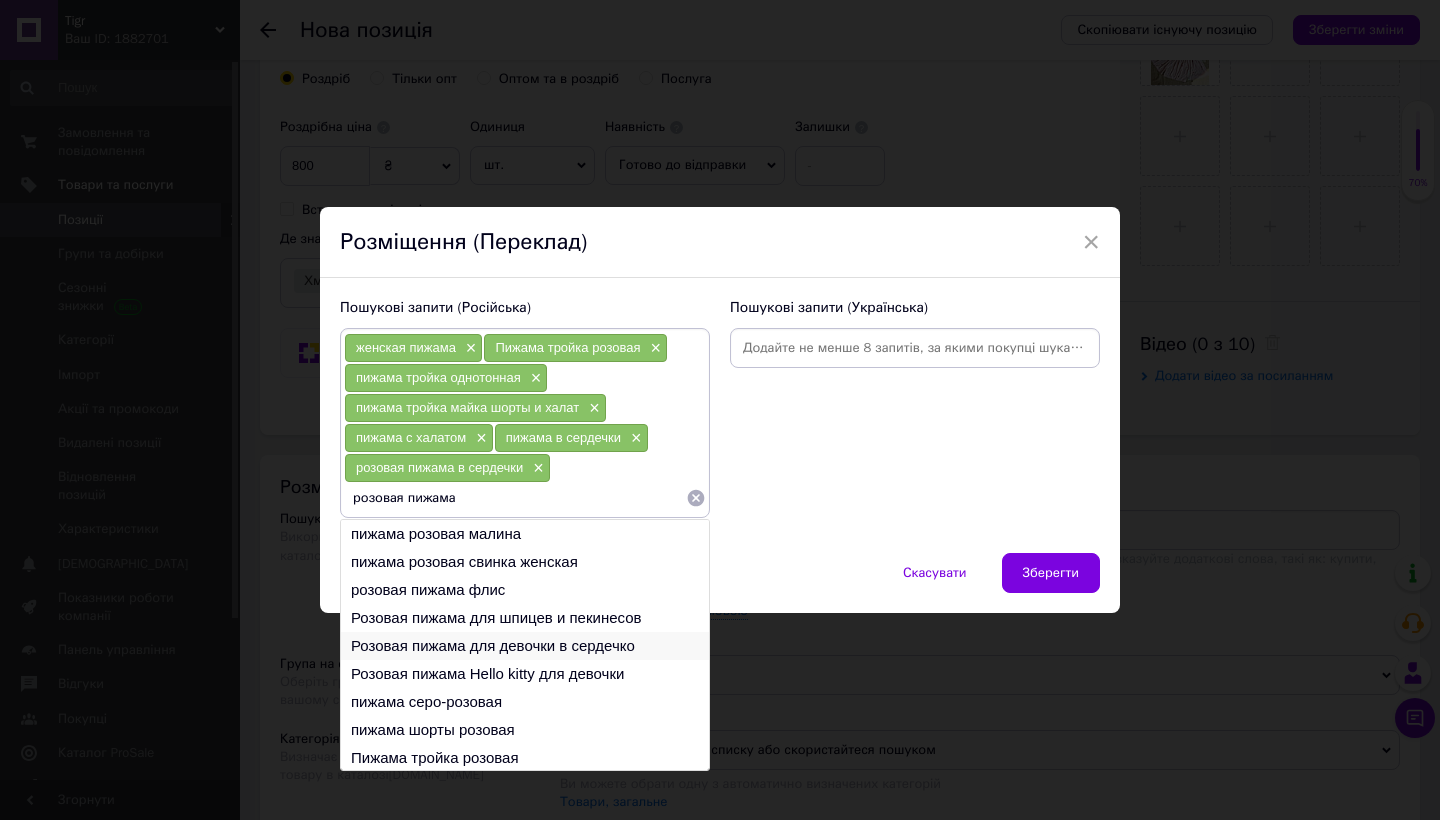type on "розовая пижама" 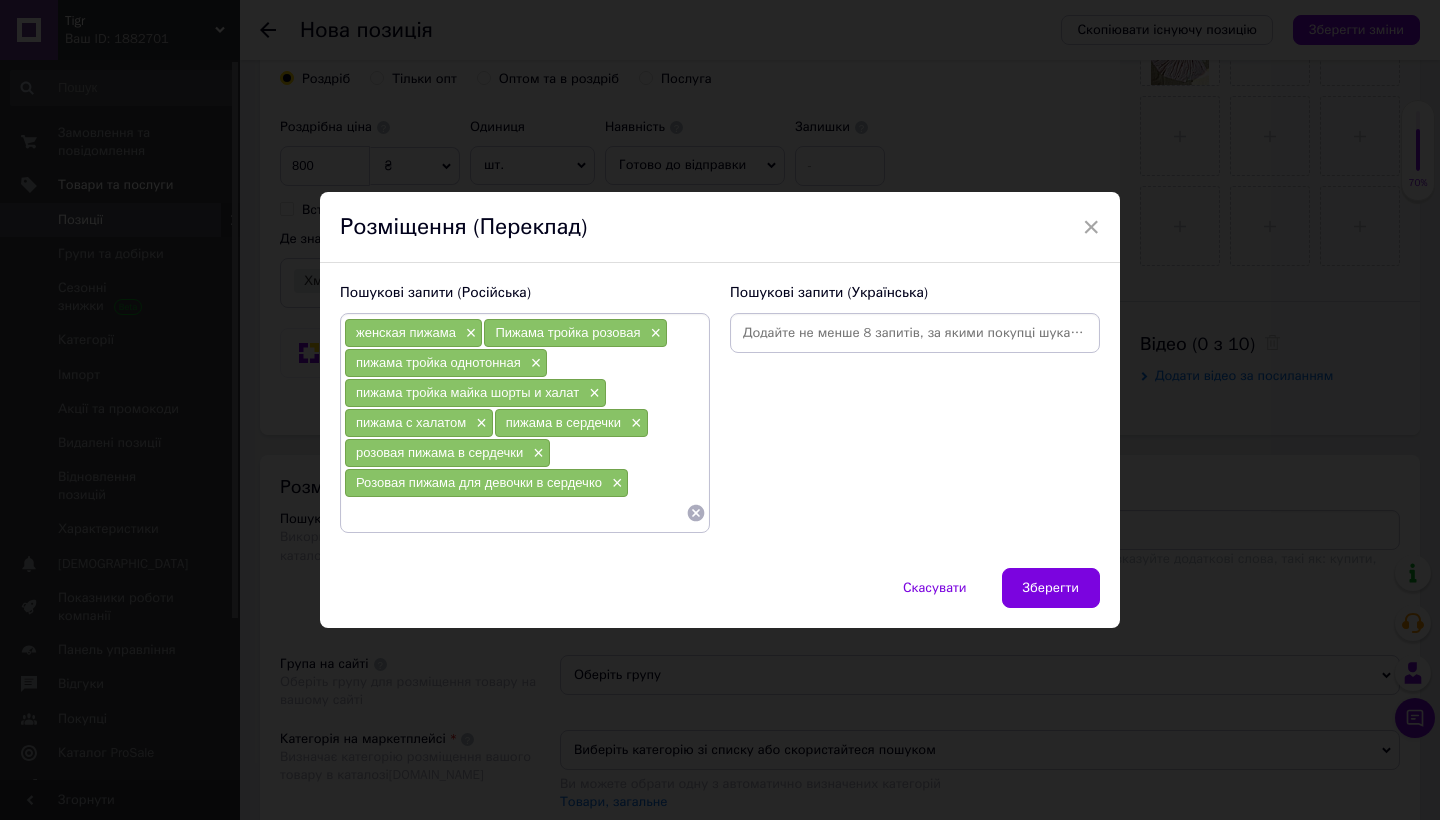 click at bounding box center [915, 333] 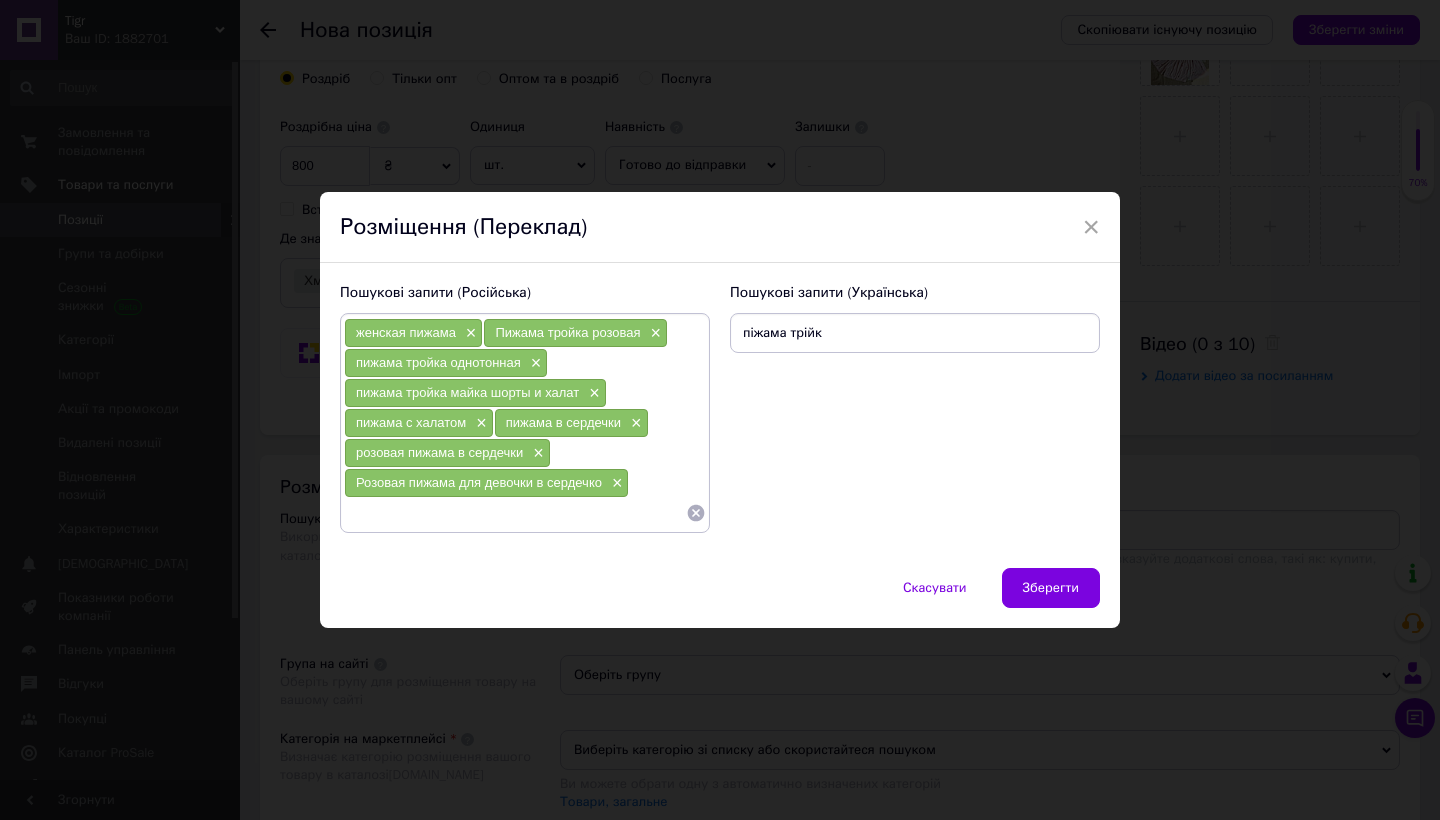 type on "піжама трійка" 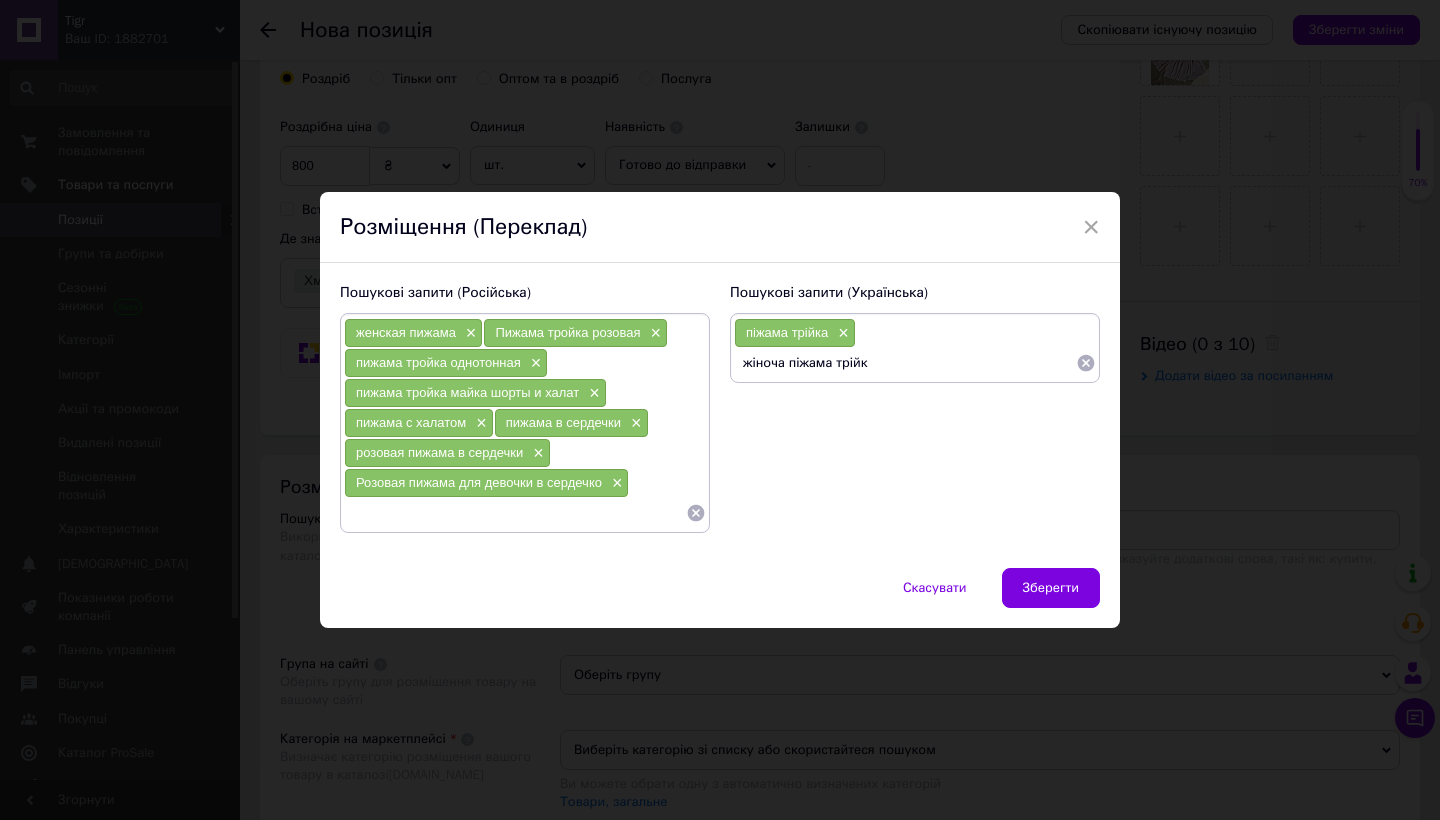 type on "жіноча піжама трійка" 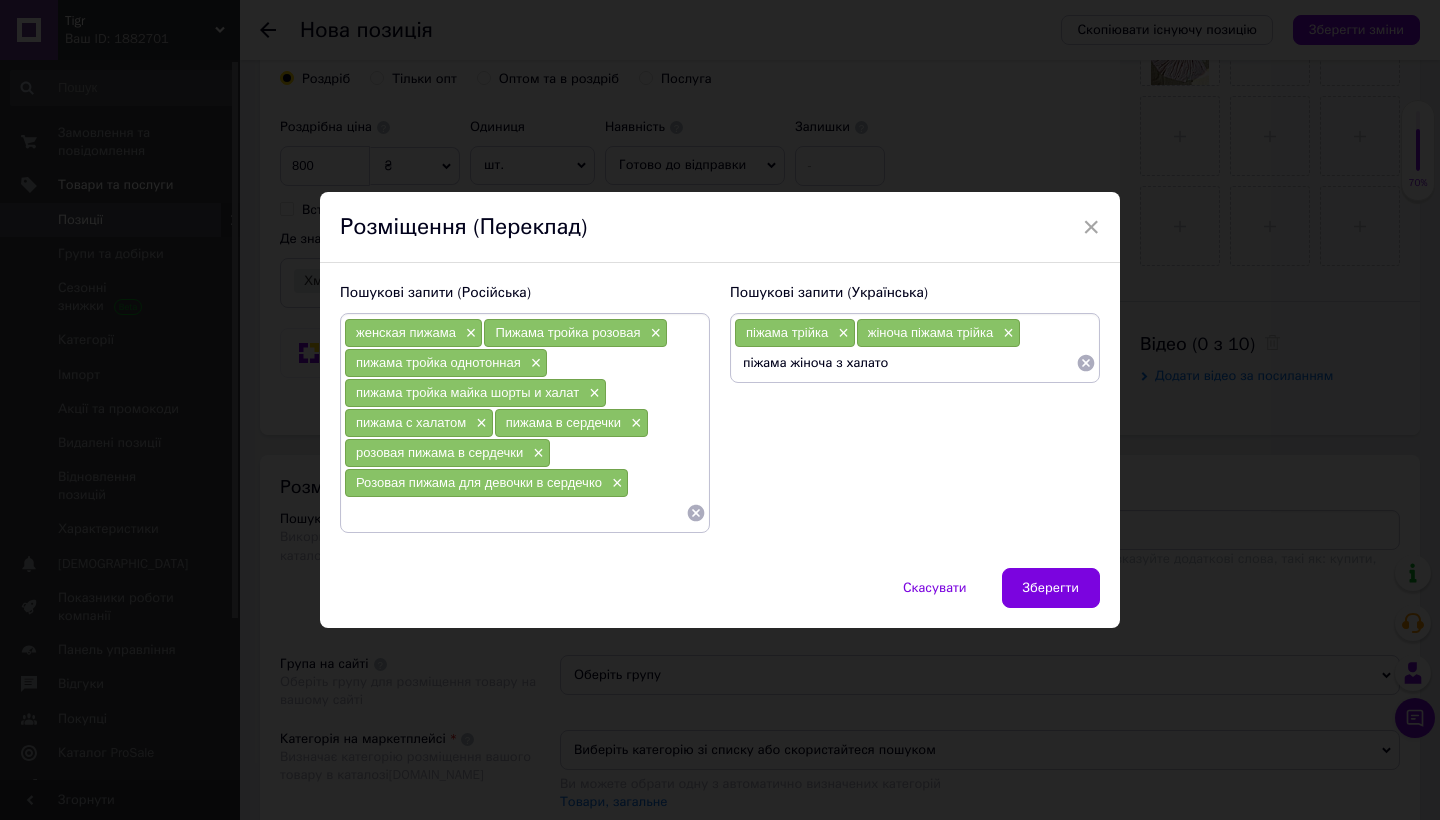type on "піжама жіноча з халатом" 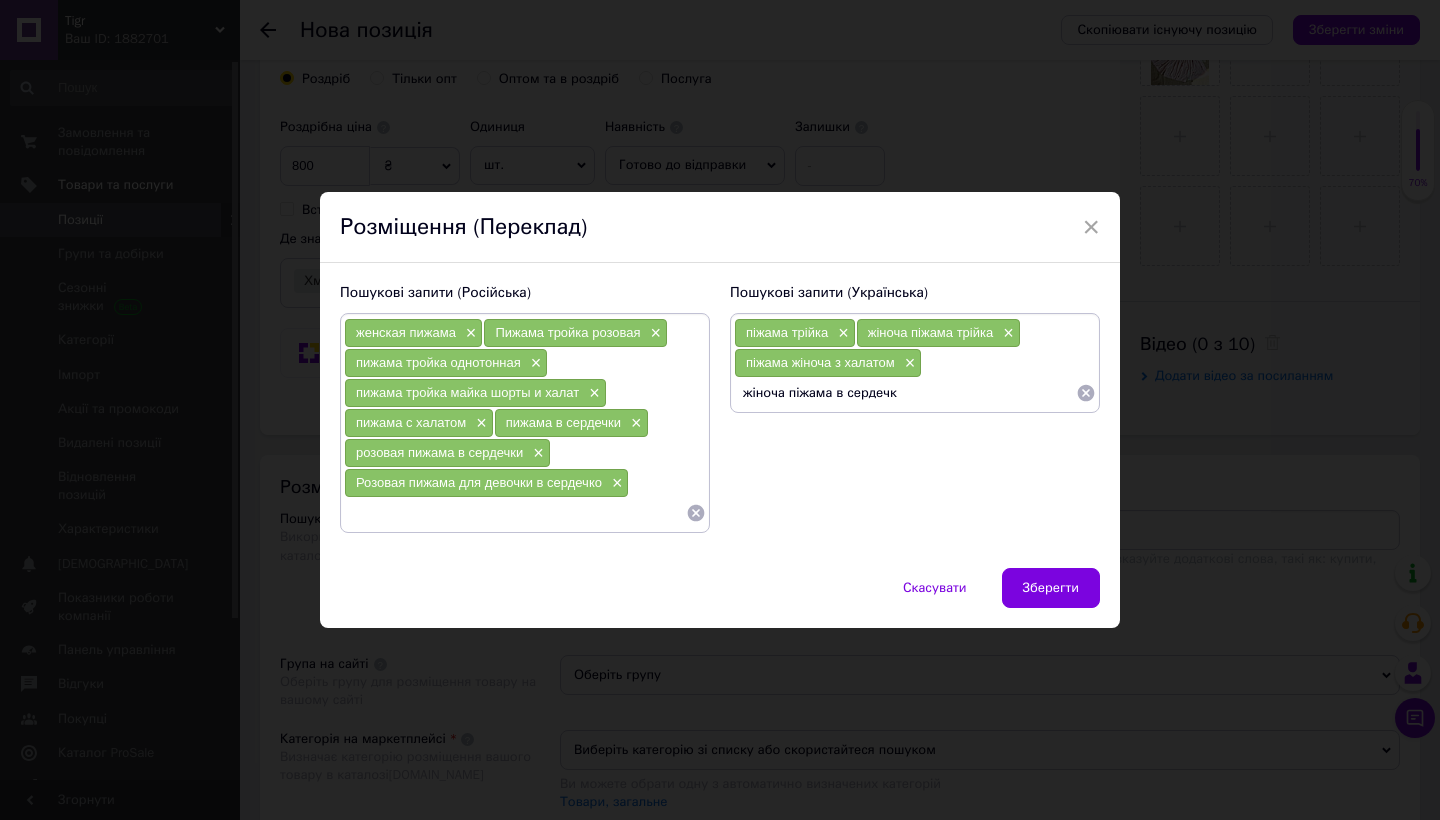type on "жіноча піжама в сердечка" 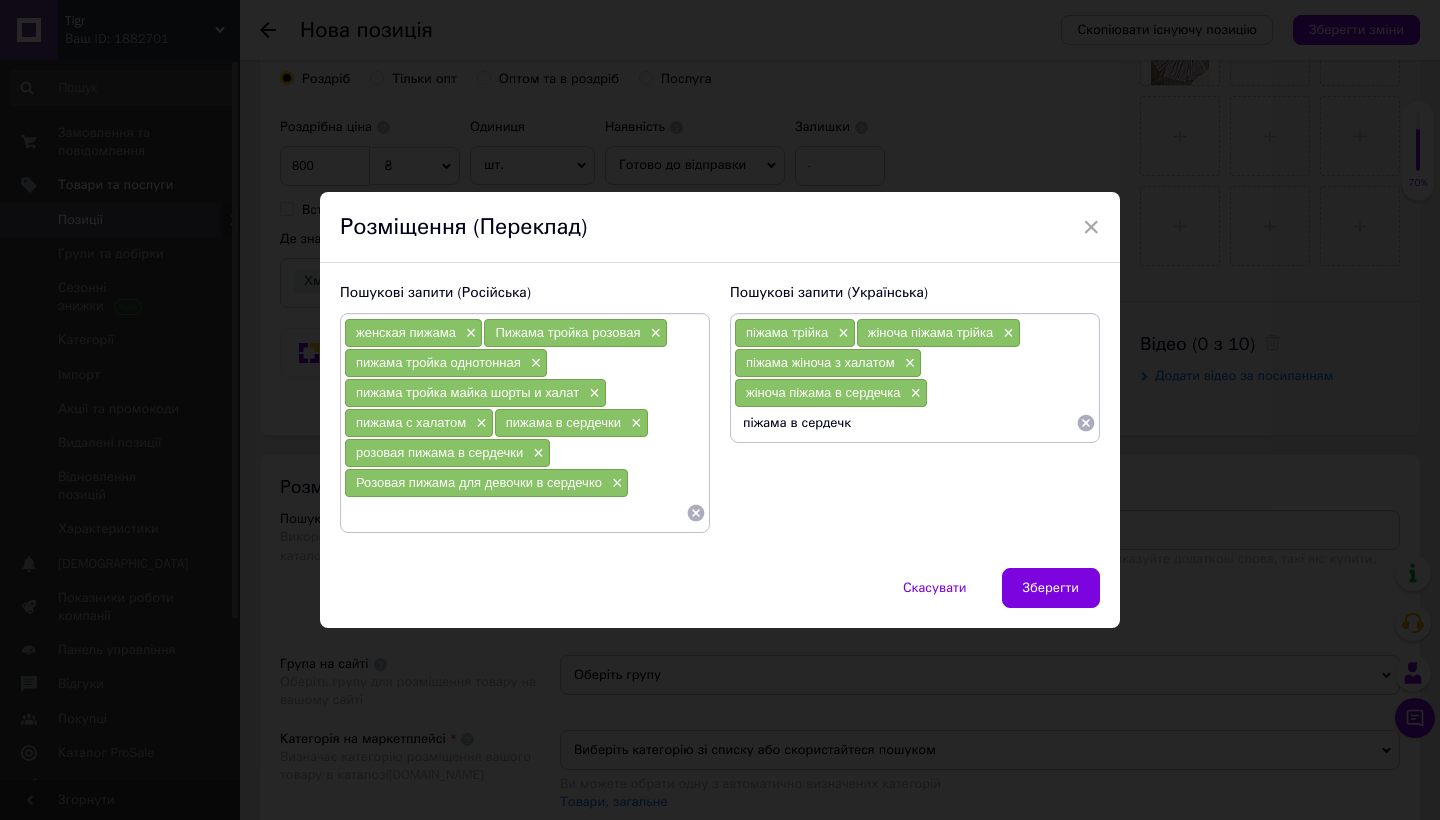 type on "піжама в сердечка" 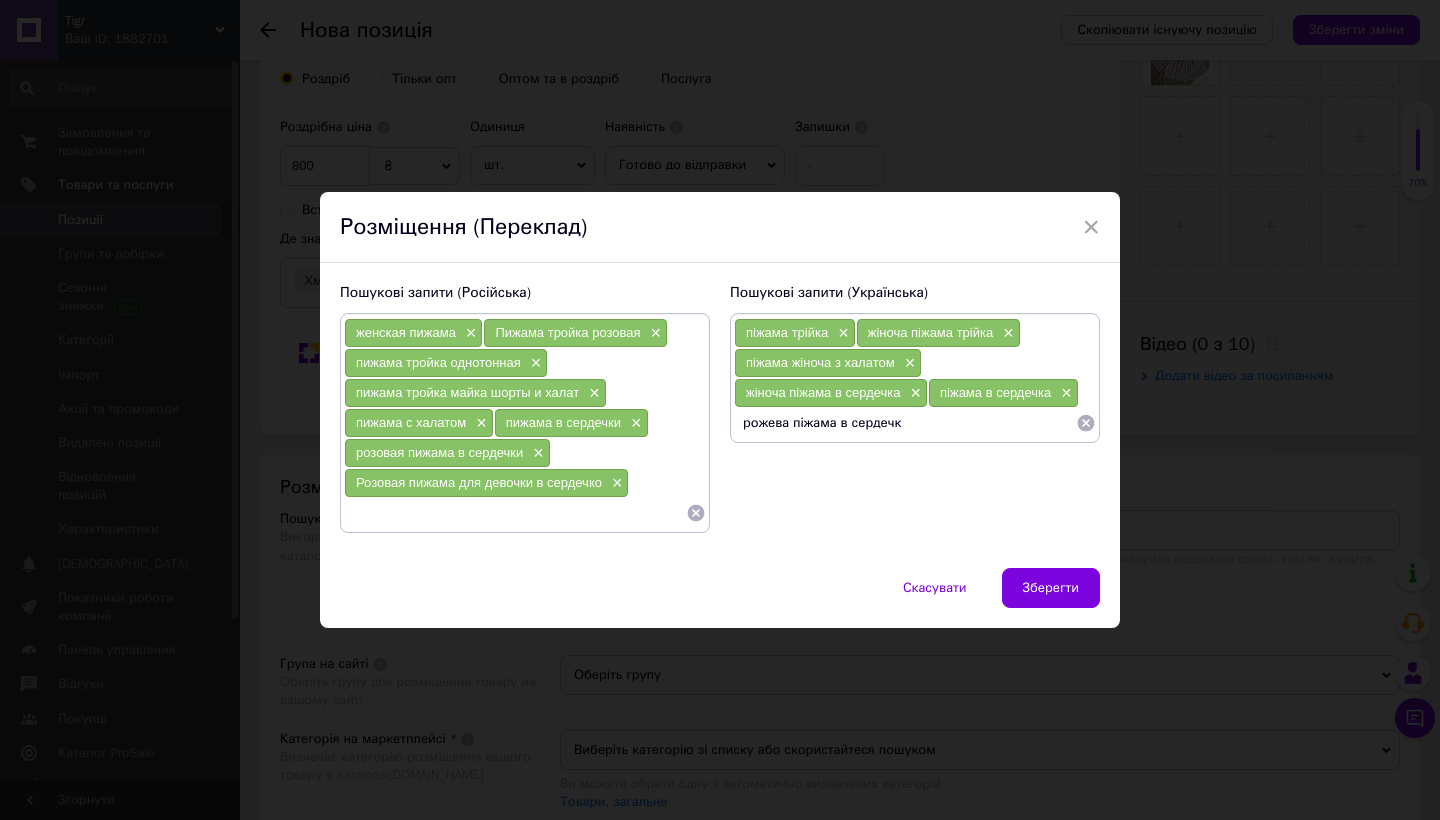 type on "рожева піжама в сердечка" 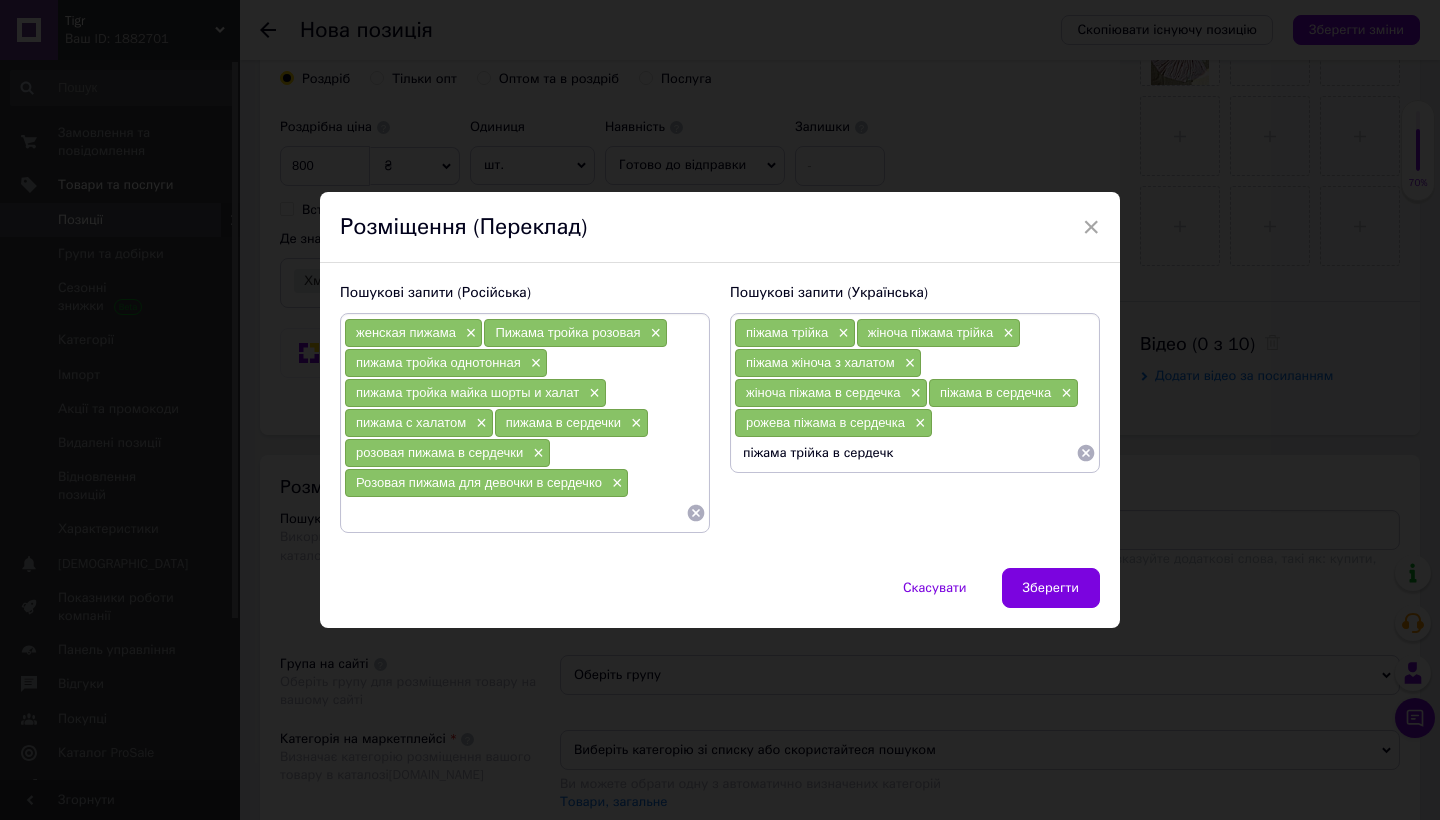 type on "піжама трійка в сердечка" 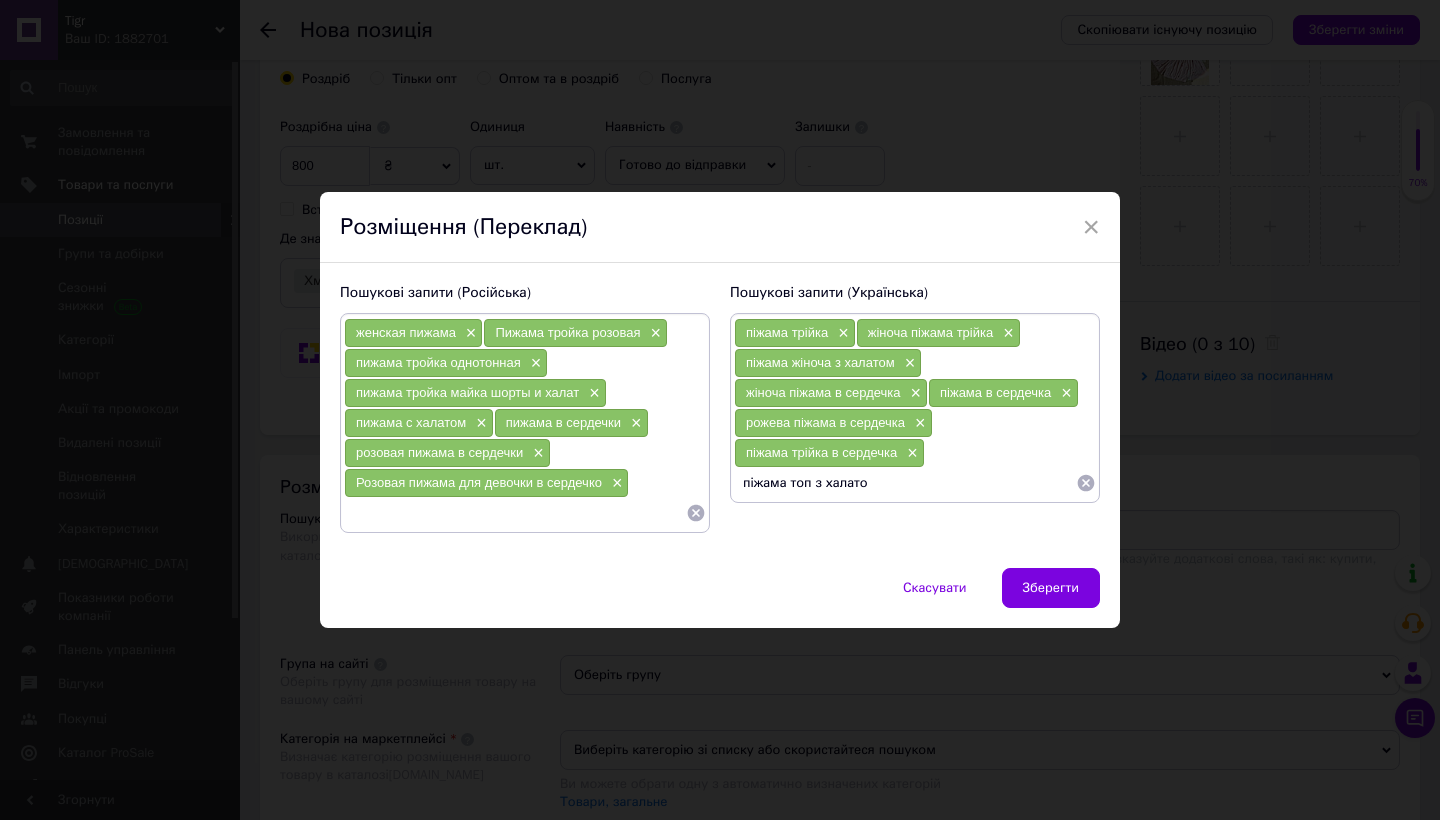 type on "піжама топ з халатом" 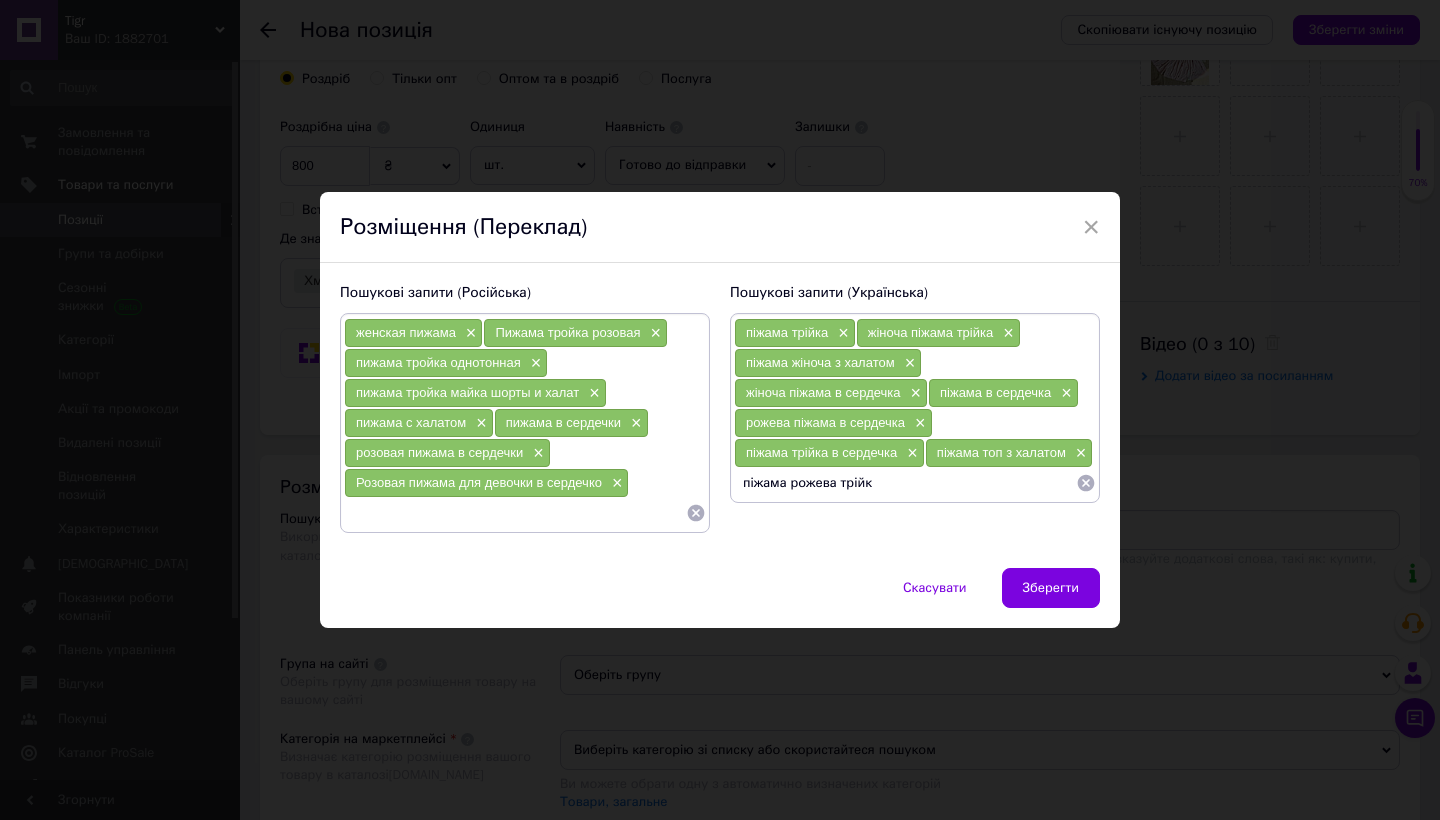 type on "піжама рожева трійка" 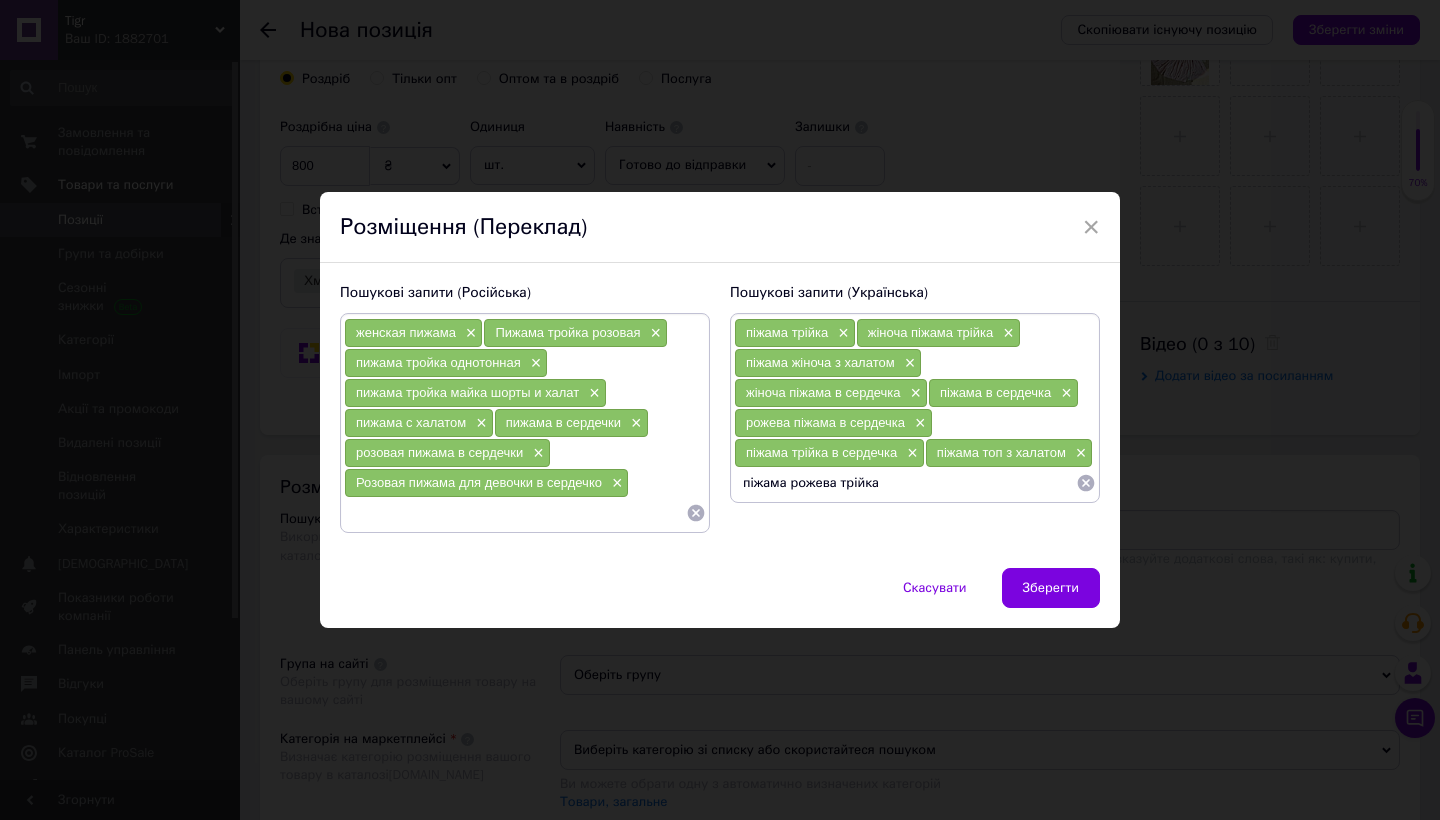type 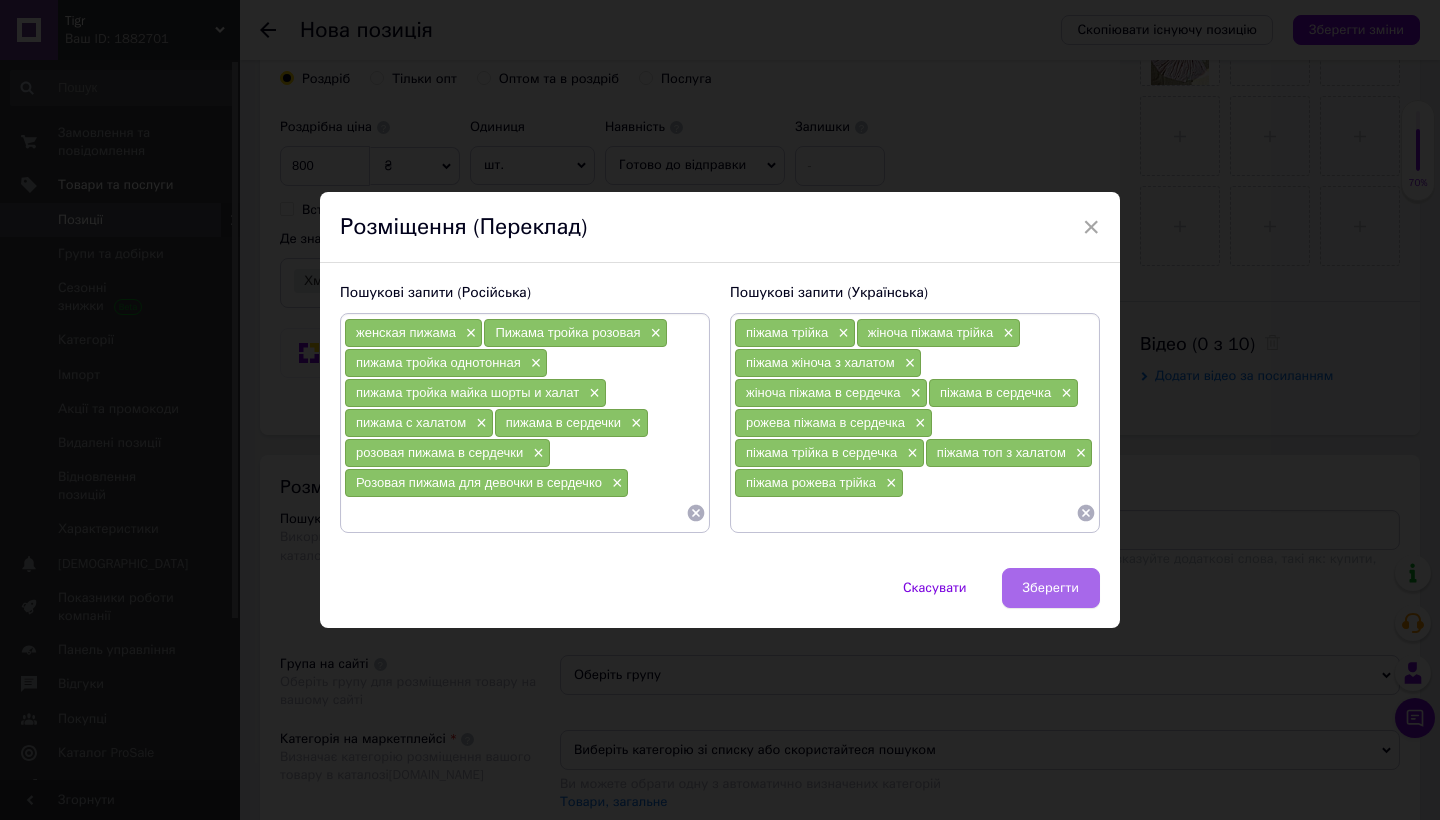 click on "Зберегти" at bounding box center (1051, 588) 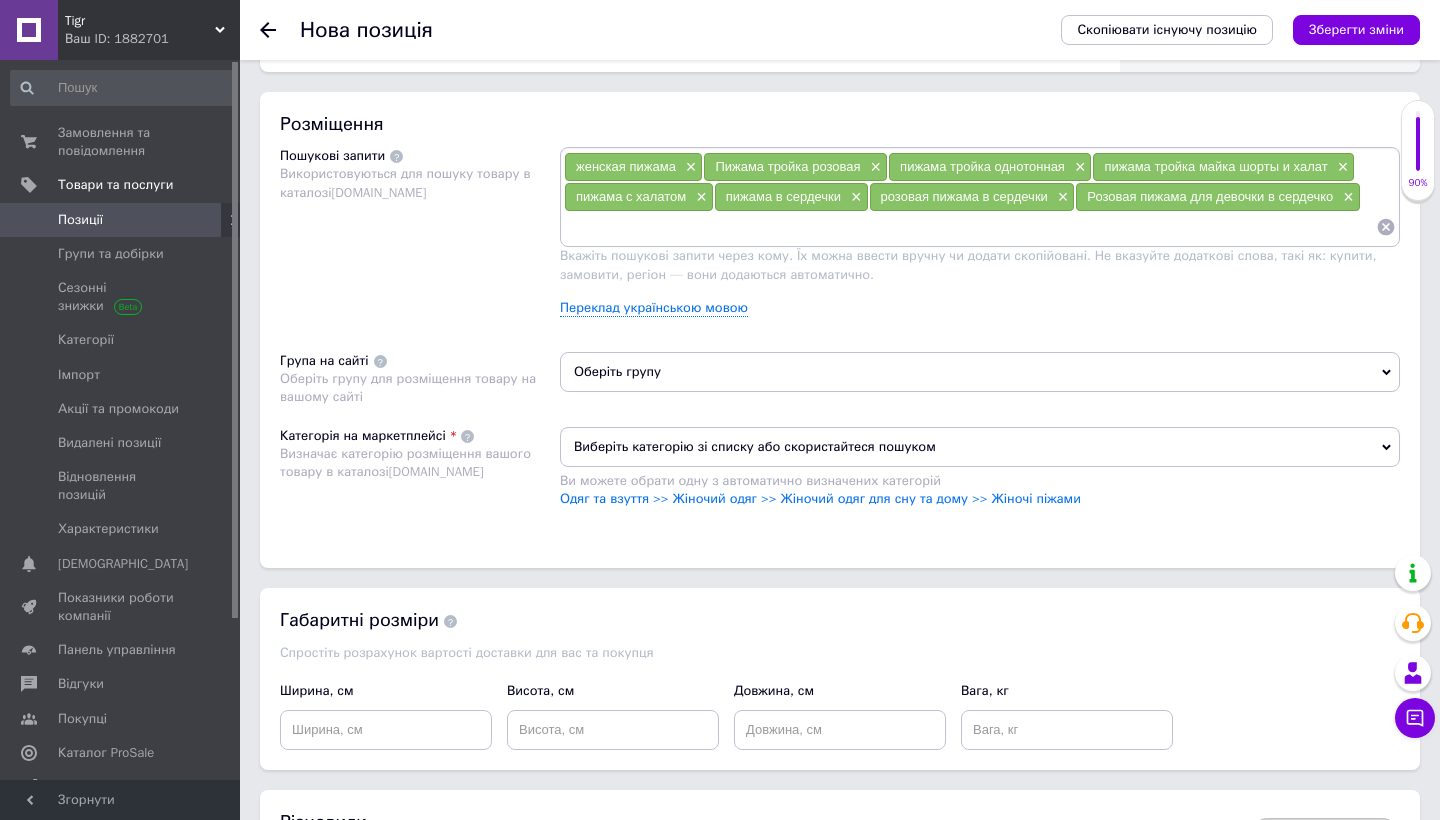 scroll, scrollTop: 1226, scrollLeft: 0, axis: vertical 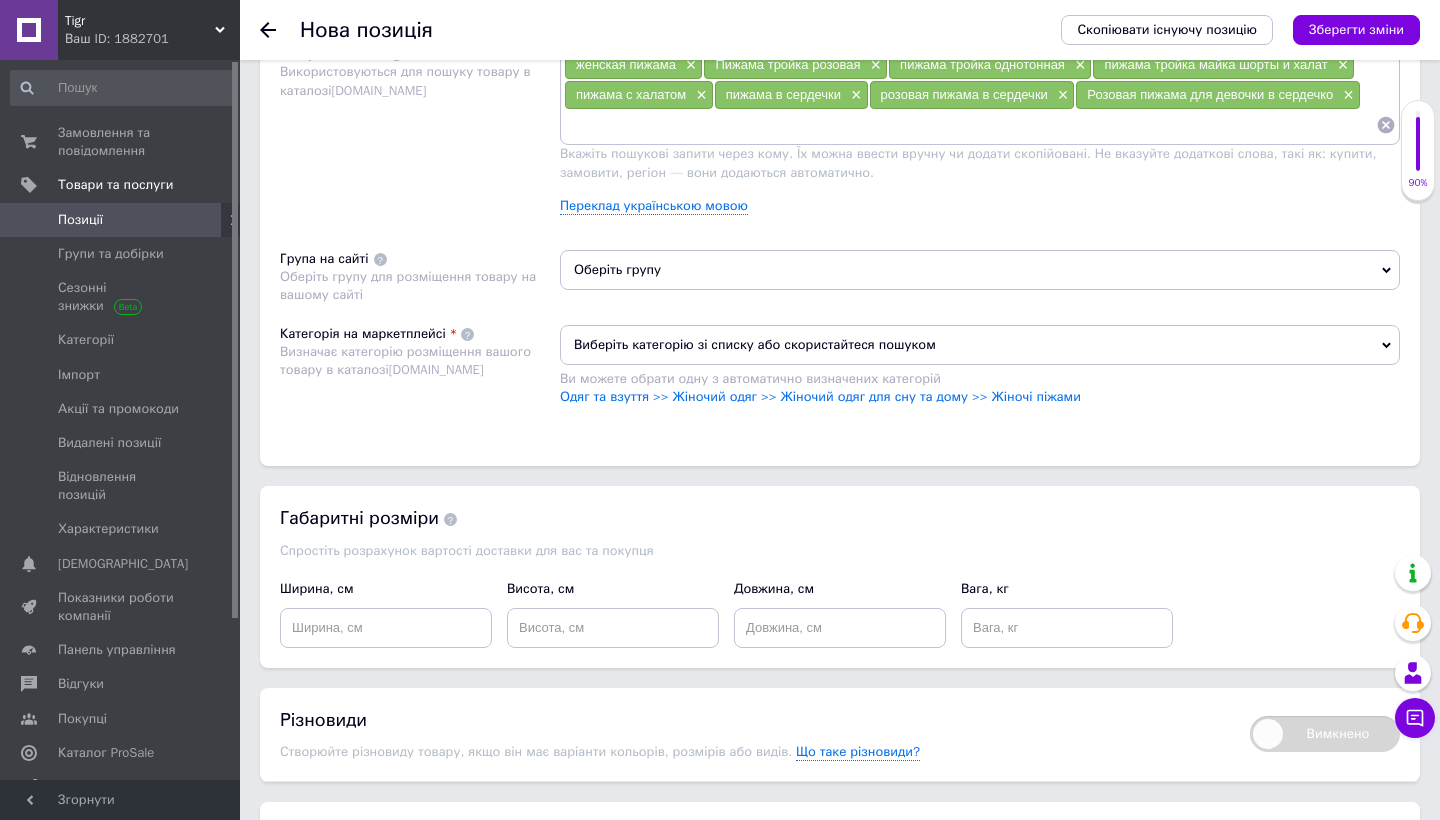 click on "Оберіть групу" at bounding box center (980, 270) 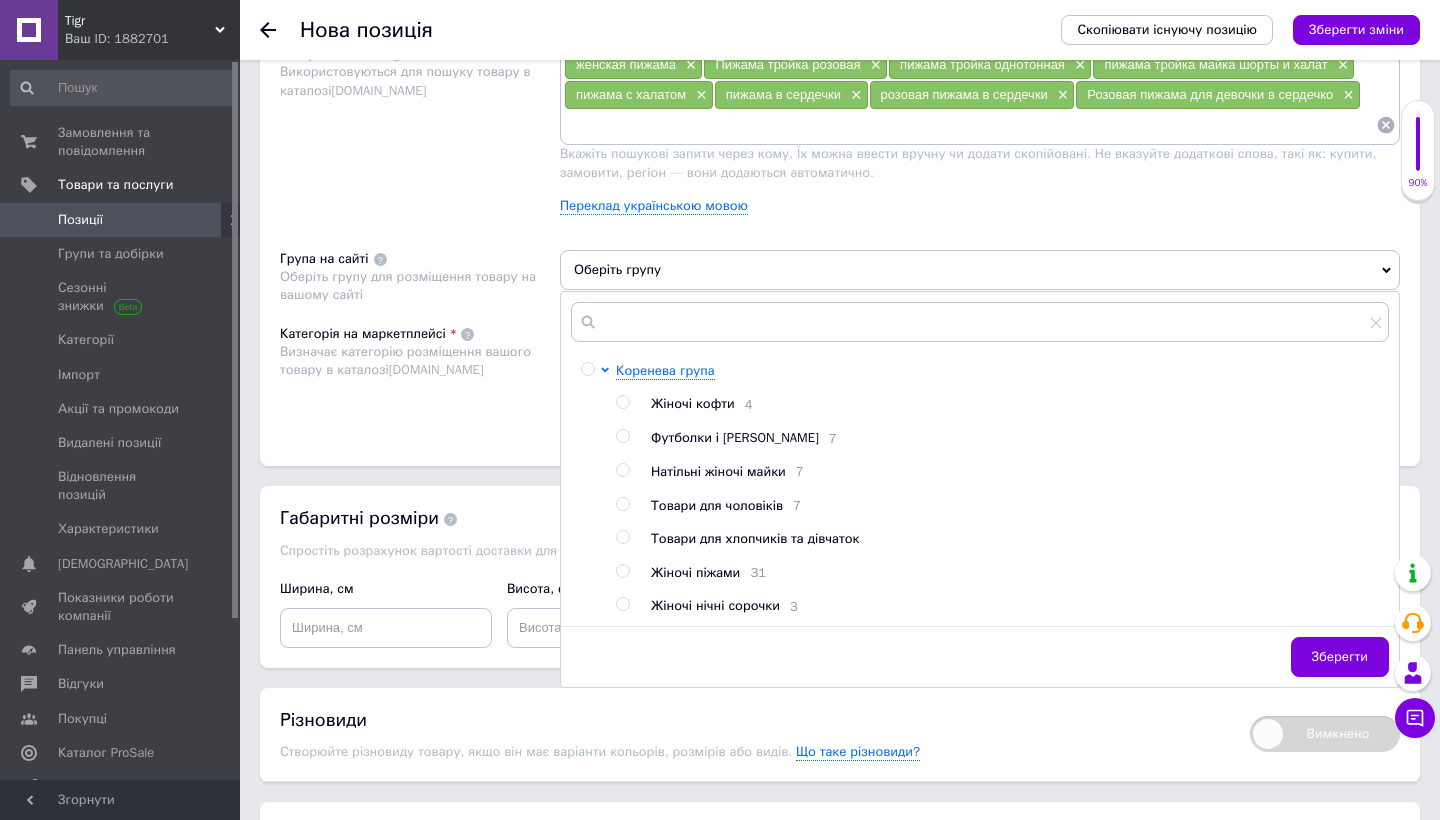 click at bounding box center (622, 571) 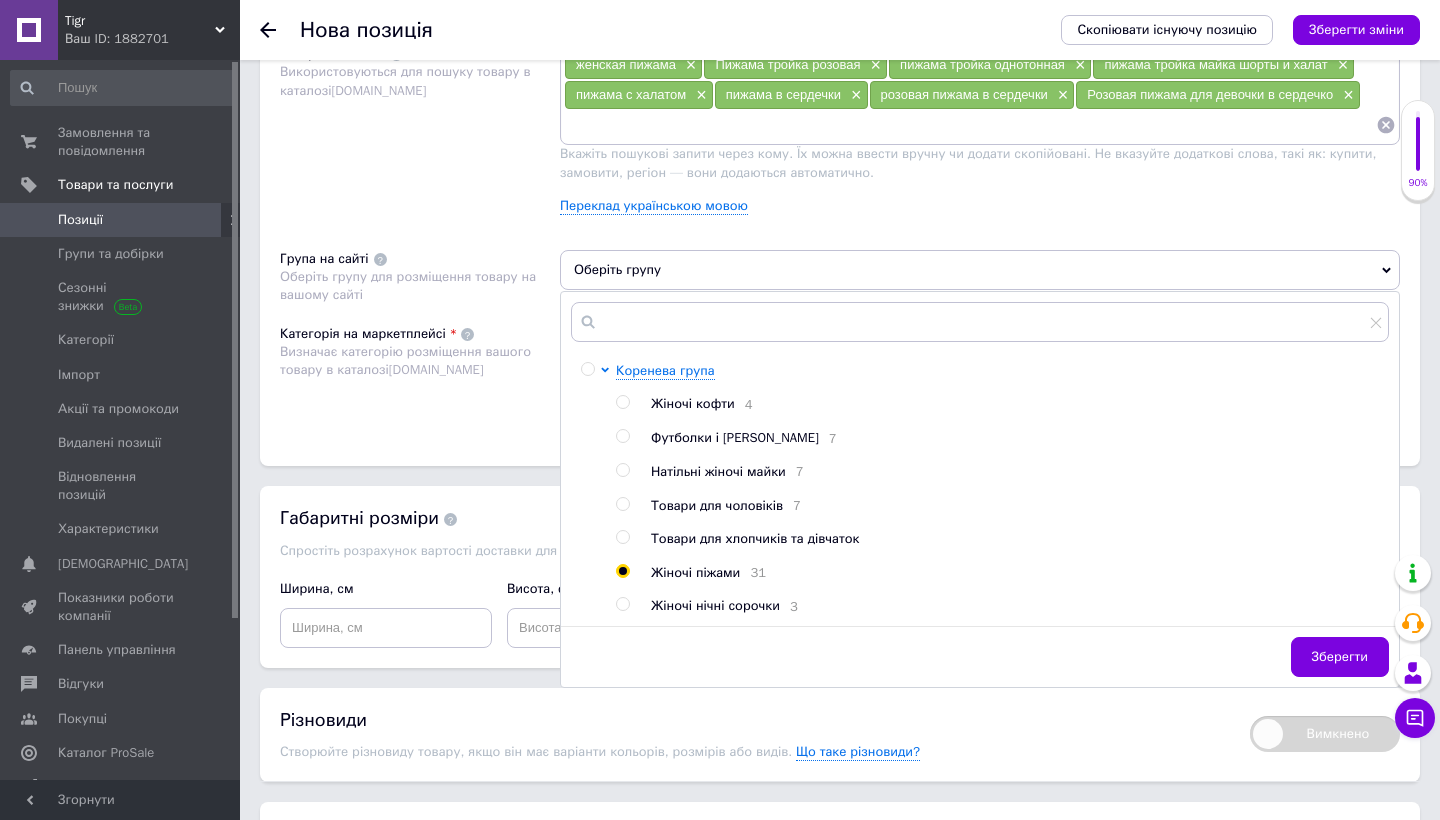 radio on "true" 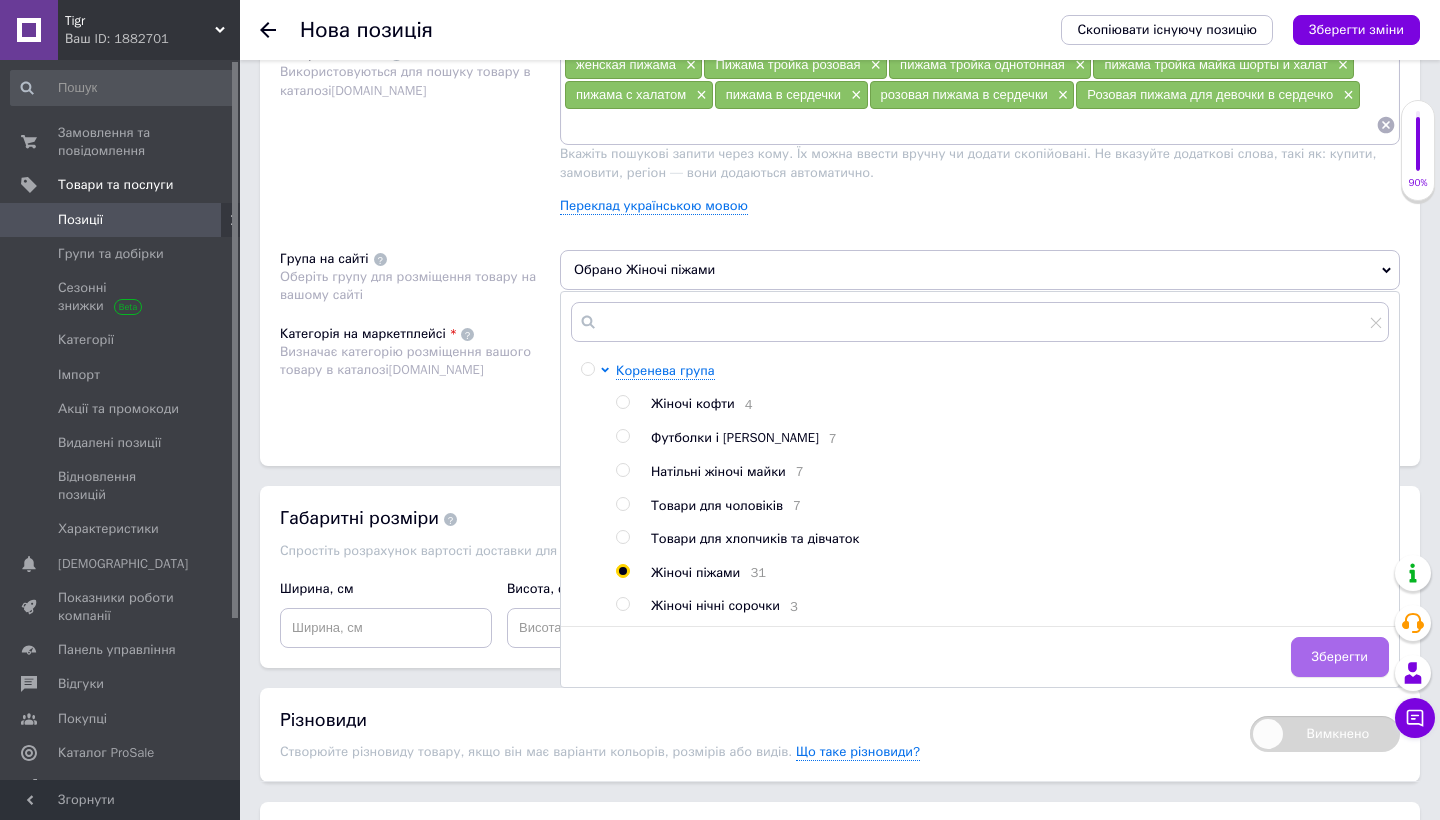 click on "Зберегти" at bounding box center (1340, 657) 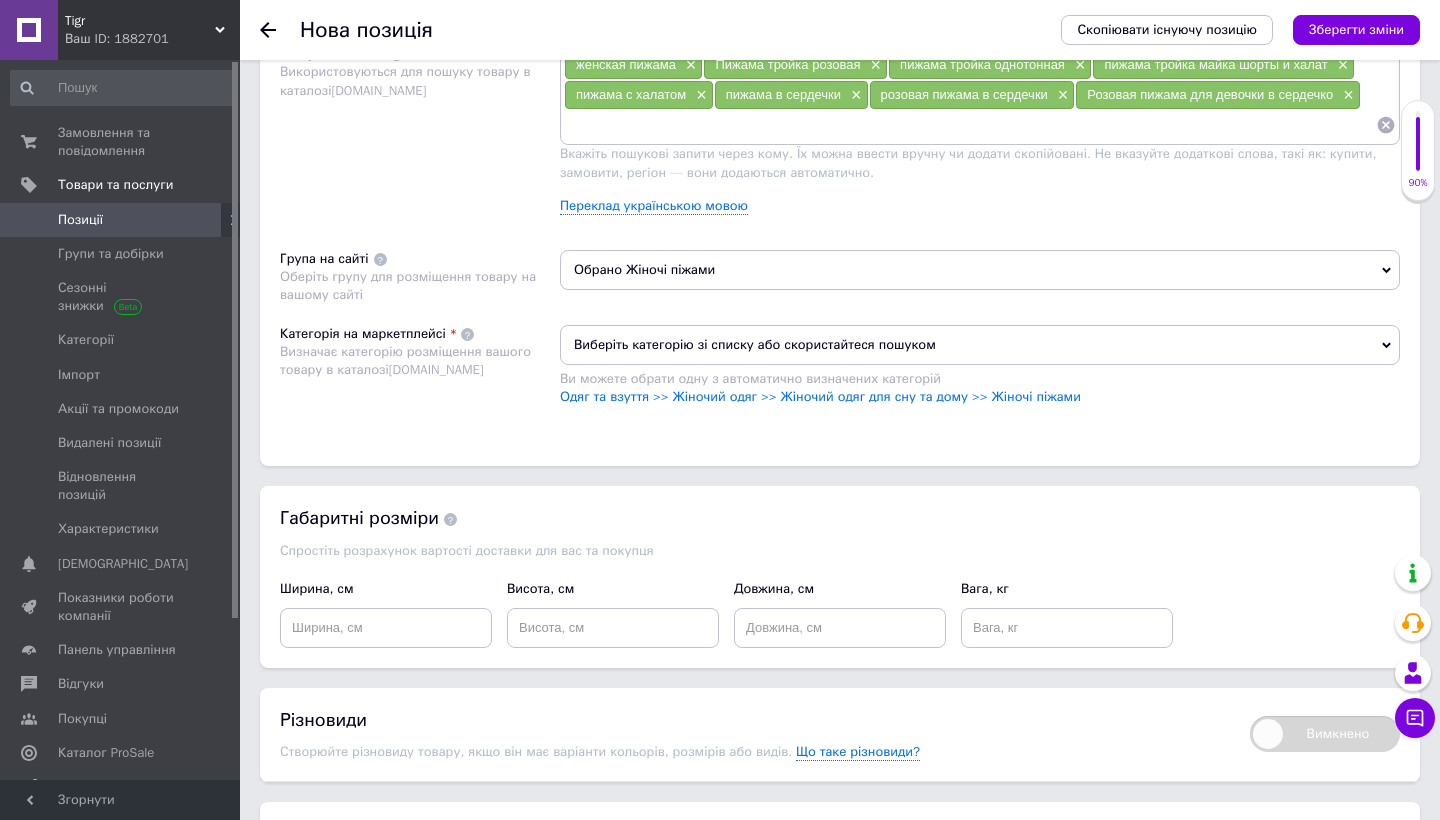 click on "Виберіть категорію зі списку або скористайтеся пошуком Ви можете обрати одну з автоматично визначених категорій Одяг та взуття >> Жіночий одяг >> Жіночий одяг для сну та дому  >> Жіночі піжами" at bounding box center (980, 375) 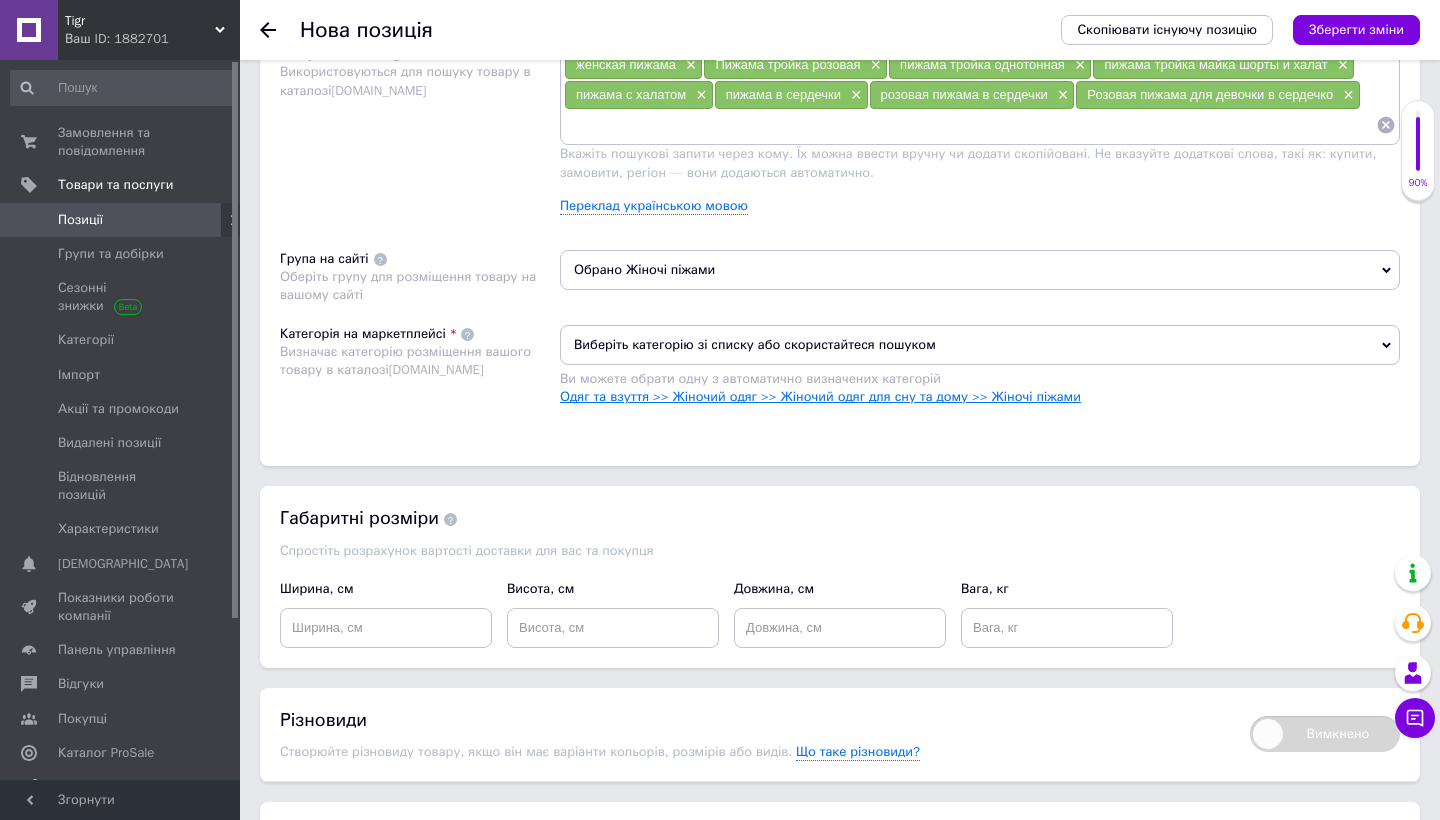 click on "Одяг та взуття >> Жіночий одяг >> Жіночий одяг для сну та дому  >> Жіночі піжами" at bounding box center (820, 396) 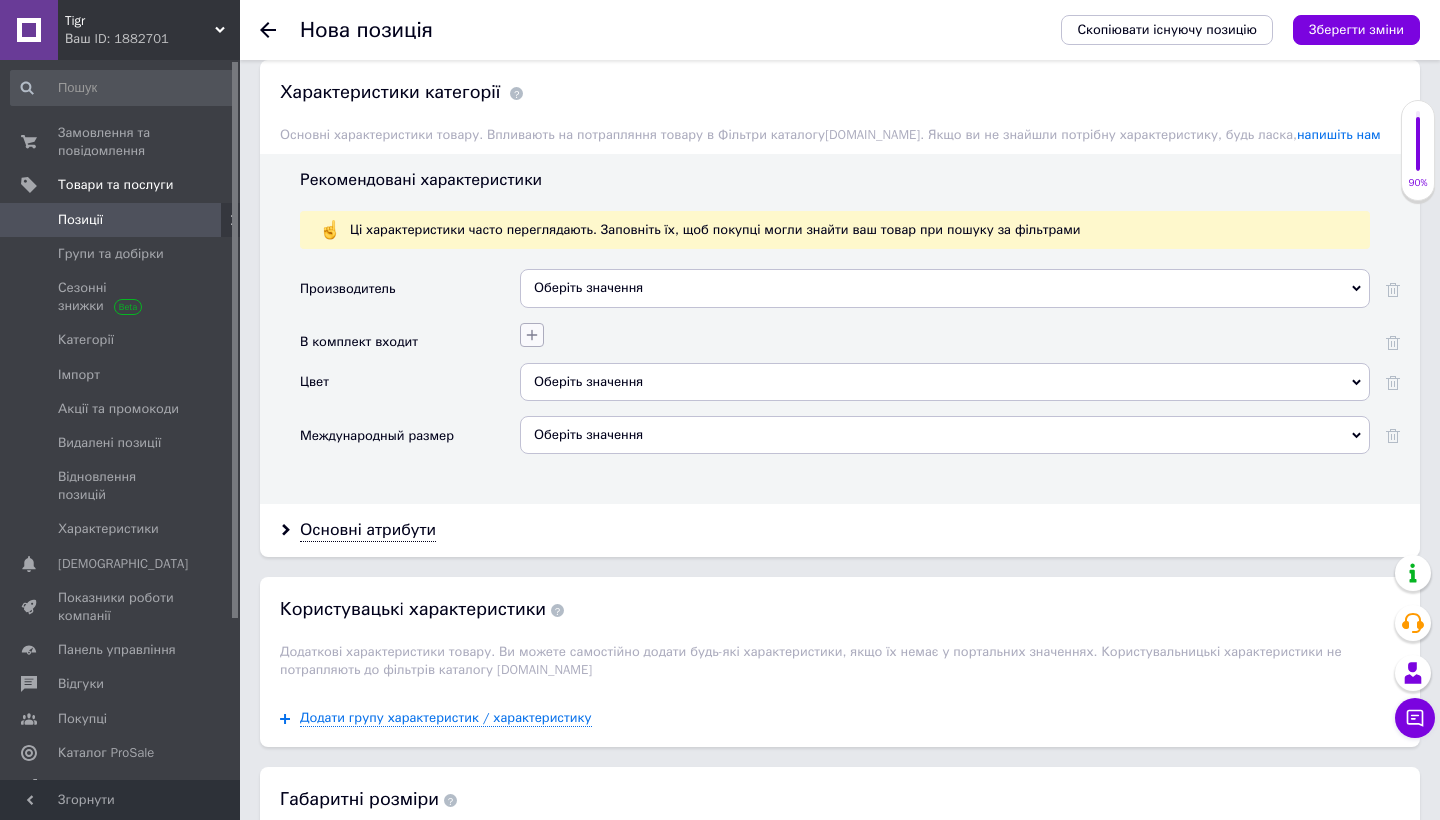 scroll, scrollTop: 1682, scrollLeft: 0, axis: vertical 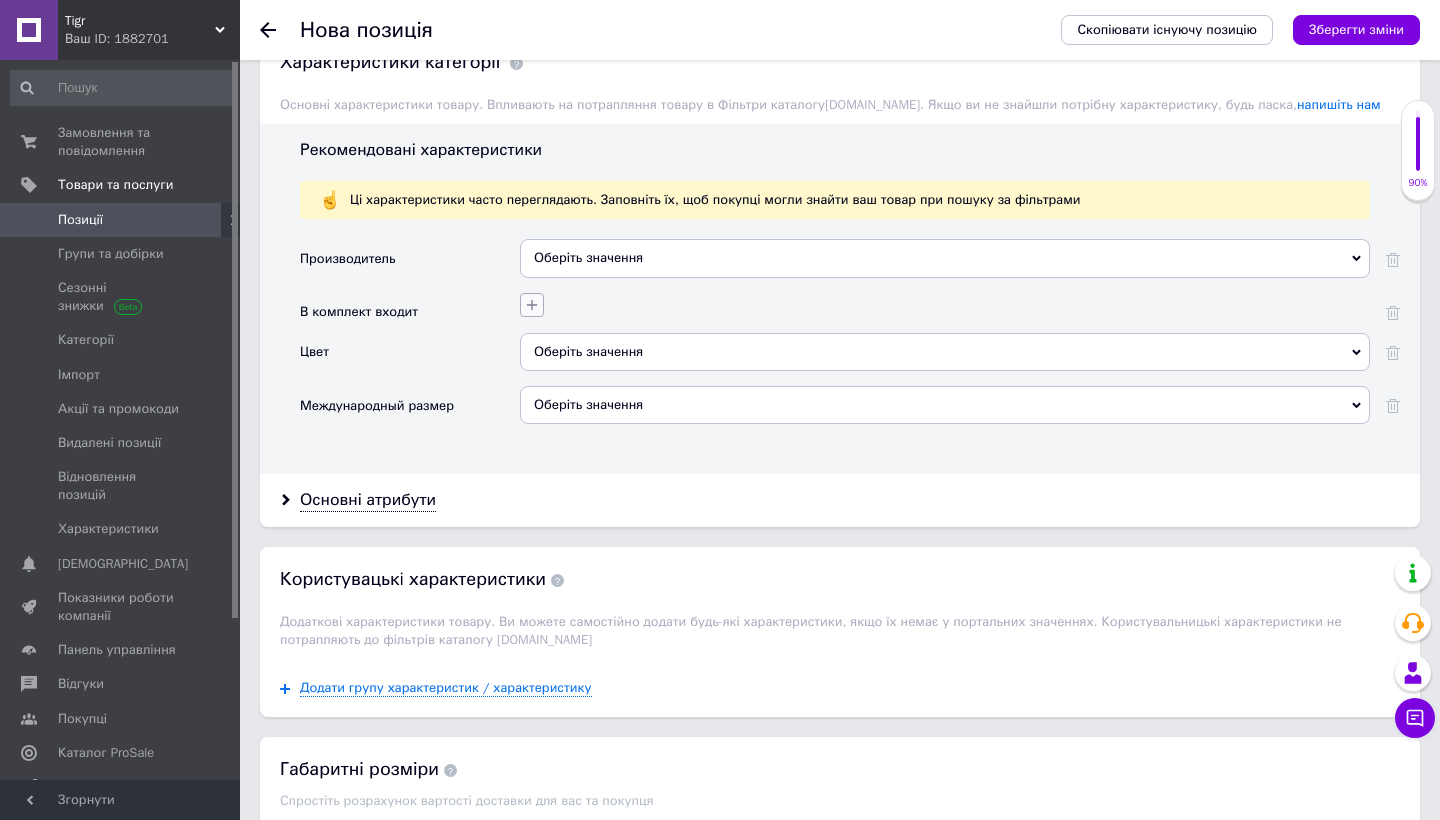 click 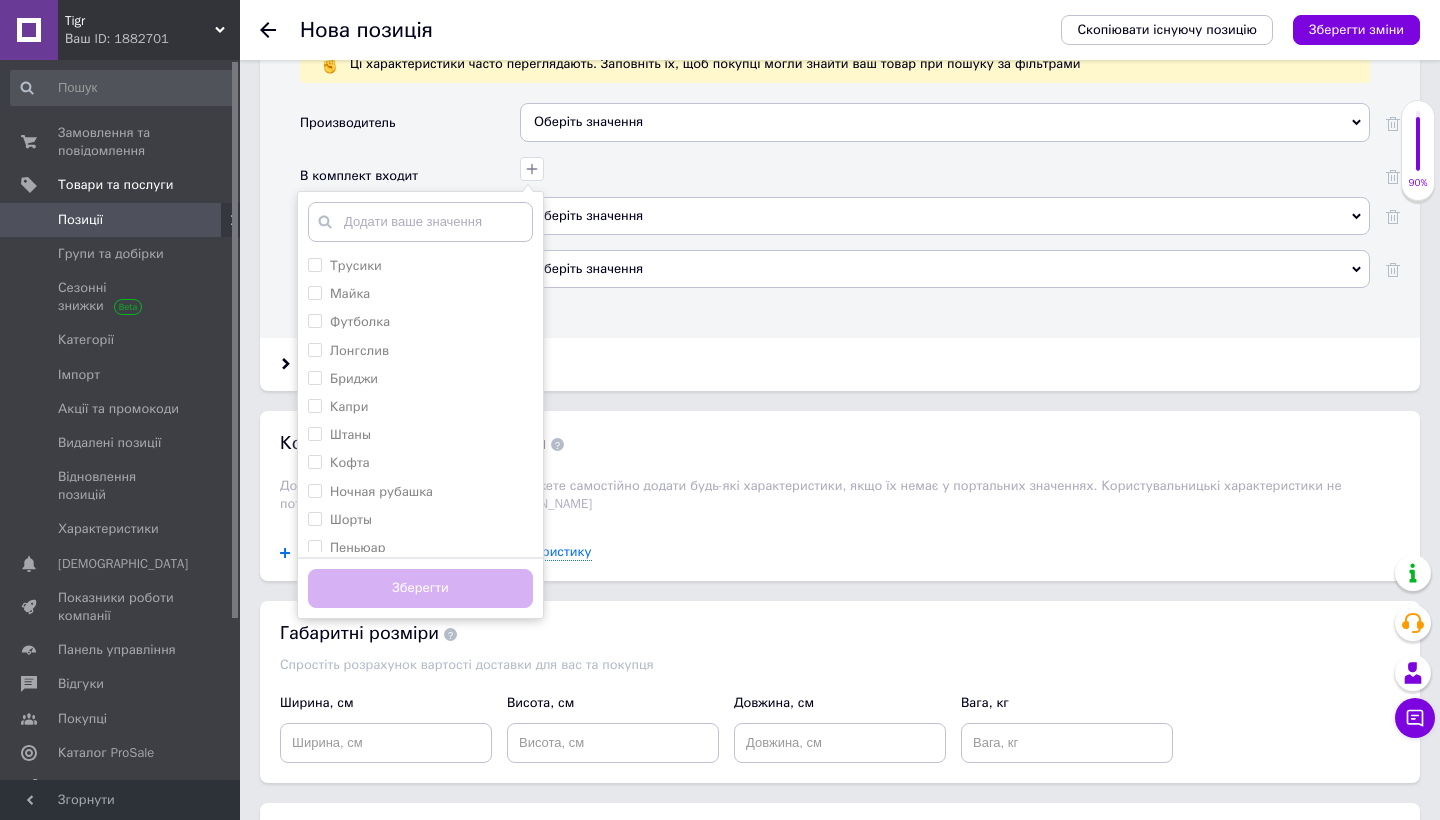 scroll, scrollTop: 1822, scrollLeft: 0, axis: vertical 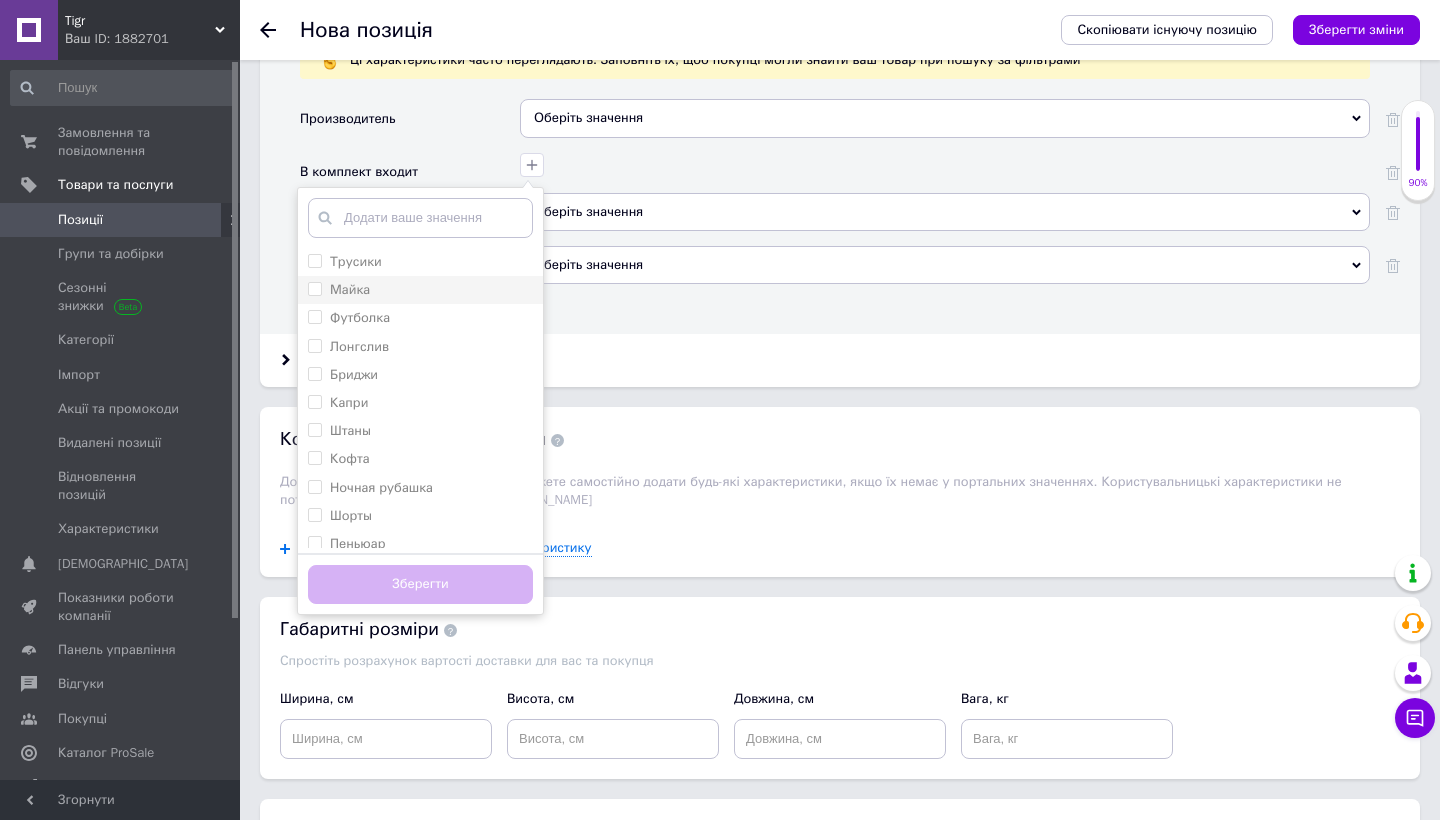 click on "Майка" at bounding box center [314, 288] 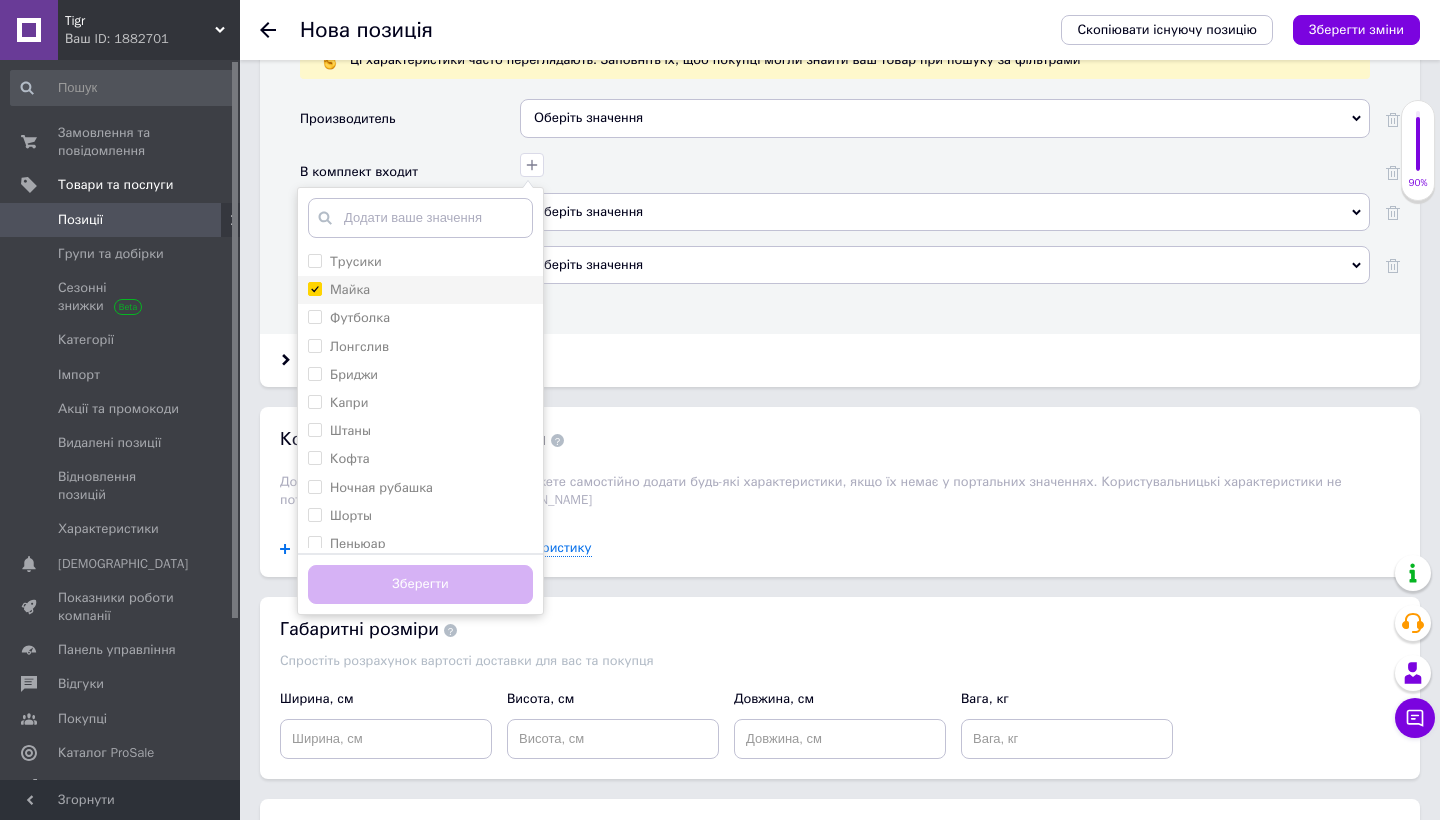 checkbox on "true" 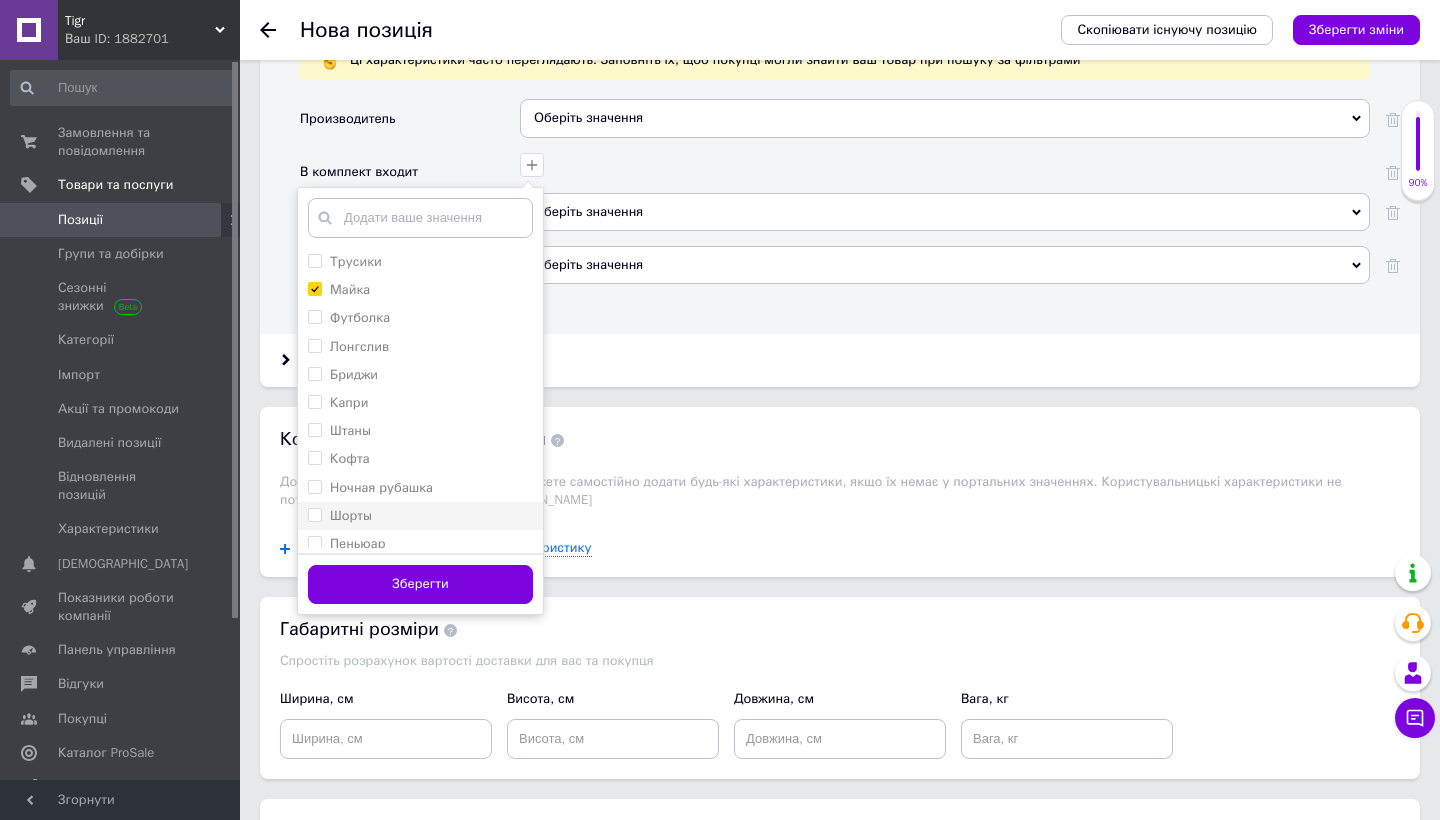 click on "Шорты" at bounding box center [314, 514] 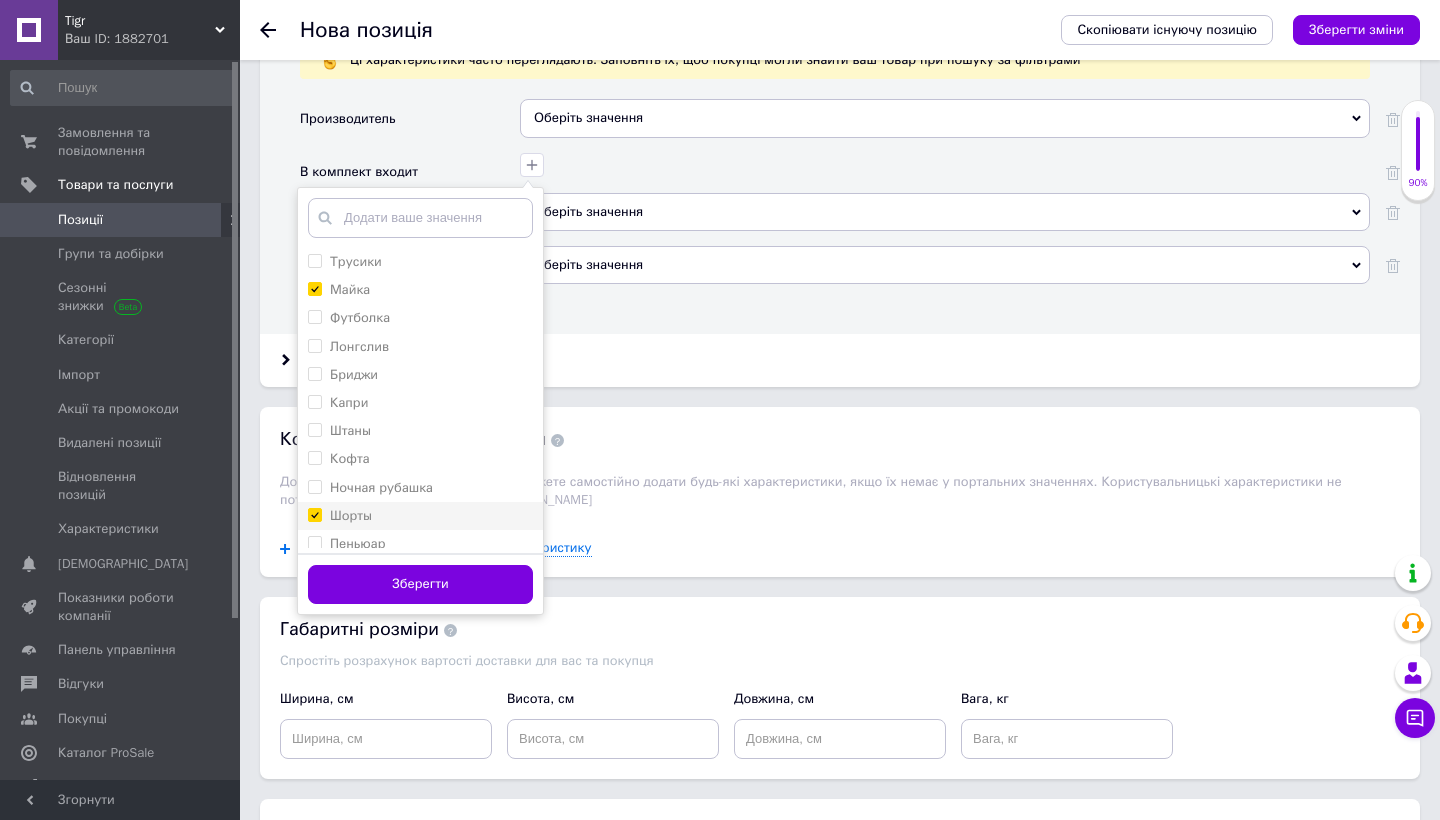 checkbox on "true" 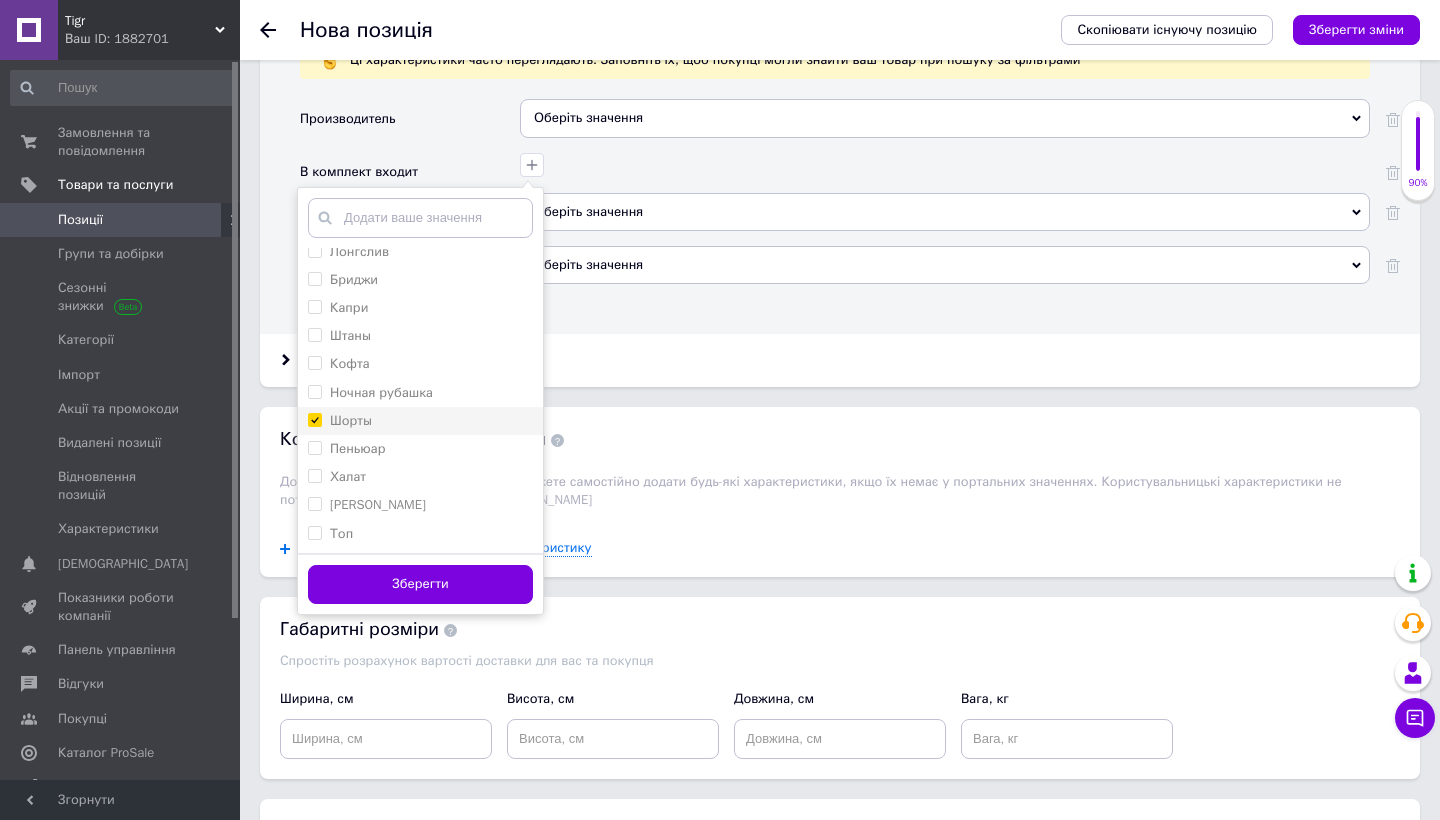 scroll, scrollTop: 99, scrollLeft: 0, axis: vertical 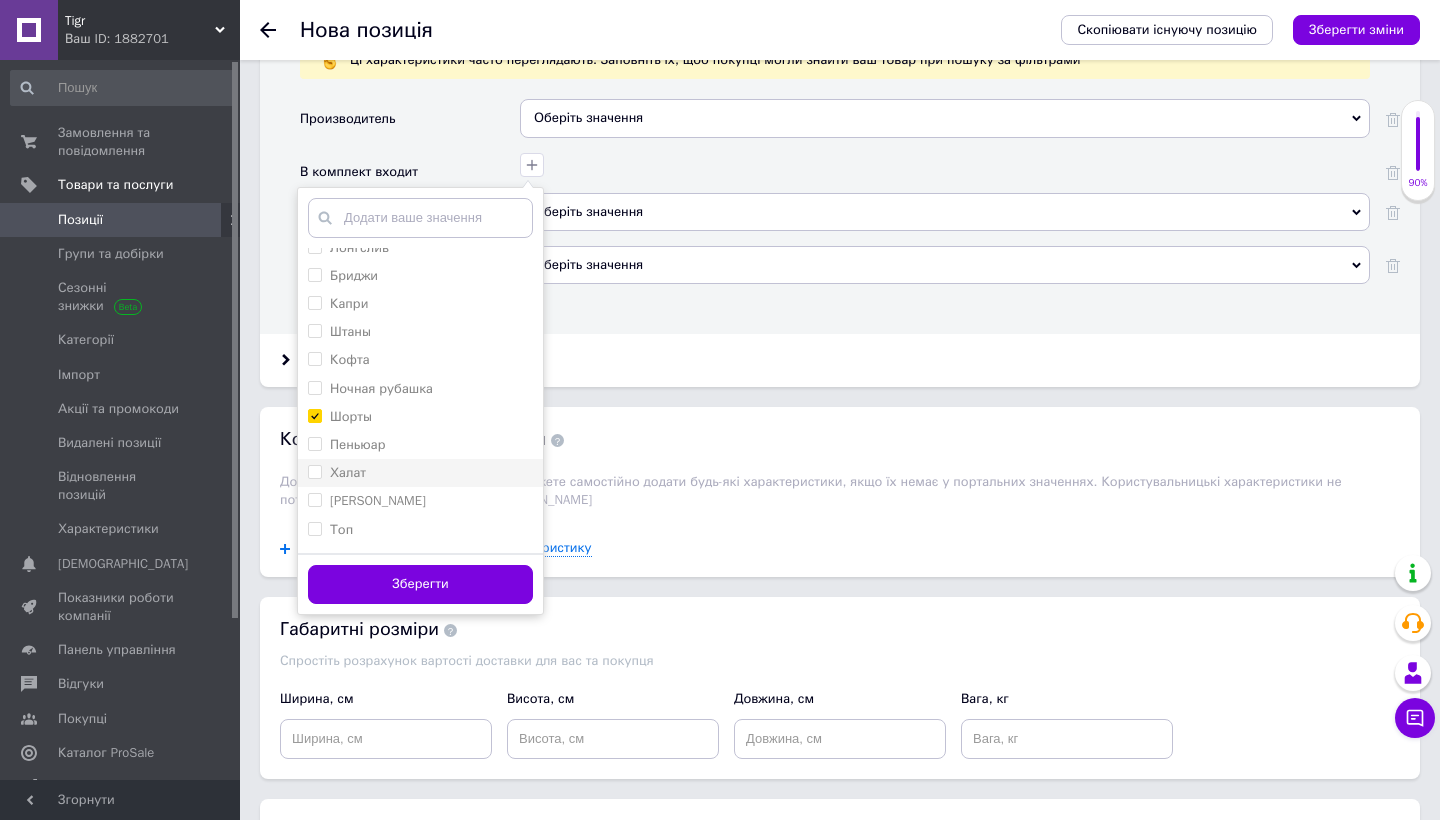 click on "Халат" at bounding box center (314, 471) 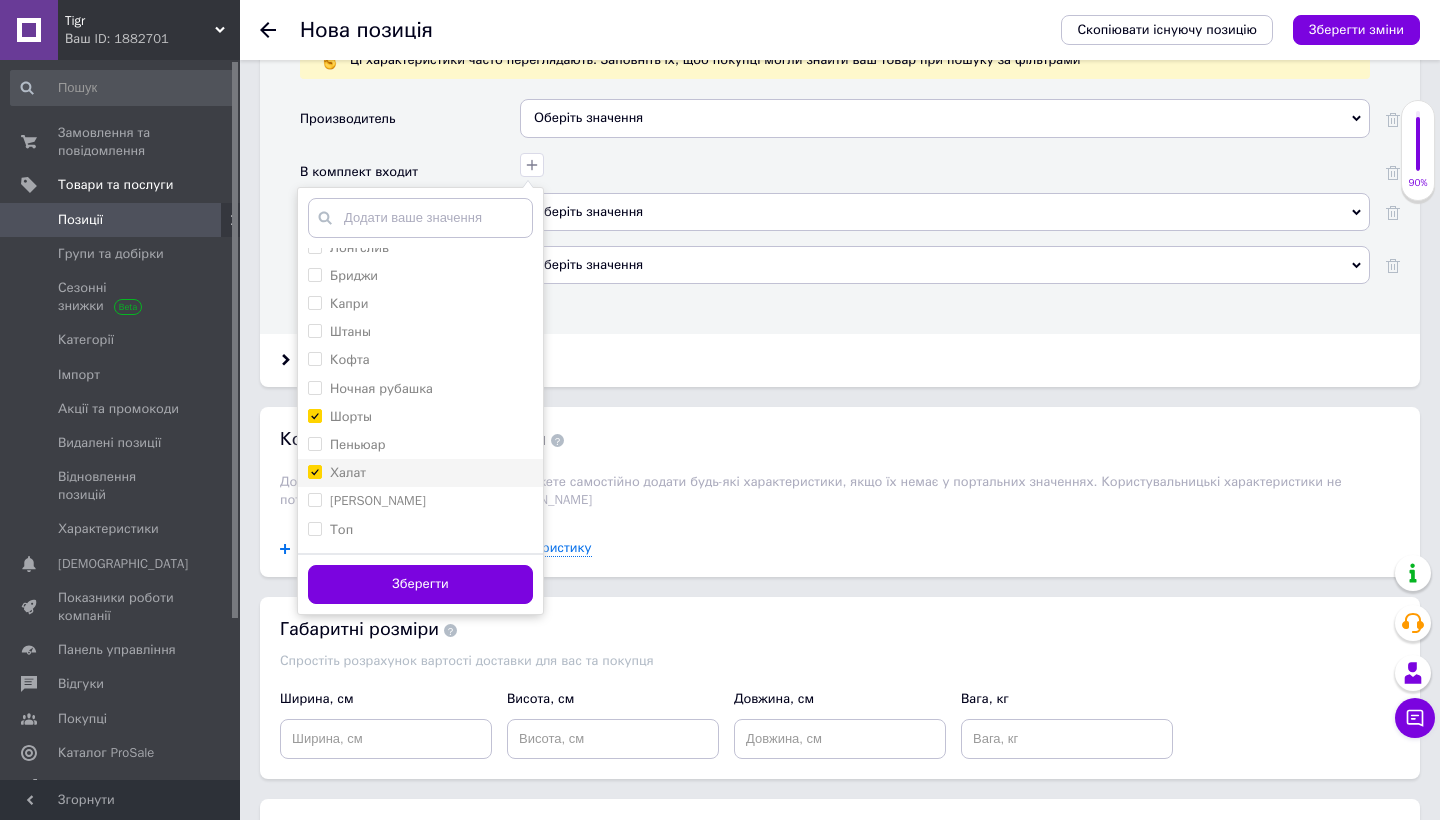 checkbox on "true" 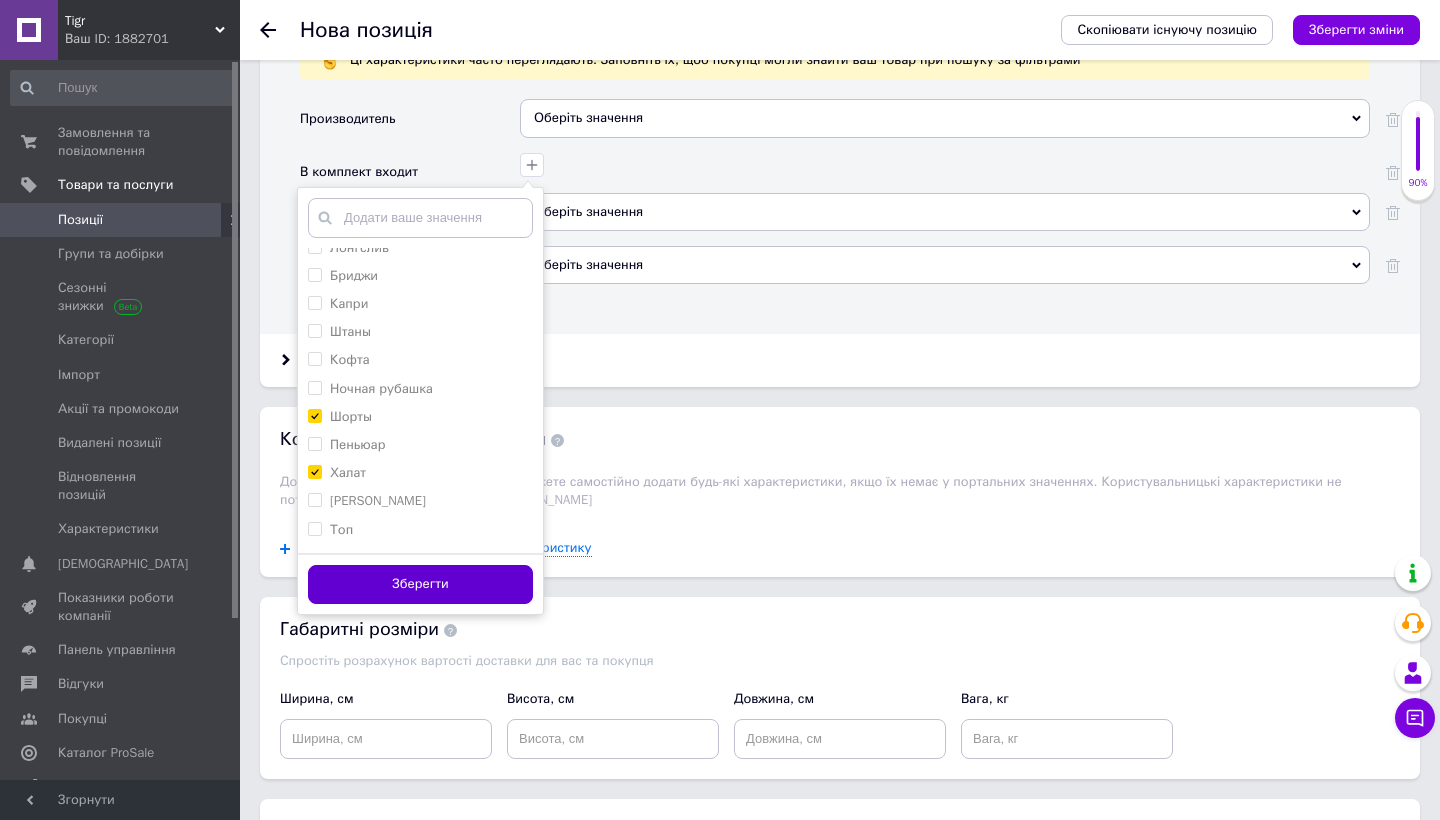 click on "Зберегти" at bounding box center [420, 584] 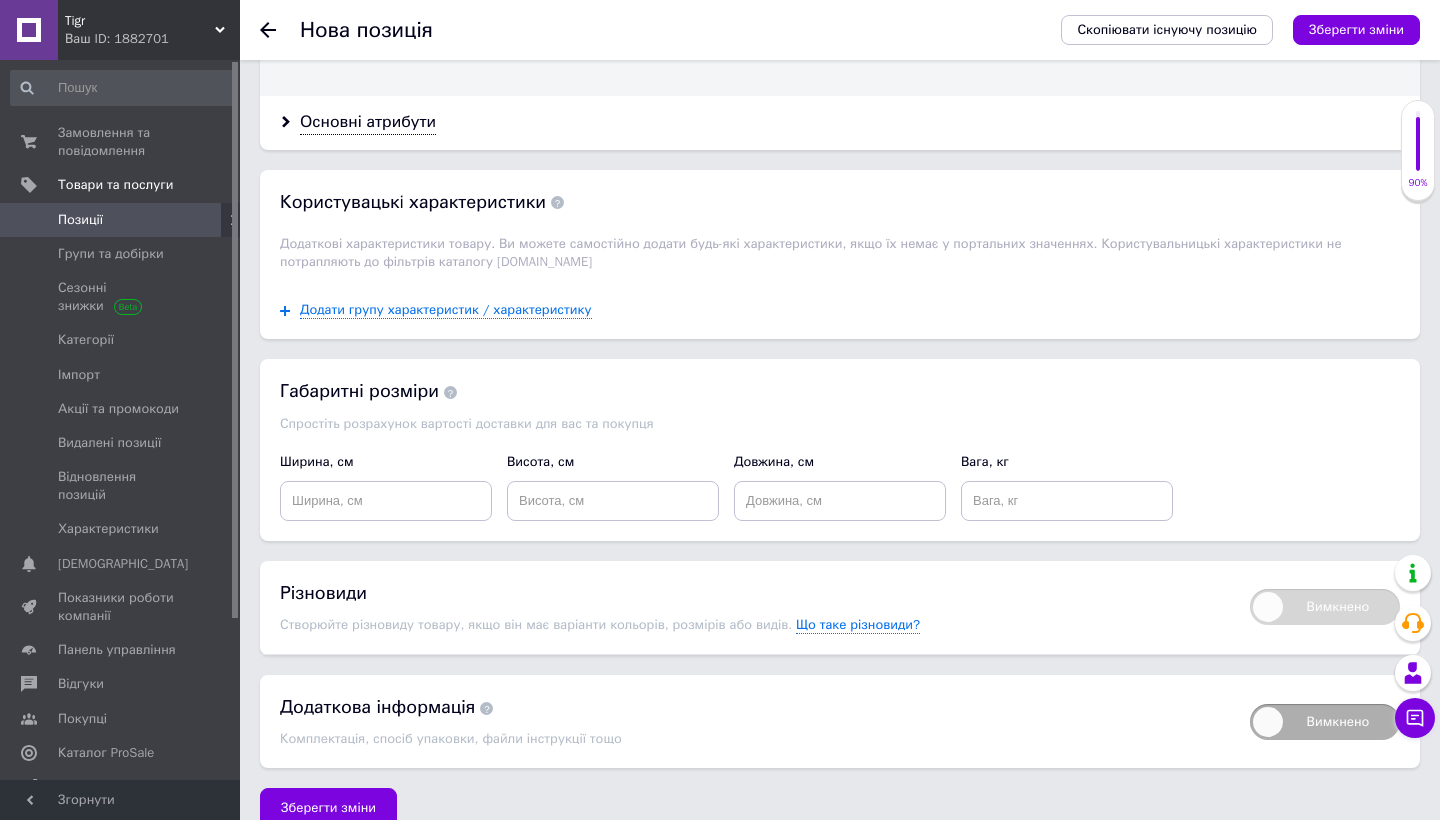 scroll, scrollTop: 2078, scrollLeft: 0, axis: vertical 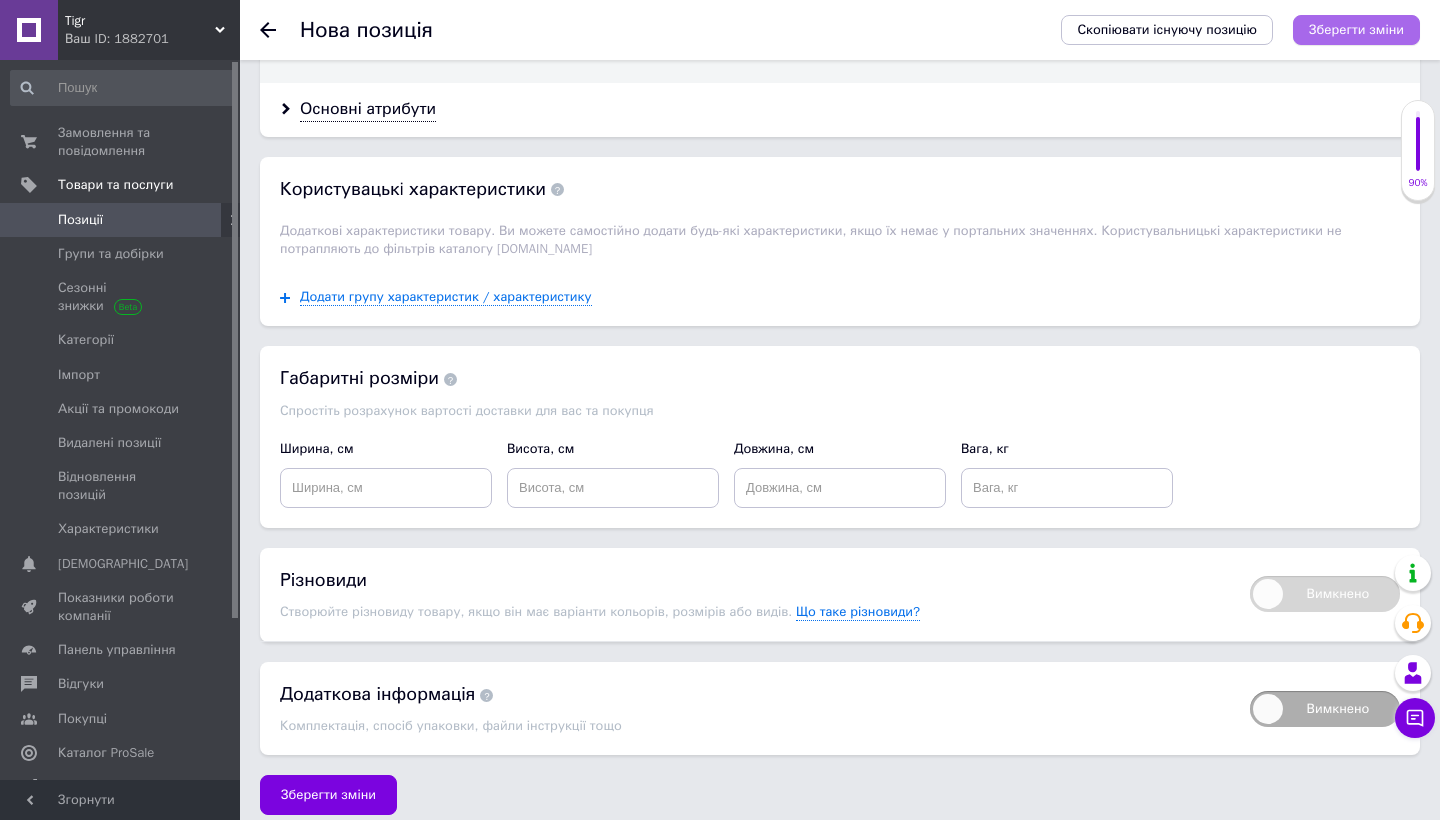click on "Зберегти зміни" at bounding box center (1356, 29) 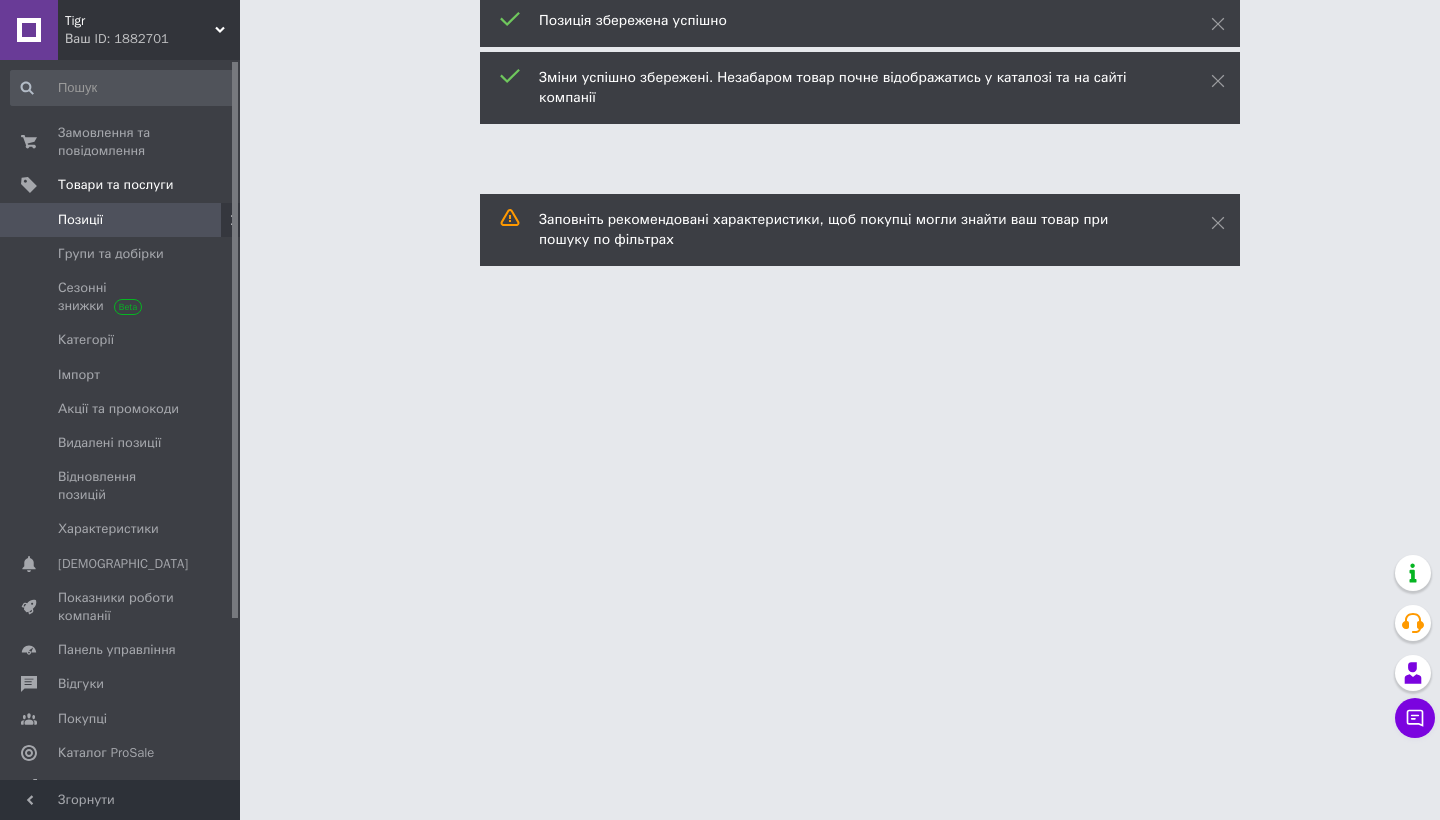 scroll, scrollTop: 0, scrollLeft: 0, axis: both 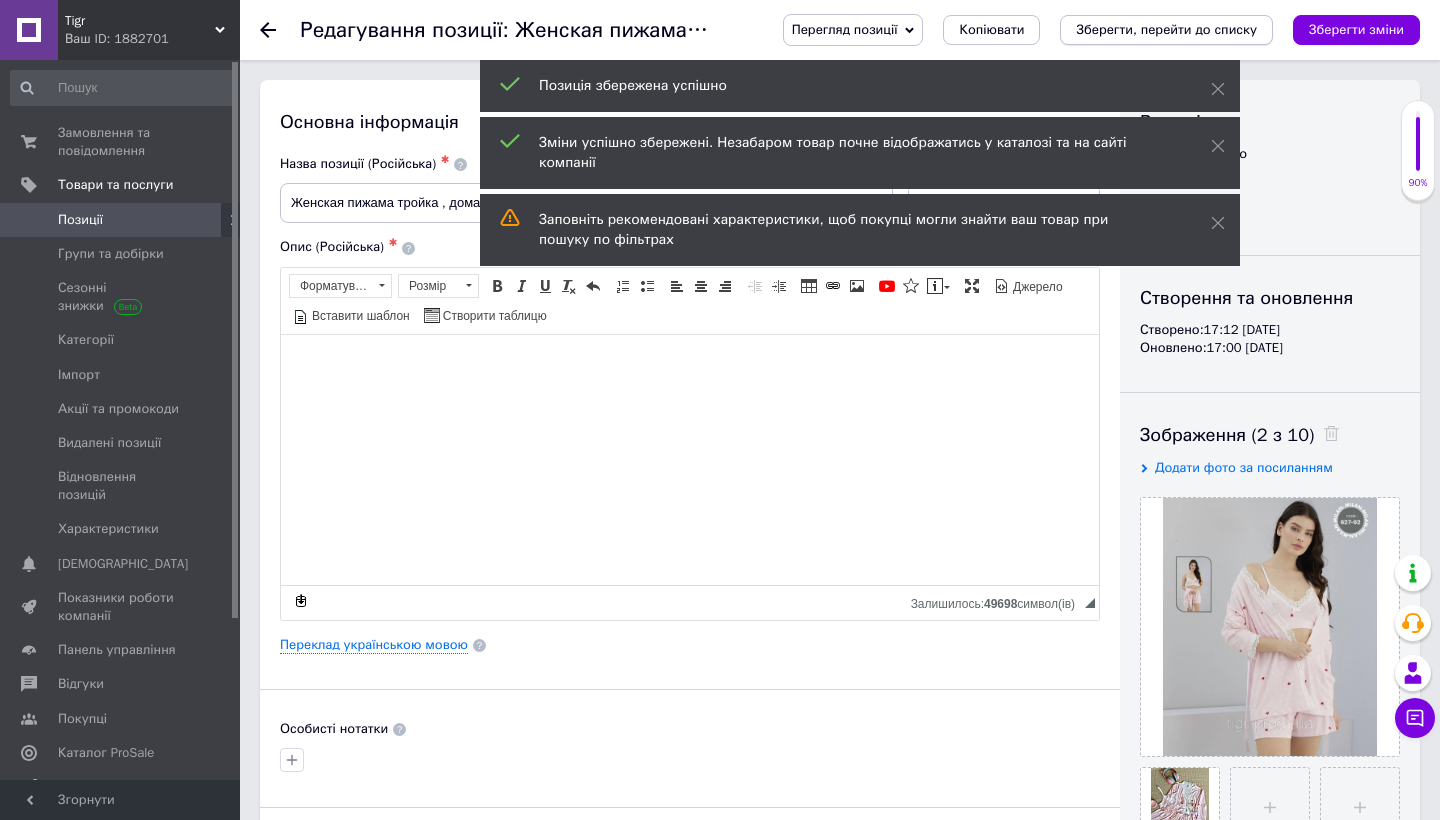 click on "Зберегти, перейти до списку" at bounding box center (1166, 29) 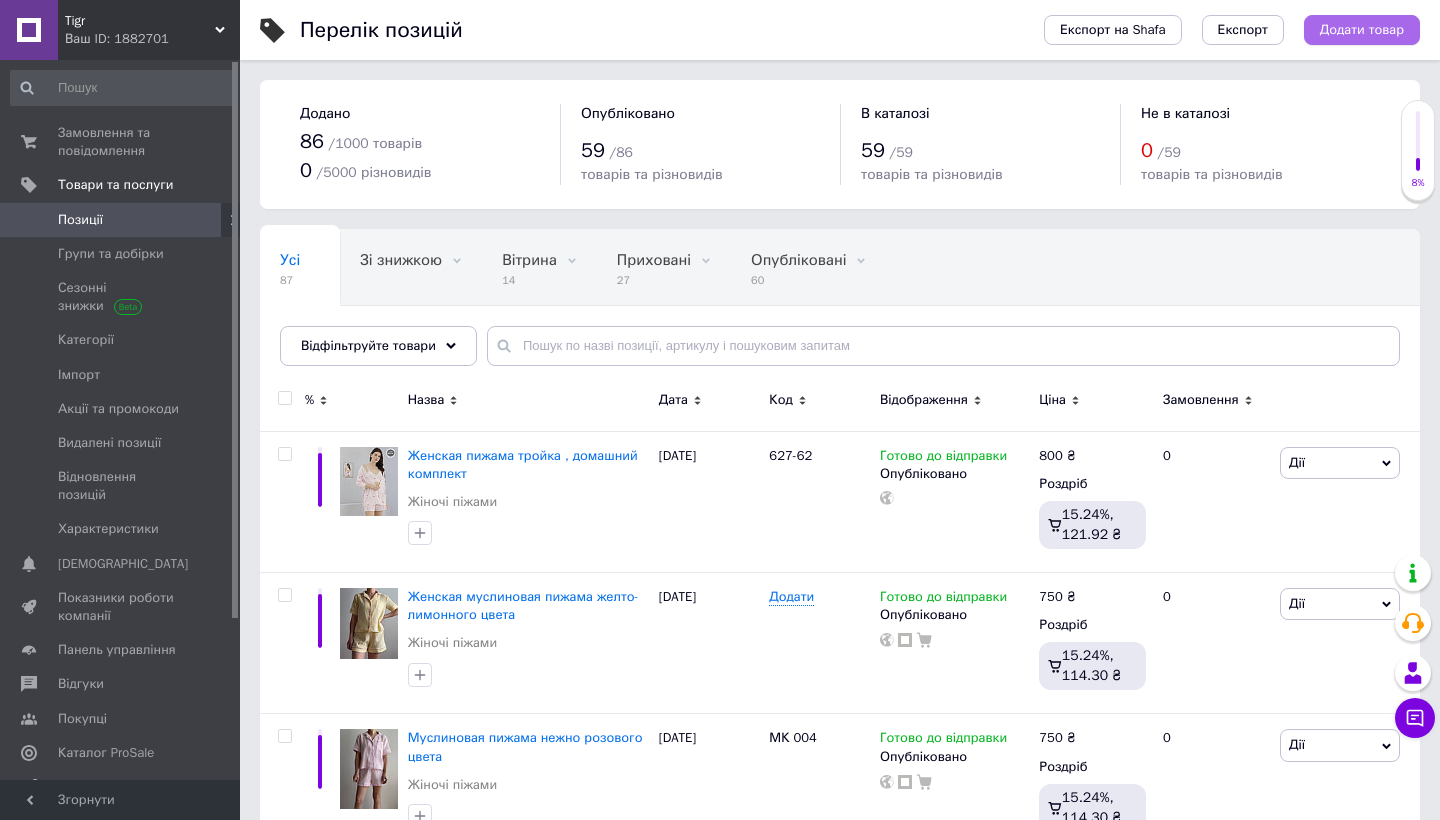 click on "Додати товар" at bounding box center [1362, 30] 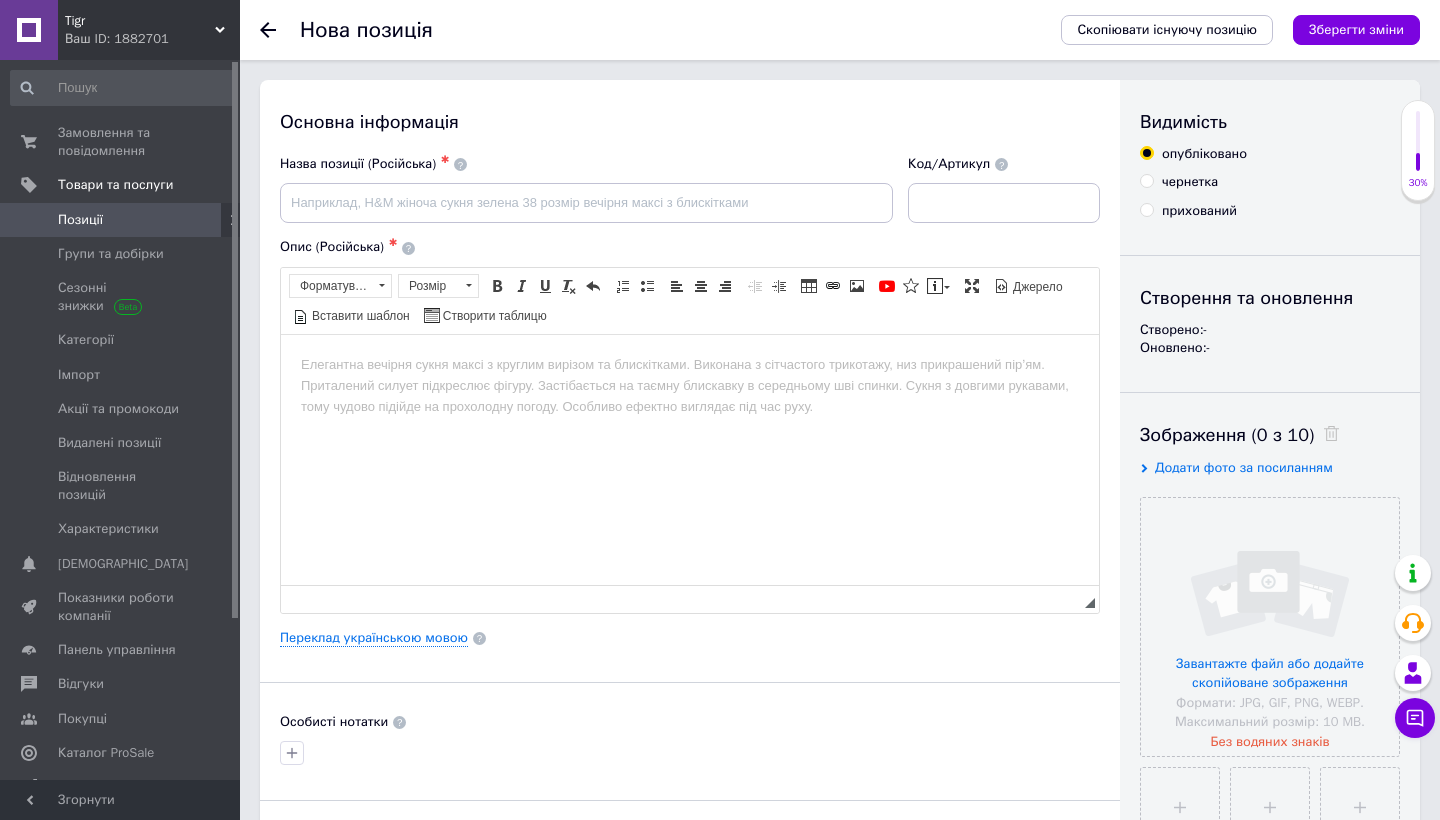 scroll, scrollTop: 0, scrollLeft: 0, axis: both 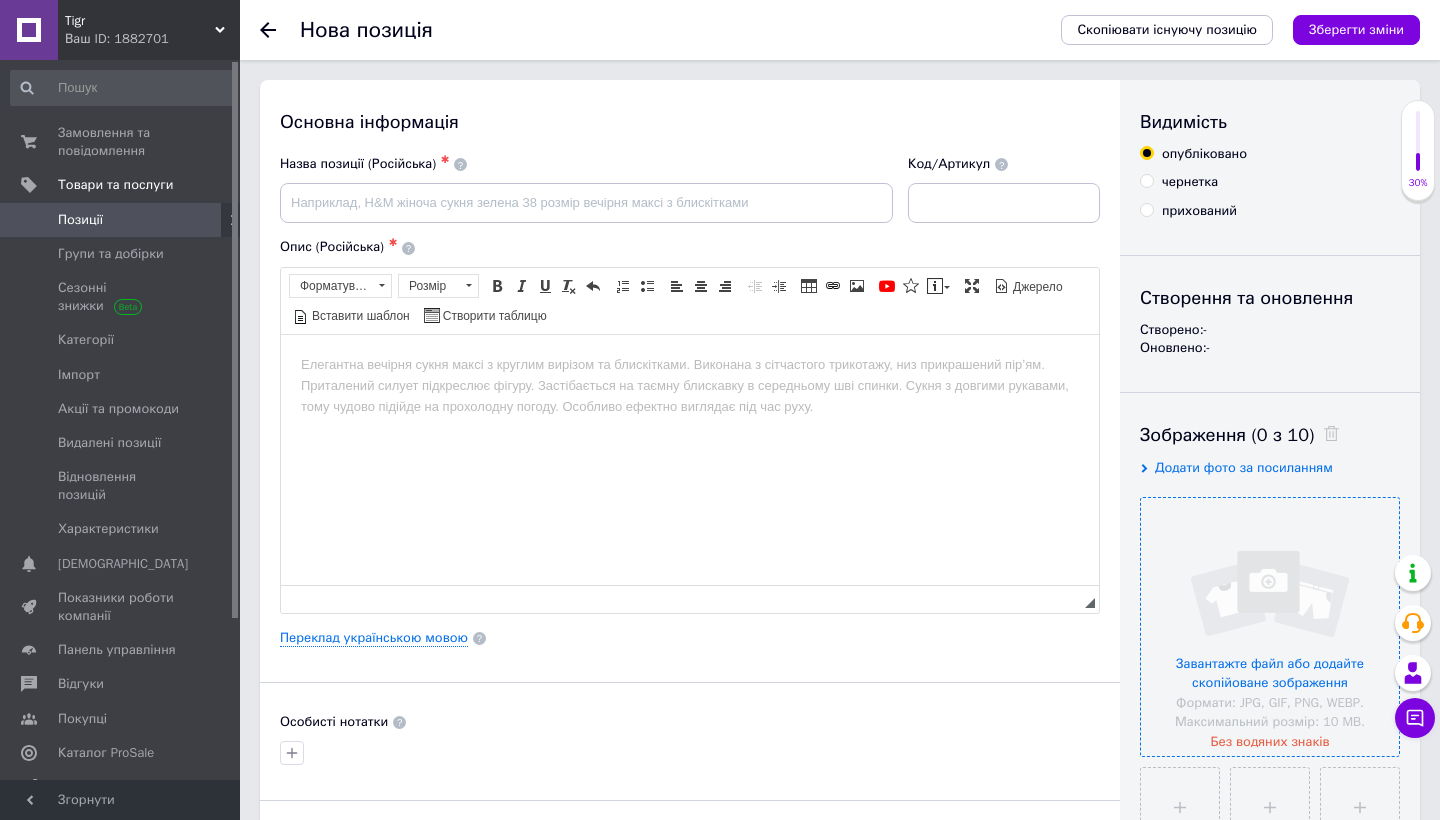 click at bounding box center (1270, 627) 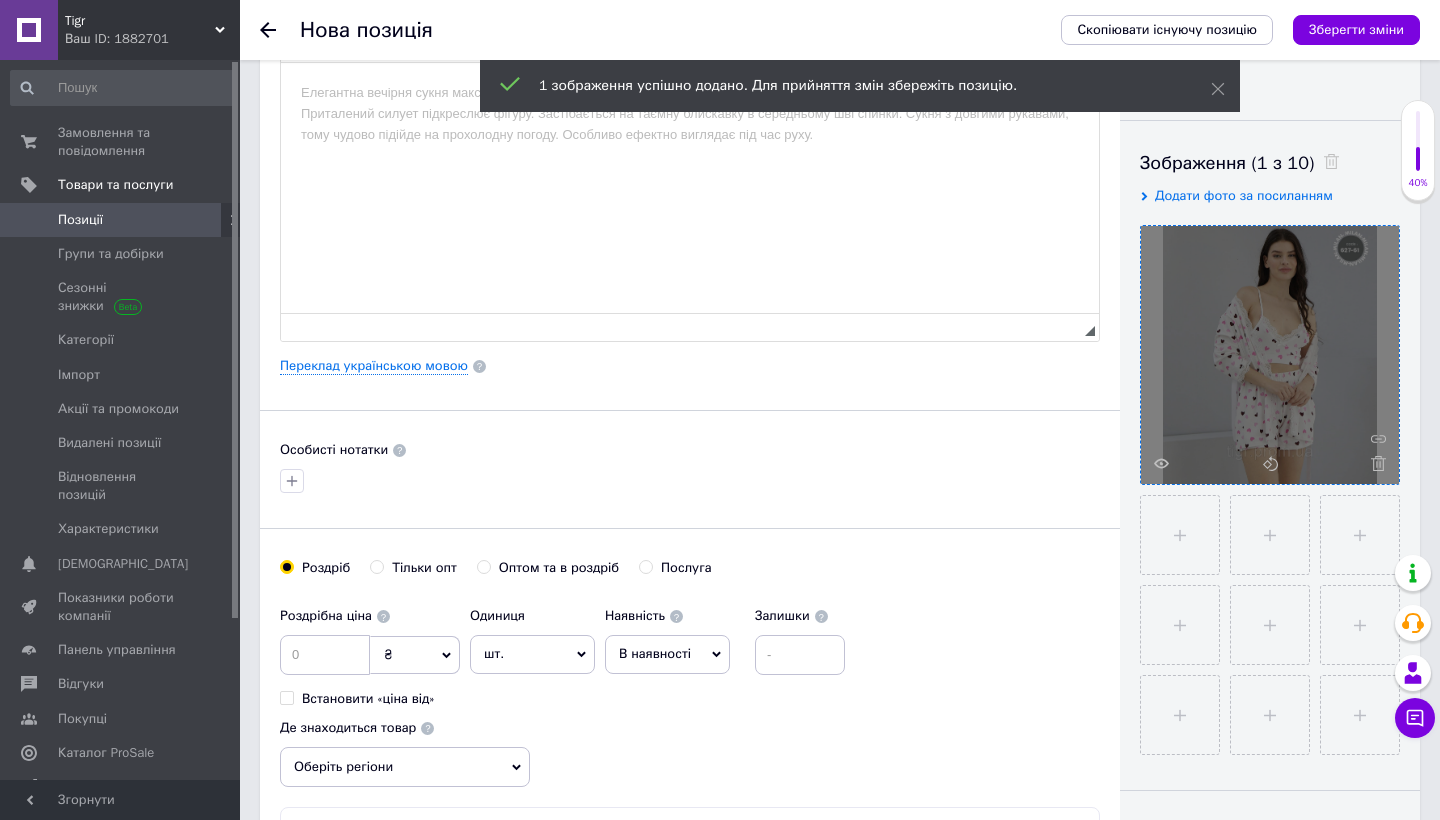 scroll, scrollTop: 274, scrollLeft: 0, axis: vertical 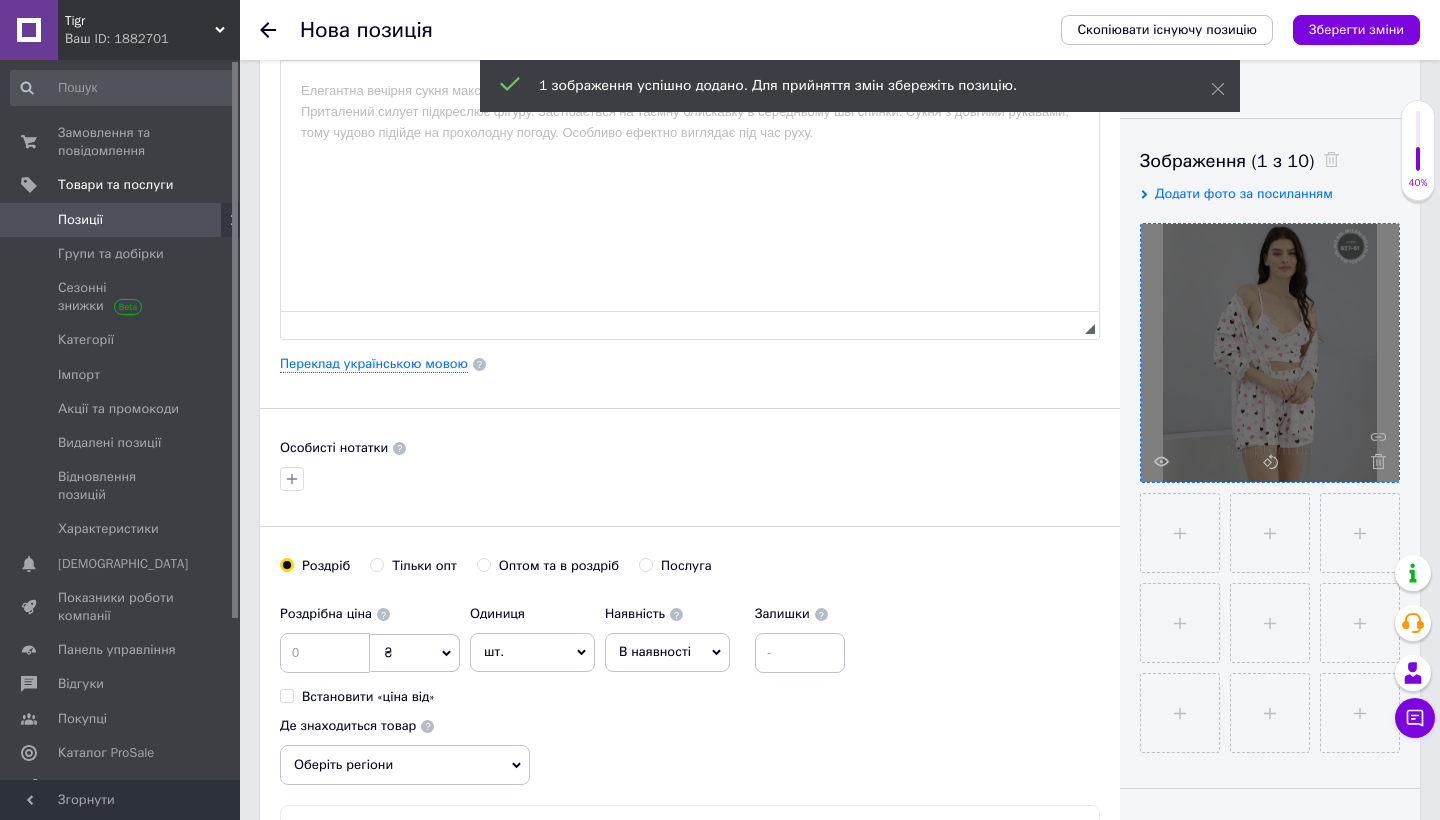 click at bounding box center [1180, 533] 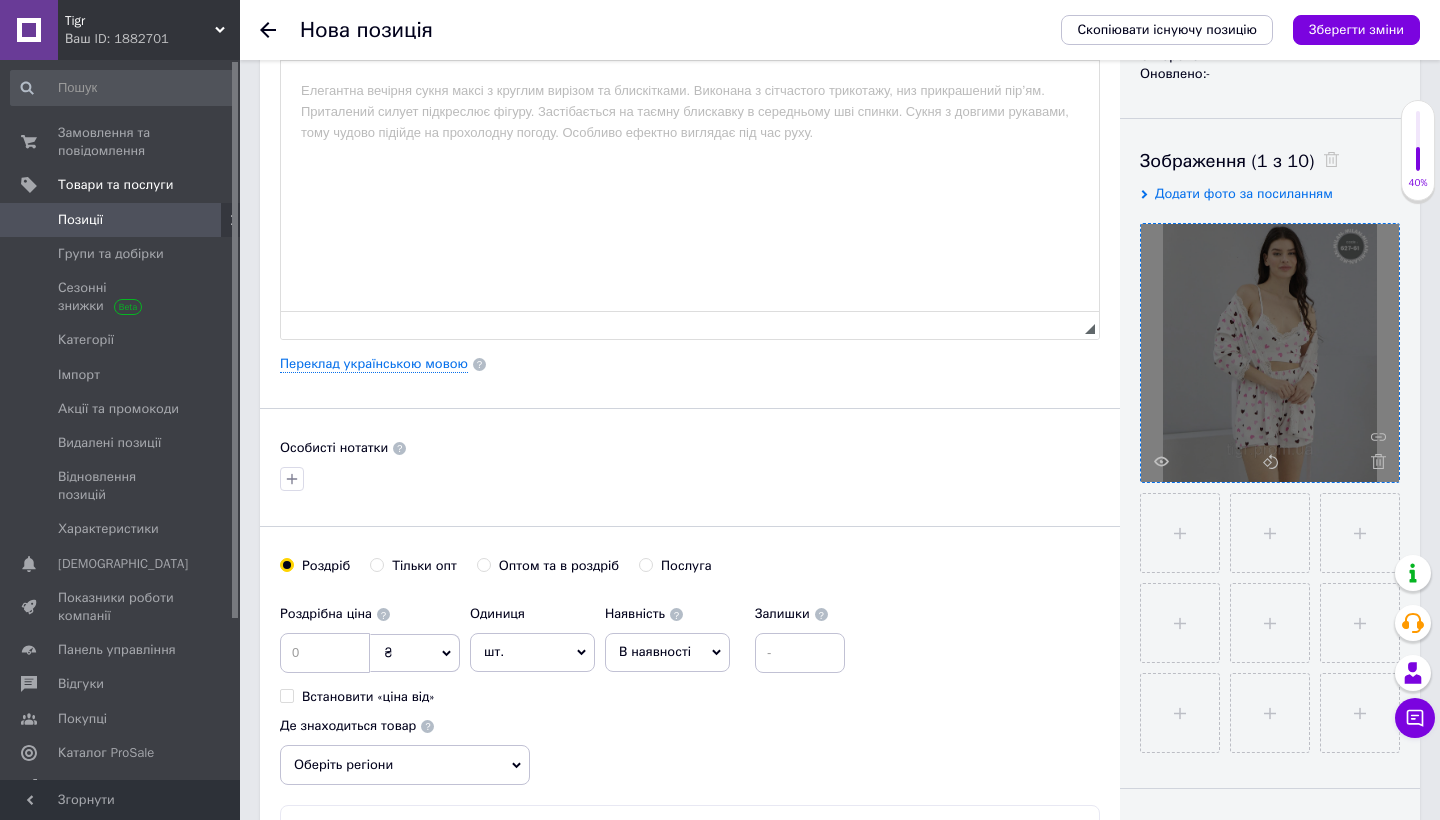 type on "C:\fakepath\IMG_2958.jpg" 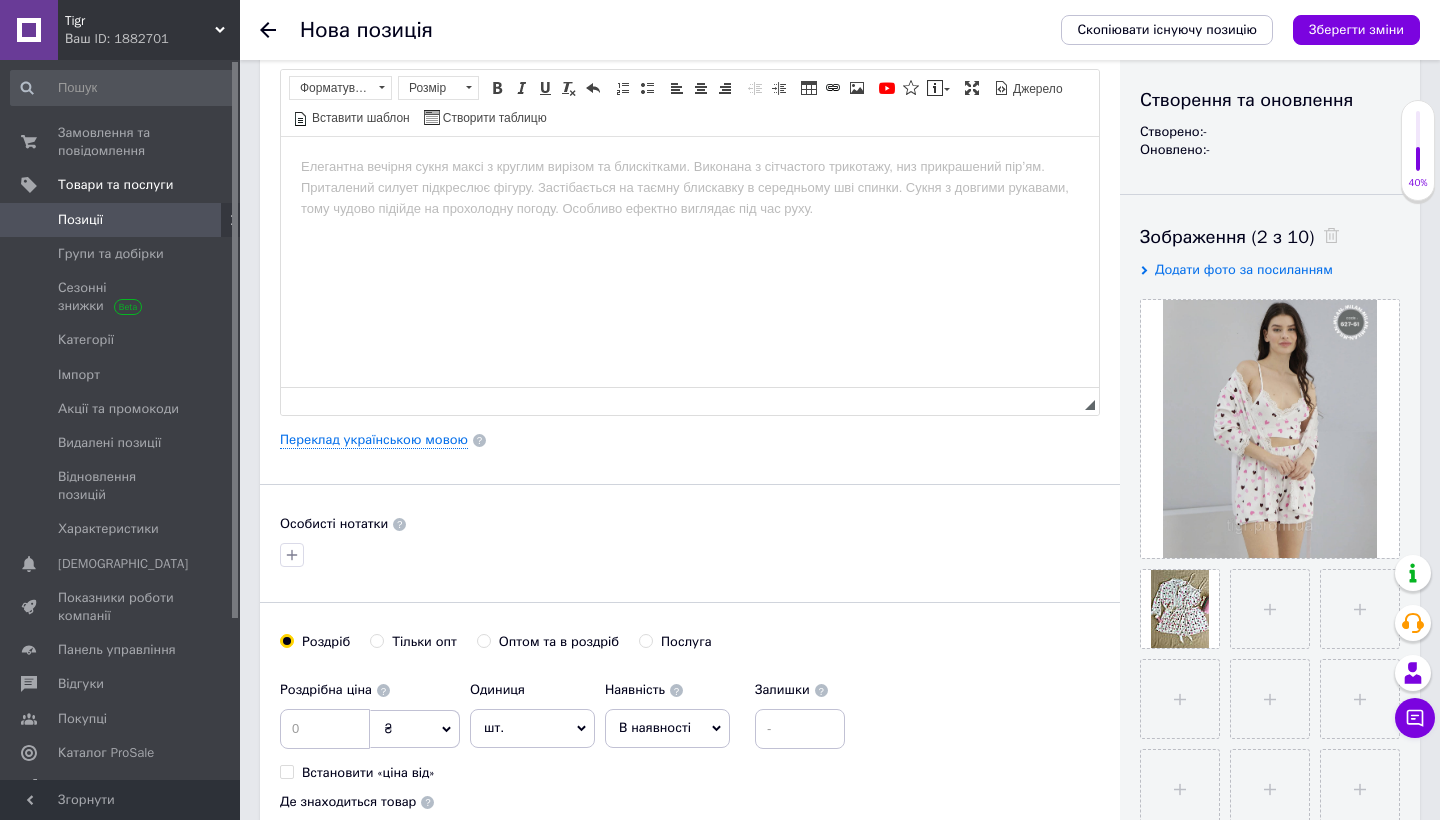 scroll, scrollTop: 198, scrollLeft: 0, axis: vertical 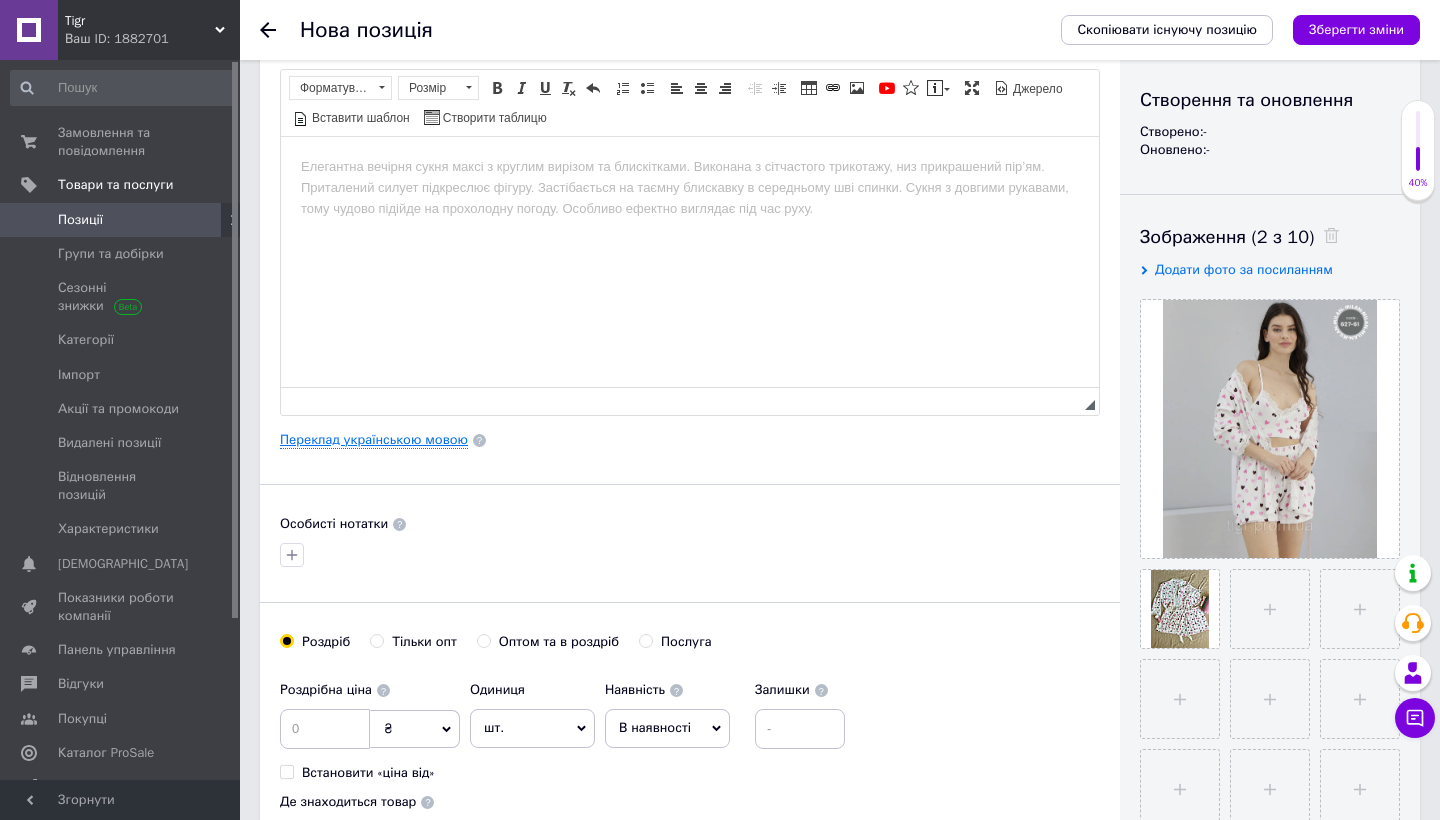 click on "Переклад українською мовою" at bounding box center (374, 440) 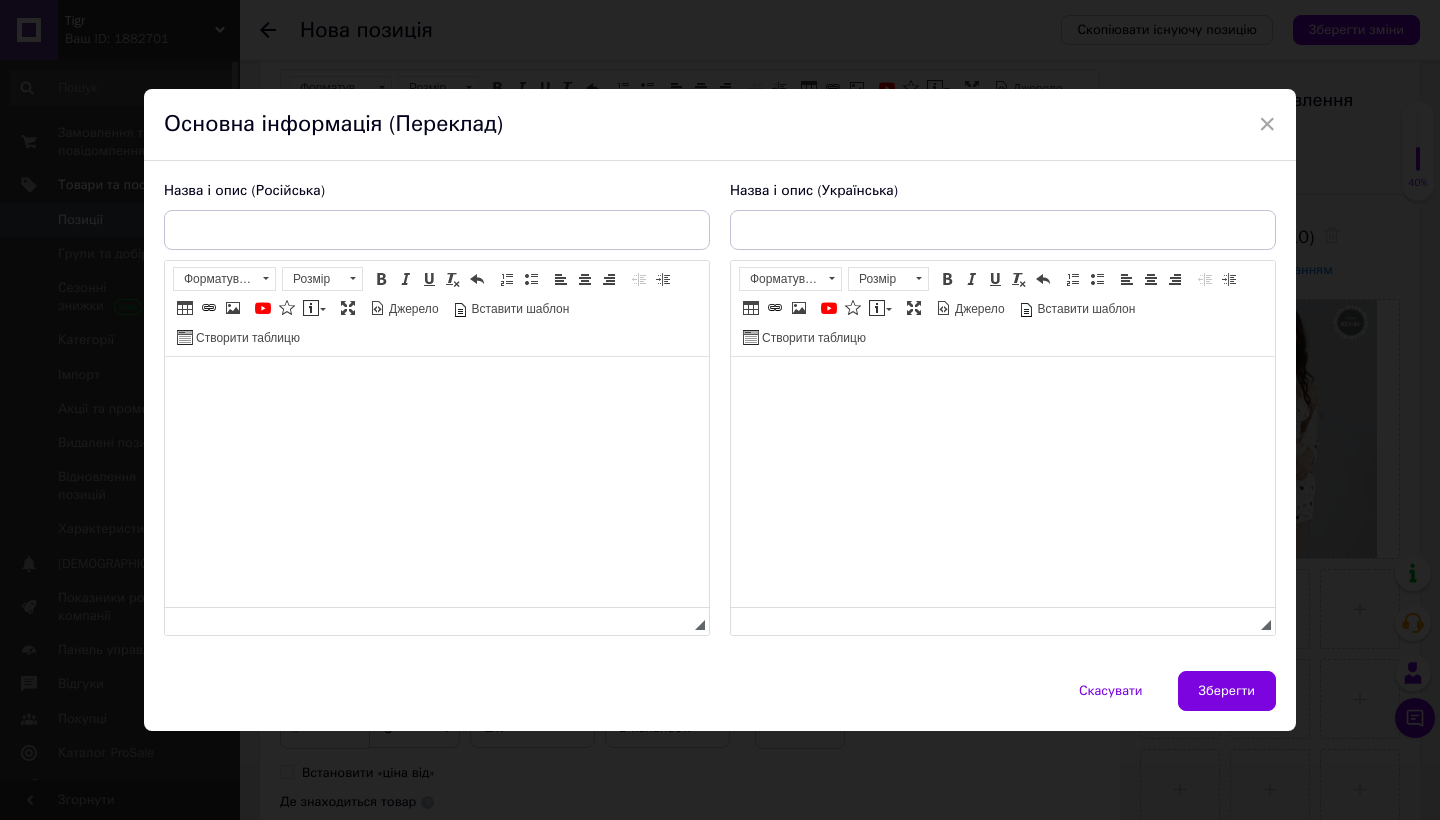 scroll, scrollTop: 0, scrollLeft: 0, axis: both 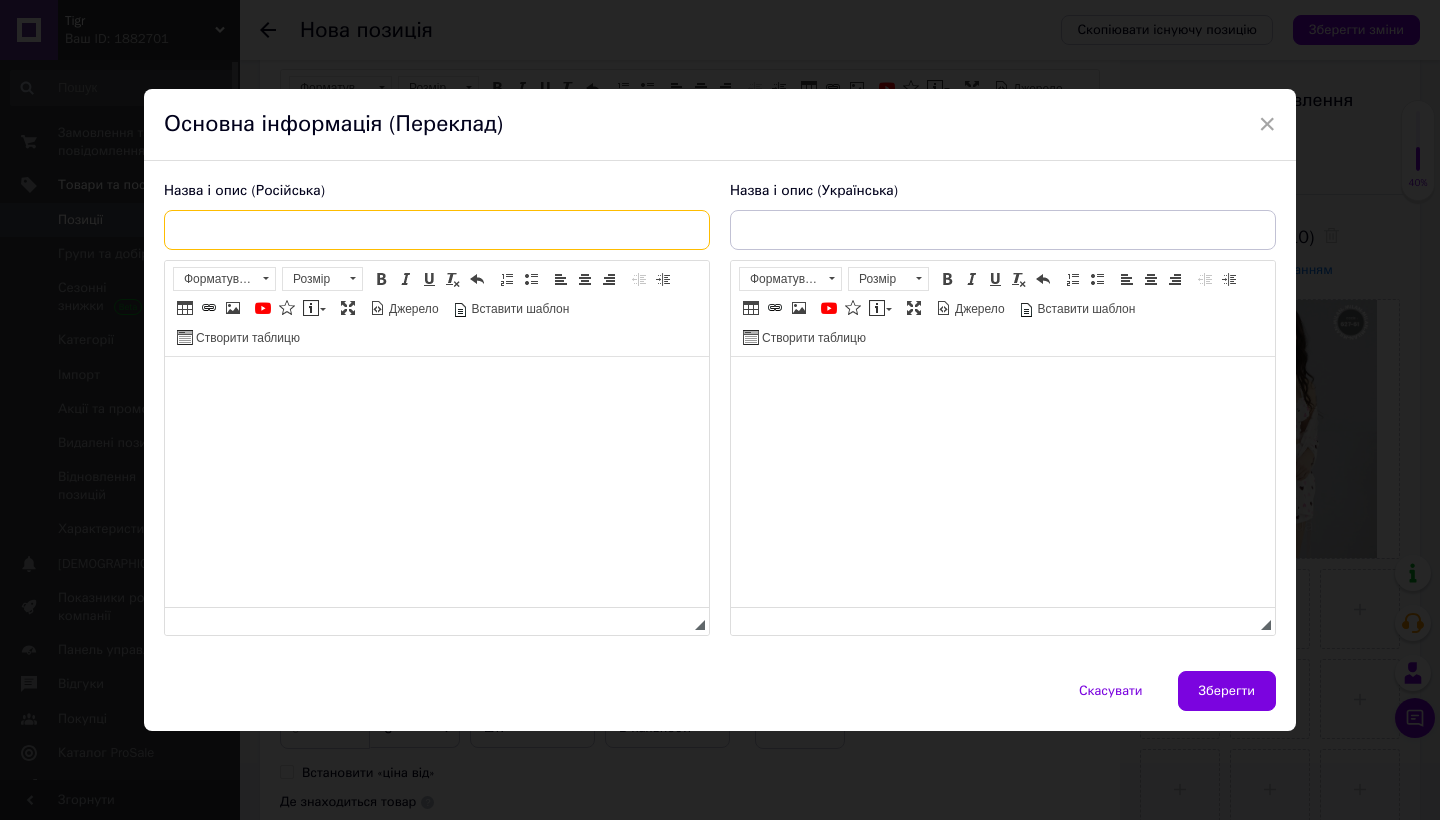 click at bounding box center [437, 230] 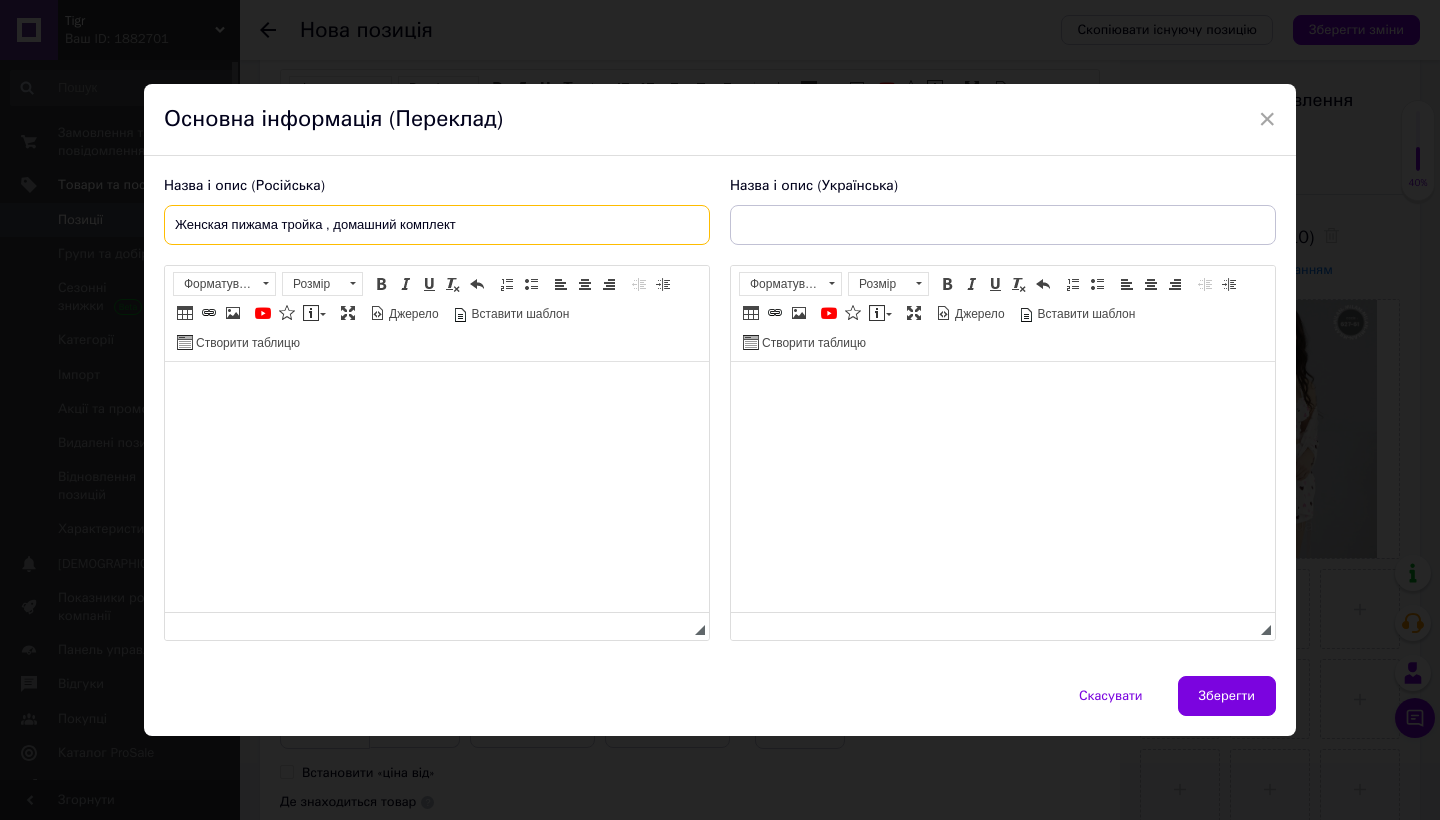 type on "Женская пижама тройка , домашний комплект" 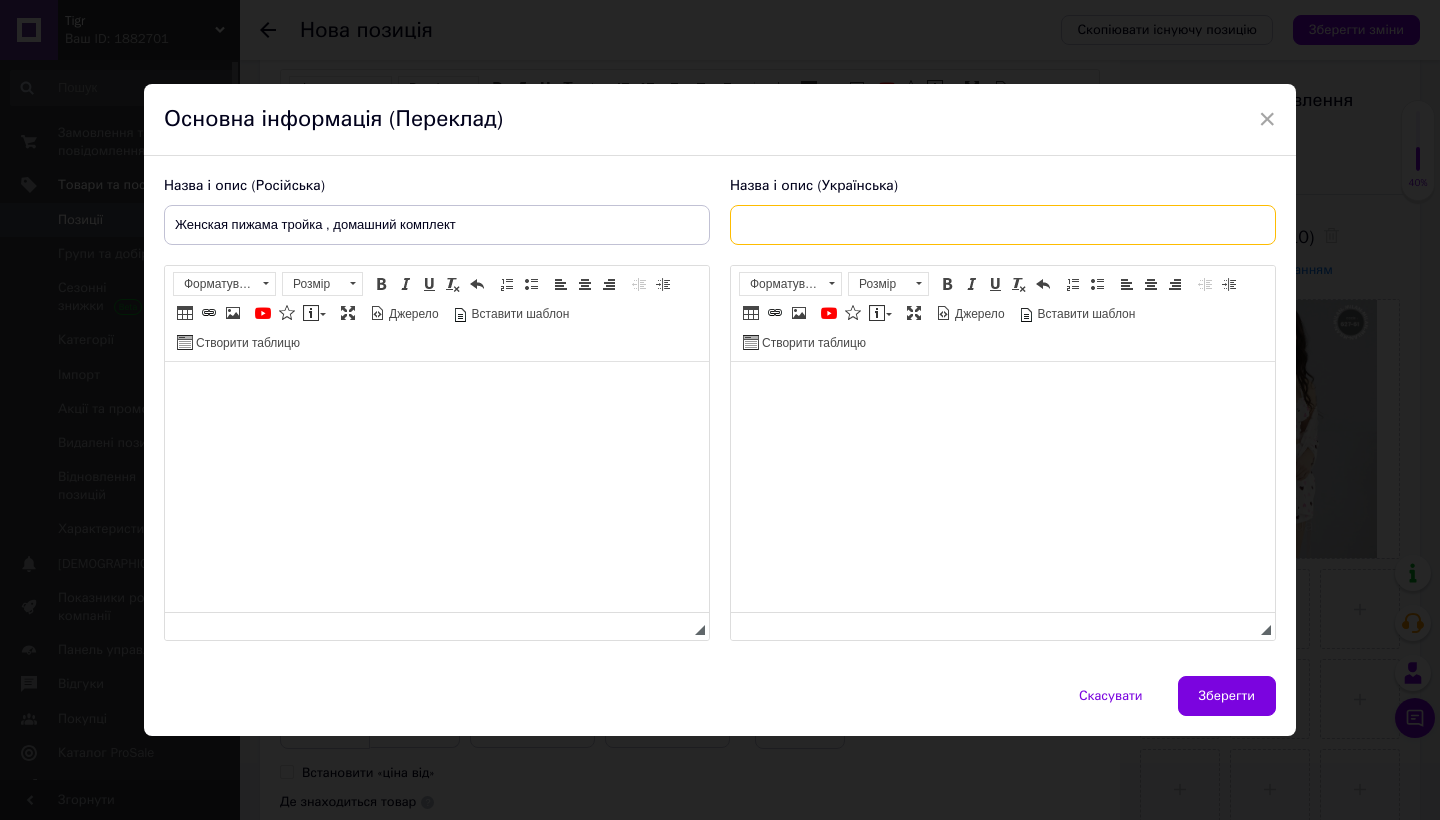 click at bounding box center (1003, 225) 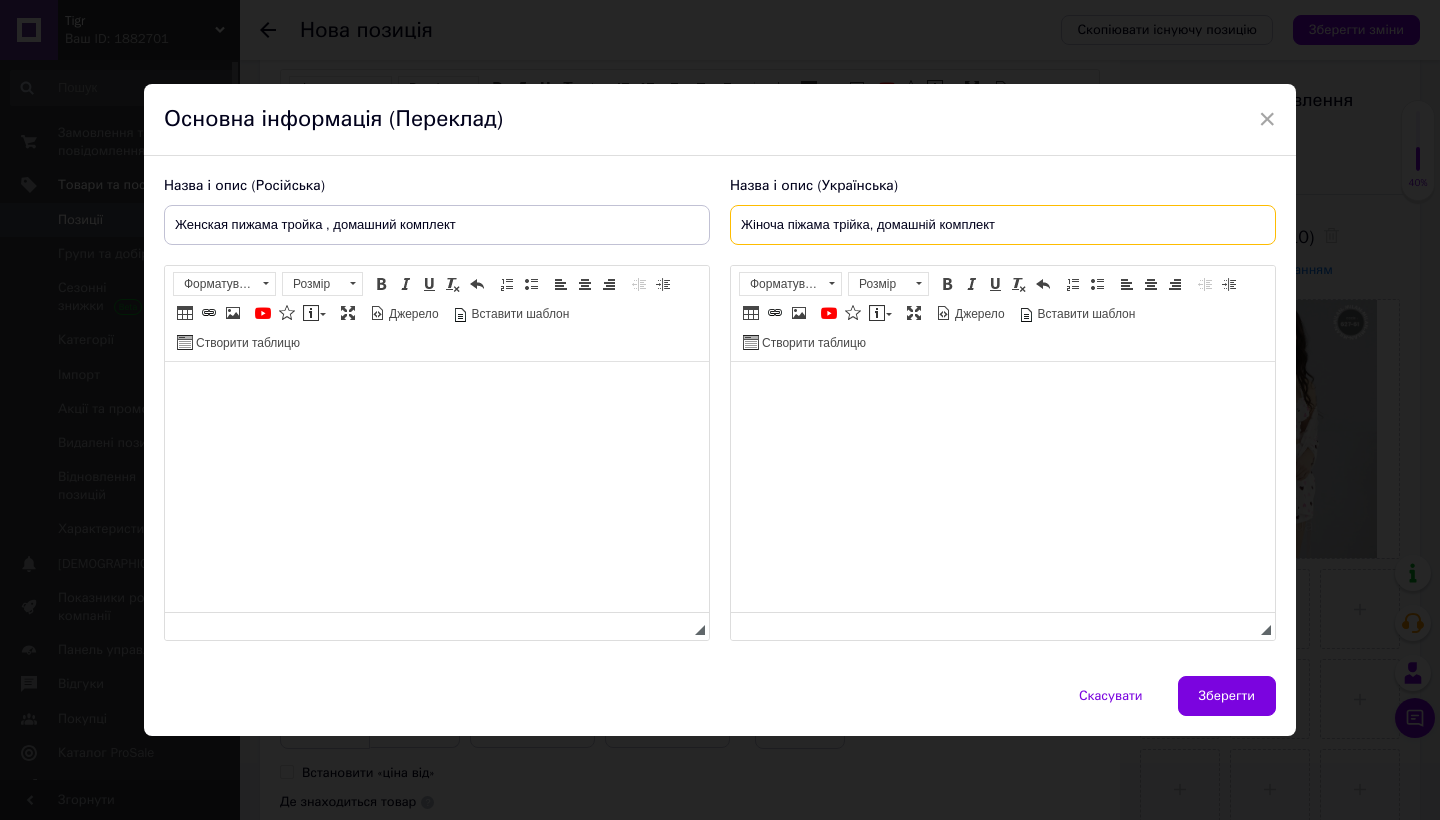 type on "Жіноча піжама трійка, домашній комплект" 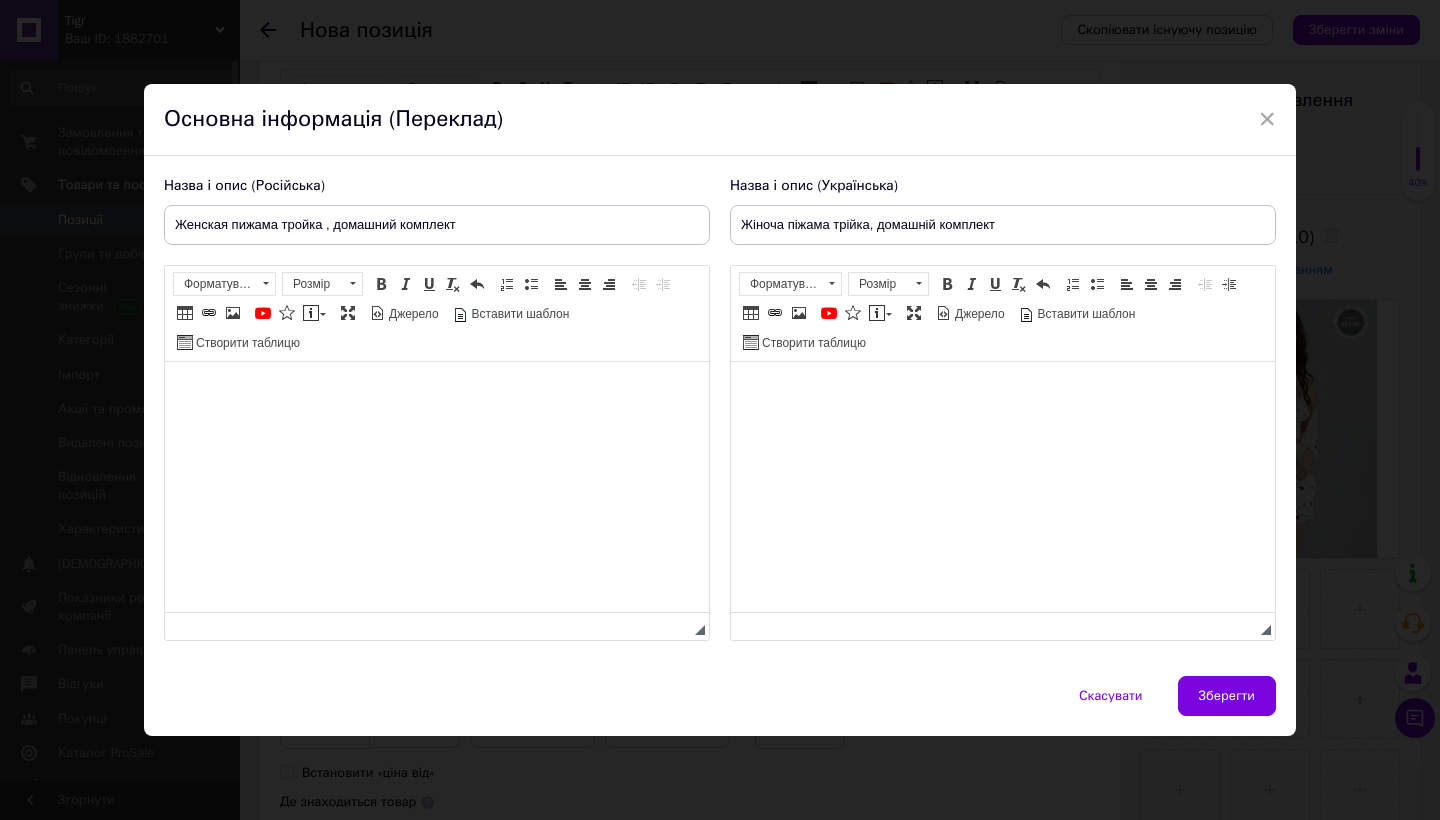 click at bounding box center (437, 392) 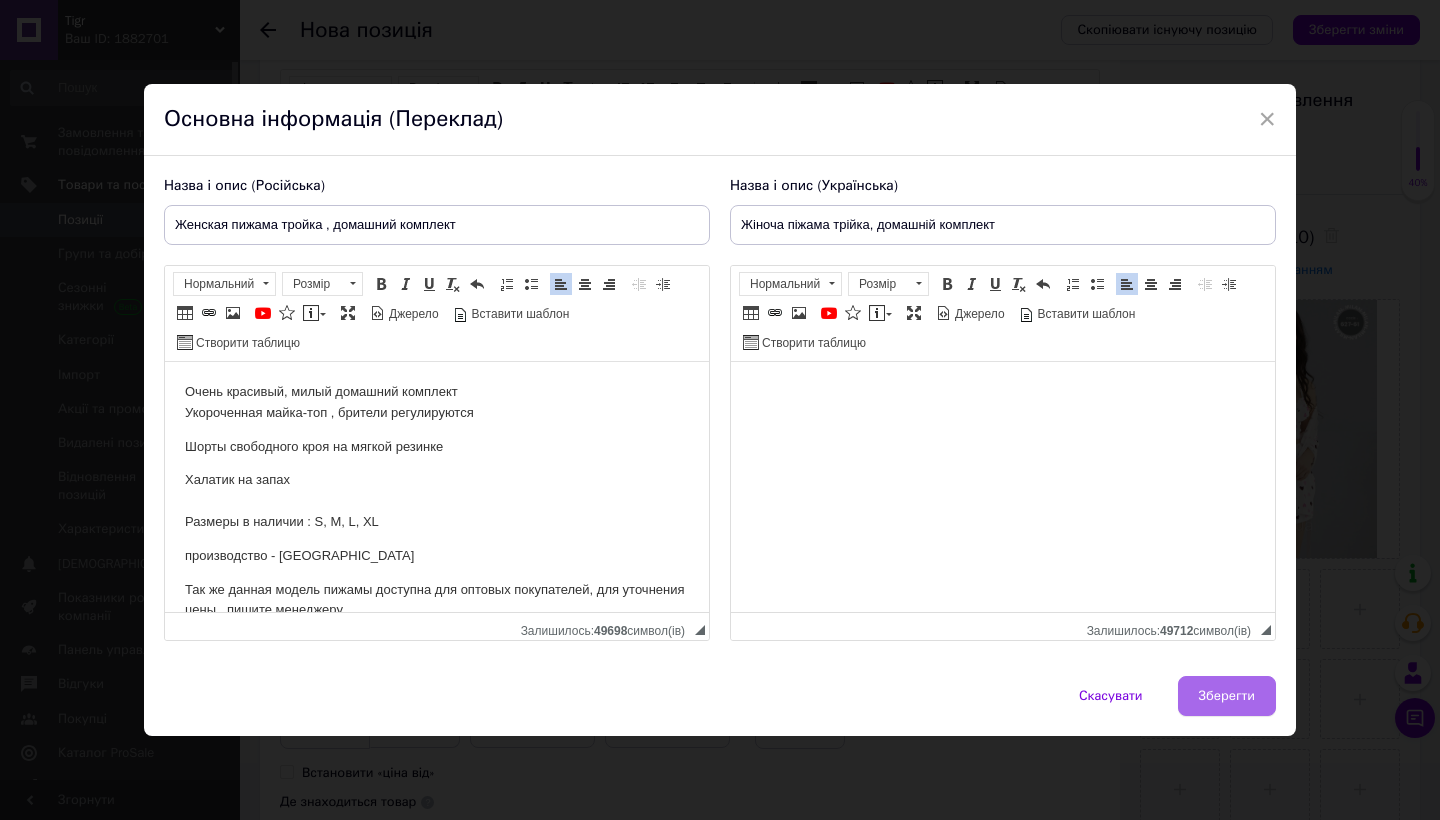 click on "Зберегти" at bounding box center (1227, 696) 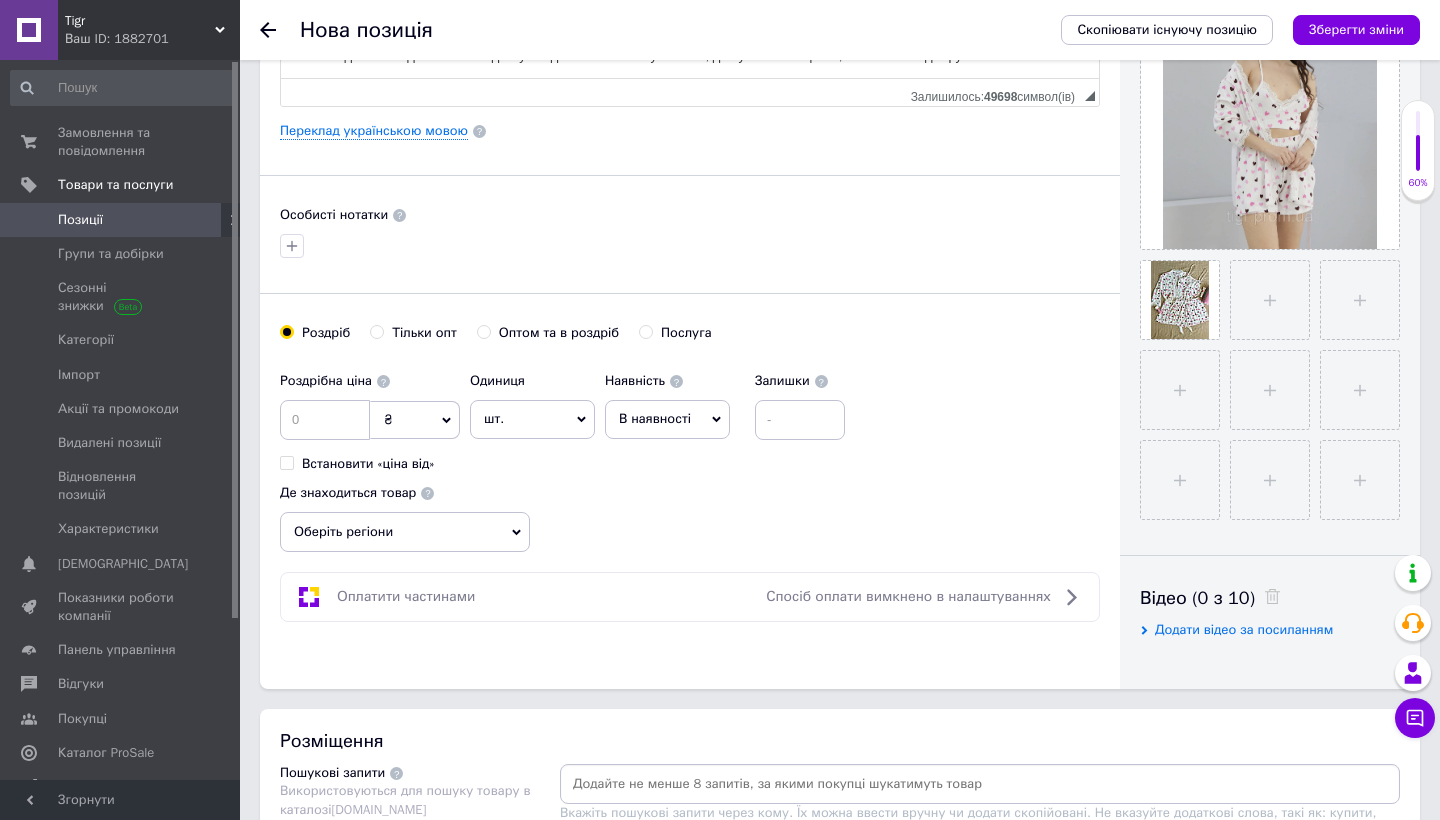 scroll, scrollTop: 513, scrollLeft: 0, axis: vertical 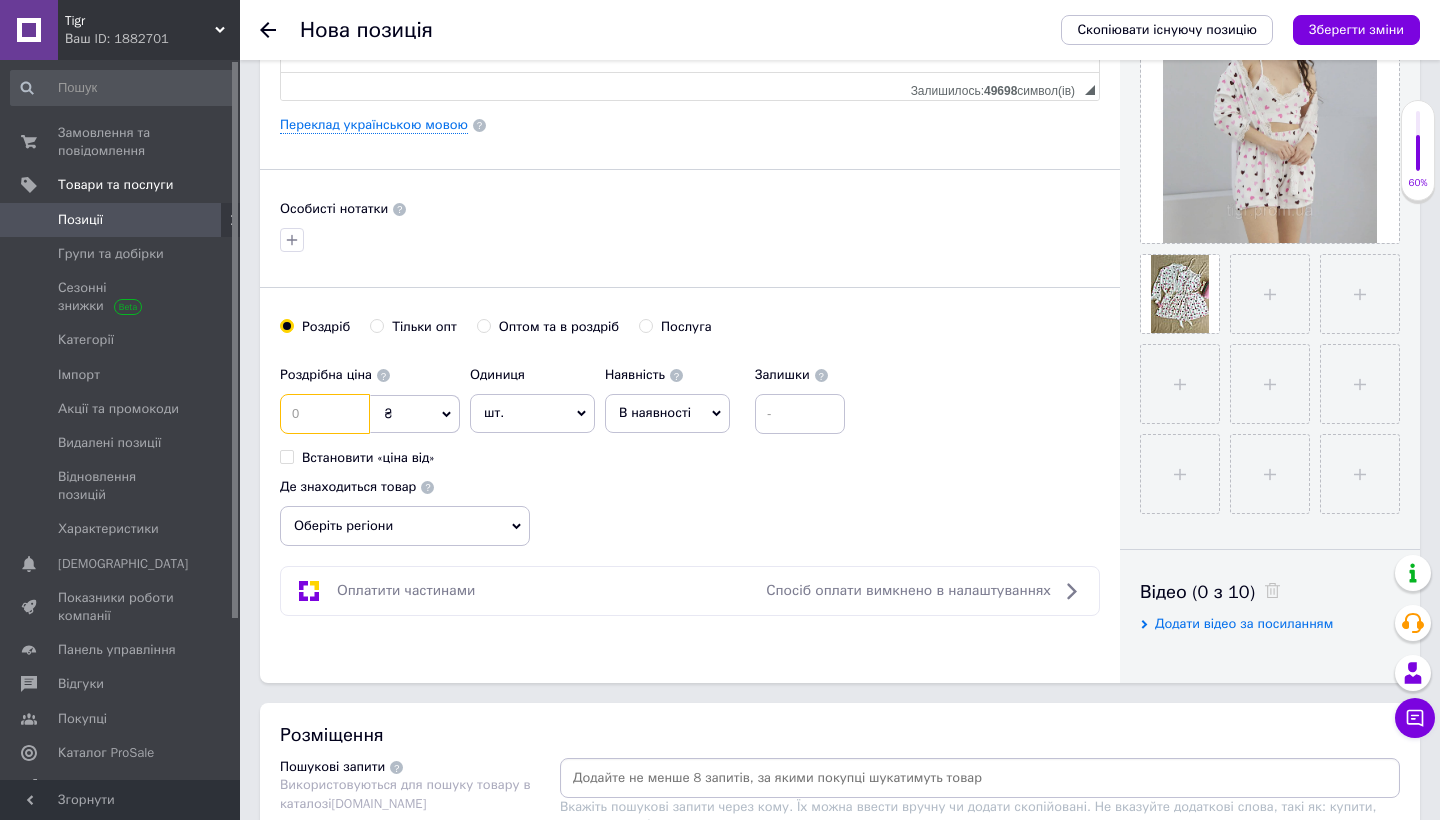 click at bounding box center [325, 414] 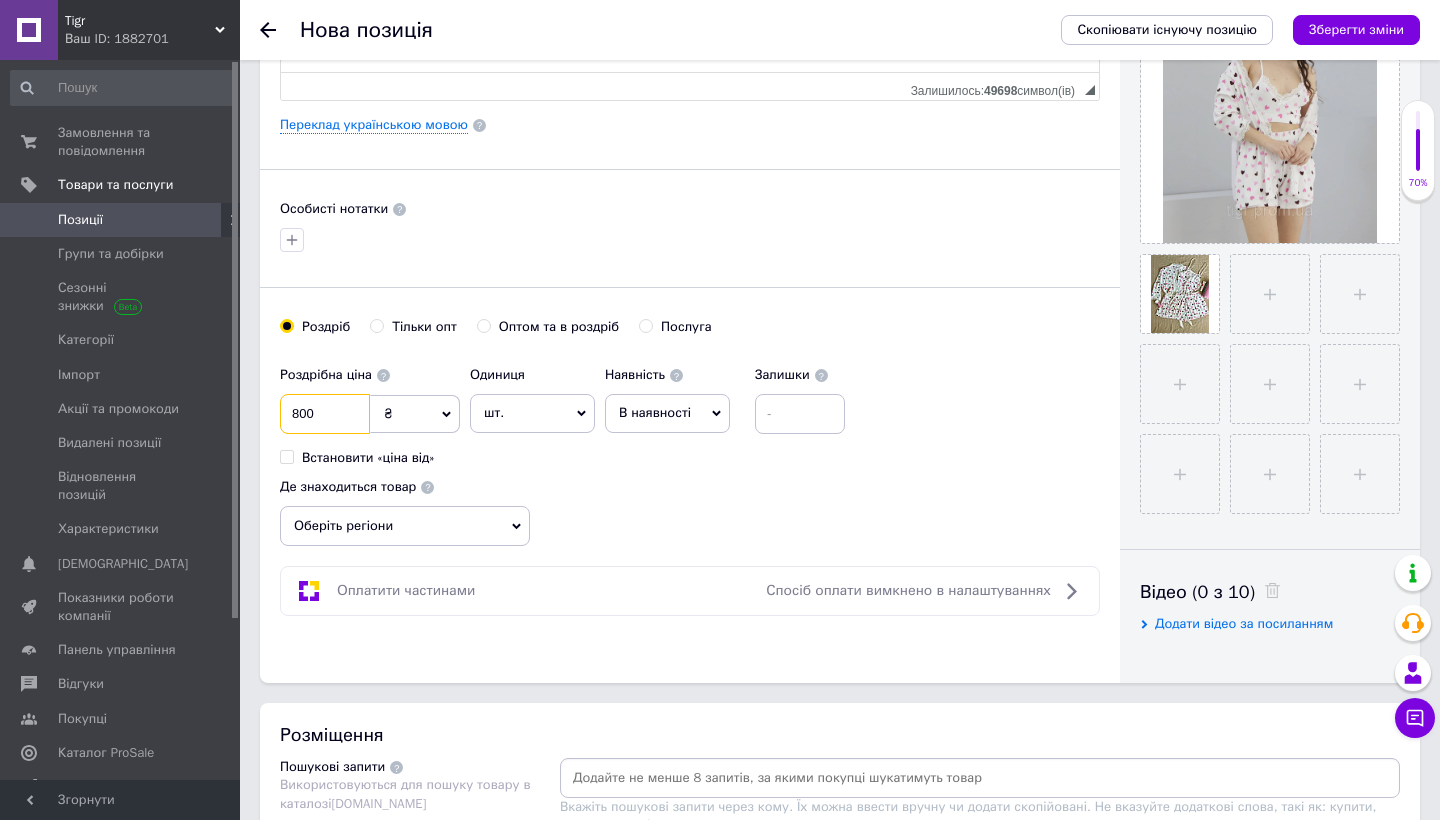 type on "800" 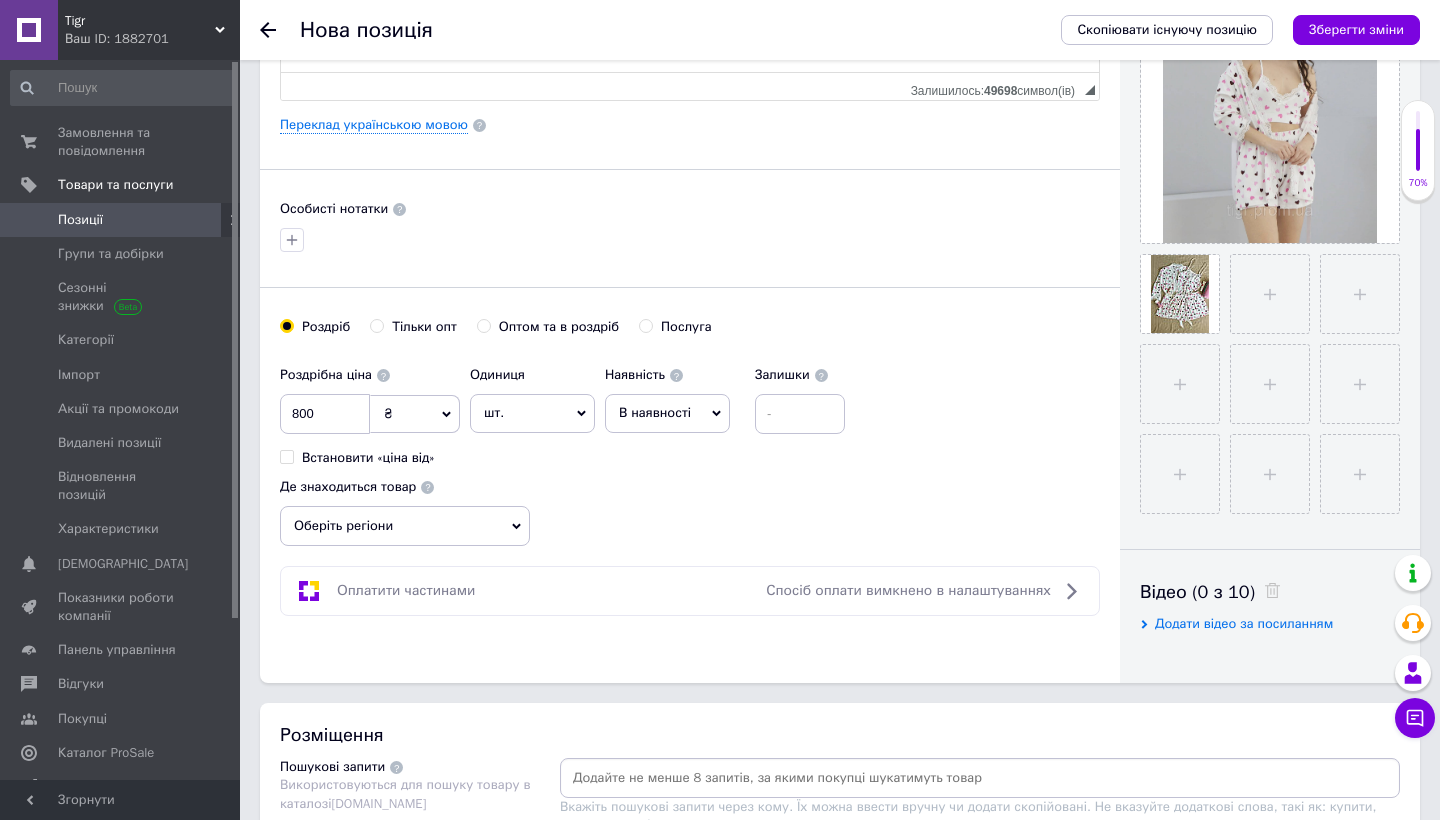 click on "В наявності" at bounding box center [667, 413] 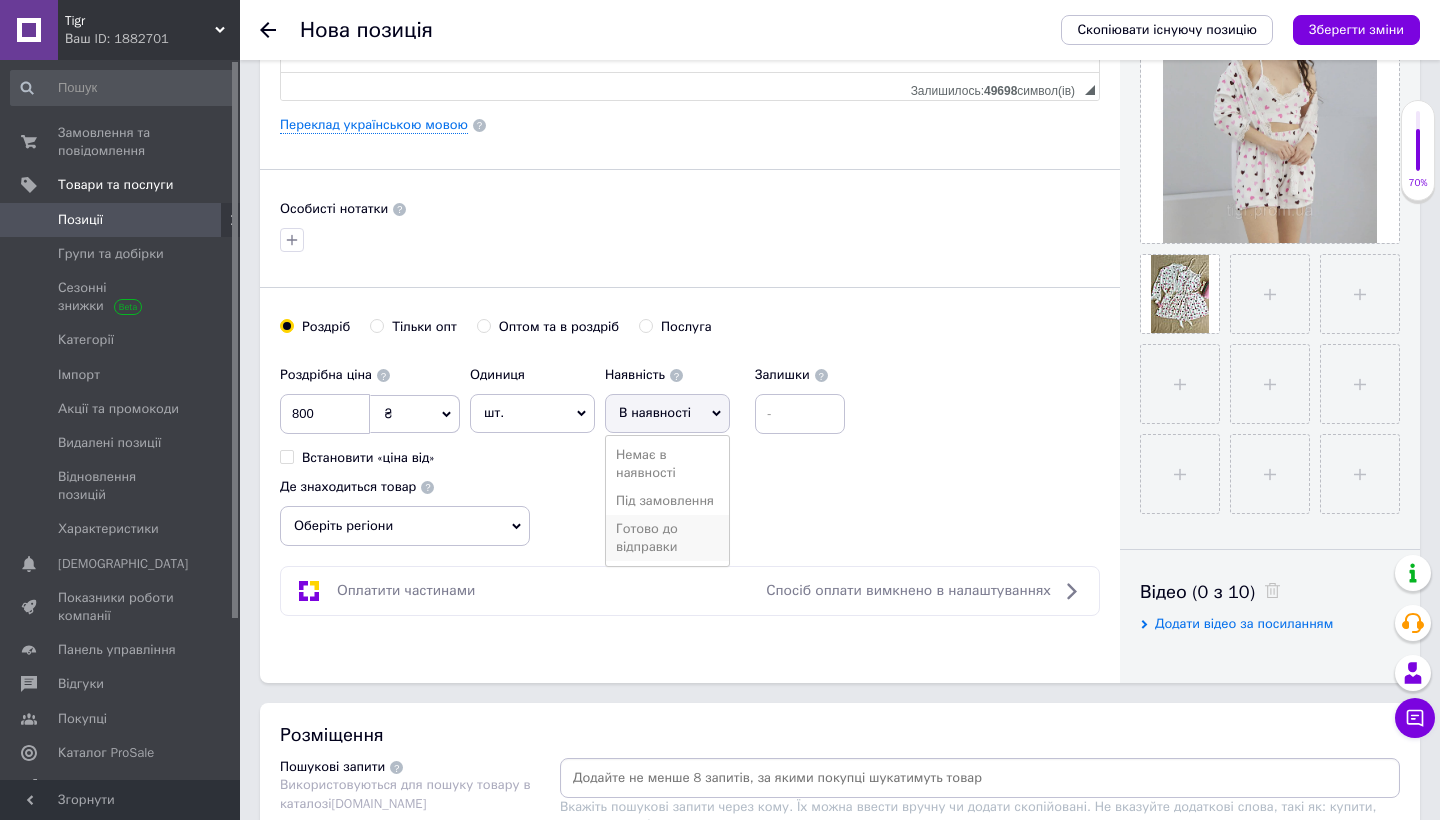 click on "Готово до відправки" at bounding box center (667, 538) 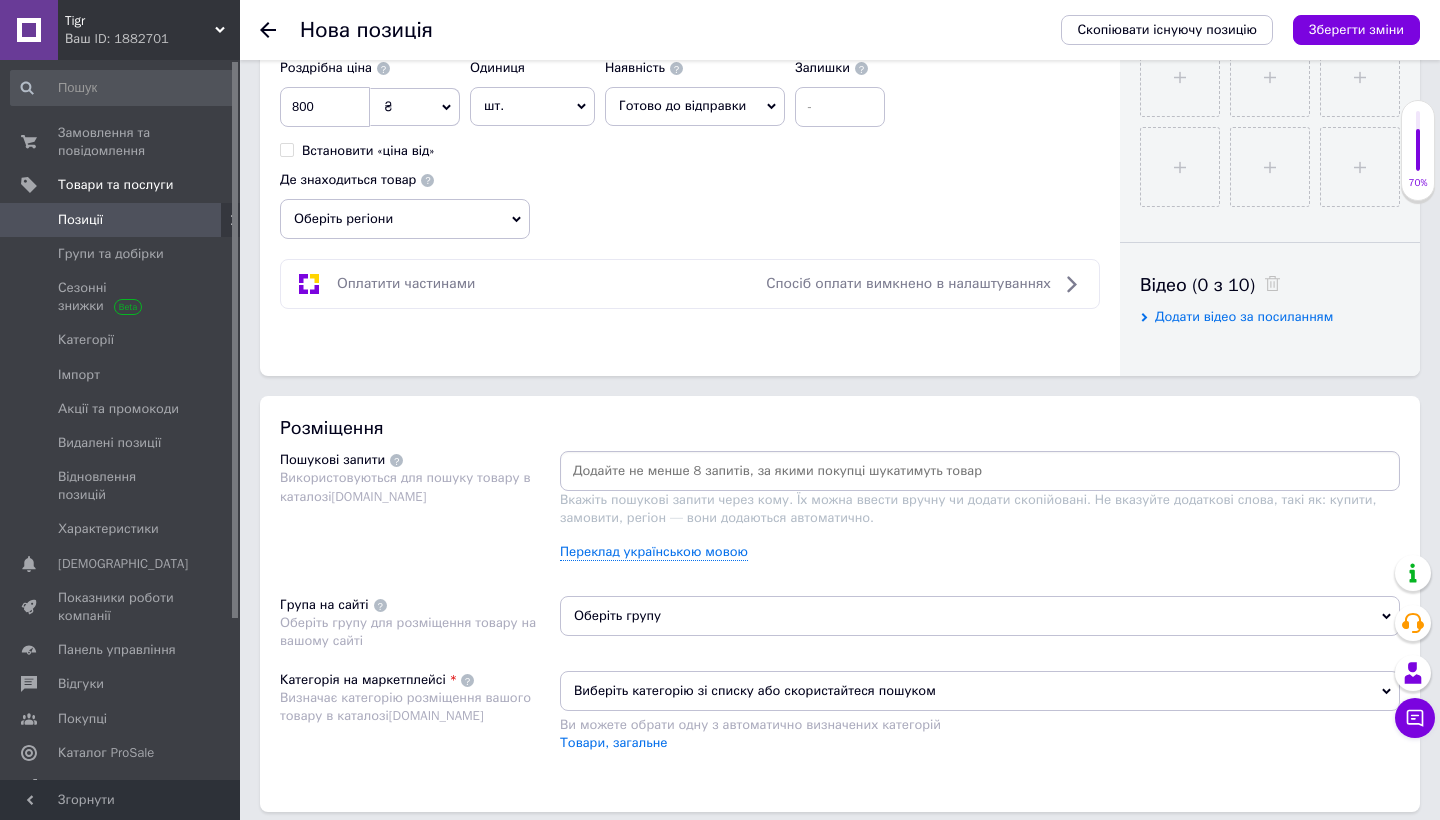 scroll, scrollTop: 824, scrollLeft: 0, axis: vertical 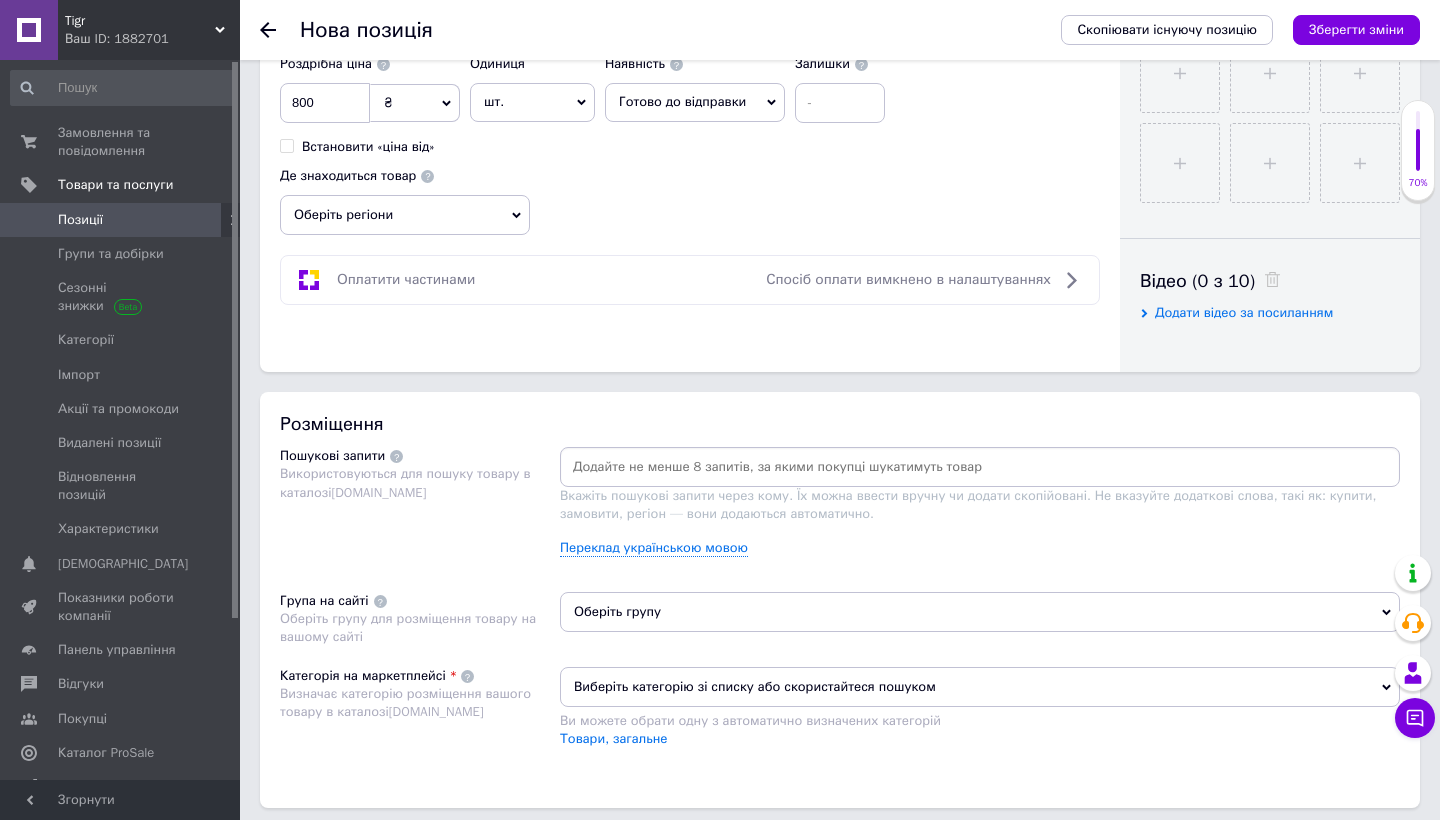 click on "Оберіть регіони" at bounding box center [405, 215] 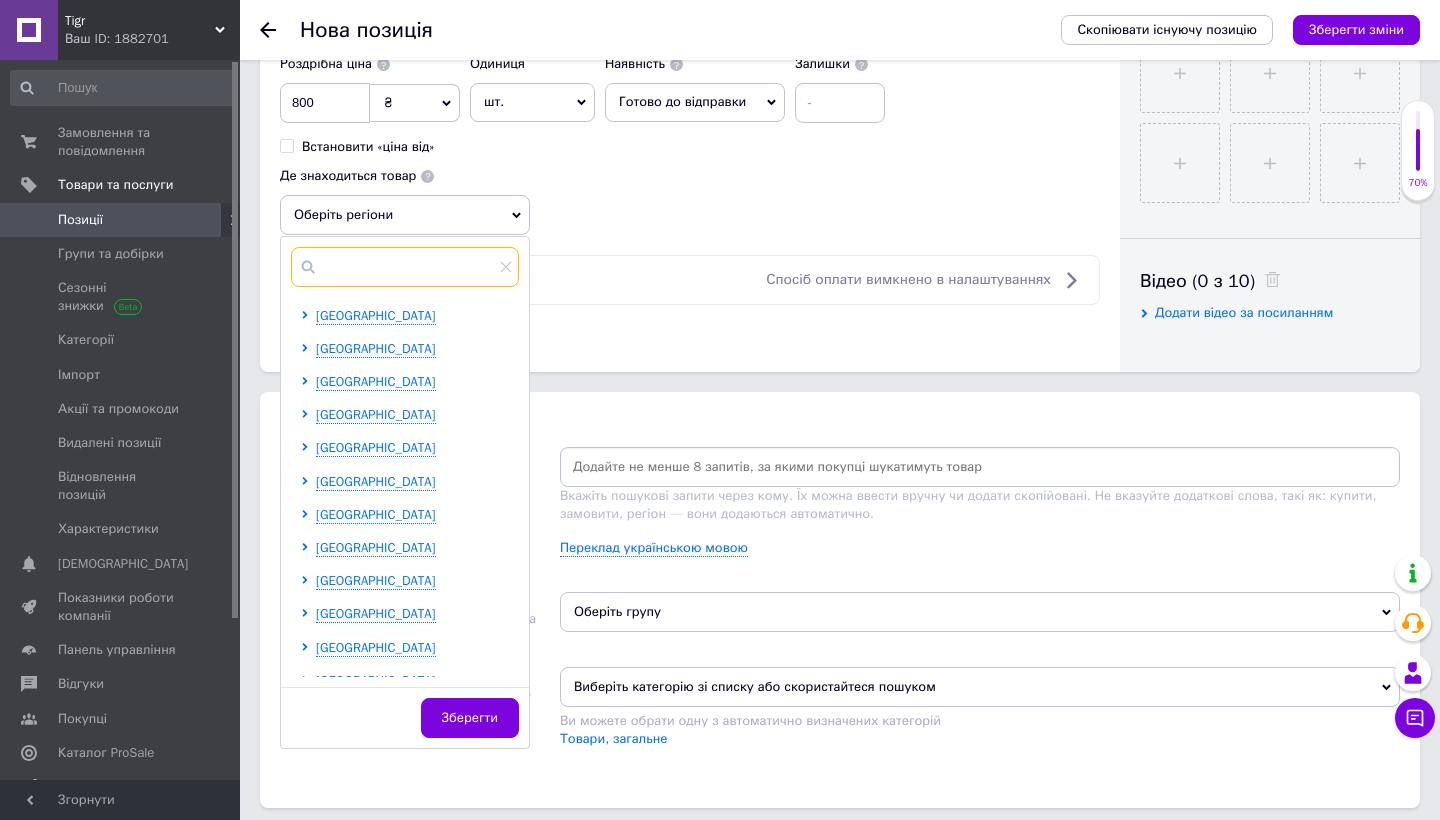 click at bounding box center [405, 267] 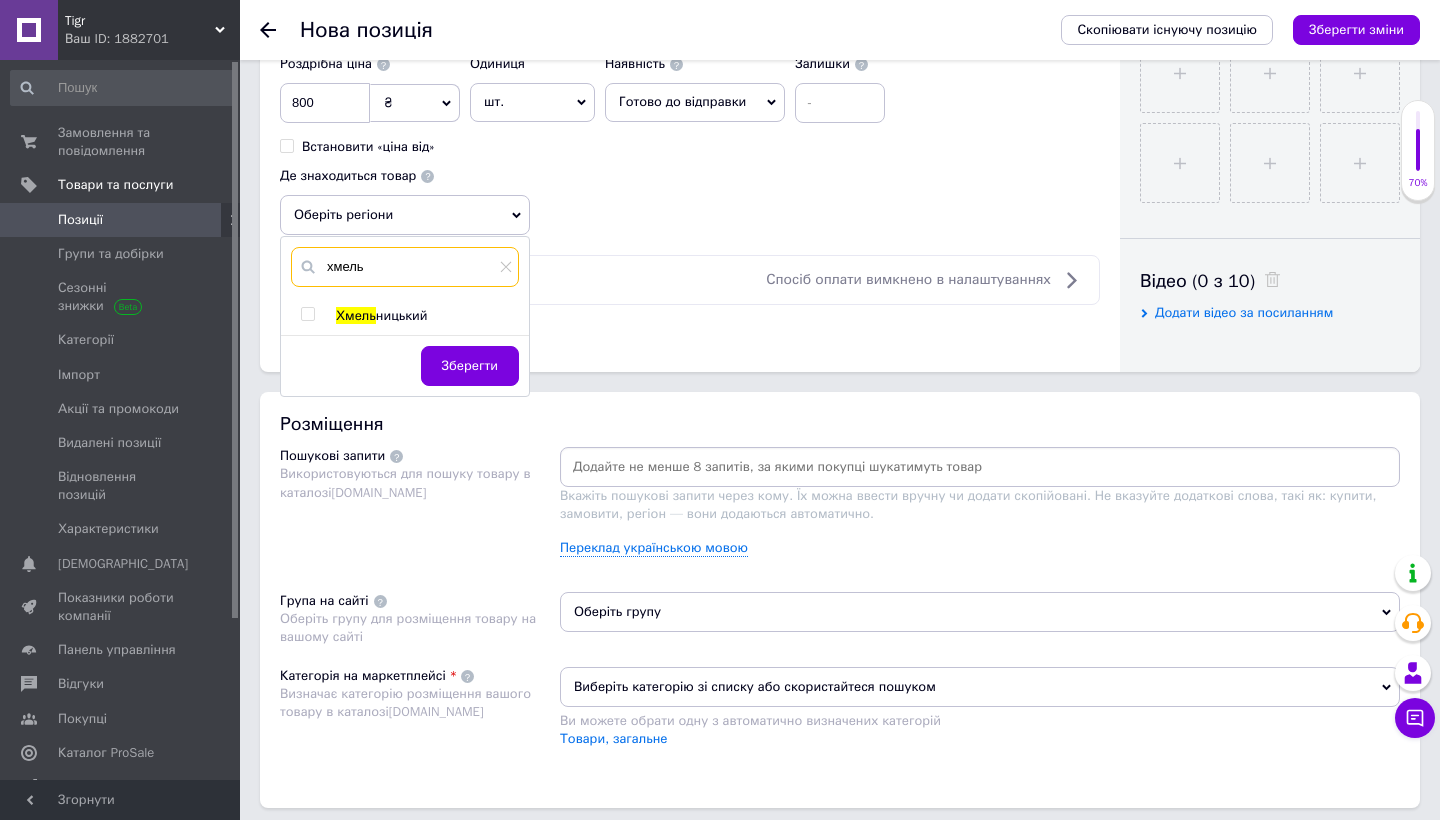 type on "хмель" 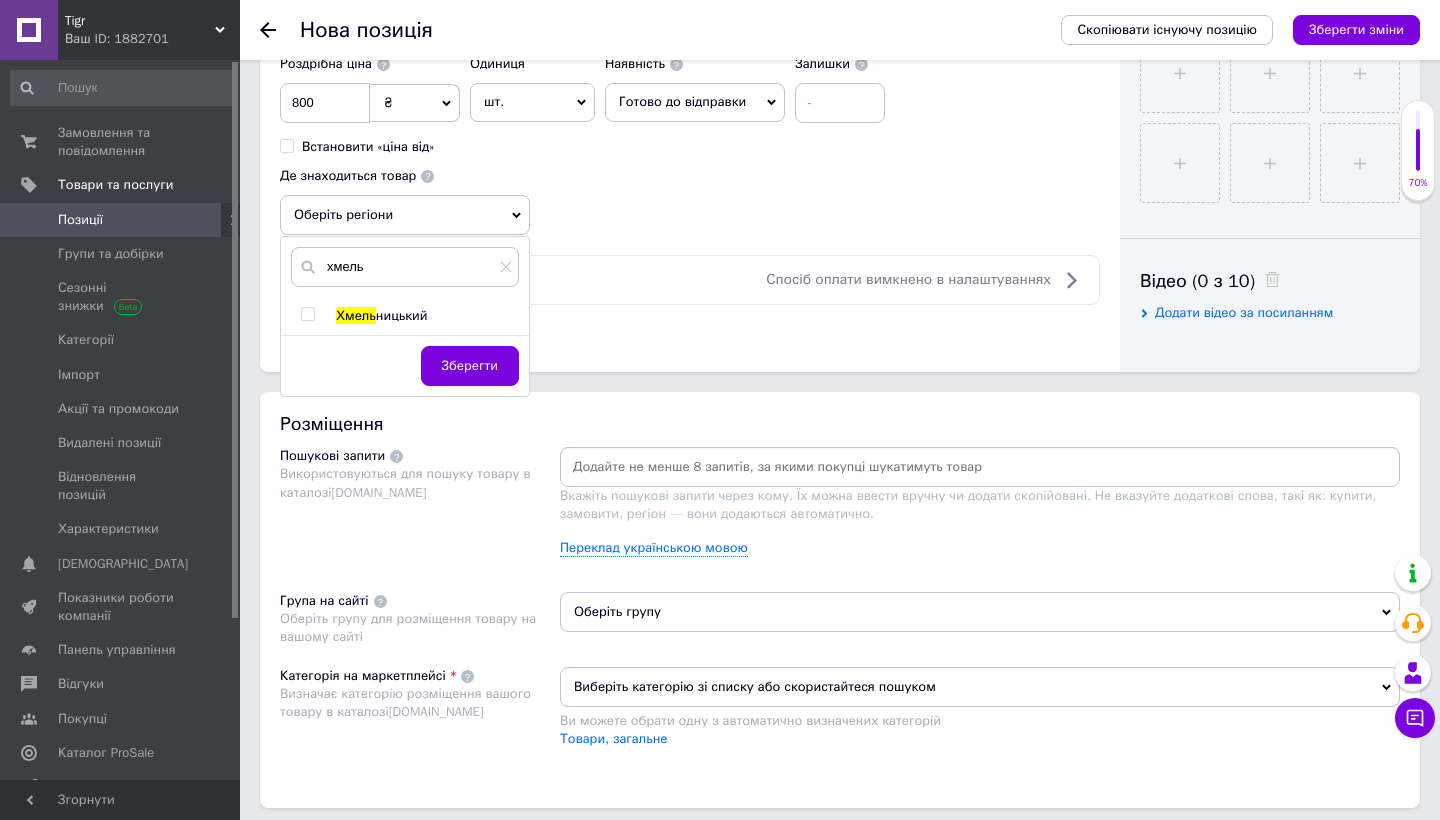 click at bounding box center (307, 314) 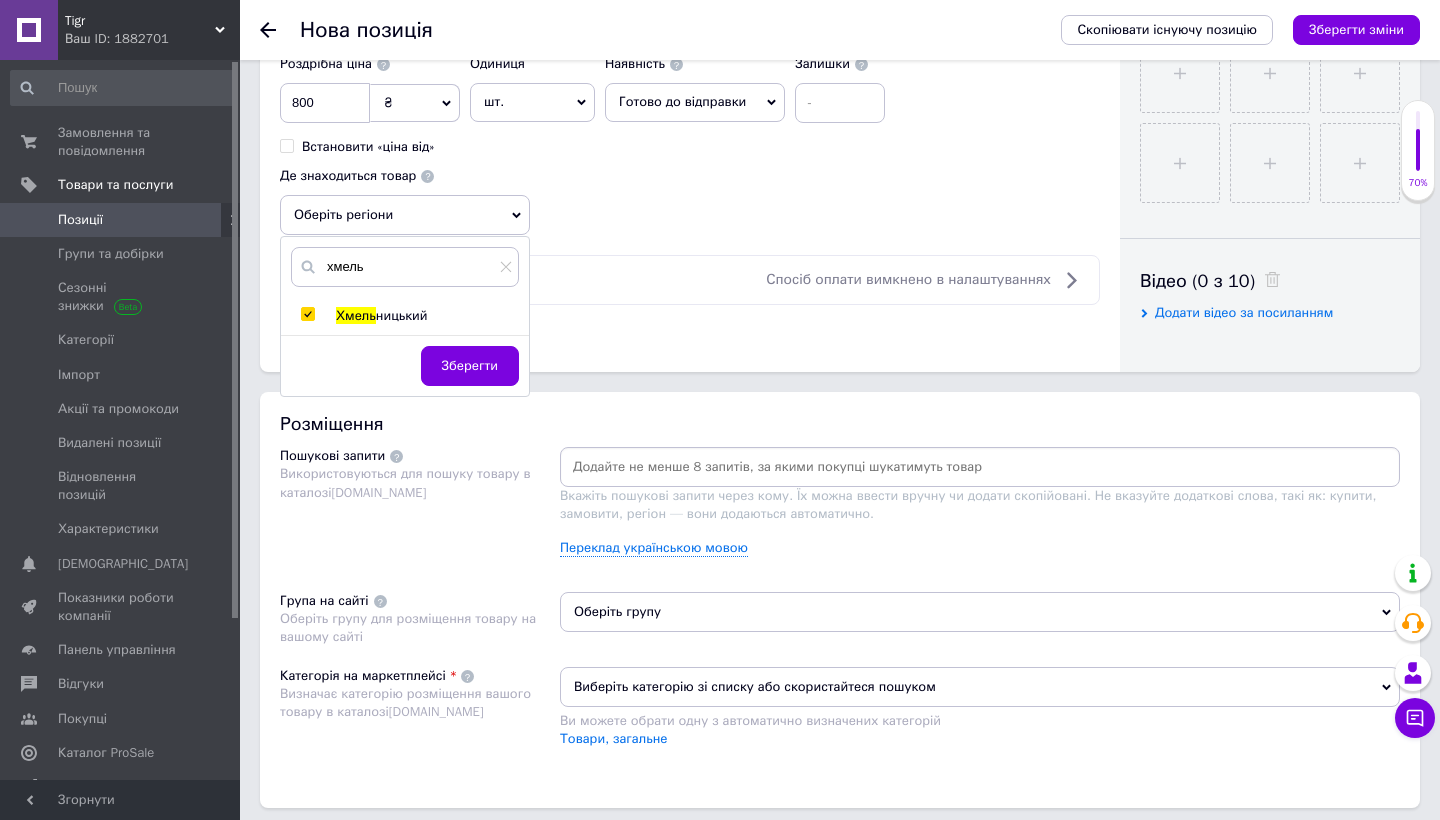 checkbox on "true" 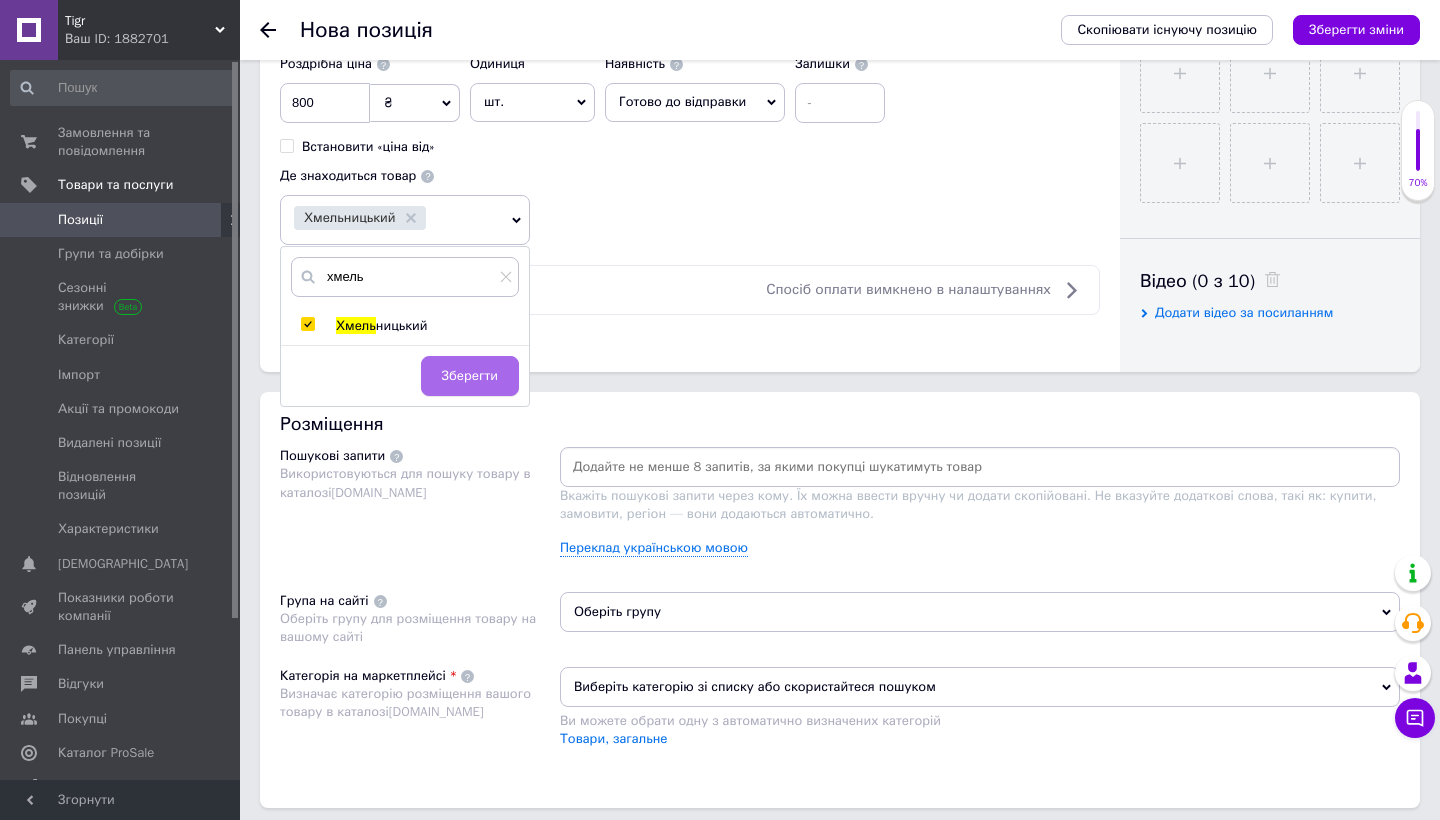 click on "Зберегти" at bounding box center [470, 376] 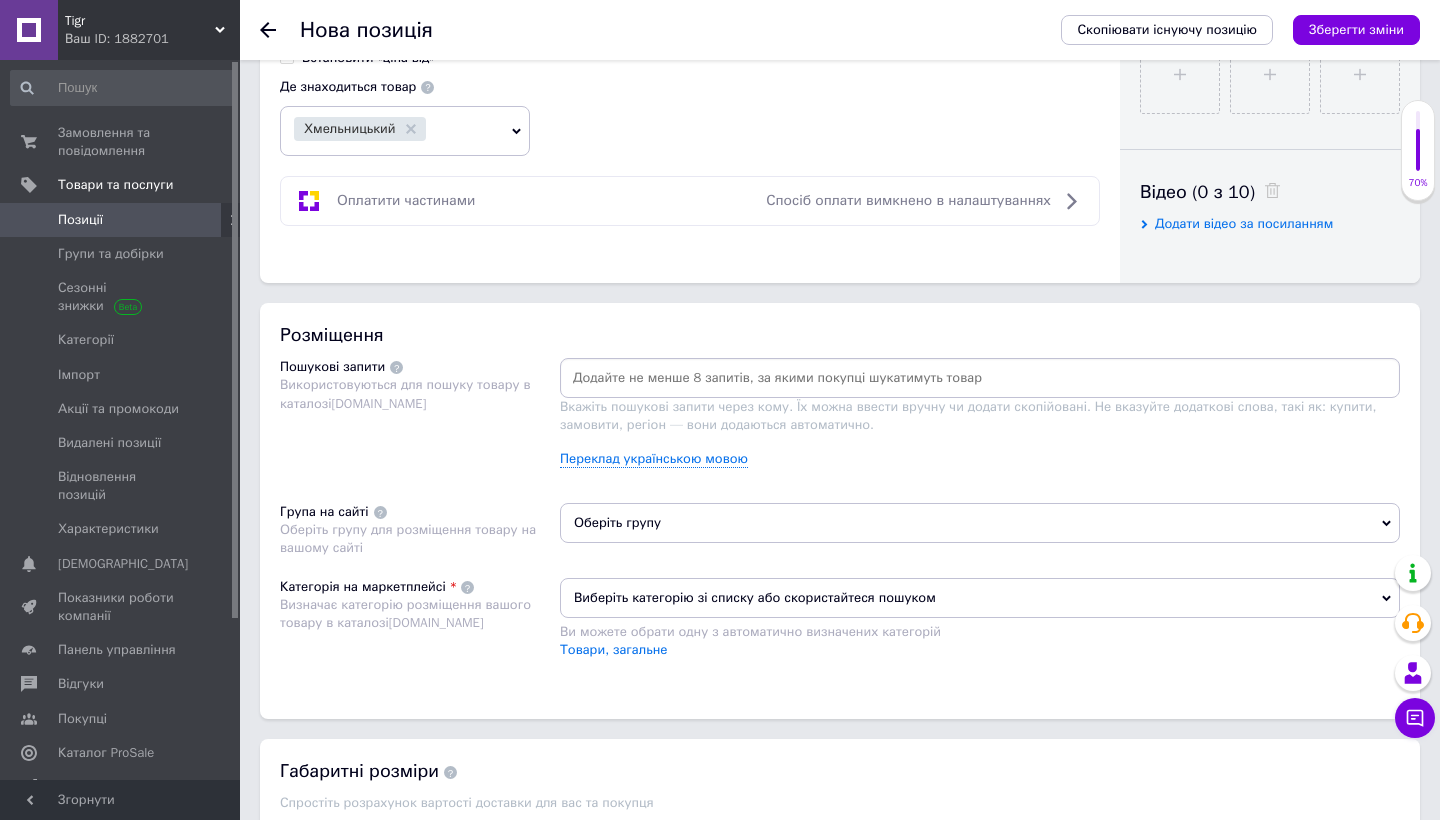 scroll, scrollTop: 937, scrollLeft: 0, axis: vertical 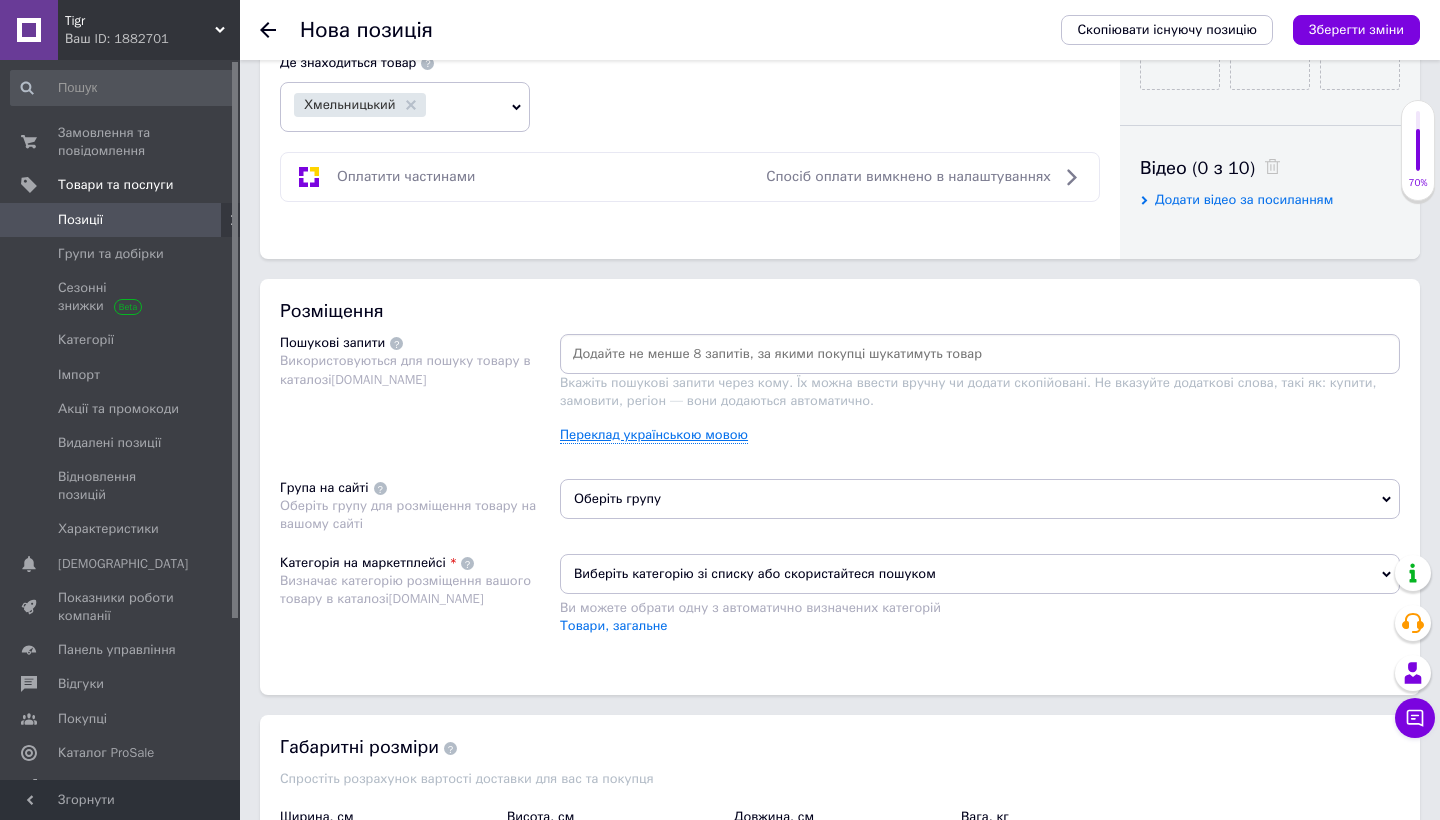 click on "Переклад українською мовою" at bounding box center (654, 435) 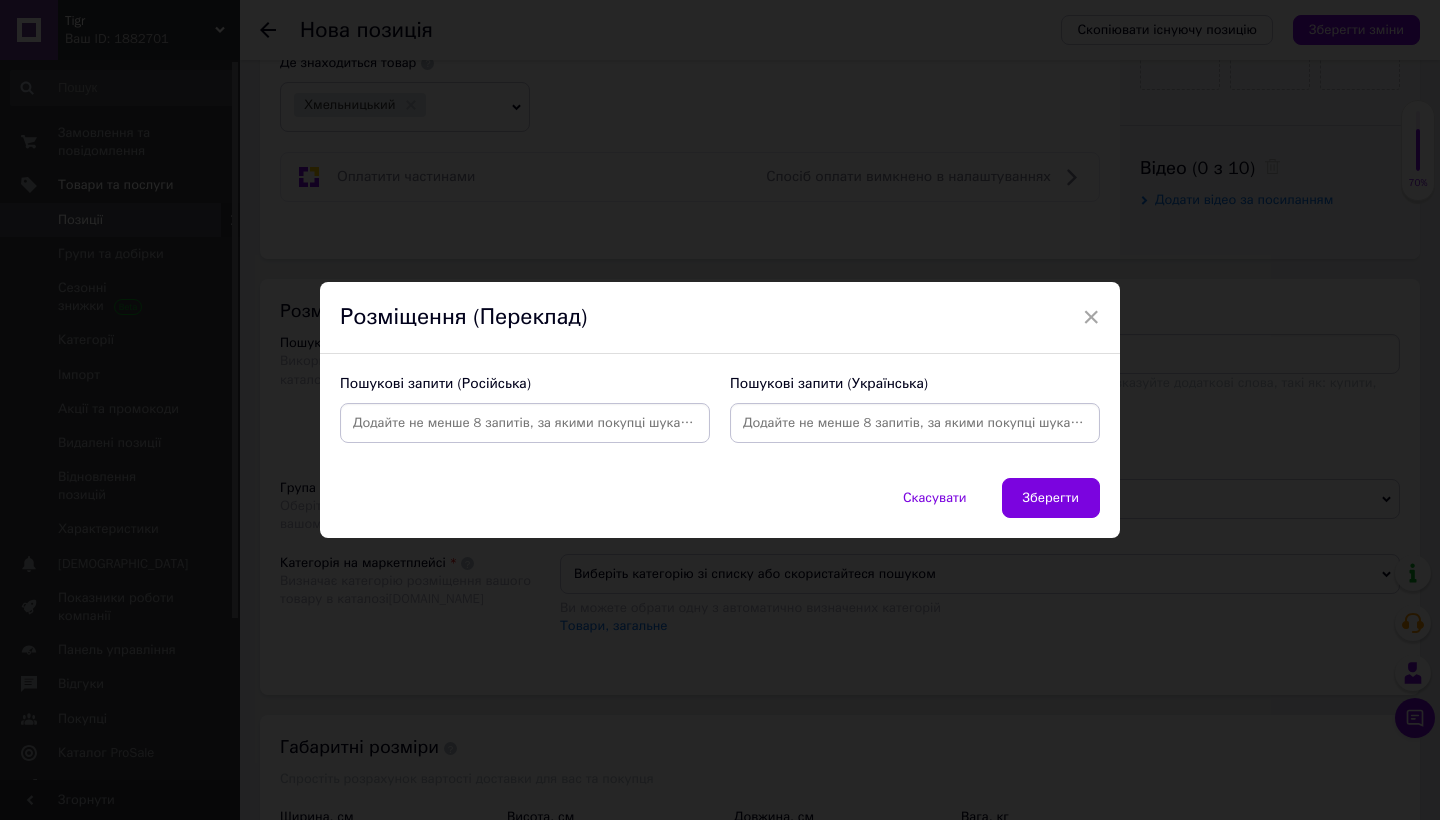 click at bounding box center [525, 423] 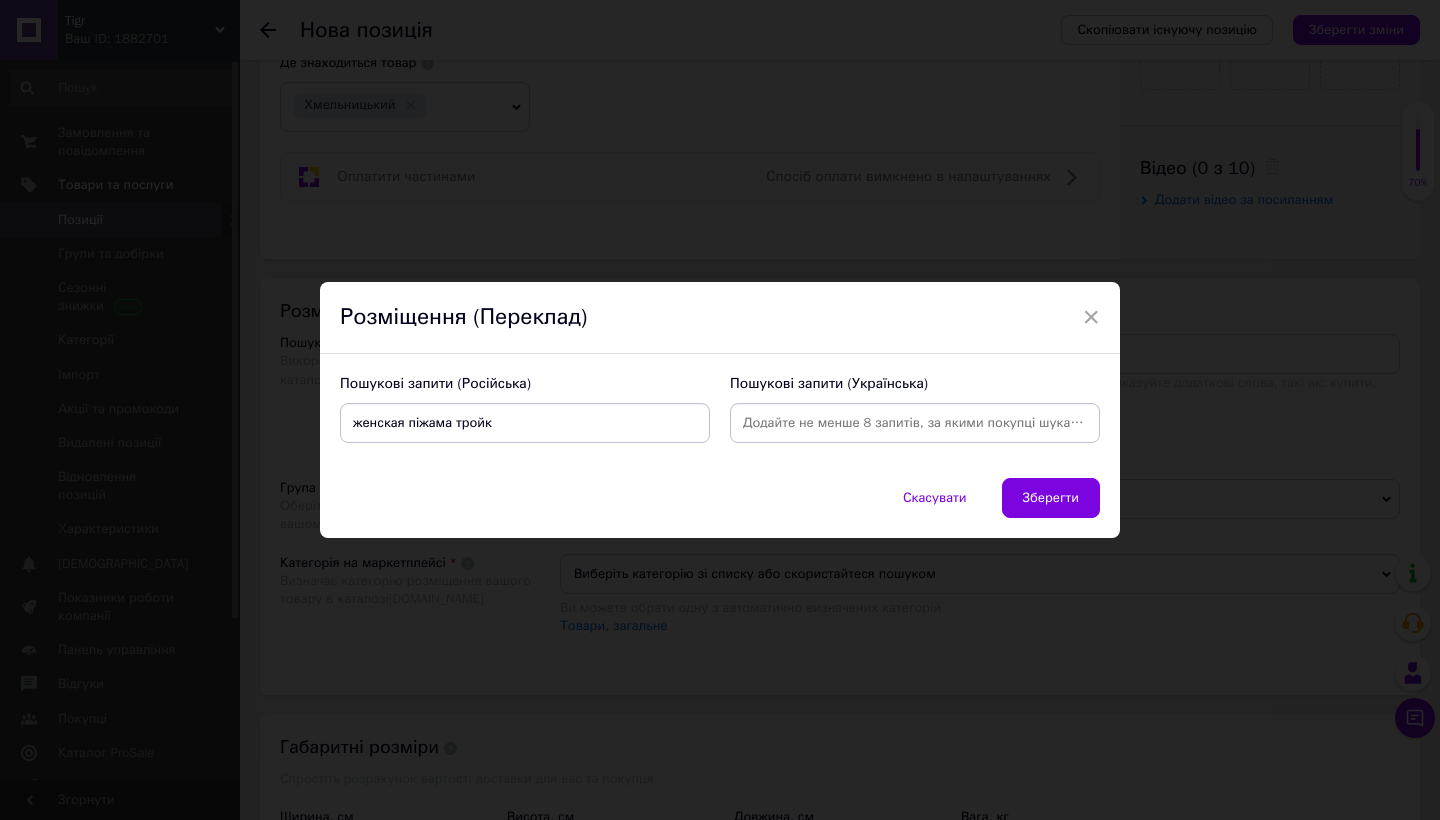 type on "женская піжама тройка" 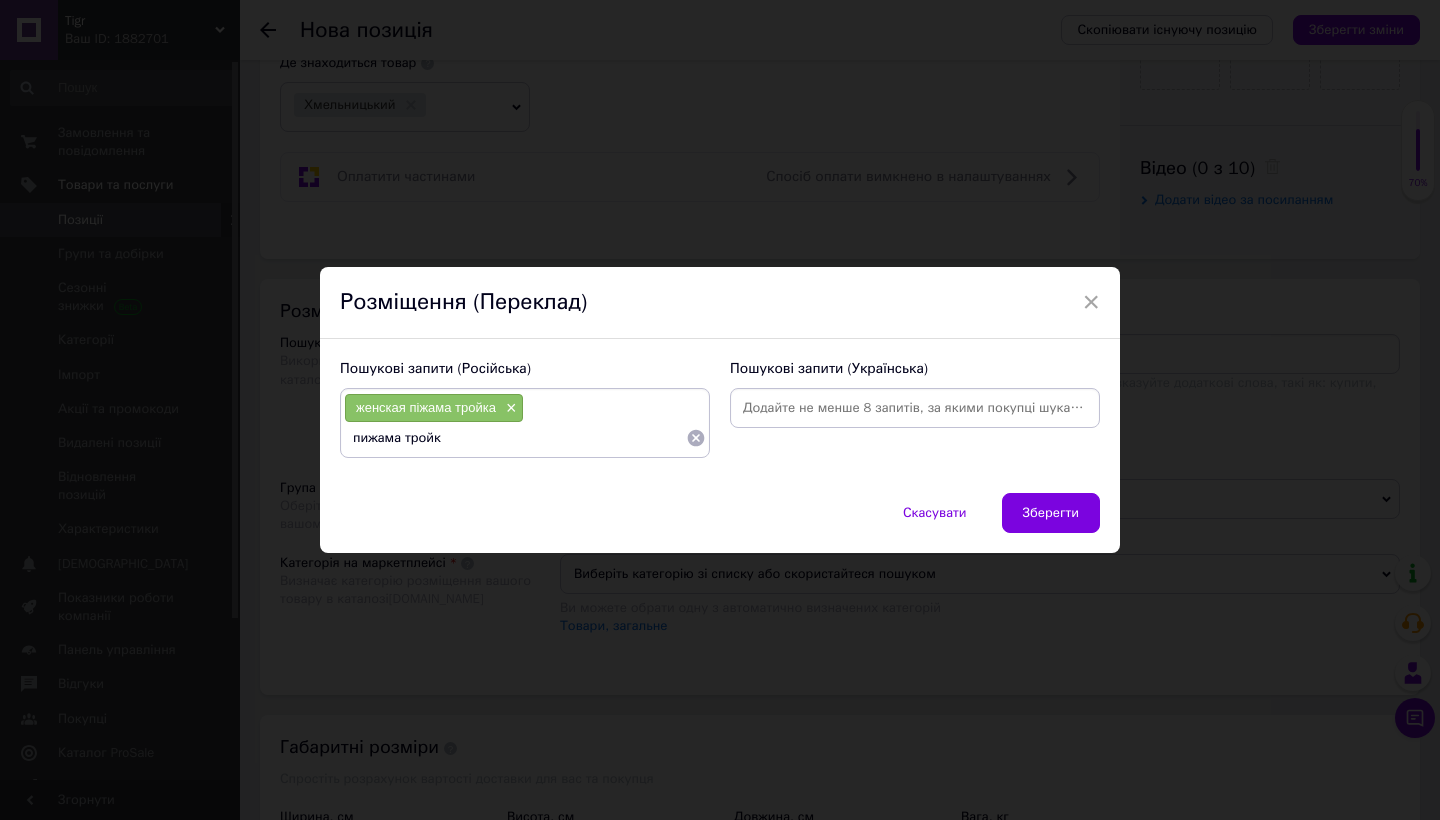 type on "пижама тройка" 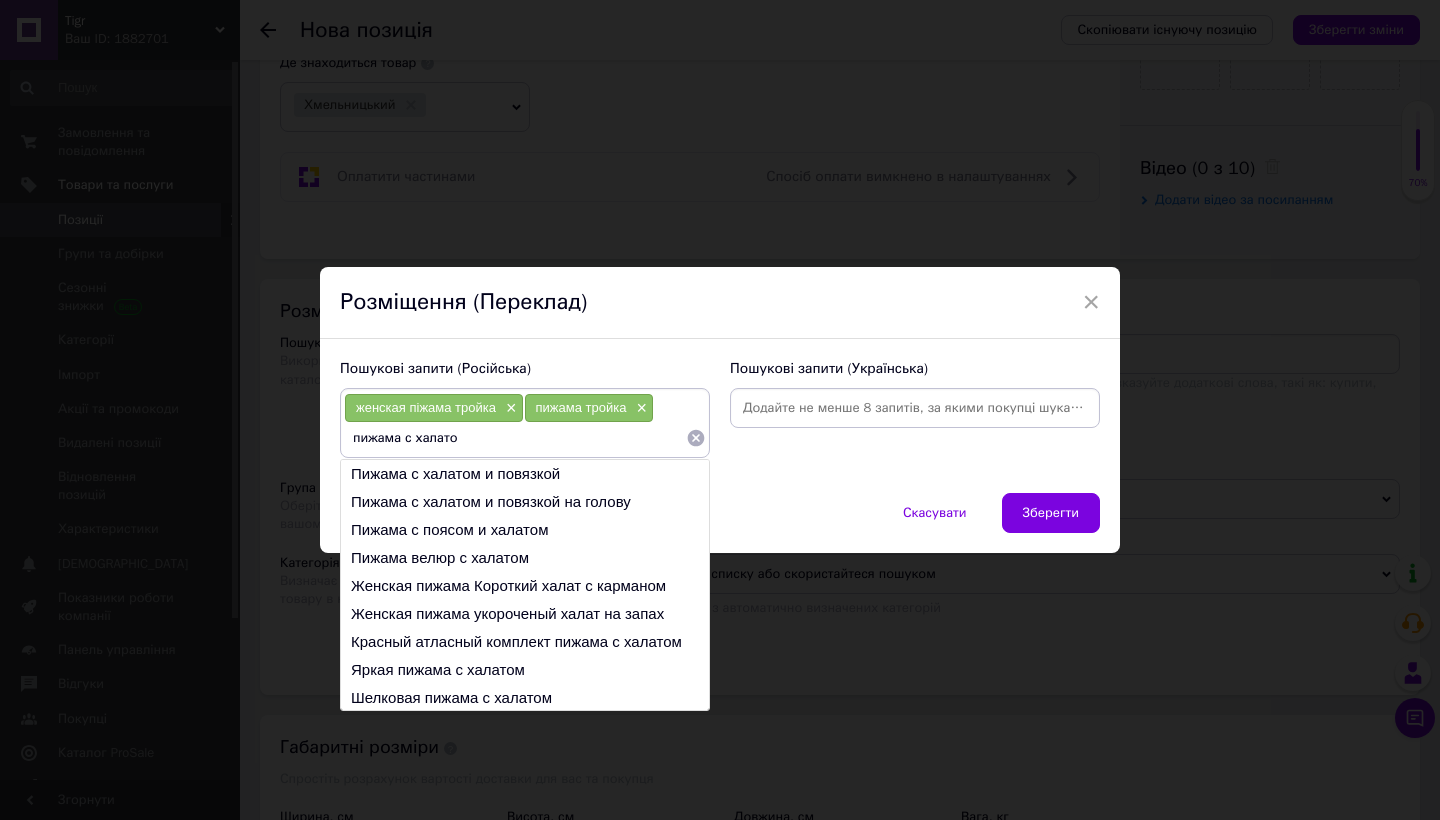 type on "пижама с халатом" 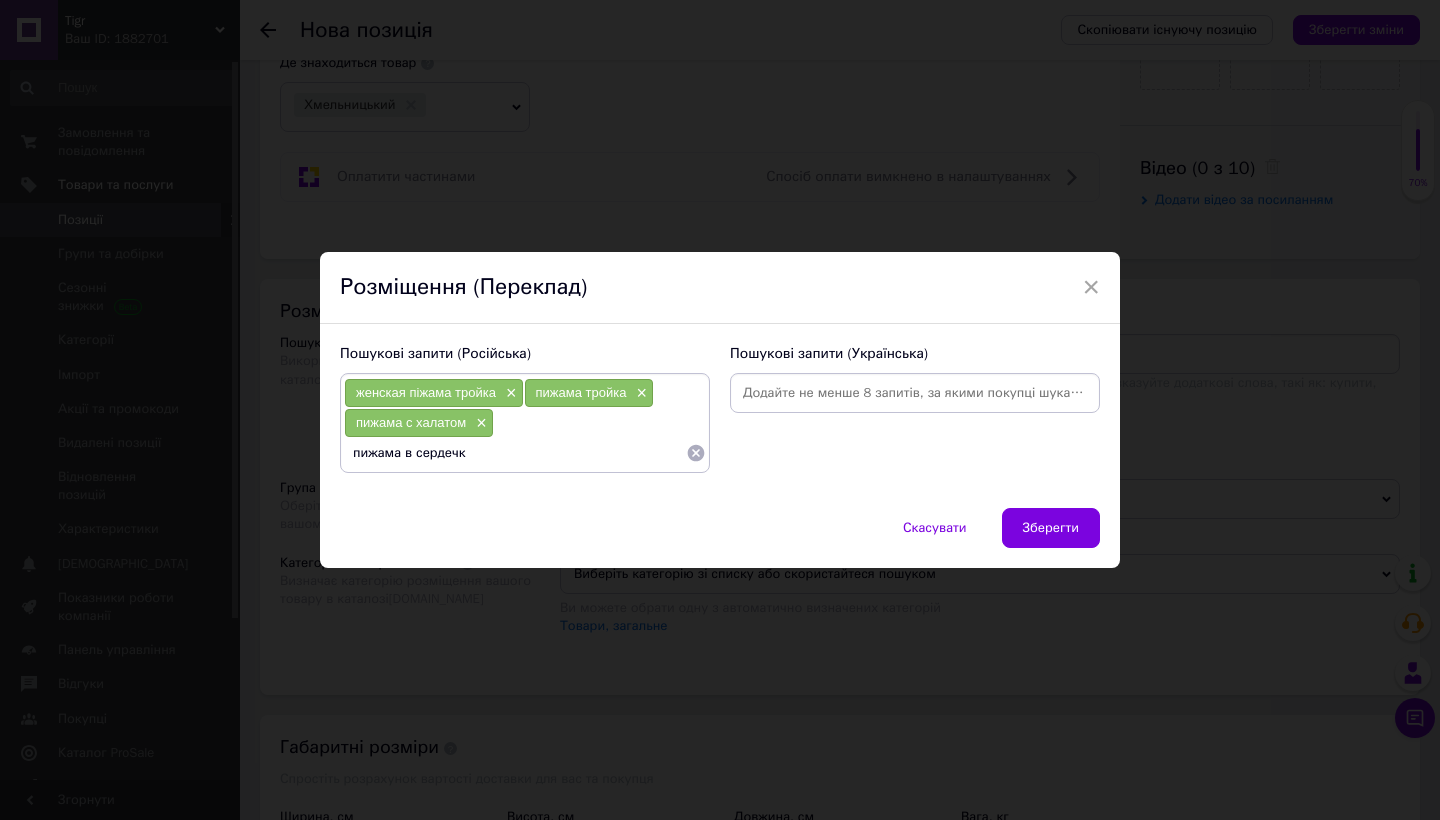 type on "пижама в сердечки" 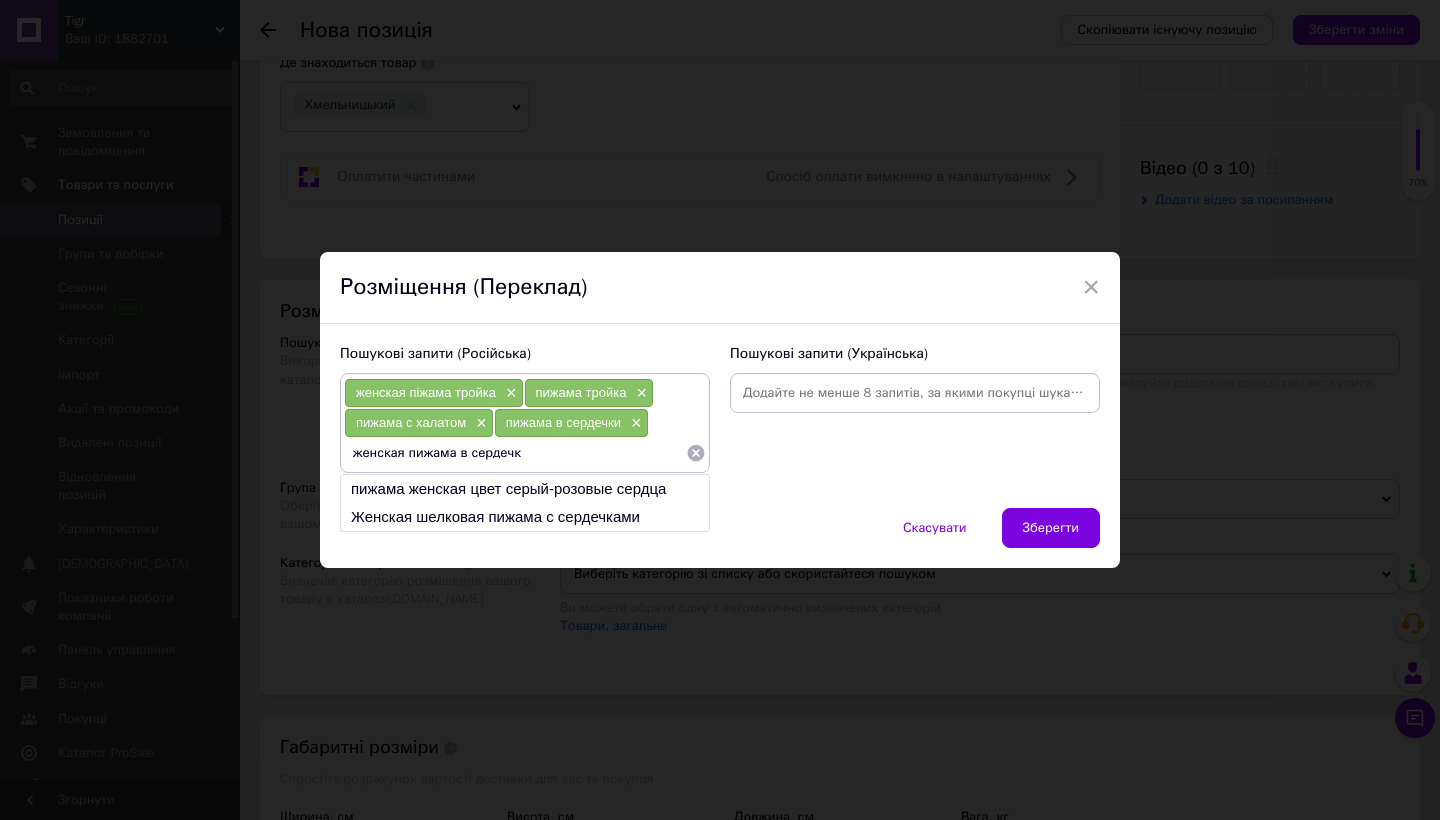 type on "женская пижама в сердечкт" 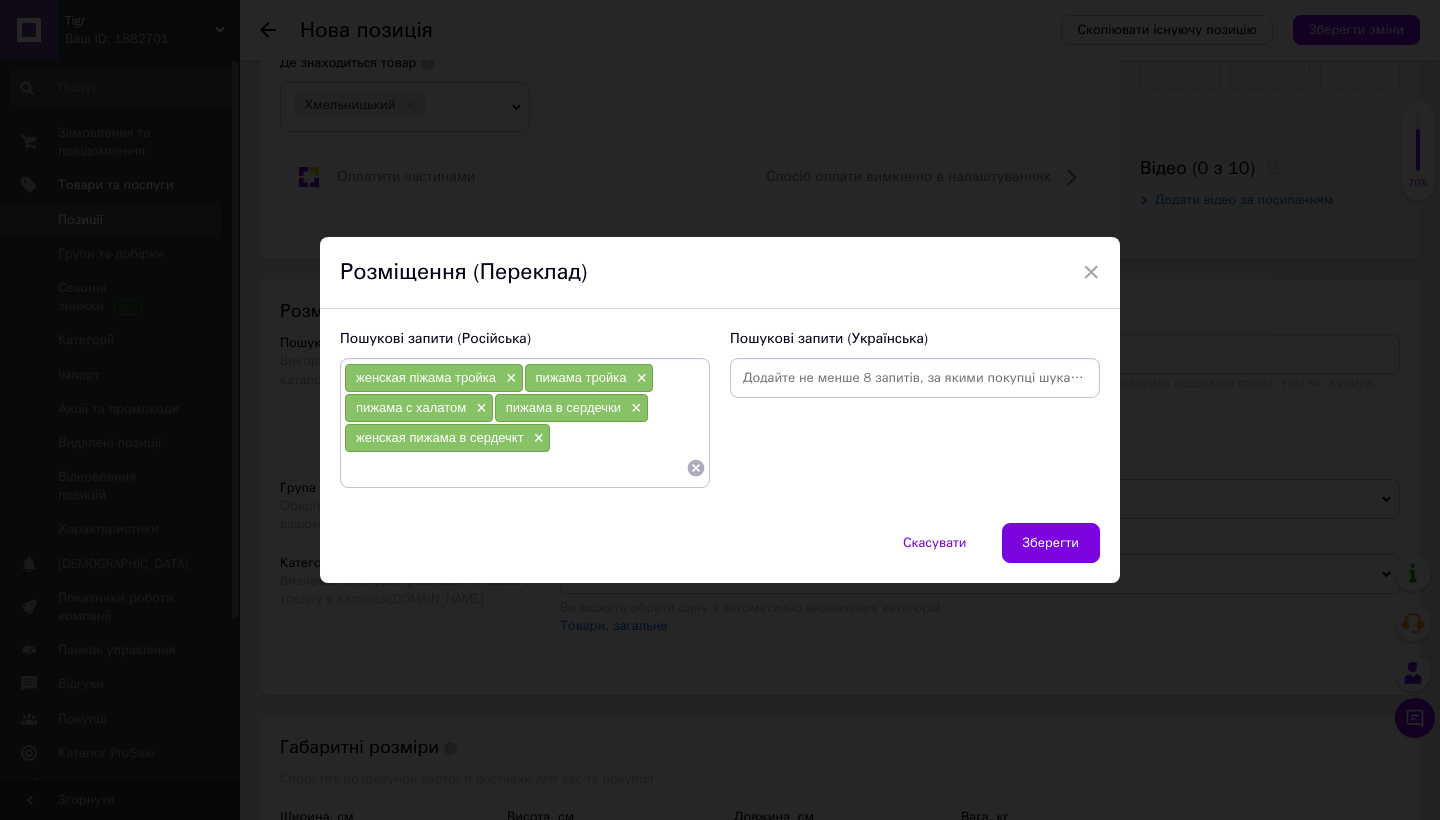 click on "женская пижама в сердечкт" at bounding box center (440, 437) 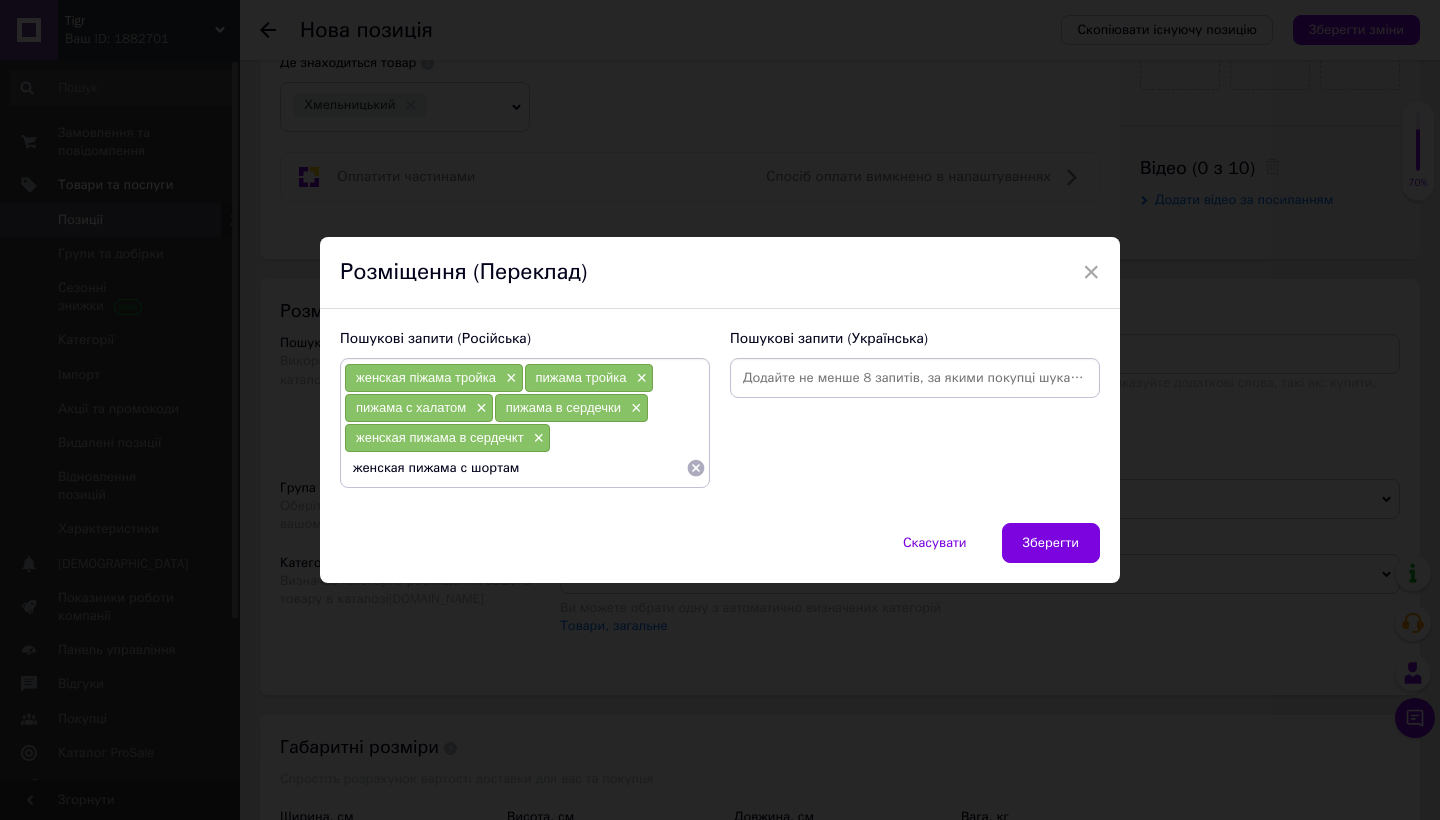 type on "женская пижама с шортами" 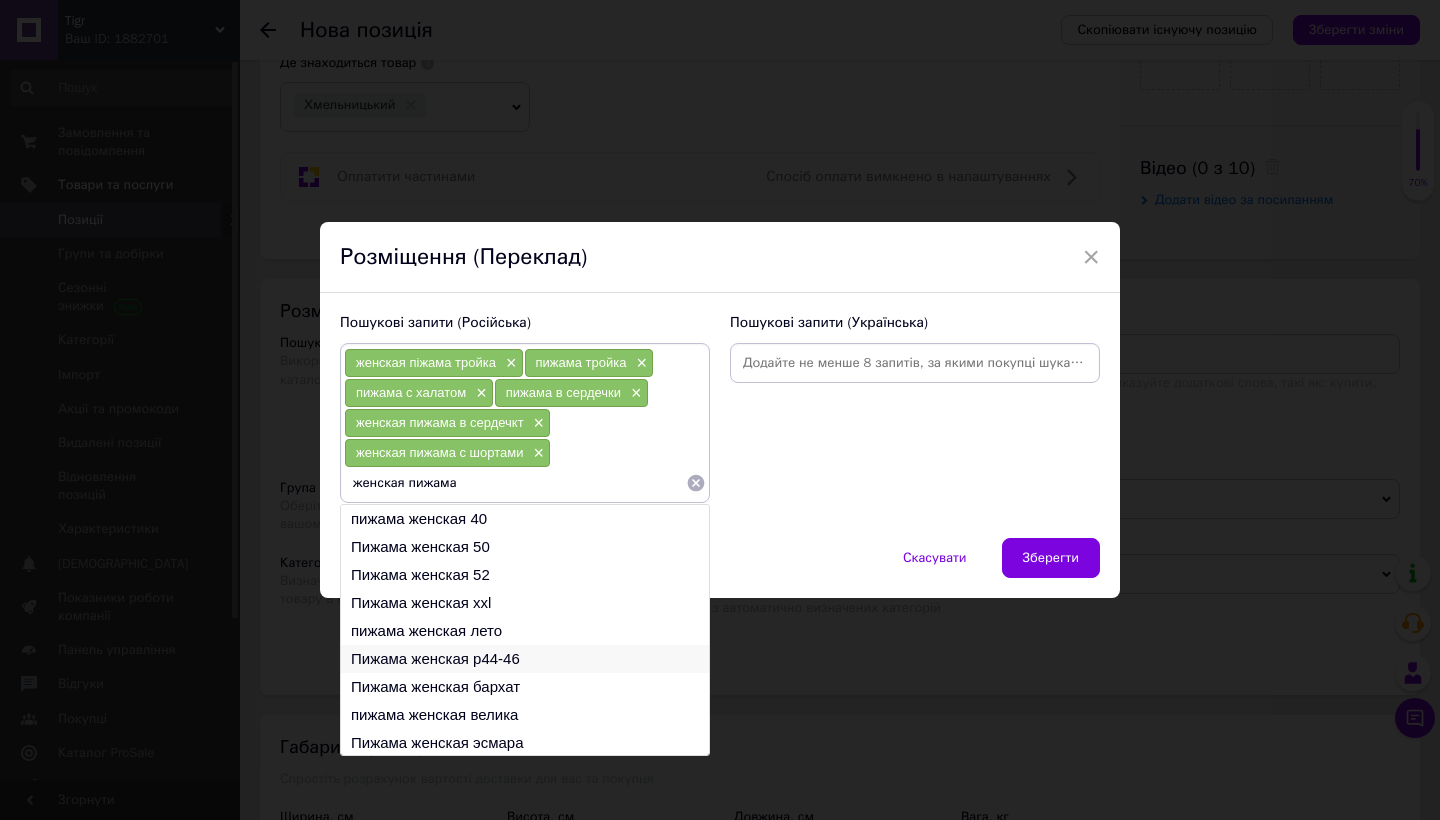 type on "женская пижама" 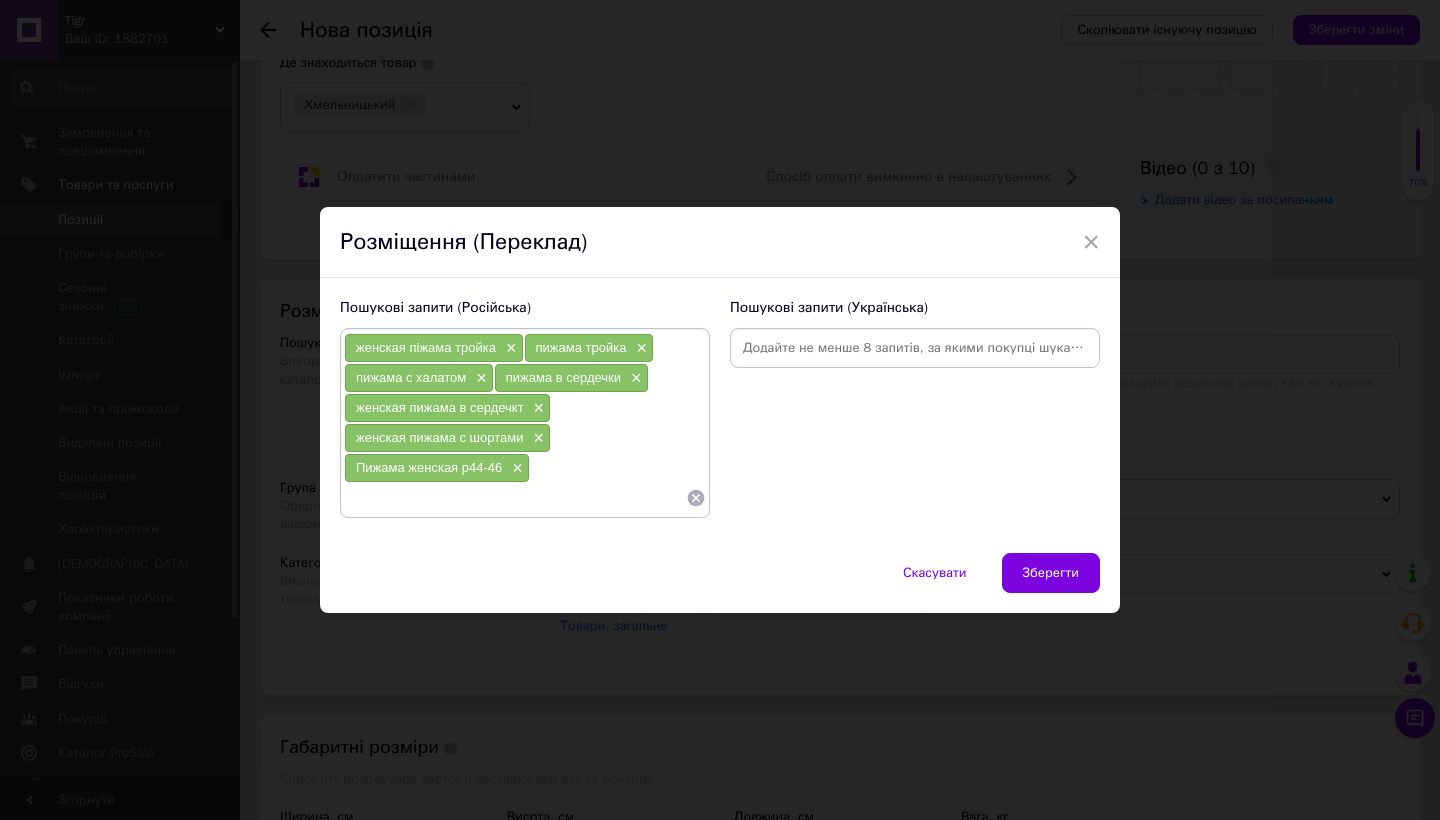 click at bounding box center (915, 348) 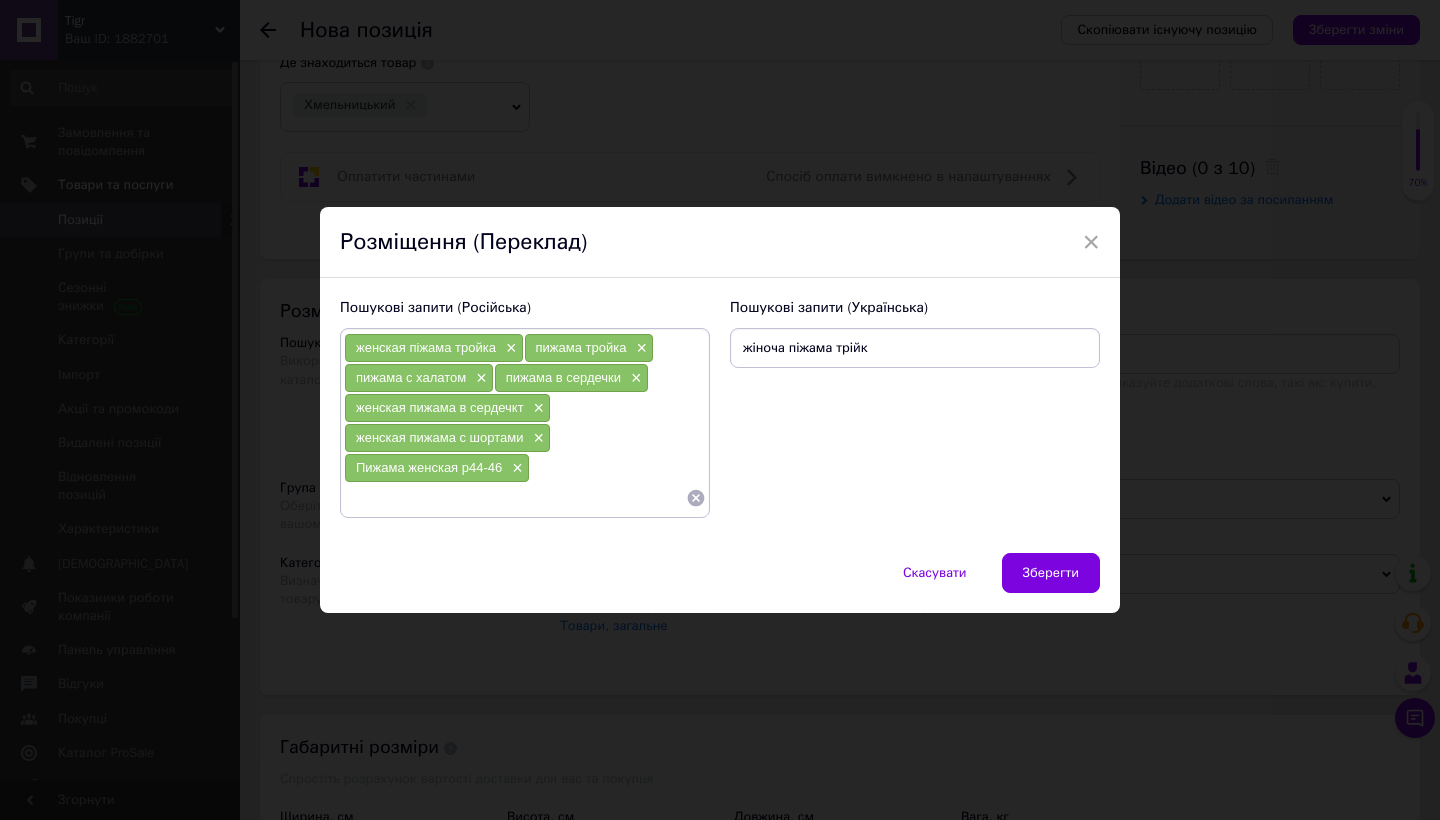 type on "жіноча піжама трійка" 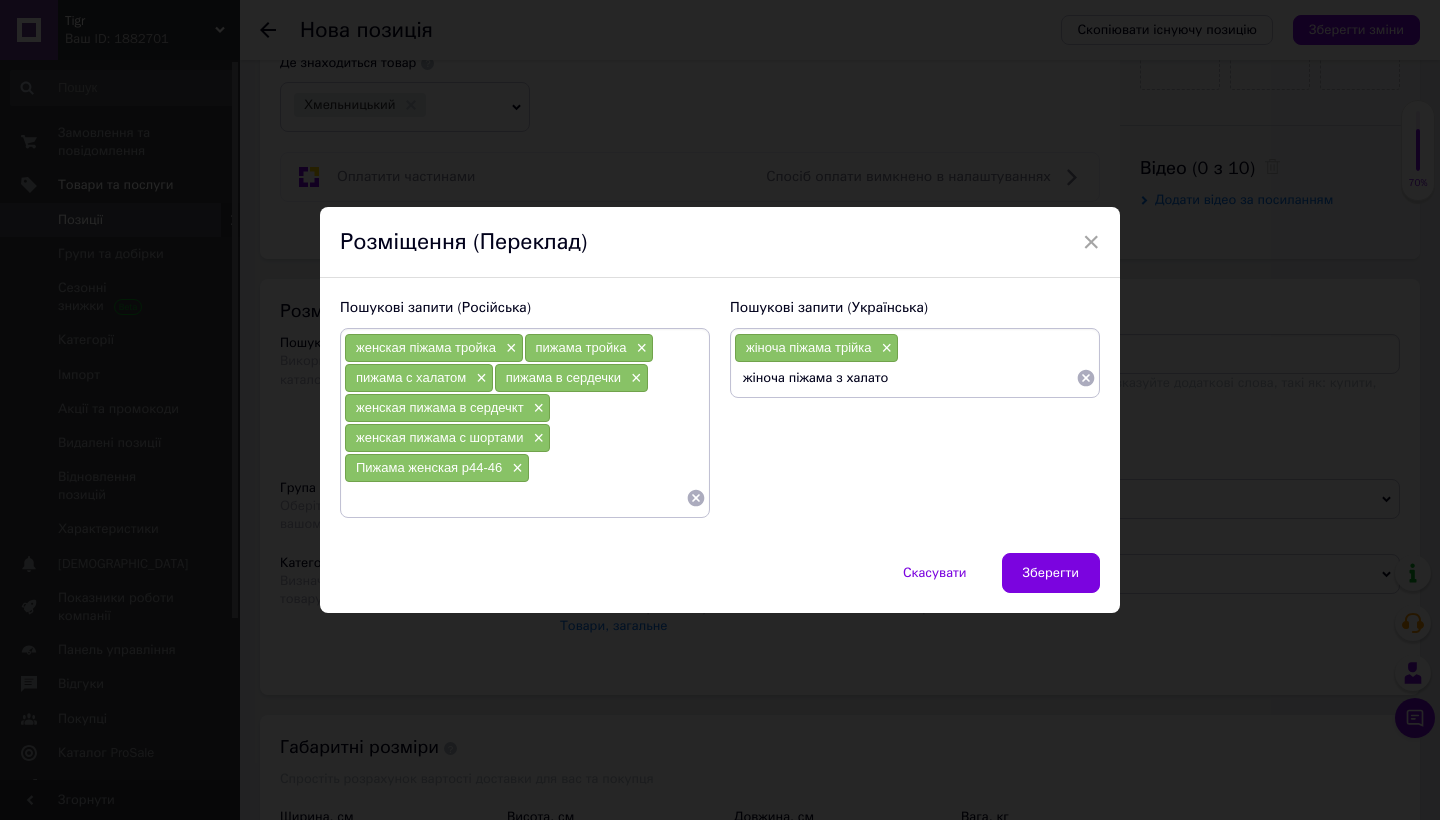 type on "жіноча піжама з халатом" 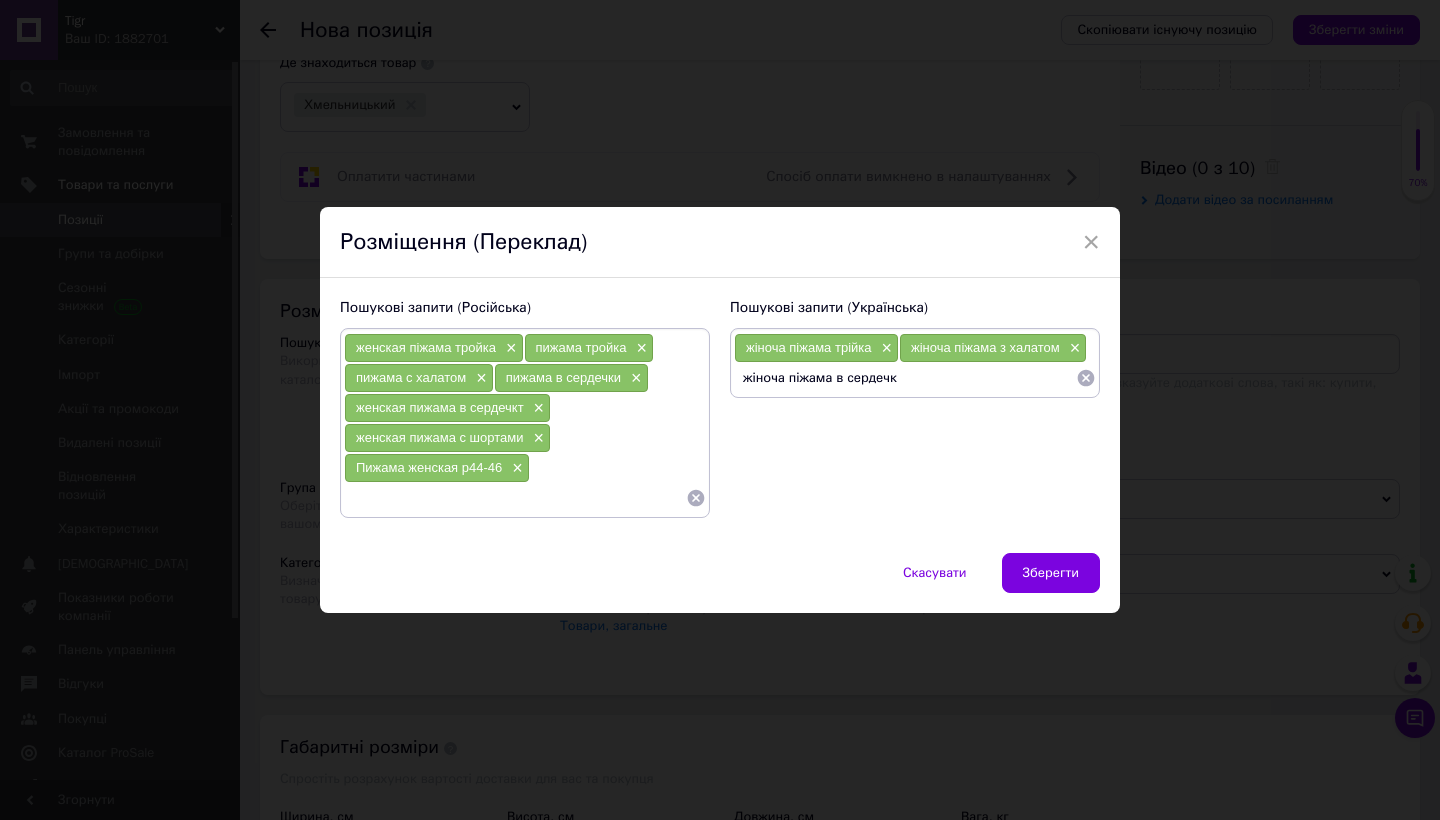 type on "жіноча піжама в сердечка" 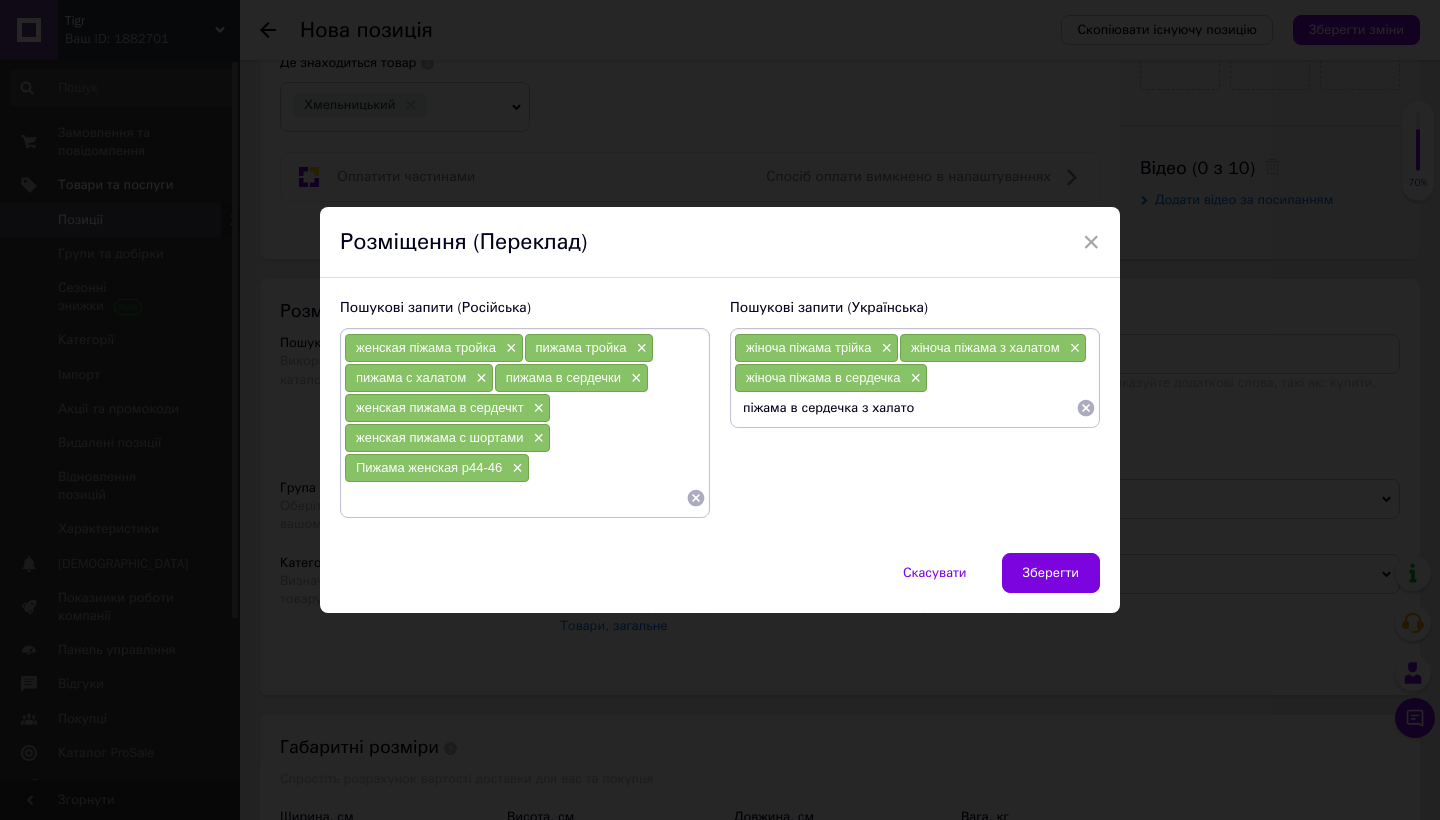 type on "піжама в сердечка з халатом" 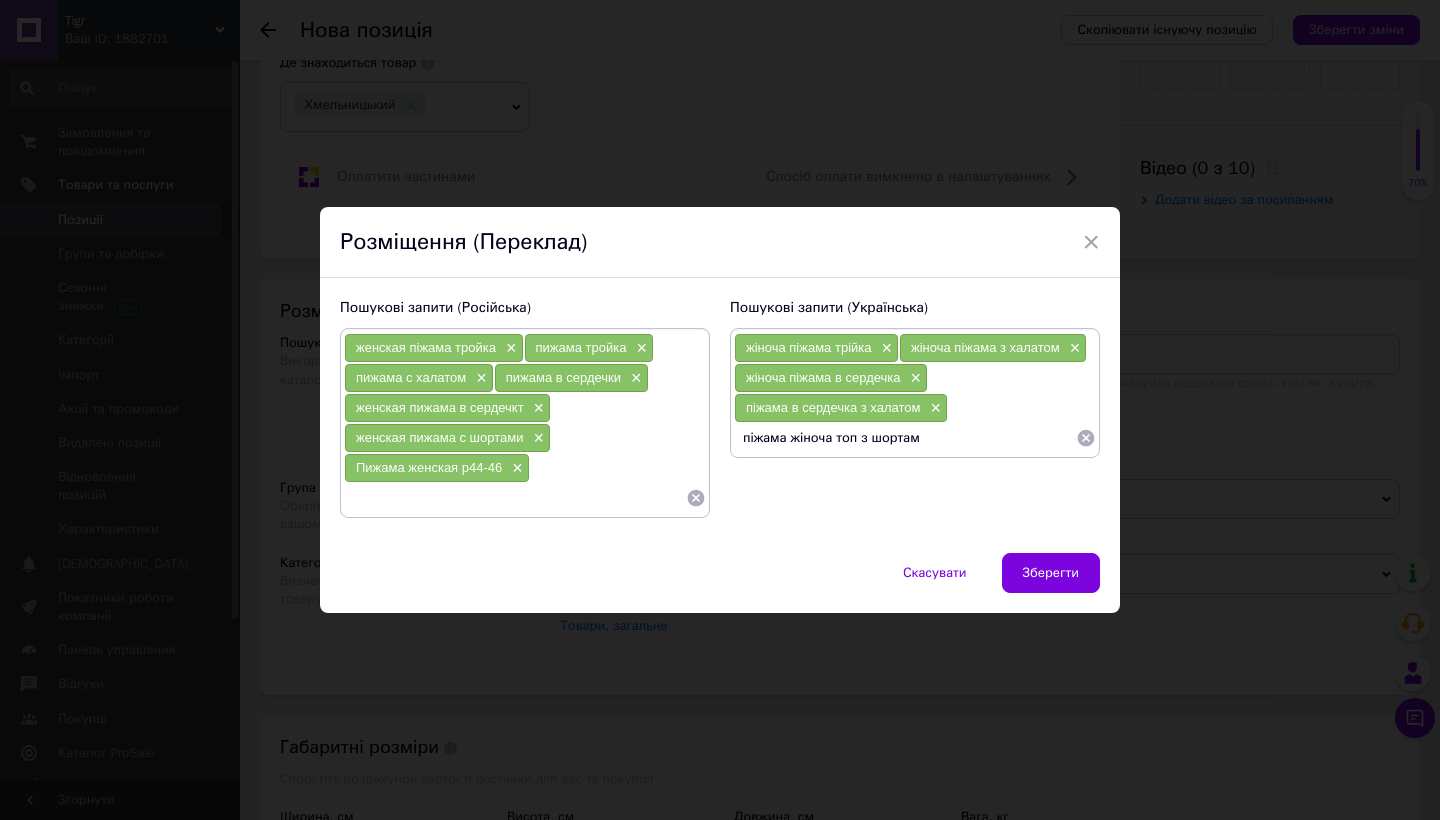 type on "піжама жіноча топ з шортами" 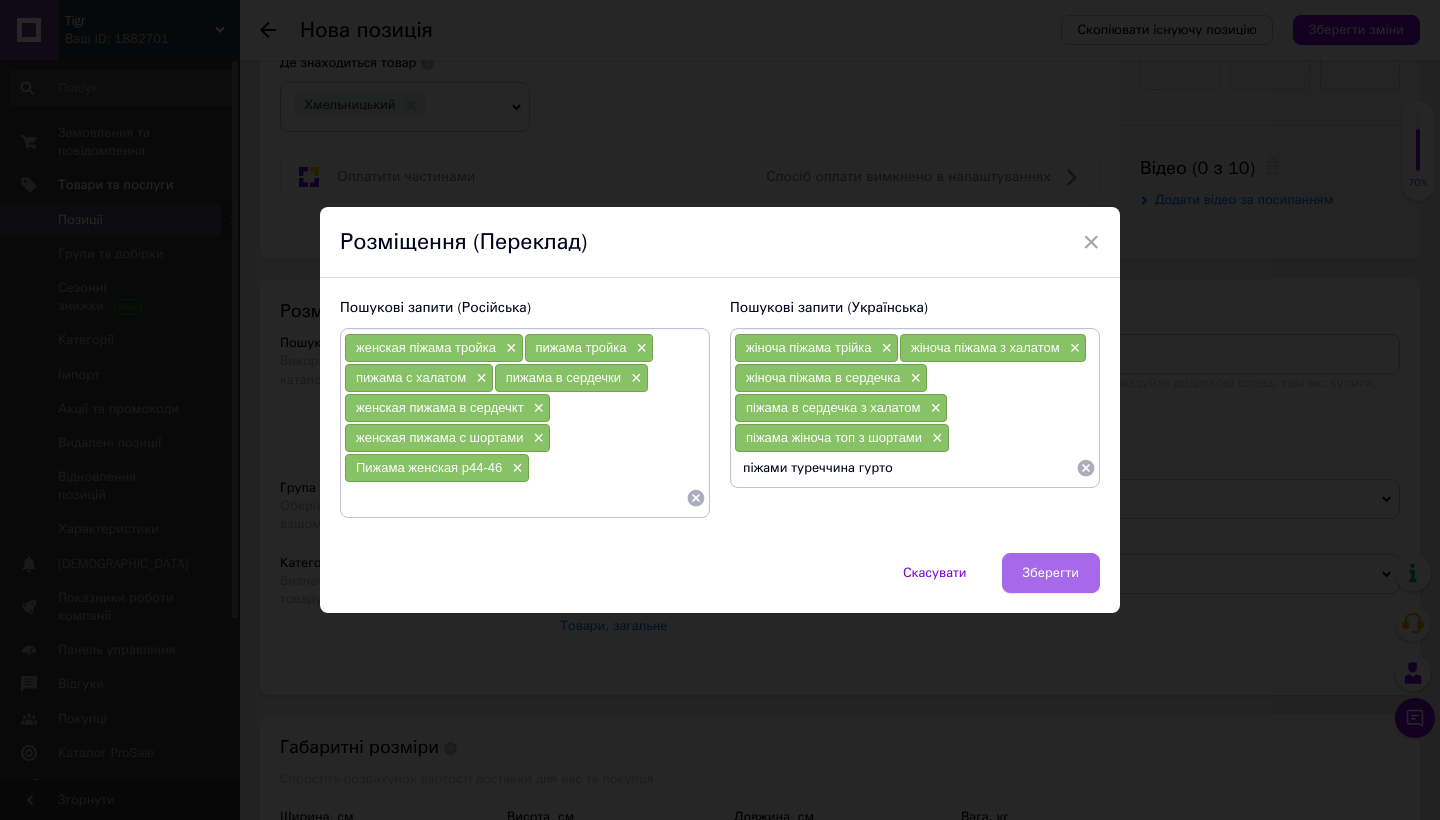 type on "піжами туреччина гуртом" 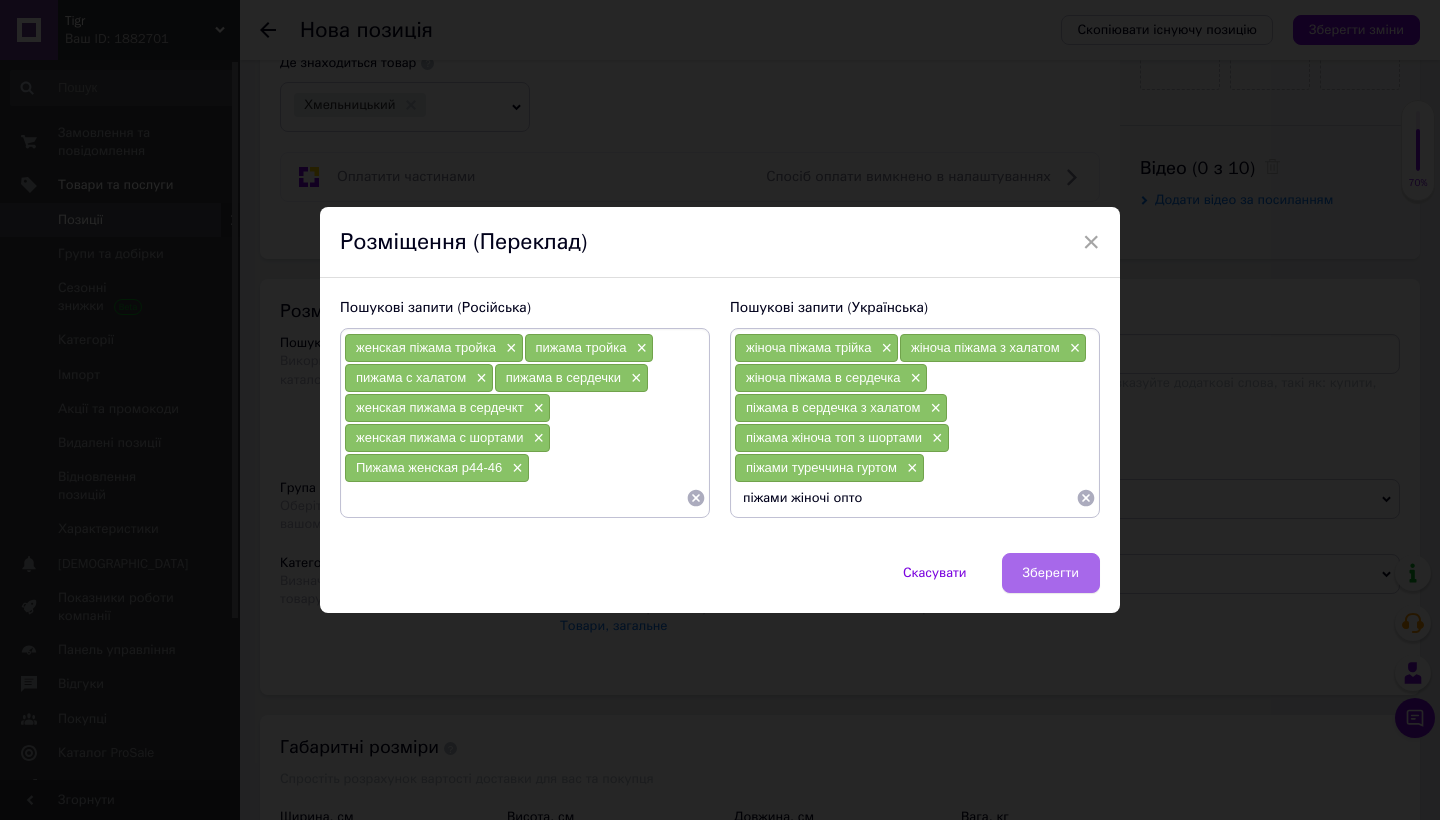 type on "піжами жіночі оптом" 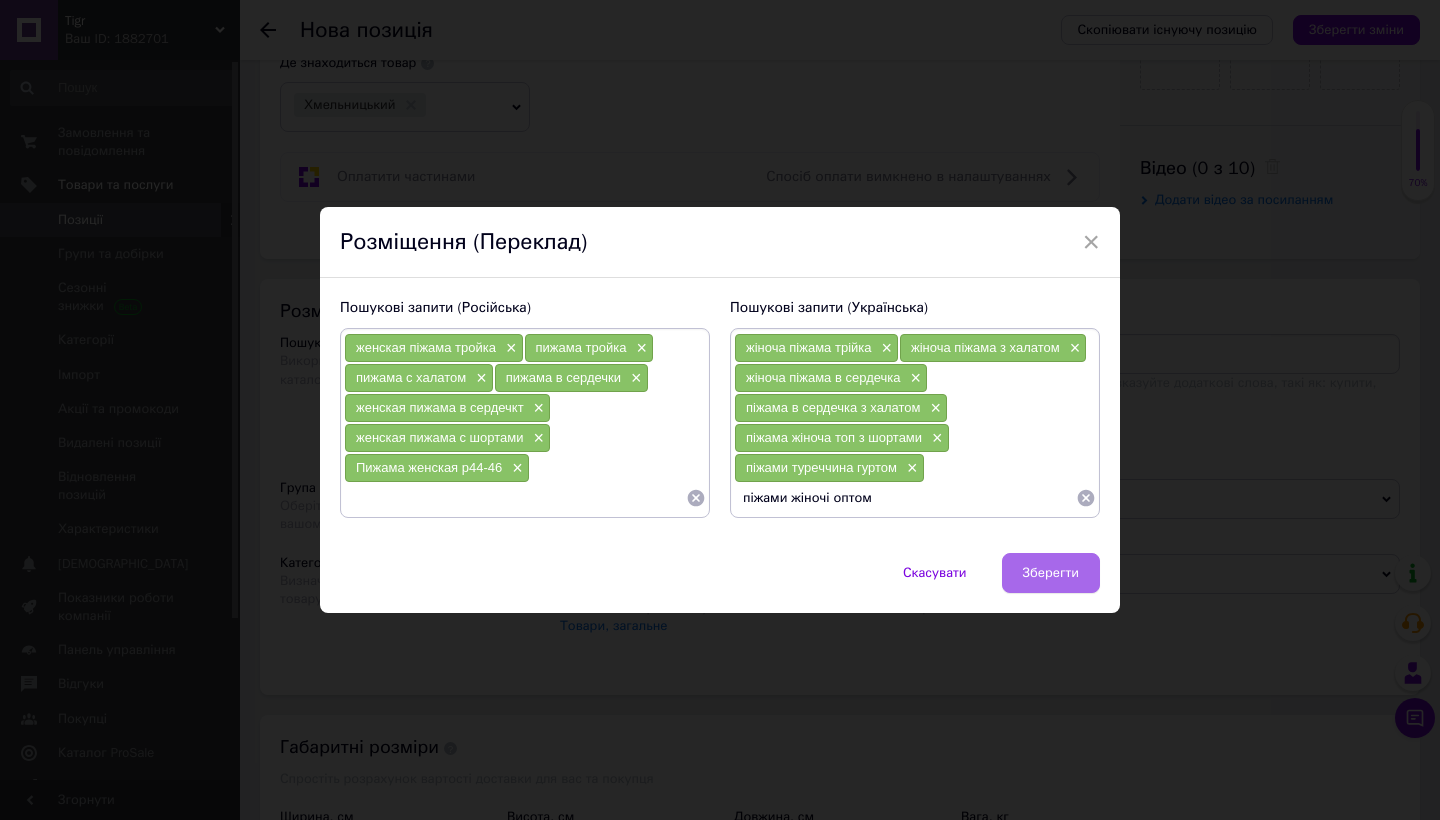 type 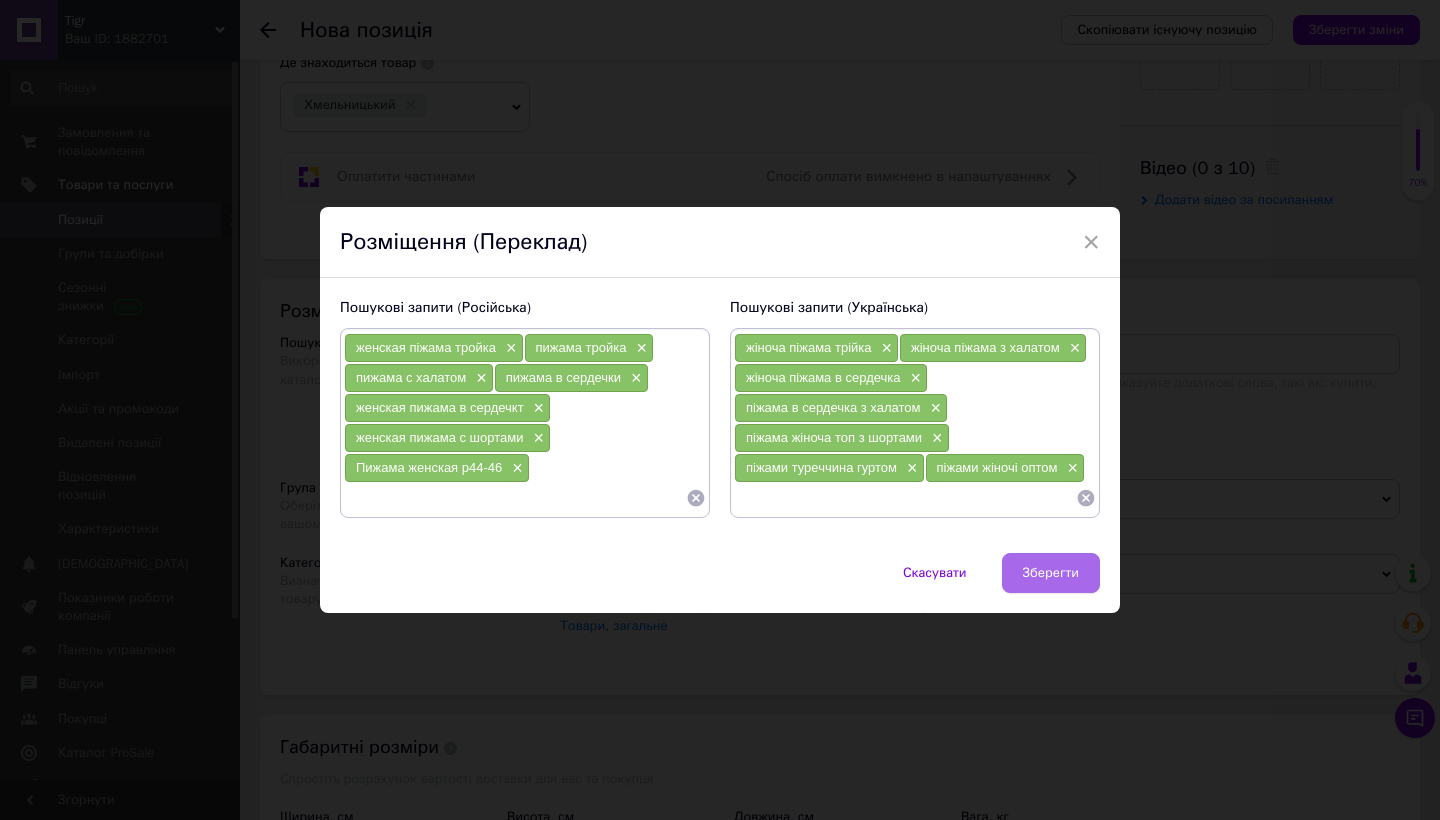 click on "Зберегти" at bounding box center [1051, 573] 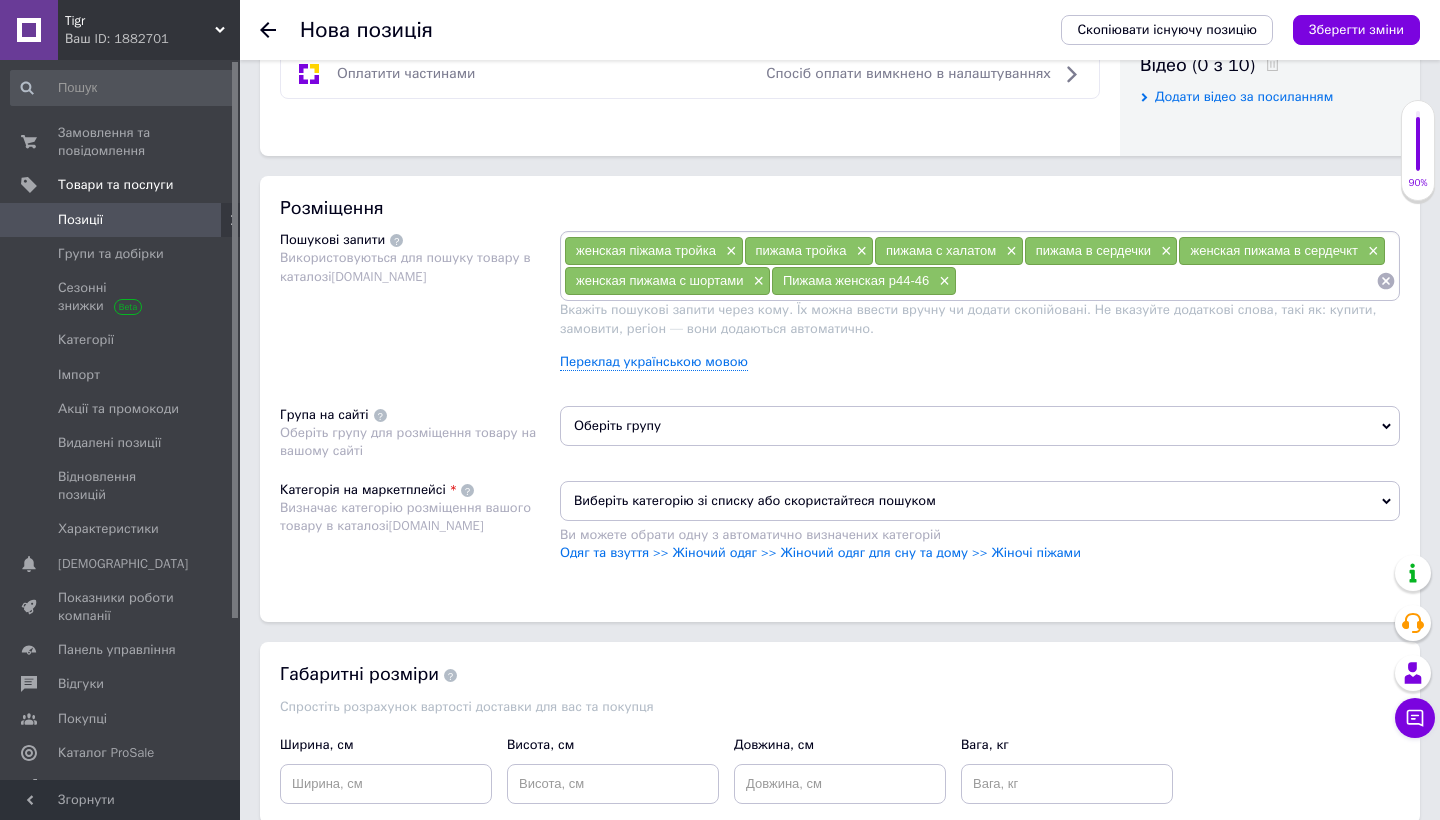 scroll, scrollTop: 1079, scrollLeft: 0, axis: vertical 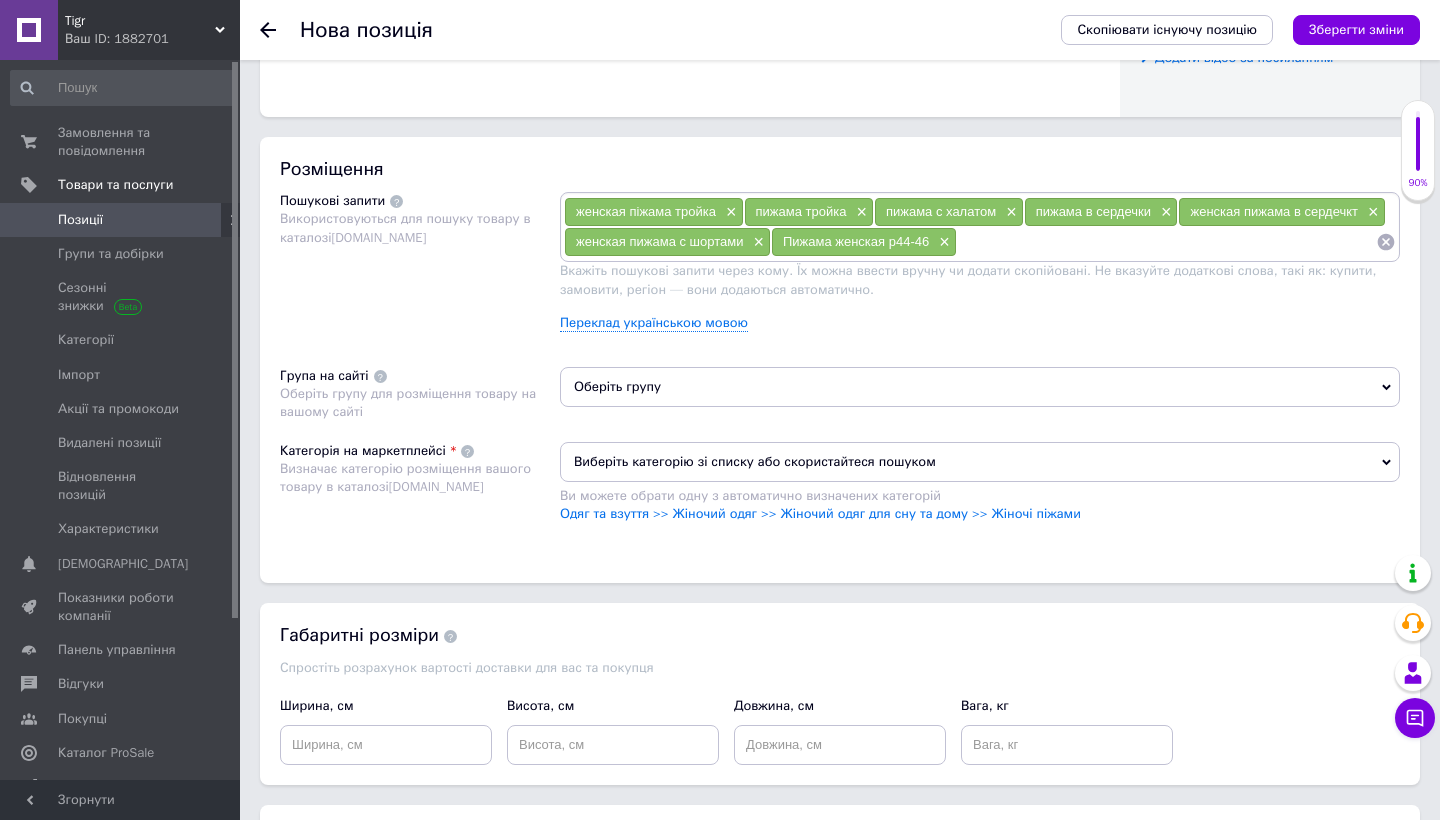 click on "Оберіть групу" at bounding box center (980, 387) 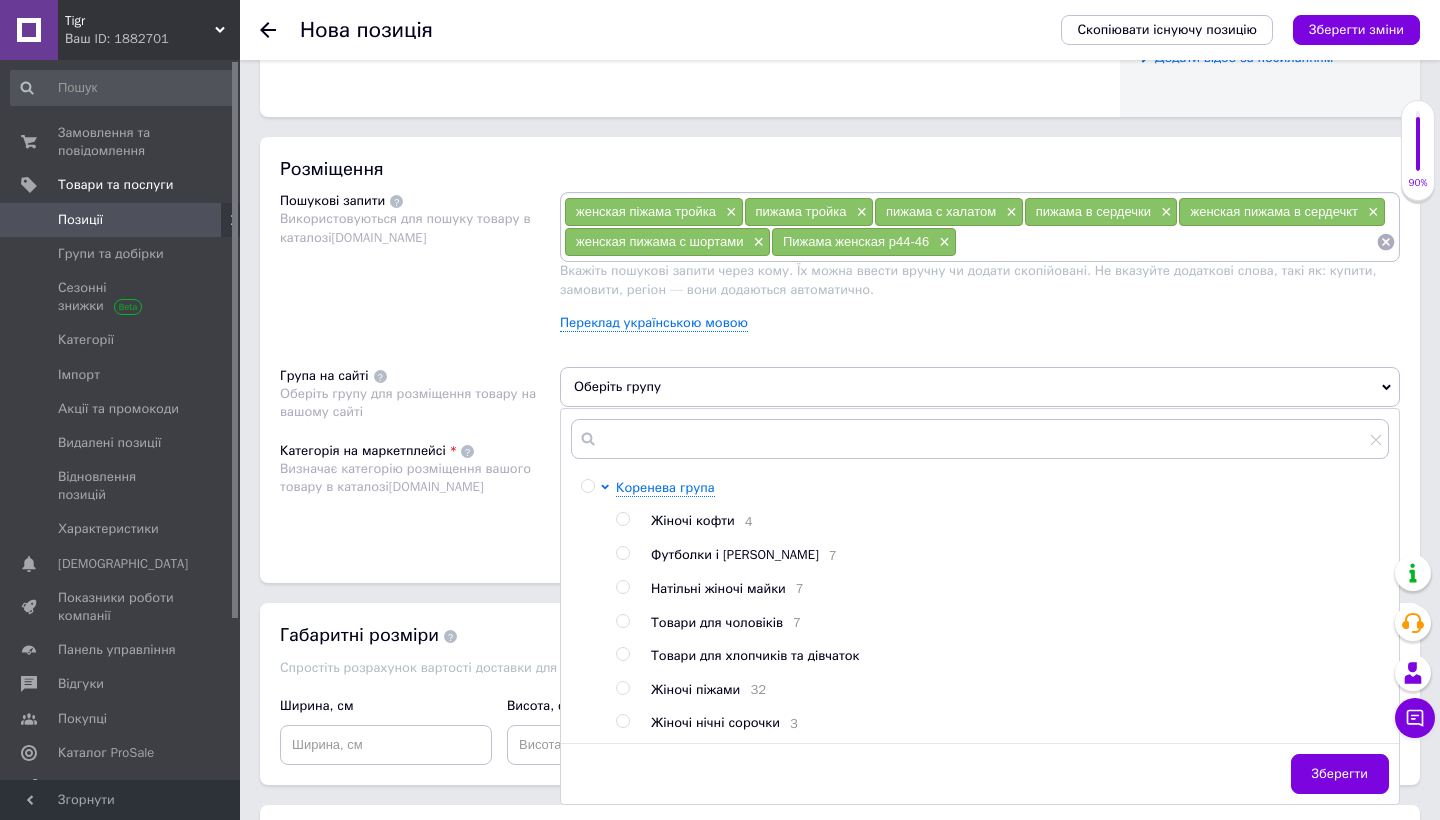 click at bounding box center [622, 688] 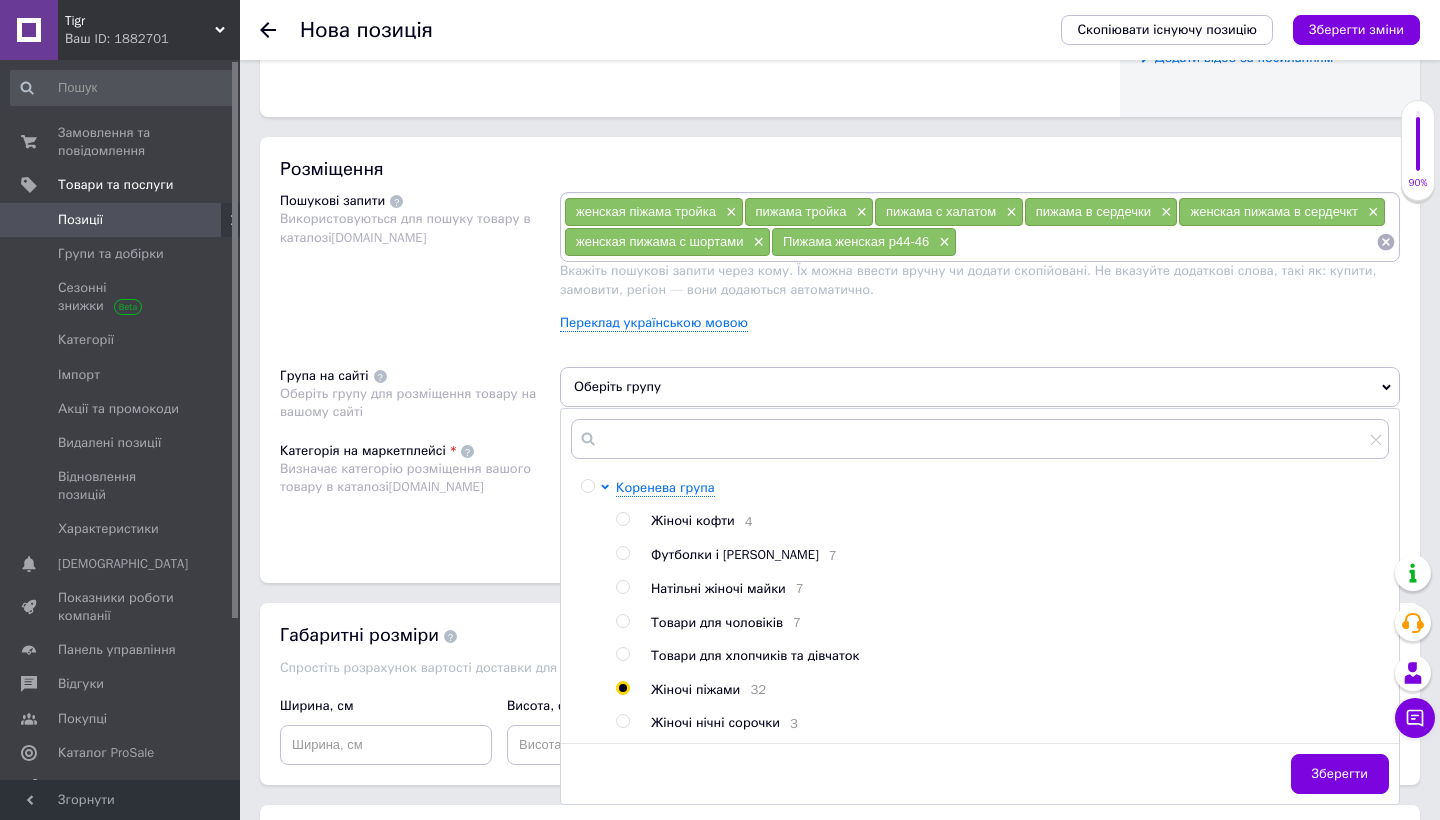 radio on "true" 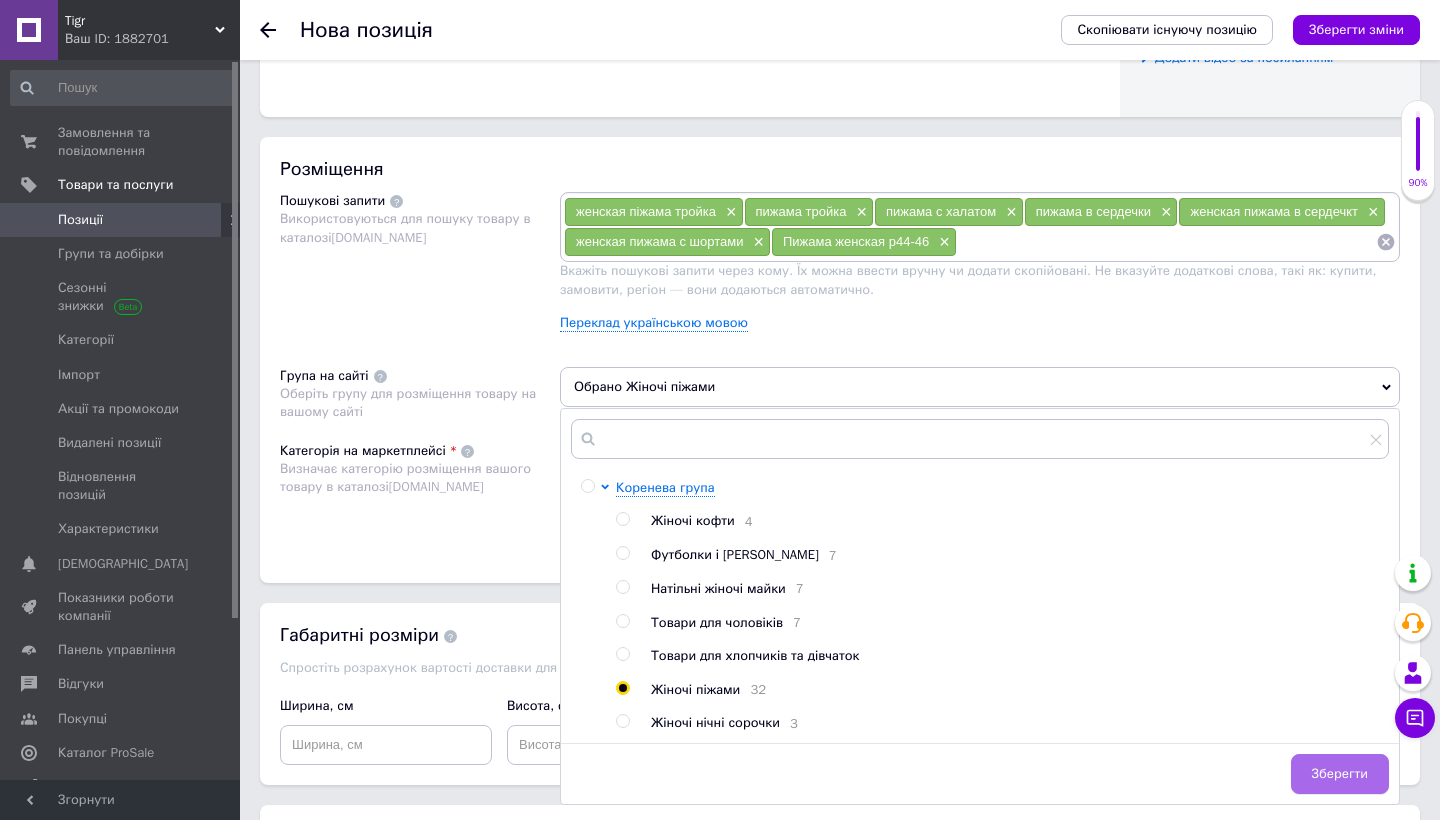 click on "Зберегти" at bounding box center (1340, 774) 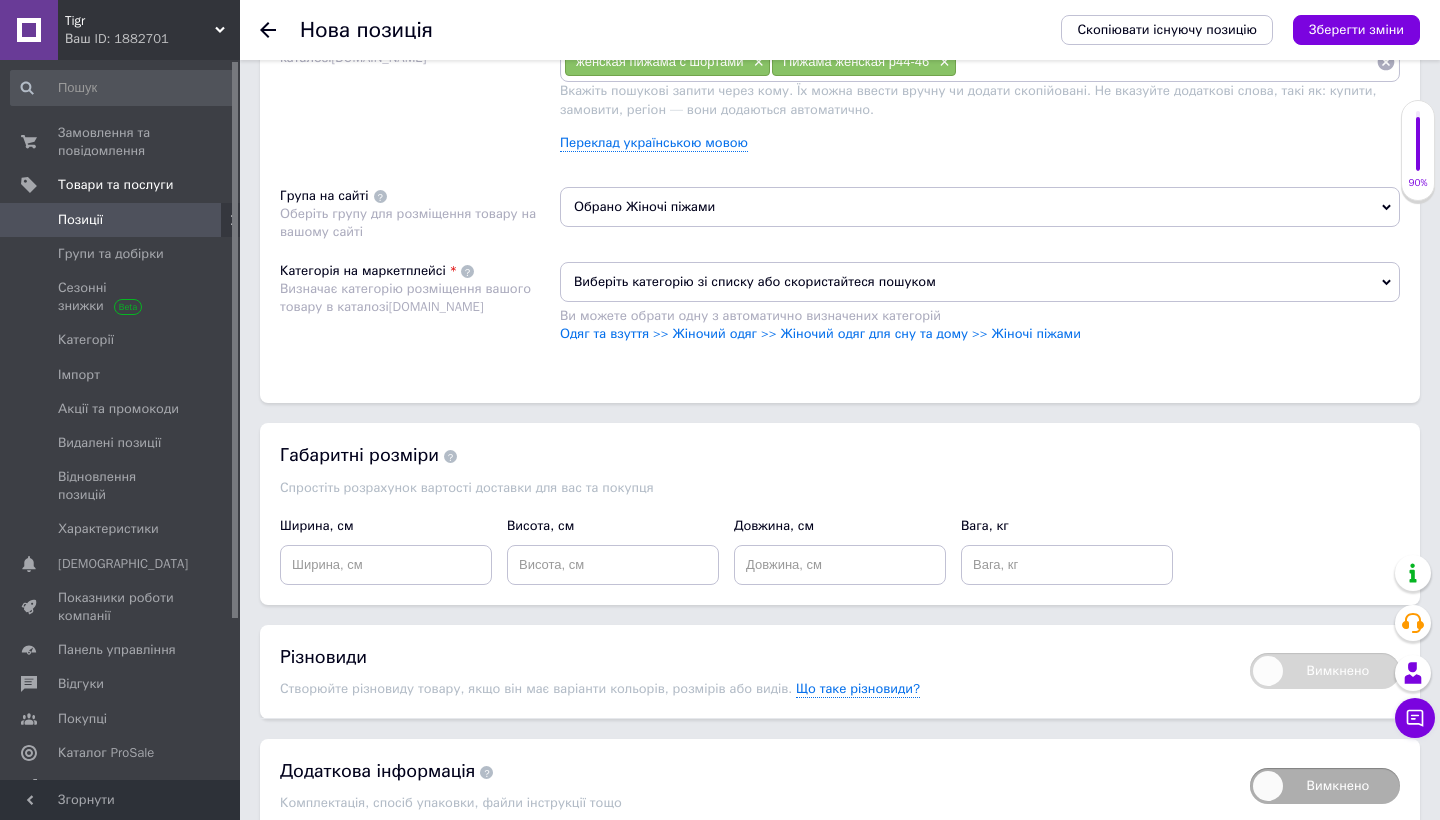 scroll, scrollTop: 1275, scrollLeft: 0, axis: vertical 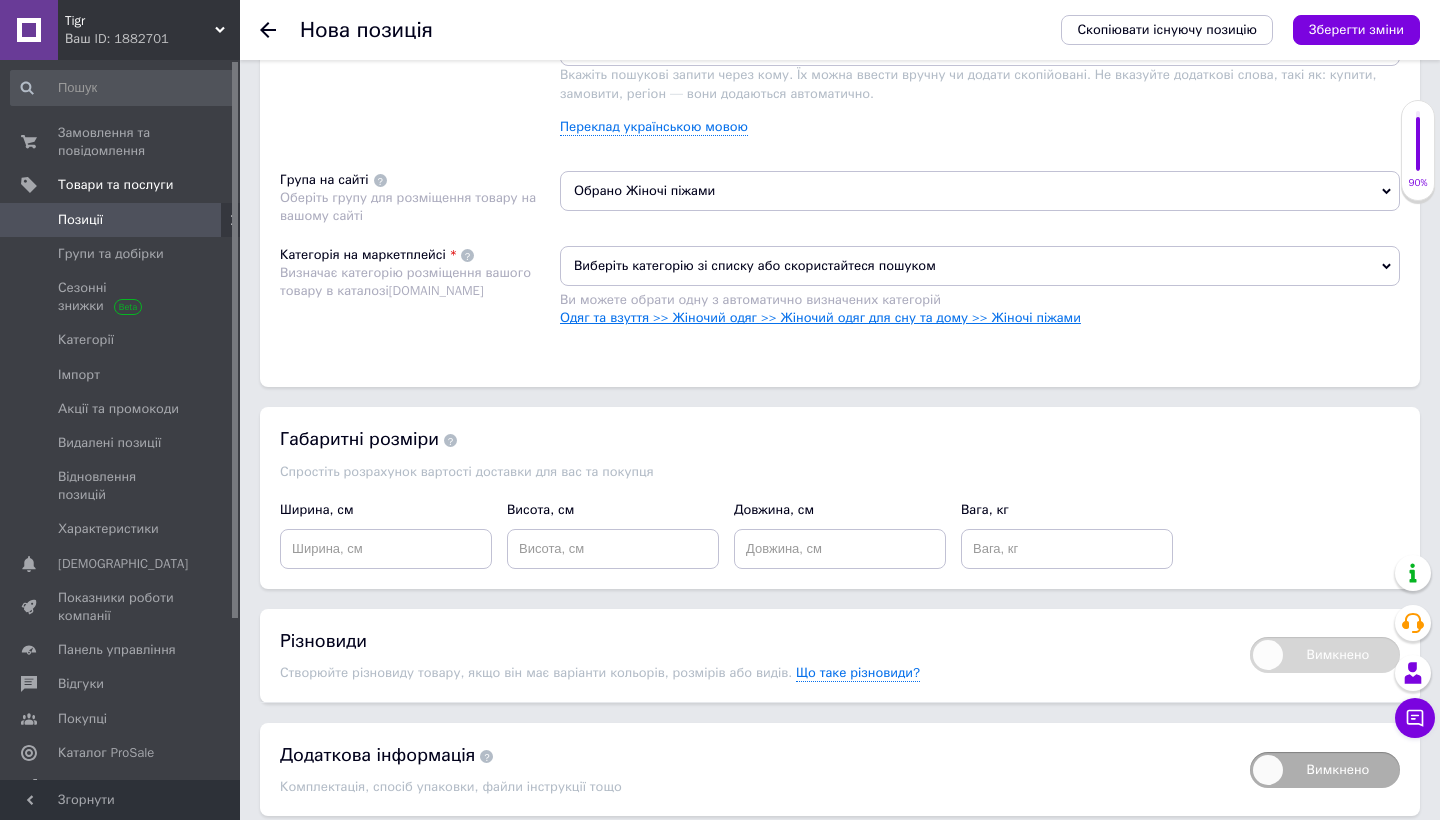 click on "Одяг та взуття >> Жіночий одяг >> Жіночий одяг для сну та дому  >> Жіночі піжами" at bounding box center (820, 317) 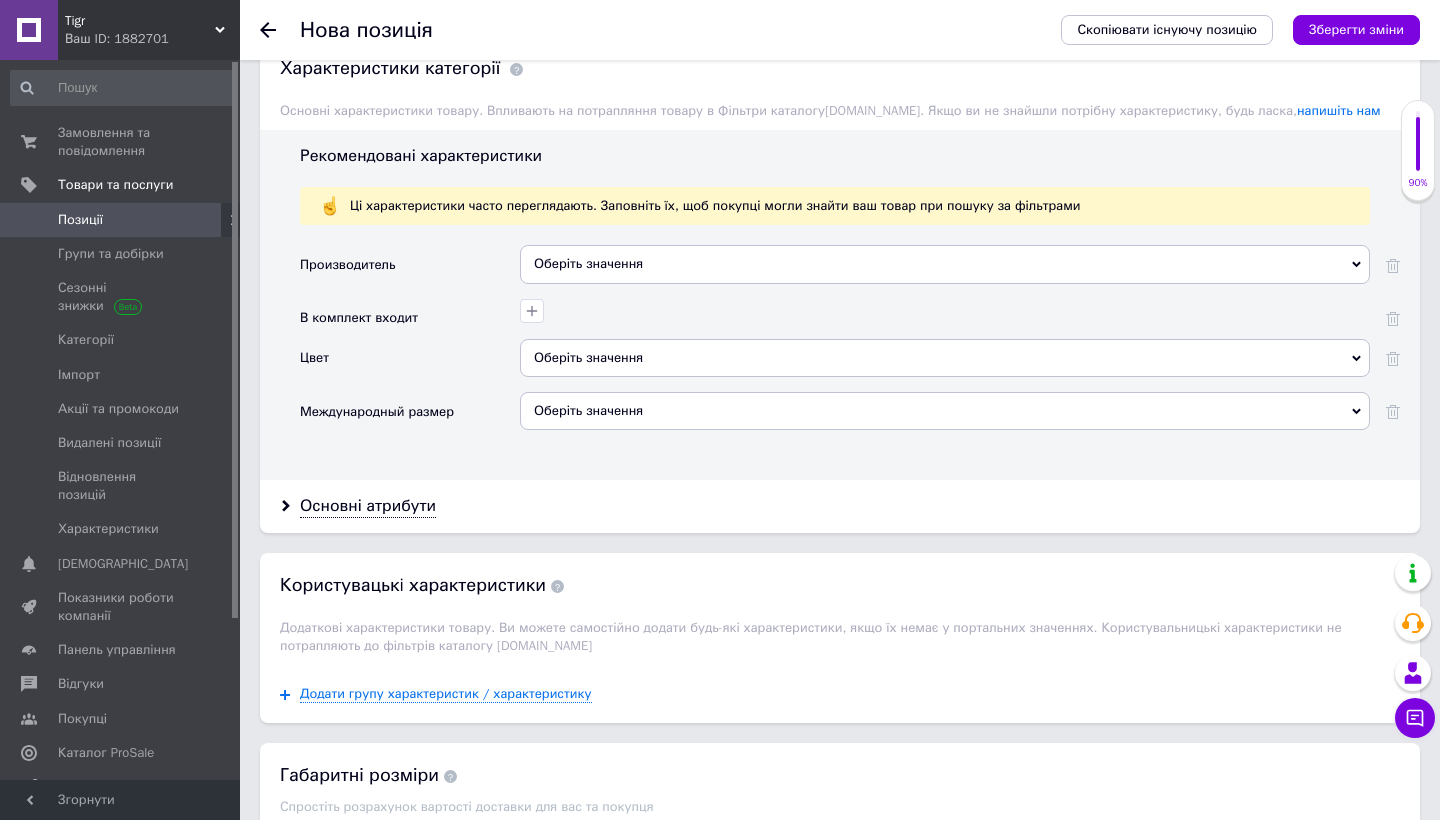 scroll, scrollTop: 1652, scrollLeft: 0, axis: vertical 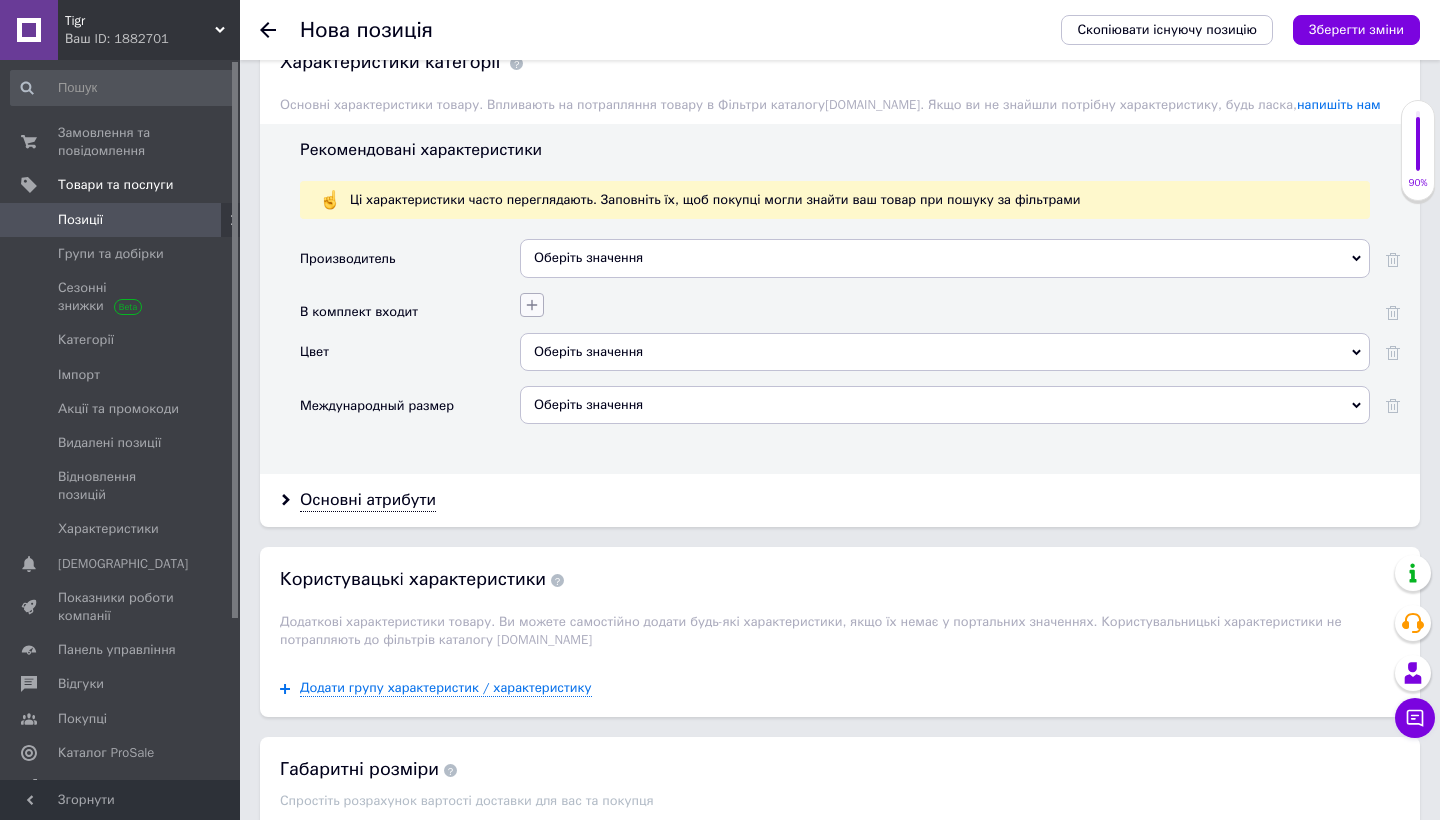 click 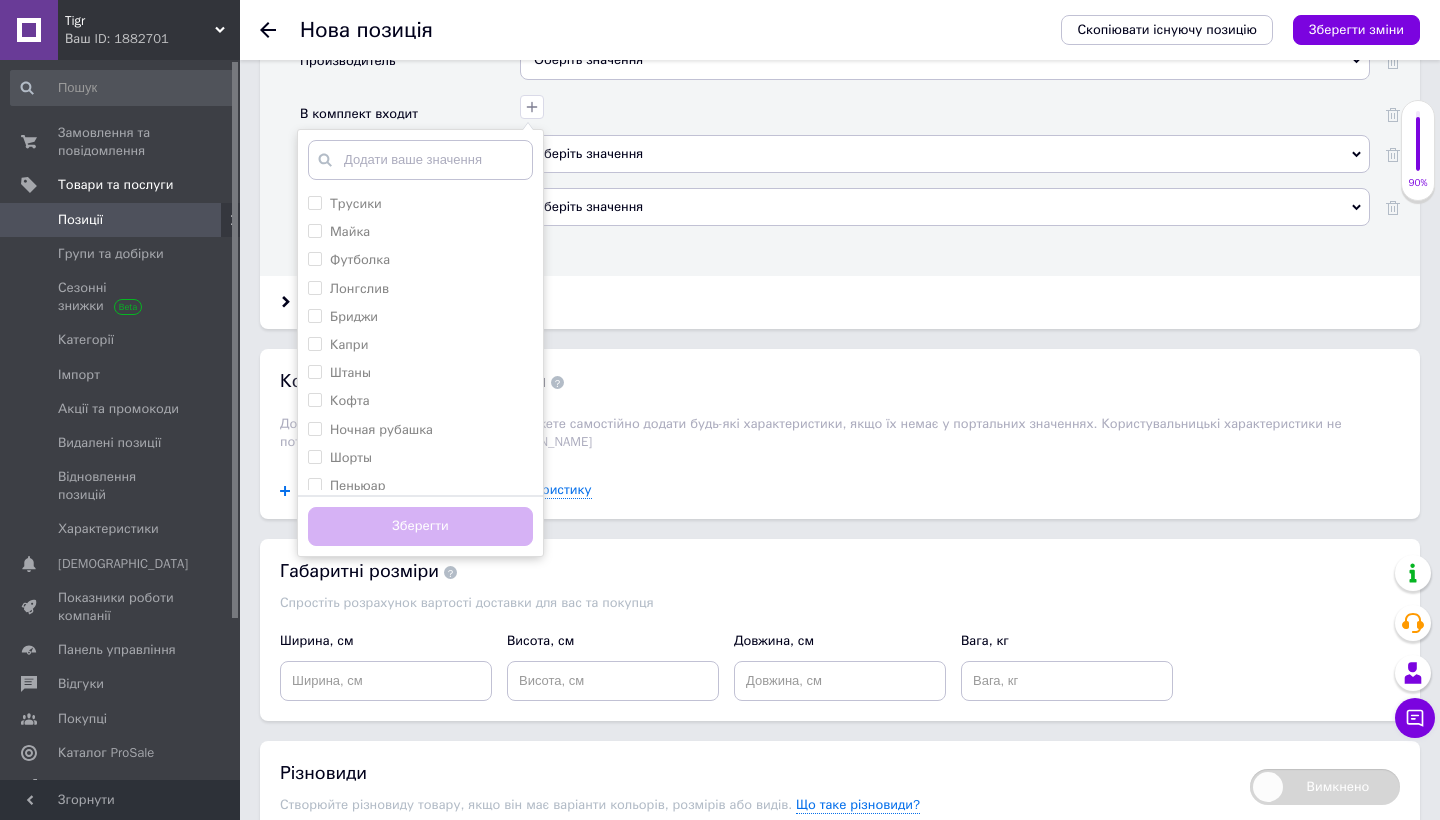 scroll, scrollTop: 1893, scrollLeft: 0, axis: vertical 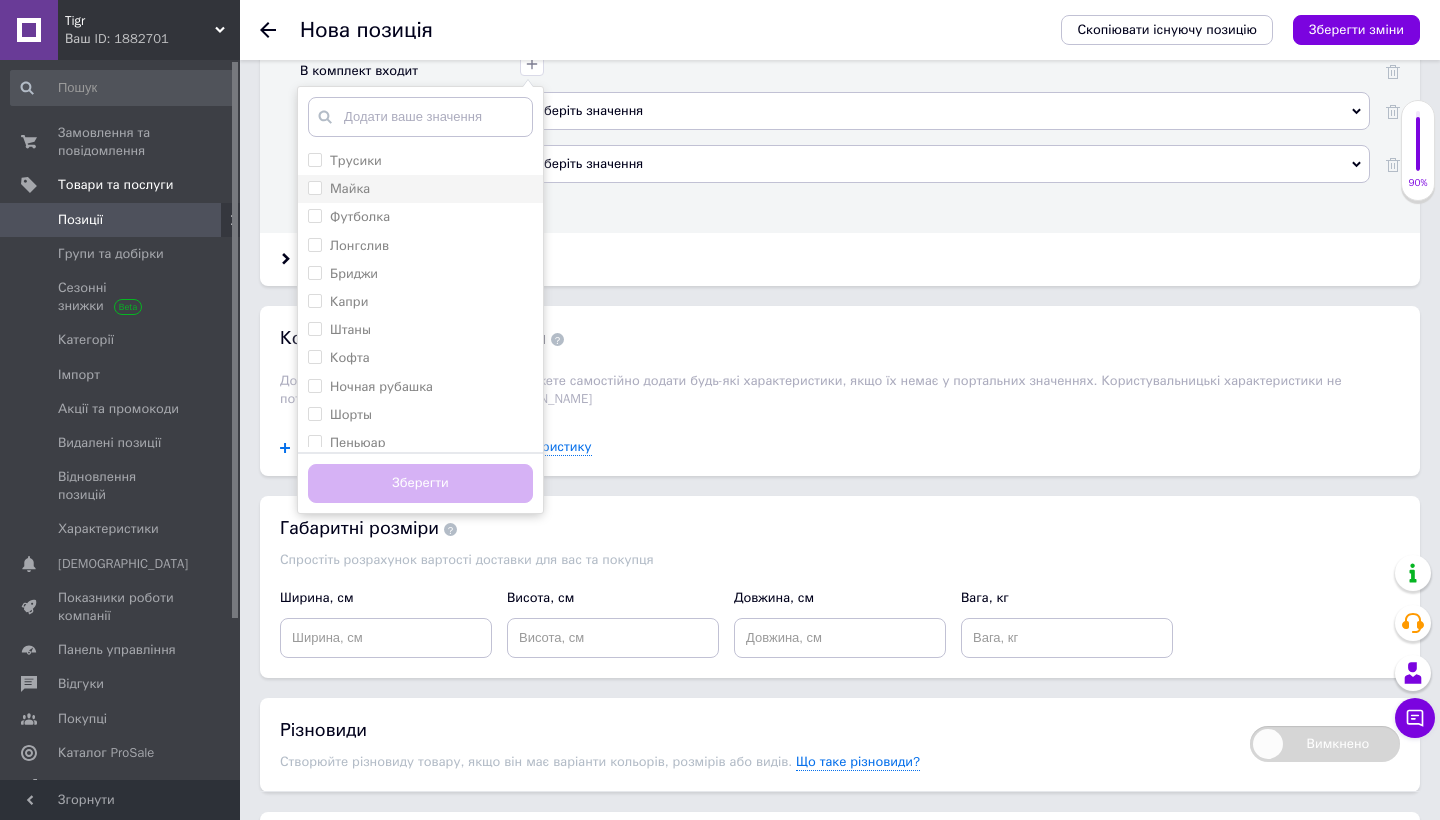 click on "Майка" at bounding box center [314, 187] 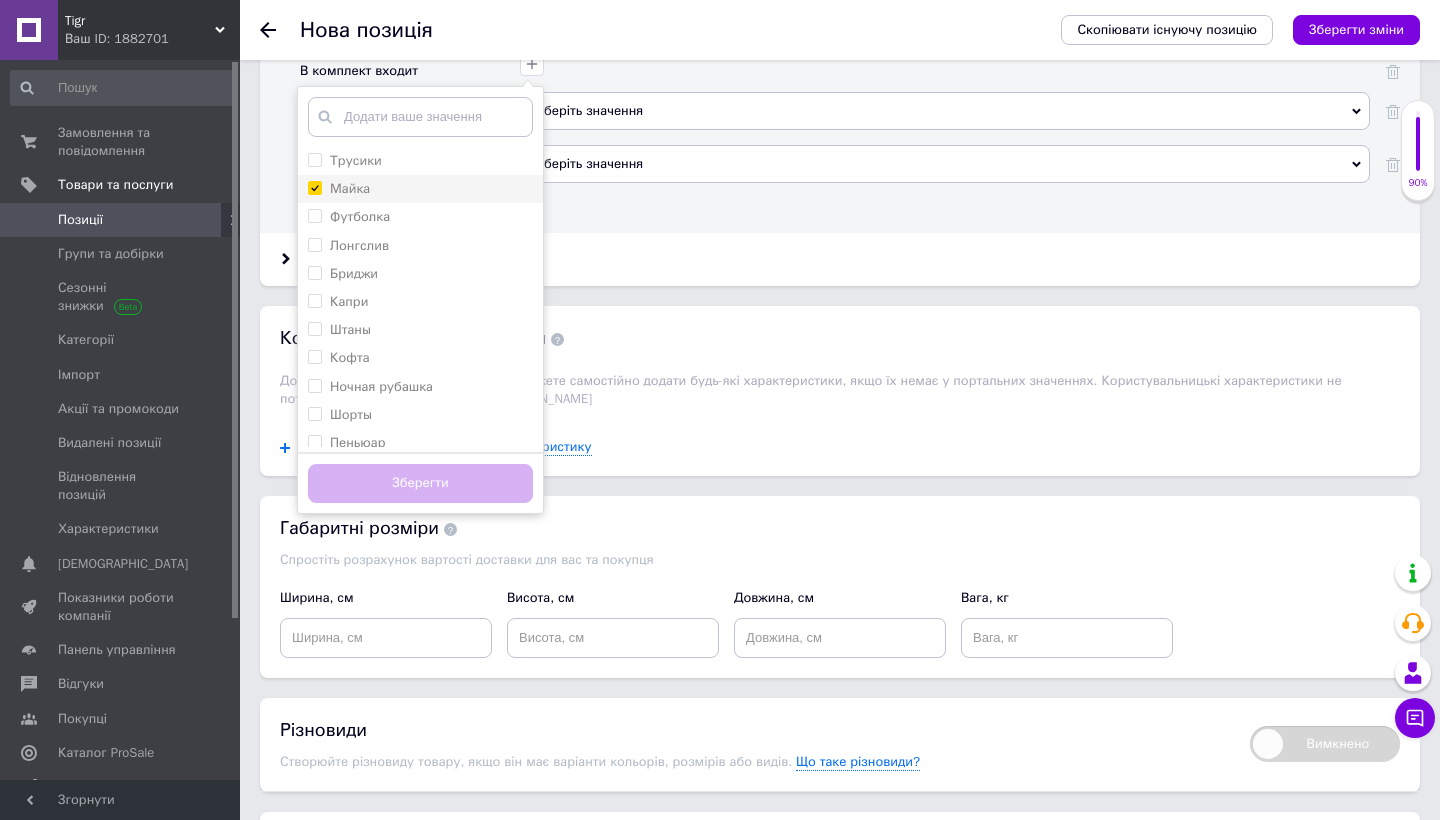 checkbox on "true" 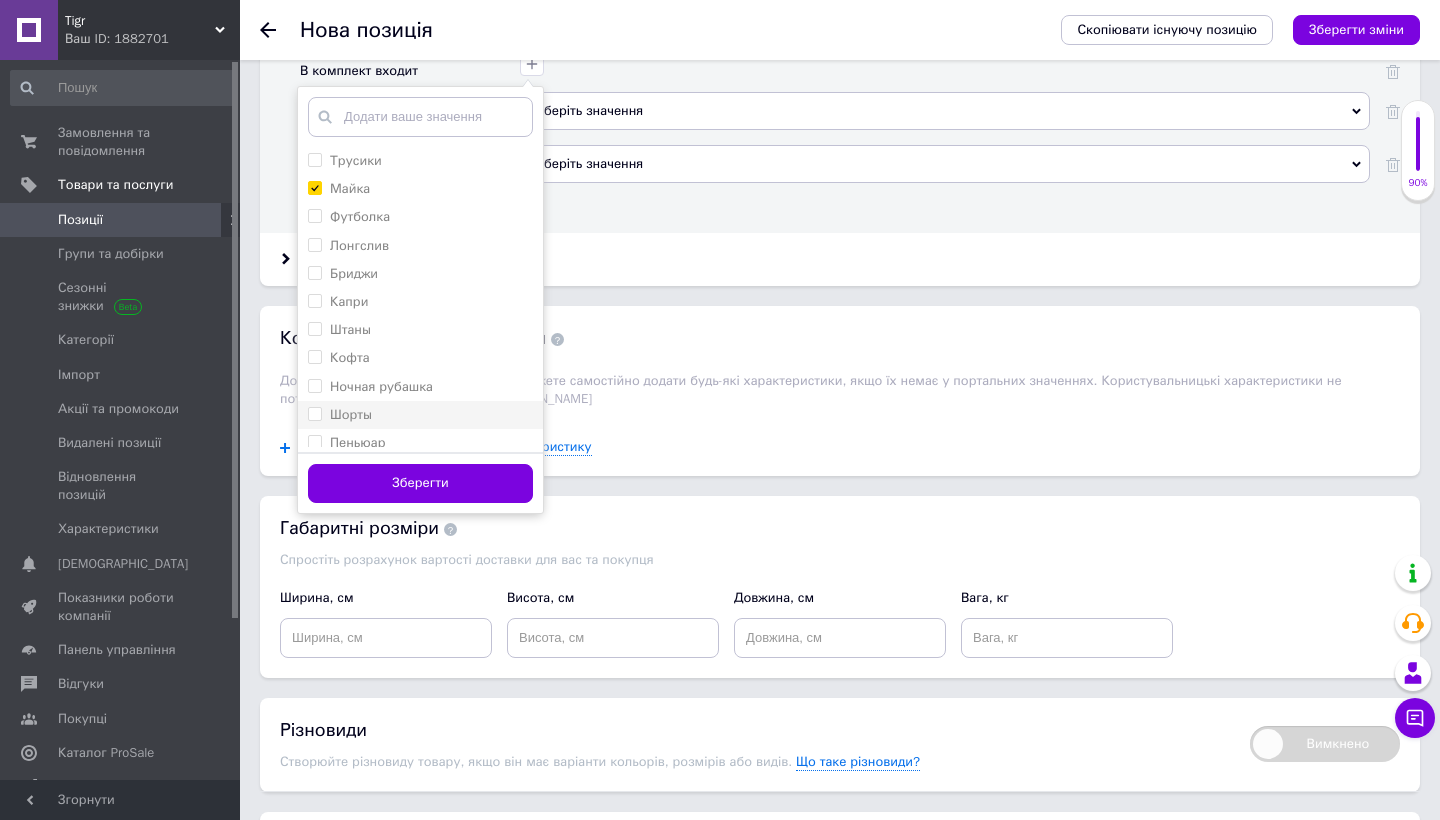 click on "Шорты" at bounding box center (314, 413) 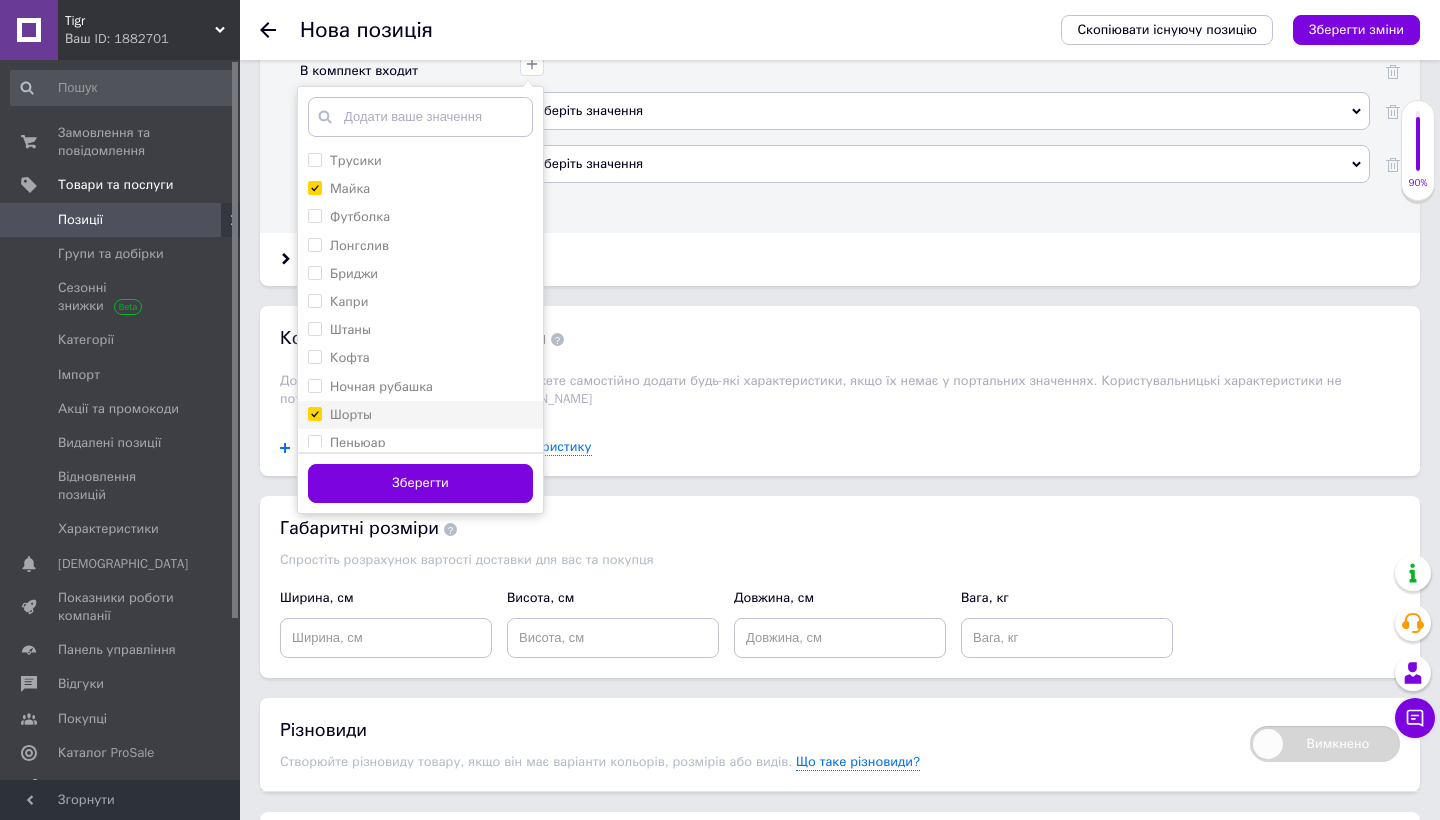 checkbox on "true" 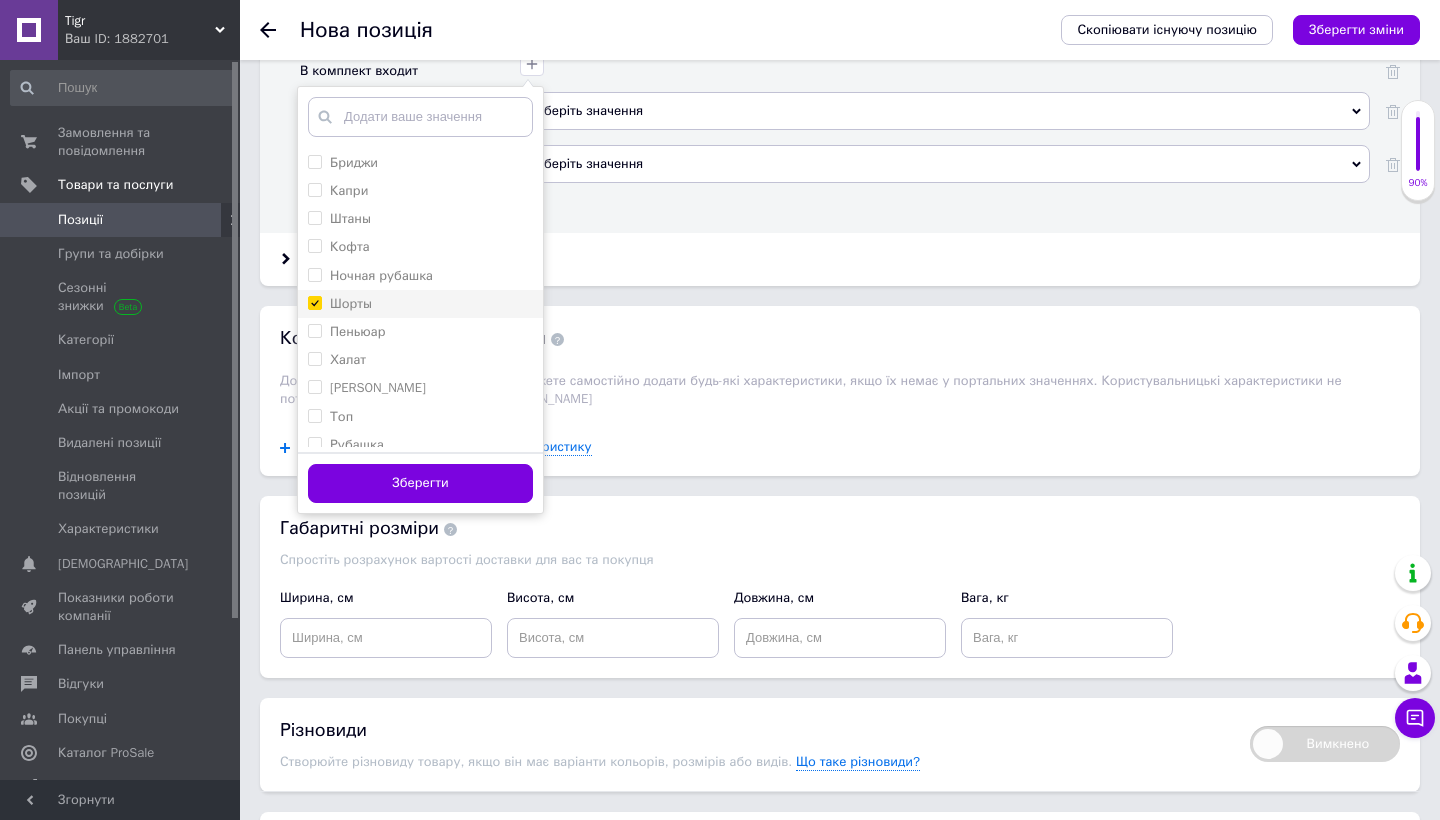scroll, scrollTop: 116, scrollLeft: 0, axis: vertical 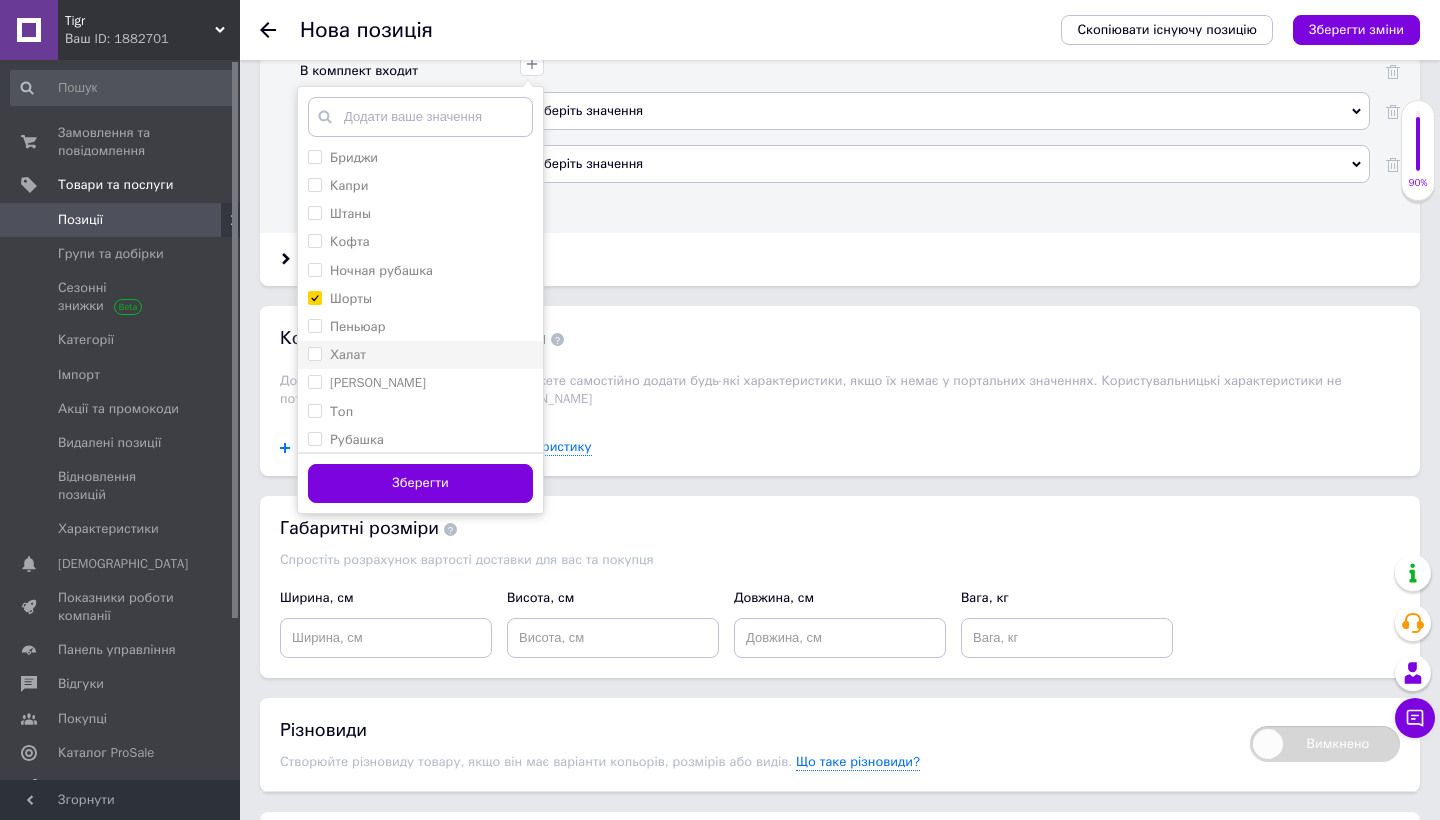 click on "Халат" at bounding box center [314, 353] 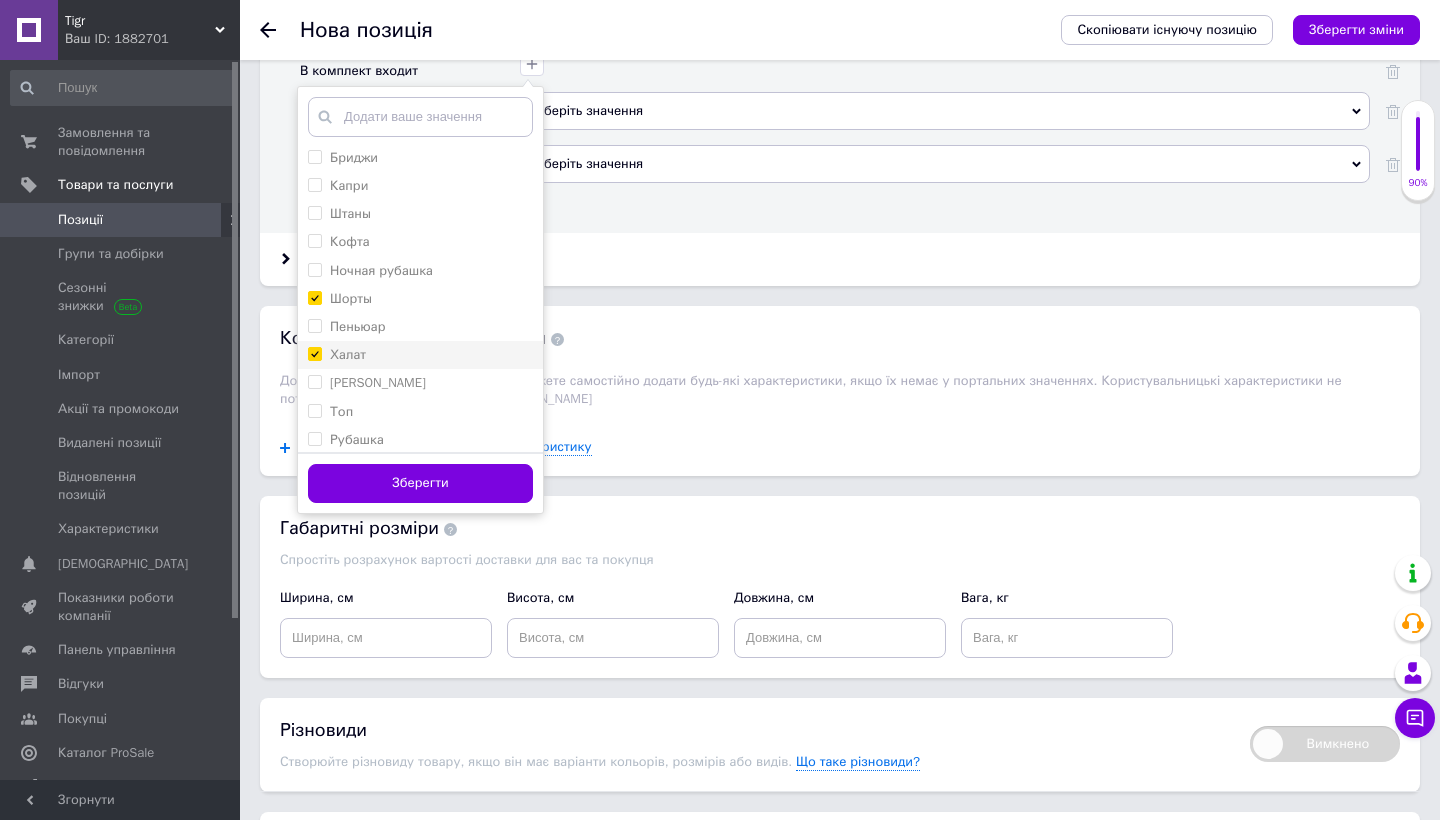 checkbox on "true" 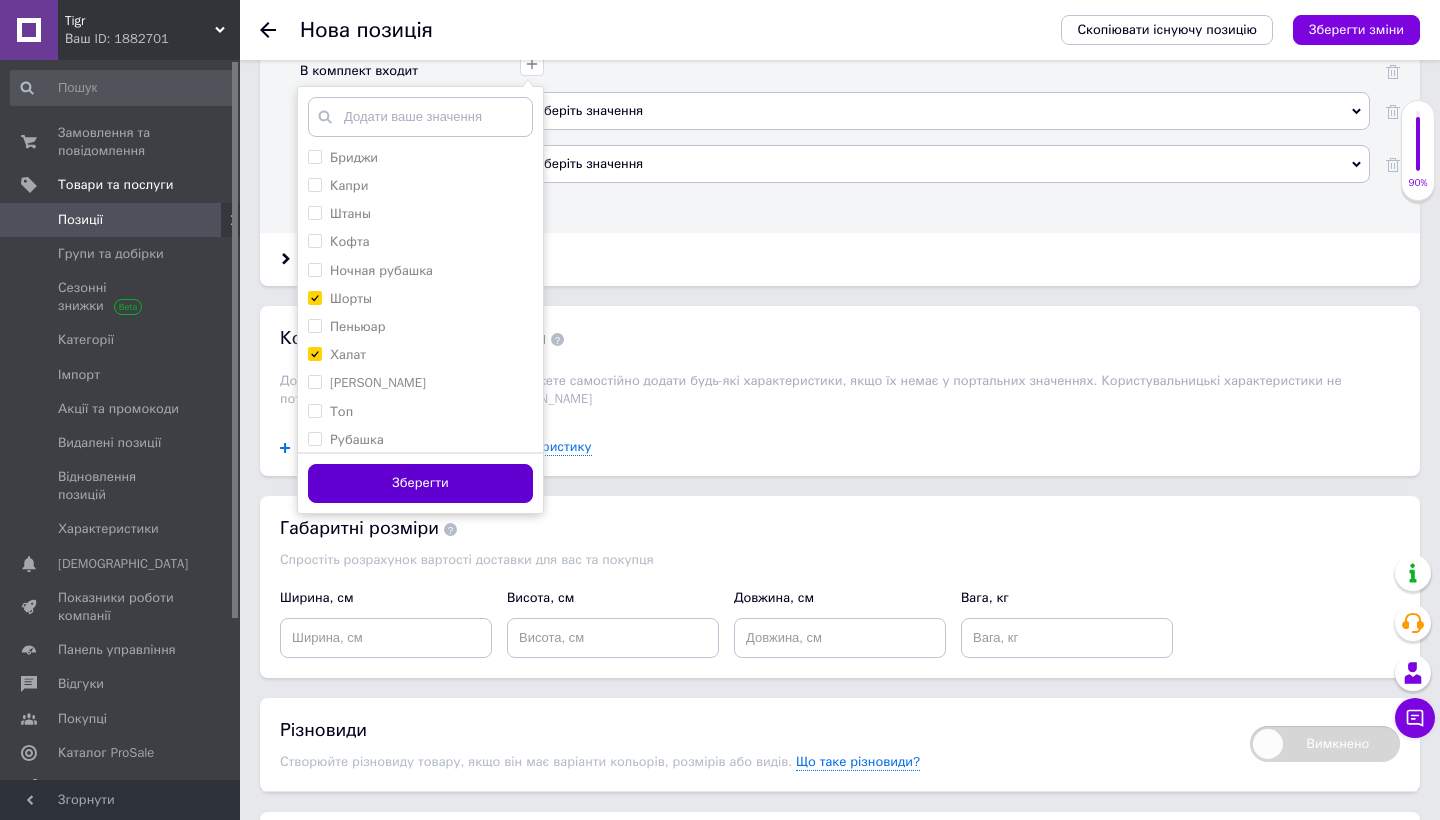 click on "Зберегти" at bounding box center [420, 483] 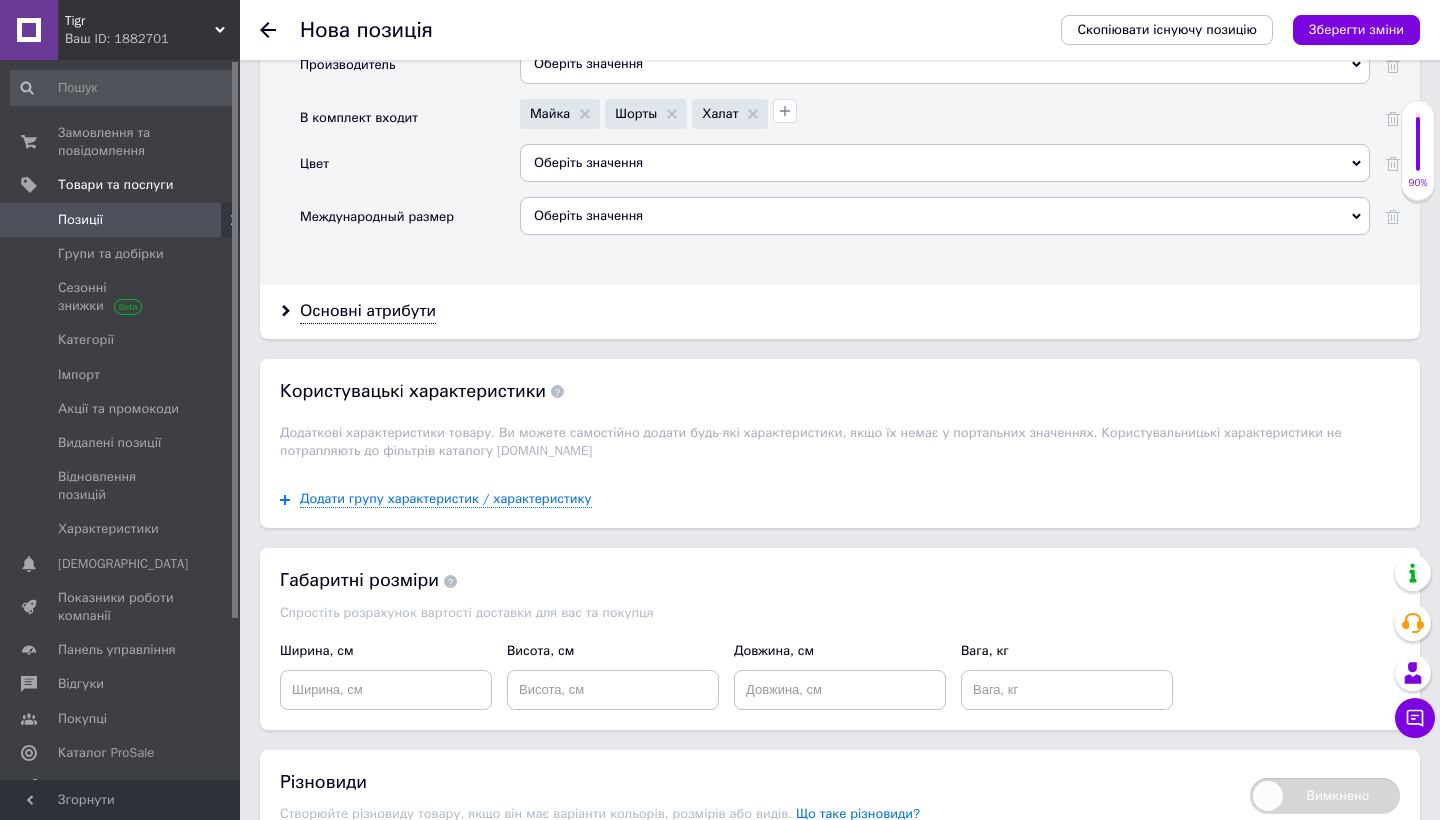 scroll, scrollTop: 1843, scrollLeft: 0, axis: vertical 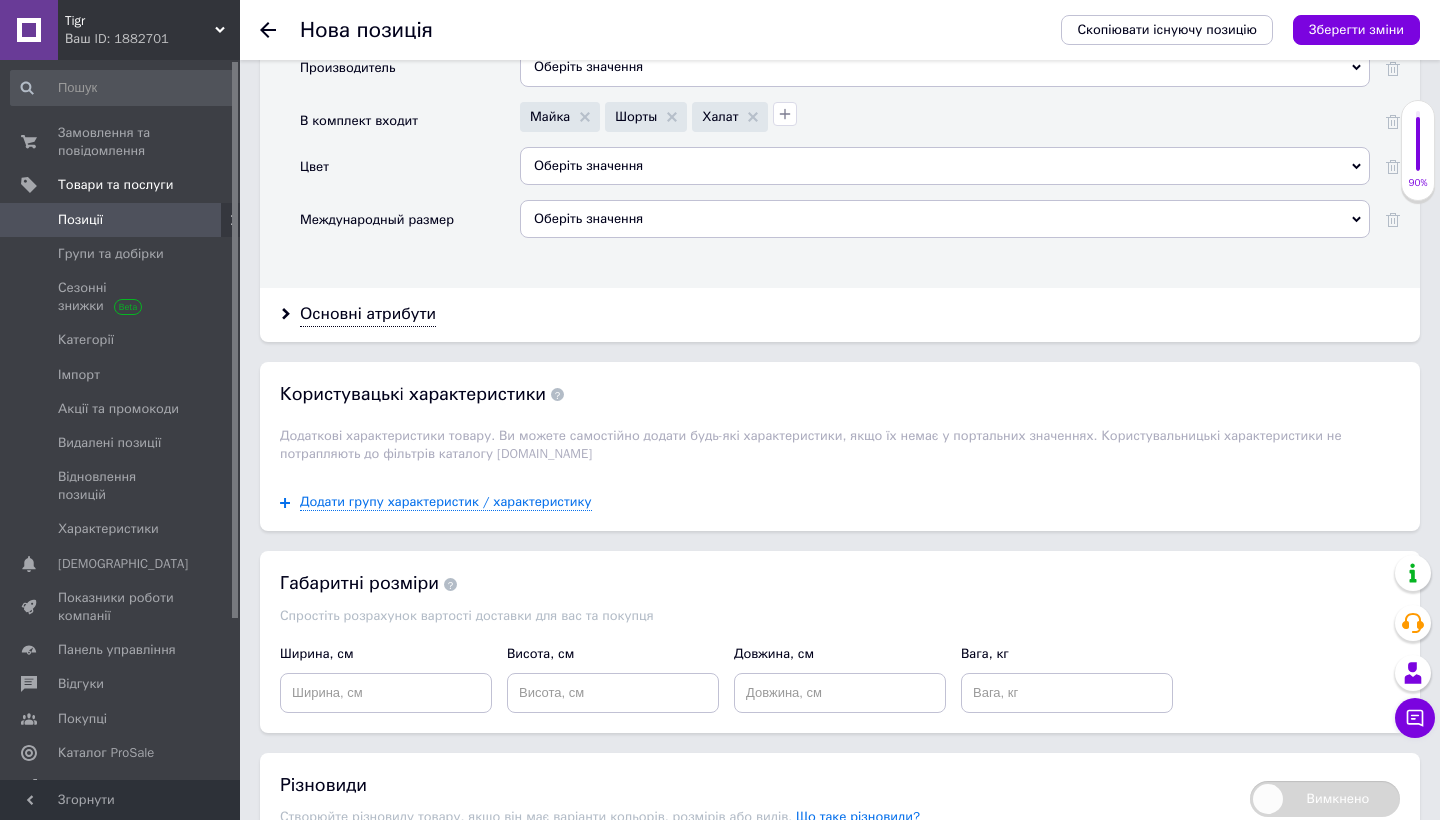 click on "Оберіть значення" at bounding box center (945, 166) 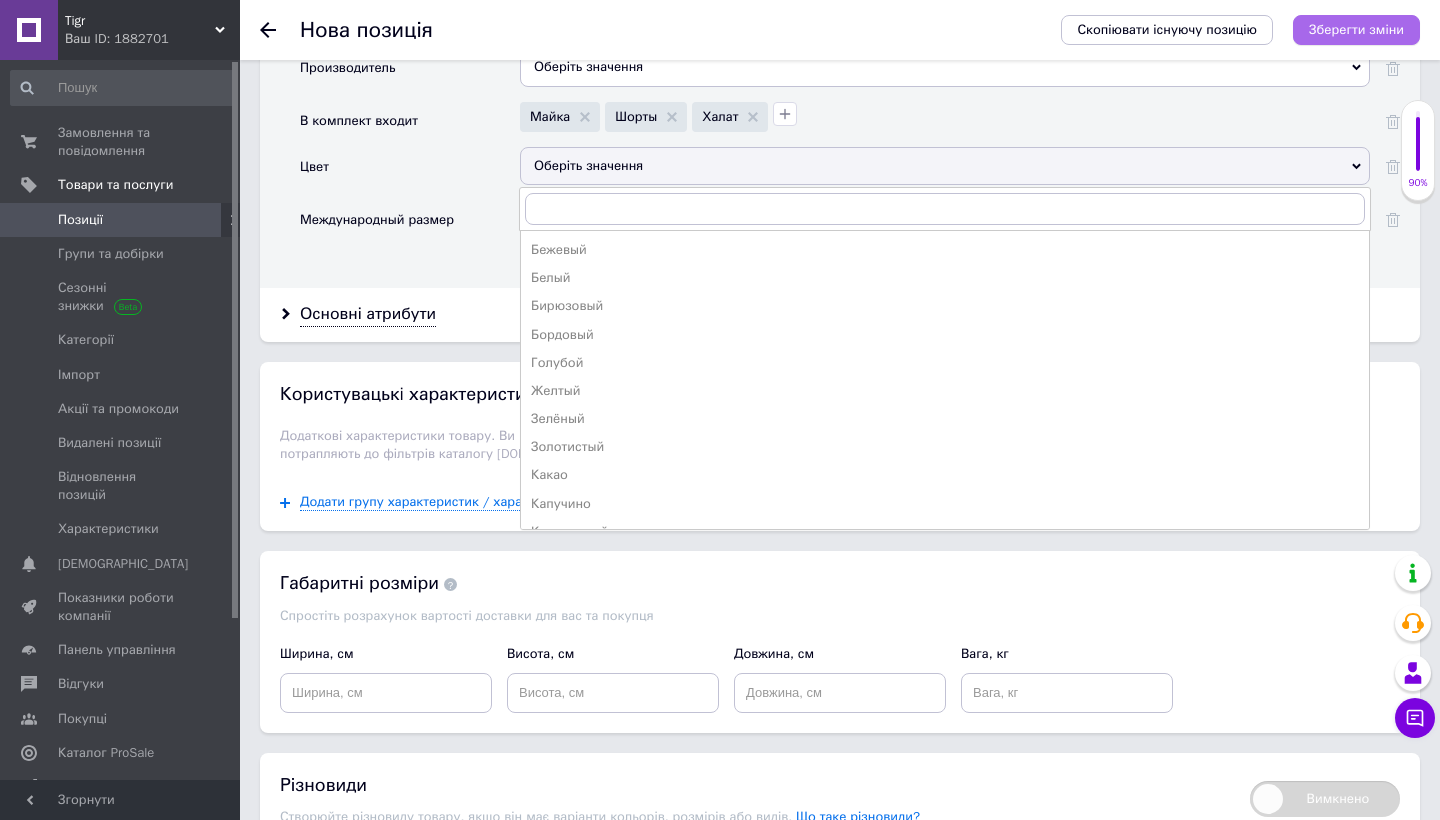 click on "Зберегти зміни" at bounding box center (1356, 29) 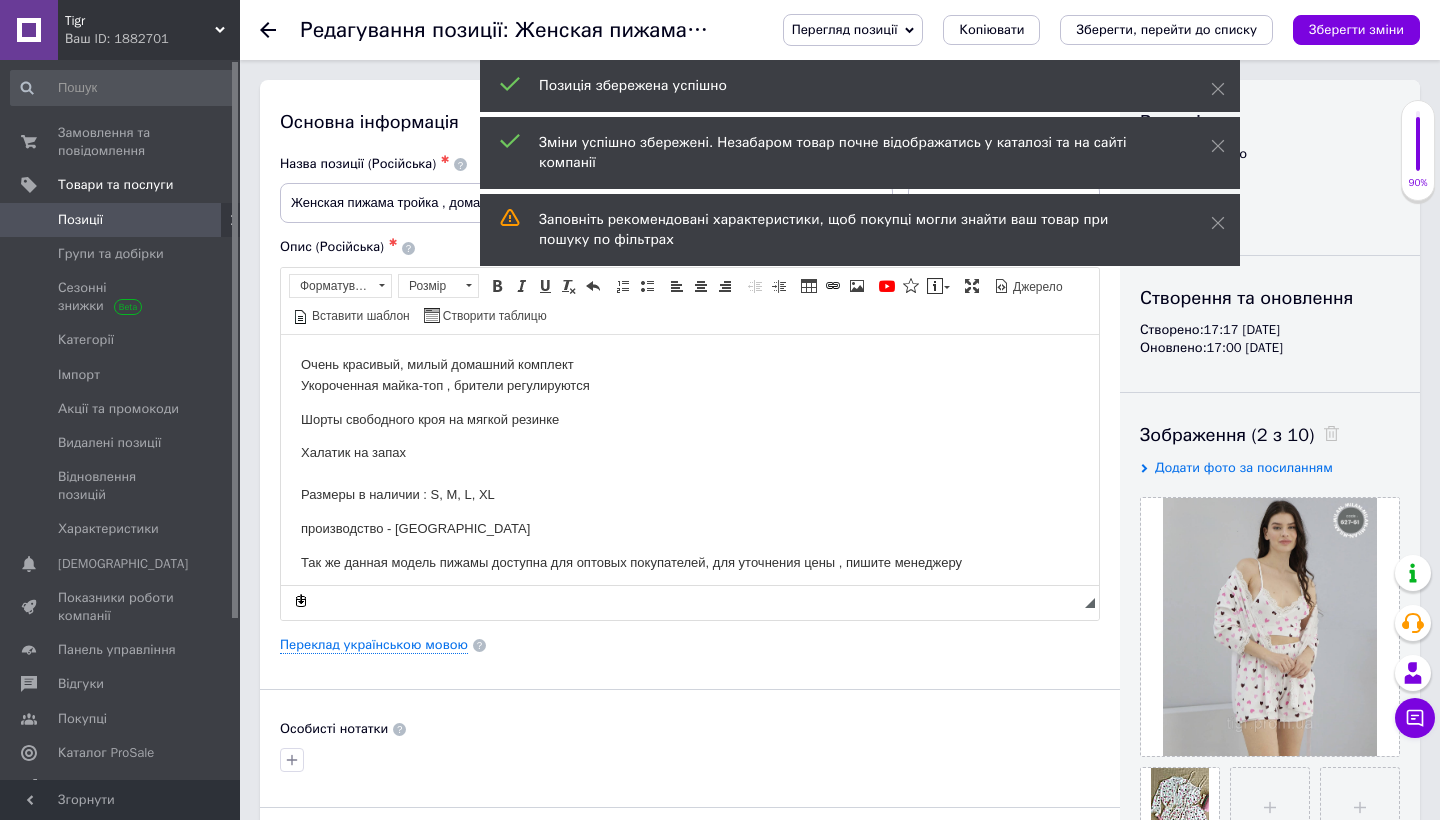 scroll, scrollTop: 0, scrollLeft: 0, axis: both 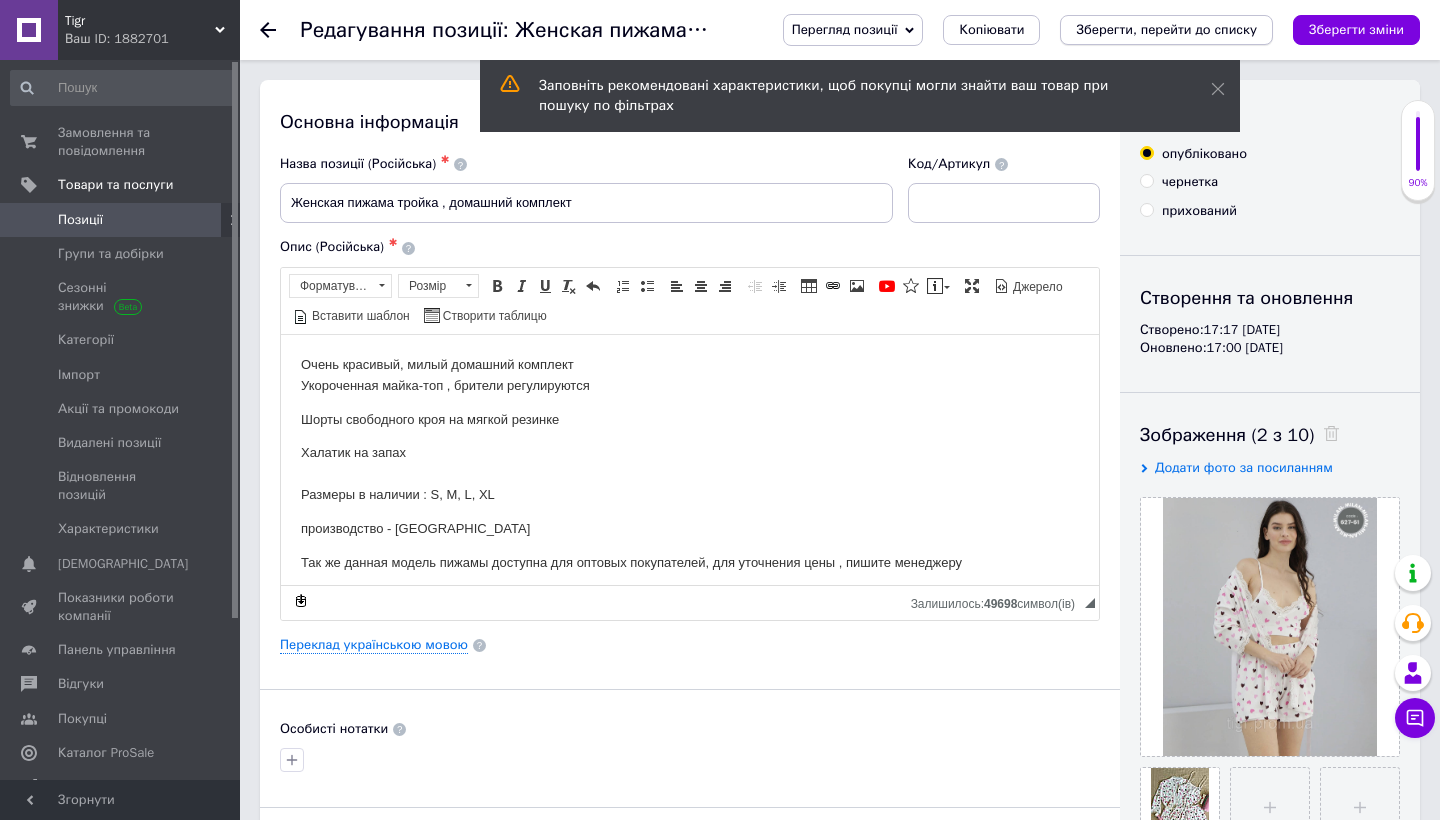 click on "Зберегти, перейти до списку" at bounding box center [1166, 29] 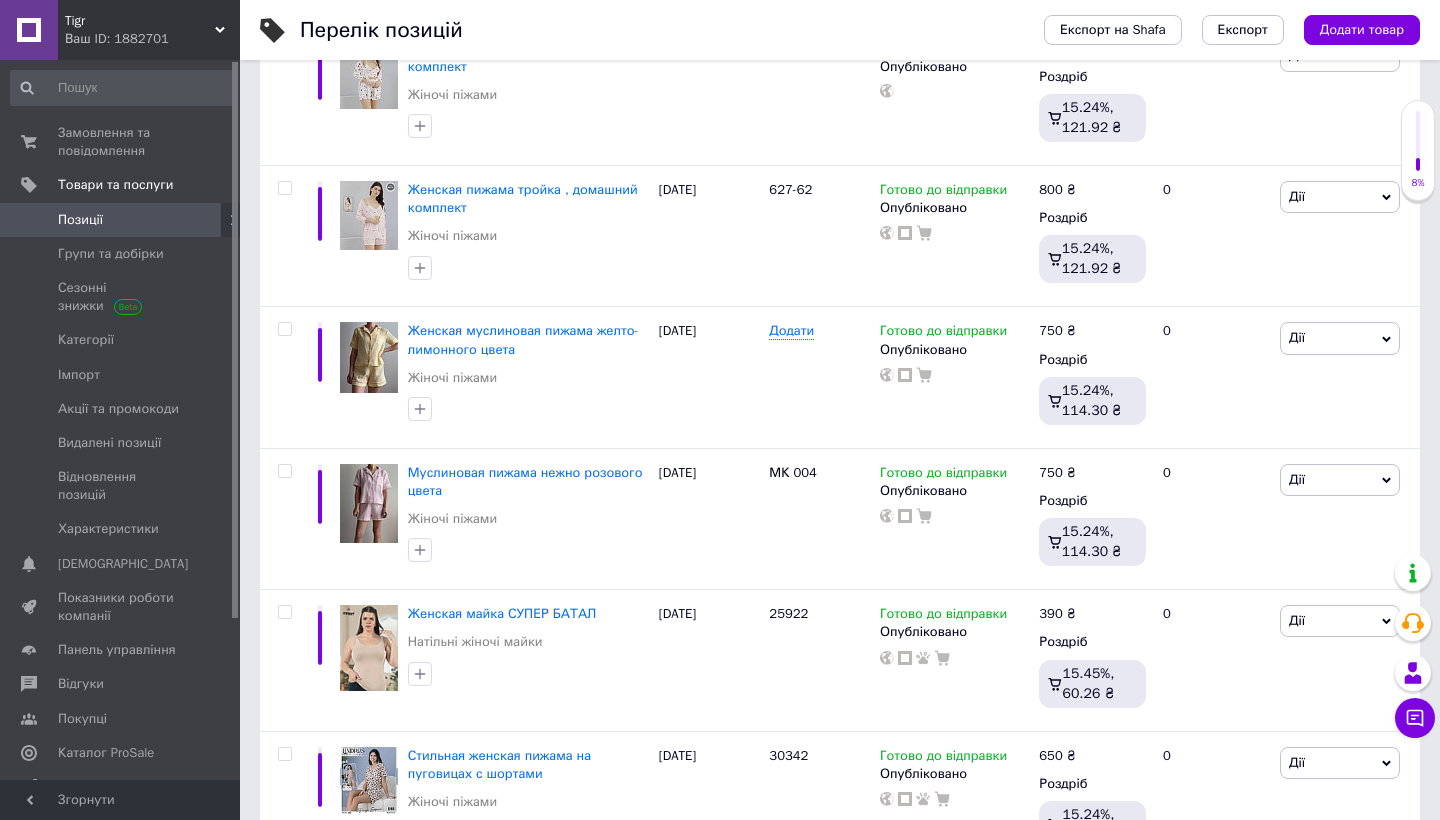 scroll, scrollTop: 412, scrollLeft: 0, axis: vertical 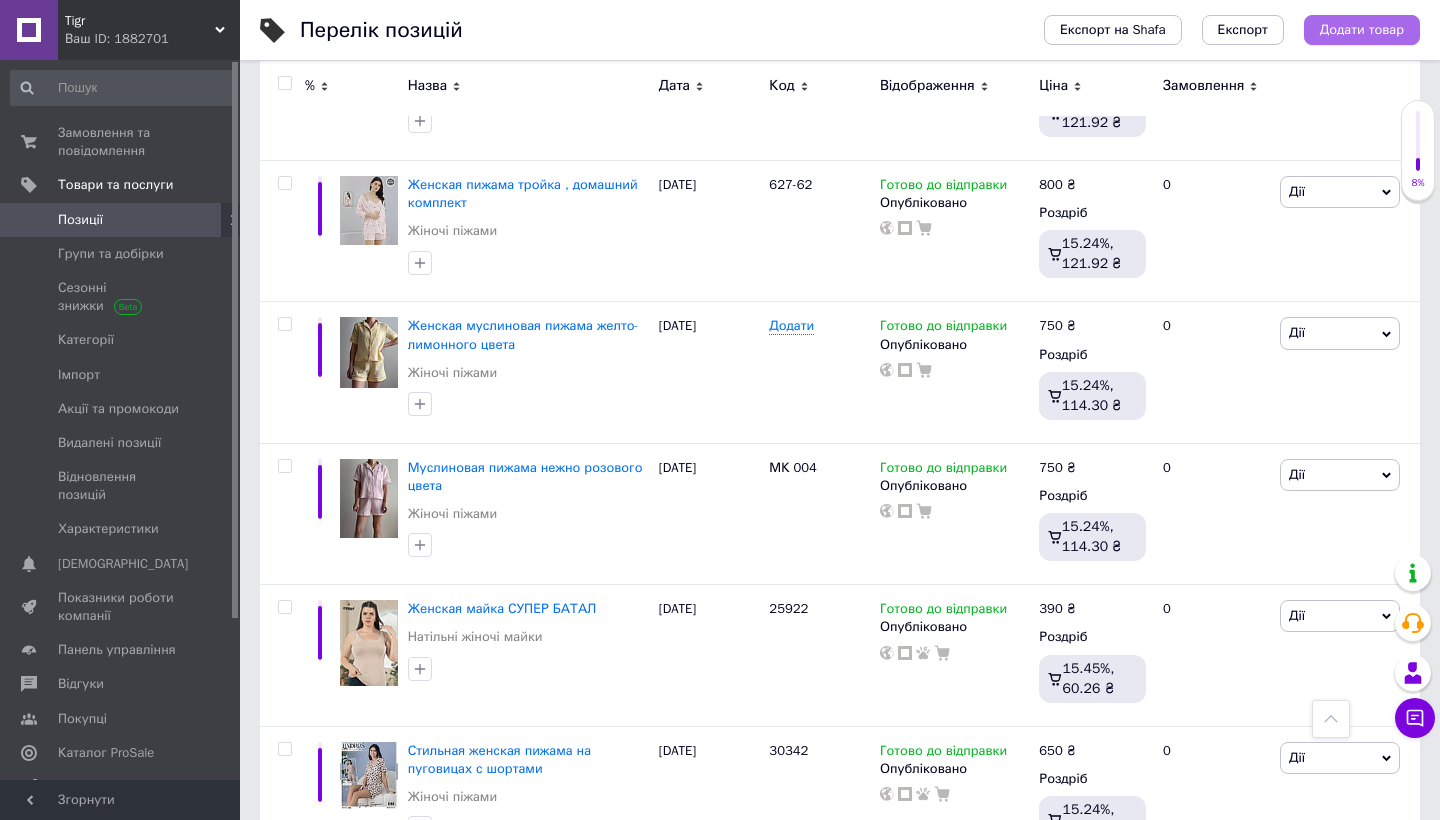 click on "Додати товар" at bounding box center (1362, 30) 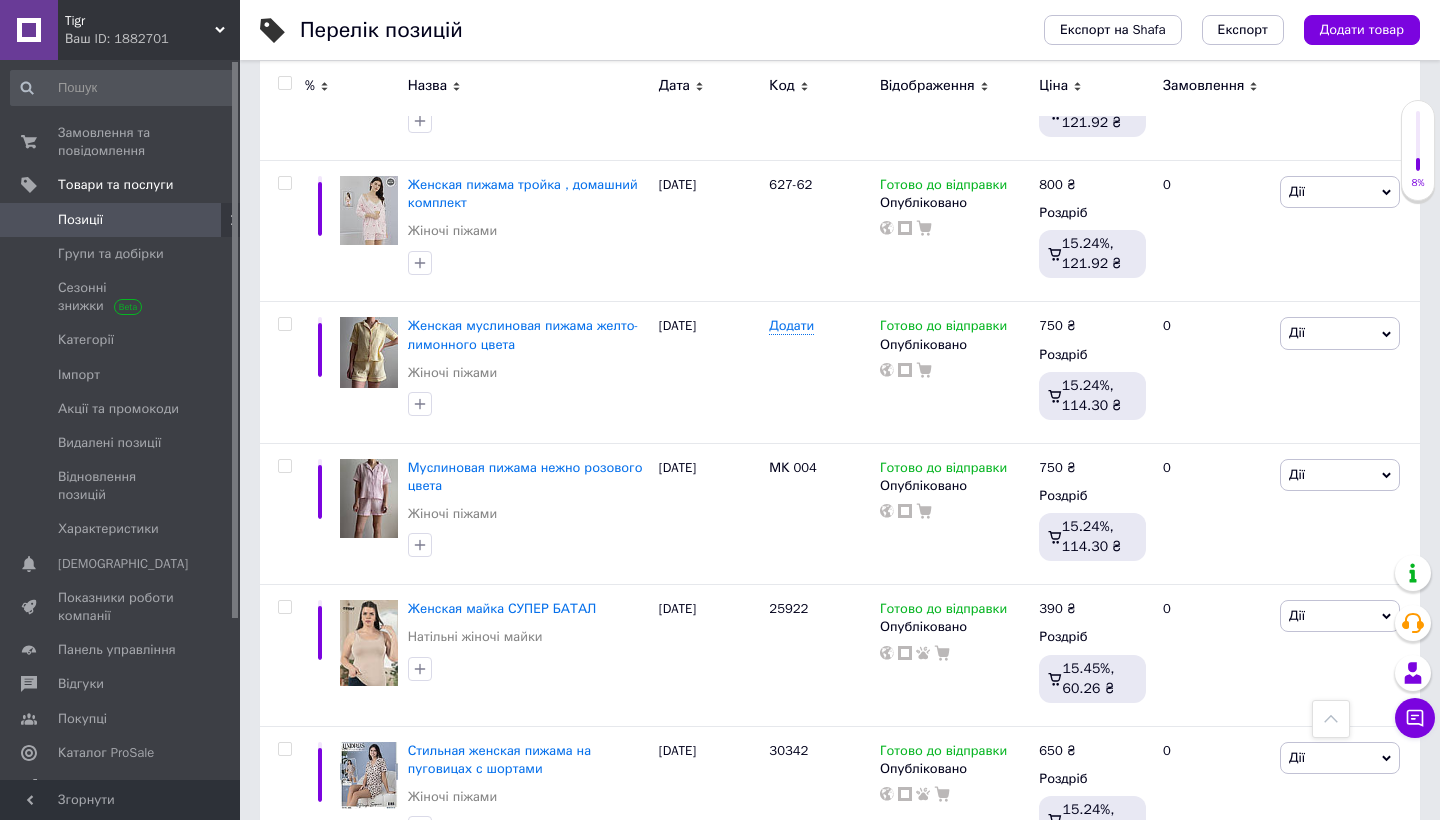 scroll, scrollTop: 0, scrollLeft: 0, axis: both 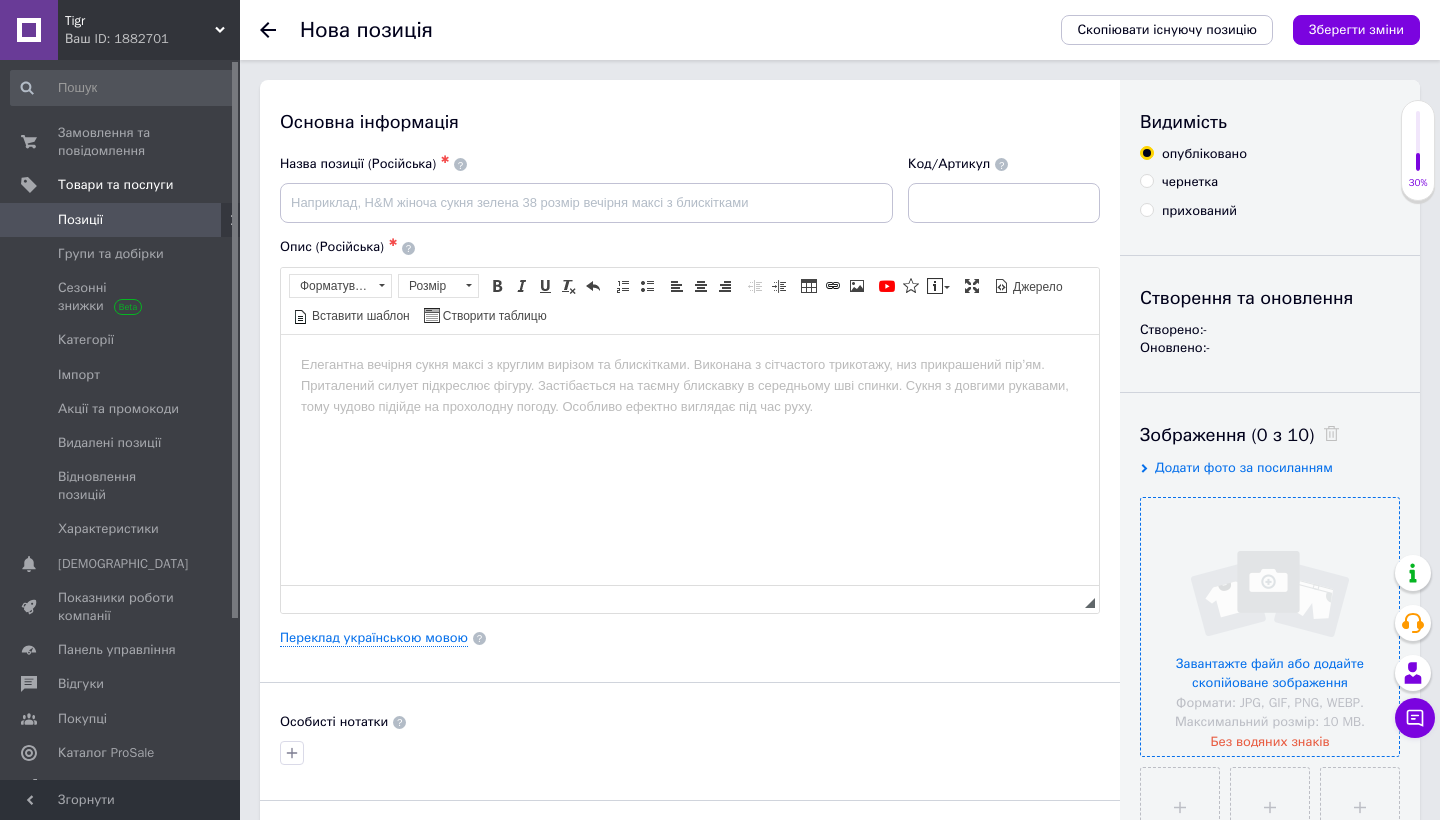 click at bounding box center (1270, 627) 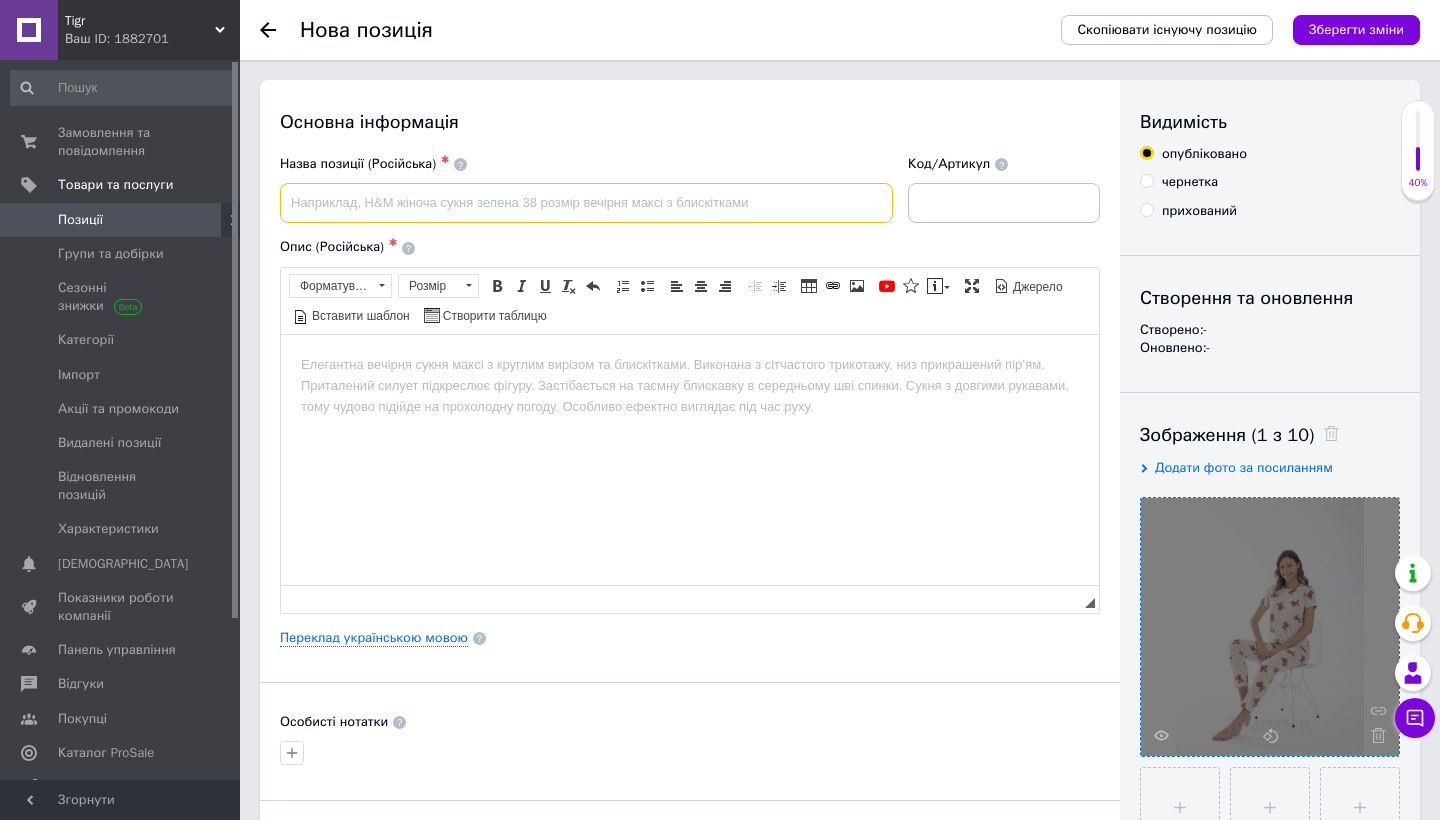 click at bounding box center (586, 203) 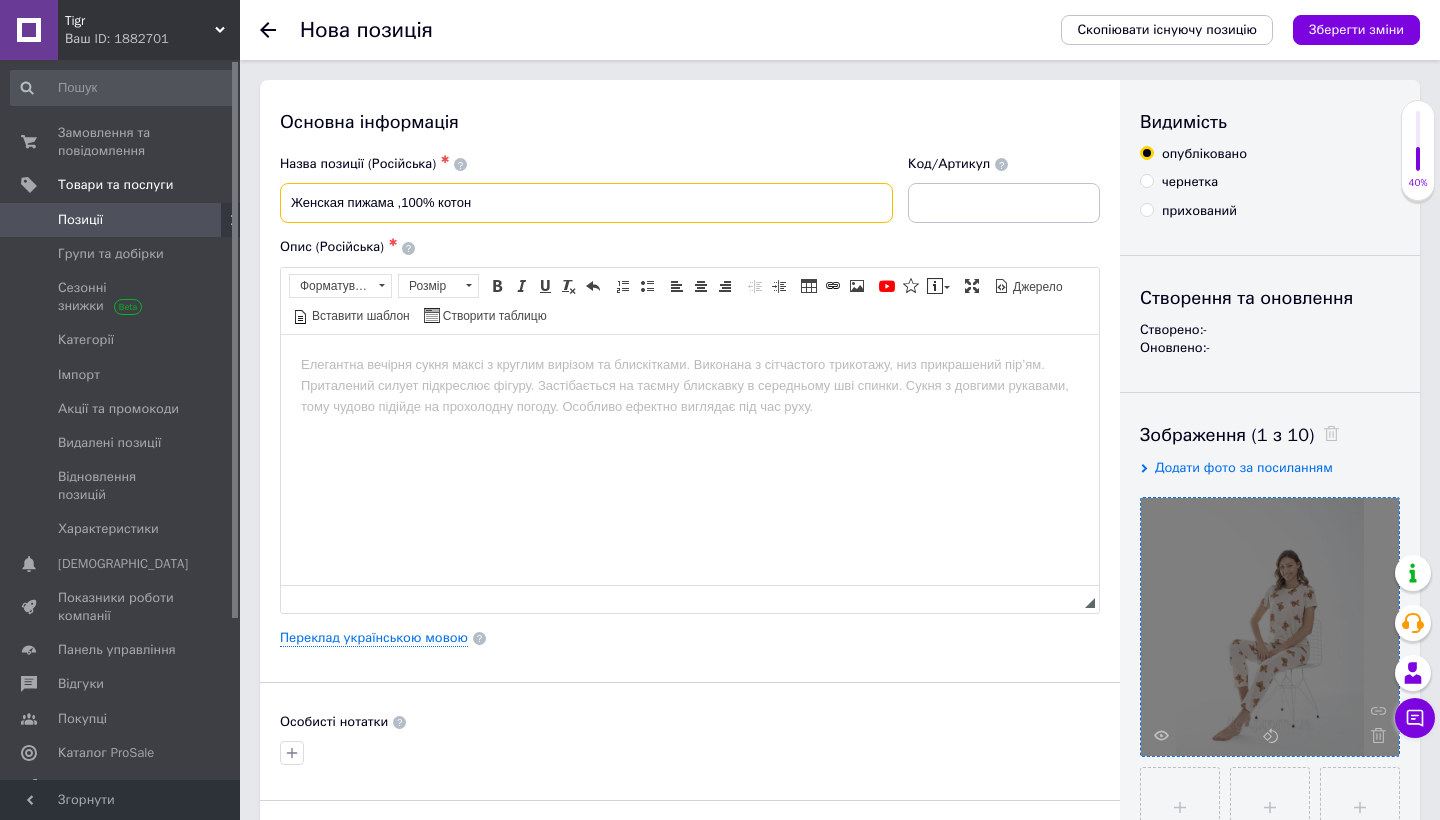 type on "Женская пижама ,100% котон" 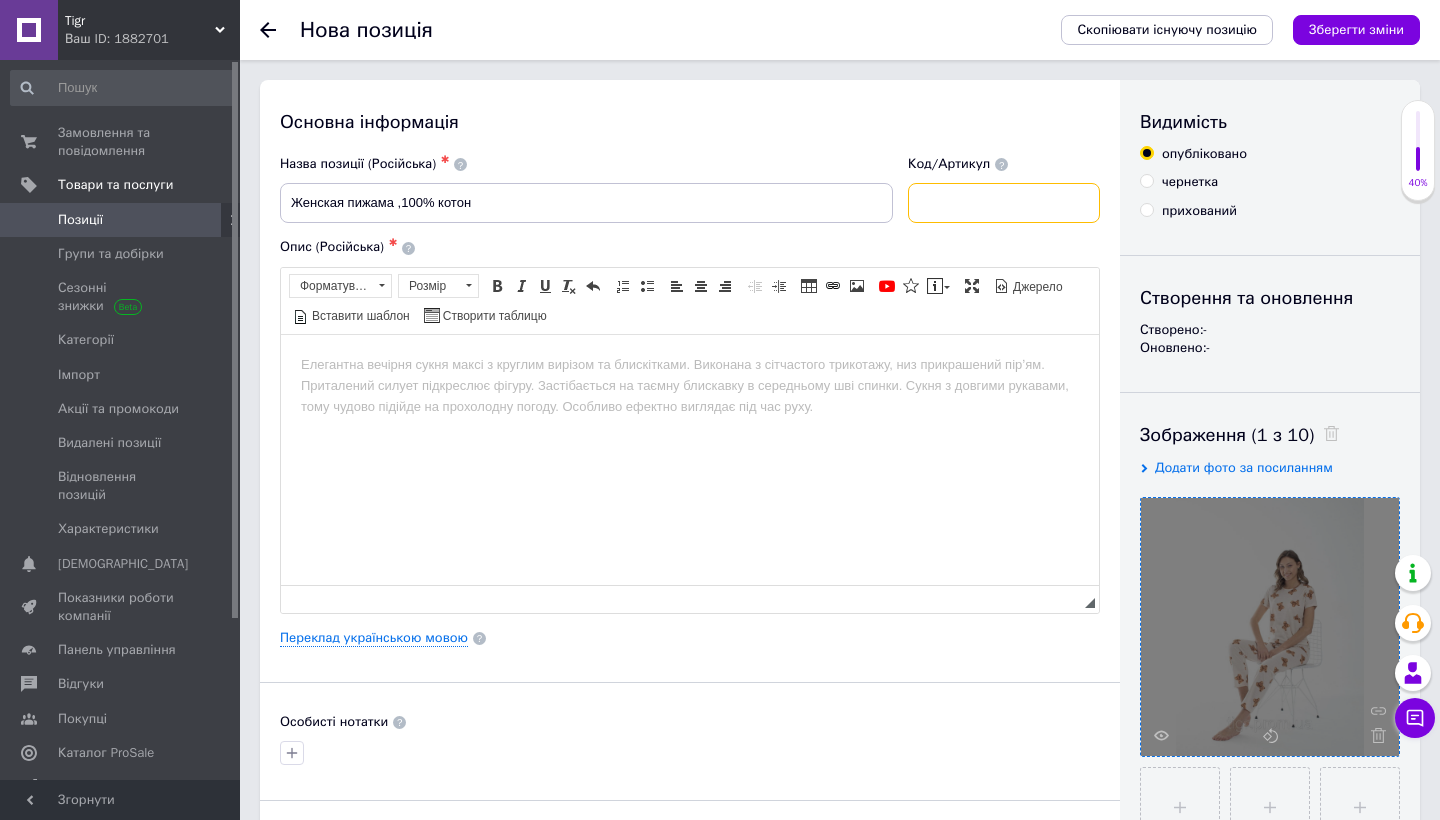 click at bounding box center (1004, 203) 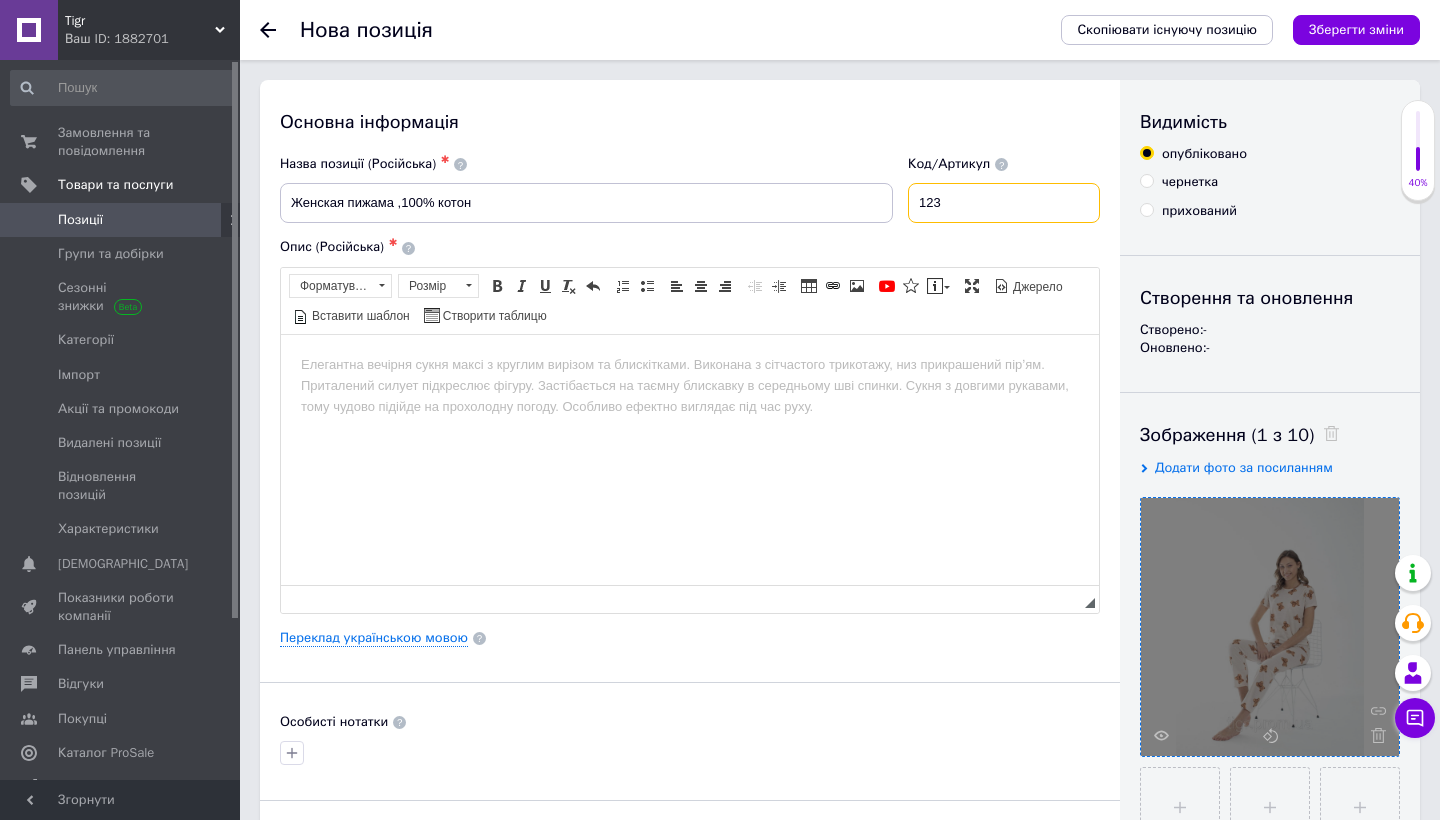 type on "123" 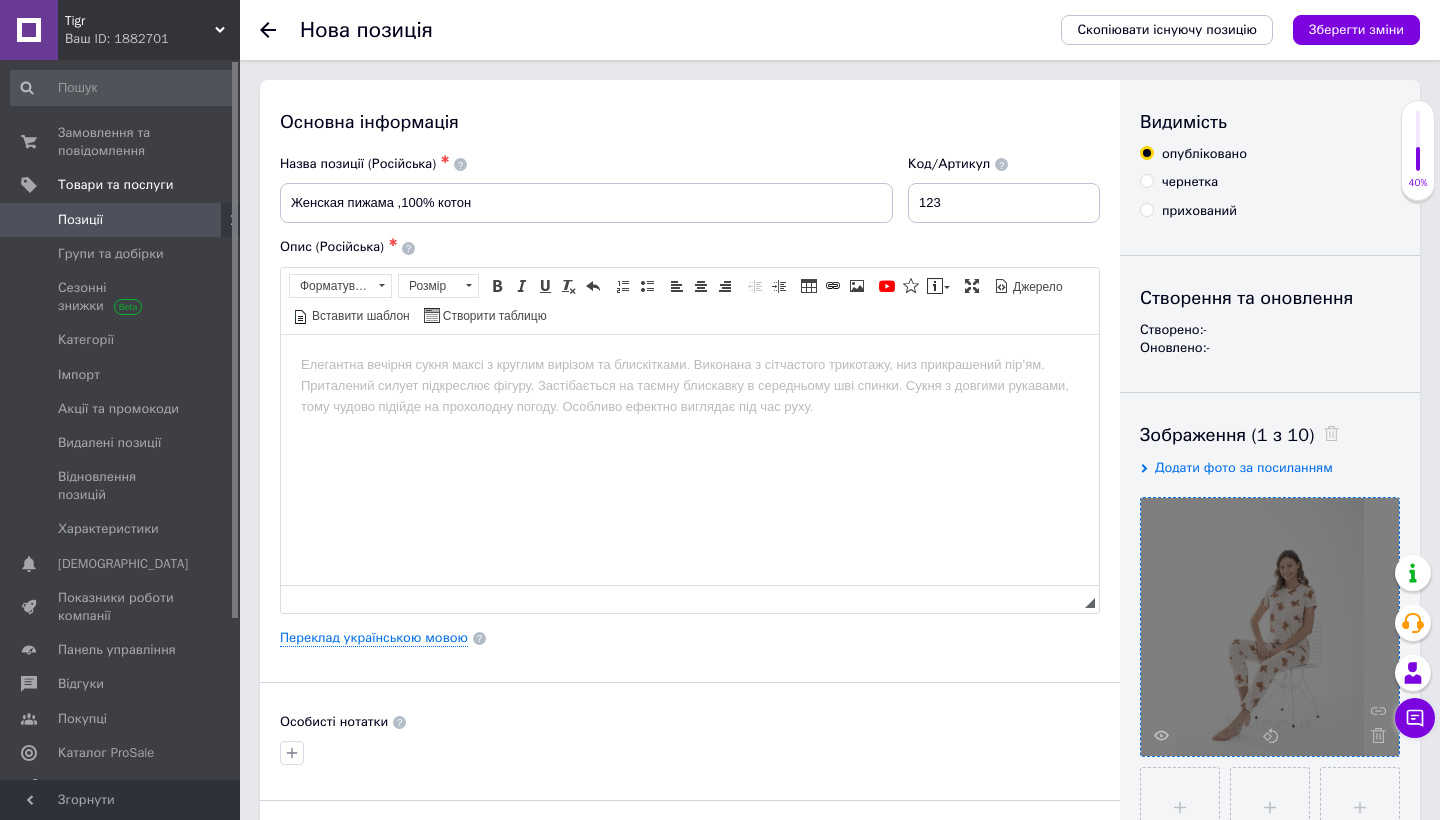 click at bounding box center (690, 364) 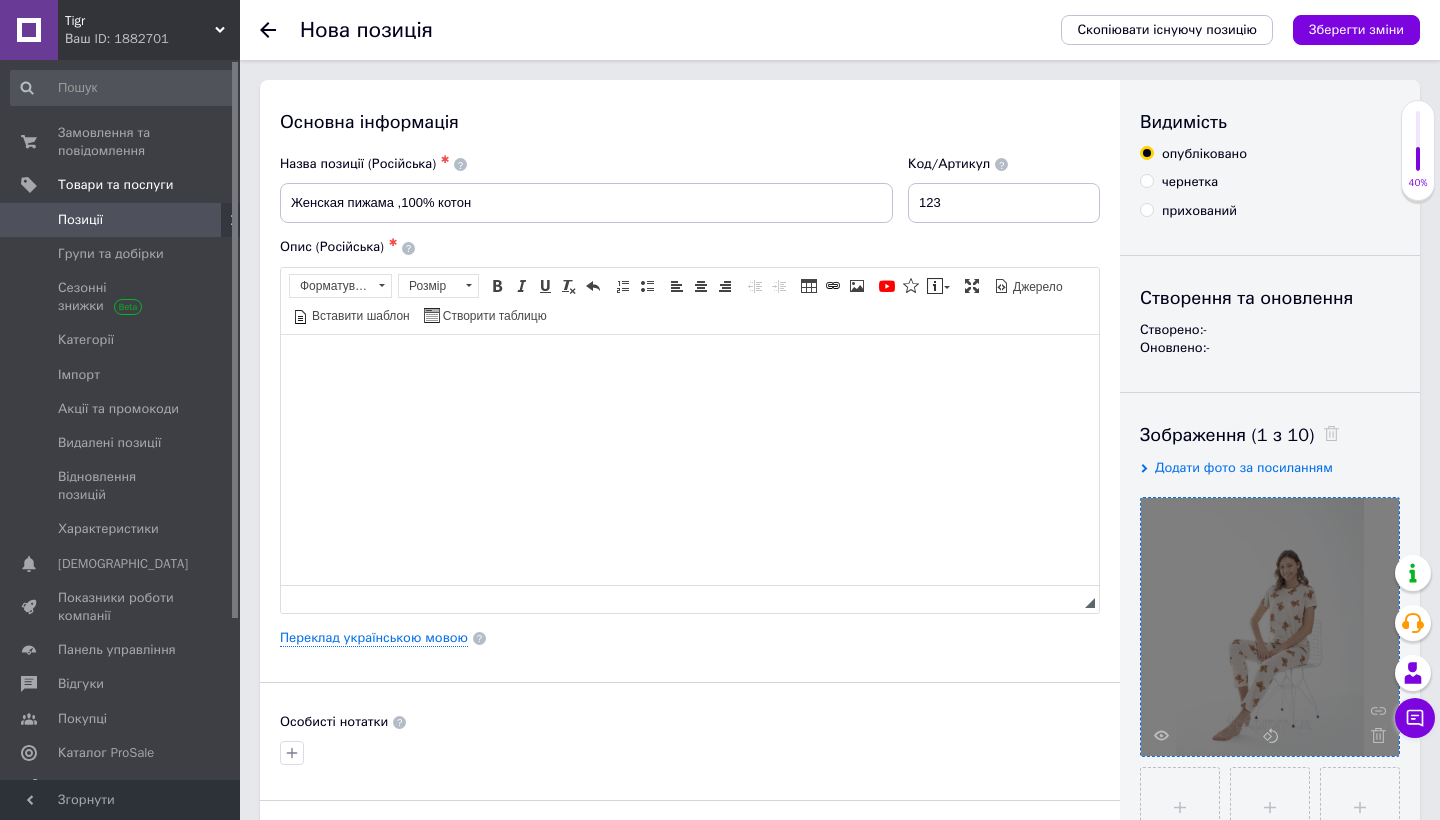 type 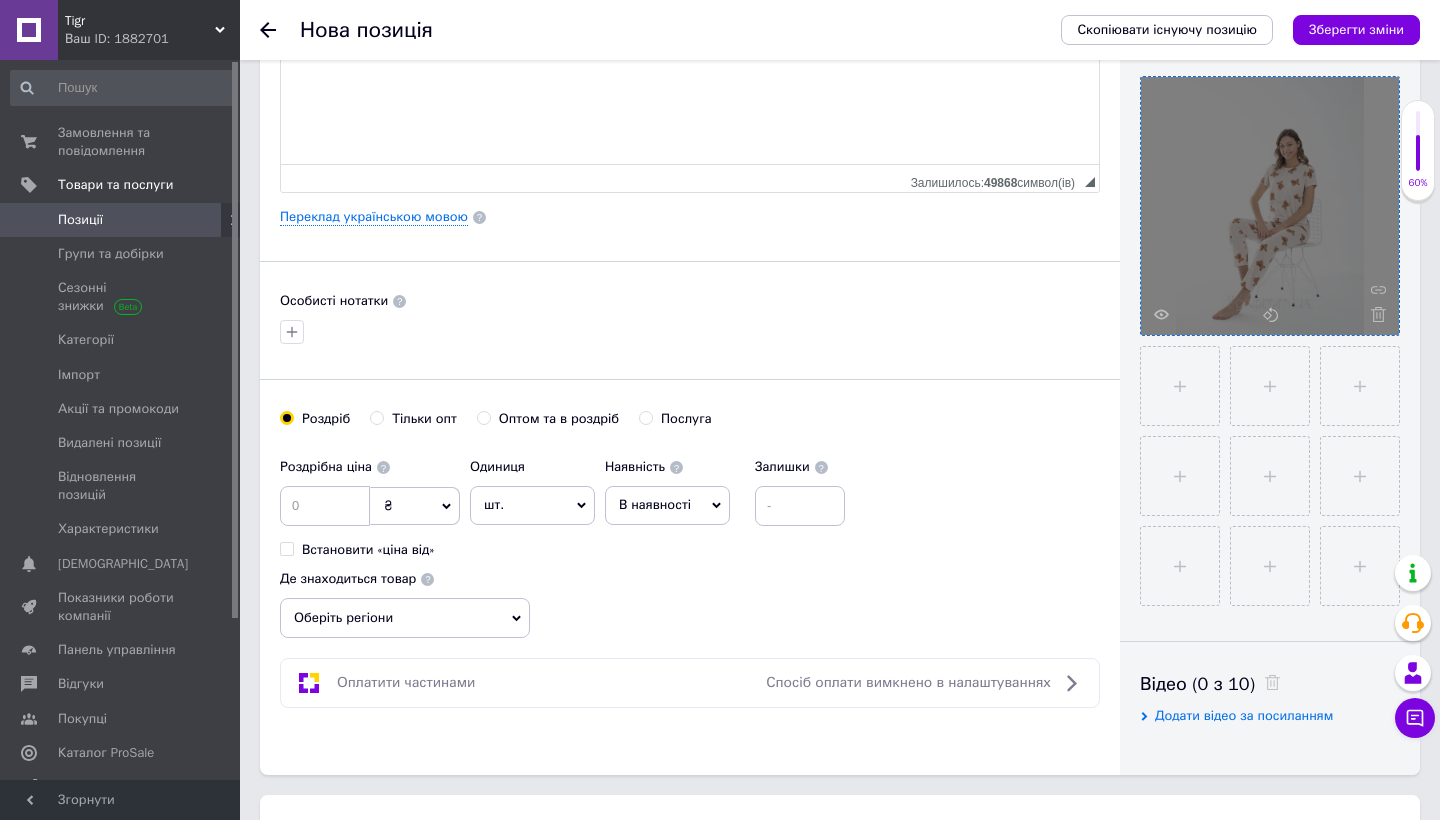 scroll, scrollTop: 422, scrollLeft: 0, axis: vertical 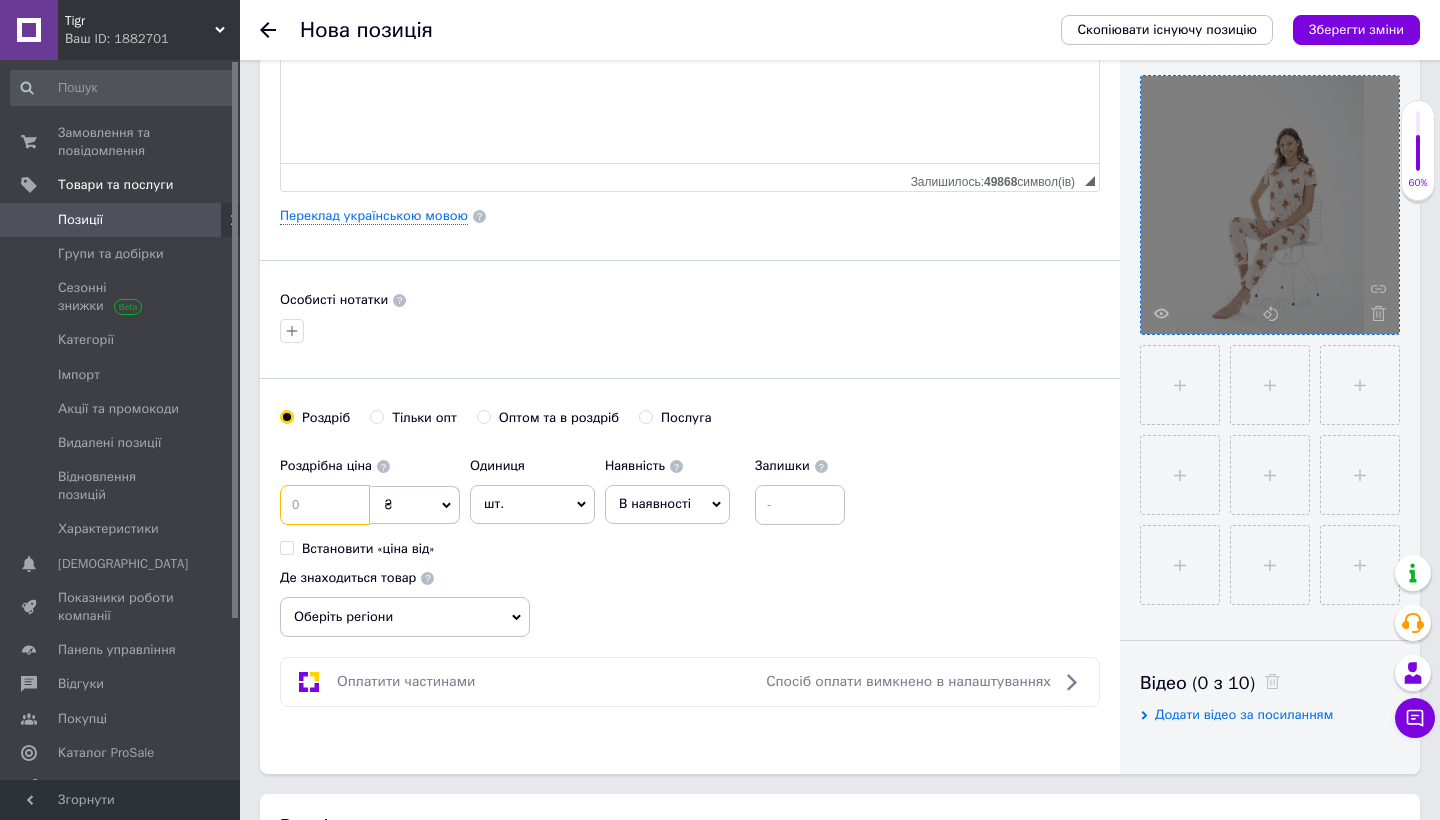 click at bounding box center [325, 505] 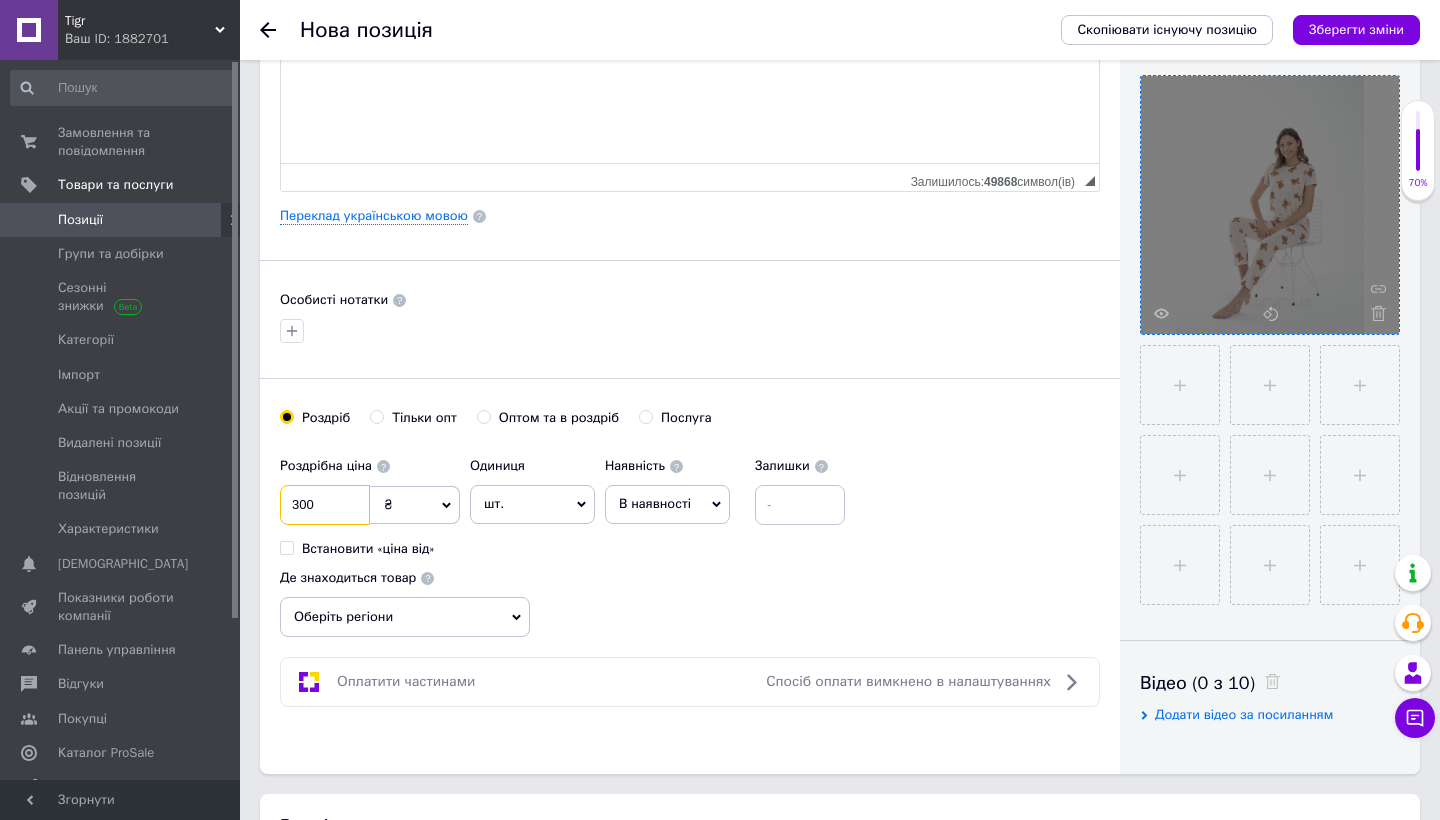 type on "300" 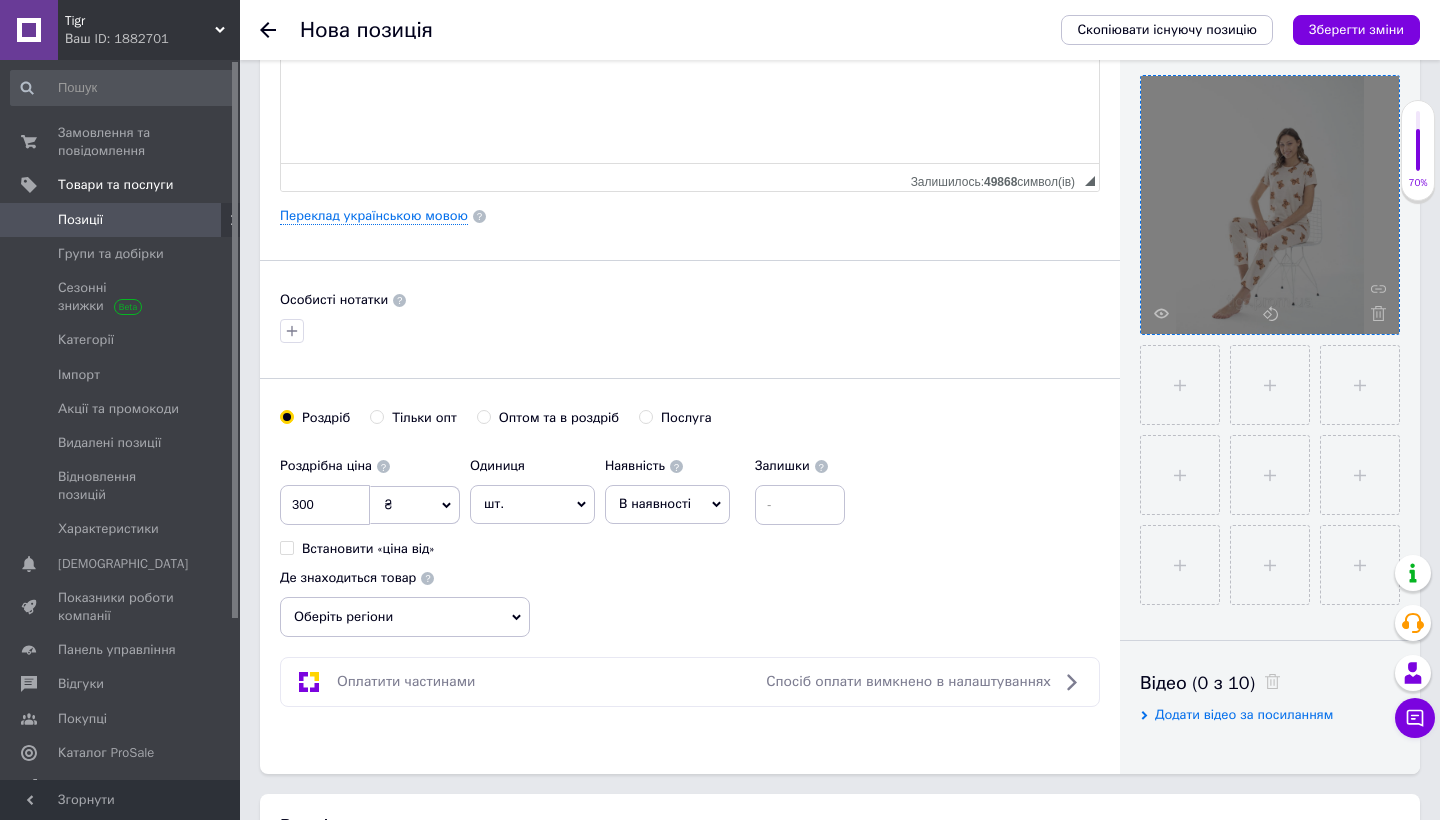 click on "В наявності" at bounding box center [655, 503] 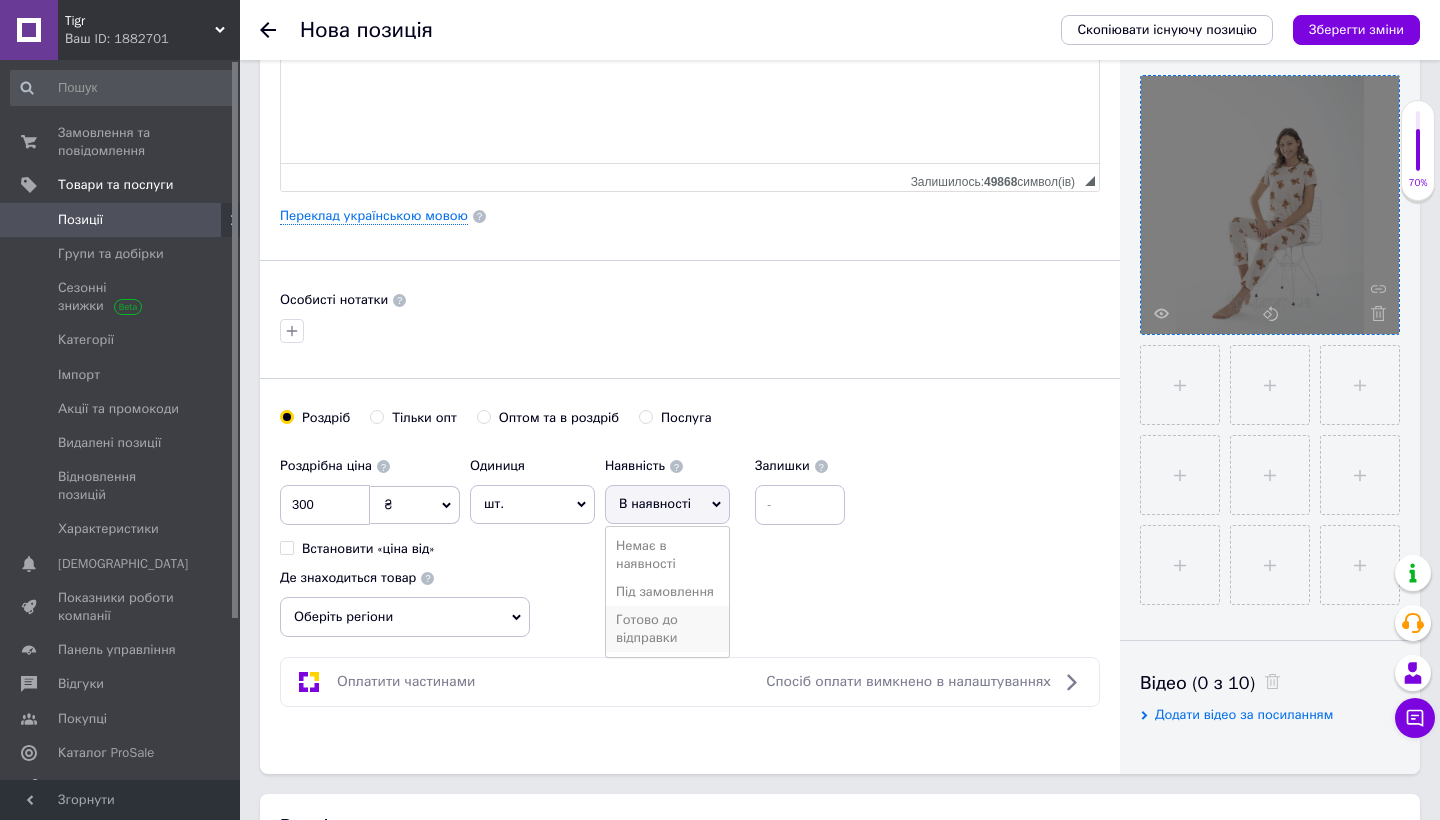 click on "Готово до відправки" at bounding box center (667, 629) 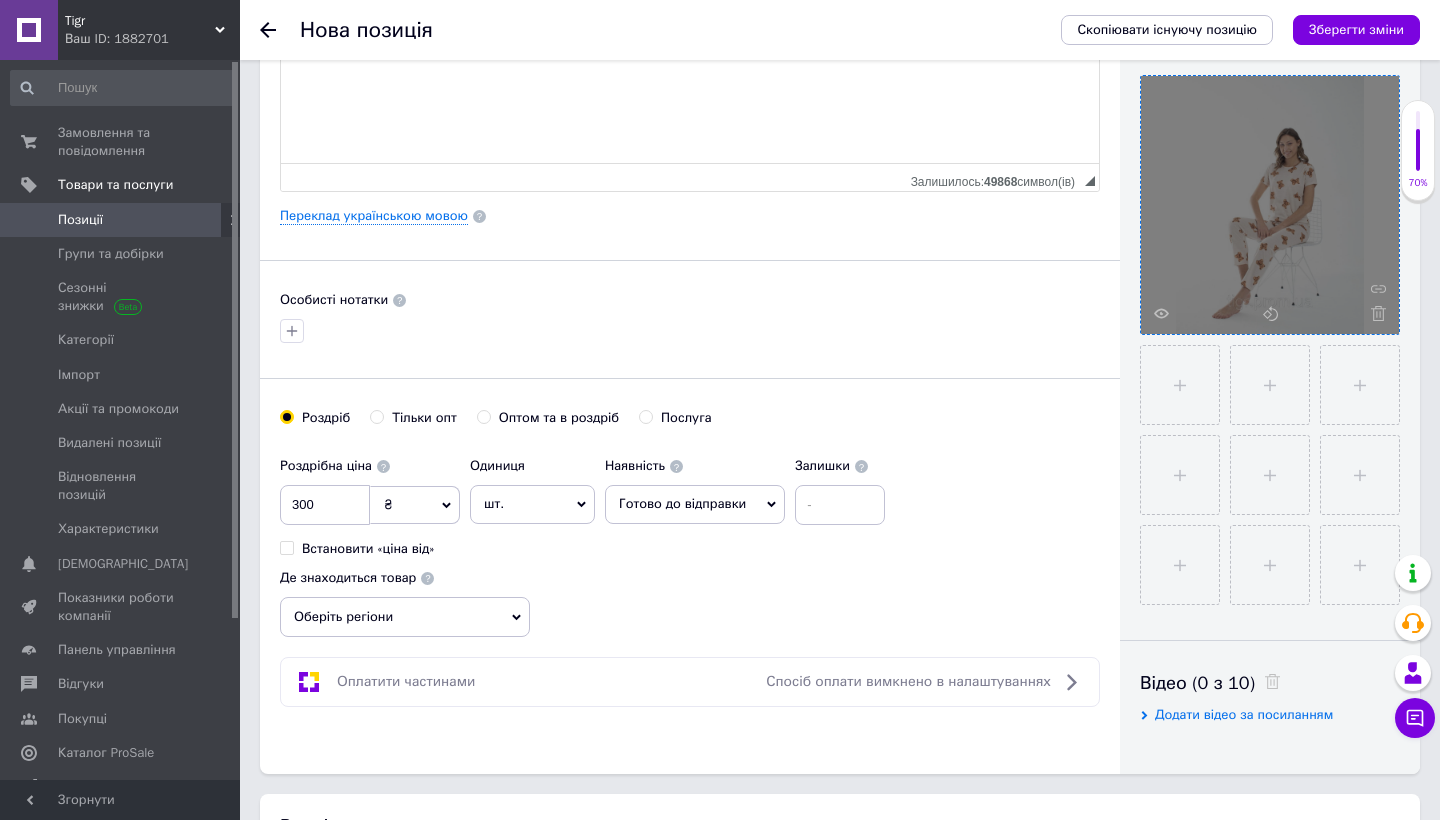 click on "Оберіть регіони" at bounding box center [405, 617] 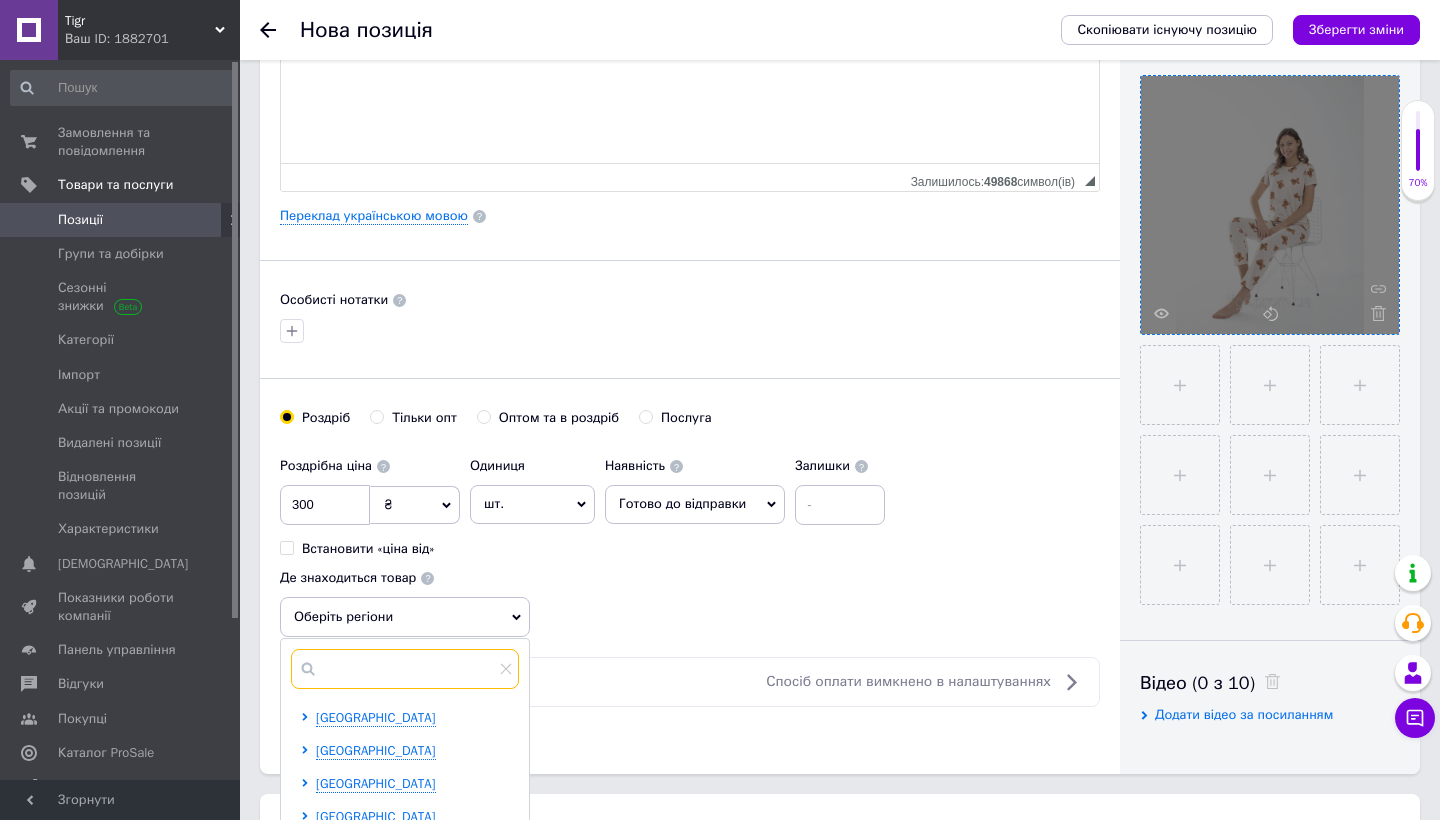 click at bounding box center [405, 669] 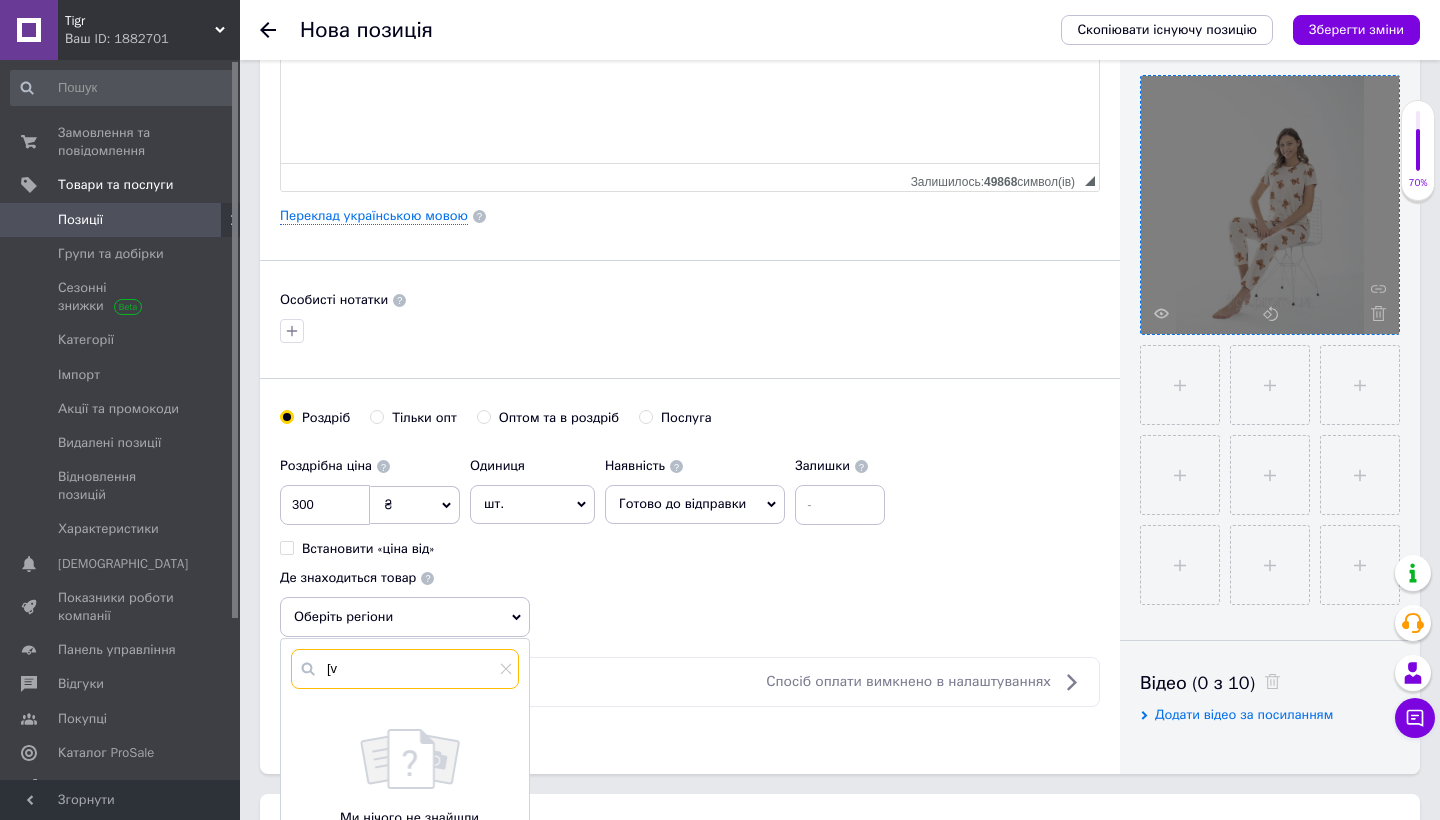 type on "[" 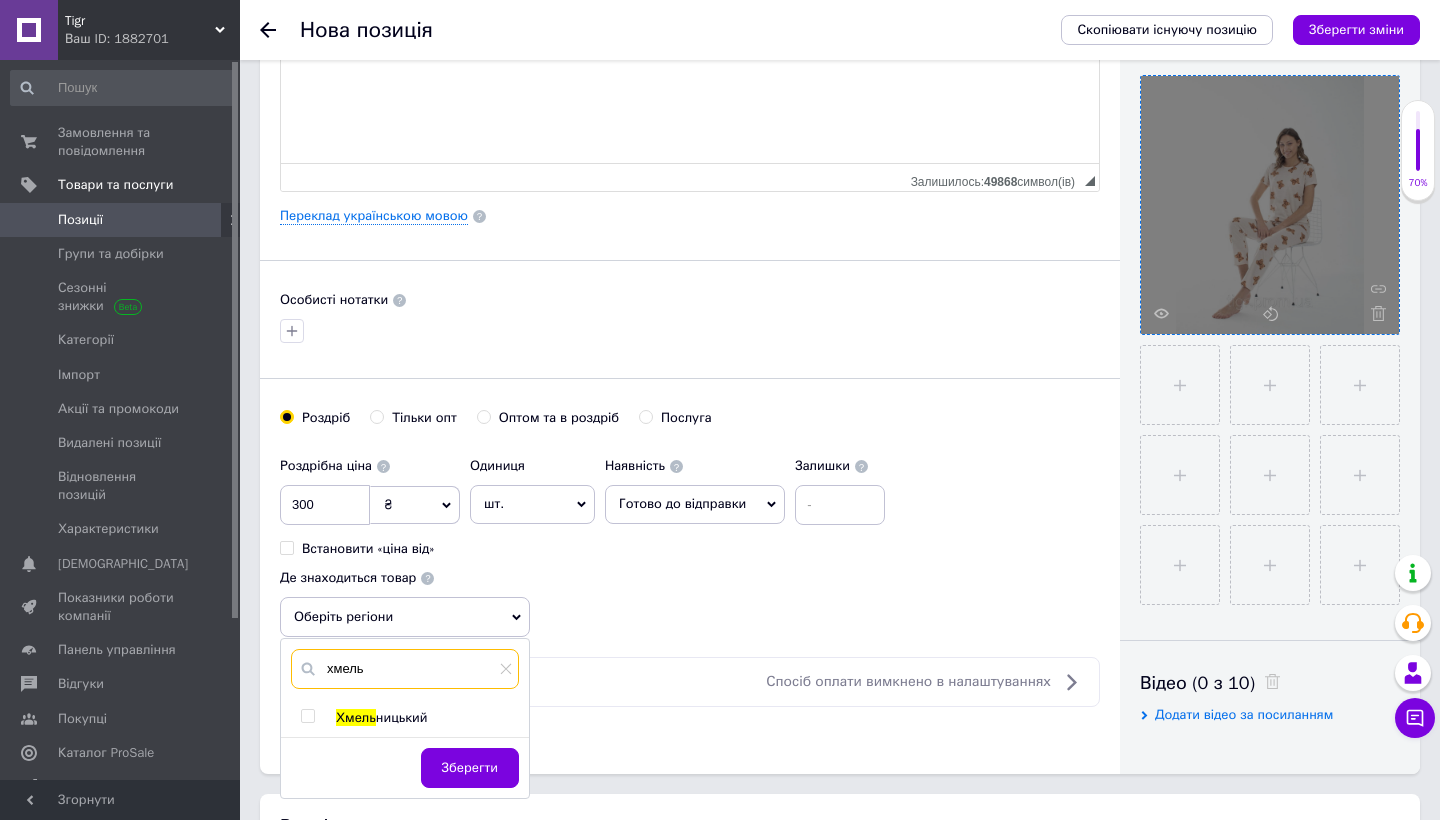 type on "хмель" 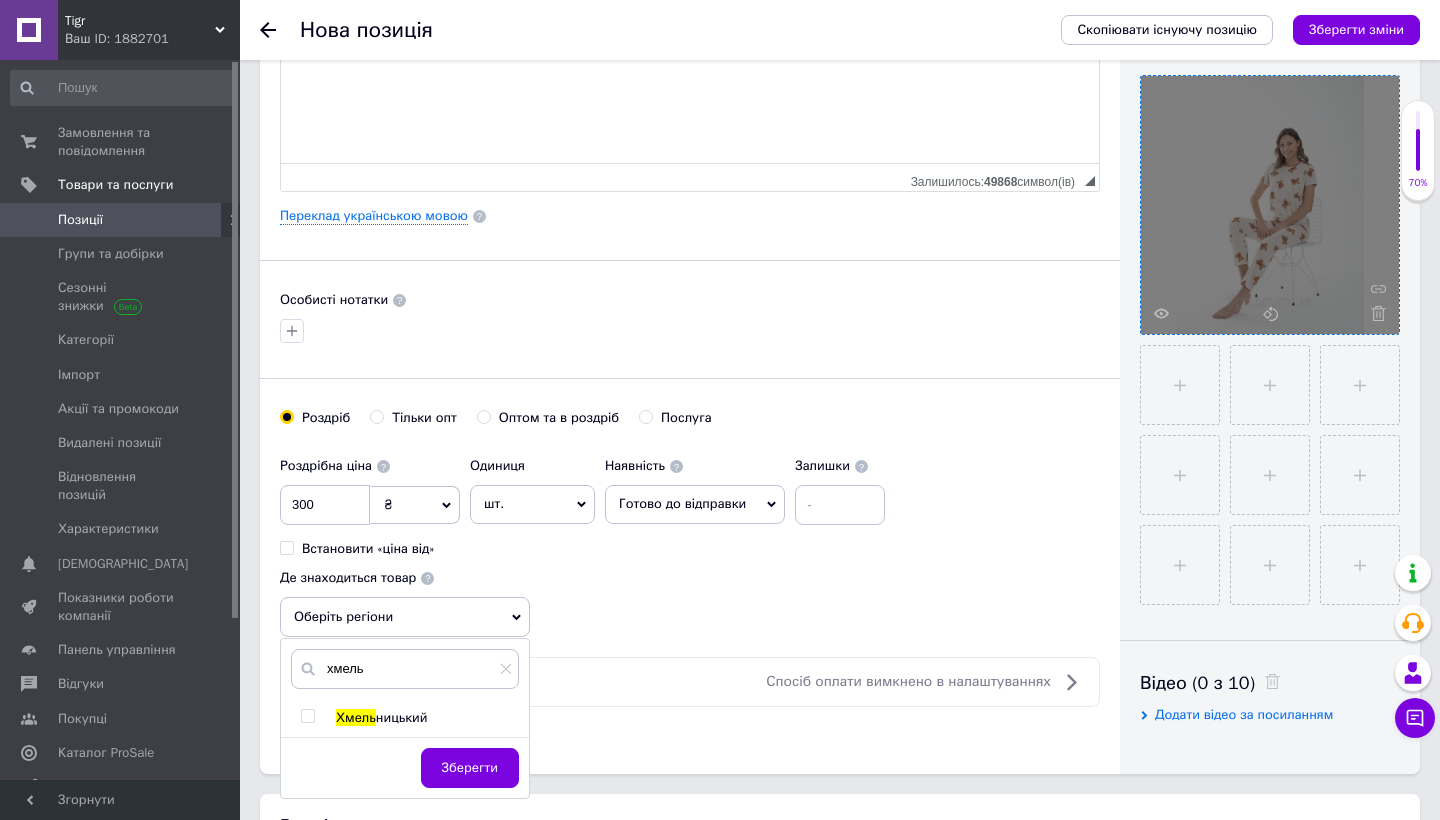 click at bounding box center (307, 716) 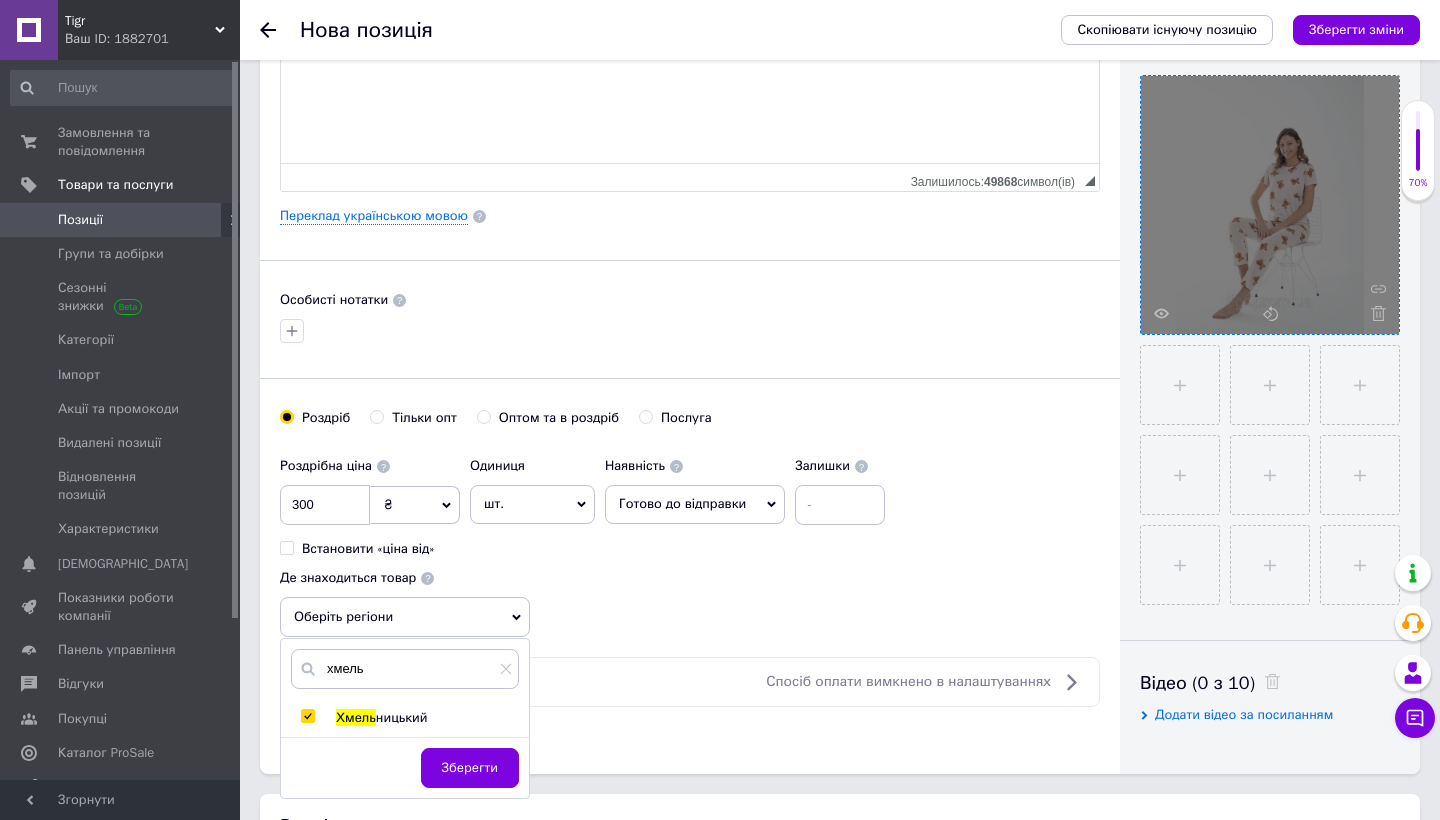 checkbox on "true" 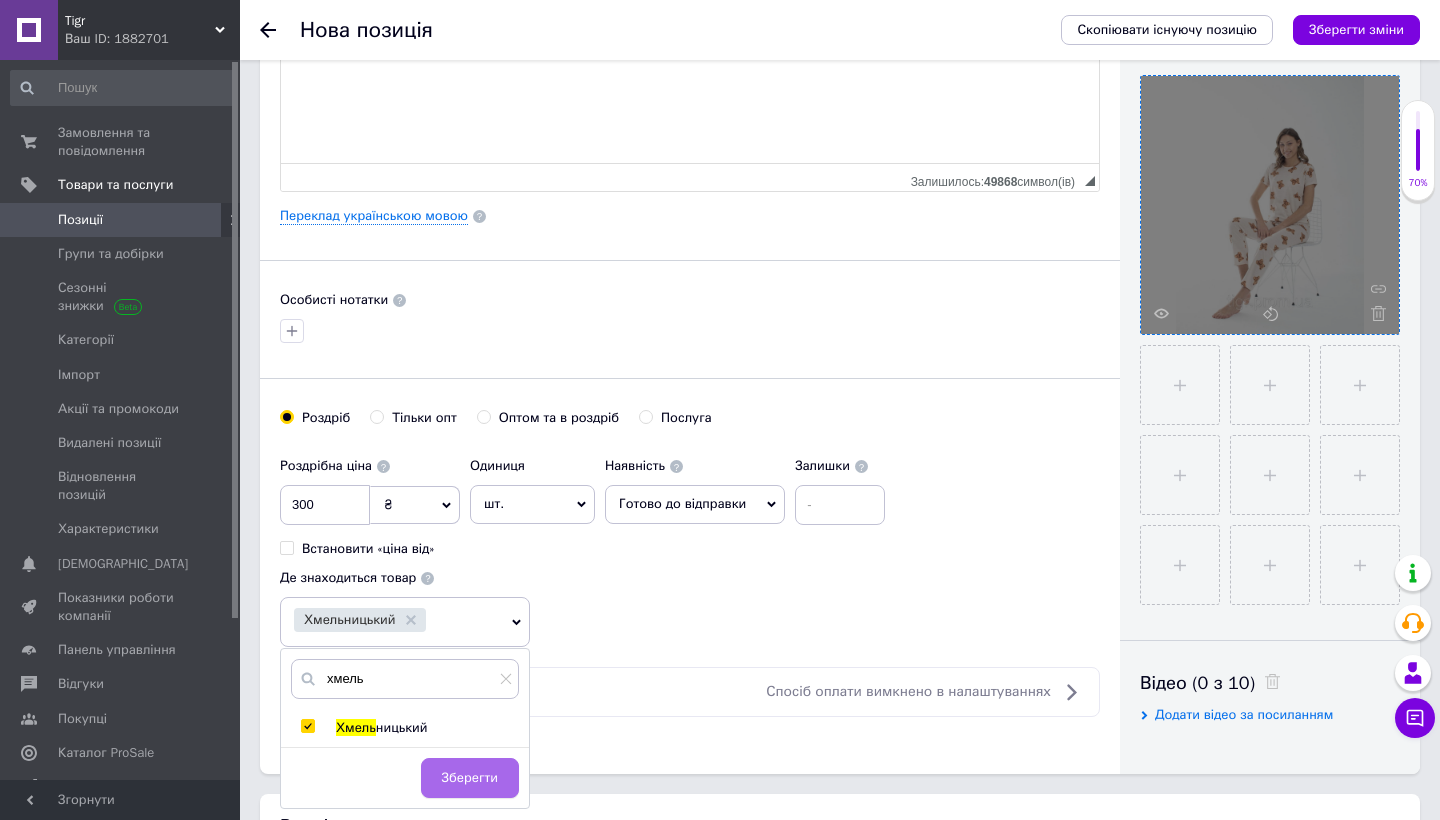 click on "Зберегти" at bounding box center (470, 778) 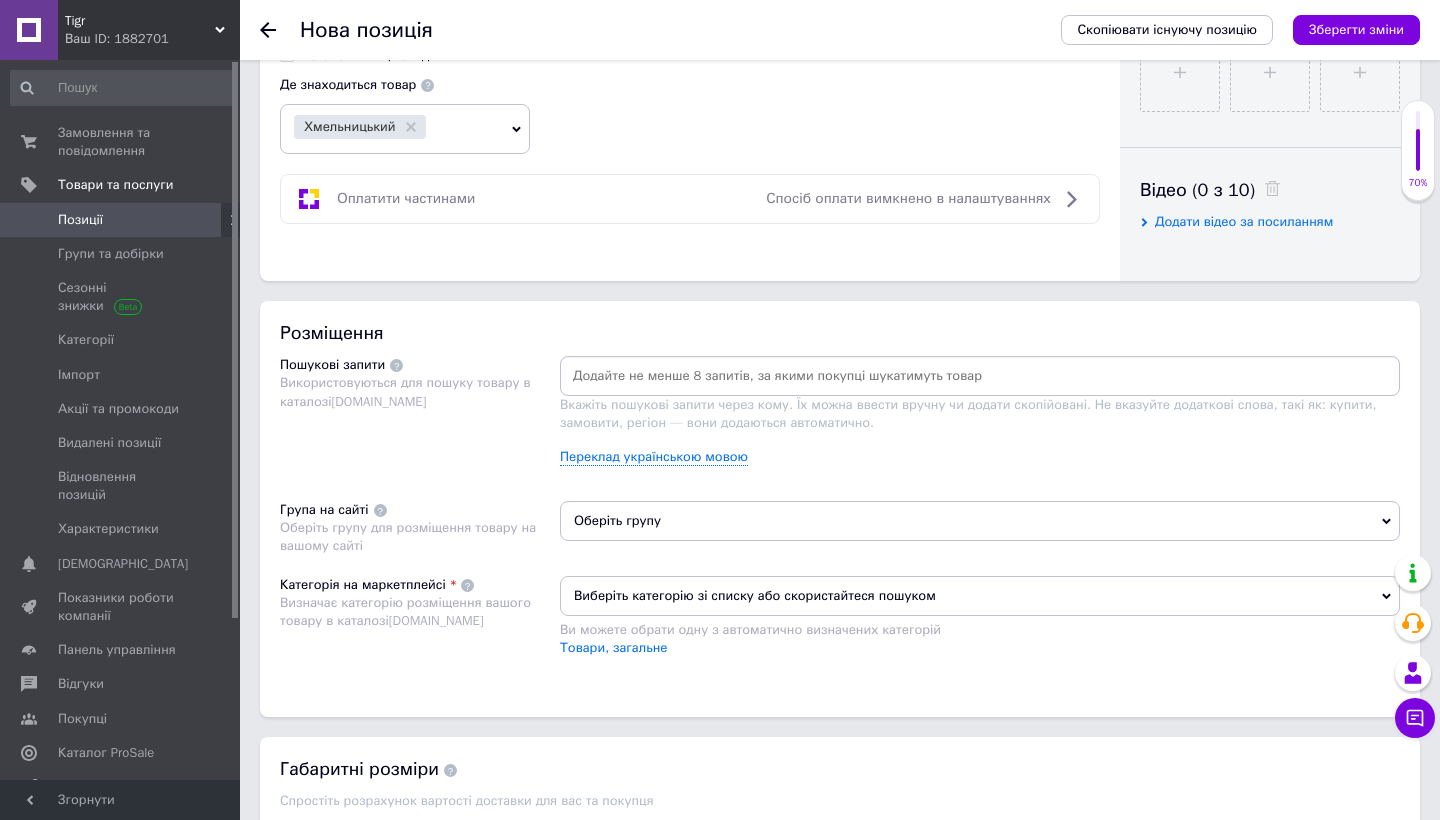 scroll, scrollTop: 916, scrollLeft: 0, axis: vertical 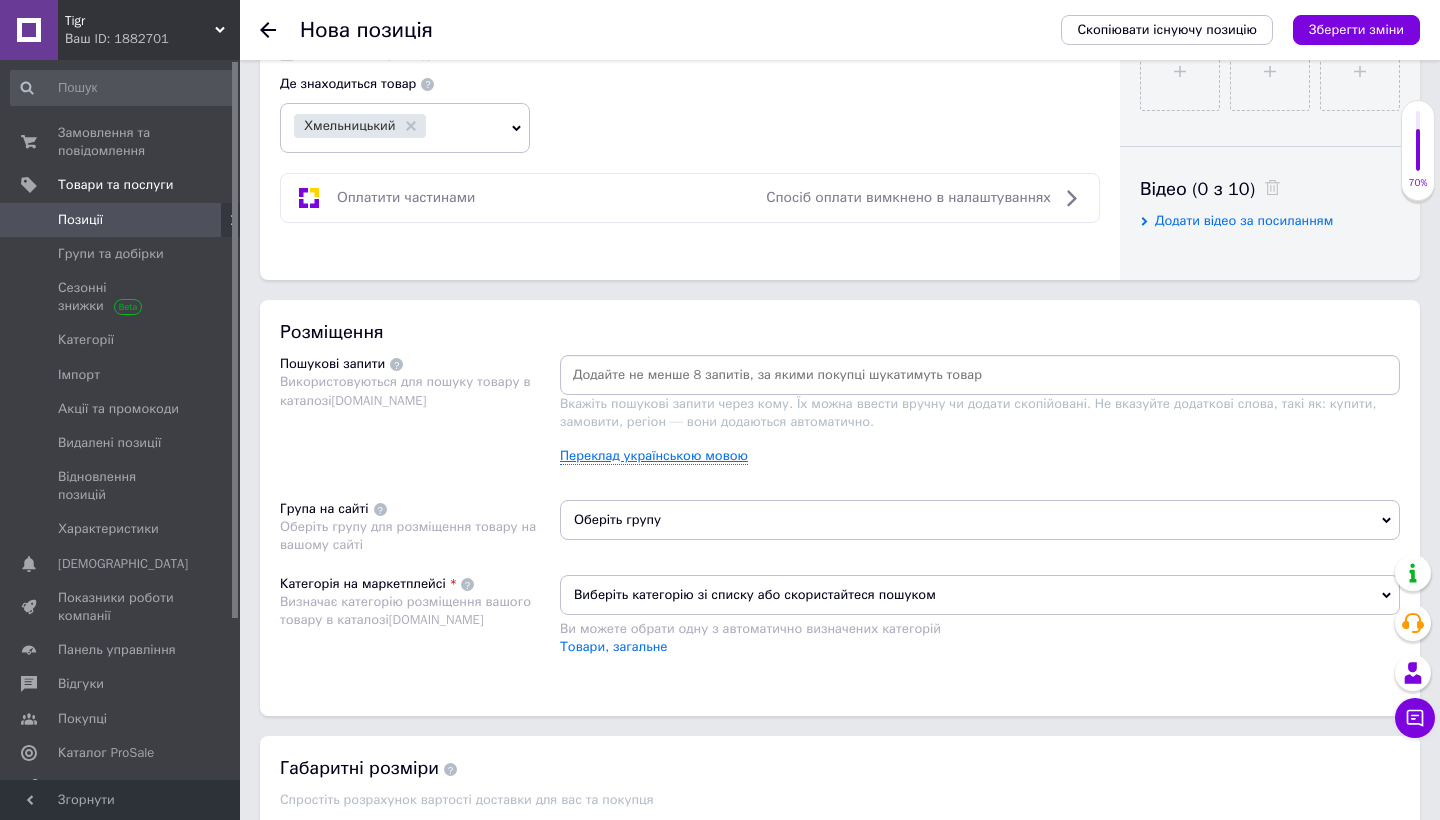 click on "Переклад українською мовою" at bounding box center [654, 456] 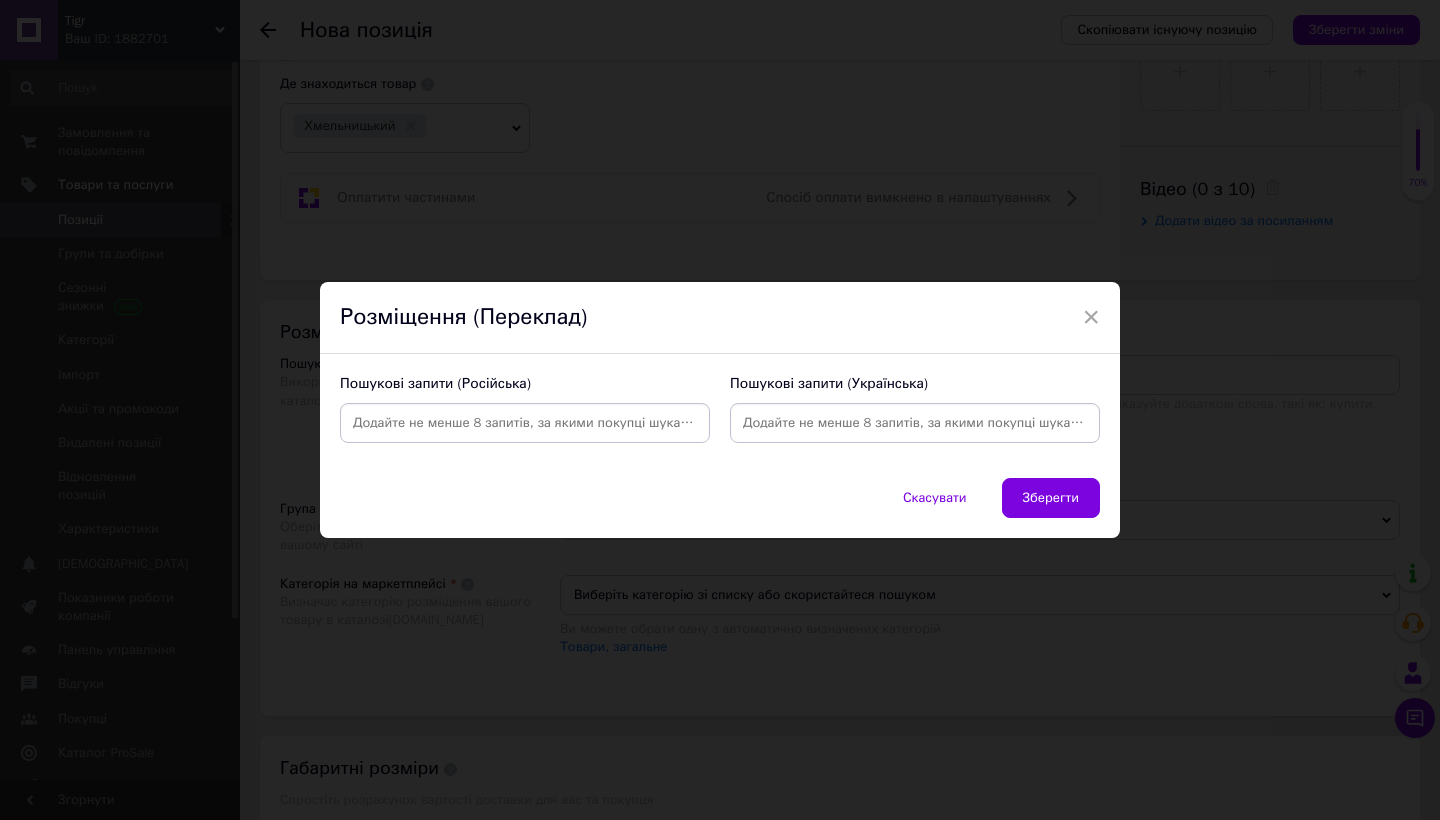 click at bounding box center (525, 423) 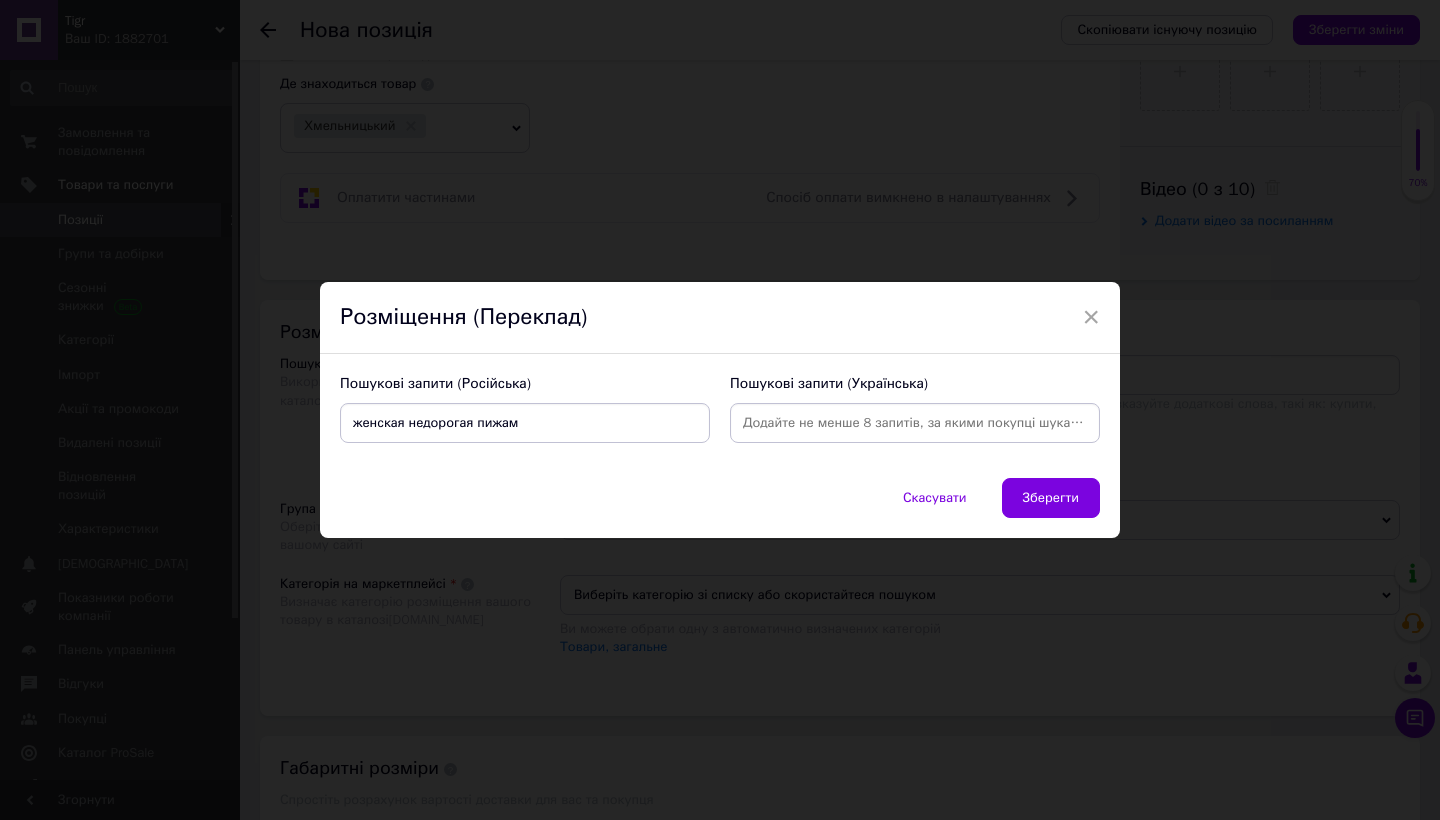 type on "женская недорогая пижама" 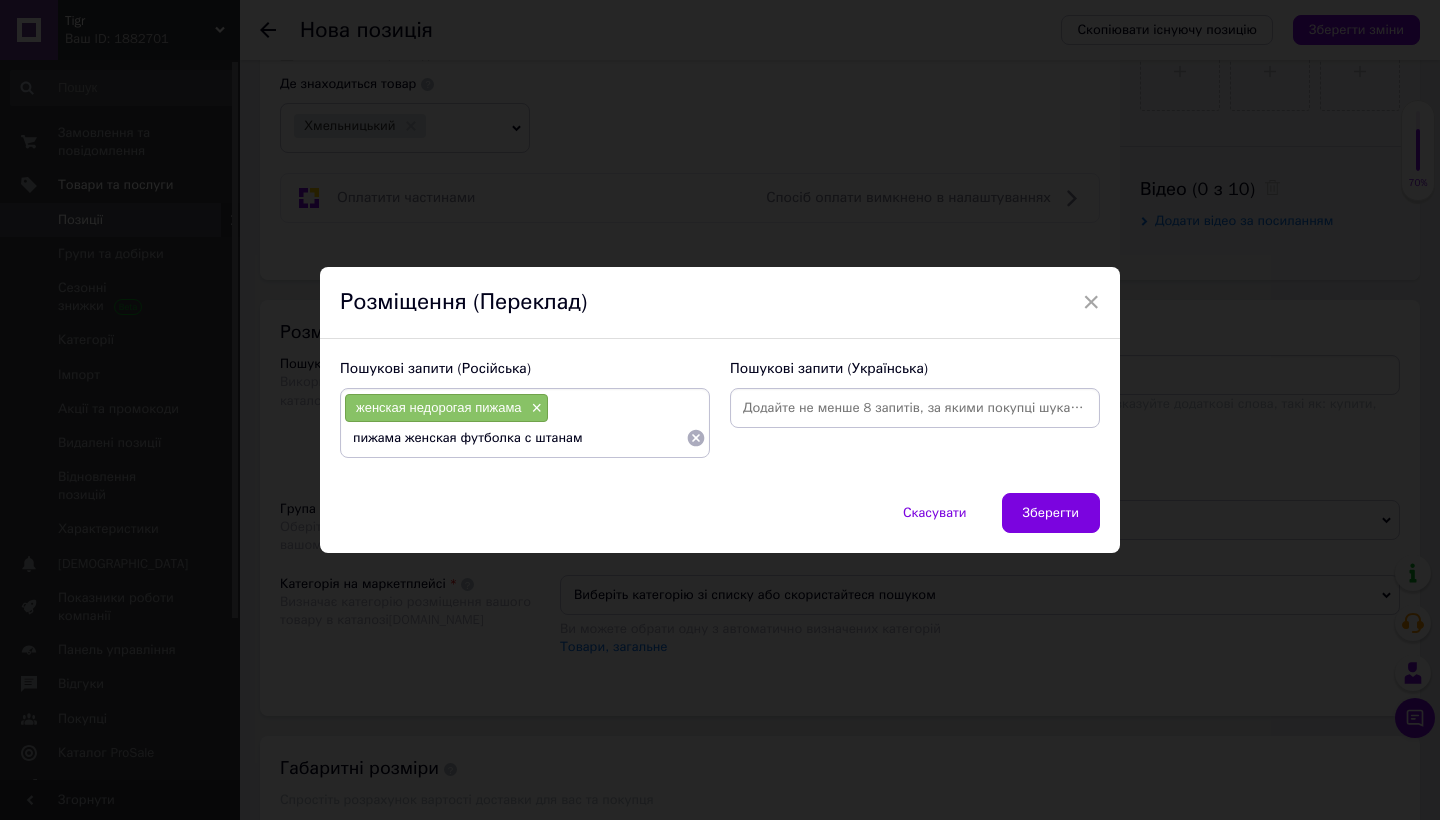 type on "пижама женская футболка с штанами" 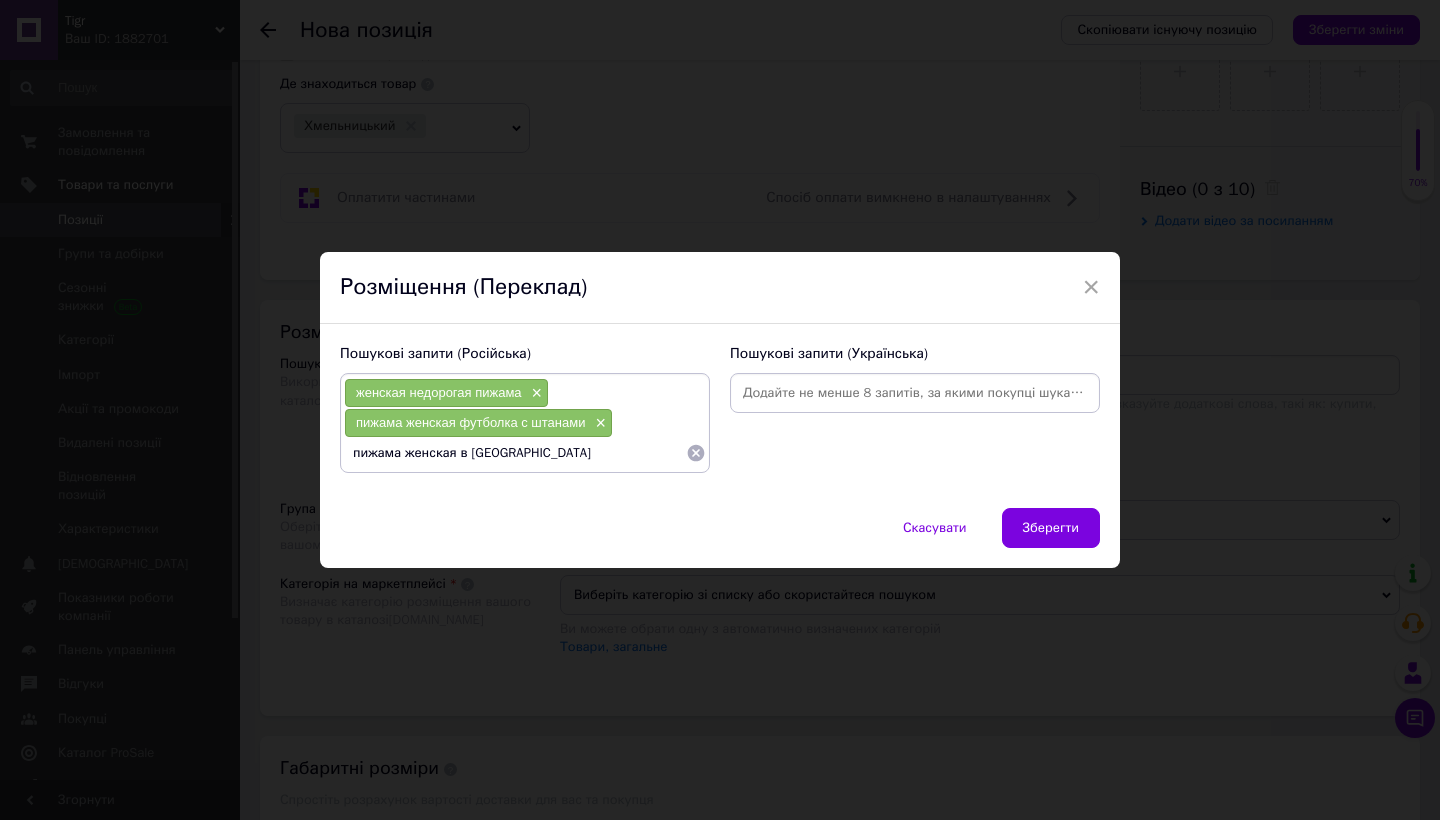 type on "пижама женская в [GEOGRAPHIC_DATA]" 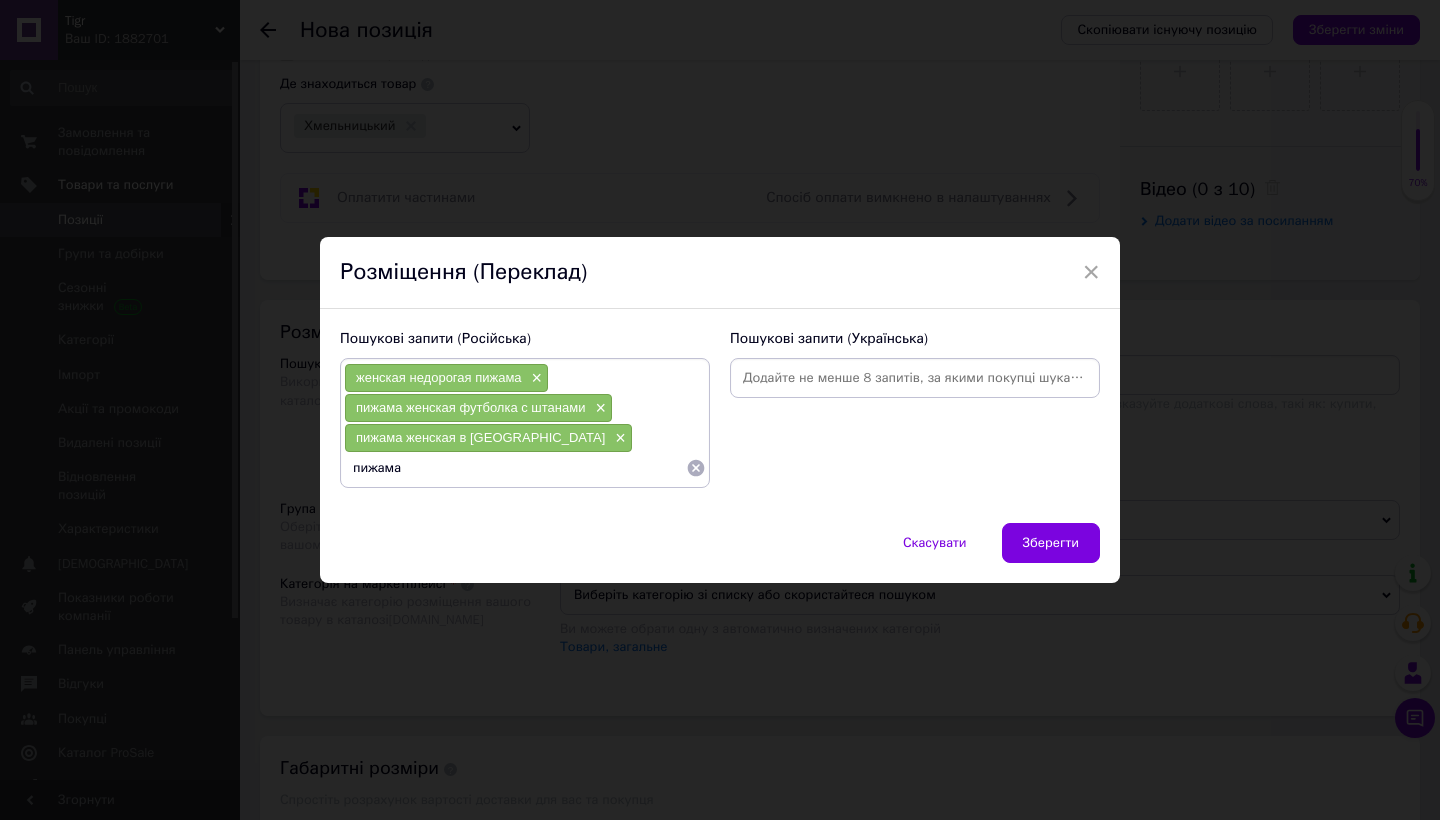 type on "пижама с" 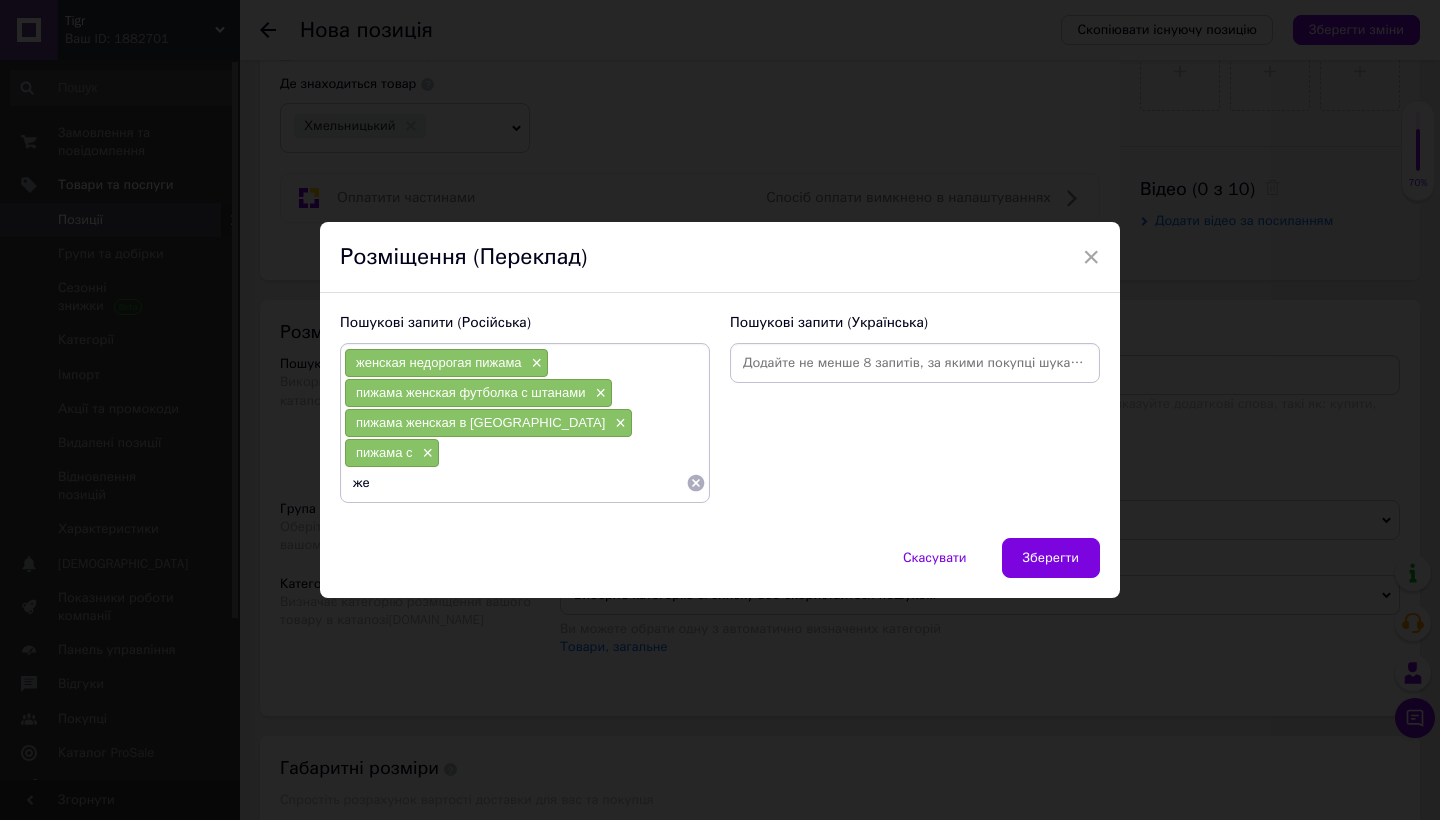 type on "ж" 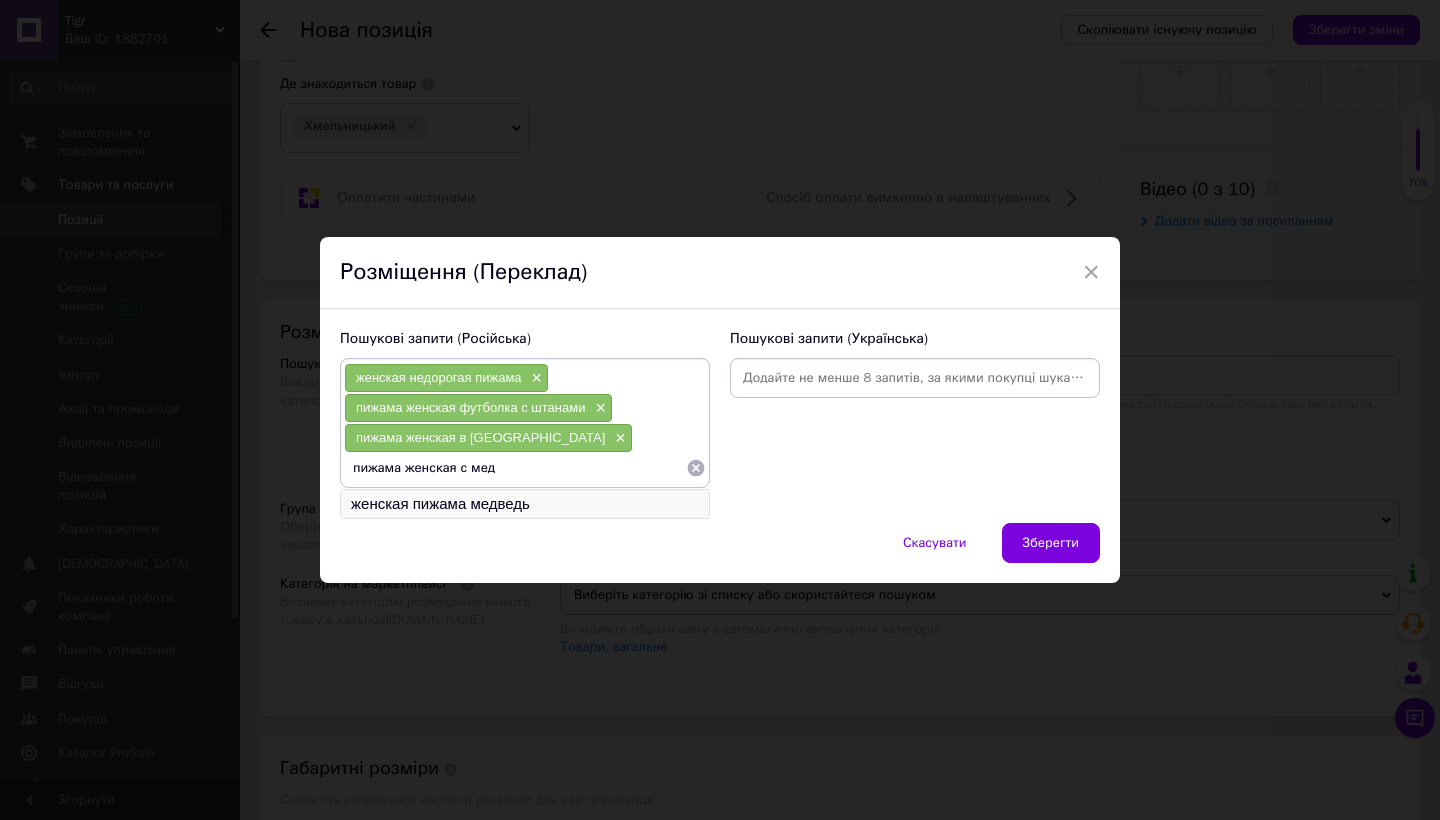type on "пижама женская с мед" 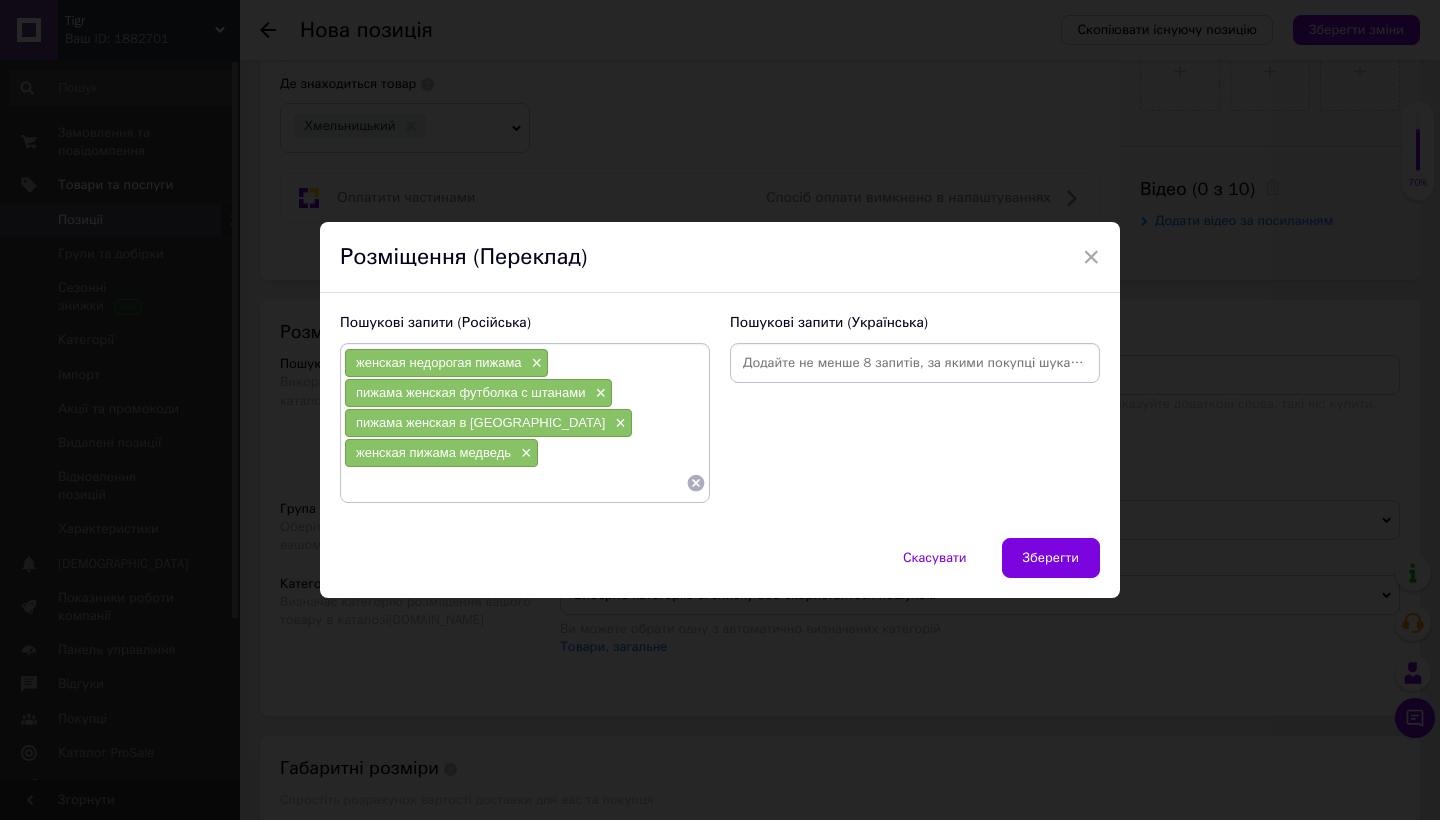 click at bounding box center [515, 483] 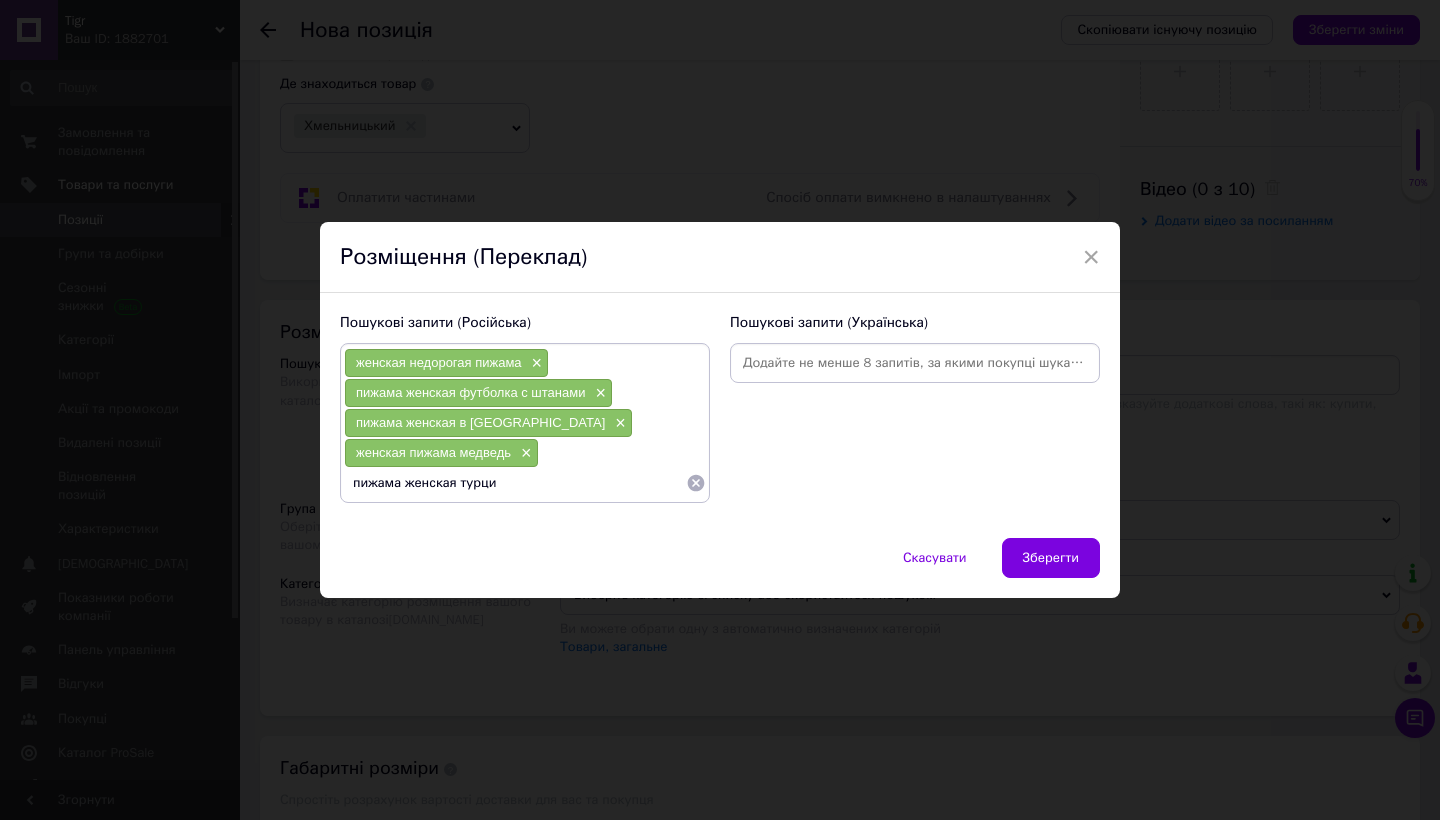 type on "пижама женская турция" 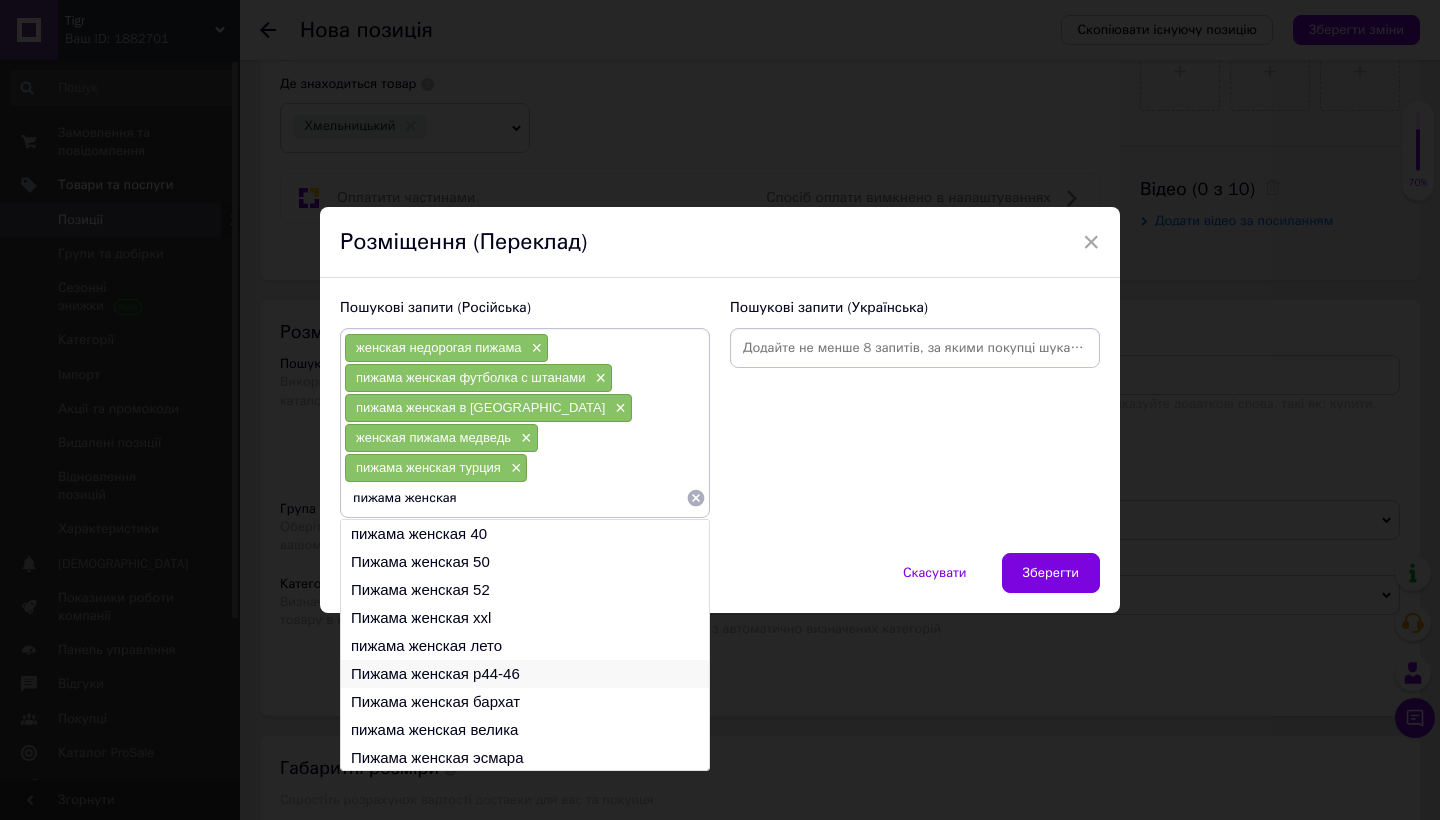 type on "пижама женская" 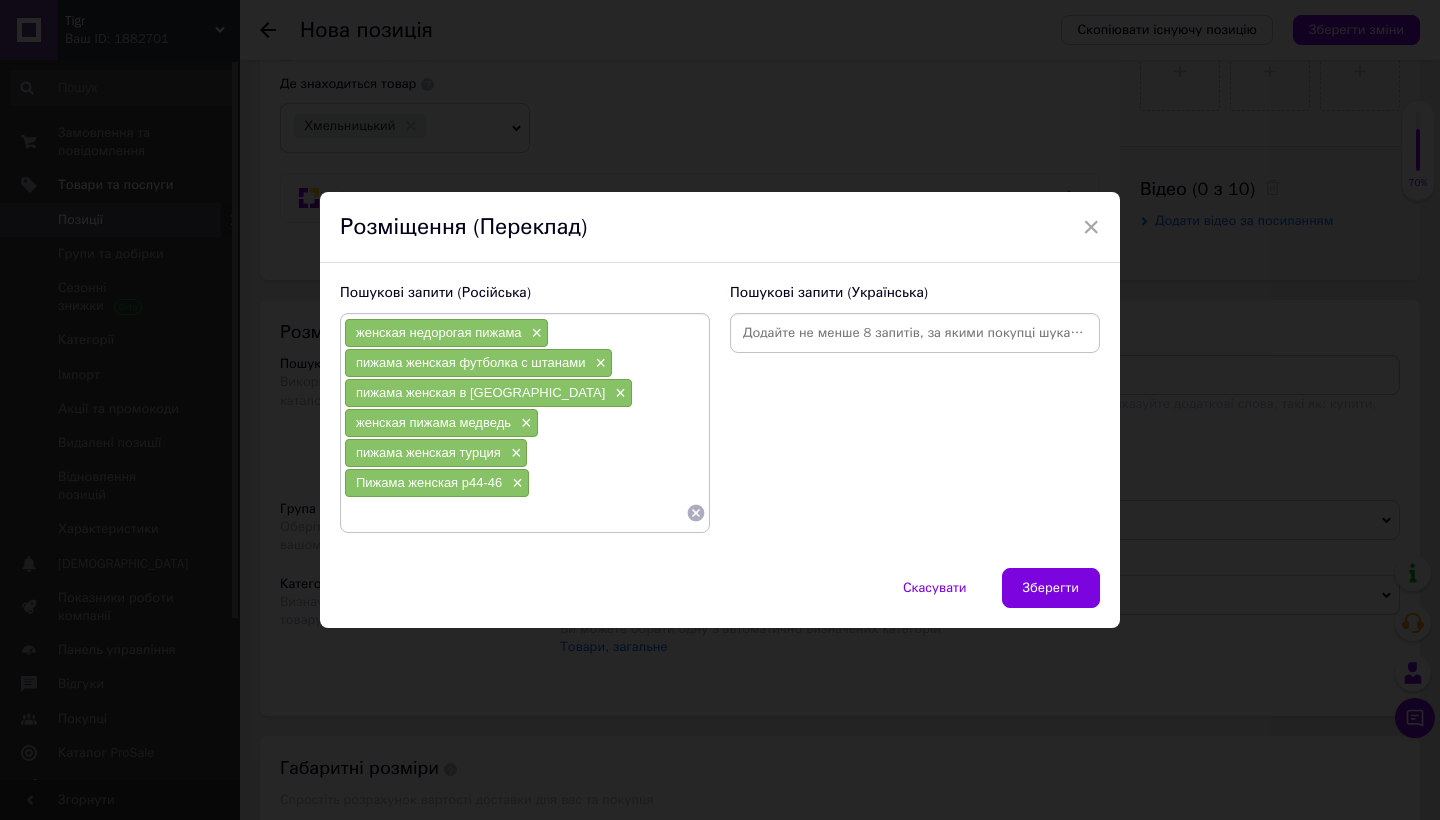 click at bounding box center [915, 333] 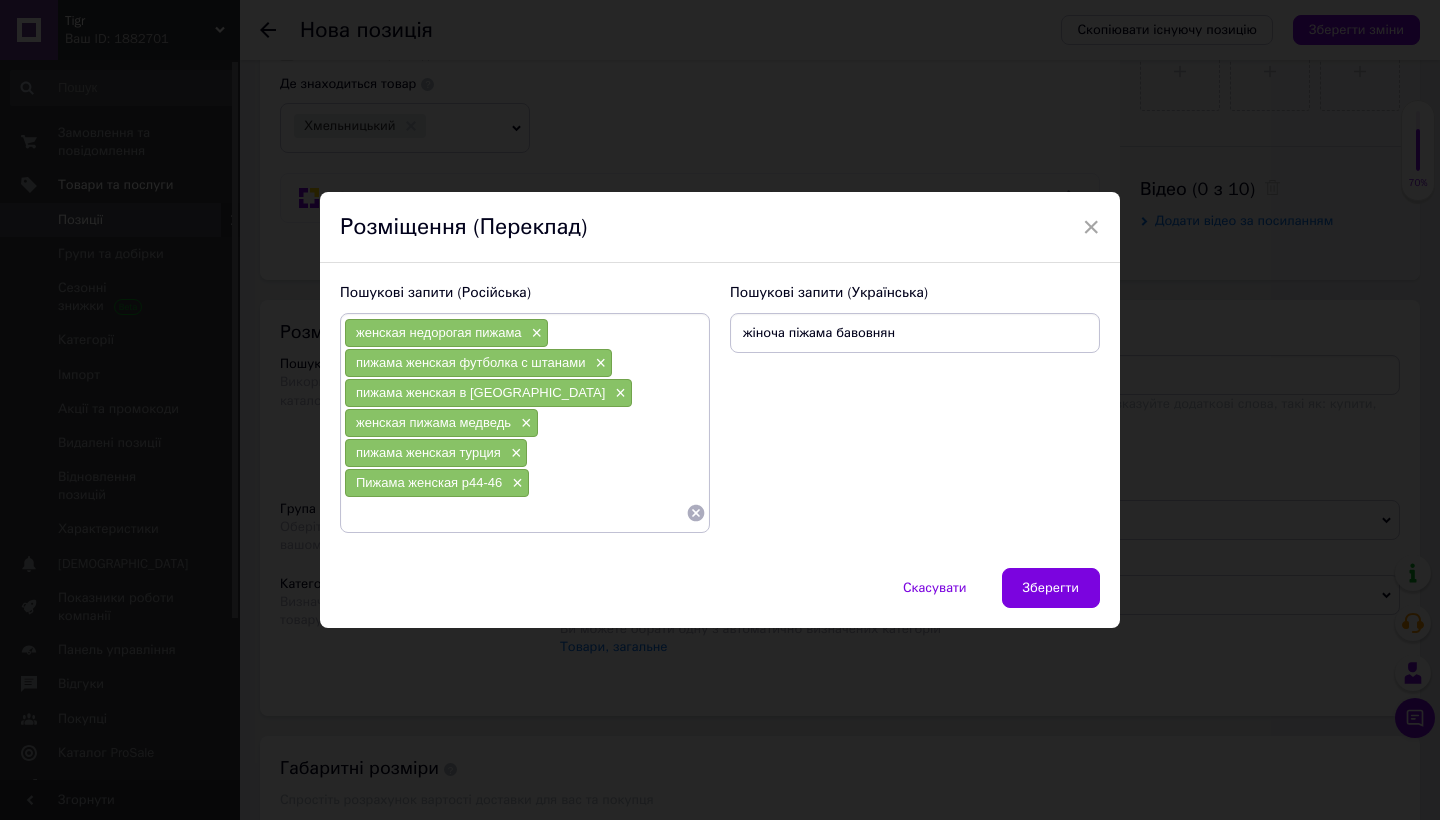 type on "жіноча піжама бавовняна" 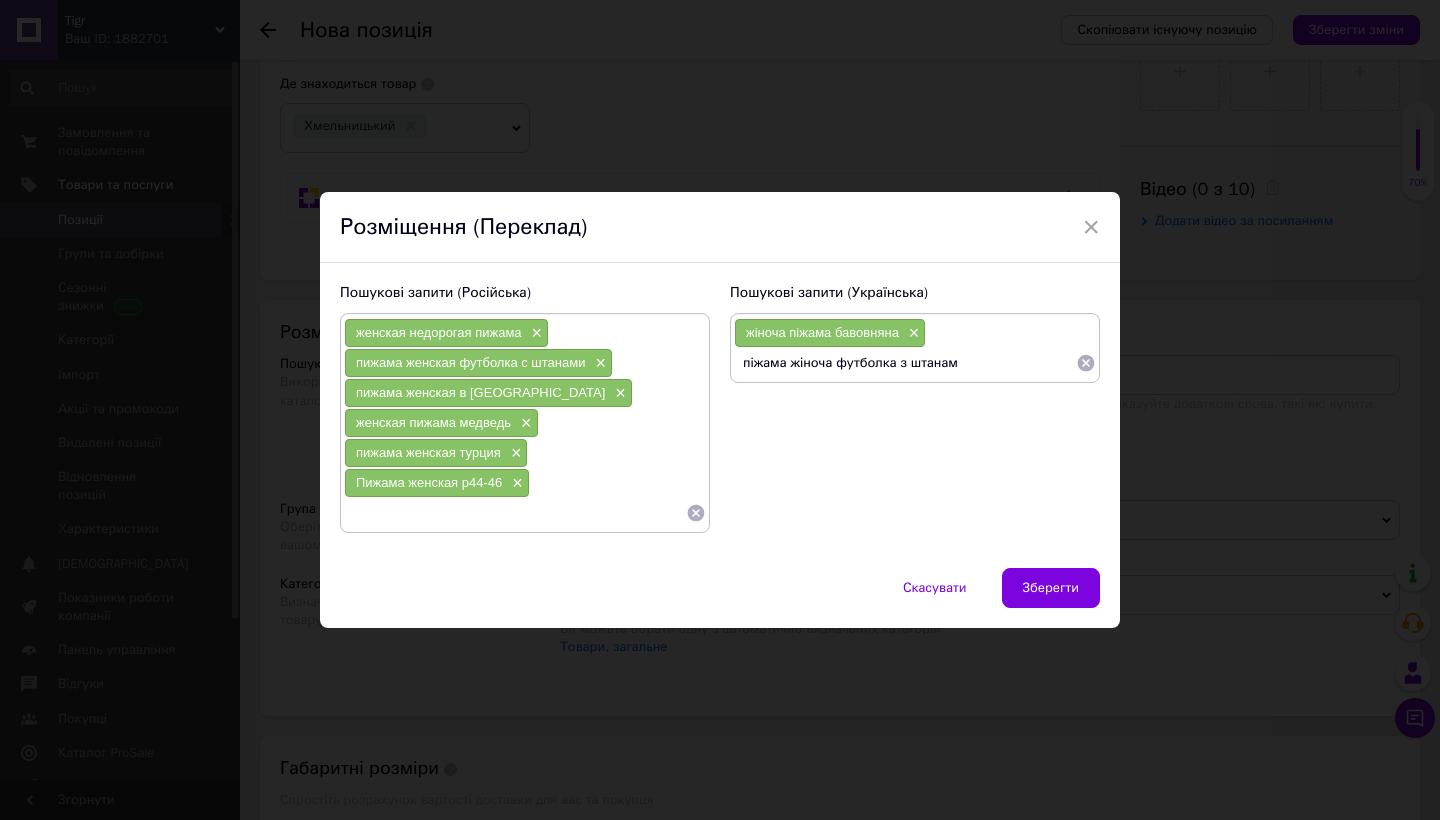 type on "піжама жіноча футболка з штанами" 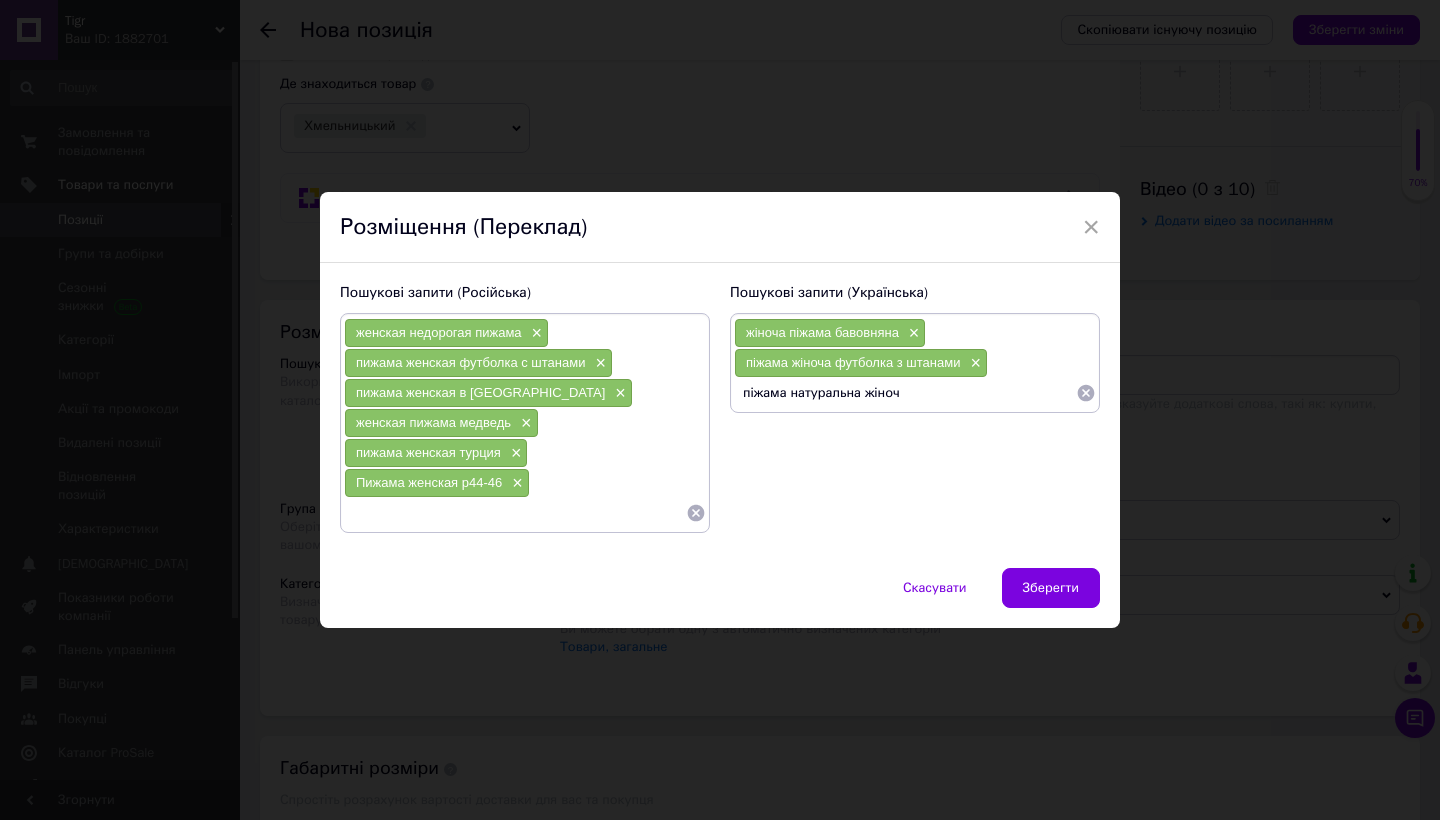 type on "піжама натуральна жіноча" 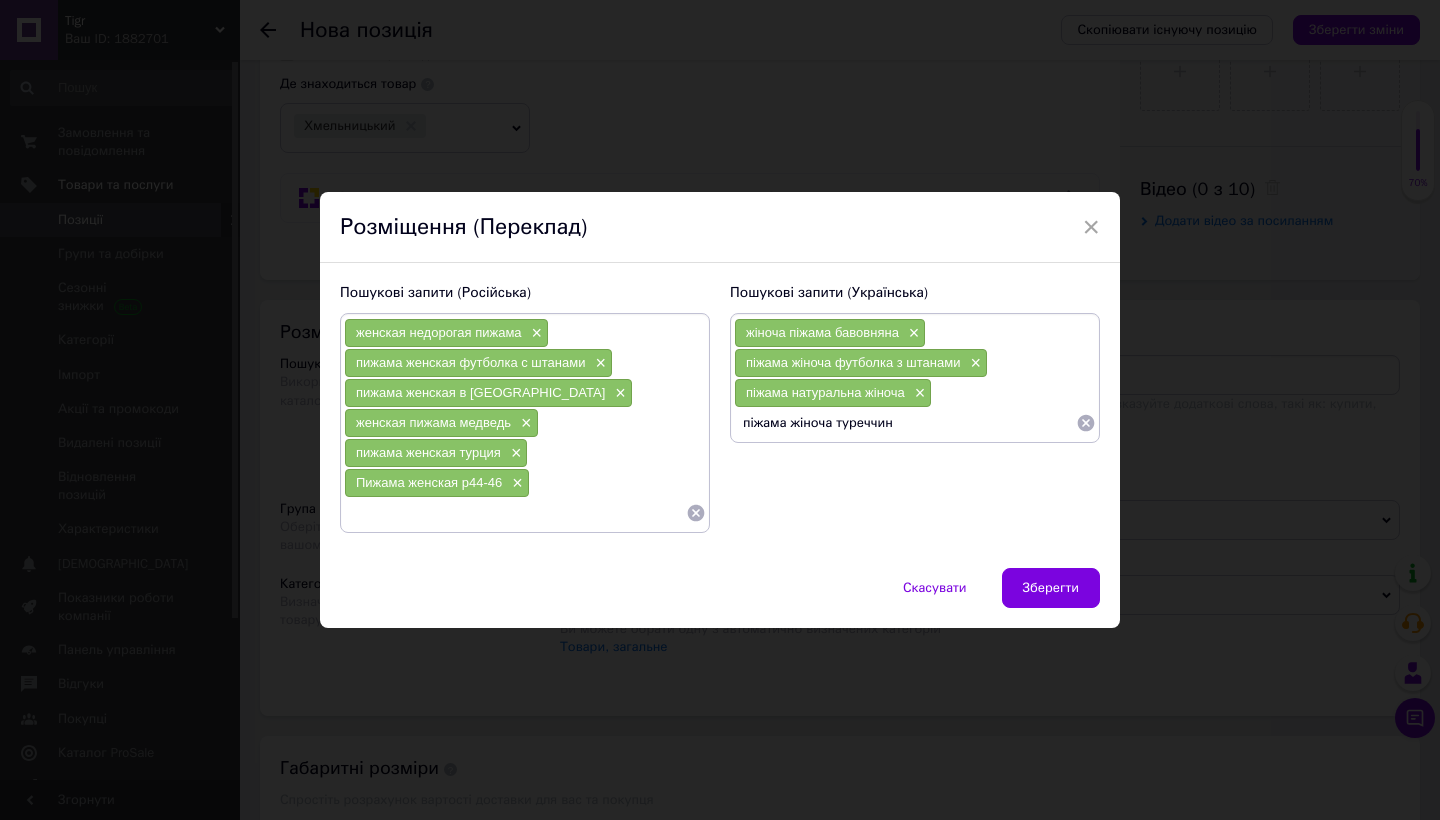 type on "піжама жіноча туреччина" 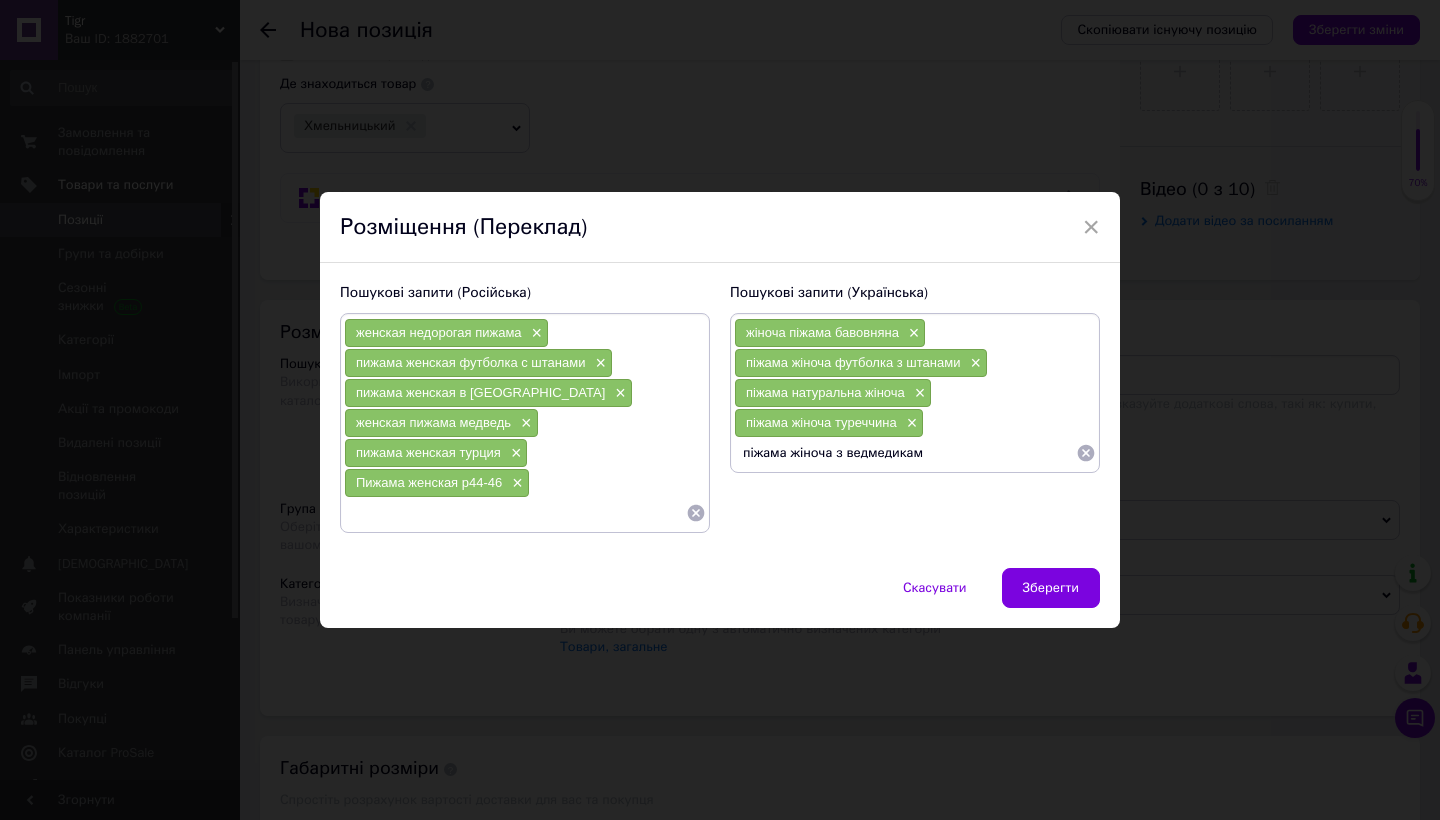 type on "піжама жіноча з ведмедиками" 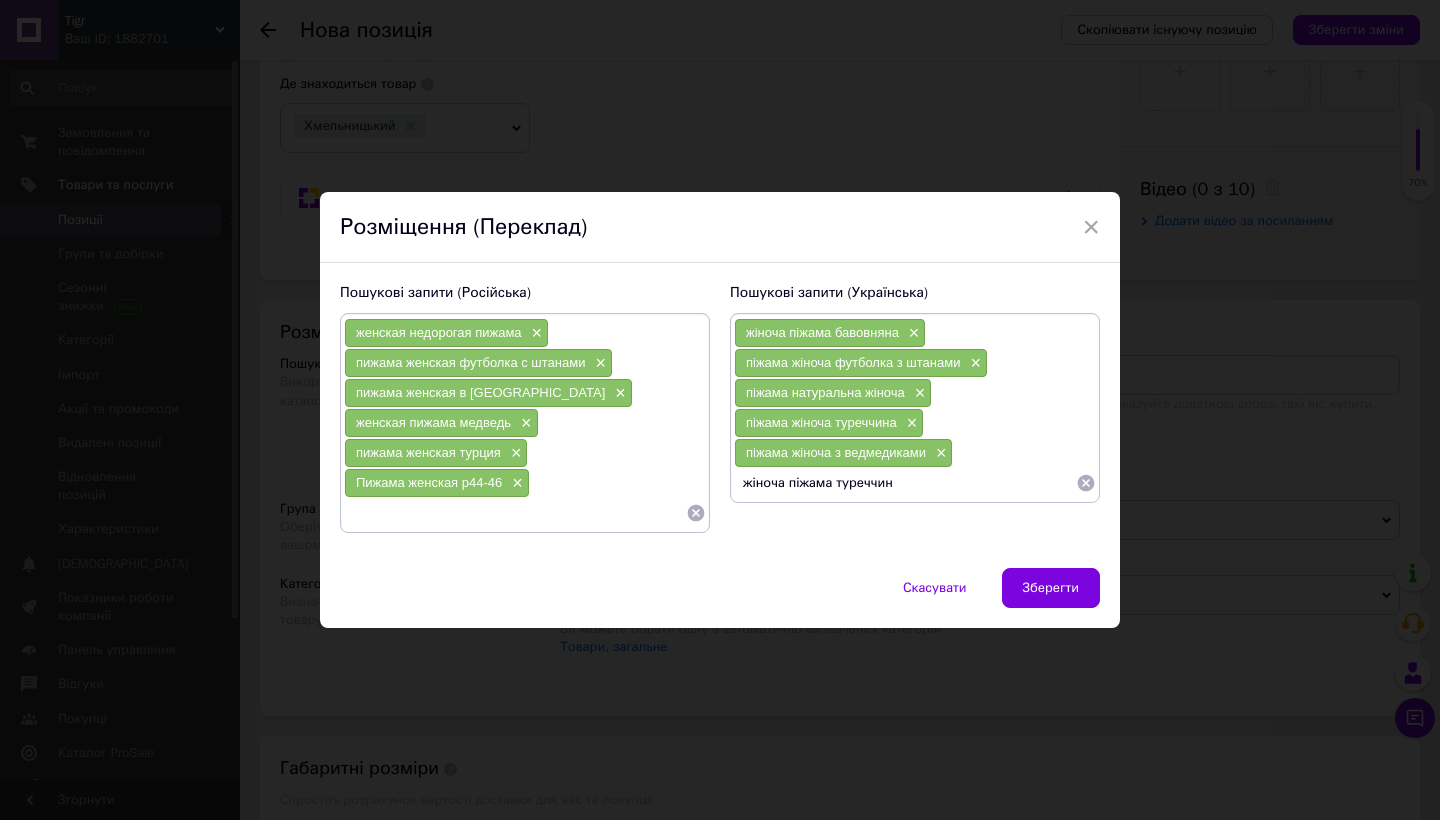 type on "жіноча піжама туреччина" 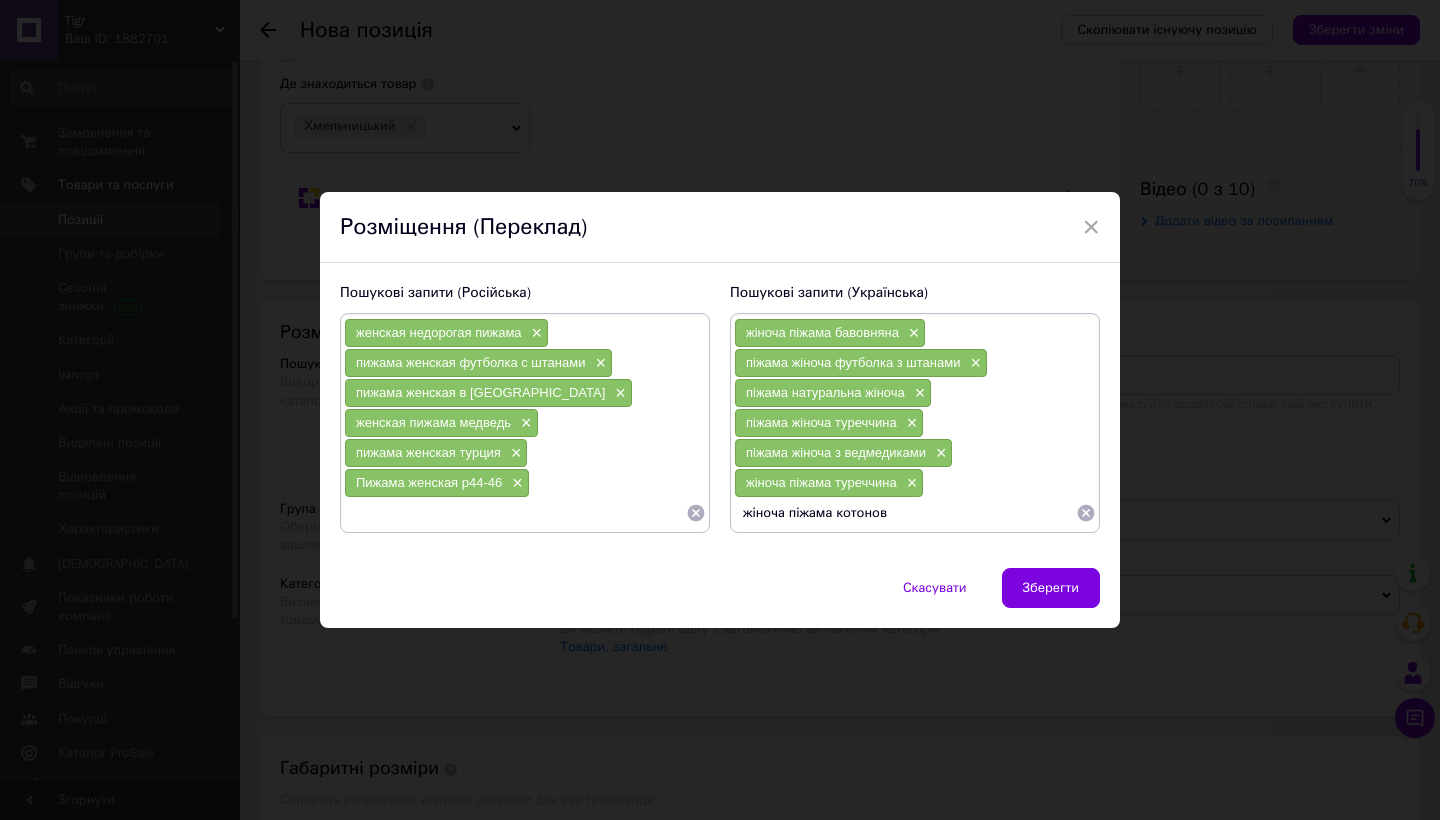 type on "жіноча [PERSON_NAME]" 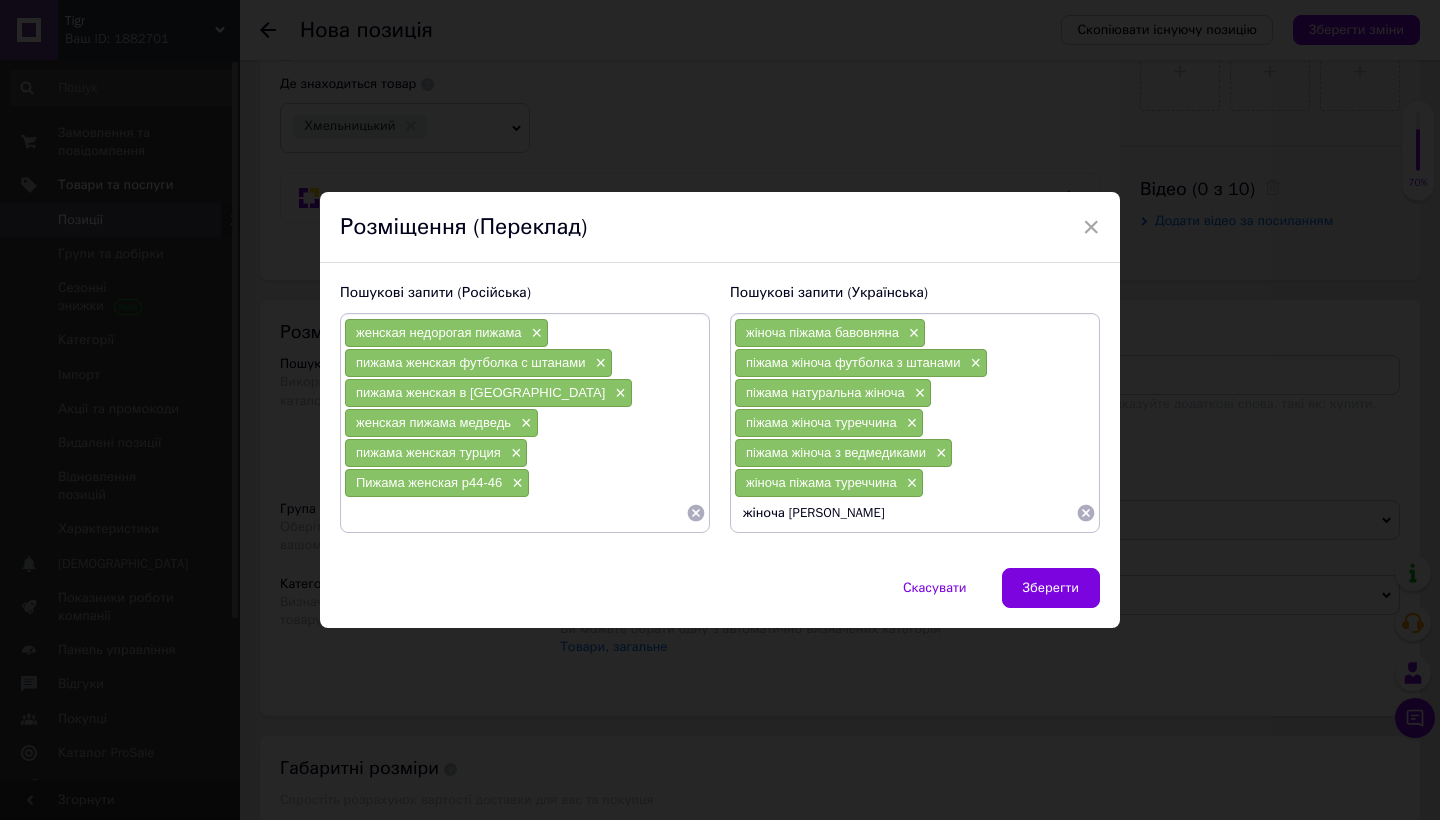 type 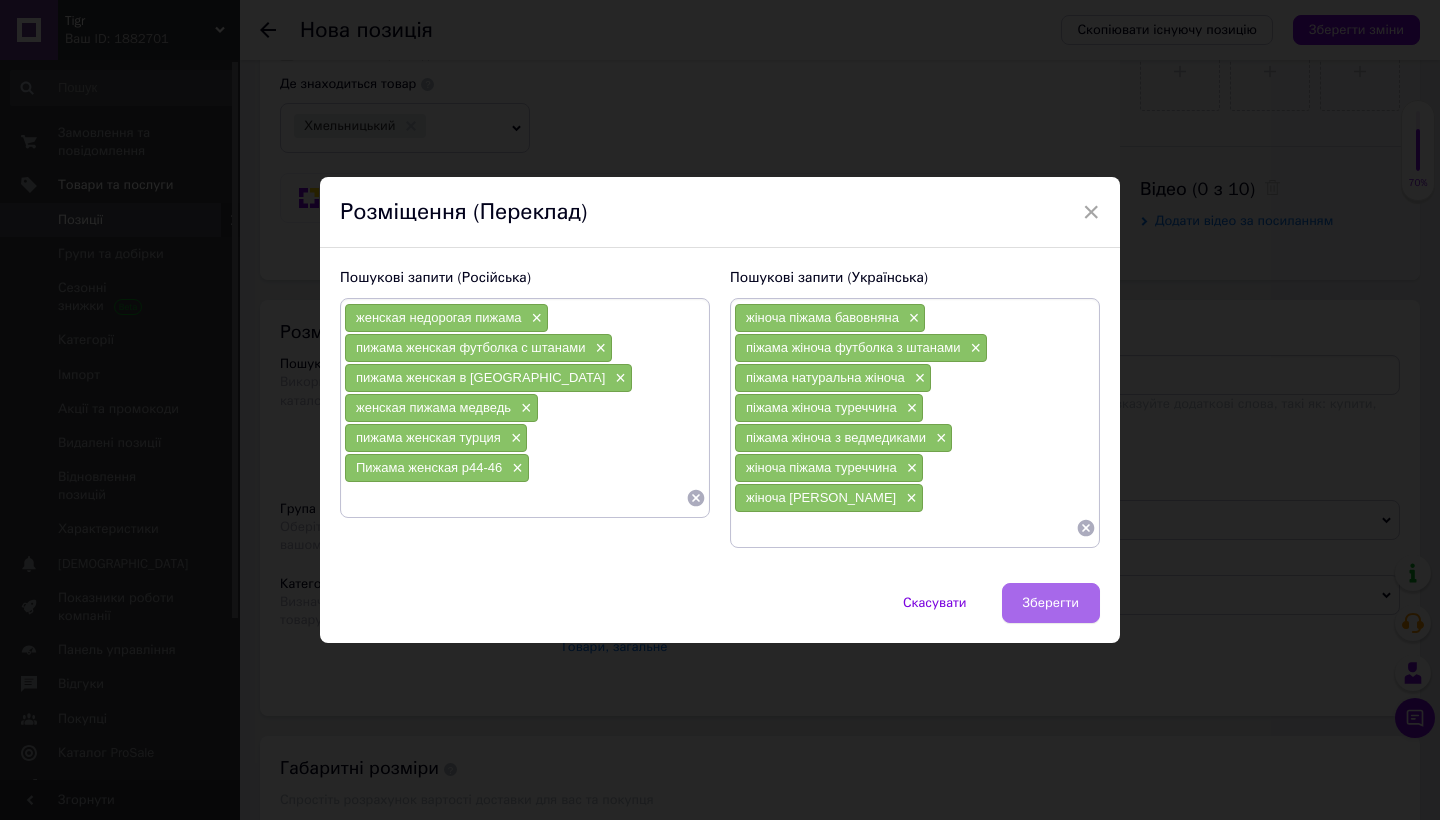 click on "Зберегти" at bounding box center (1051, 603) 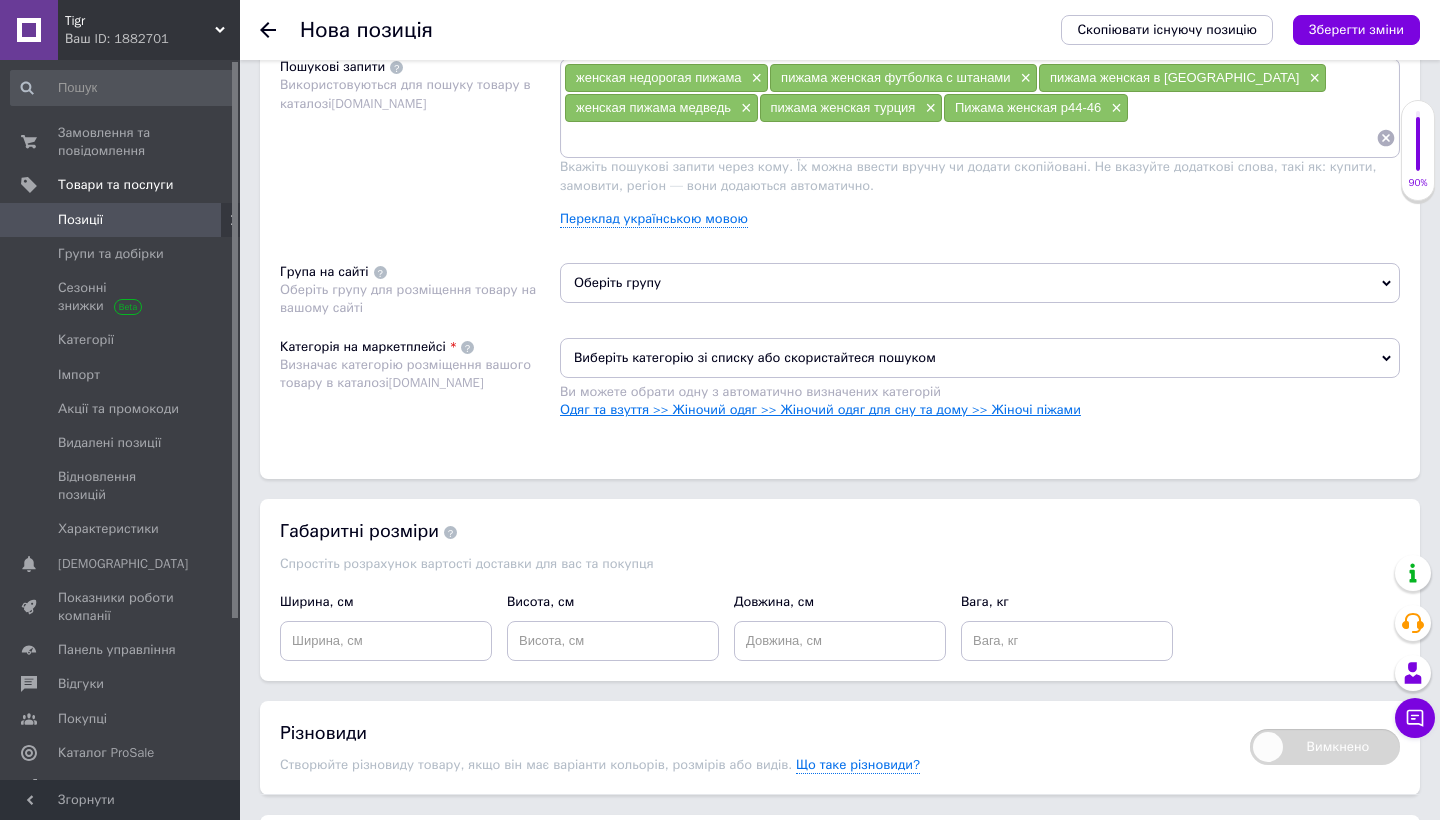 scroll, scrollTop: 1216, scrollLeft: 0, axis: vertical 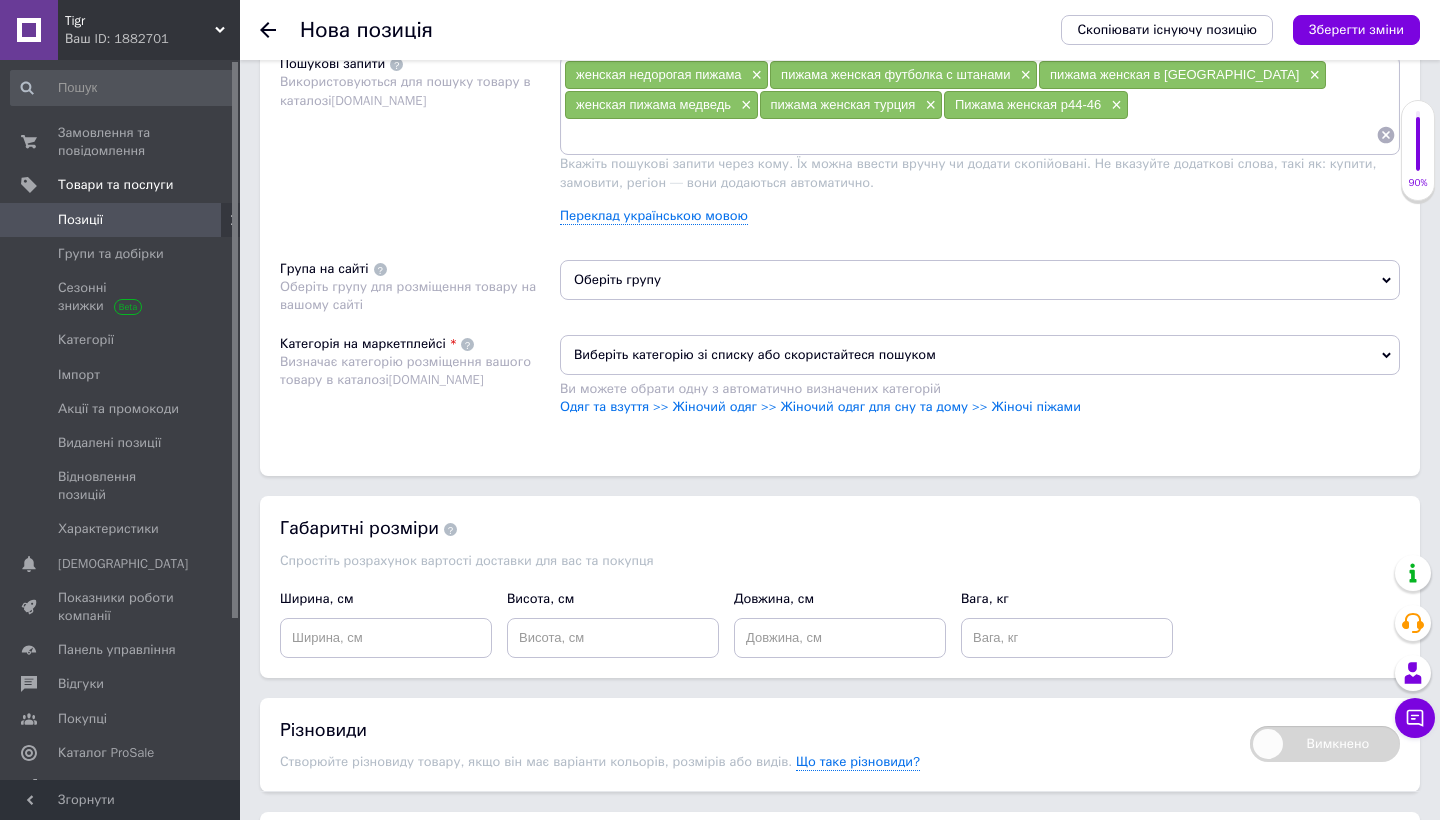 click on "Оберіть групу" at bounding box center (980, 280) 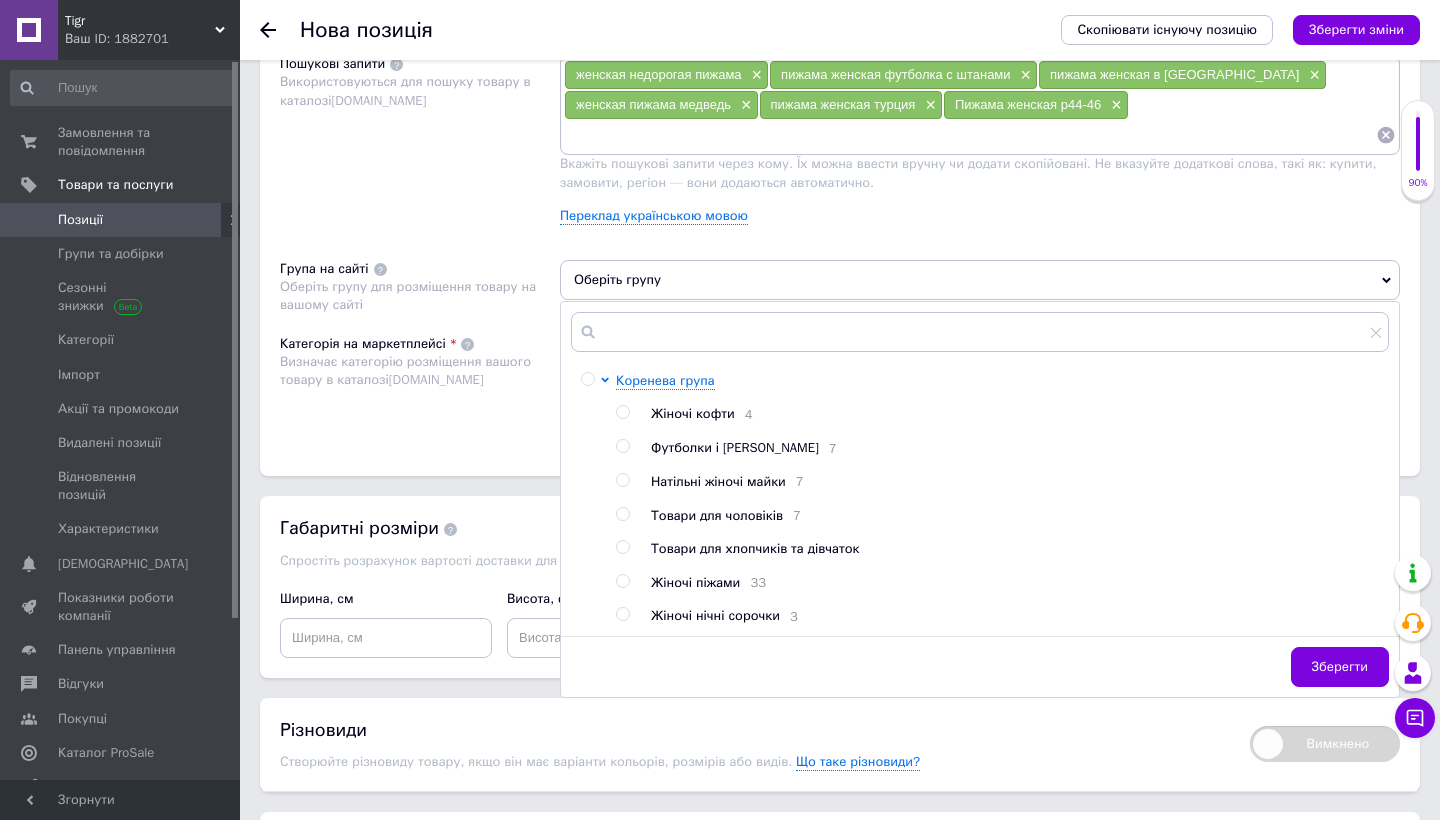 click at bounding box center [622, 581] 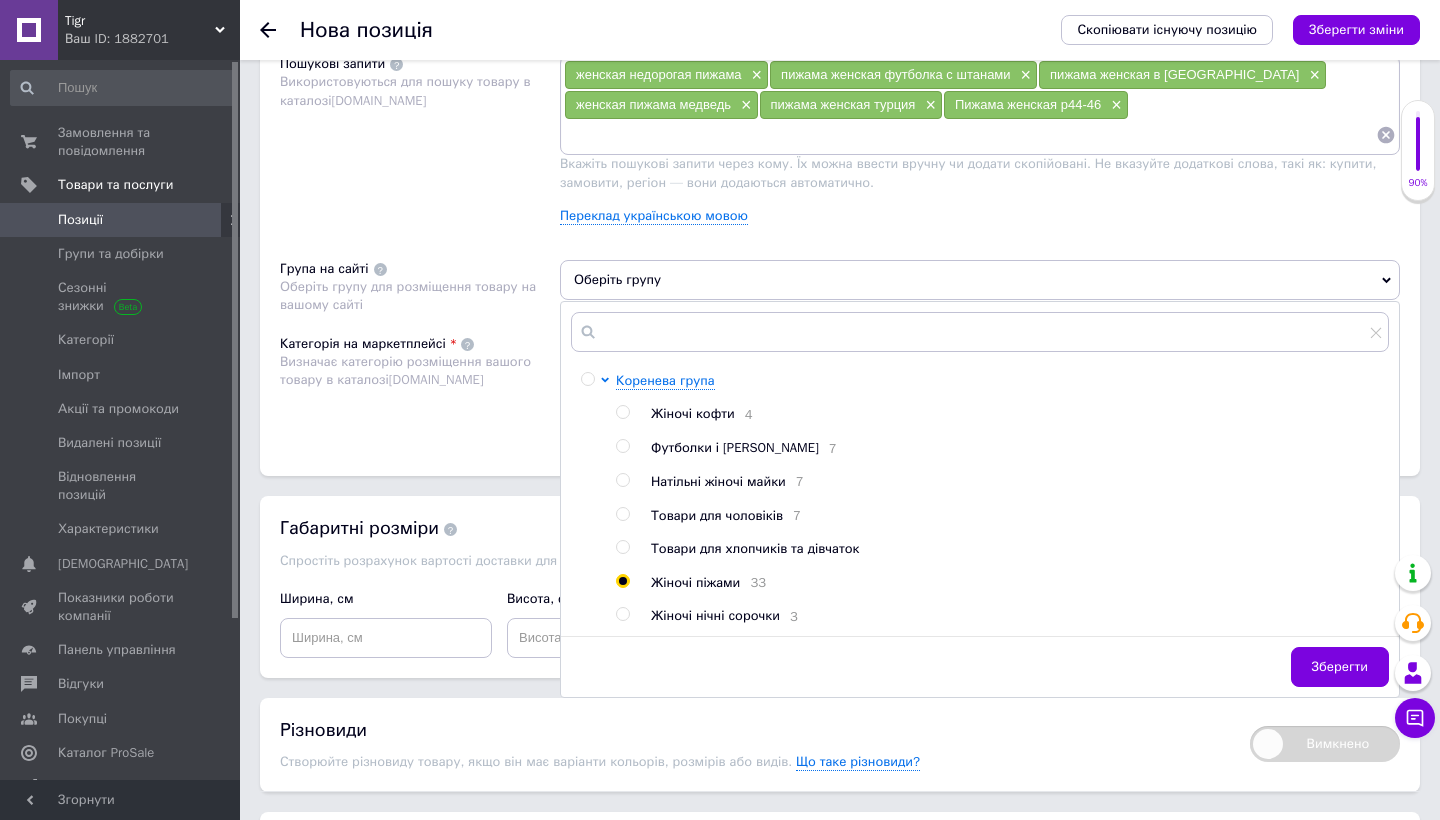 radio on "true" 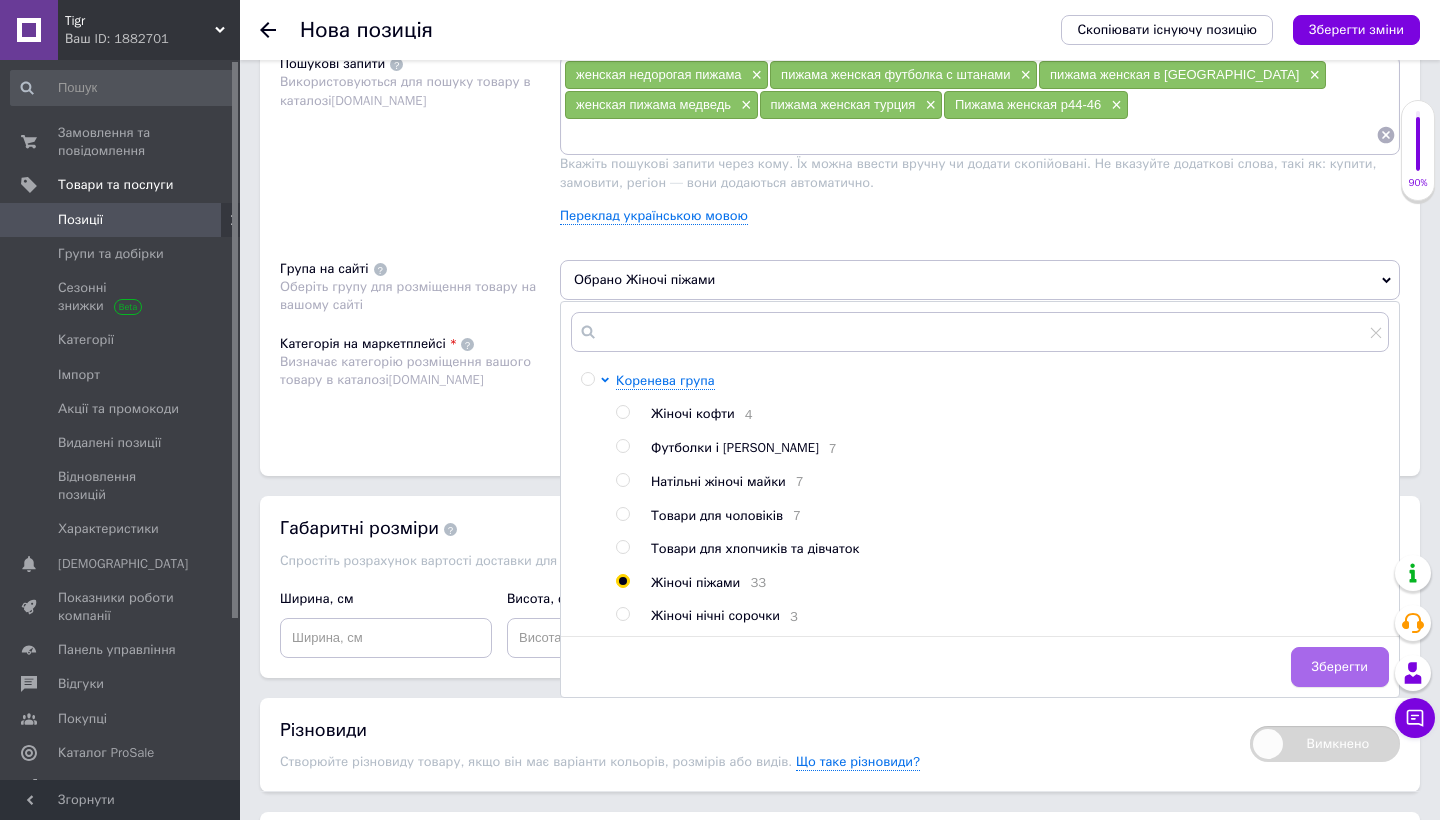 click on "Зберегти" at bounding box center (1340, 667) 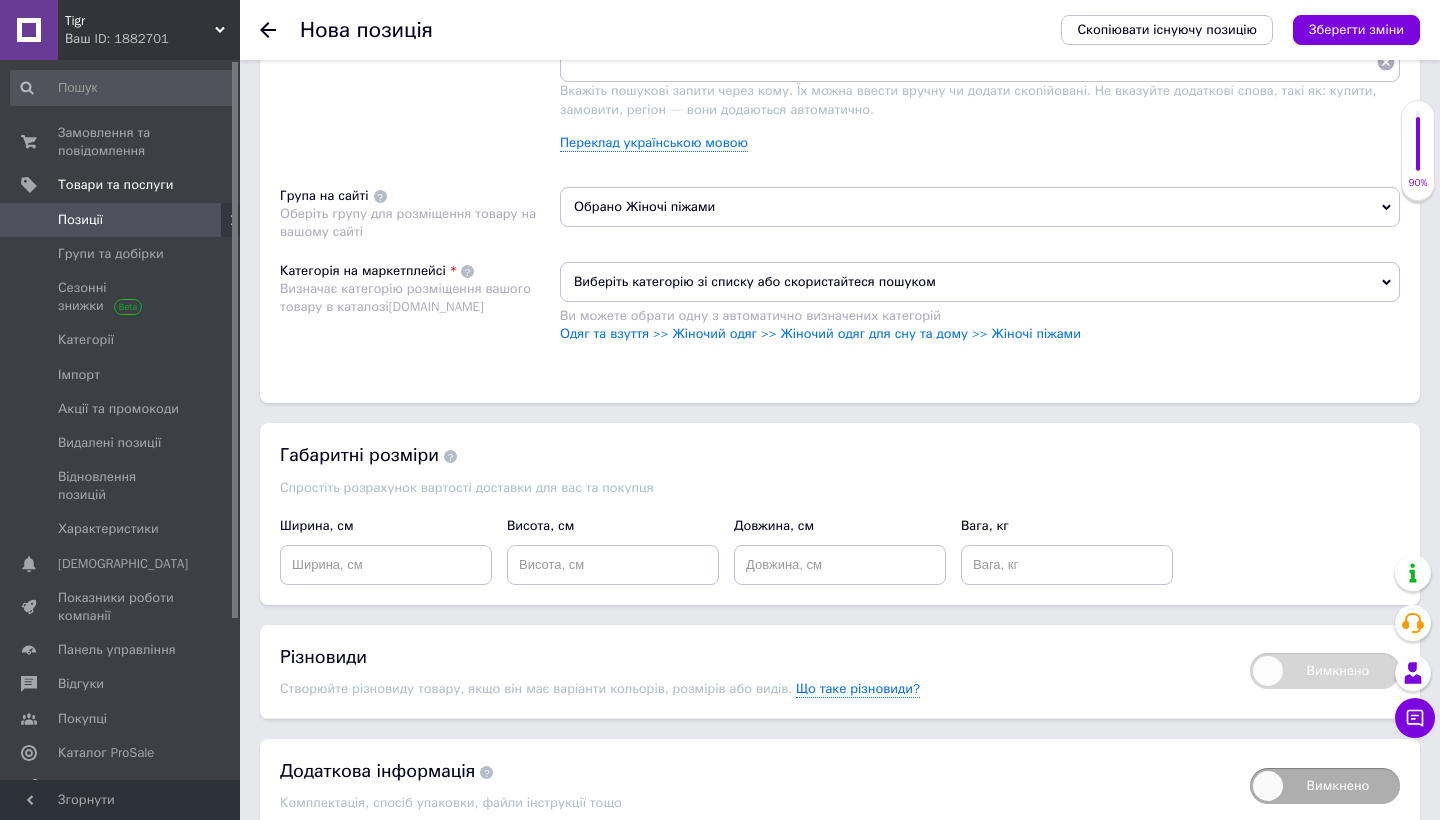 scroll, scrollTop: 1286, scrollLeft: 0, axis: vertical 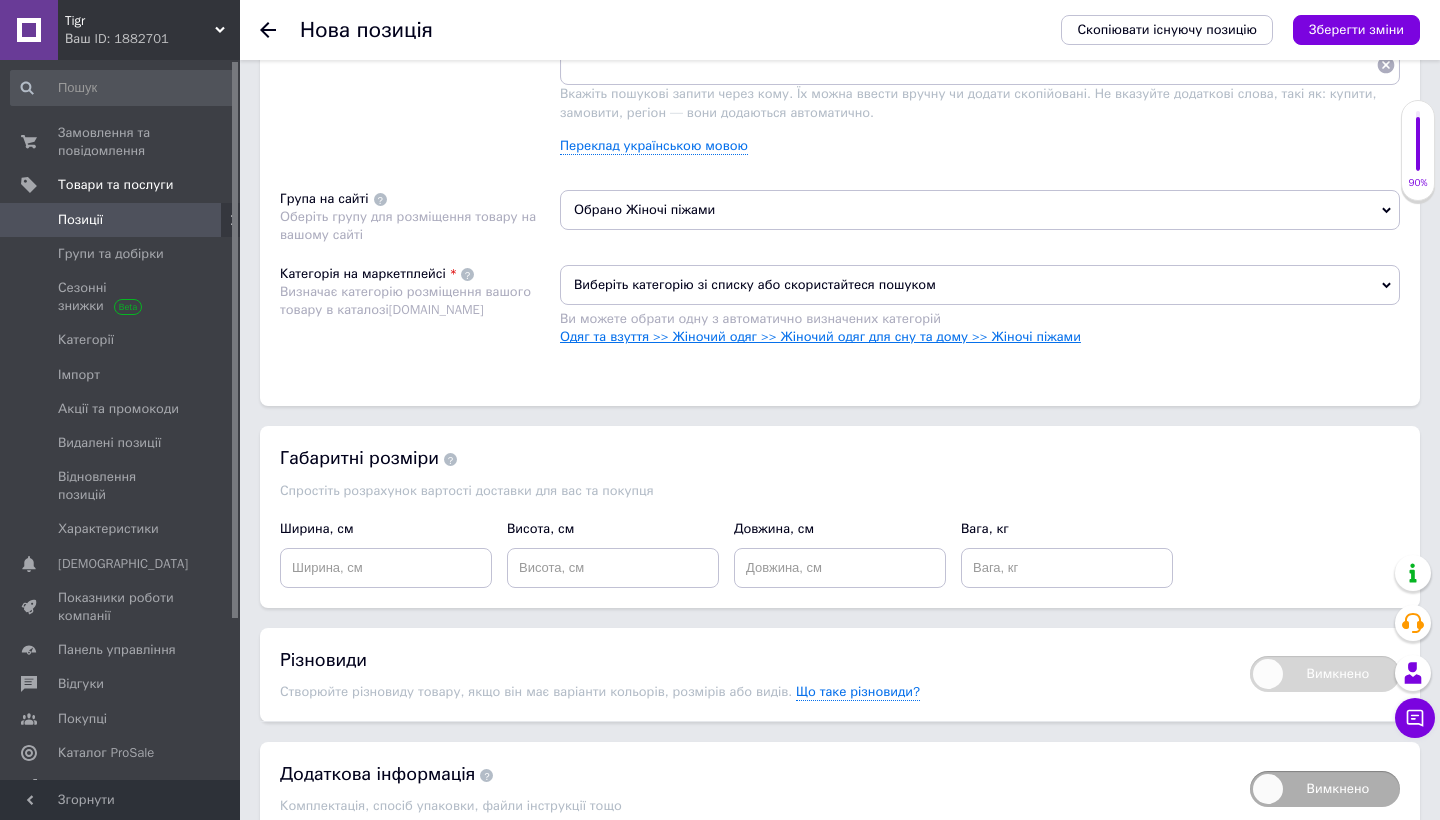 click on "Одяг та взуття >> Жіночий одяг >> Жіночий одяг для сну та дому  >> Жіночі піжами" at bounding box center [820, 336] 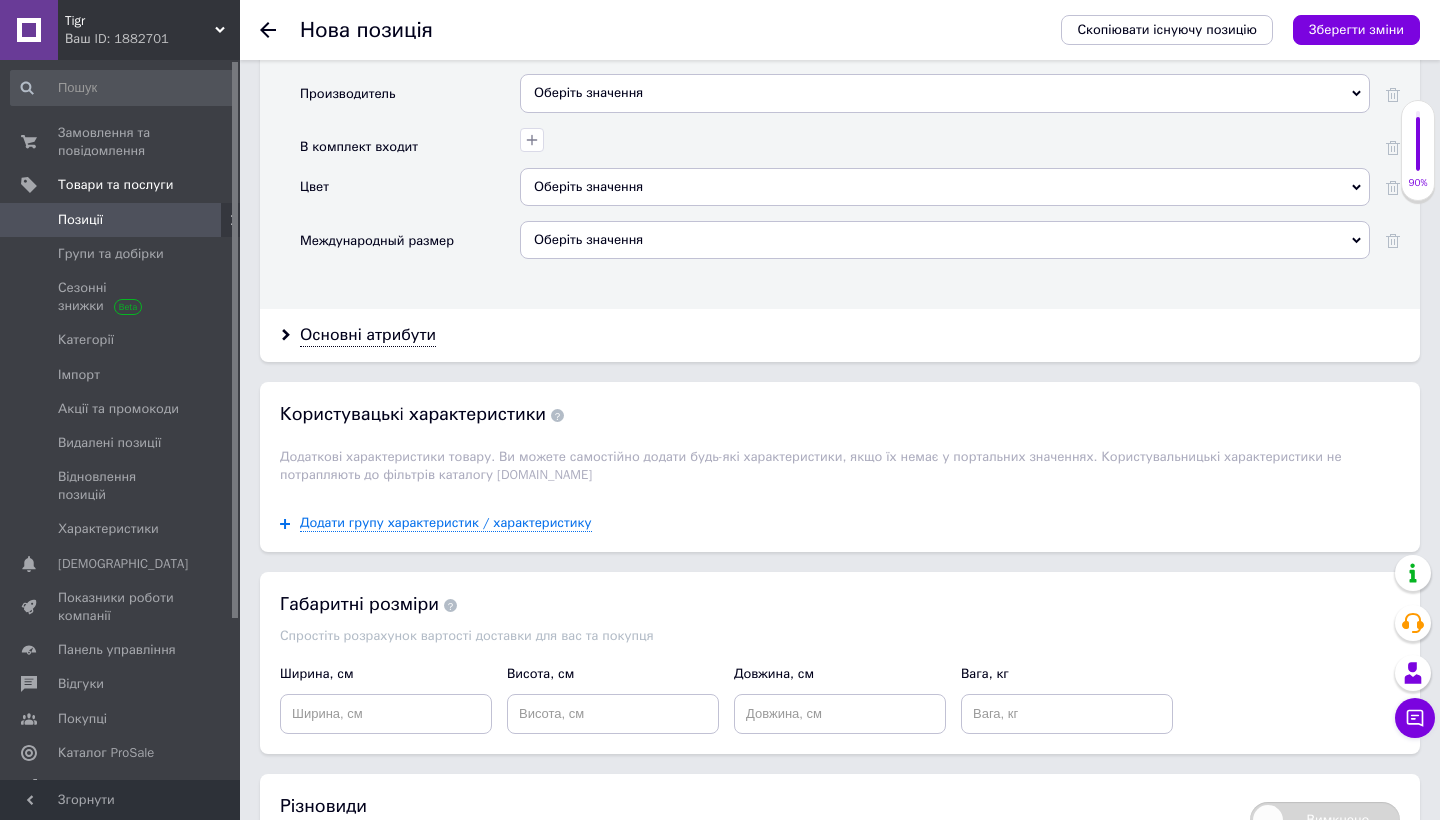 scroll, scrollTop: 1853, scrollLeft: 0, axis: vertical 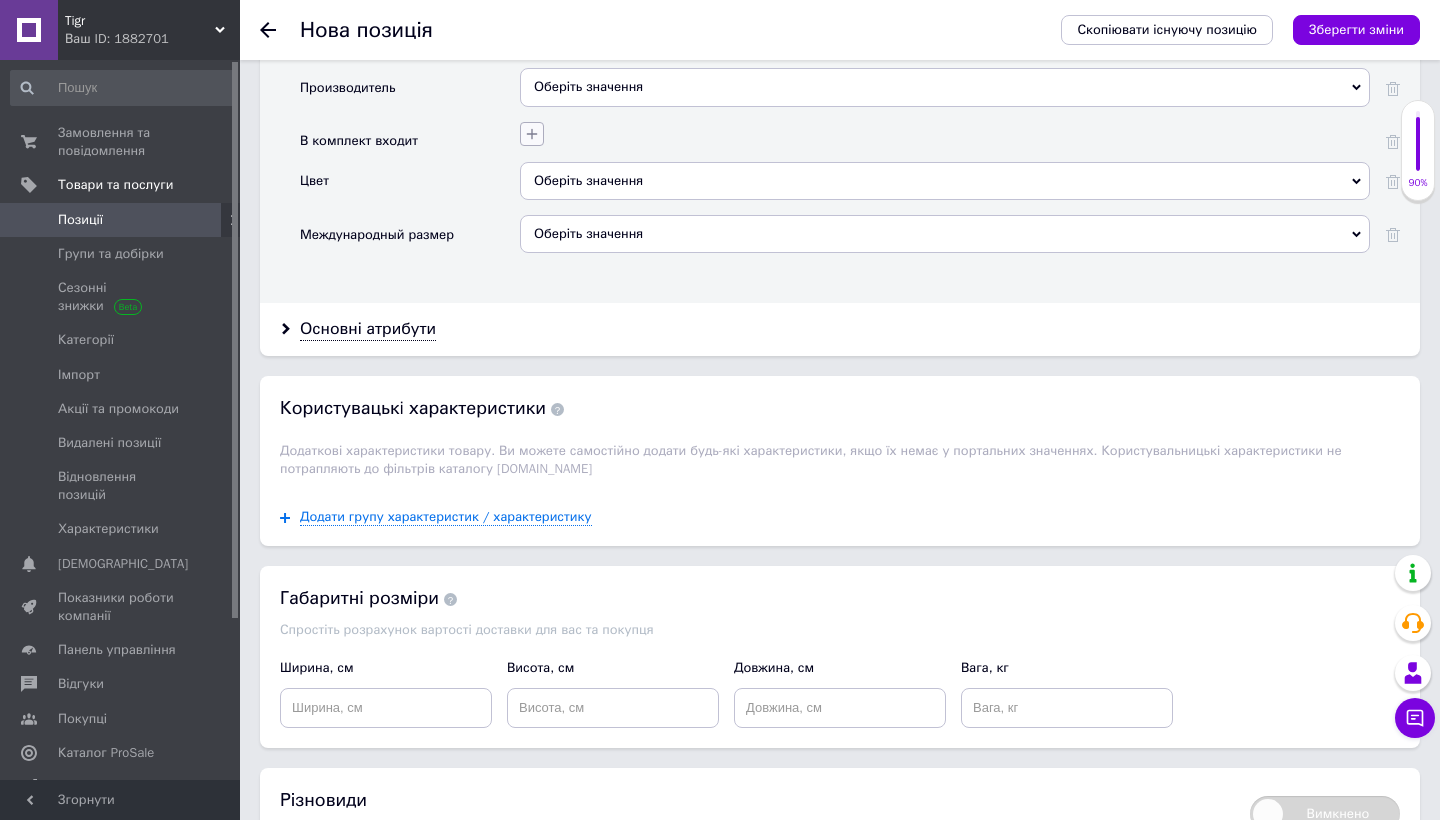 click 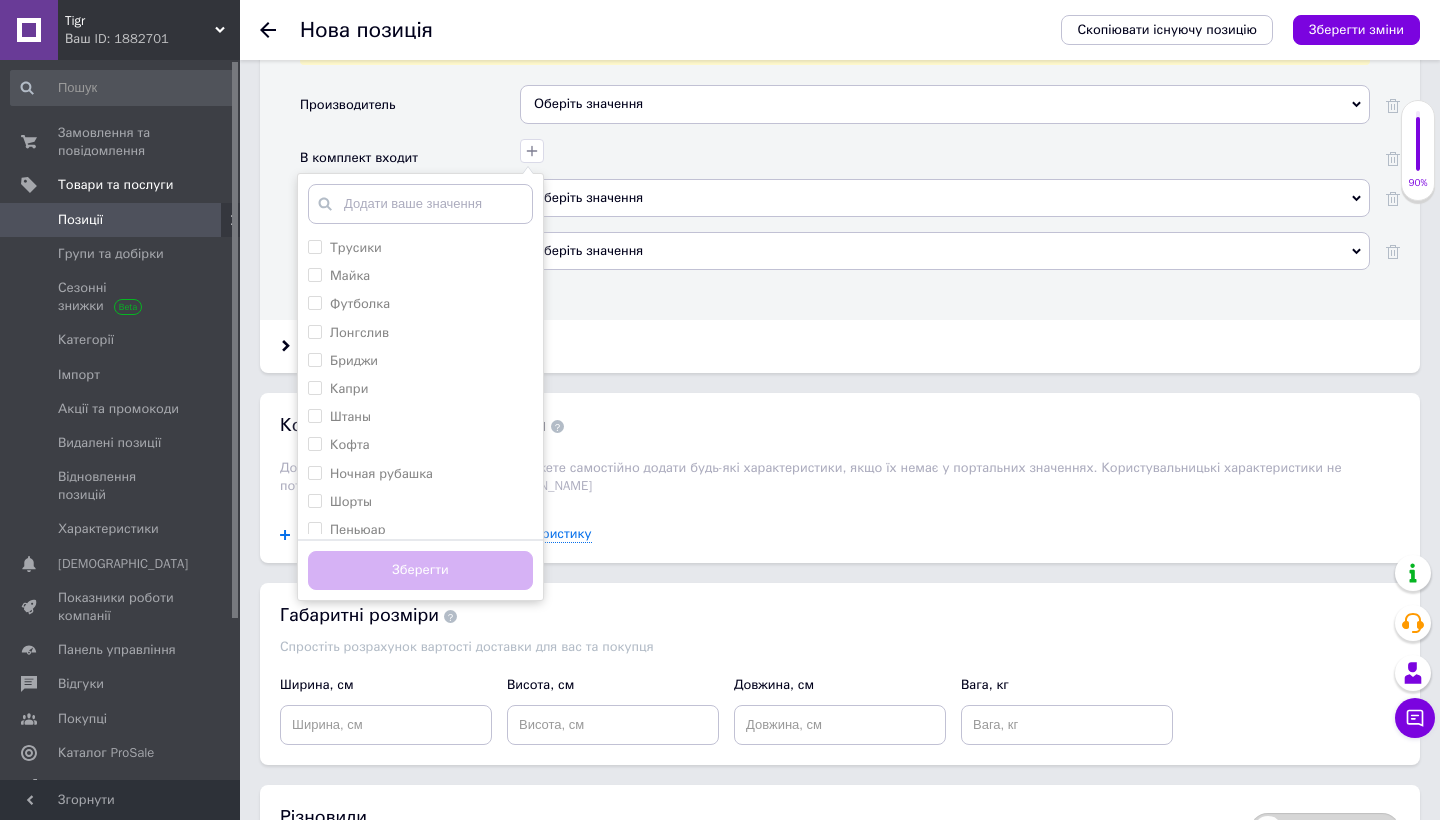 scroll, scrollTop: 1835, scrollLeft: 0, axis: vertical 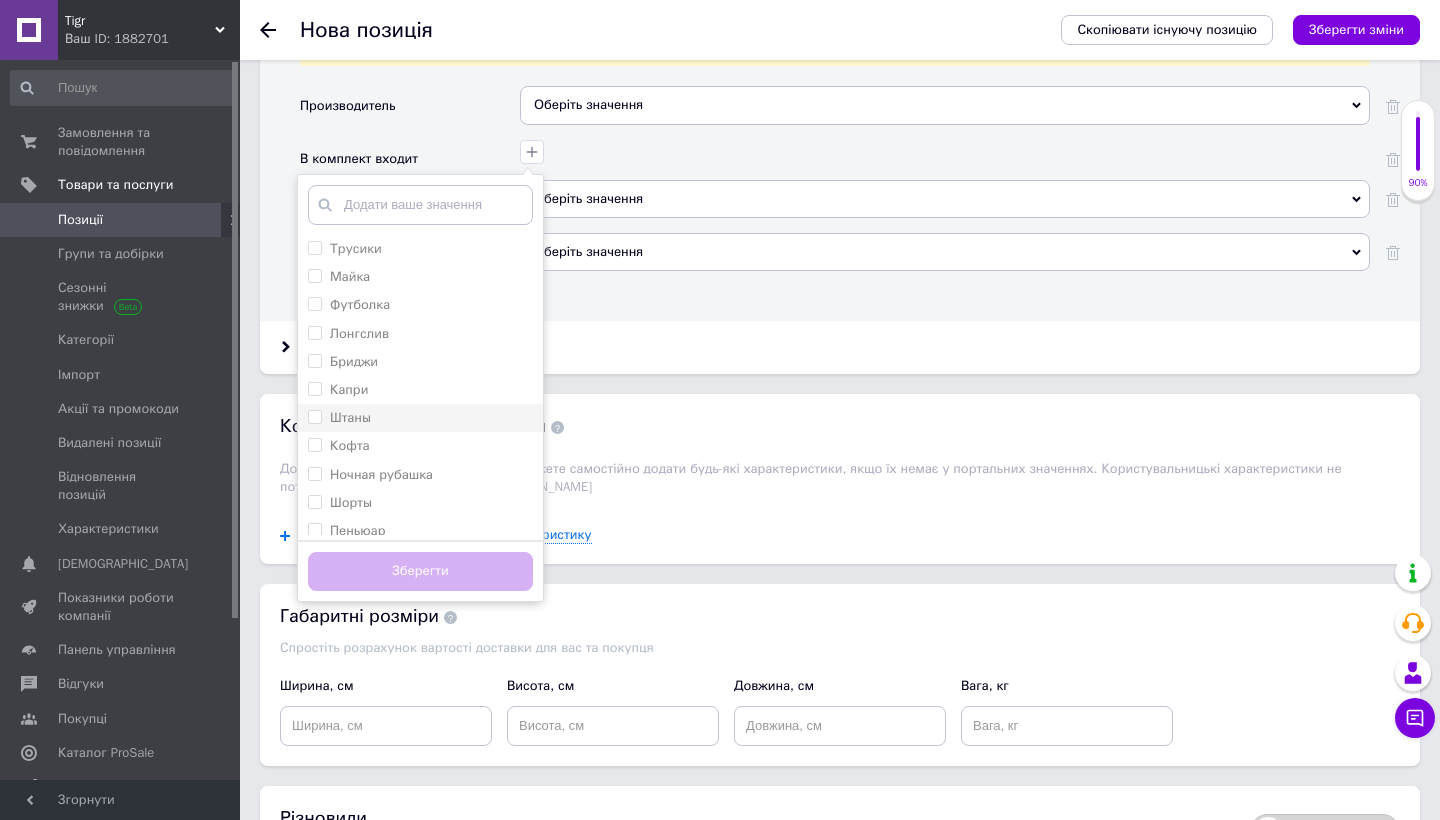 click on "Штаны" at bounding box center [314, 416] 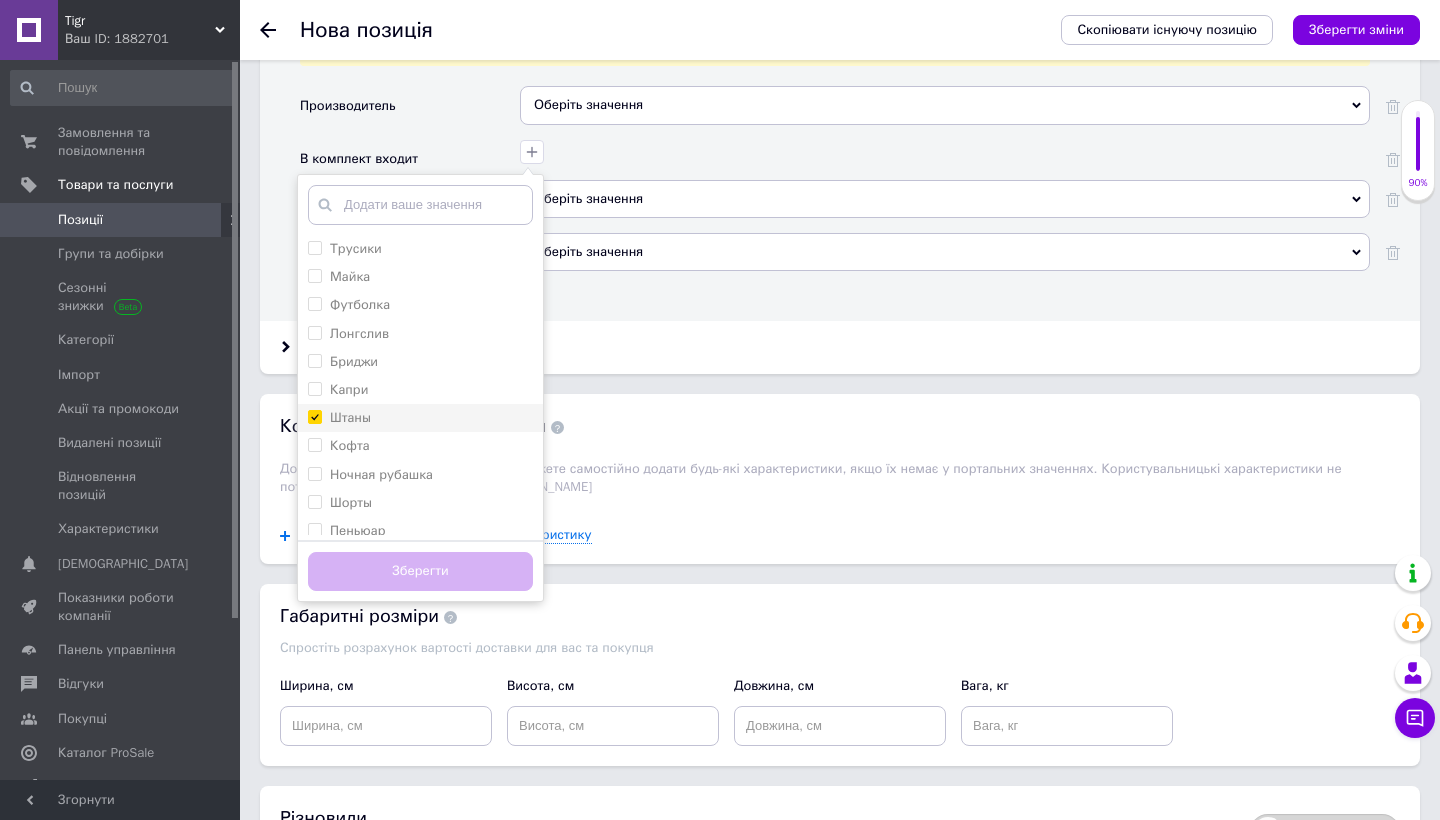 checkbox on "true" 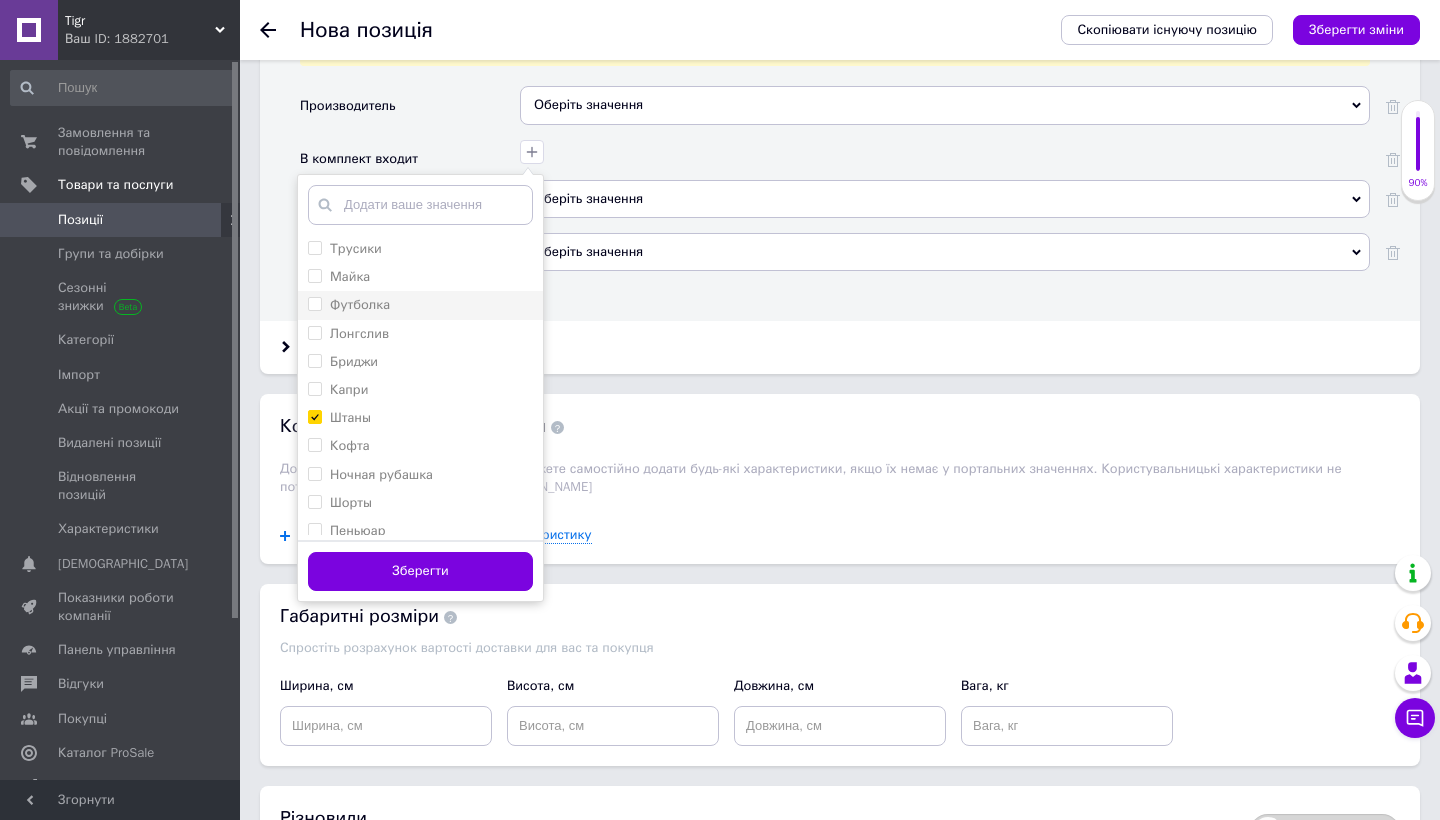 click on "Футболка" at bounding box center [420, 305] 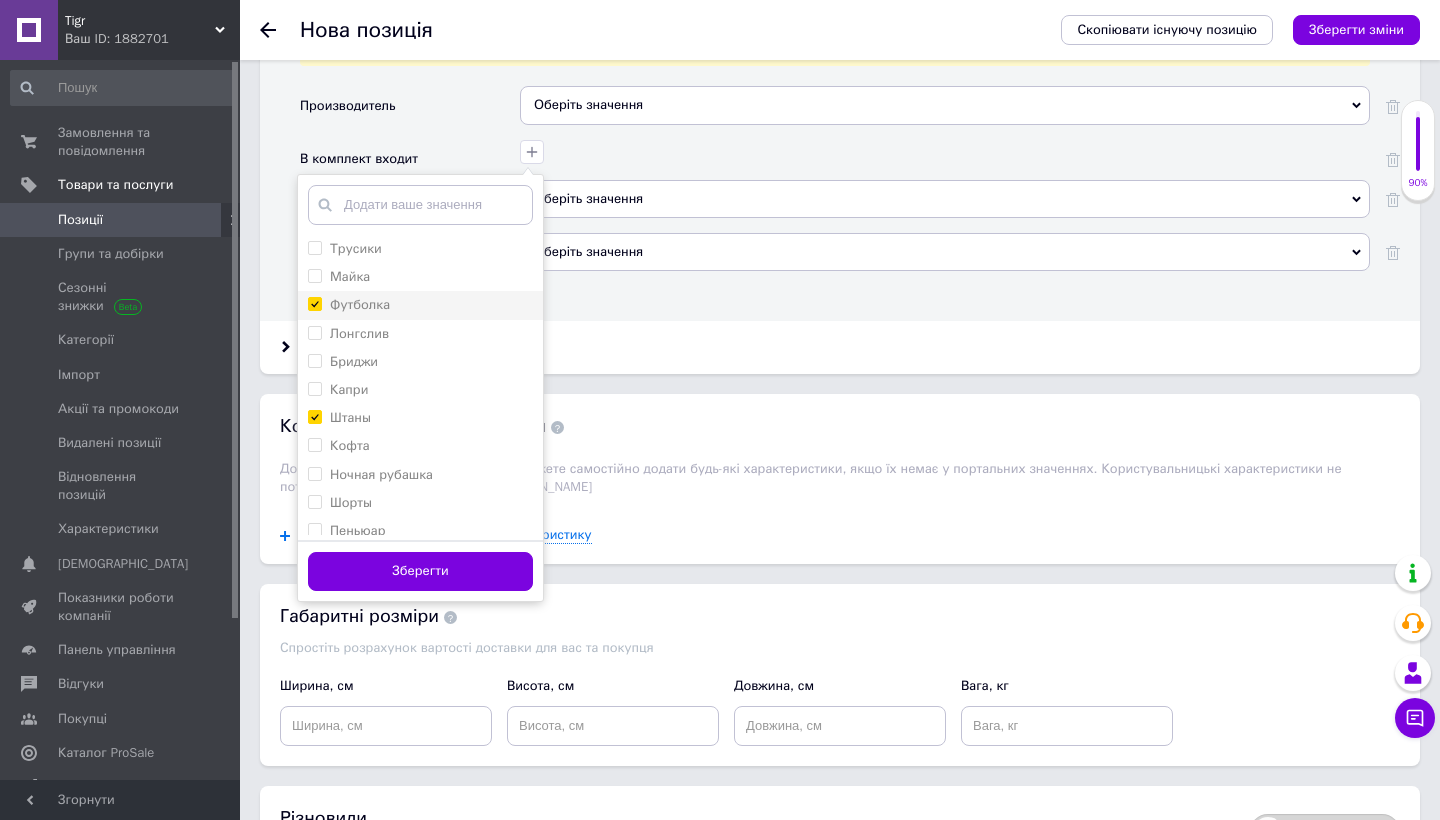 checkbox on "true" 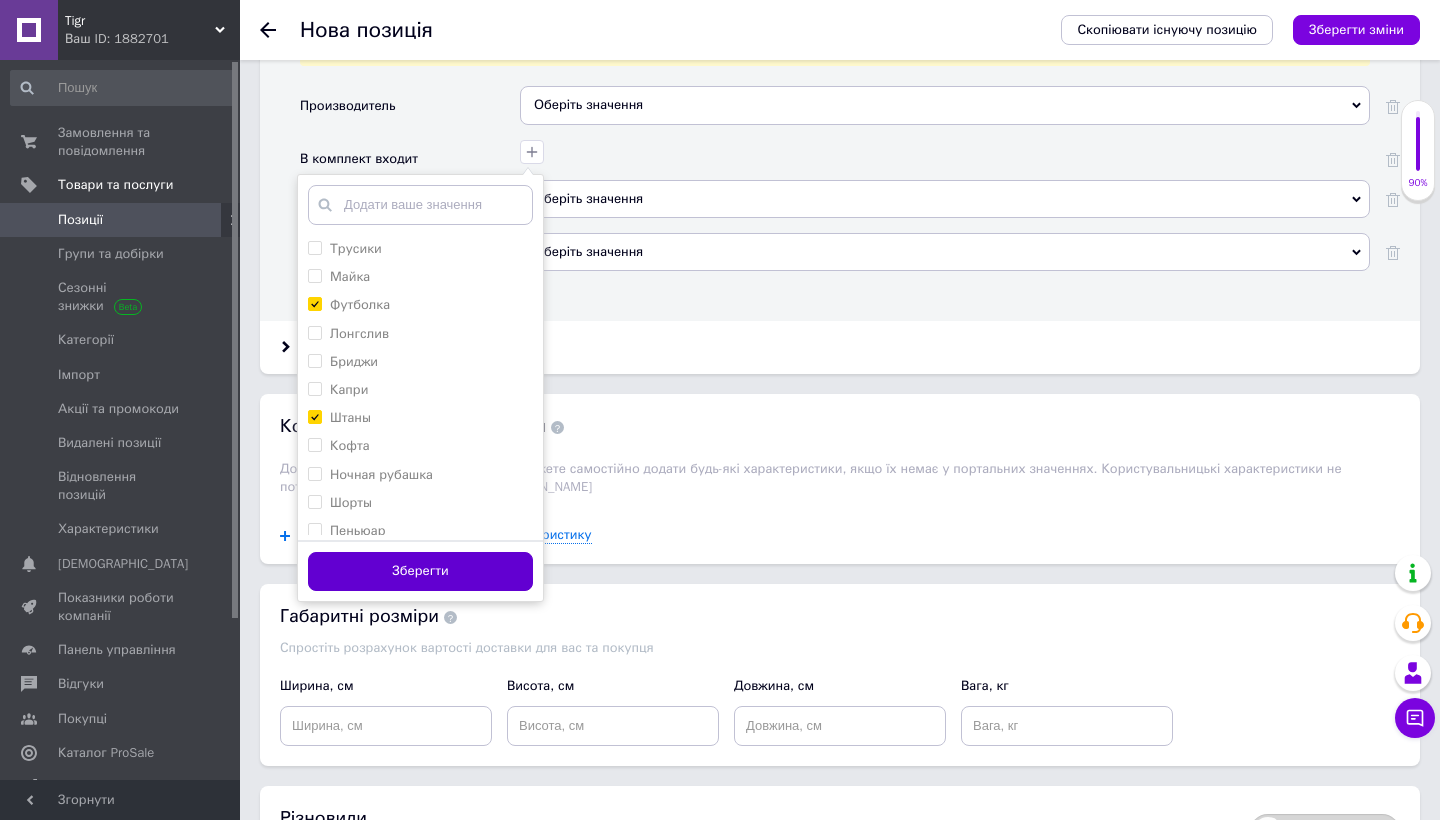 click on "Зберегти" at bounding box center (420, 571) 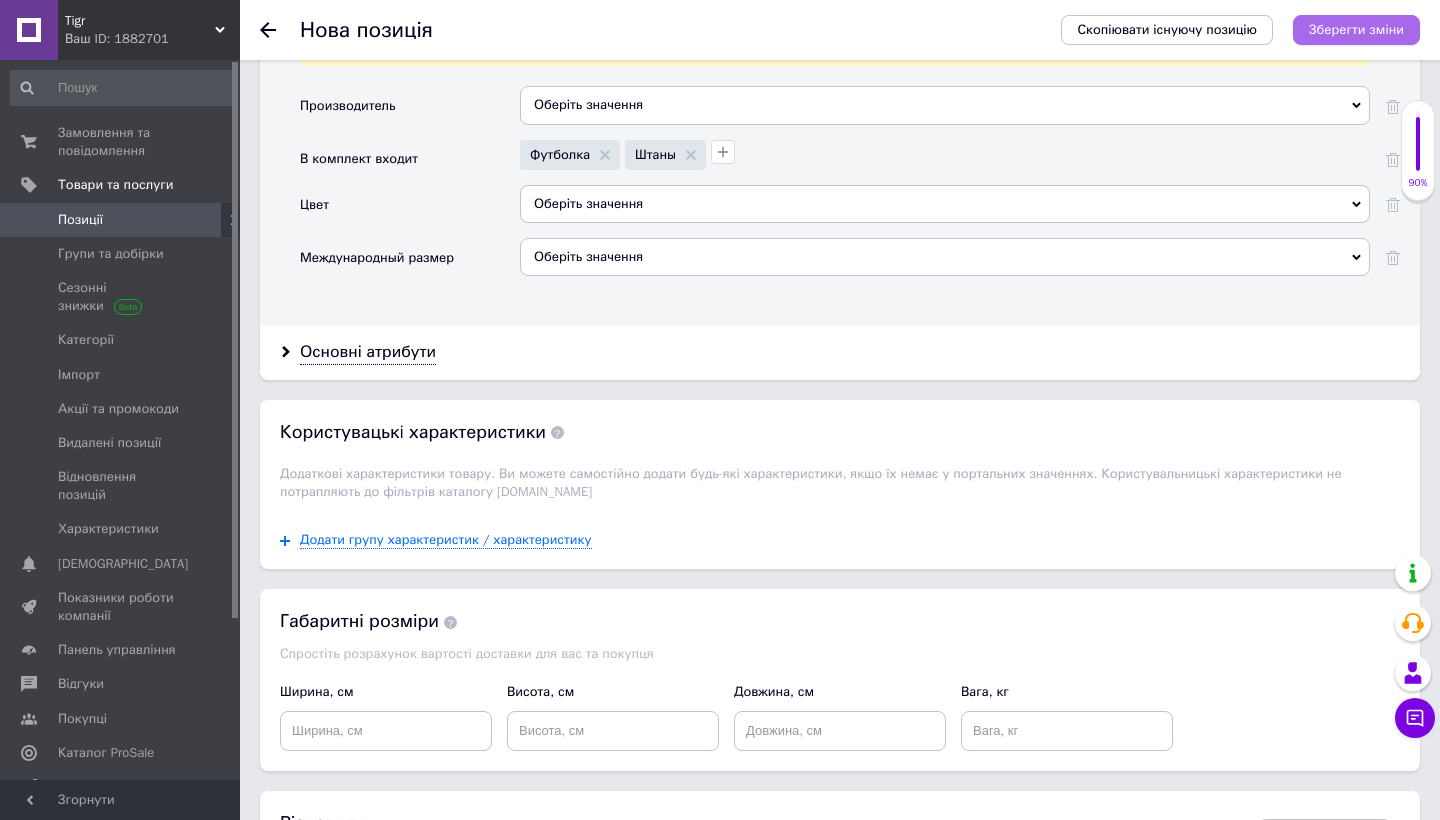 click on "Зберегти зміни" at bounding box center (1356, 29) 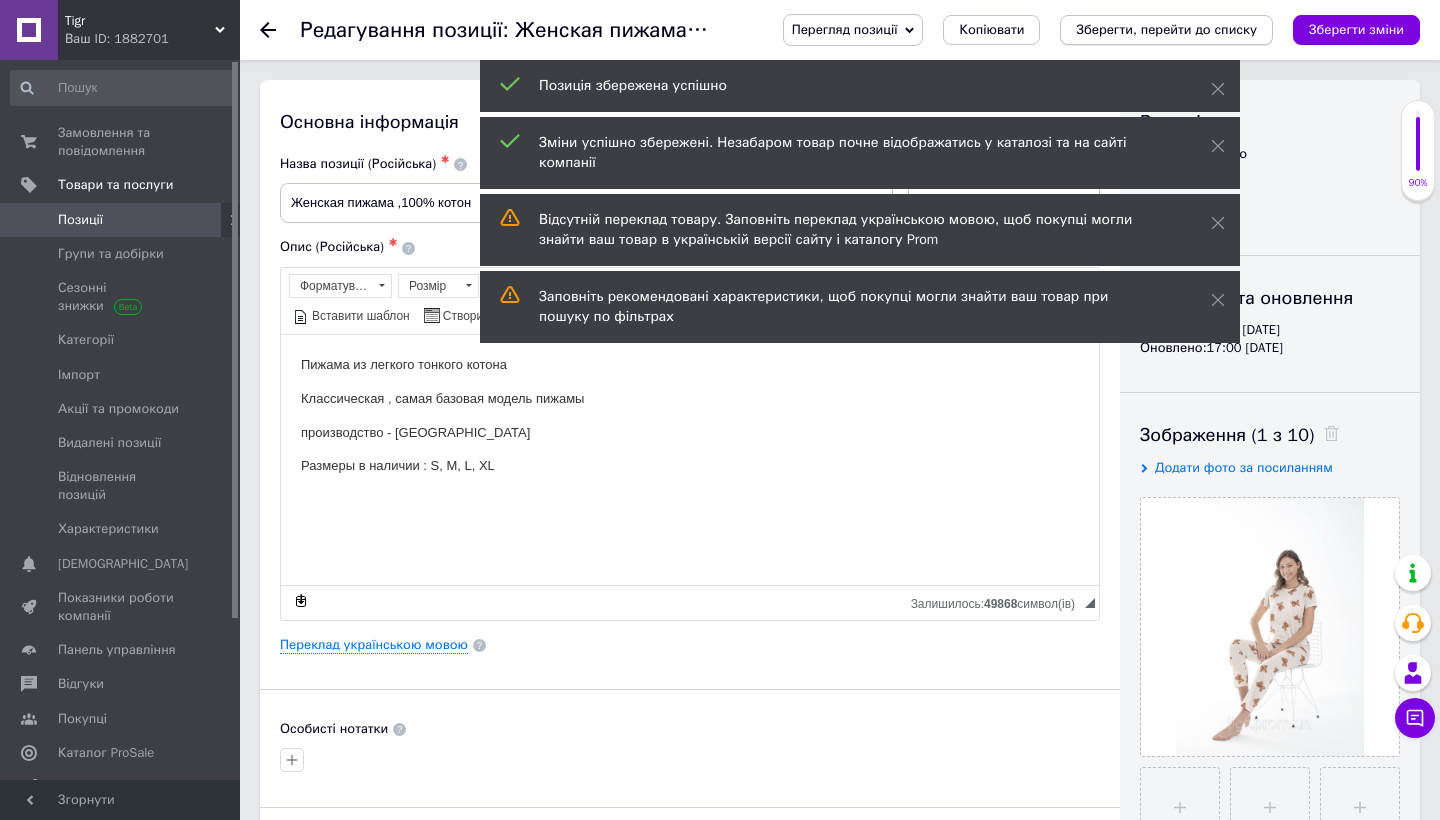 scroll, scrollTop: 0, scrollLeft: 0, axis: both 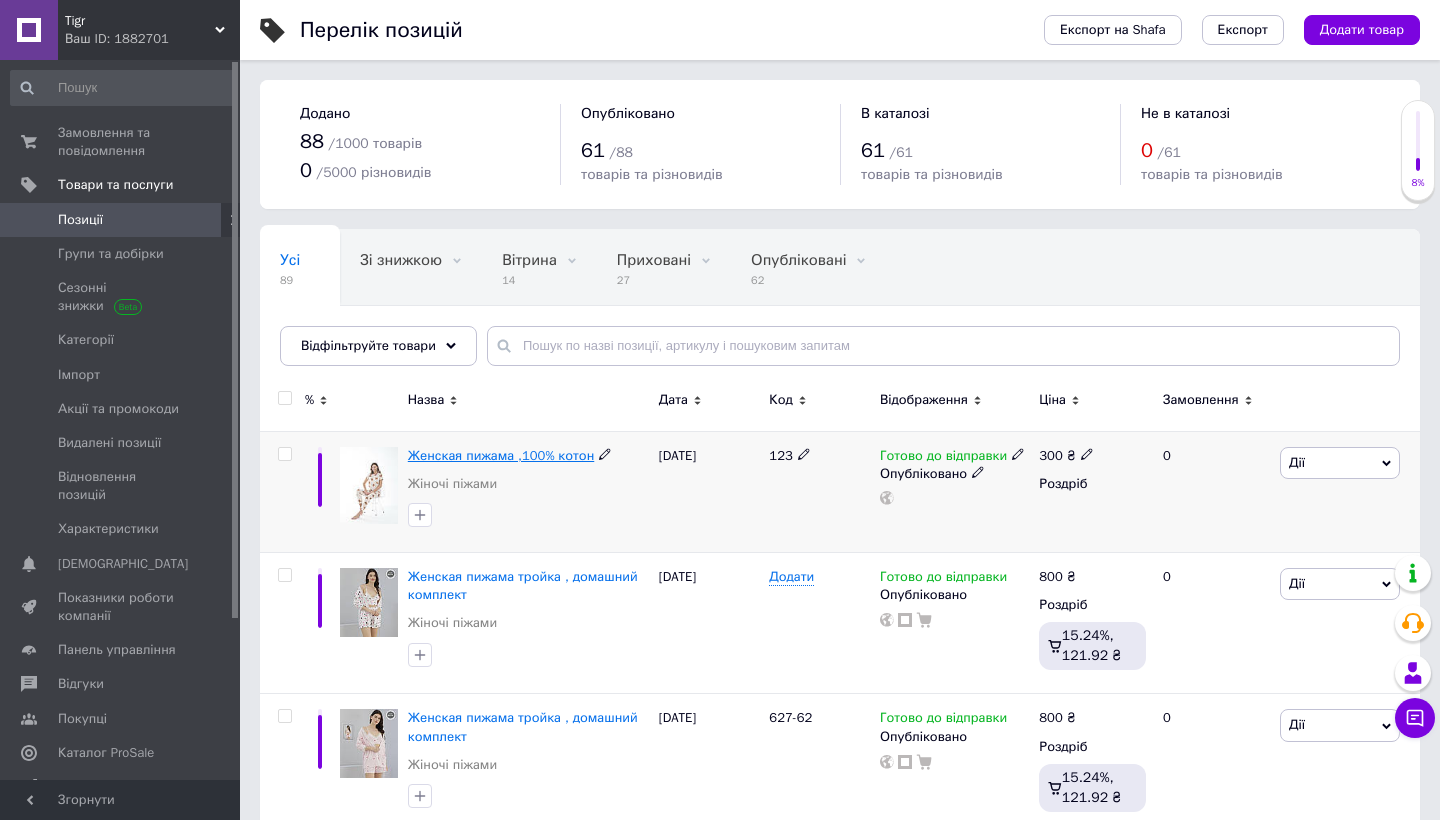 click on "Женская пижама ,100% котон" at bounding box center (501, 455) 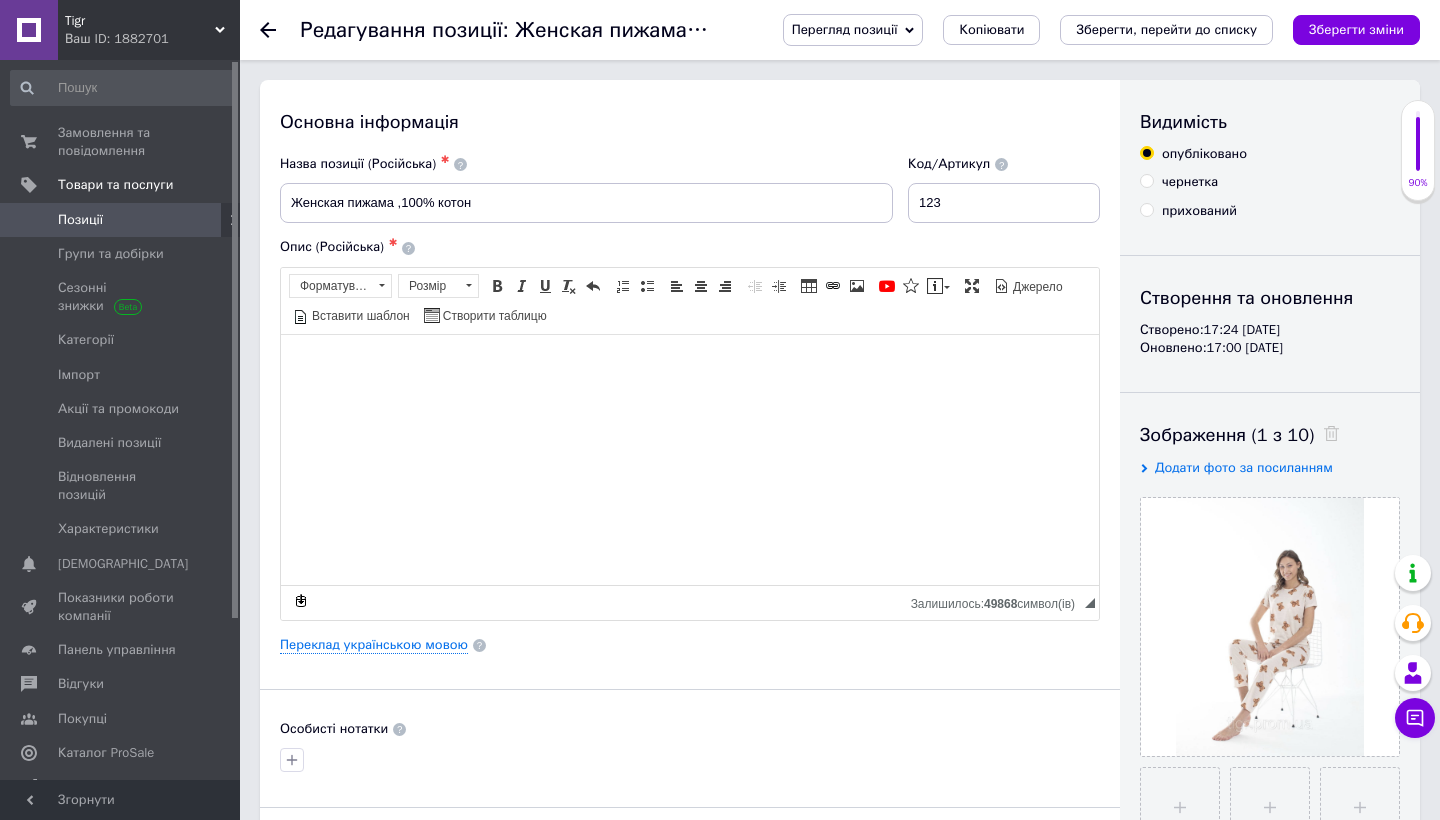 scroll, scrollTop: 38, scrollLeft: 0, axis: vertical 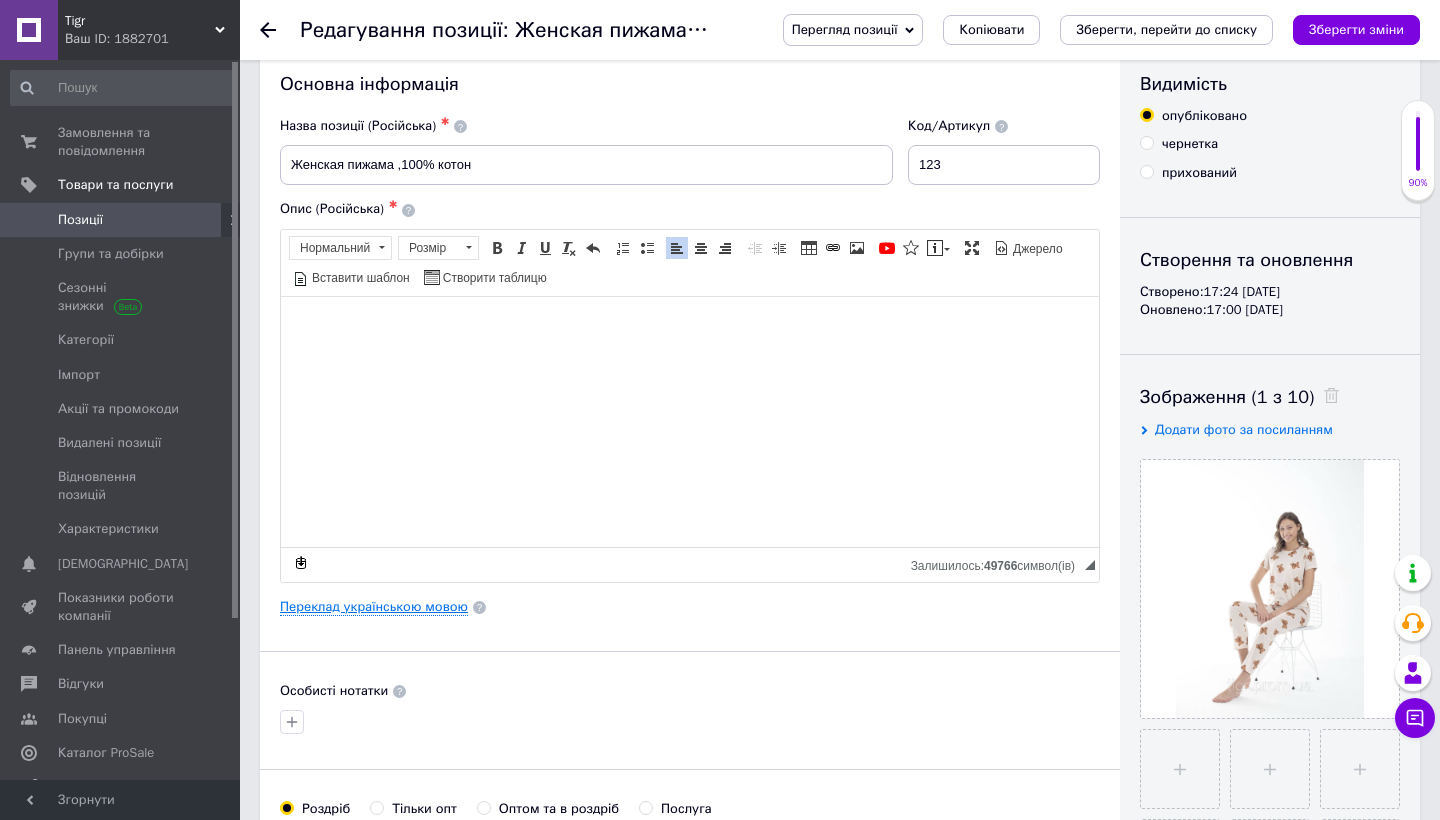 click on "Переклад українською мовою" at bounding box center (374, 607) 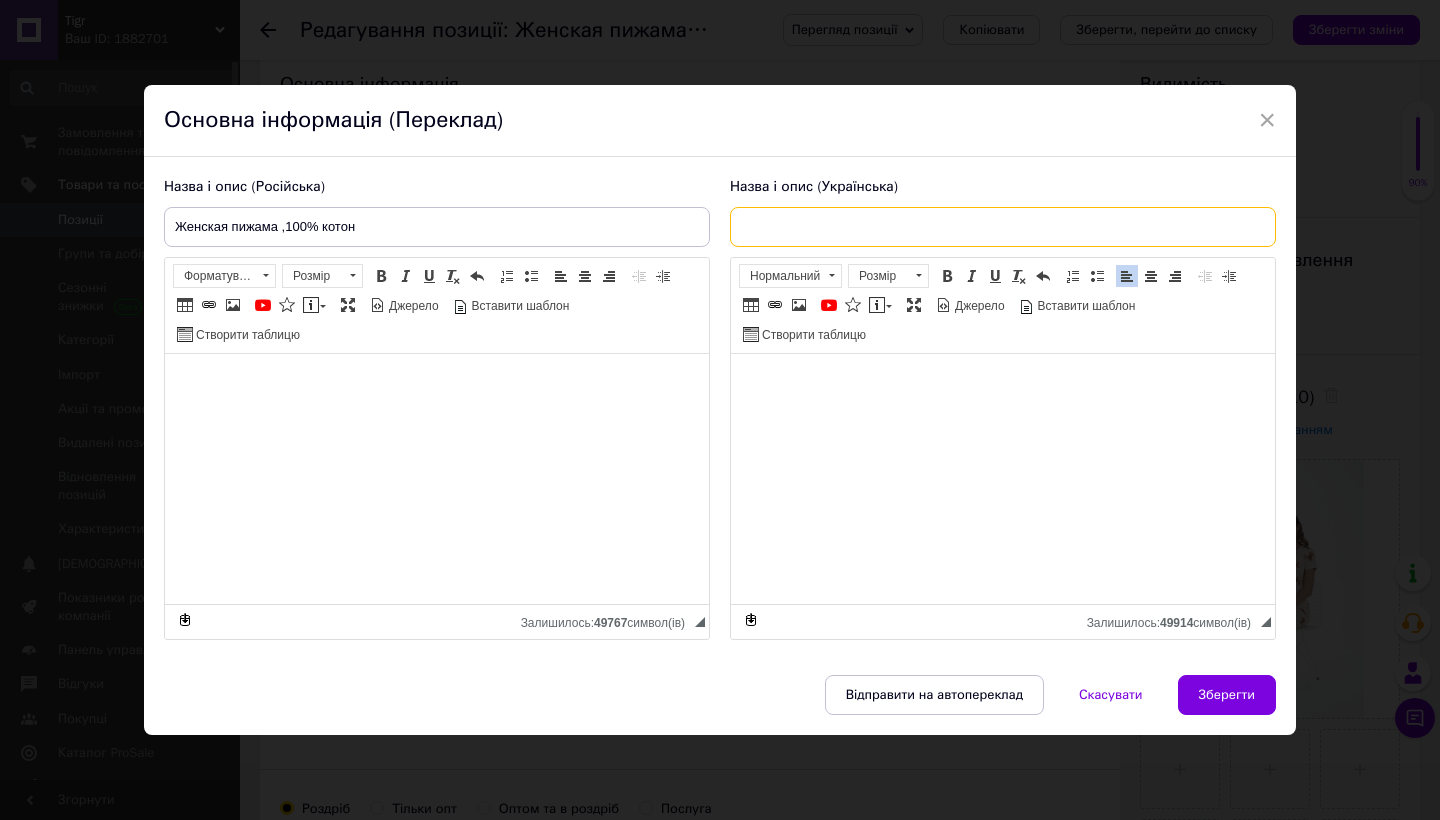 click at bounding box center (1003, 227) 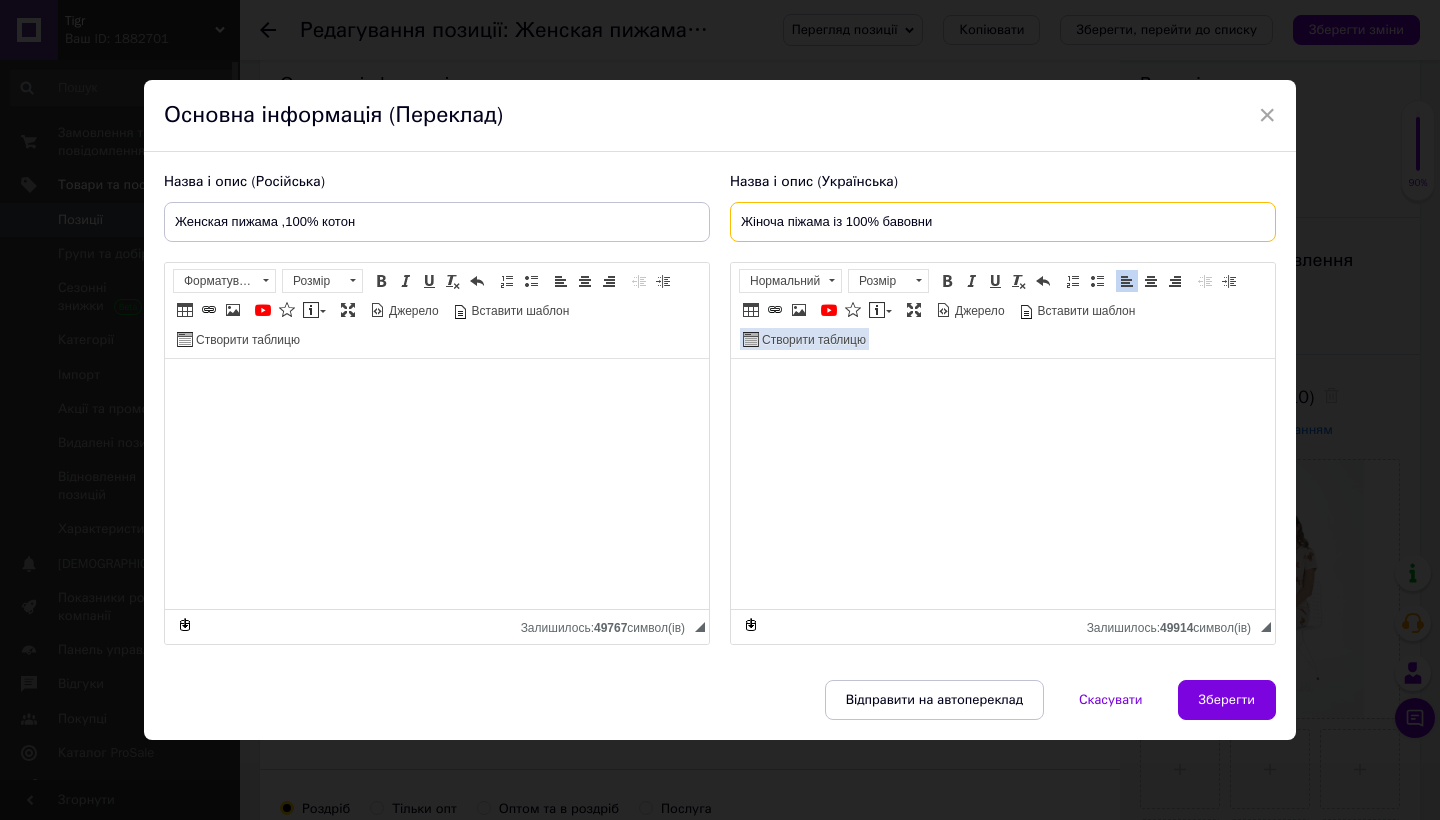 type on "Жіноча піжама із 100% бавовни" 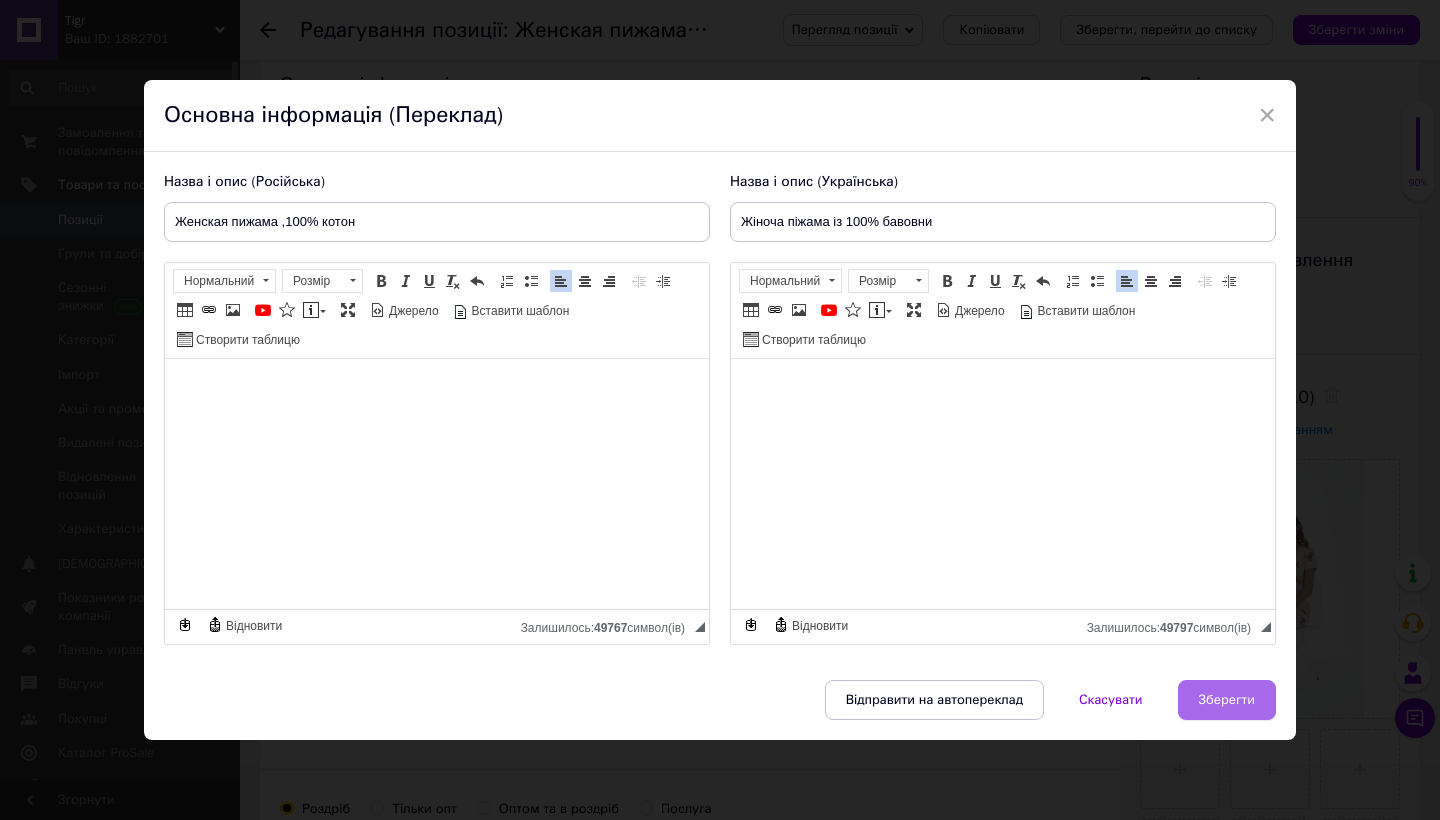 click on "Зберегти" at bounding box center (1227, 700) 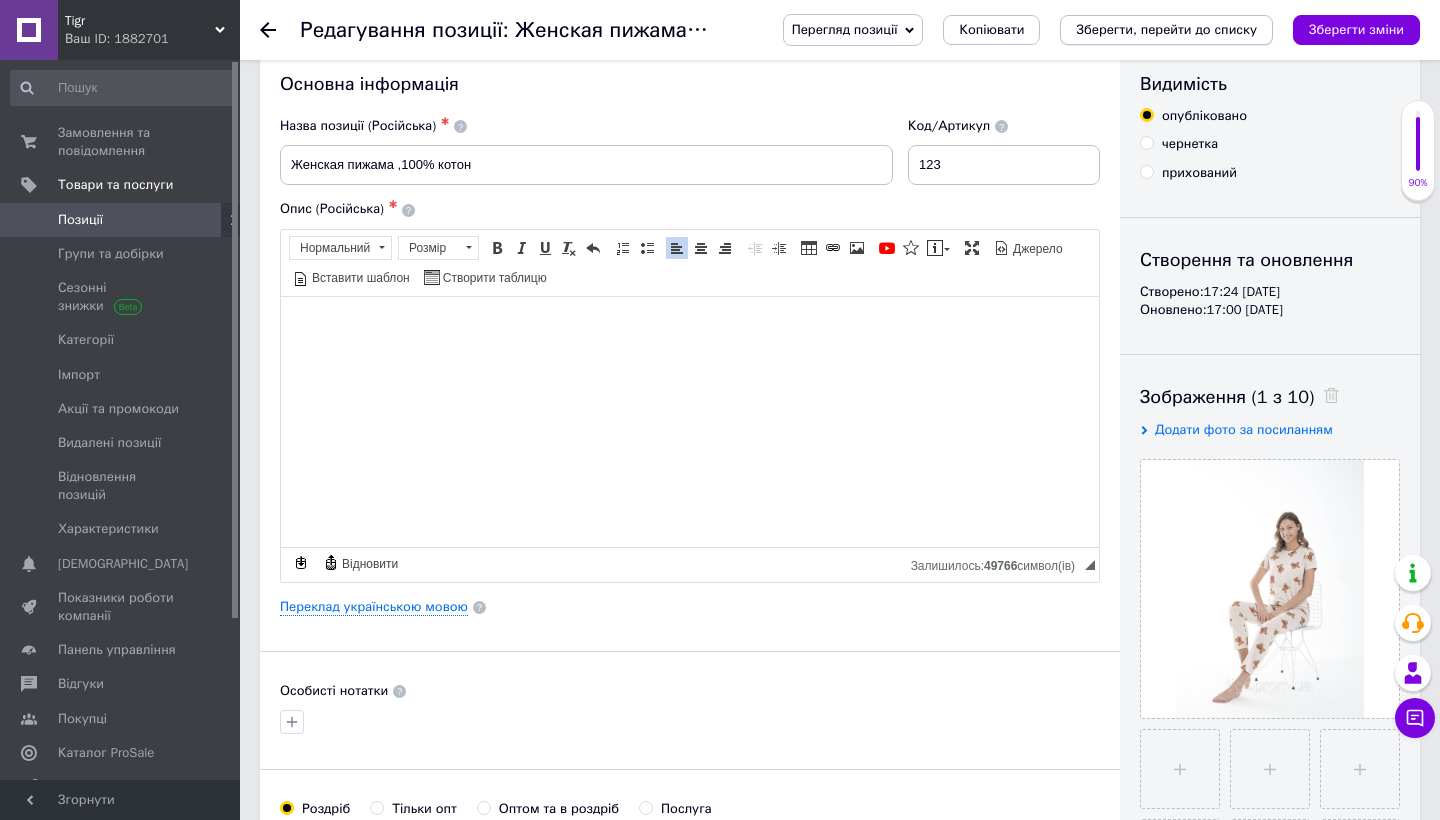 click on "Зберегти, перейти до списку" at bounding box center [1166, 29] 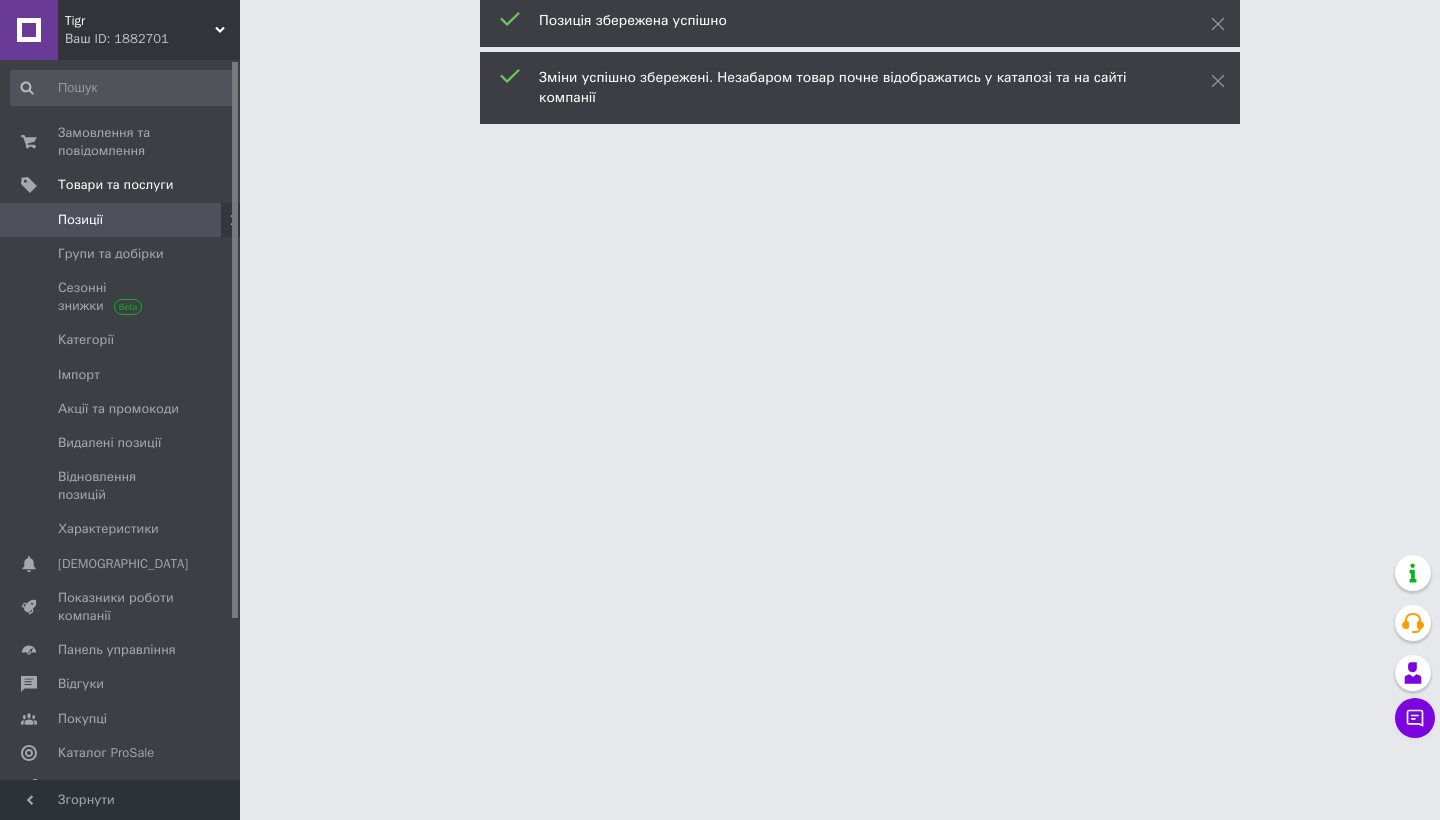scroll, scrollTop: 0, scrollLeft: 0, axis: both 